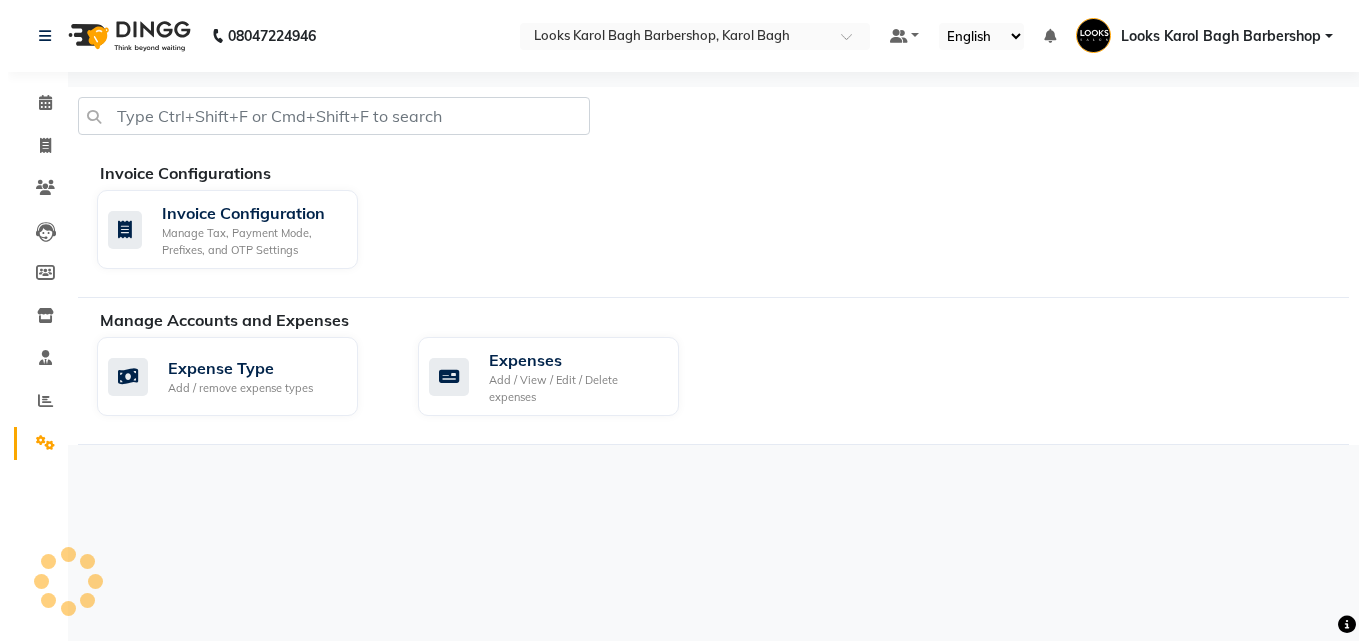 scroll, scrollTop: 0, scrollLeft: 0, axis: both 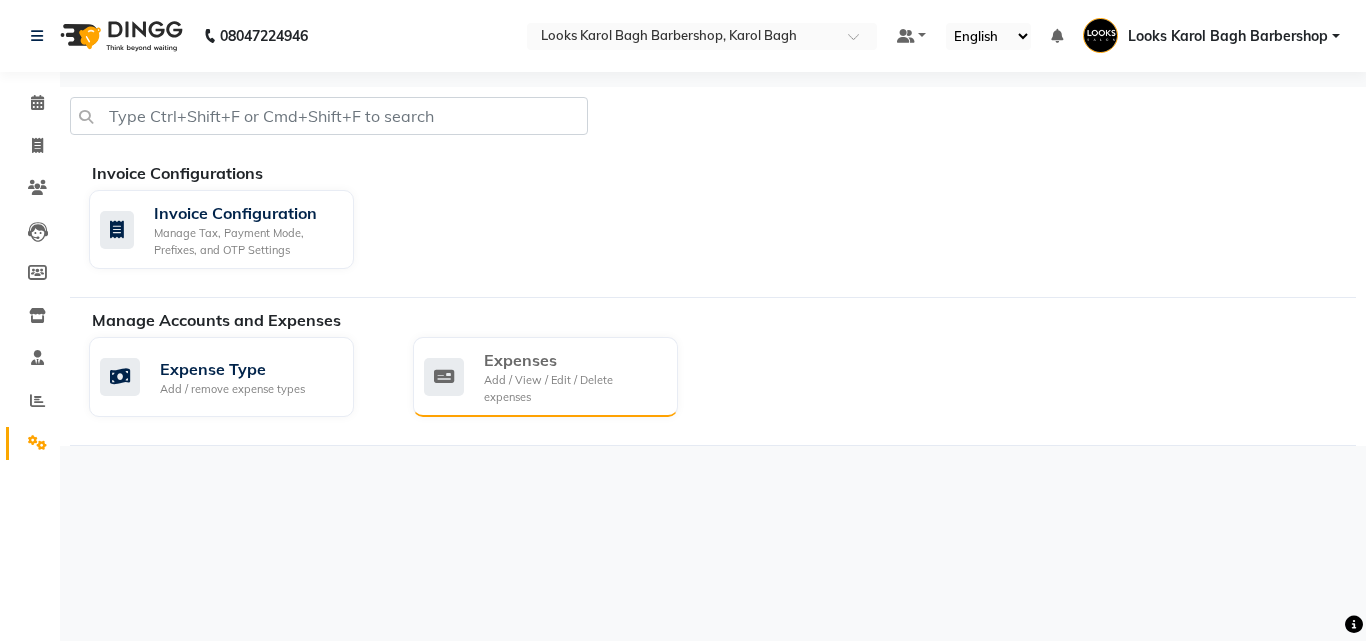 click on "Expenses Add / View / Edit / Delete expenses" 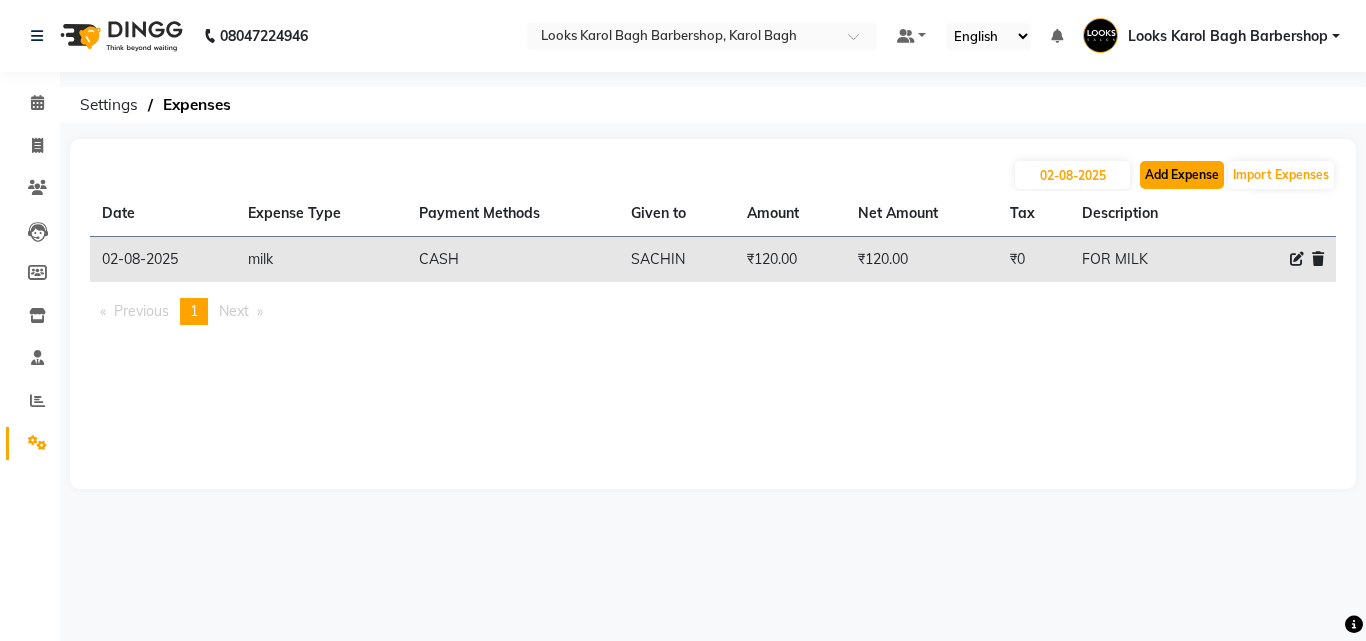 click on "Add Expense" 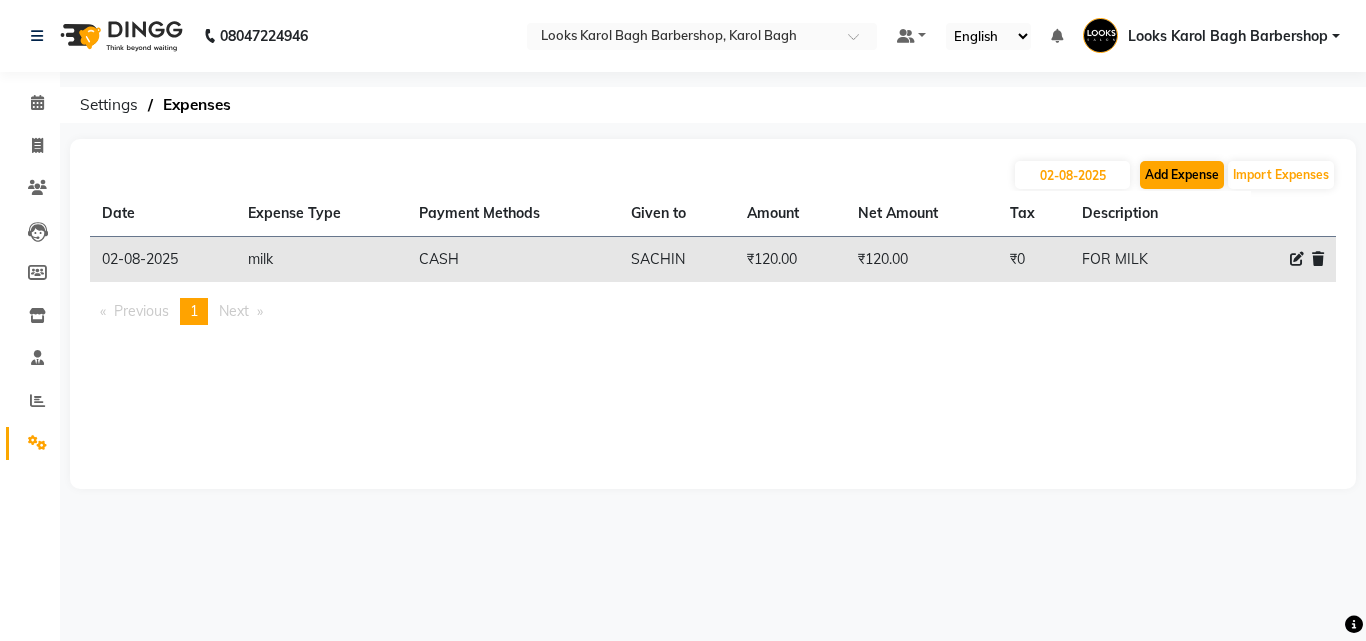 select on "1" 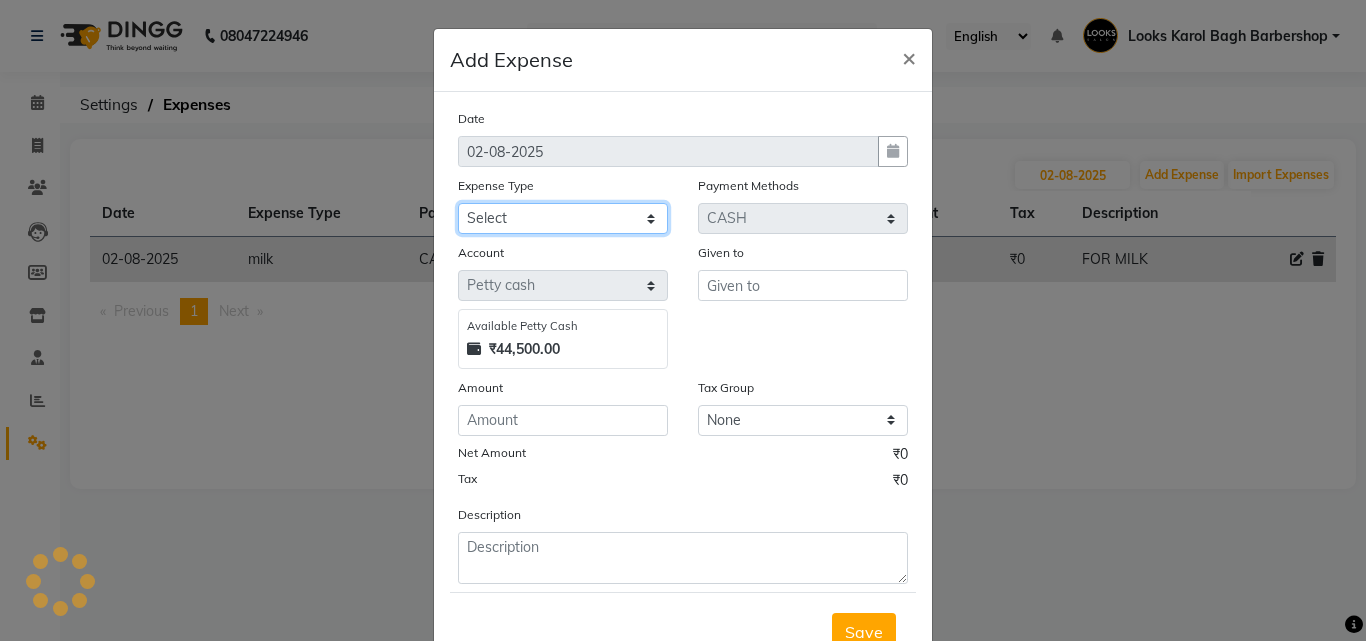click on "Select BANK DEPOSIT Cash change Cash Handover Client Refund Agnst Bill CLIENT WELFARE CONSUMABLES Convyance to staff Counter sale Entertainment General Expense INTERNET WIFI BILL Laundry Bill Laundry Service milk Miscellaneous Office Upkeep Pantry Payment Pedicure Incentive PORTER Prepaid Card Incentives Printing And Stationery Product Incentive purchase Refferal Incentive Repair And Maintenance Salary Salary advance Service incentive staff accommodation STAFF WELFARE TIP CREDIT CARD TIP UPI Travelling And Conveyance WATER BILL" 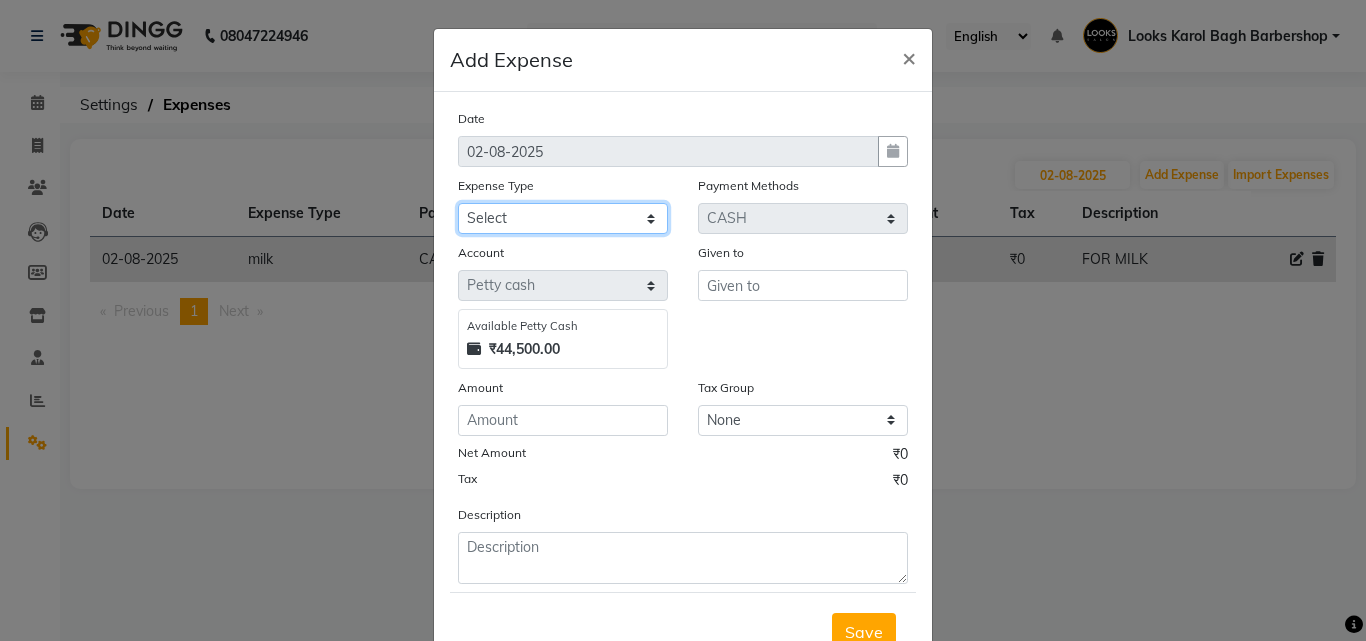 select on "19564" 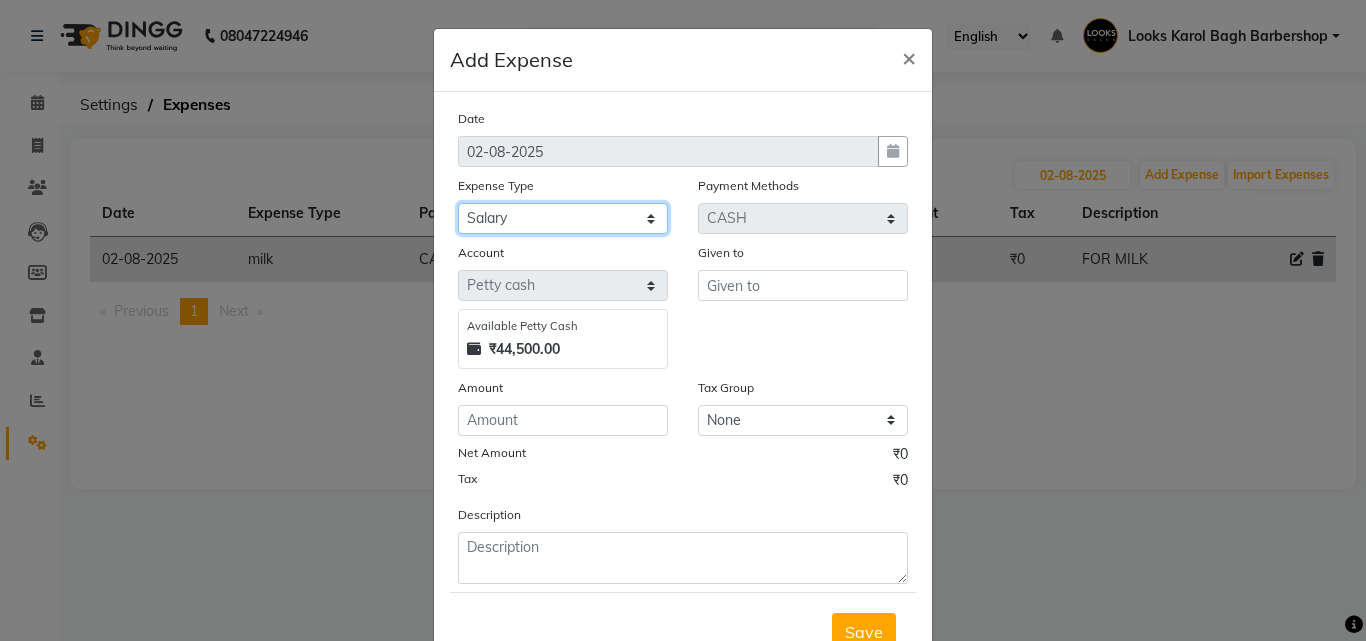 click on "Select BANK DEPOSIT Cash change Cash Handover Client Refund Agnst Bill CLIENT WELFARE CONSUMABLES Convyance to staff Counter sale Entertainment General Expense INTERNET WIFI BILL Laundry Bill Laundry Service milk Miscellaneous Office Upkeep Pantry Payment Pedicure Incentive PORTER Prepaid Card Incentives Printing And Stationery Product Incentive purchase Refferal Incentive Repair And Maintenance Salary Salary advance Service incentive staff accommodation STAFF WELFARE TIP CREDIT CARD TIP UPI Travelling And Conveyance WATER BILL" 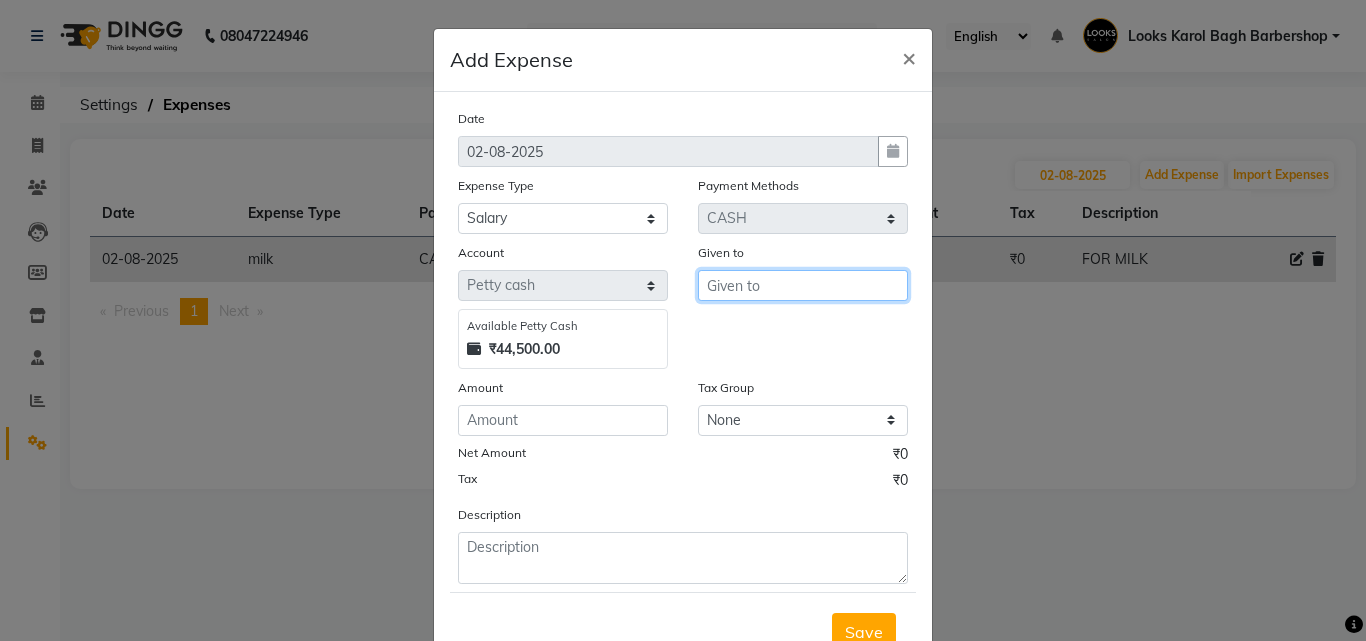 click at bounding box center [803, 285] 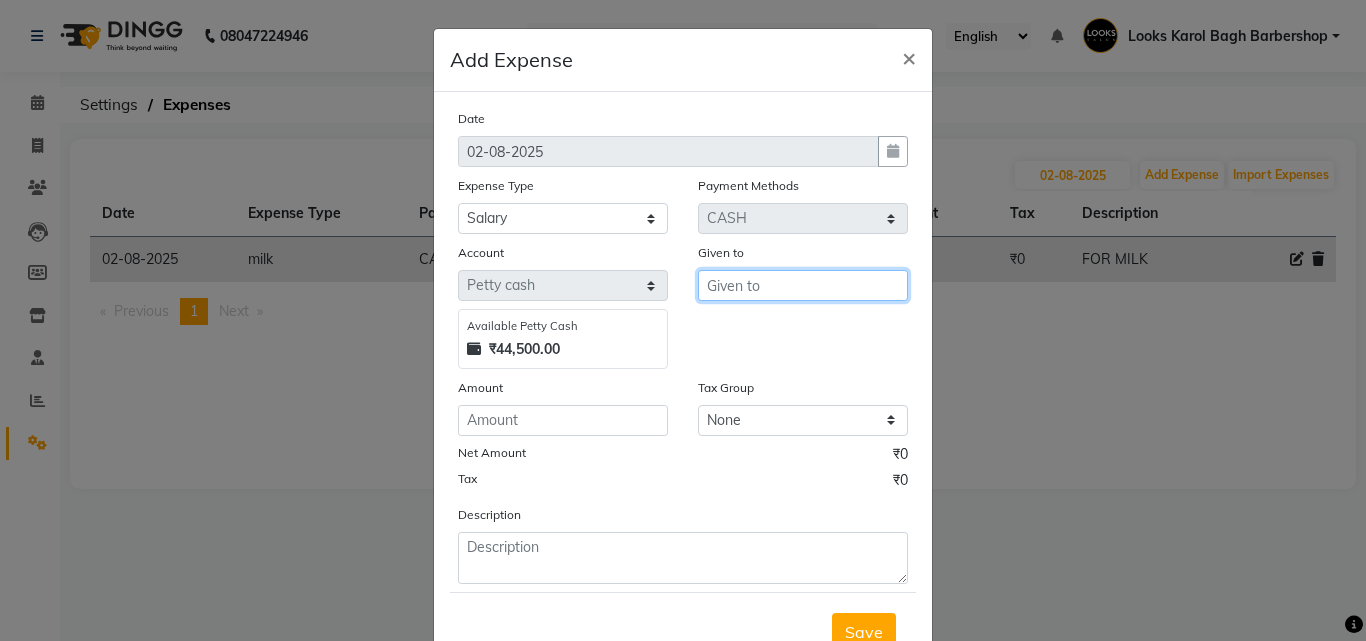 type on "D" 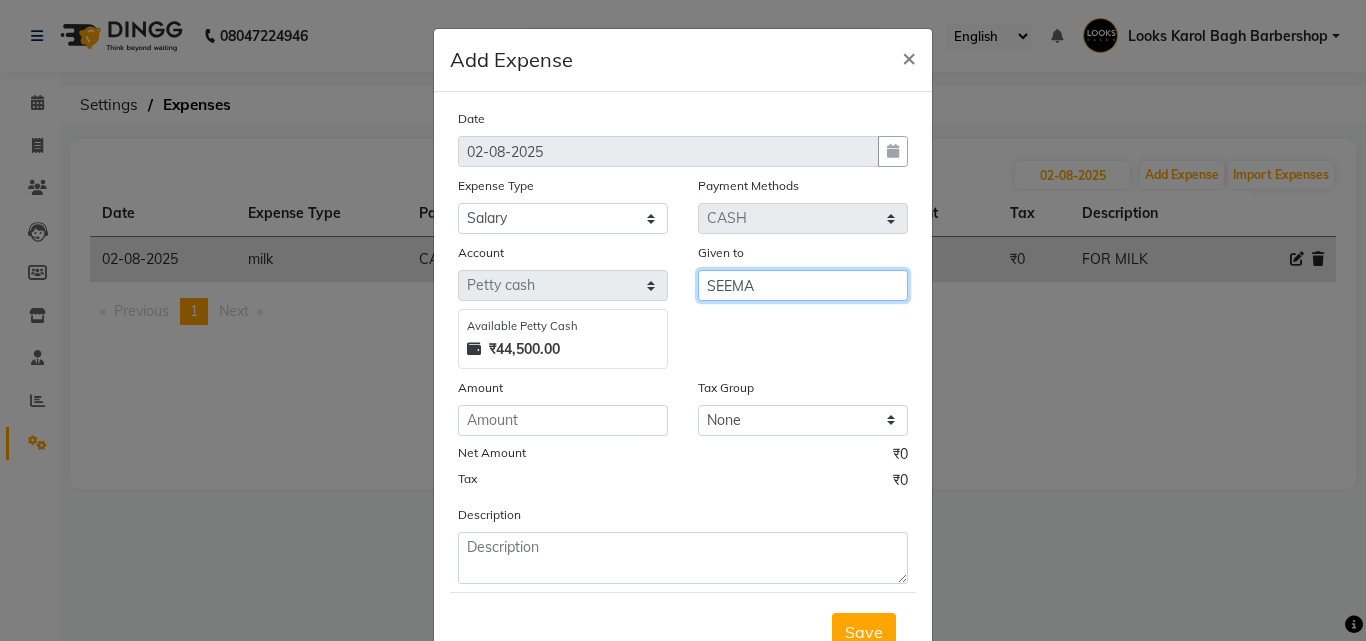 type on "SEEMA" 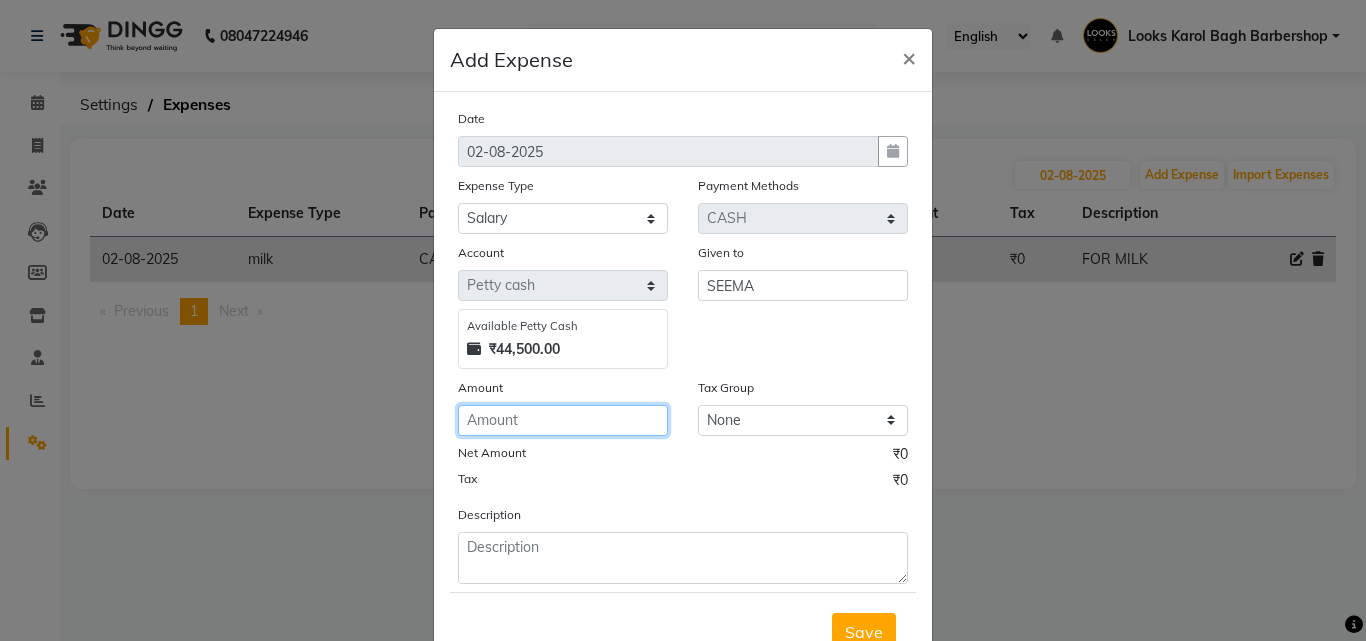 click 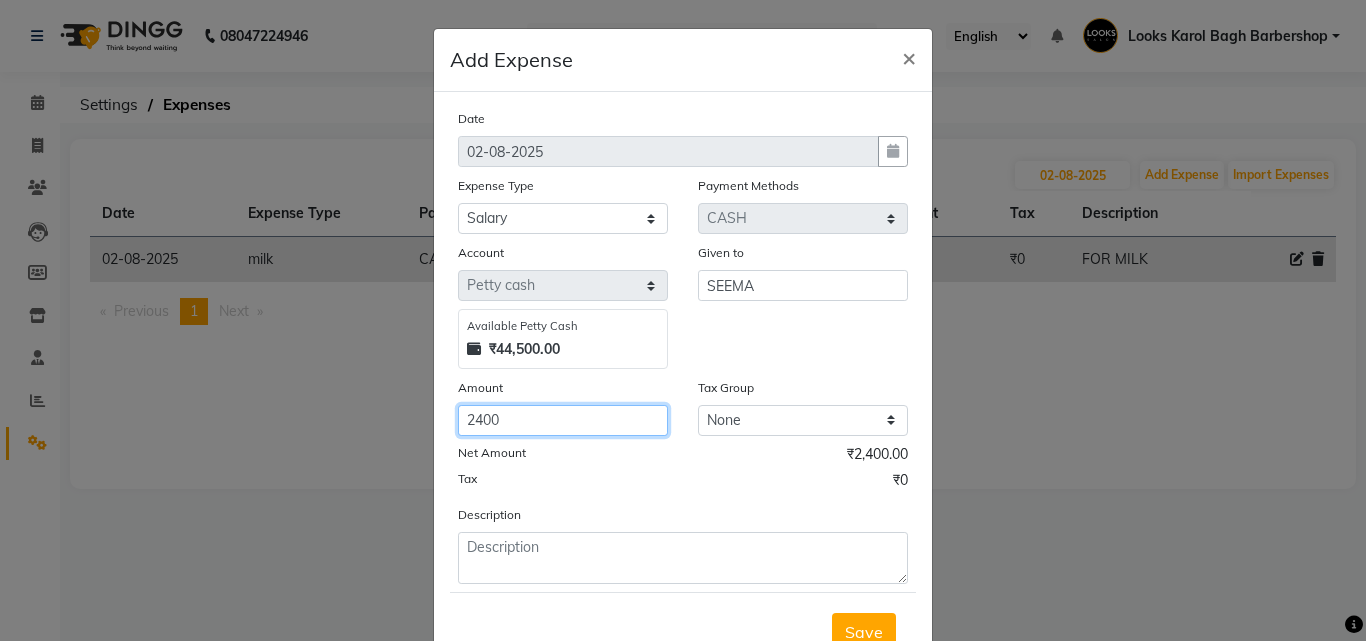 type on "2400" 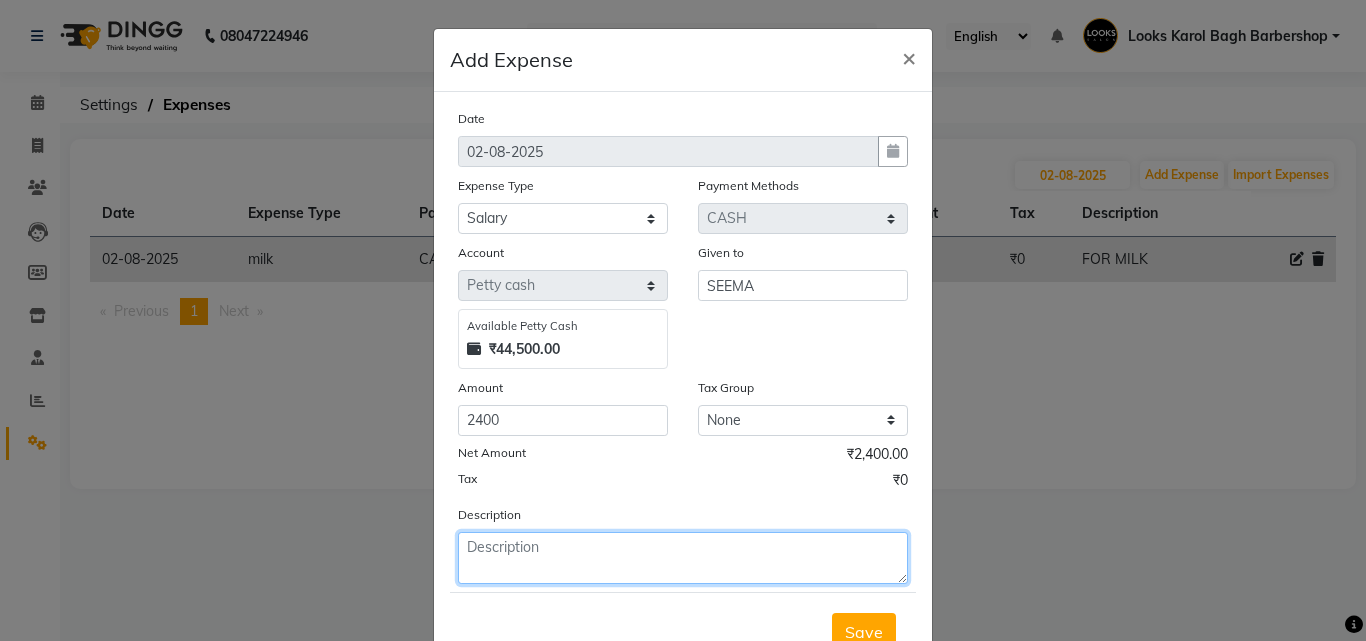 click 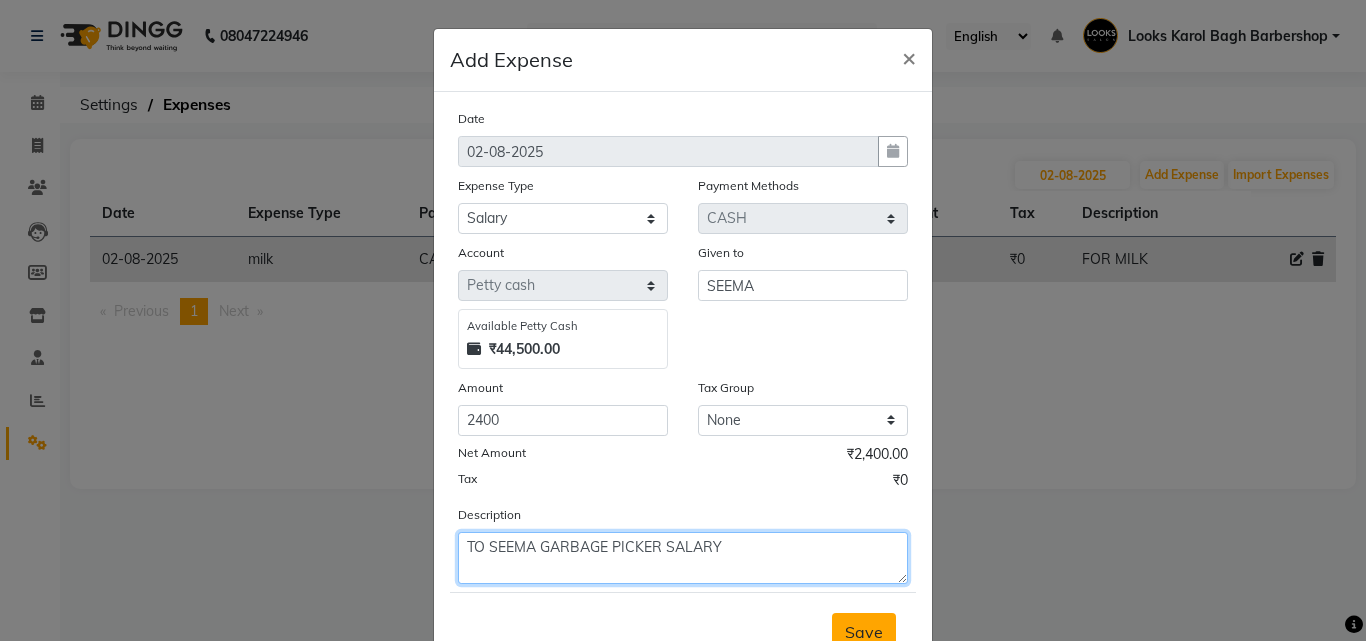type on "TO SEEMA GARBAGE PICKER SALARY" 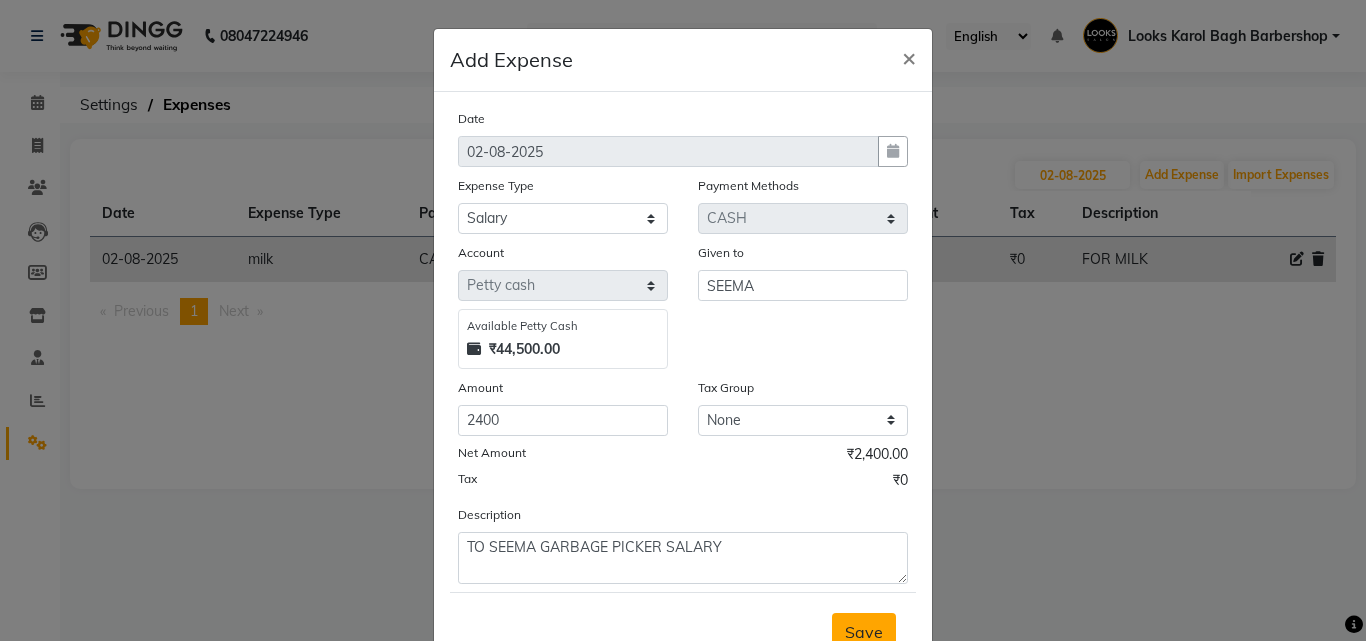 click on "Save" at bounding box center (864, 632) 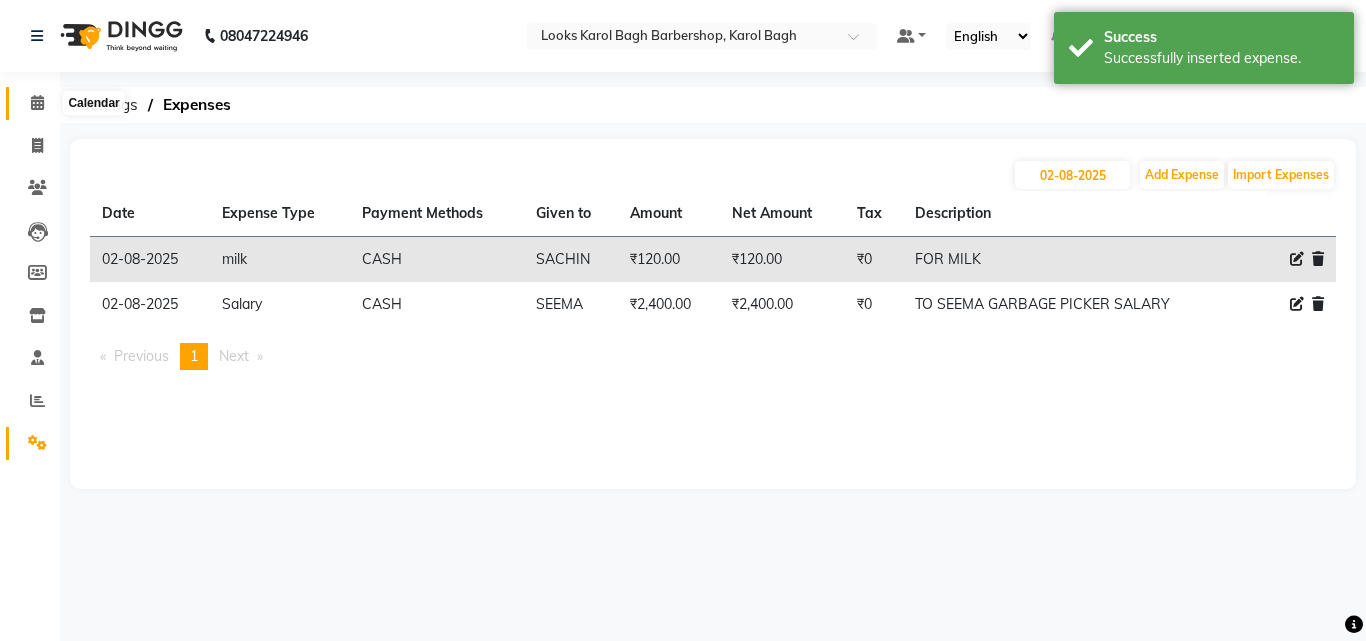 click 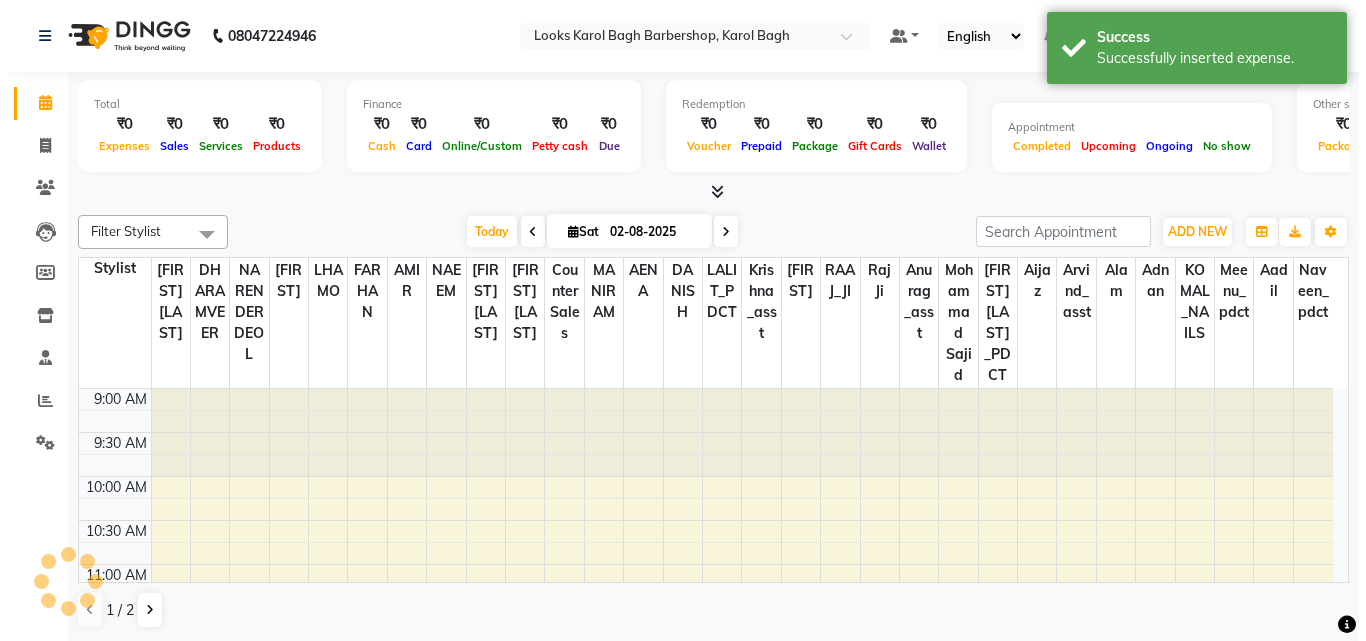 scroll, scrollTop: 265, scrollLeft: 0, axis: vertical 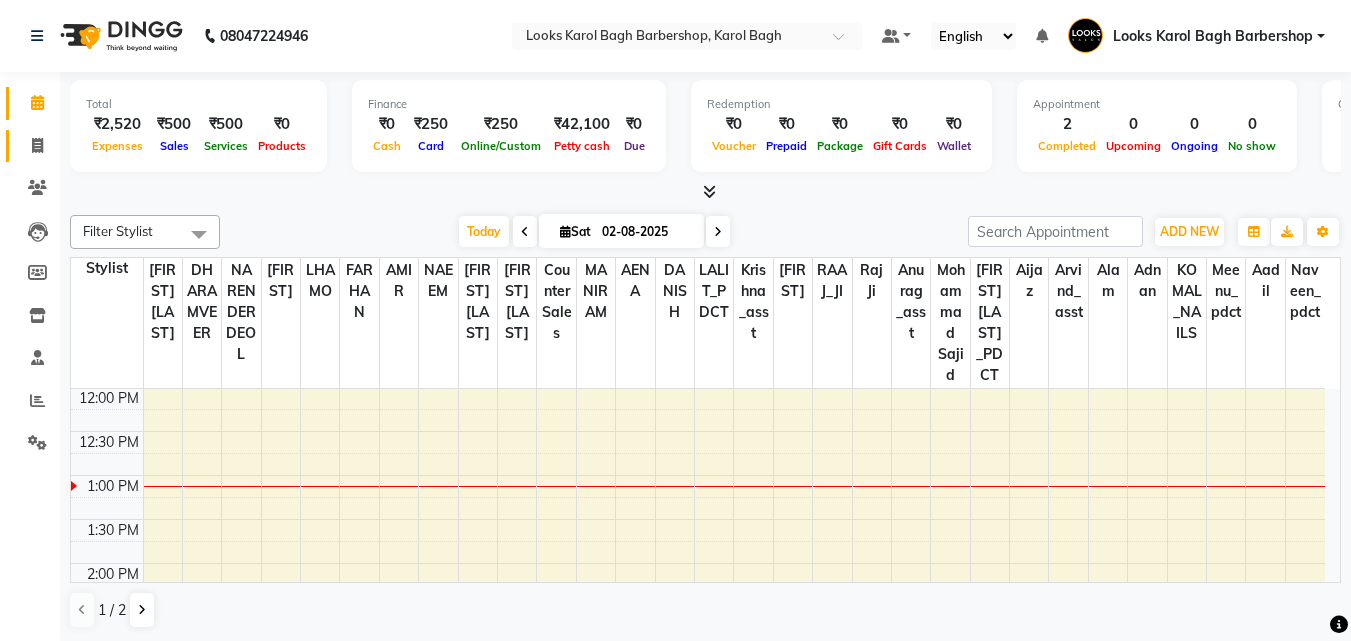click on "Invoice" 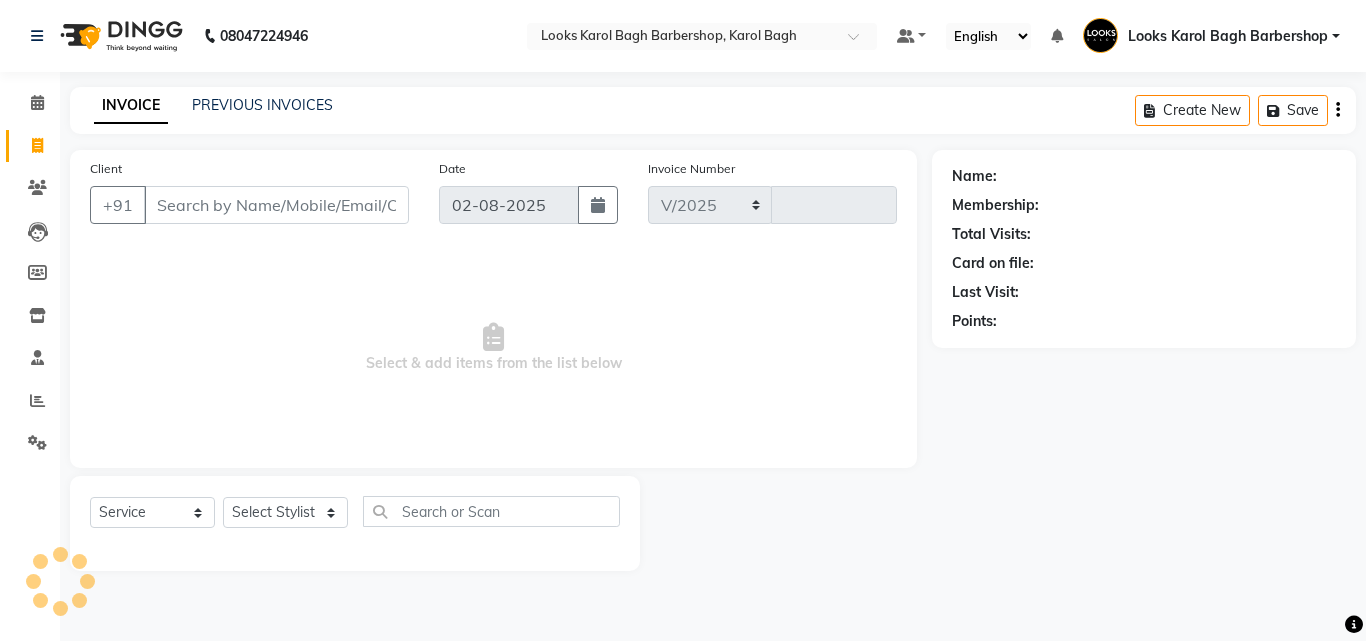 select on "4323" 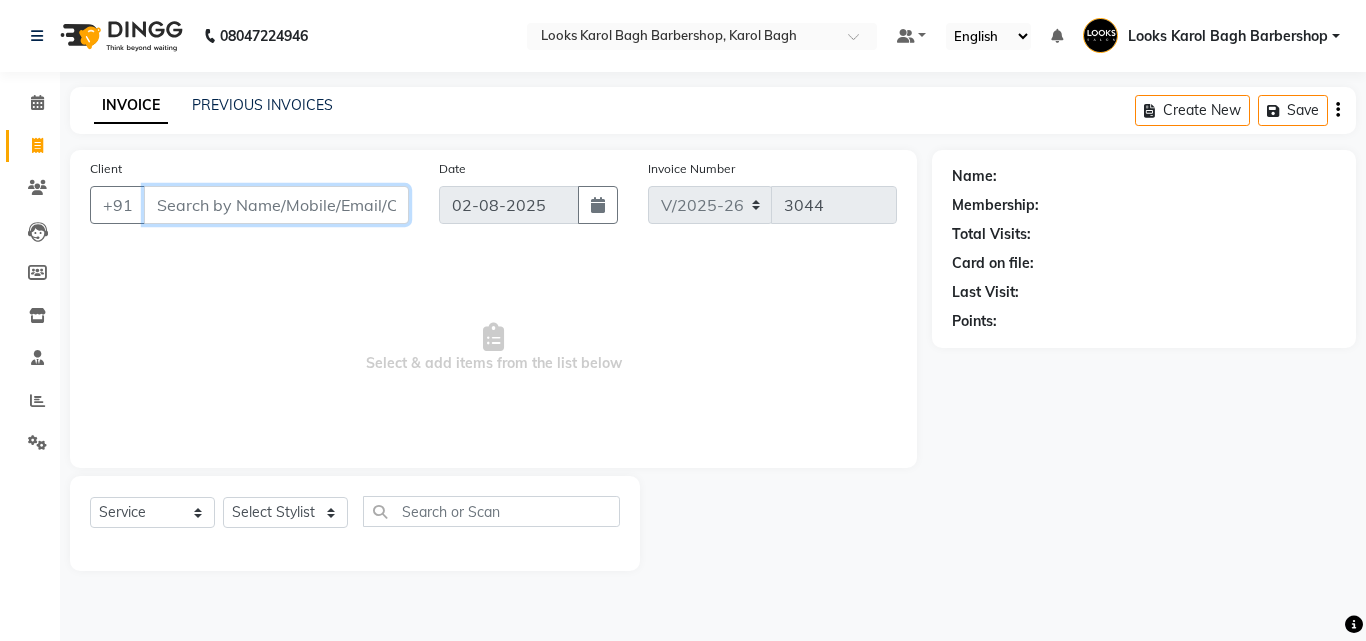 click on "Client" at bounding box center (276, 205) 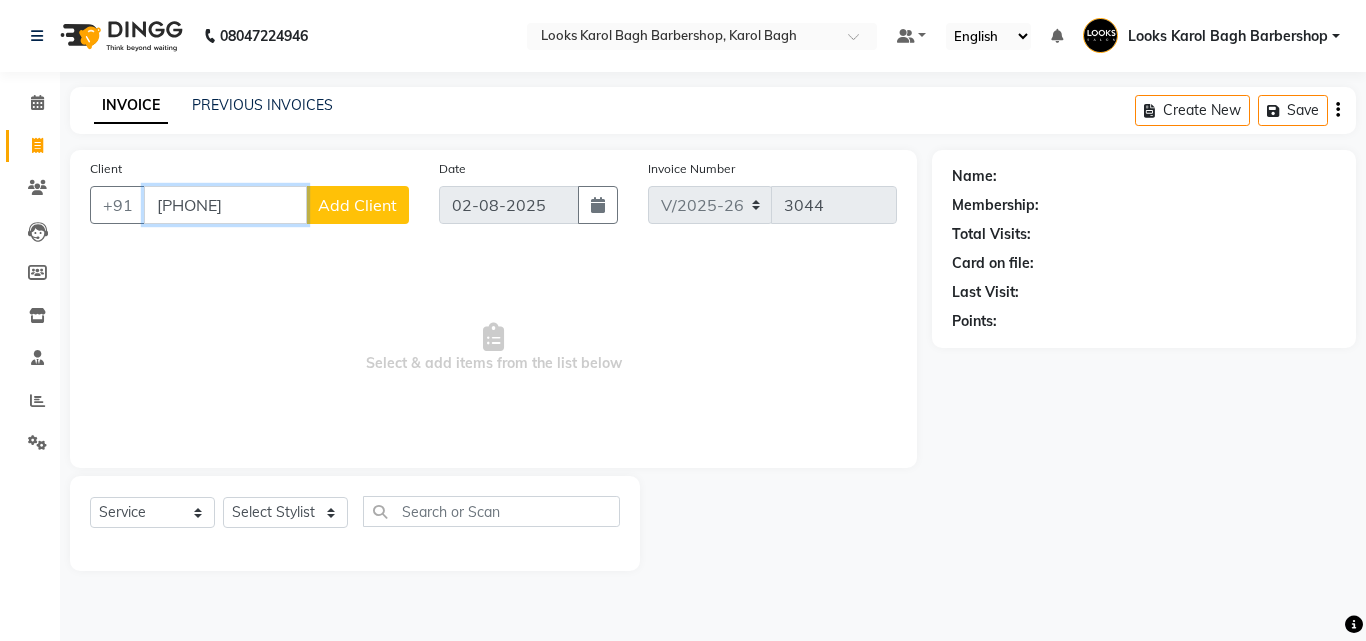 type on "[PHONE]" 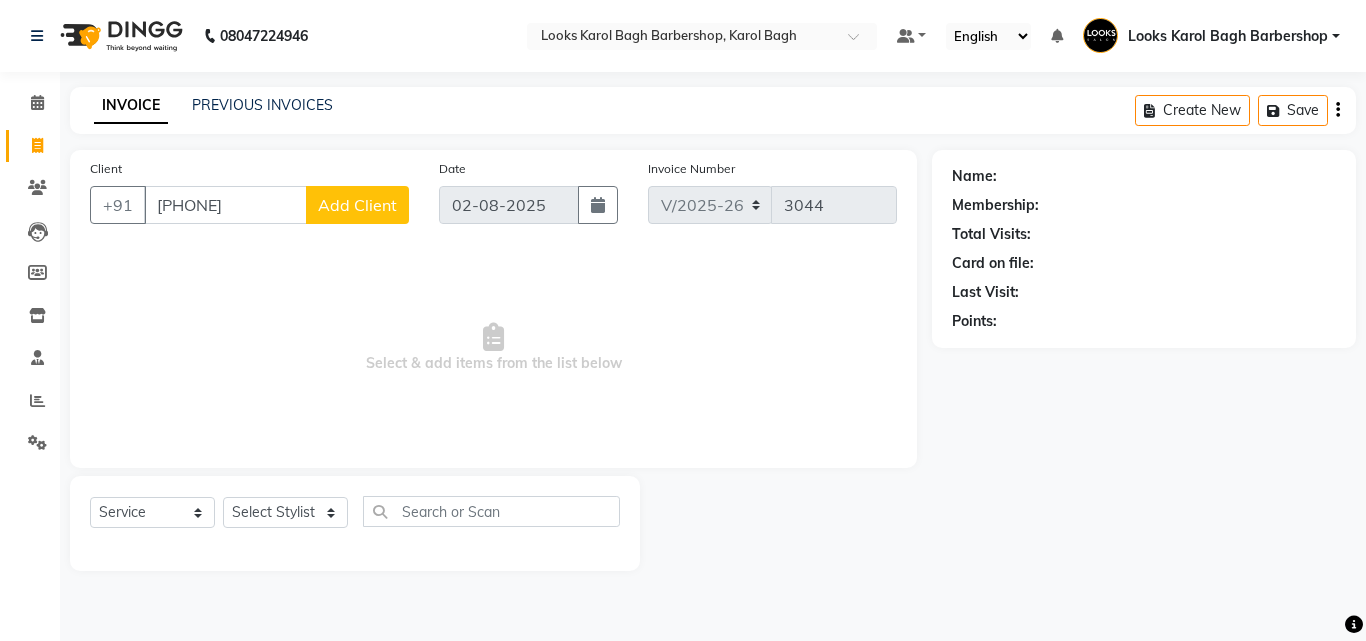 click on "Add Client" 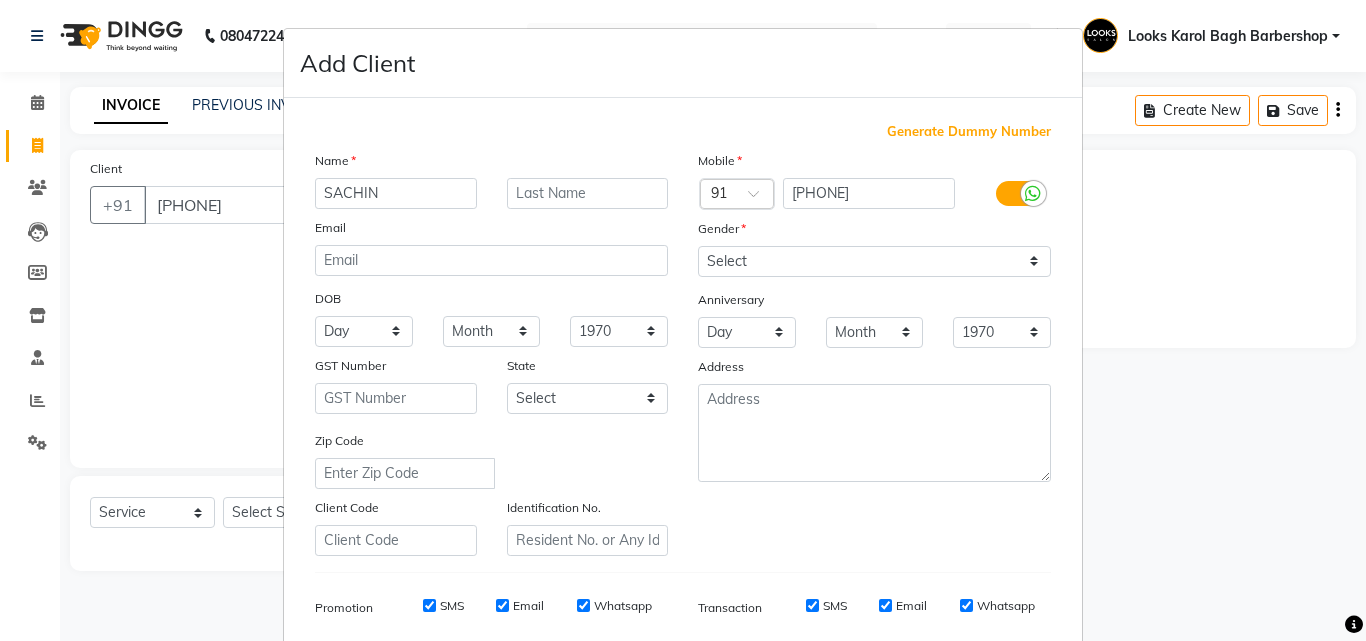 type on "SACHIN" 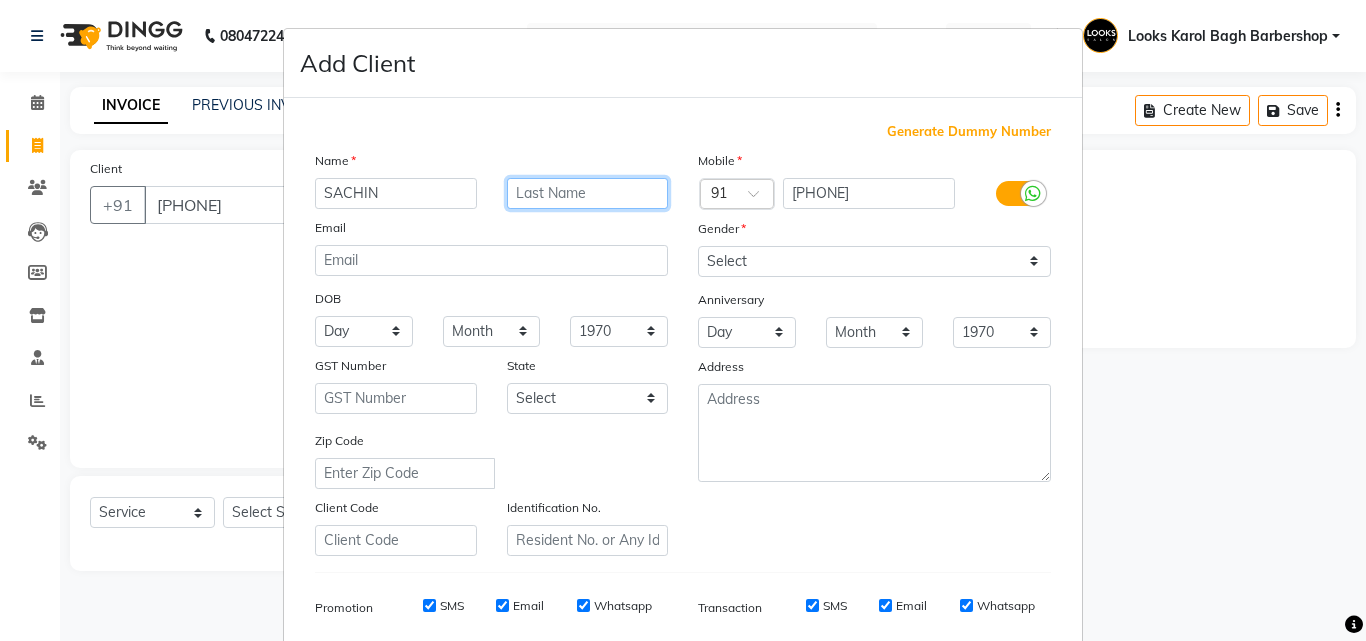 click at bounding box center (588, 193) 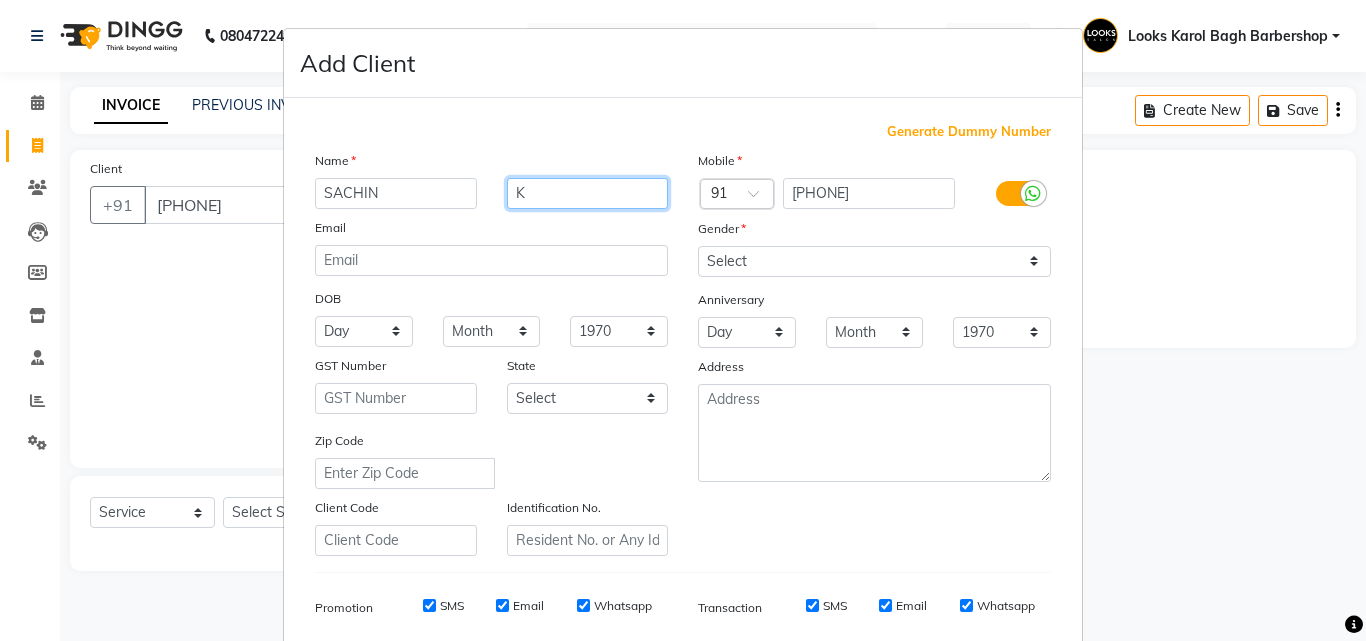 type on "K" 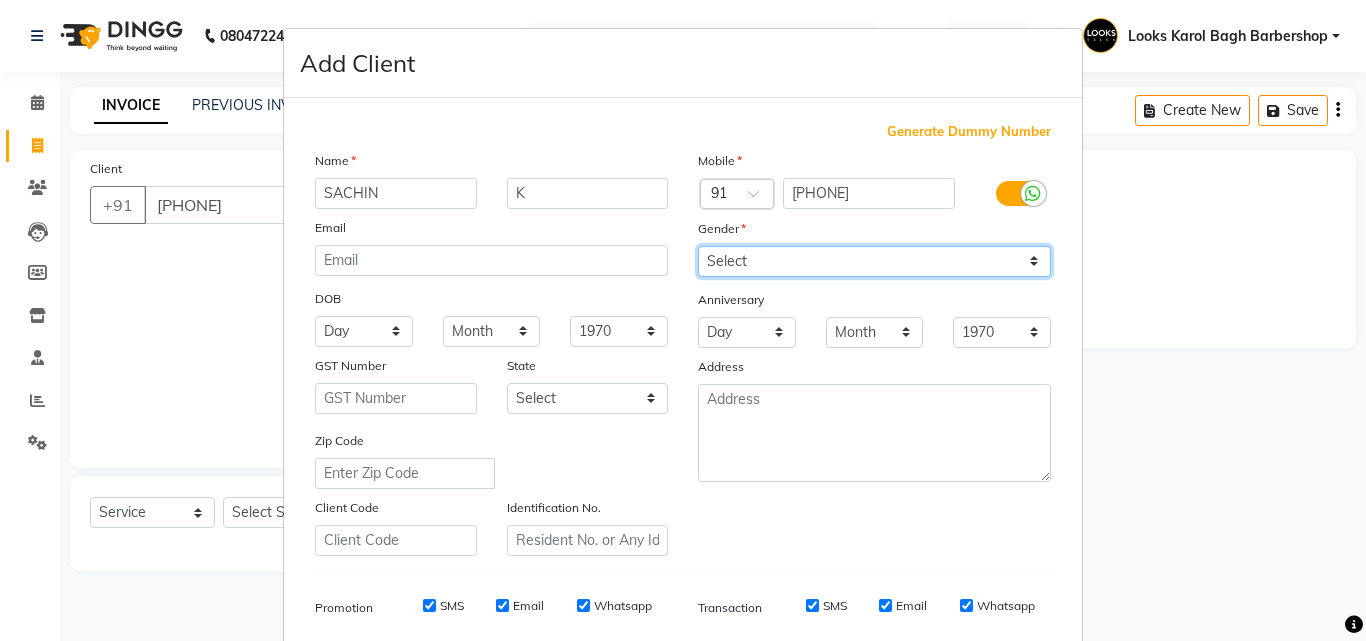 click on "Select Male Female Other Prefer Not To Say" at bounding box center [874, 261] 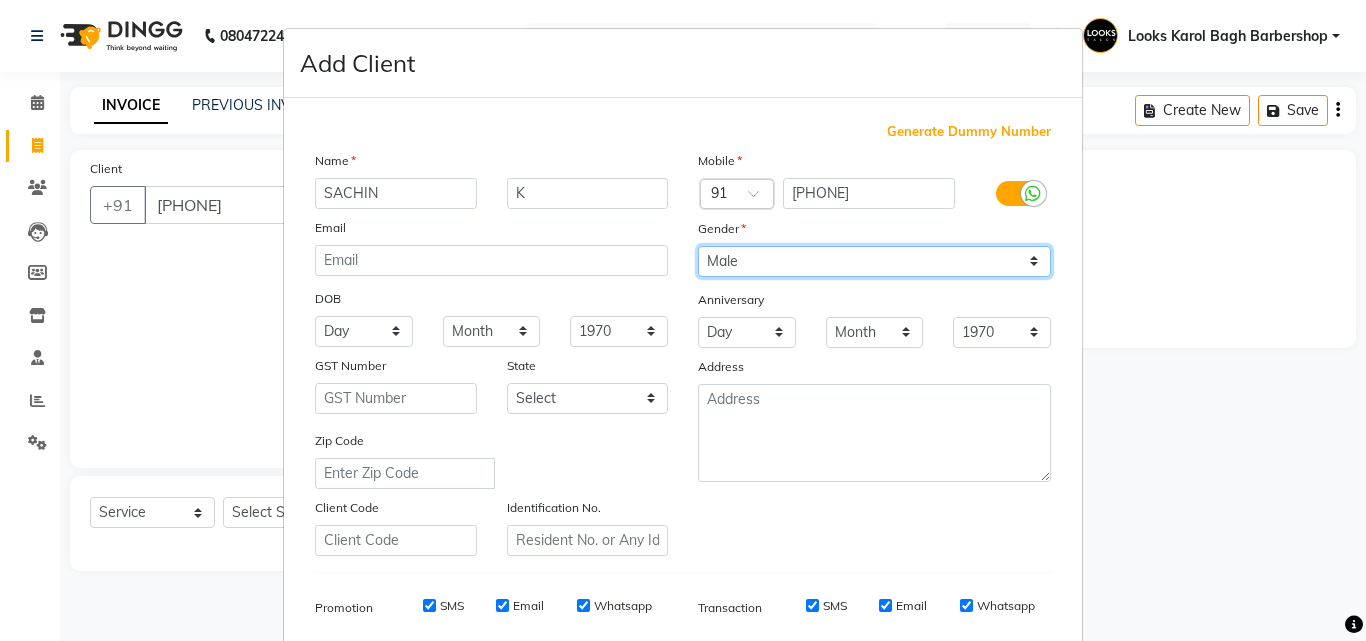 click on "Select Male Female Other Prefer Not To Say" at bounding box center [874, 261] 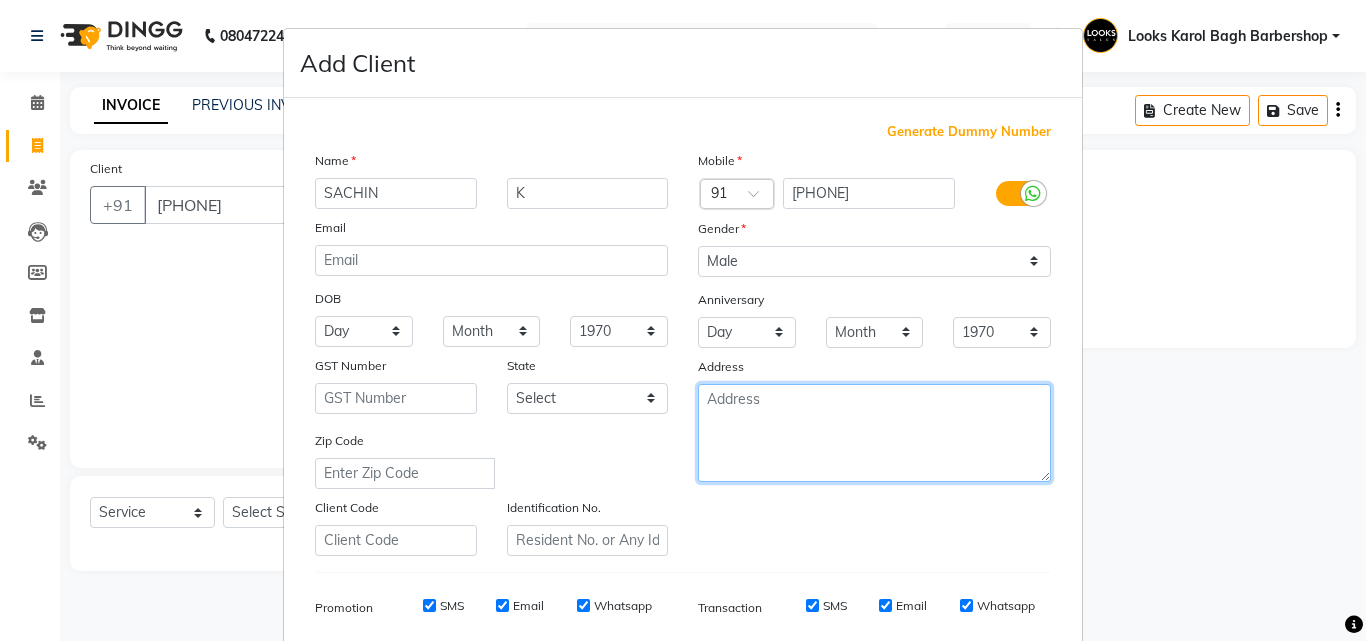 click at bounding box center [874, 433] 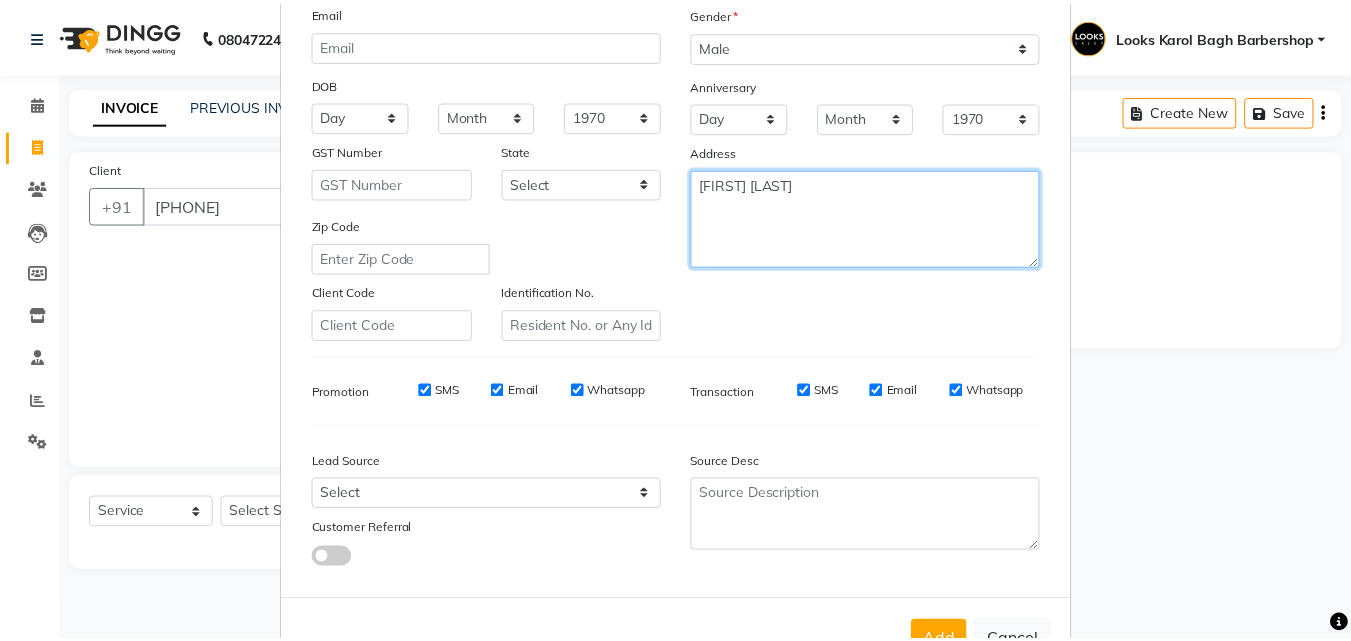 scroll, scrollTop: 282, scrollLeft: 0, axis: vertical 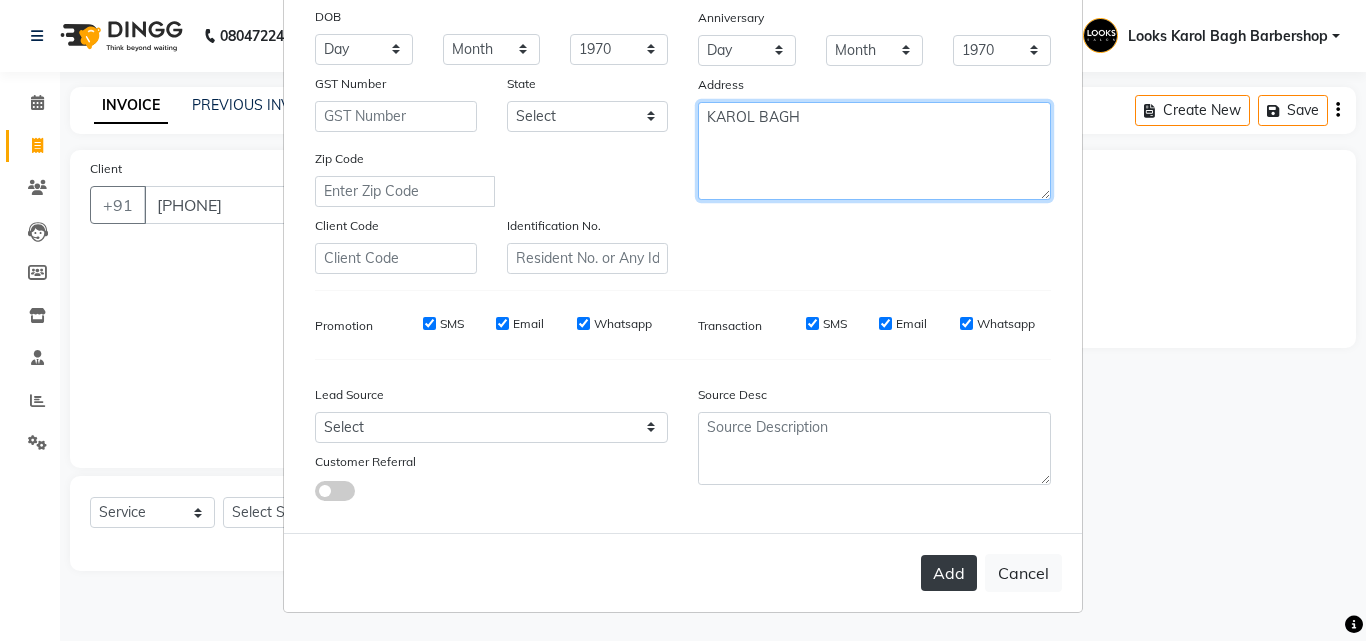type on "KAROL BAGH" 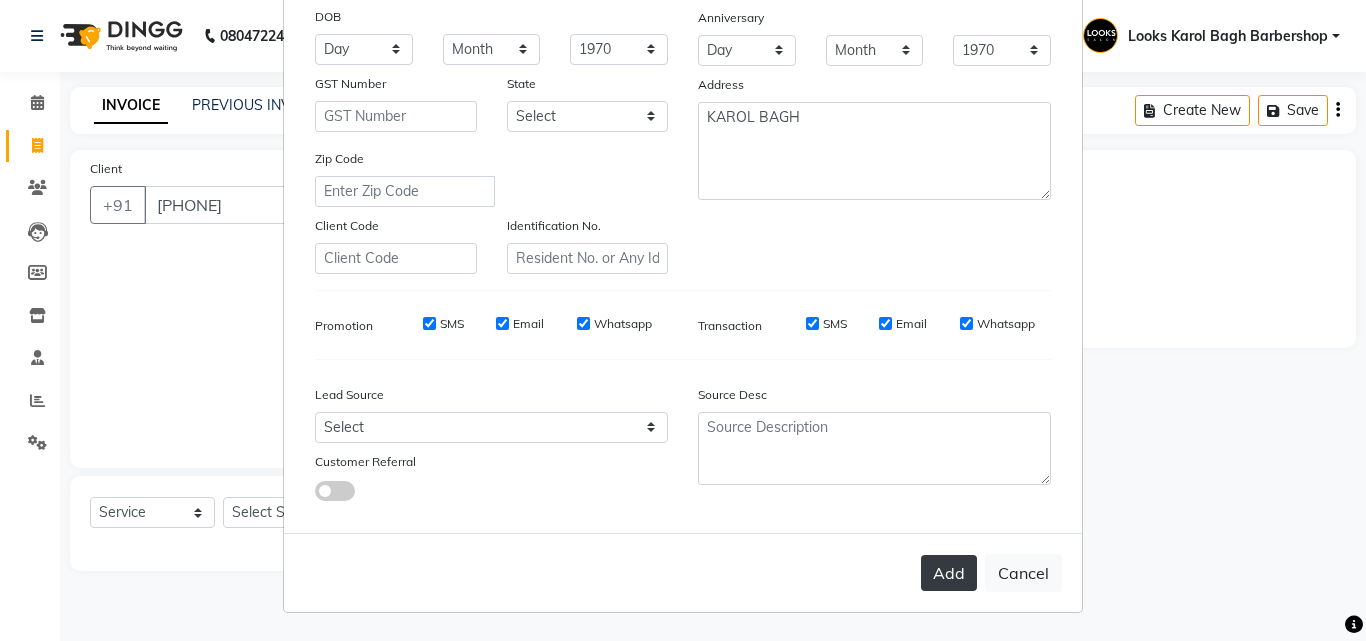click on "Add" at bounding box center (949, 573) 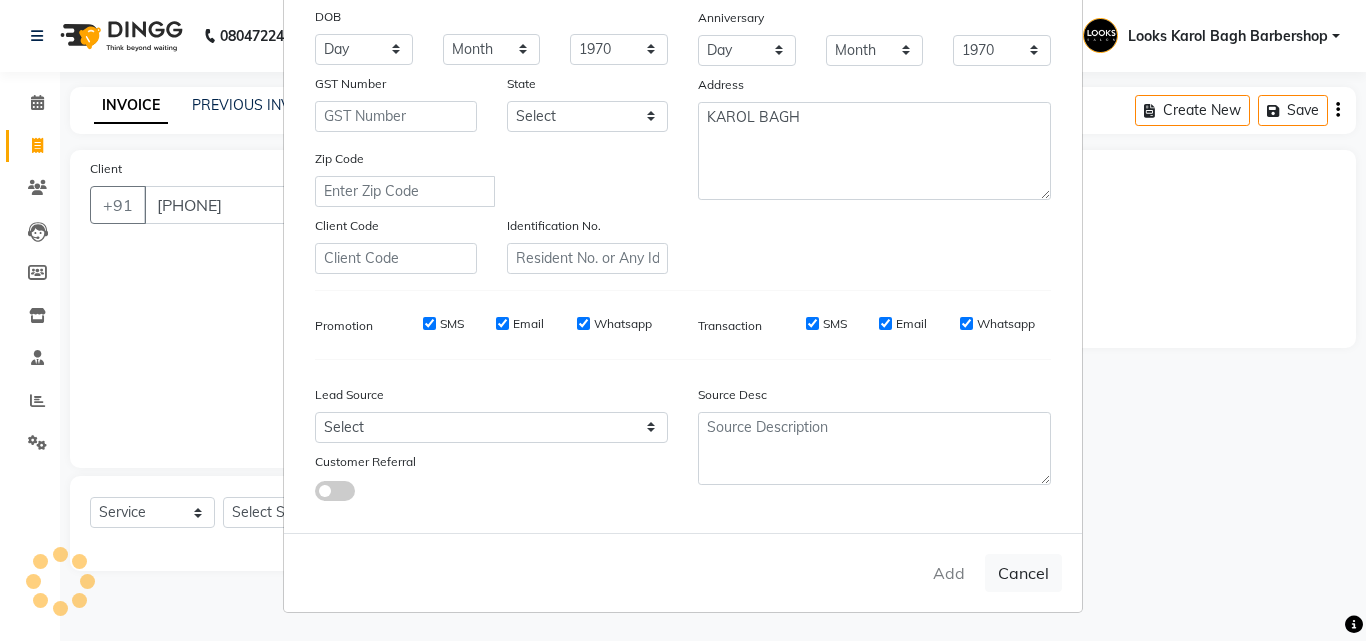 click on "Add Client Generate Dummy Number Name SACHIN K Email DOB Day 01 02 03 04 05 06 07 08 09 10 11 12 13 14 15 16 17 18 19 20 21 22 23 24 25 26 27 28 29 30 31 Month January February March April May June July August September October November December 1940 1941 1942 1943 1944 1945 1946 1947 1948 1949 1950 1951 1952 1953 1954 1955 1956 1957 1958 1959 1960 1961 1962 1963 1964 1965 1966 1967 1968 1969 1970 1971 1972 1973 1974 1975 1976 1977 1978 1979 1980 1981 1982 1983 1984 1985 1986 1987 1988 1989 1990 1991 1992 1993 1994 1995 1996 1997 1998 1999 2000 2001 2002 2003 2004 2005 2006 2007 2008 2009 2010 2011 2012 2013 2014 2015 2016 2017 2018 2019 2020 2021 2022 2023 2024 GST Number State Select Andaman and Nicobar Islands Andhra Pradesh Arunachal Pradesh Assam Bihar Chandigarh Chhattisgarh Dadra and Nagar Haveli Daman and Diu Delhi Goa Gujarat Haryana Himachal Pradesh Jammu and Kashmir Jharkhand Karnataka Kerala Lakshadweep Madhya Pradesh Maharashtra Manipur Meghalaya Mizoram Nagaland Odisha Pondicherry Punjab Sikkim" at bounding box center (683, 320) 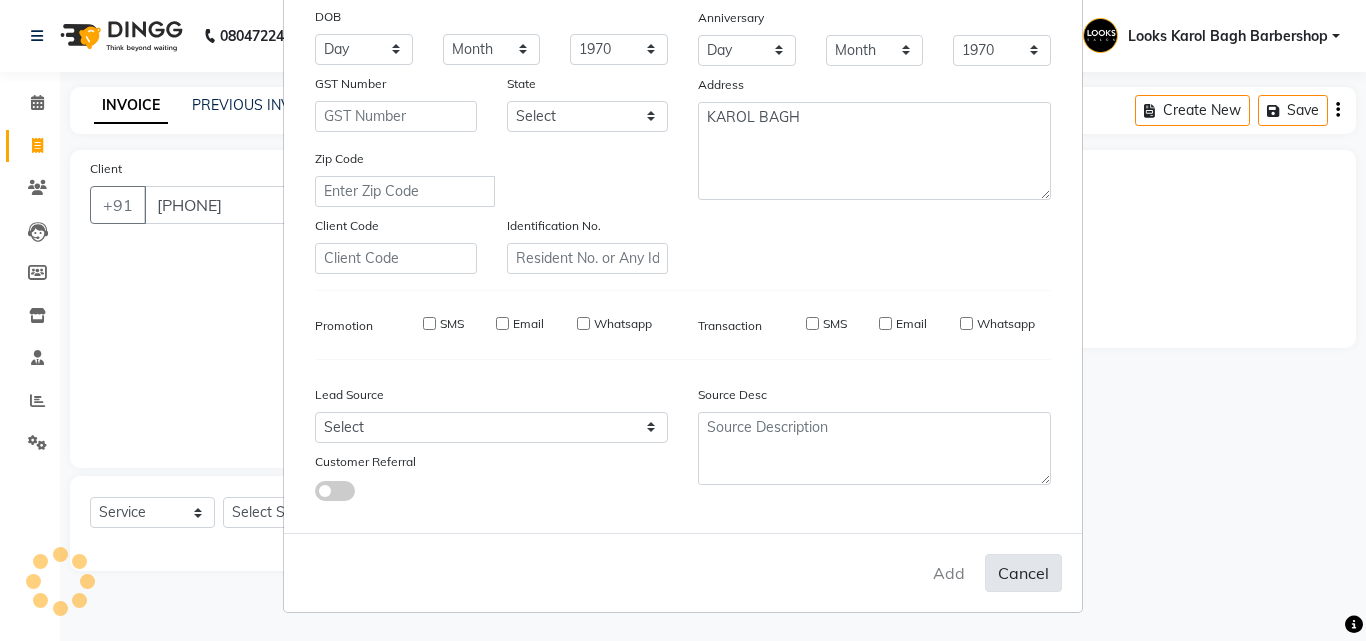 type 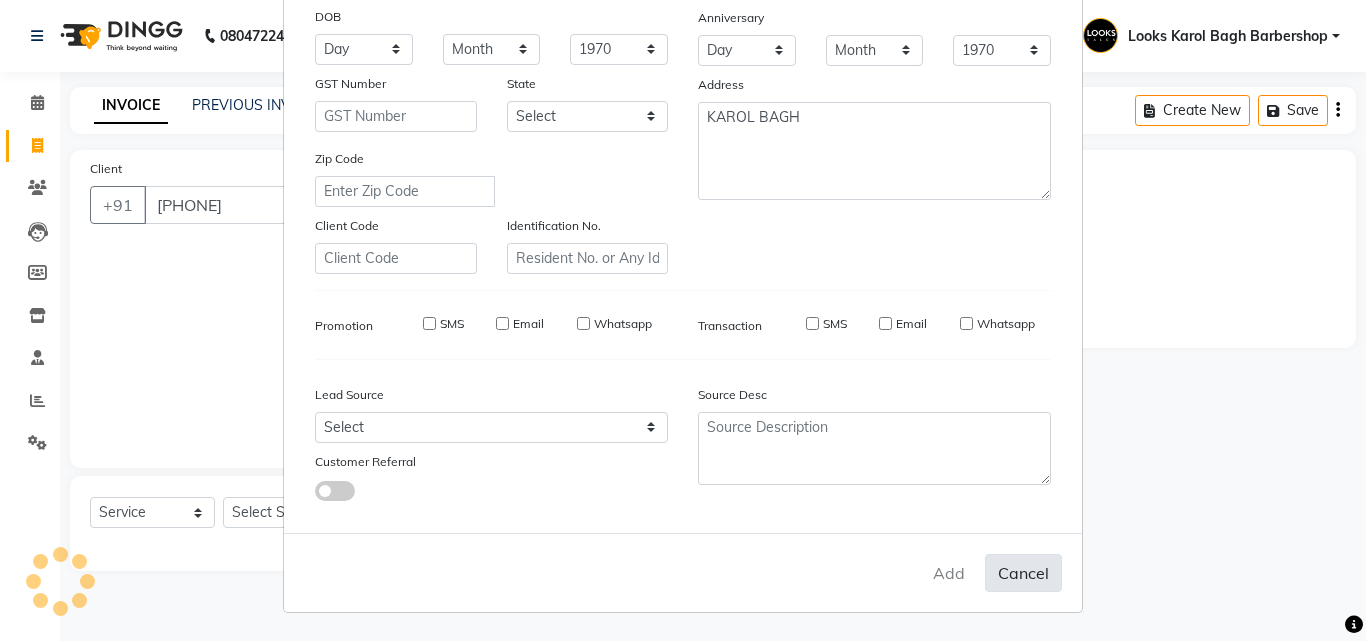 type 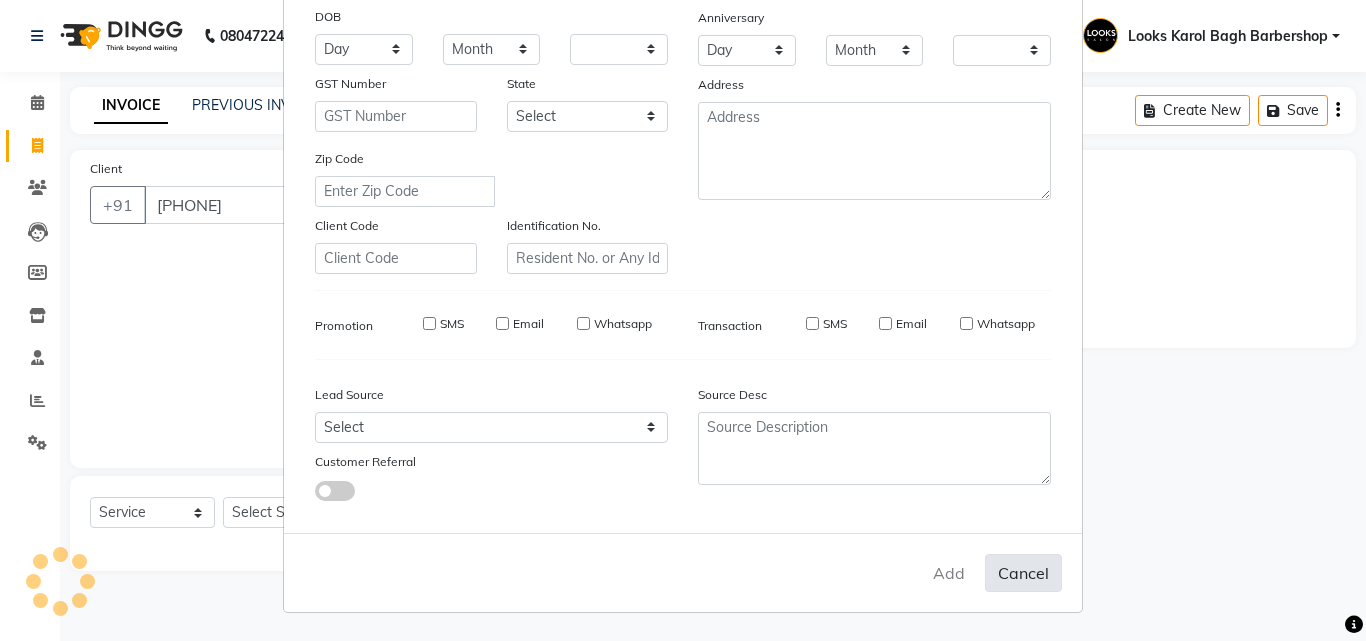 checkbox on "false" 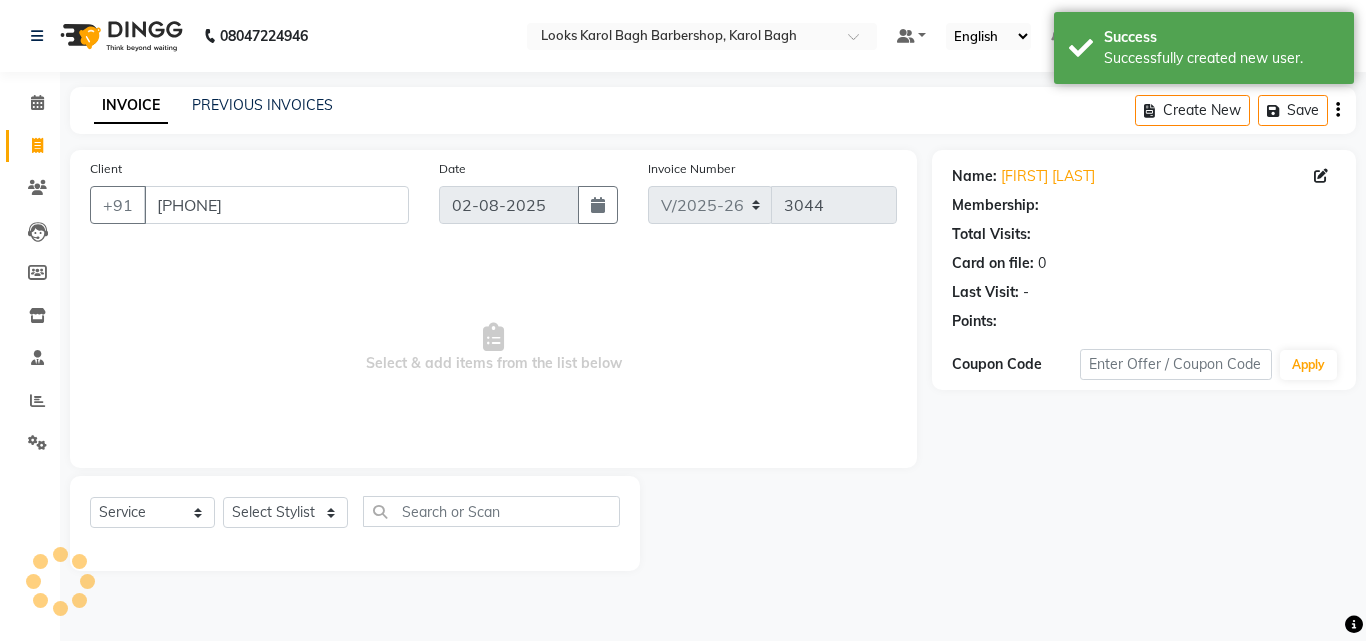 select on "1: Object" 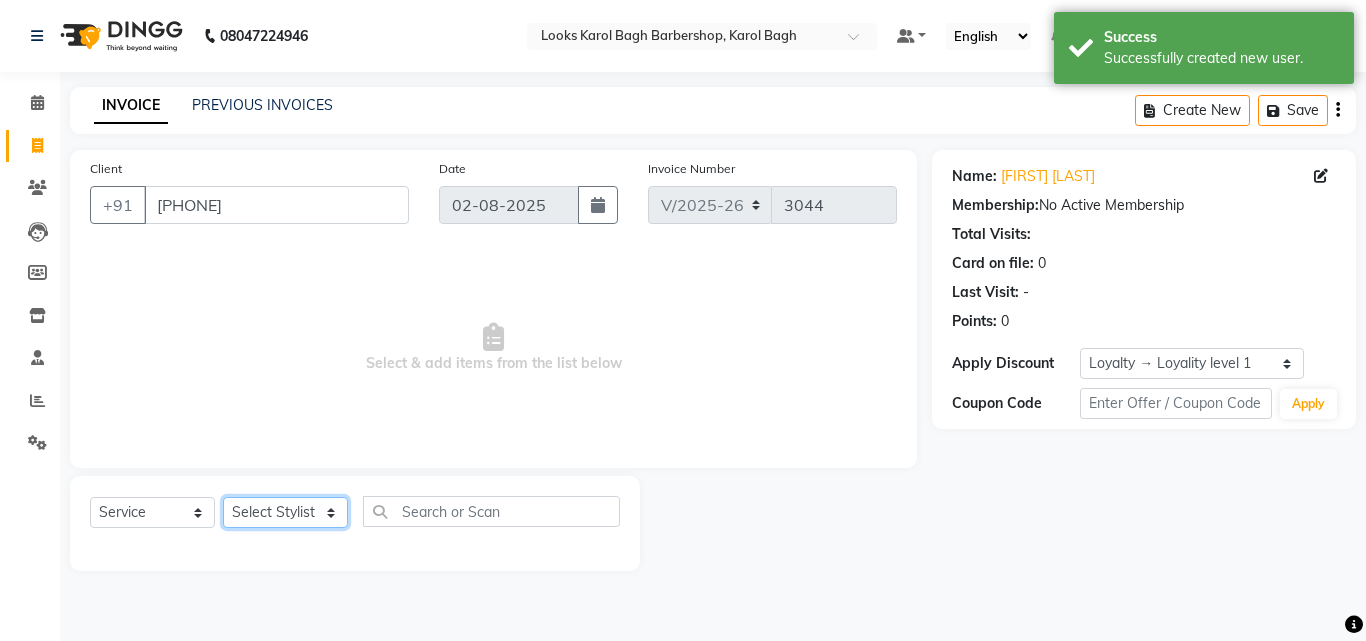 click on "Select Stylist Aadil Adnan AENA Aijaz Alam Amazon_Kart AMIR  Anurag _asst Arvind_asst BIJENDER  Counter Sales DANISH DHARAMVEER Eshan FARHAN KARAN RAI  KOMAL_NAILS Krishna_asst LALIT_PDCT LHAMO Looks_Female_Section Looks_H.O_Store Looks Karol Bagh Barbershop Looks_Kart MANIRAM Meenu_pdct Mohammad Sajid NAEEM  NARENDER DEOL  Naveen_pdct Prabhakar Kumar_PDCT RAAJ GUPTA RAAJ_JI raj ji RAM MURTI NARYAL ROHIT  Rohit Seth Rohit Thakur SACHIN sahil Shabina Shakir SIMRAN Sonia Sunny VIKRAM VIKRANT SINGH  Vishal_Asst YOGESH ASSISTANT" 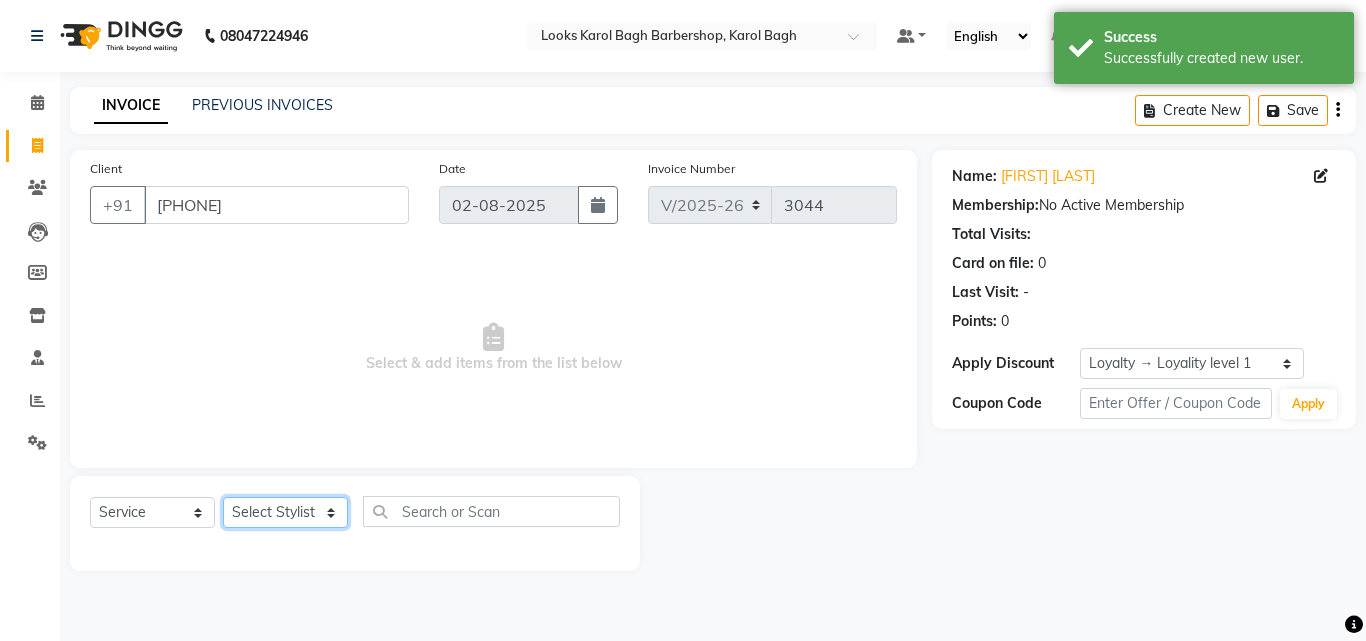 select on "23409" 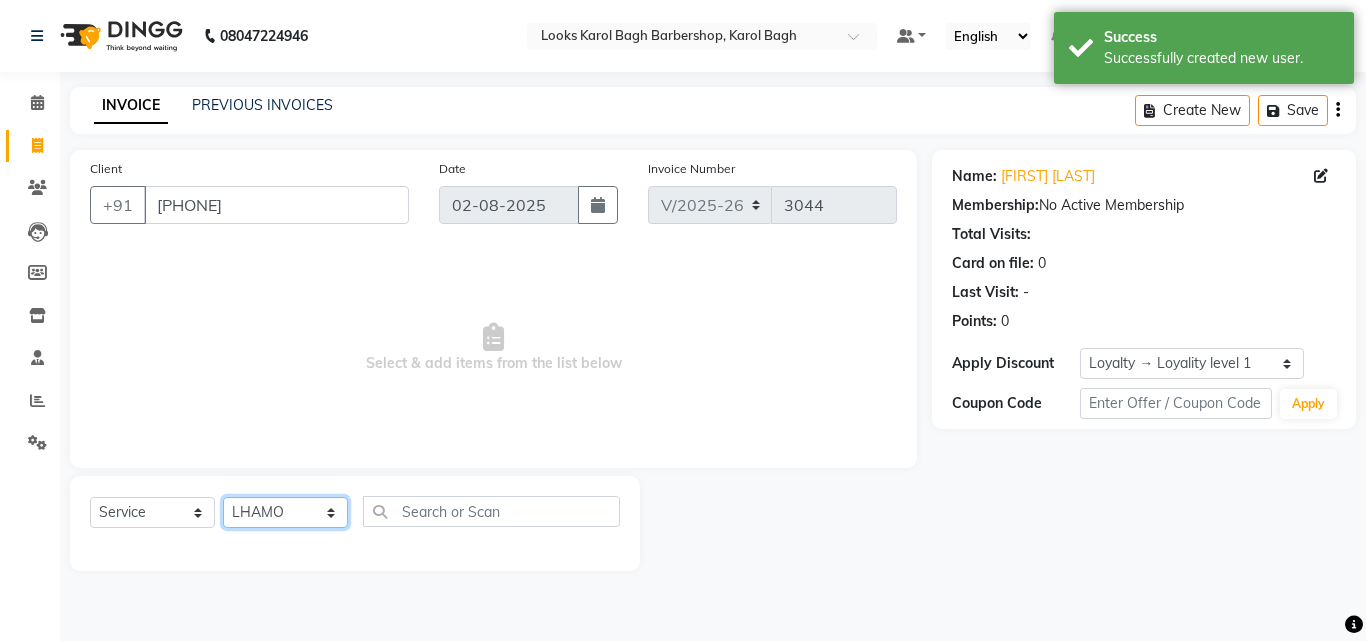 click on "Select Stylist Aadil Adnan AENA Aijaz Alam Amazon_Kart AMIR  Anurag _asst Arvind_asst BIJENDER  Counter Sales DANISH DHARAMVEER Eshan FARHAN KARAN RAI  KOMAL_NAILS Krishna_asst LALIT_PDCT LHAMO Looks_Female_Section Looks_H.O_Store Looks Karol Bagh Barbershop Looks_Kart MANIRAM Meenu_pdct Mohammad Sajid NAEEM  NARENDER DEOL  Naveen_pdct Prabhakar Kumar_PDCT RAAJ GUPTA RAAJ_JI raj ji RAM MURTI NARYAL ROHIT  Rohit Seth Rohit Thakur SACHIN sahil Shabina Shakir SIMRAN Sonia Sunny VIKRAM VIKRANT SINGH  Vishal_Asst YOGESH ASSISTANT" 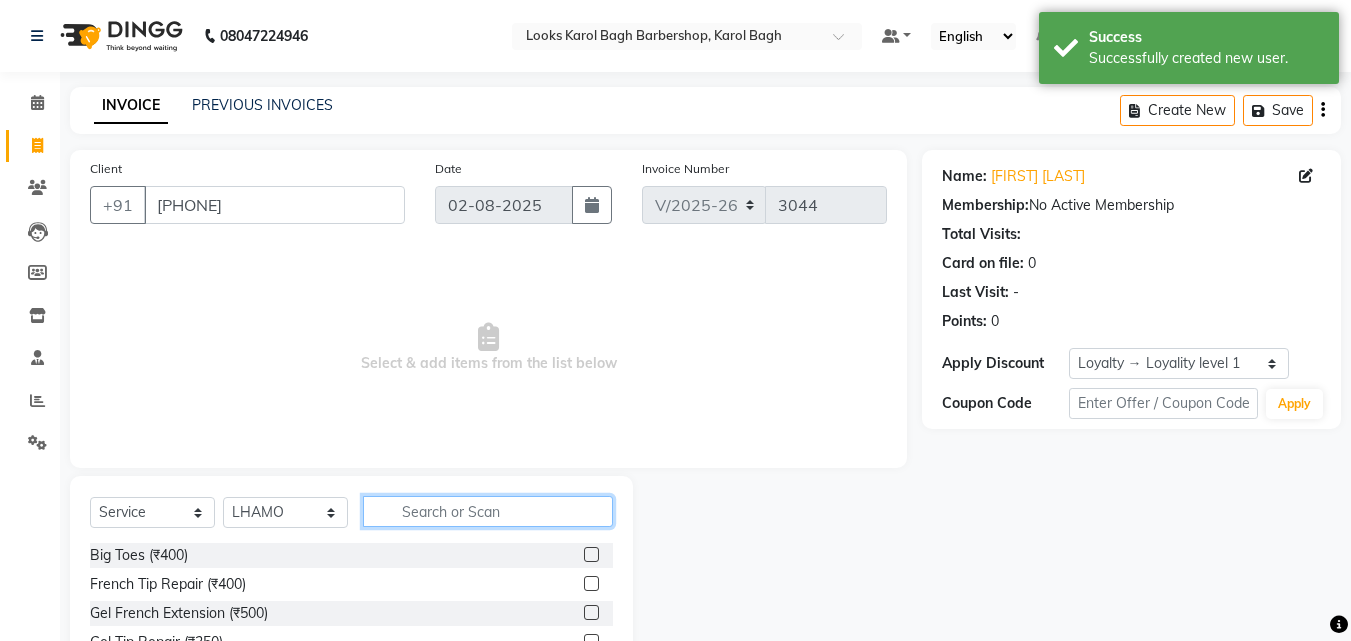 click 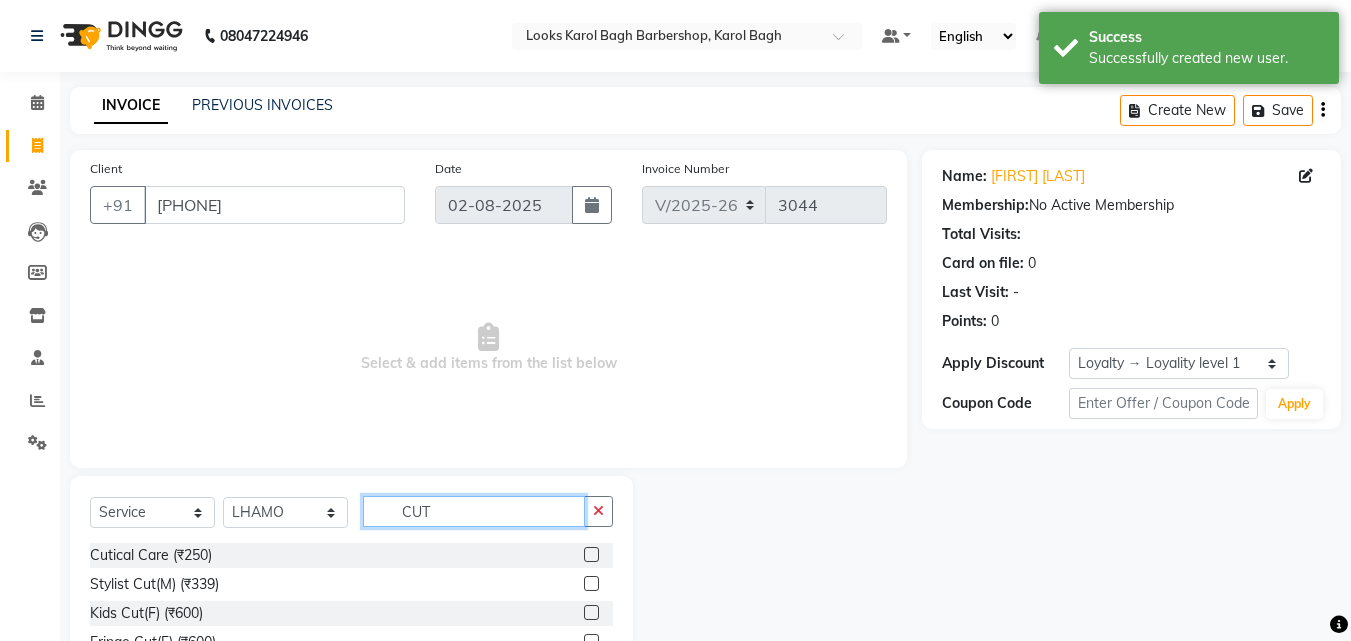 scroll, scrollTop: 160, scrollLeft: 0, axis: vertical 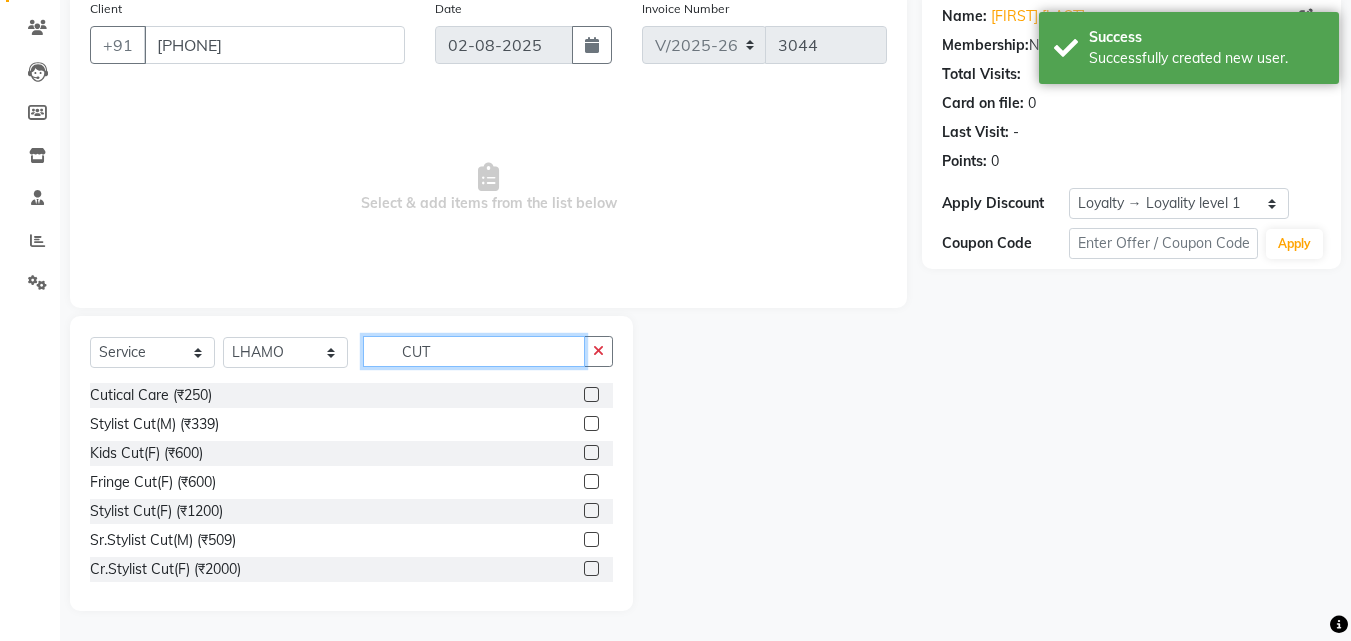 type on "CUT" 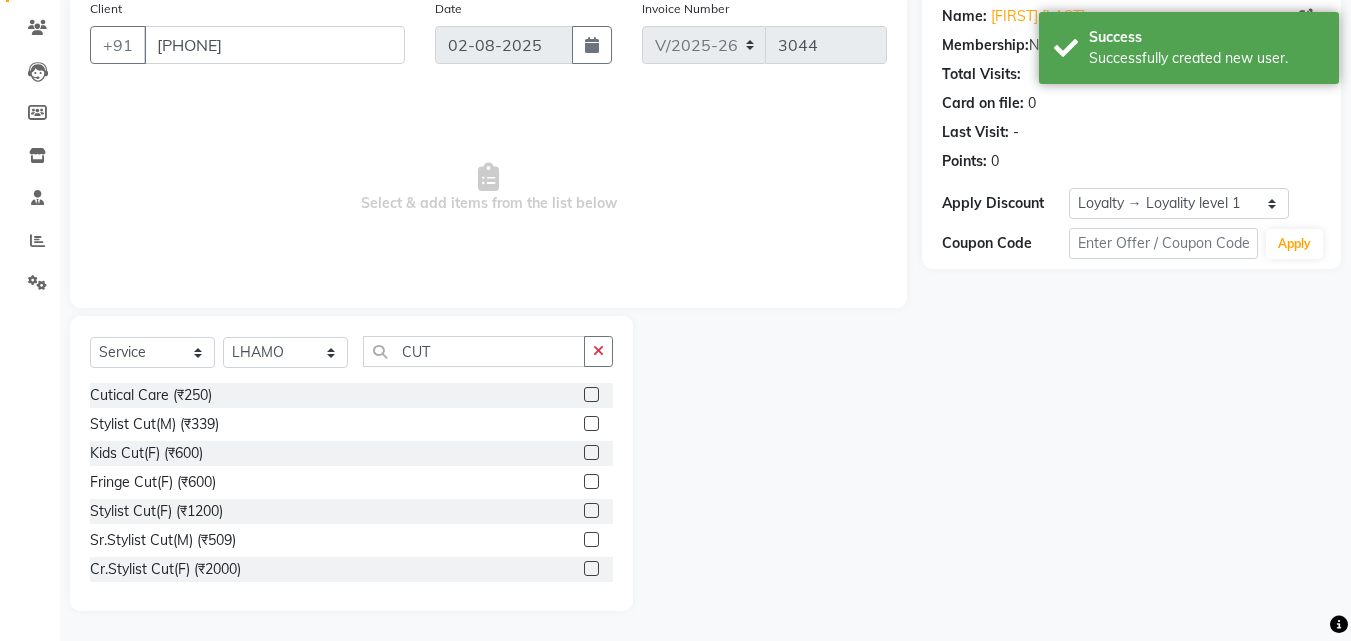 click 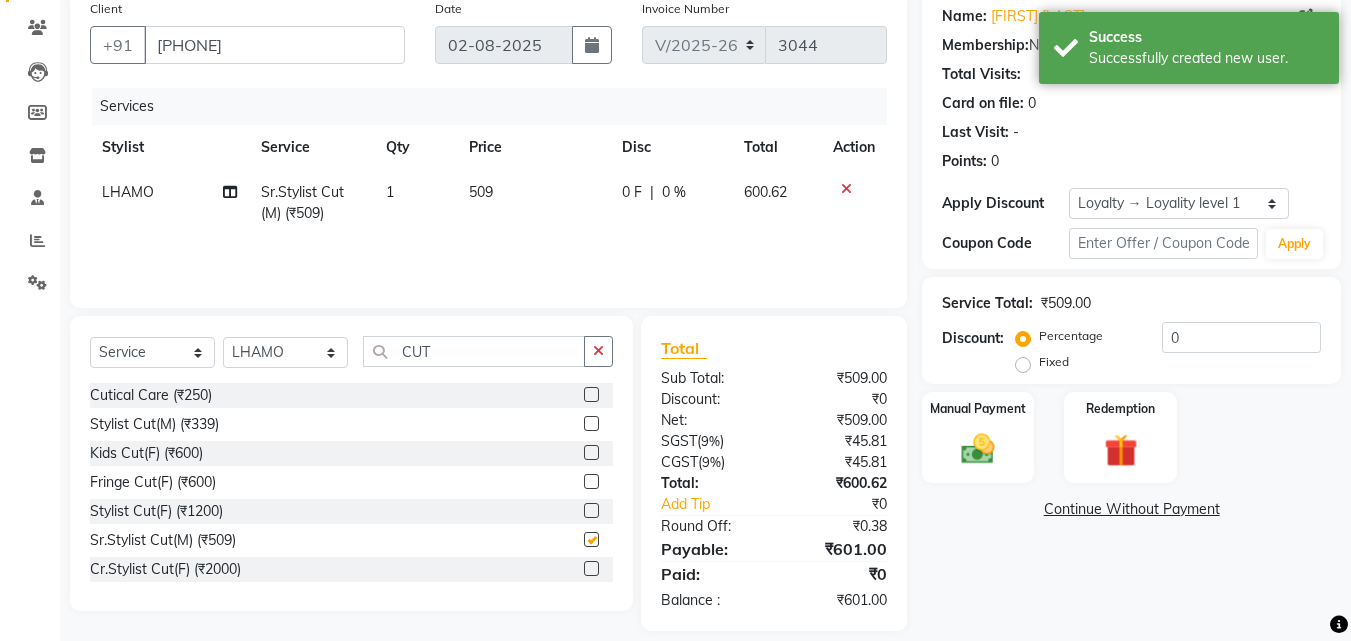 checkbox on "false" 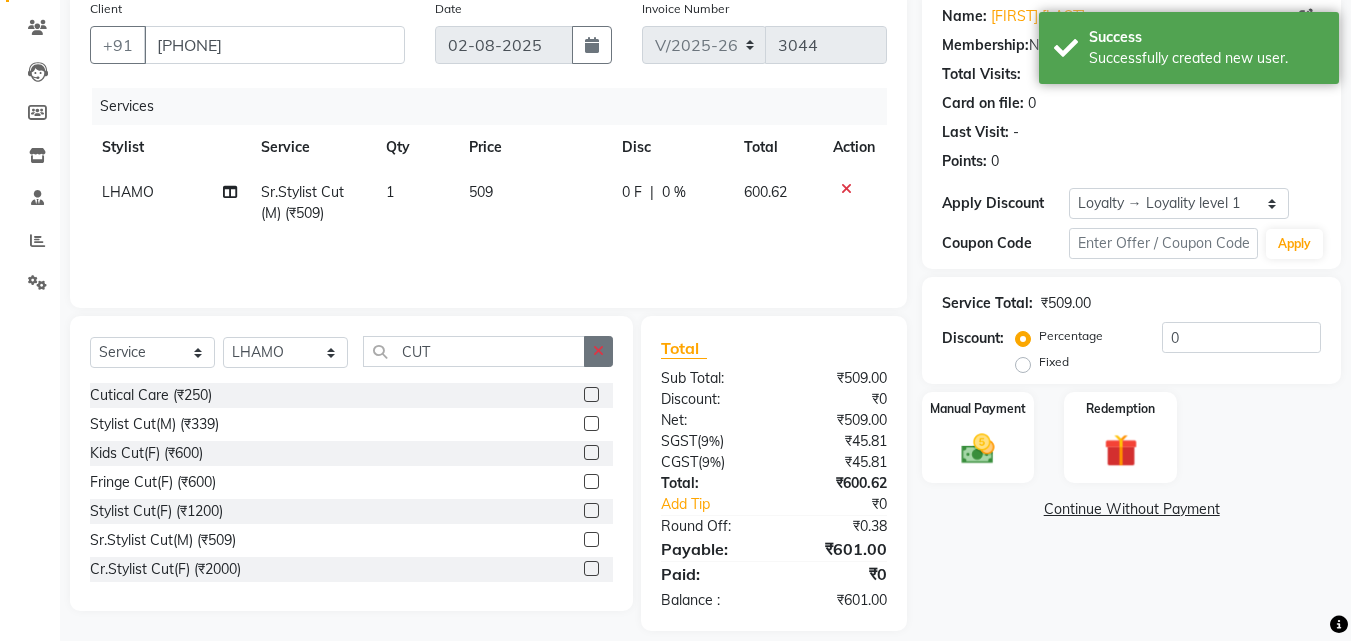 click 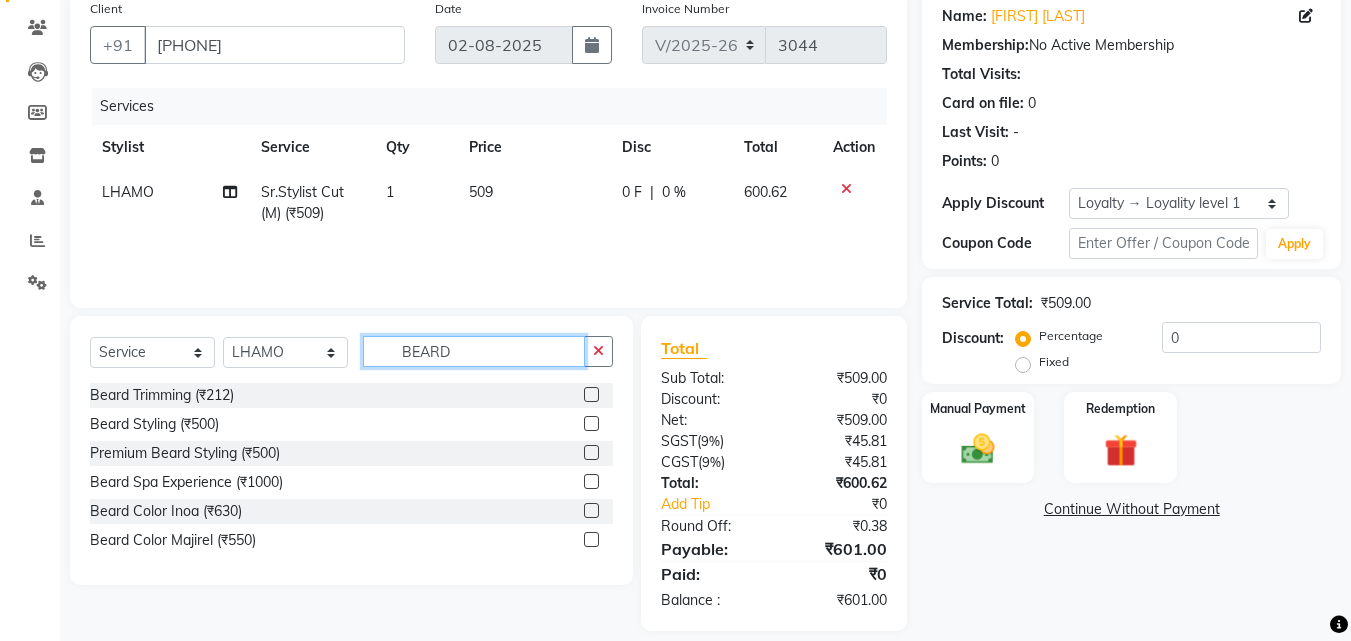 type on "BEARD" 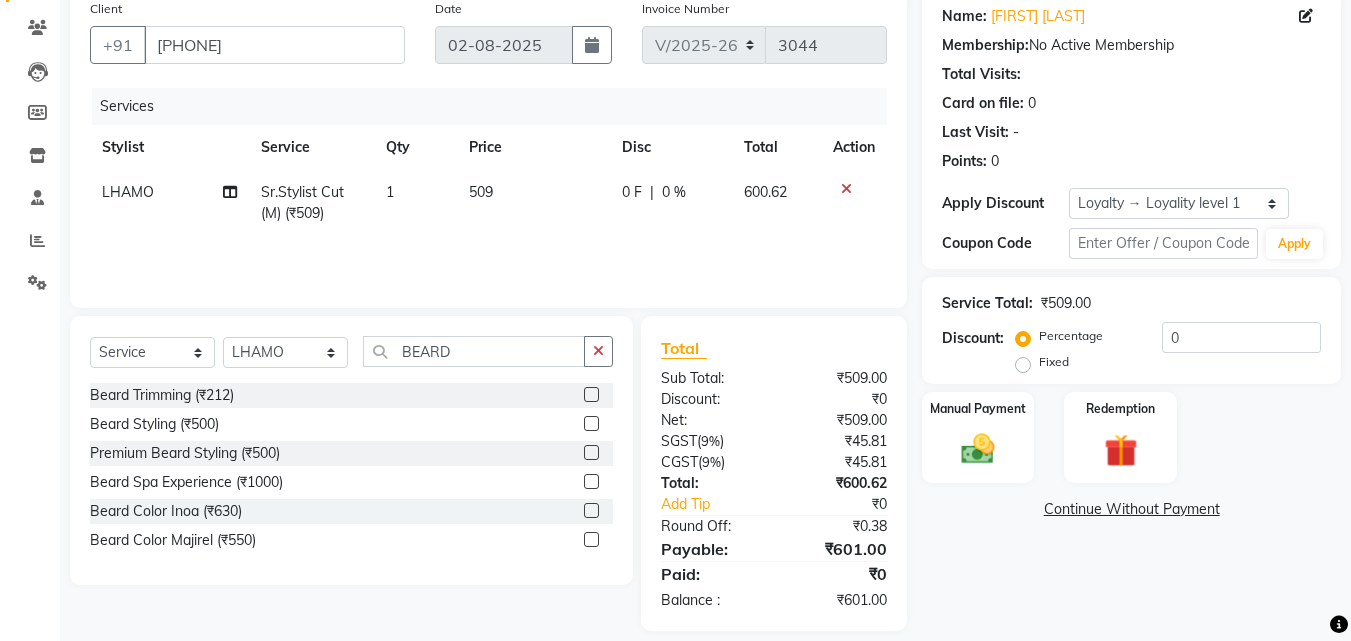 click 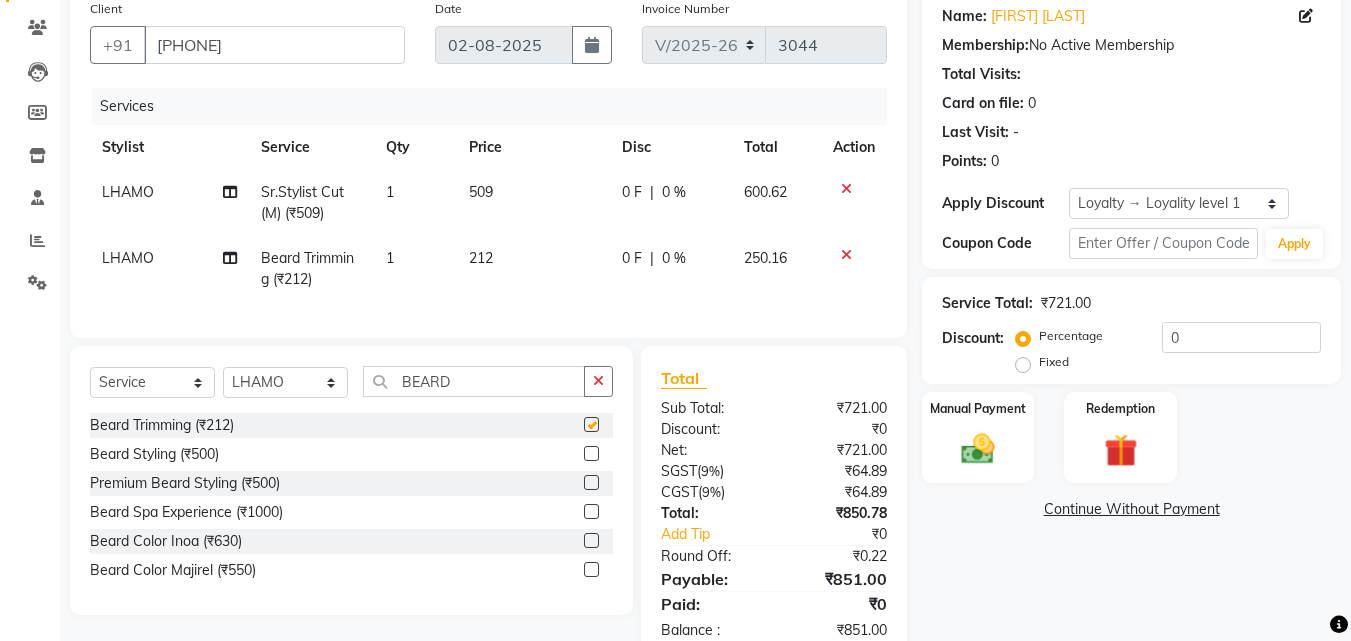 checkbox on "false" 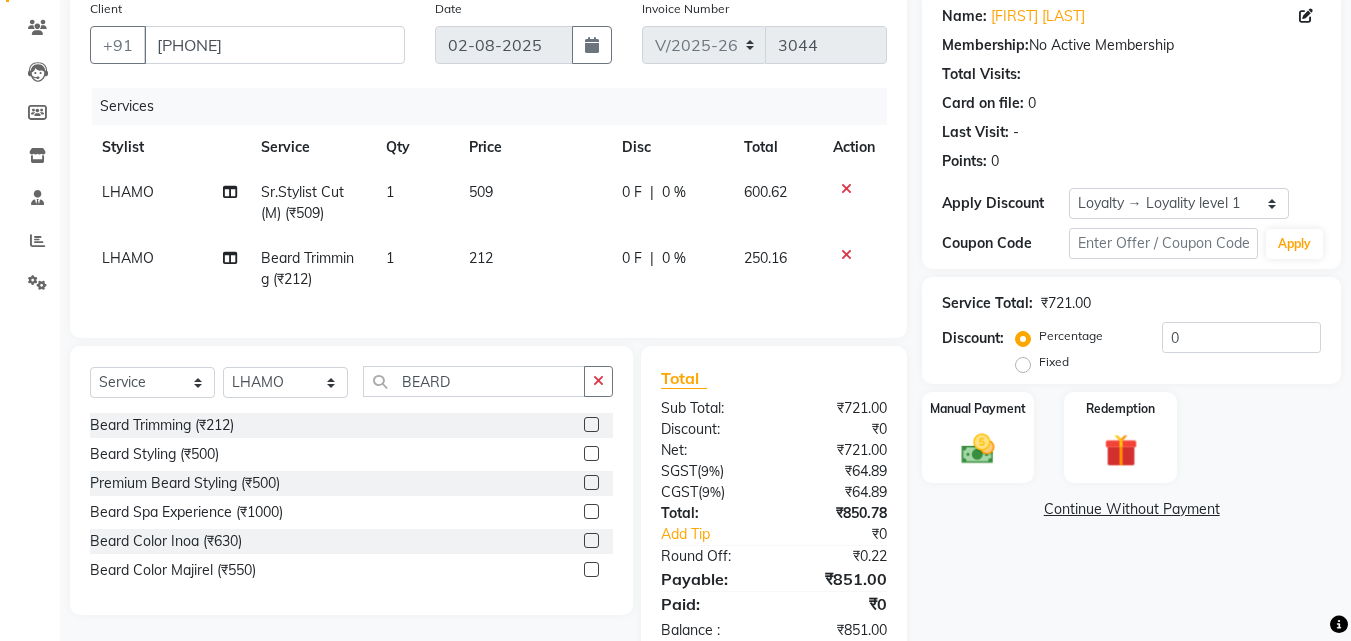 scroll, scrollTop: 225, scrollLeft: 0, axis: vertical 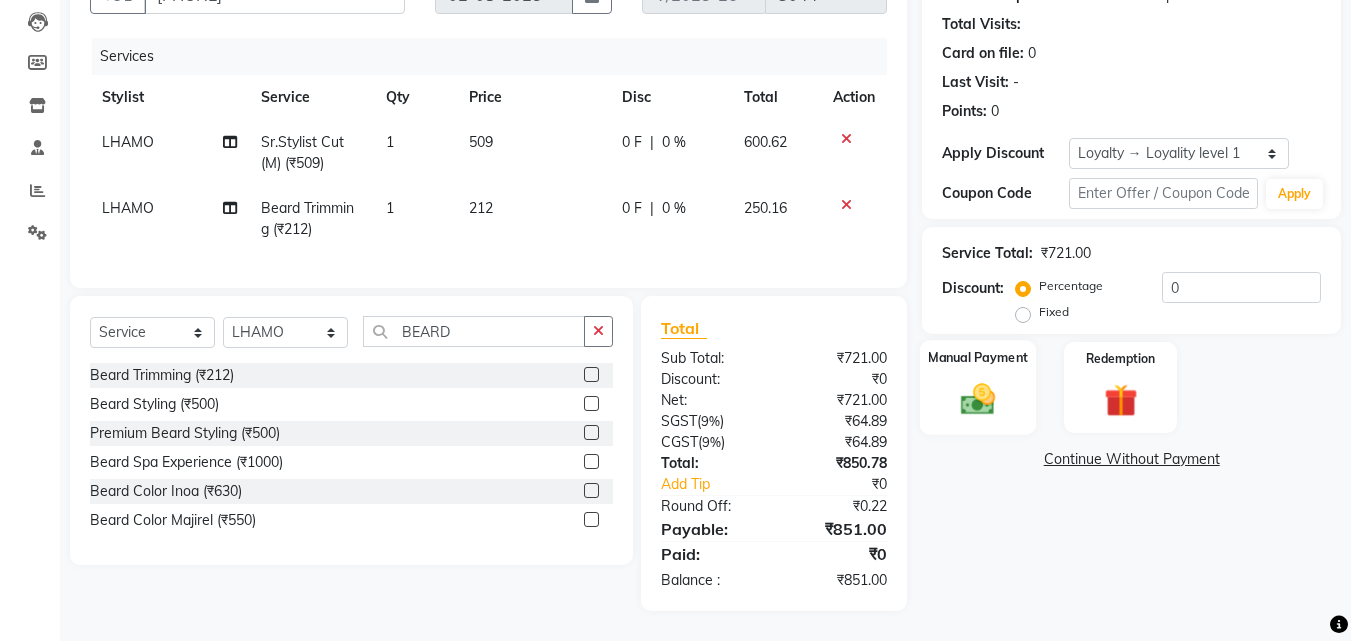 click 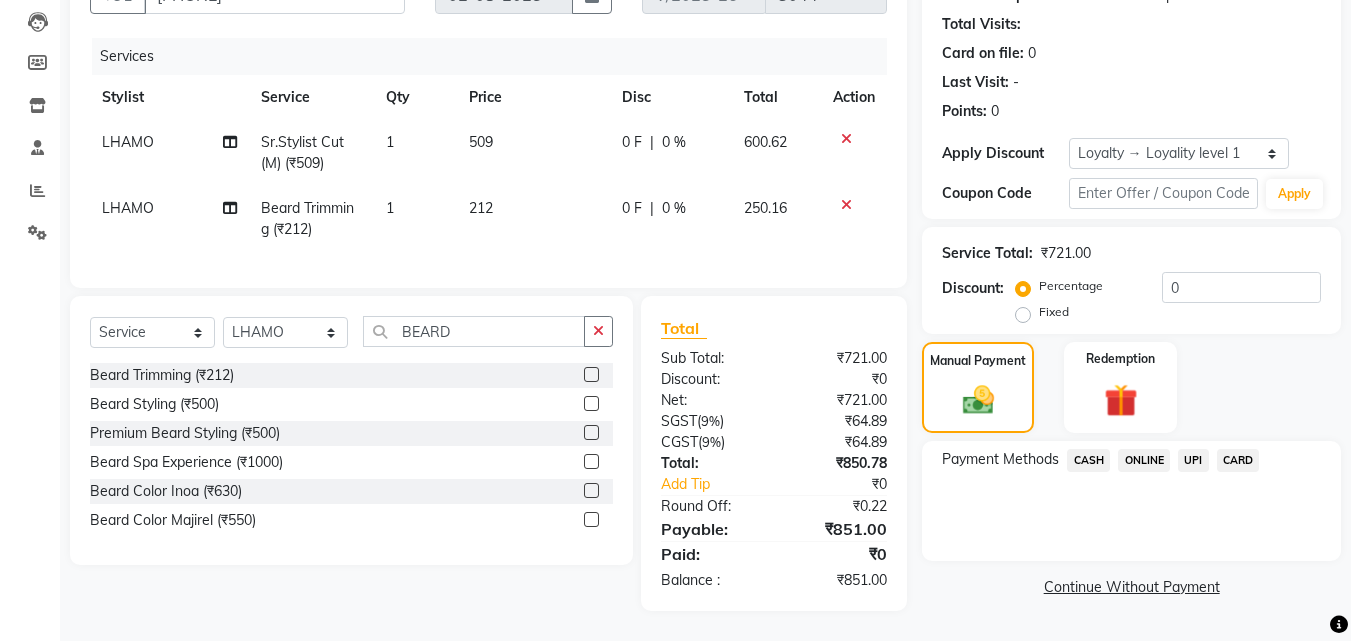 click on "UPI" 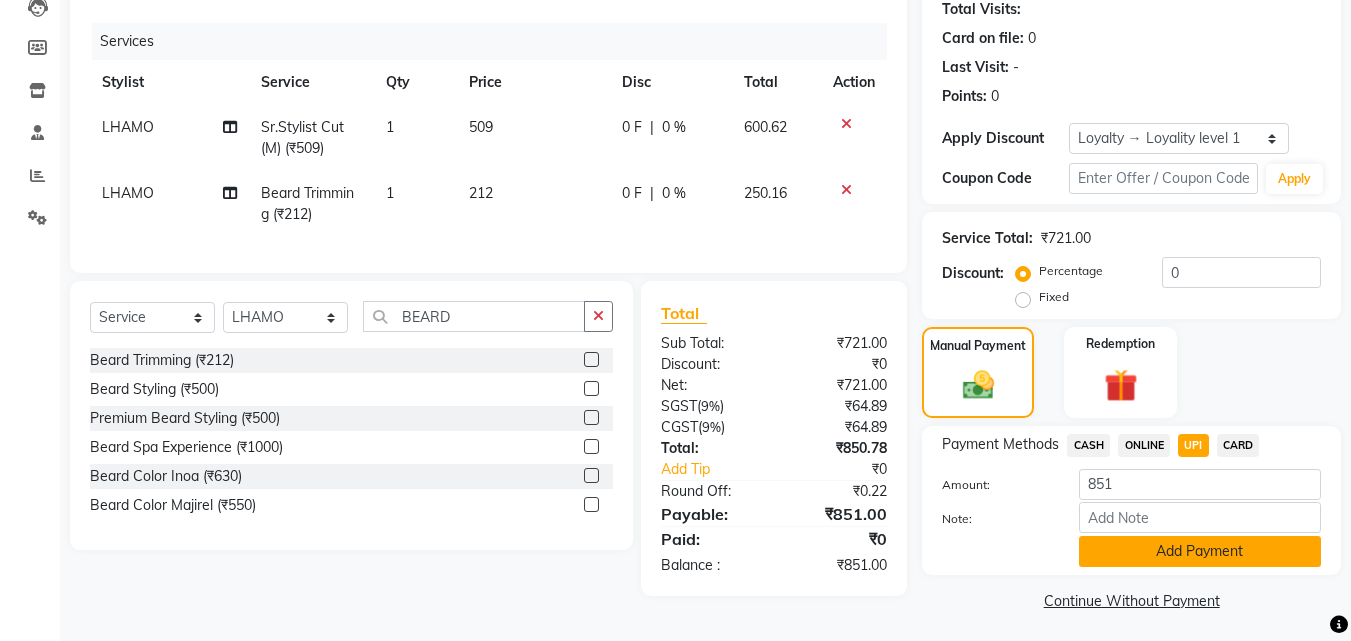 click on "Add Payment" 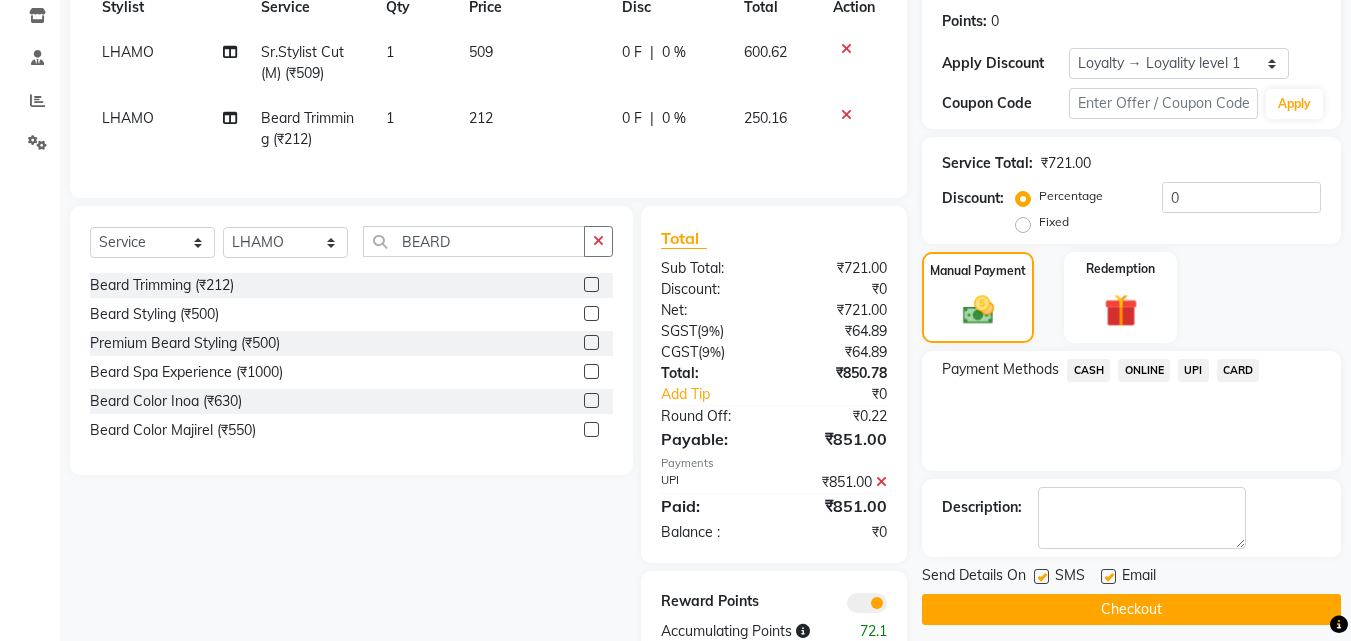 scroll, scrollTop: 366, scrollLeft: 0, axis: vertical 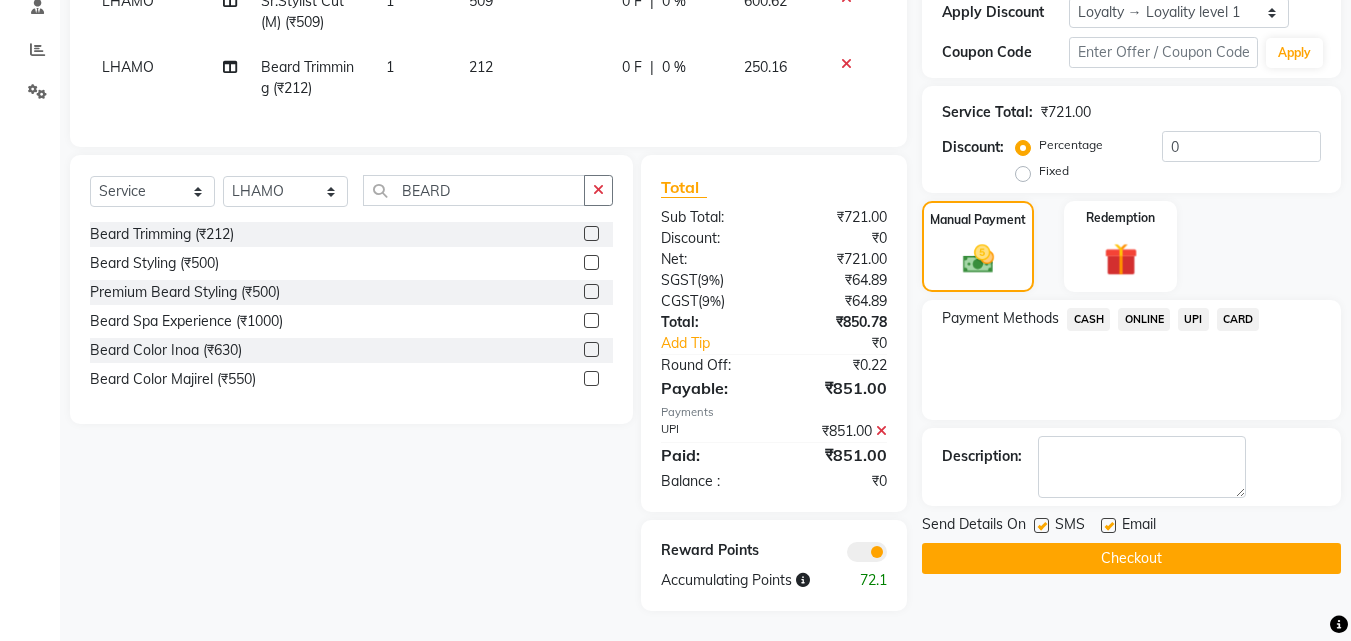 click on "Checkout" 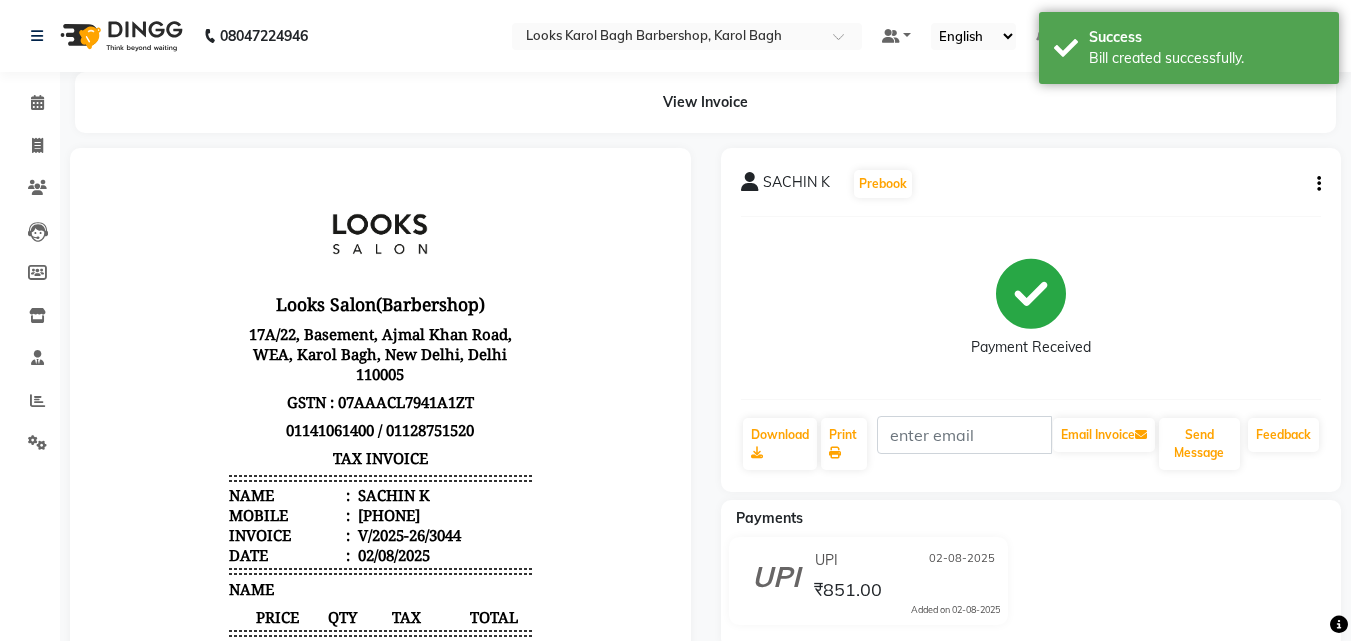 scroll, scrollTop: 0, scrollLeft: 0, axis: both 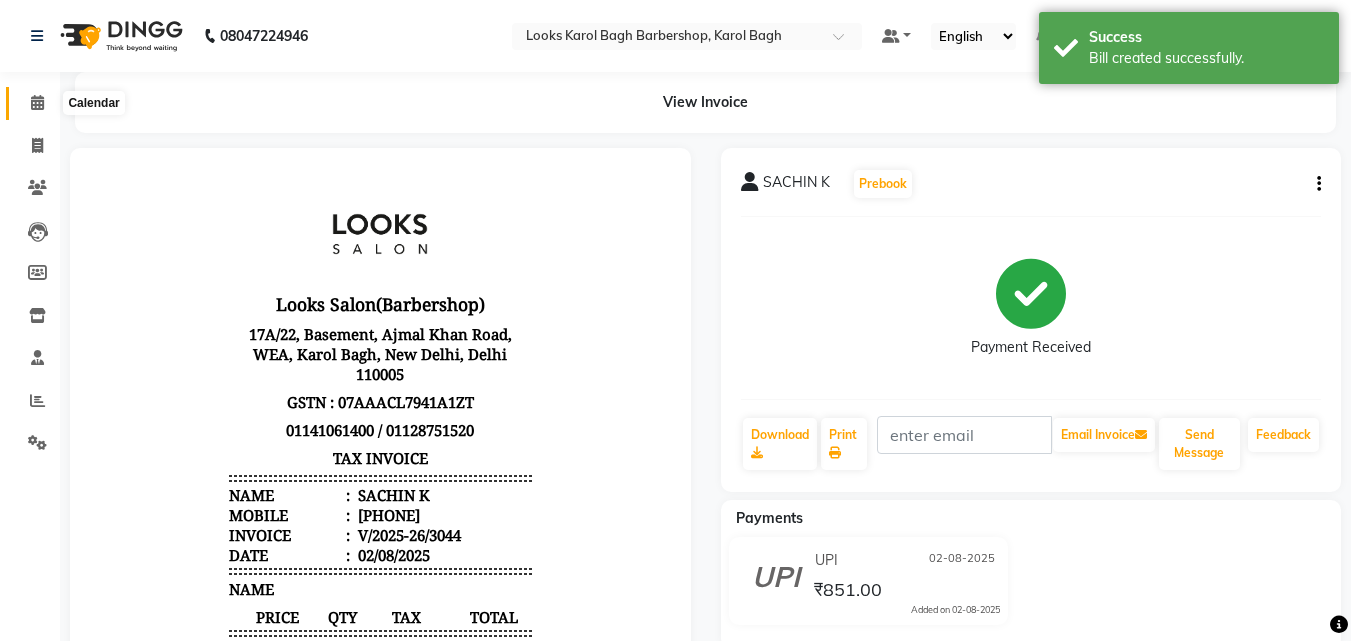 click 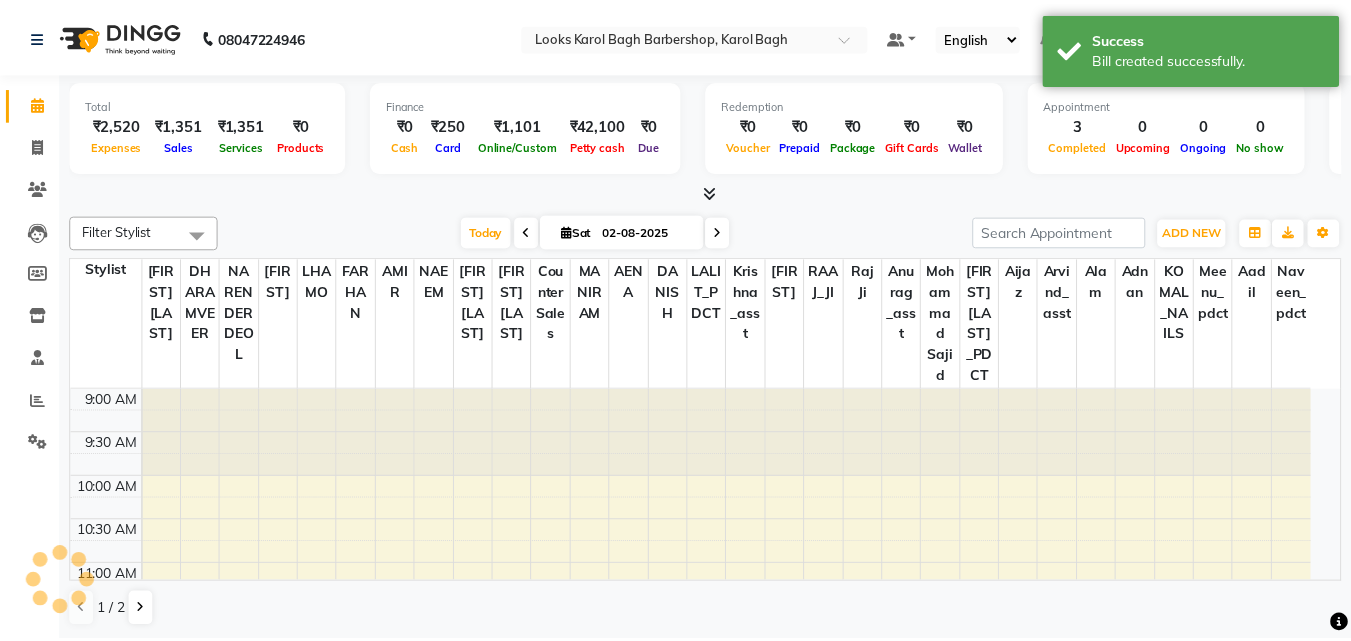 scroll, scrollTop: 0, scrollLeft: 0, axis: both 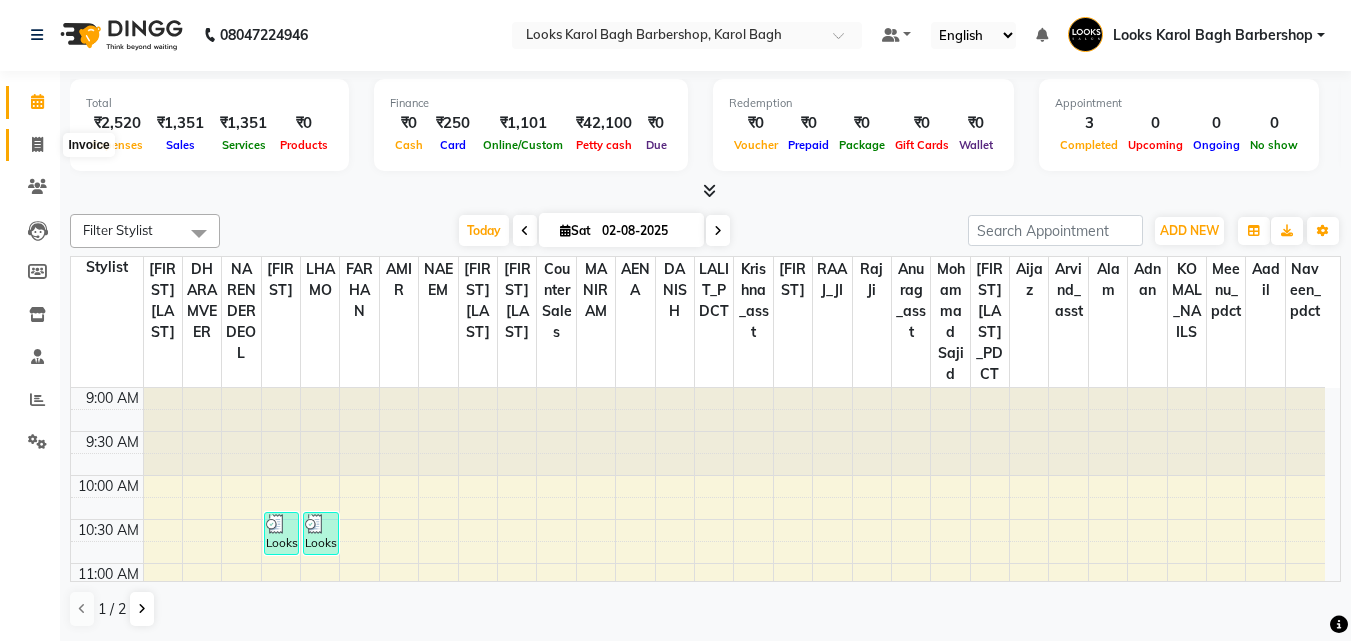 click 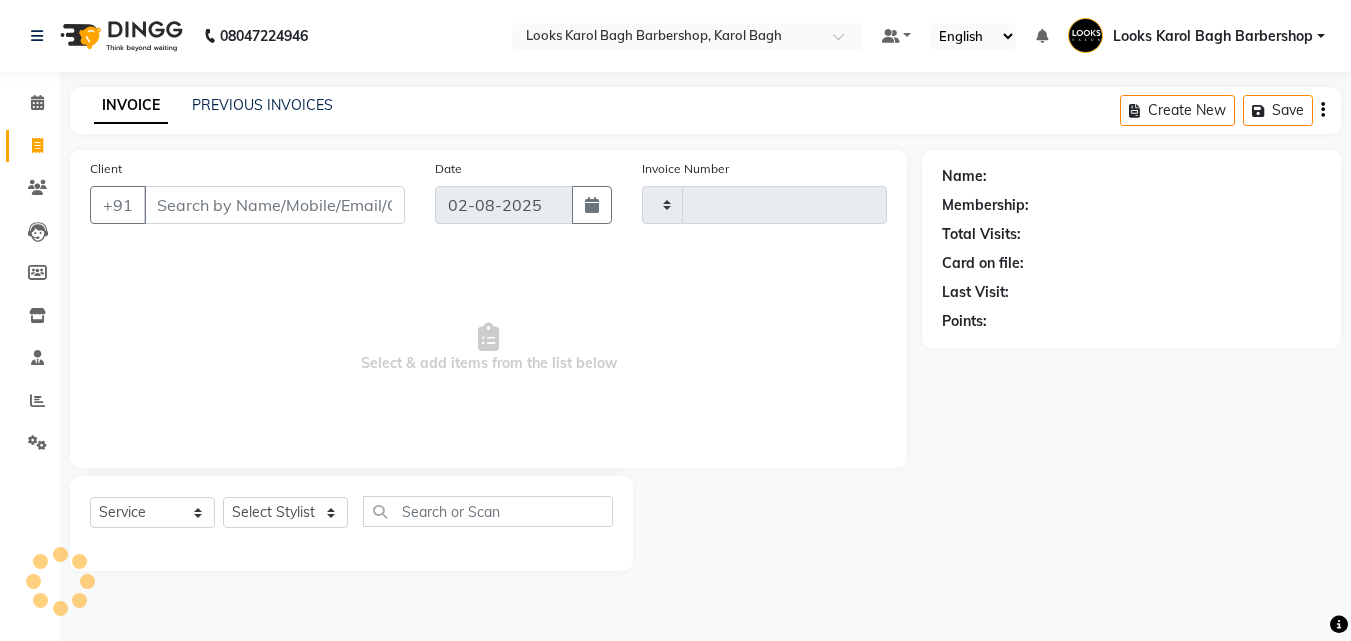 scroll, scrollTop: 0, scrollLeft: 0, axis: both 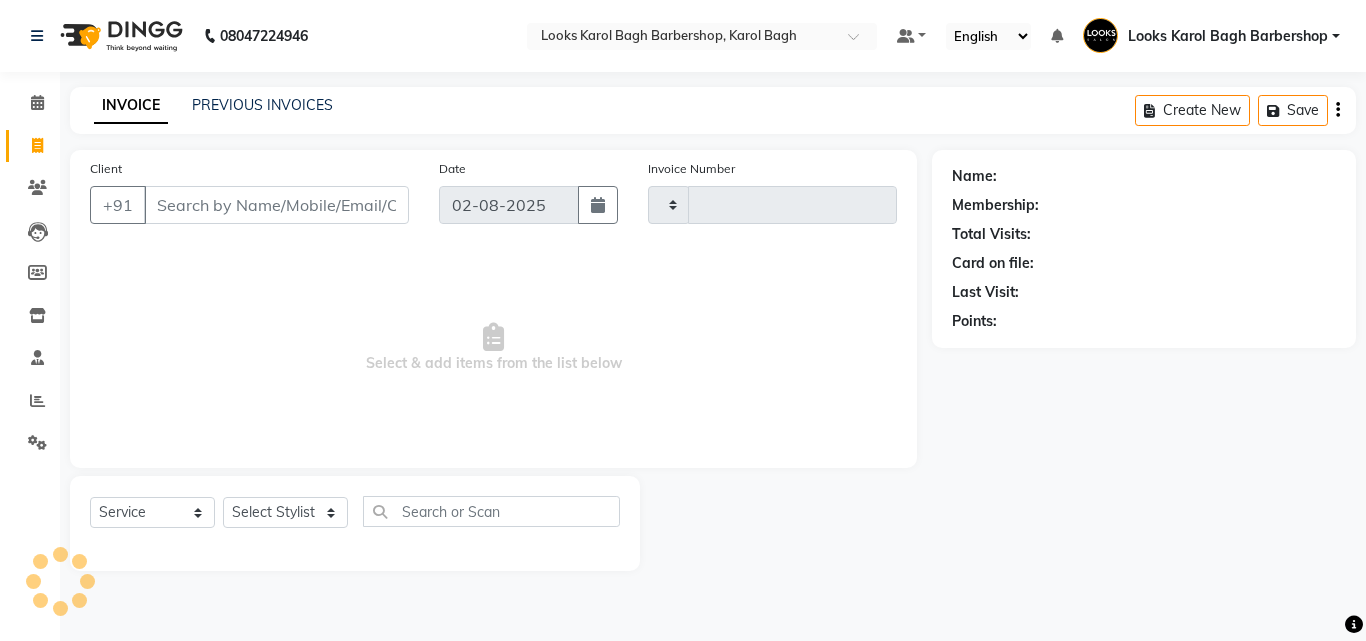 type on "3045" 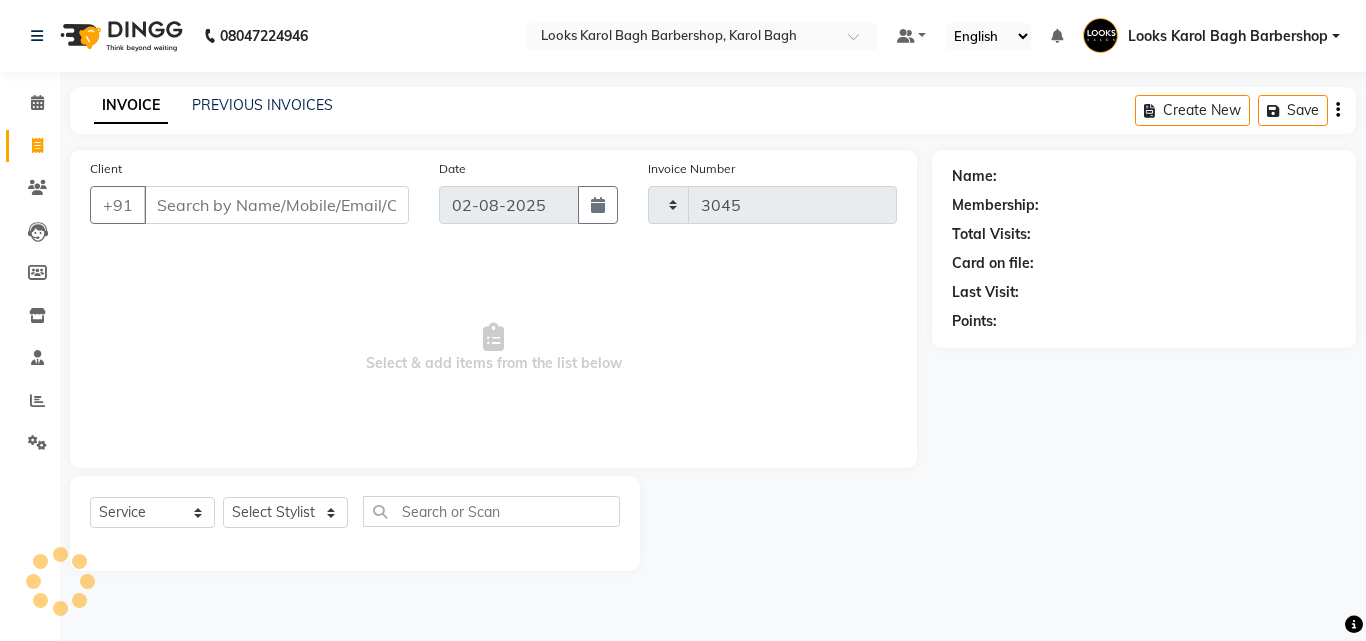 select on "4323" 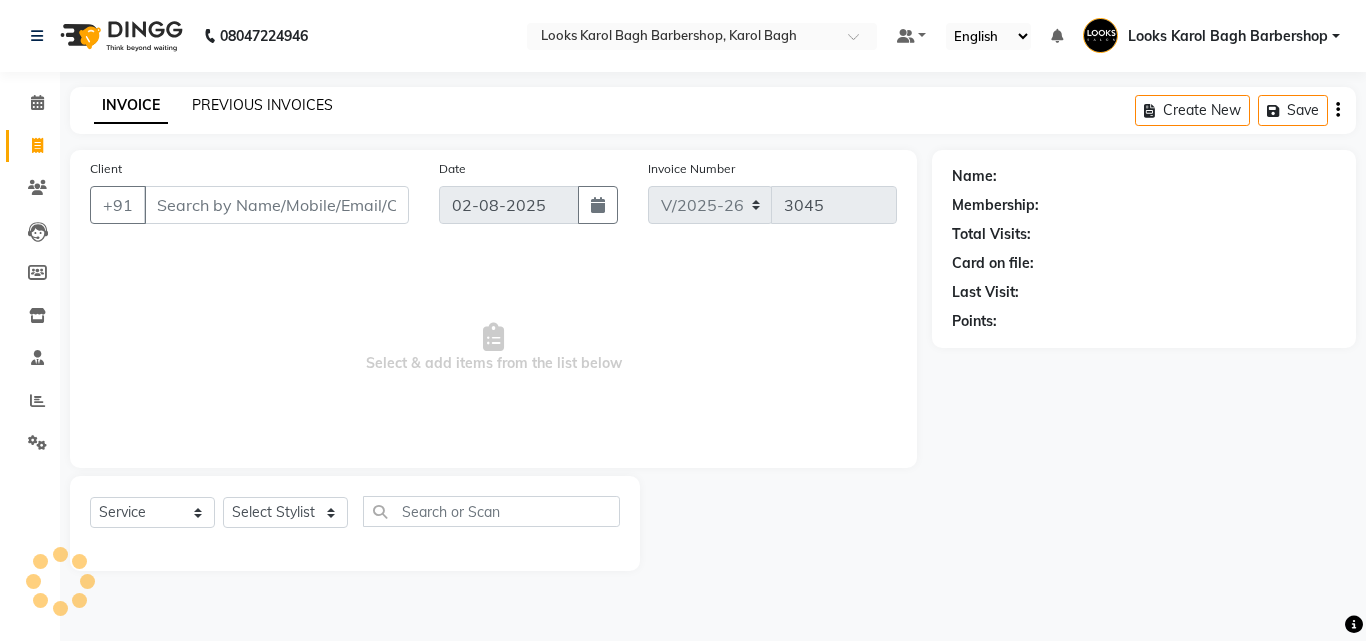 click on "PREVIOUS INVOICES" 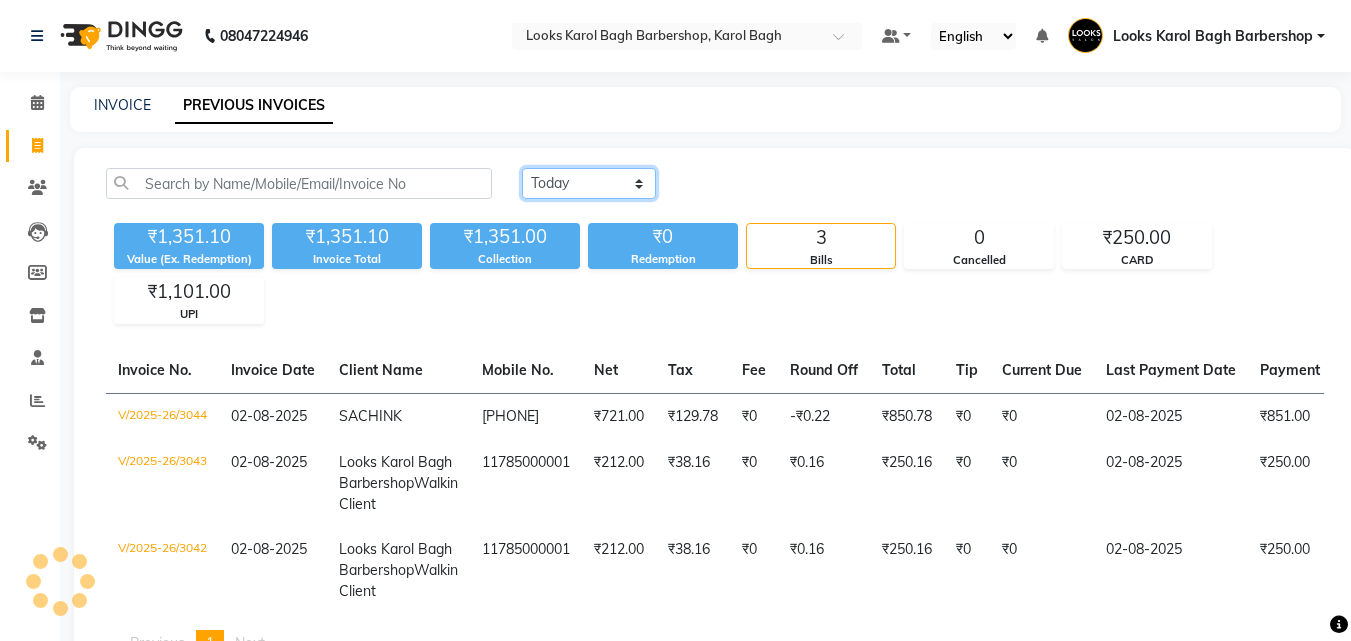 click on "Today Yesterday Custom Range" 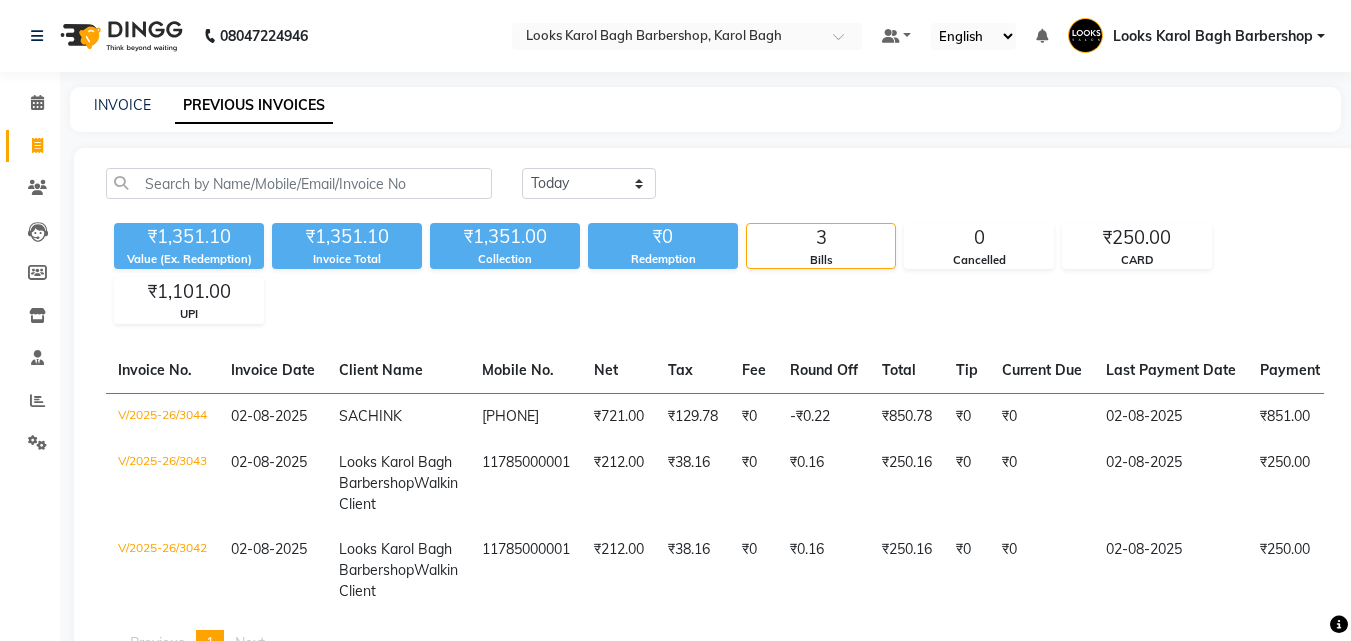 click on "INVOICE PREVIOUS INVOICES" 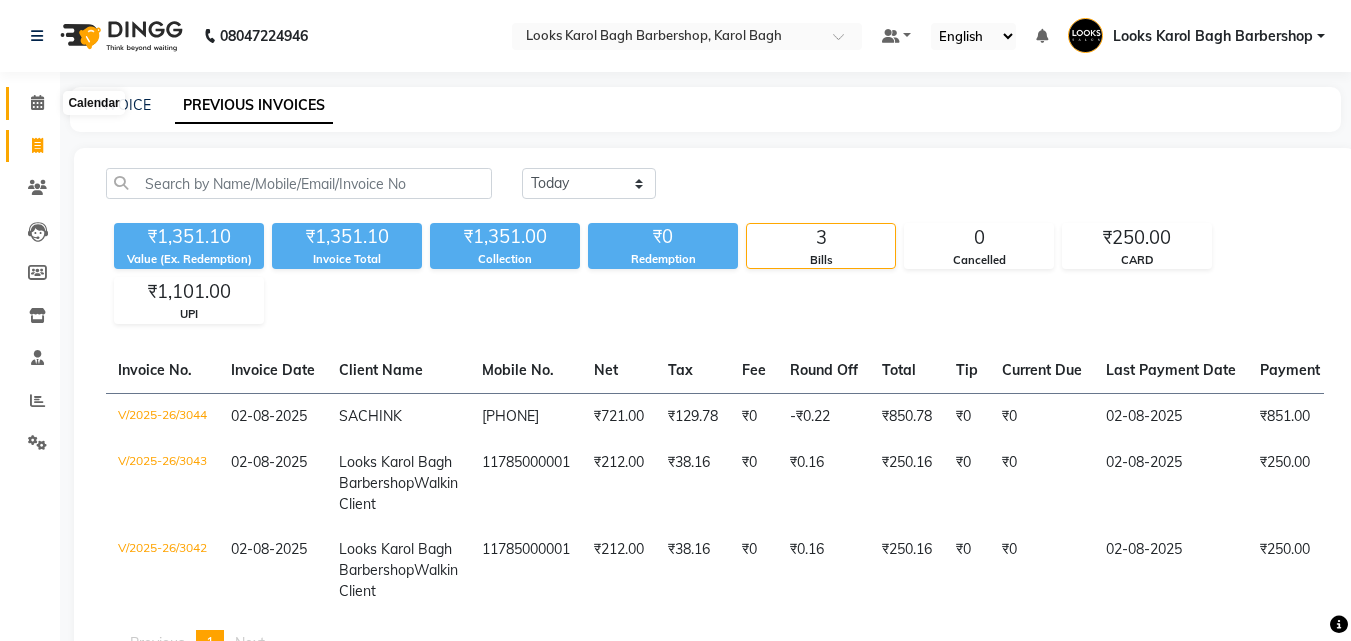 click 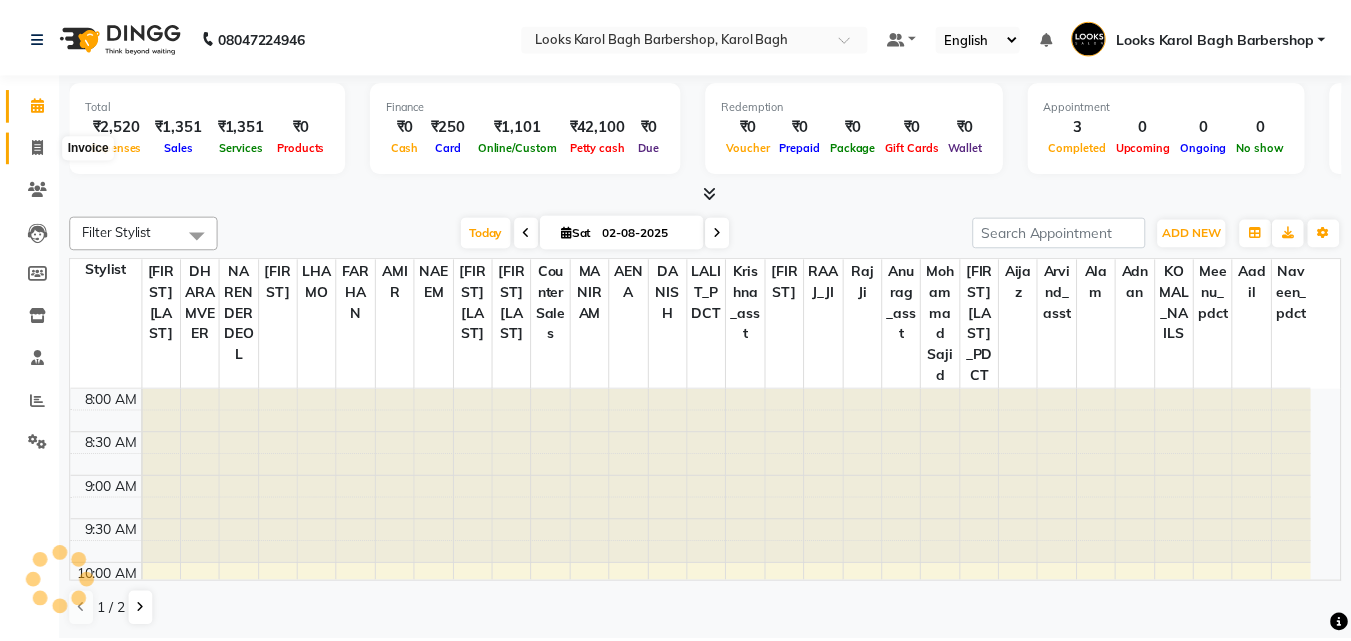 scroll, scrollTop: 0, scrollLeft: 0, axis: both 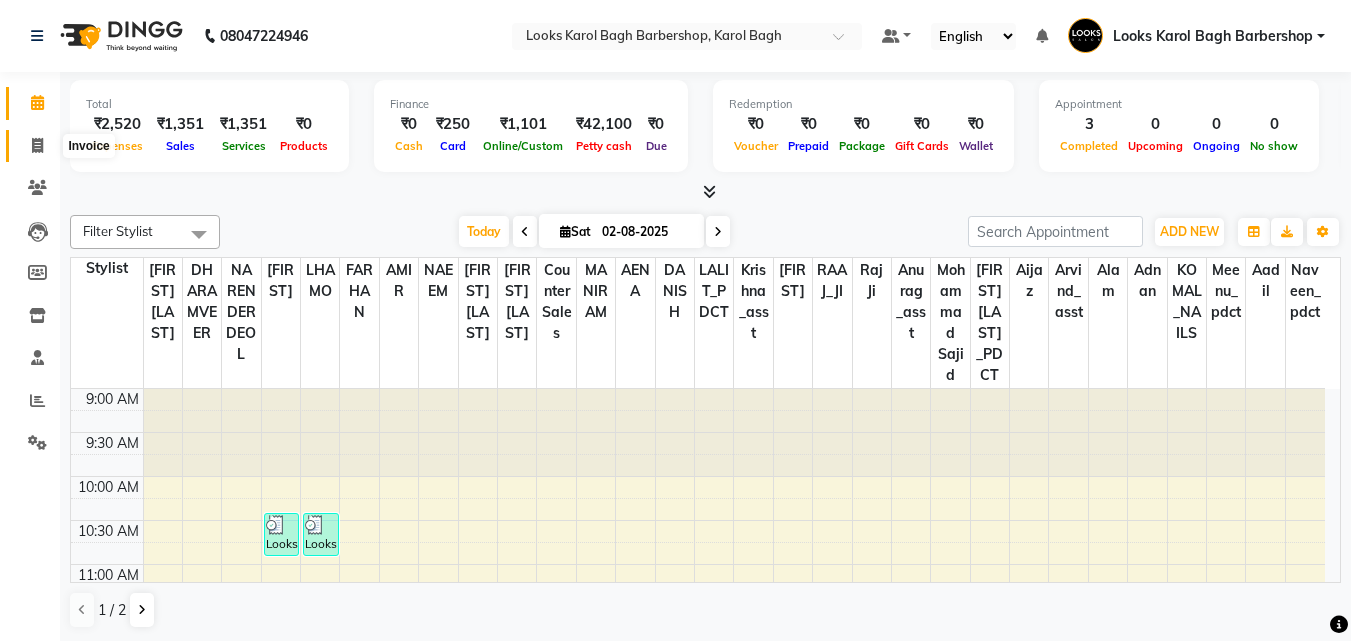 click 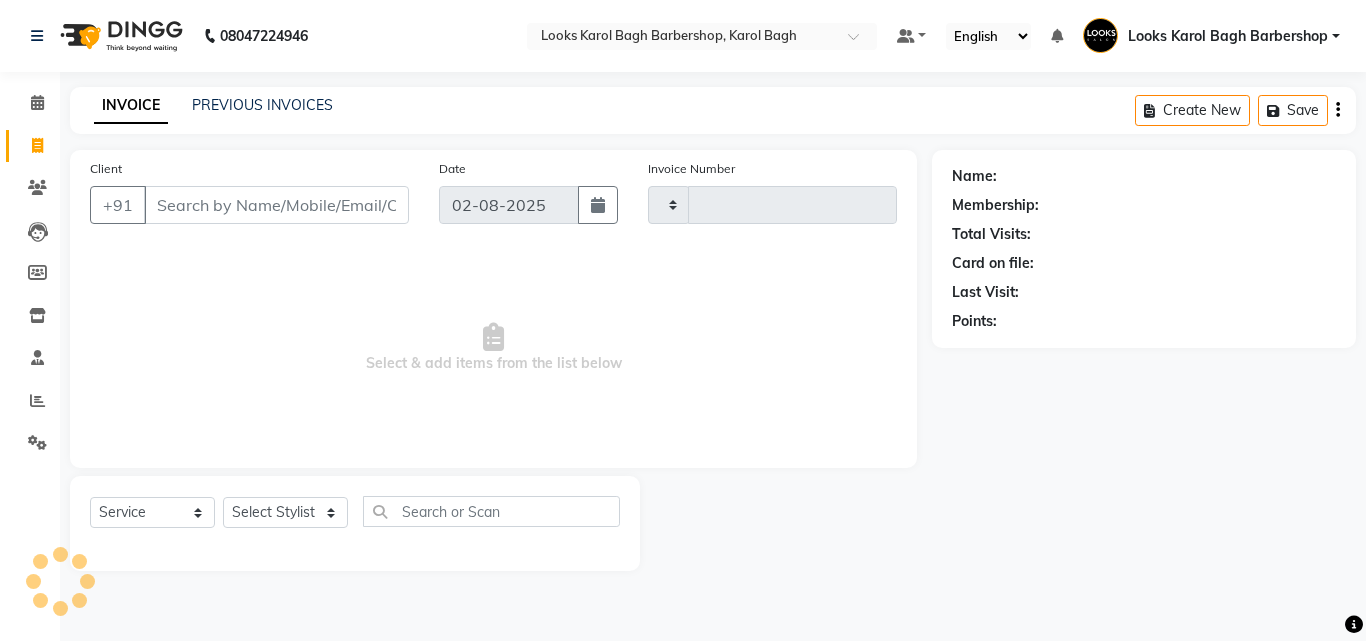 type on "3045" 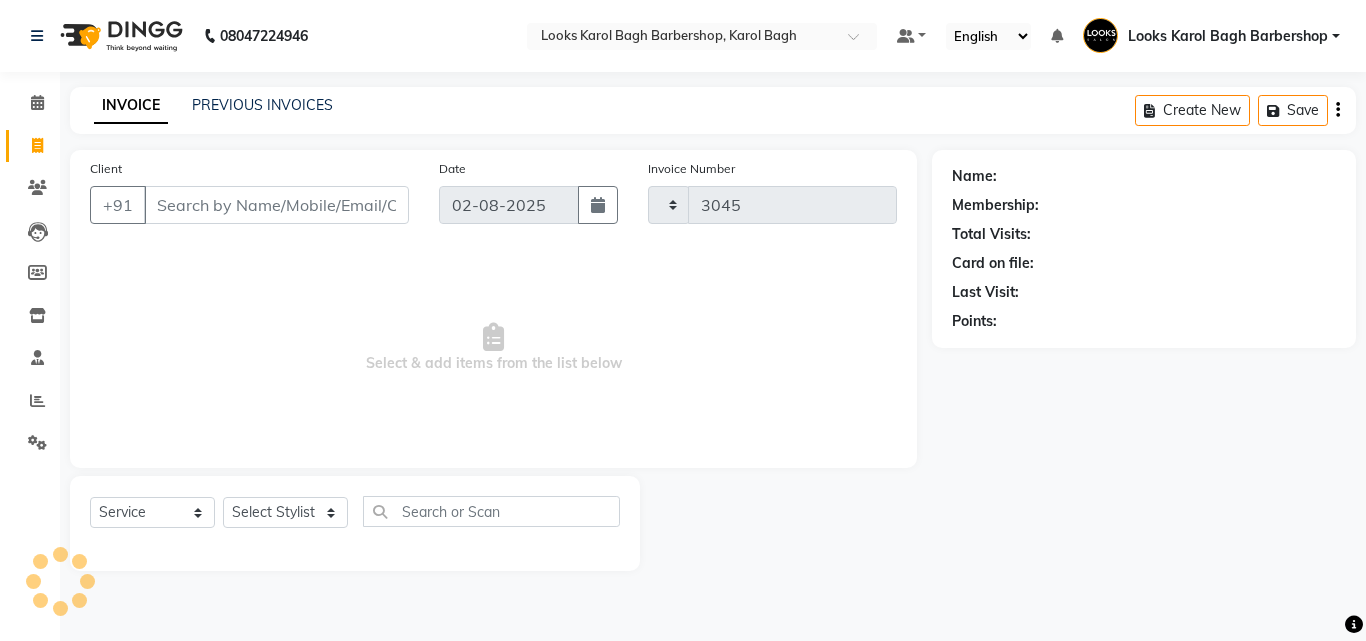 select on "4323" 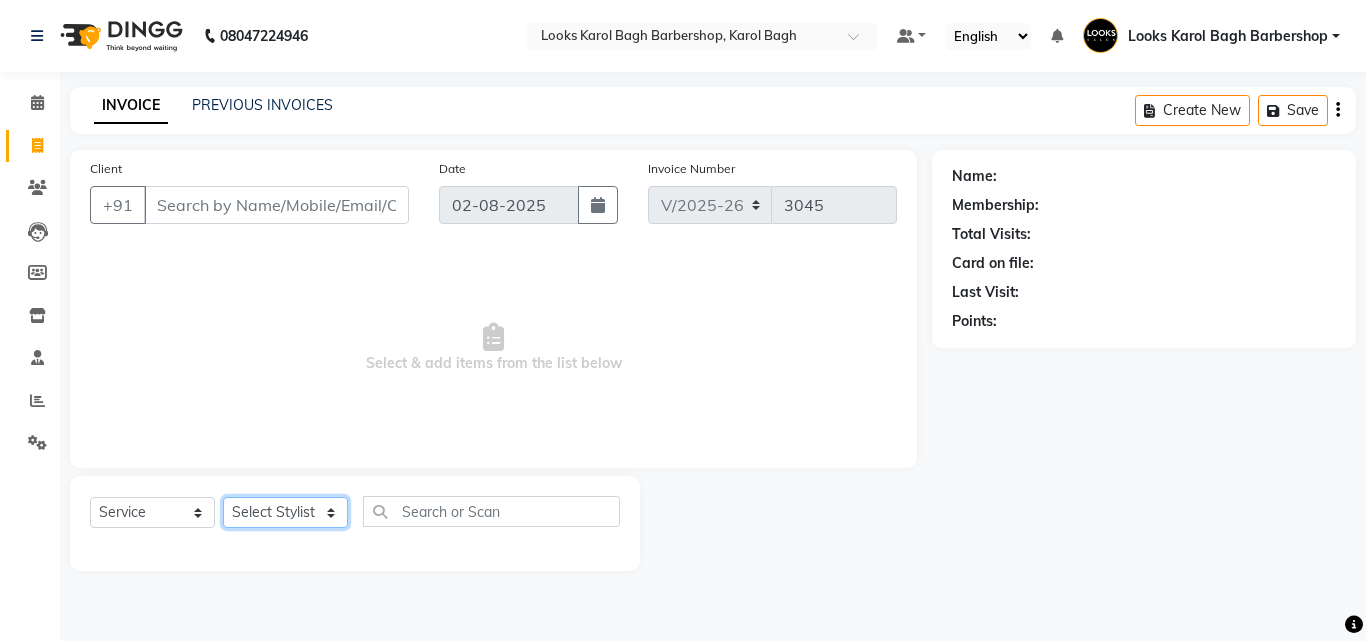 click on "Select Stylist Aadil Adnan AENA Aijaz Alam Amazon_Kart AMIR  Anurag _asst Arvind_asst BIJENDER  Counter Sales DANISH DHARAMVEER Eshan FARHAN KARAN RAI  KOMAL_NAILS Krishna_asst LALIT_PDCT LHAMO Looks_Female_Section Looks_H.O_Store Looks Karol Bagh Barbershop Looks_Kart MANIRAM Meenu_pdct Mohammad Sajid NAEEM  NARENDER DEOL  Naveen_pdct Prabhakar Kumar_PDCT RAAJ GUPTA RAAJ_JI raj ji RAM MURTI NARYAL ROHIT  Rohit Seth Rohit Thakur SACHIN sahil Shabina Shakir SIMRAN Sonia Sunny VIKRAM VIKRANT SINGH  Vishal_Asst YOGESH ASSISTANT" 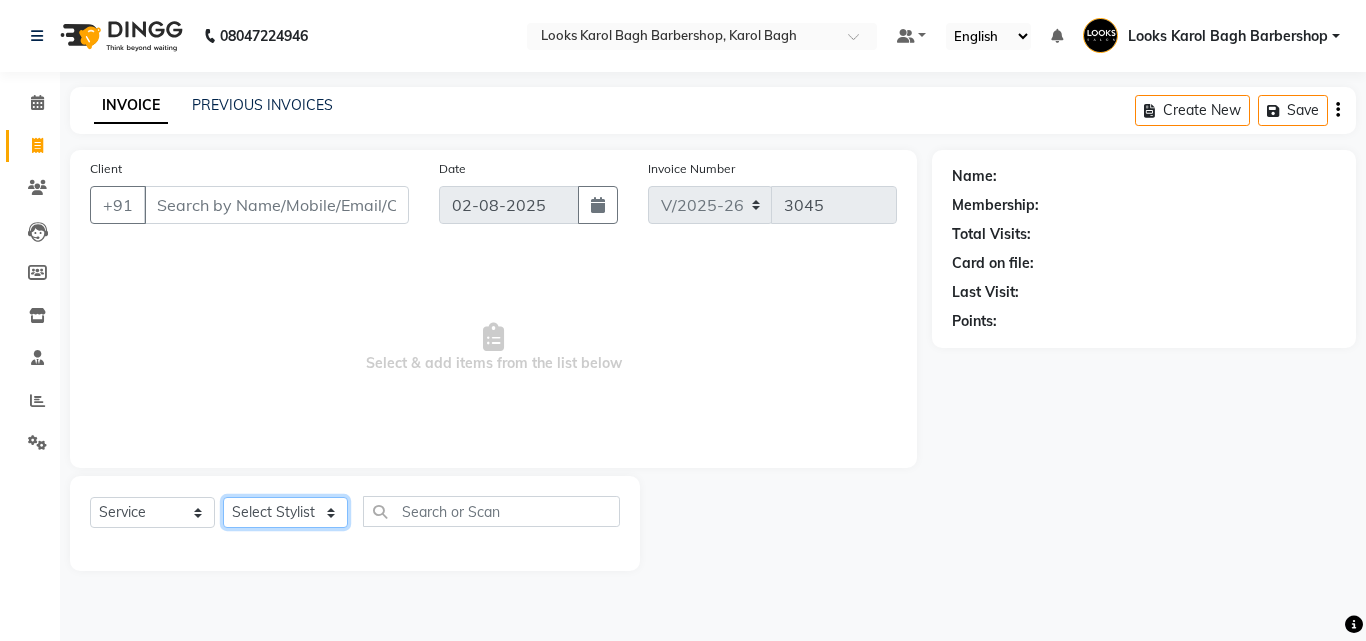 select on "23407" 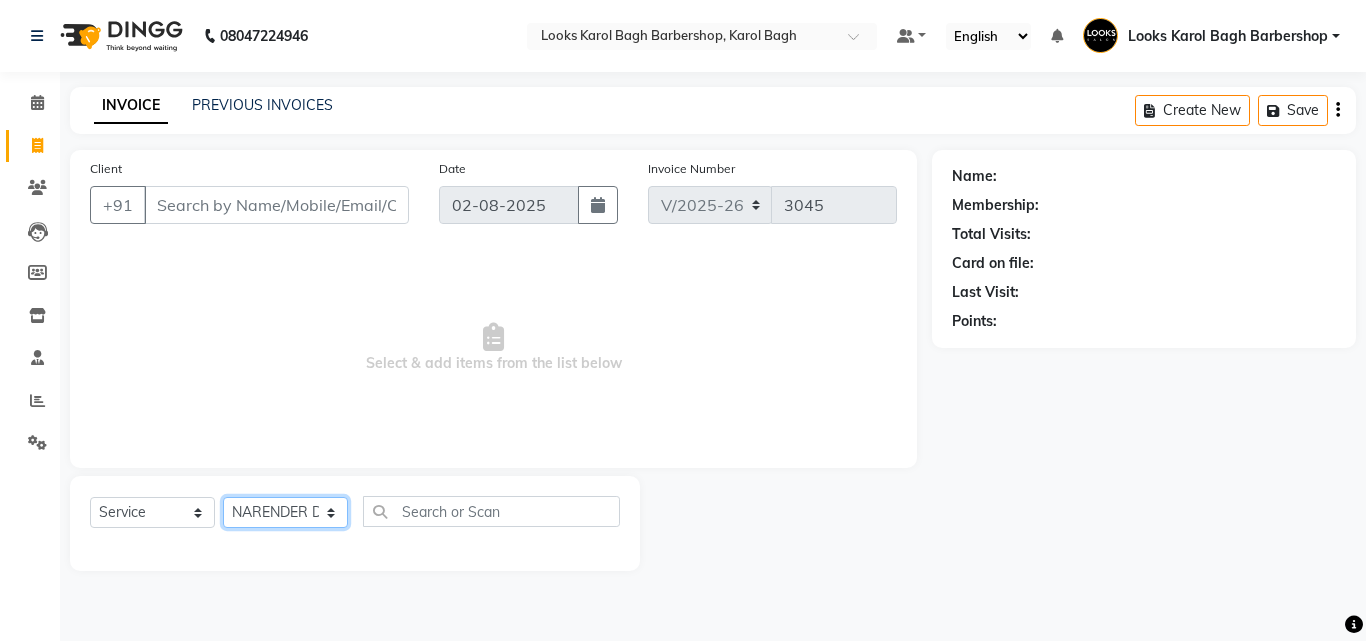 click on "Select Stylist Aadil Adnan AENA Aijaz Alam Amazon_Kart AMIR  Anurag _asst Arvind_asst BIJENDER  Counter Sales DANISH DHARAMVEER Eshan FARHAN KARAN RAI  KOMAL_NAILS Krishna_asst LALIT_PDCT LHAMO Looks_Female_Section Looks_H.O_Store Looks Karol Bagh Barbershop Looks_Kart MANIRAM Meenu_pdct Mohammad Sajid NAEEM  NARENDER DEOL  Naveen_pdct Prabhakar Kumar_PDCT RAAJ GUPTA RAAJ_JI raj ji RAM MURTI NARYAL ROHIT  Rohit Seth Rohit Thakur SACHIN sahil Shabina Shakir SIMRAN Sonia Sunny VIKRAM VIKRANT SINGH  Vishal_Asst YOGESH ASSISTANT" 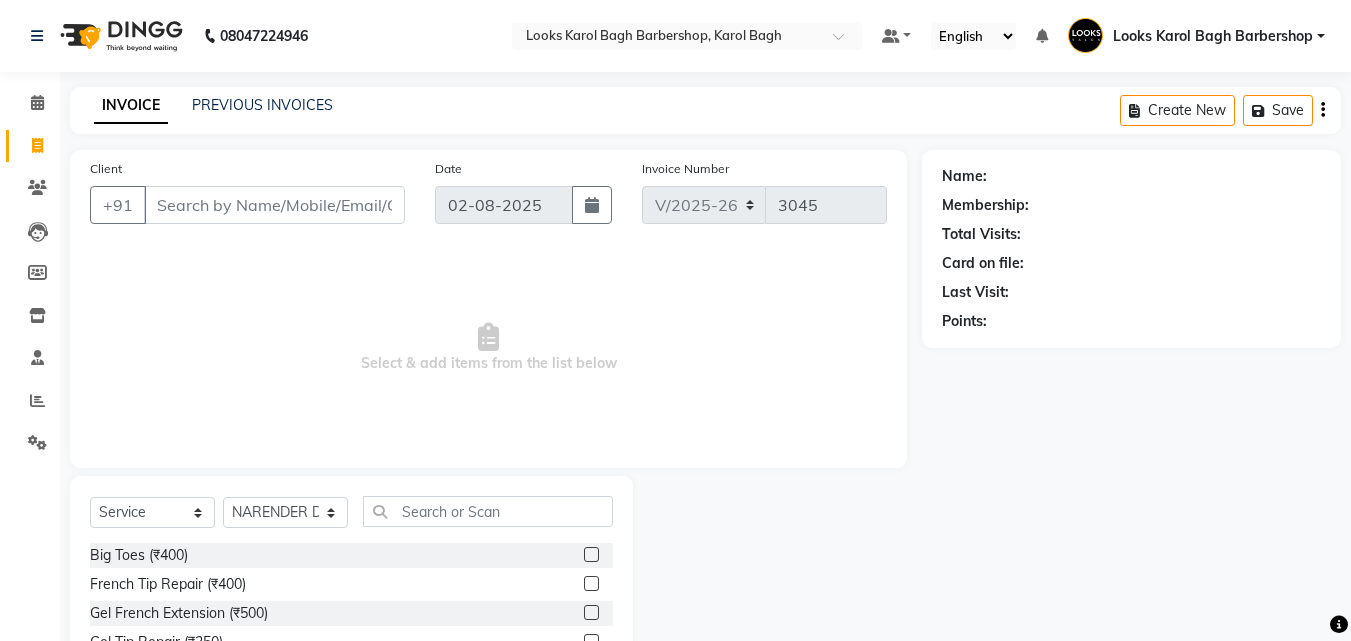 click on "Select  Service  Product  Membership  Package Voucher Prepaid Gift Card  Select Stylist Aadil Adnan AENA Aijaz Alam Amazon_Kart AMIR  Anurag _asst Arvind_asst BIJENDER  Counter Sales DANISH DHARAMVEER Eshan FARHAN KARAN RAI  KOMAL_NAILS Krishna_asst LALIT_PDCT LHAMO Looks_Female_Section Looks_H.O_Store Looks Karol Bagh Barbershop Looks_Kart MANIRAM Meenu_pdct Mohammad Sajid NAEEM  NARENDER DEOL  Naveen_pdct Prabhakar Kumar_PDCT RAAJ GUPTA RAAJ_JI raj ji RAM MURTI NARYAL ROHIT  Rohit Seth Rohit Thakur SACHIN sahil Shabina Shakir SIMRAN Sonia Sunny VIKRAM VIKRANT SINGH  Vishal_Asst YOGESH ASSISTANT" 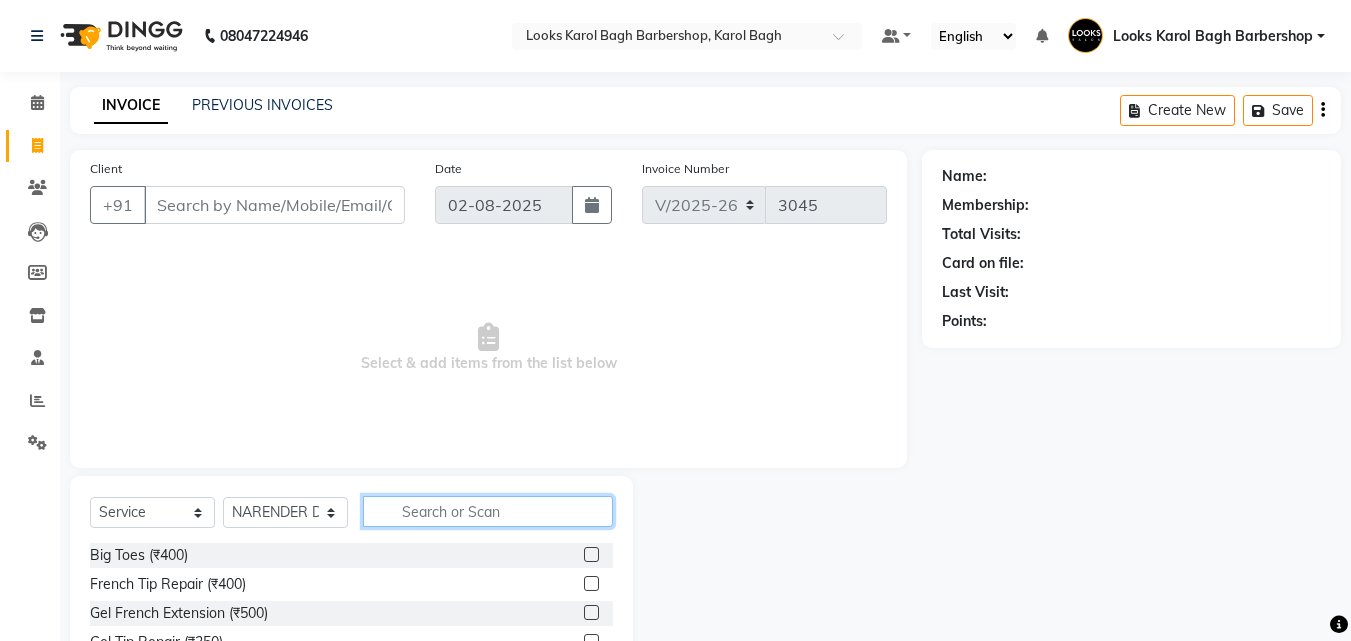 click 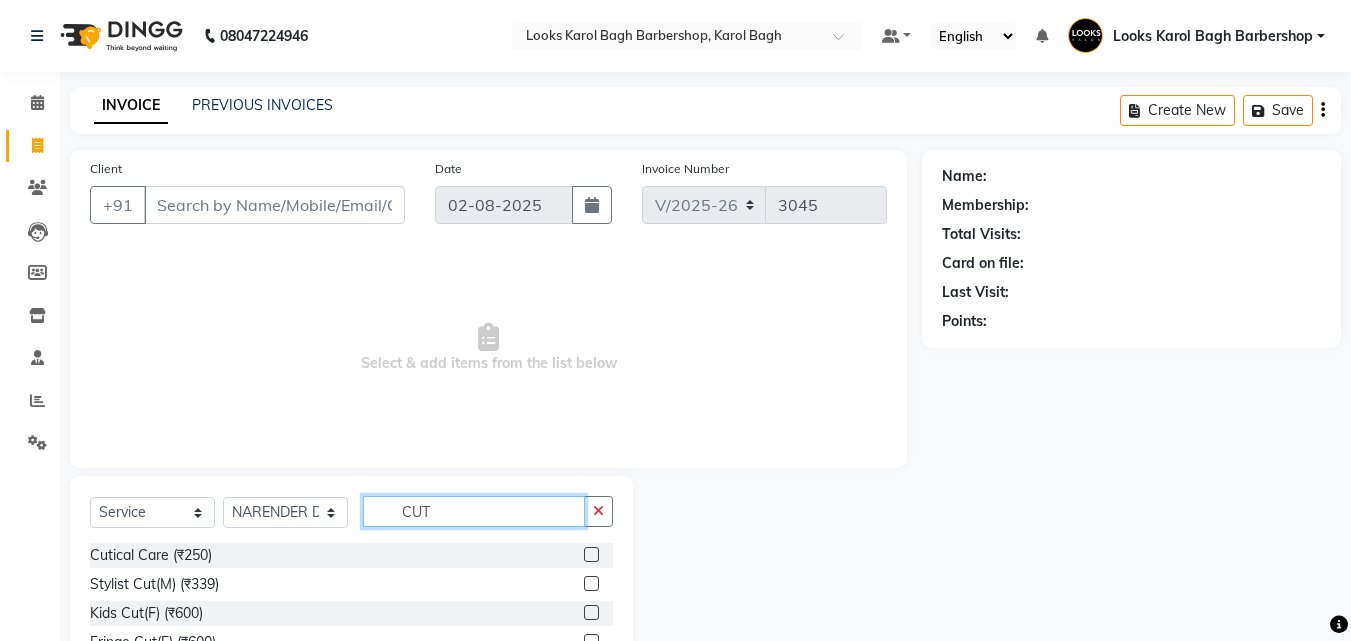 type on "CUT" 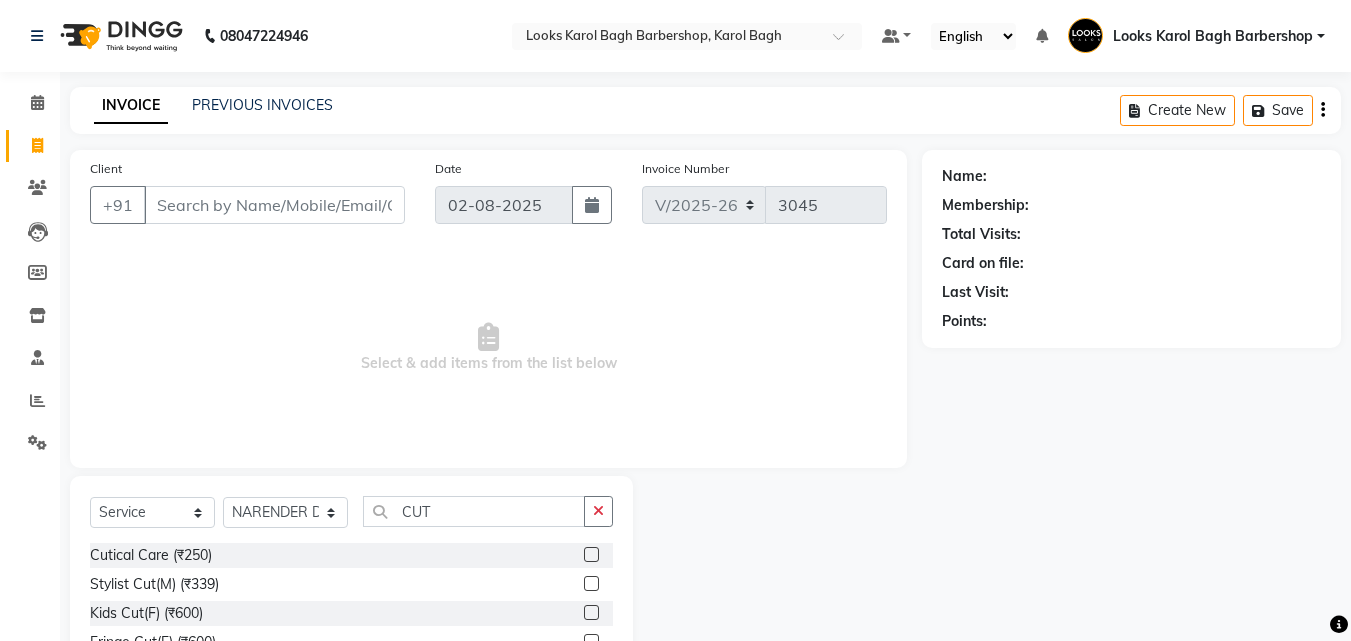 click 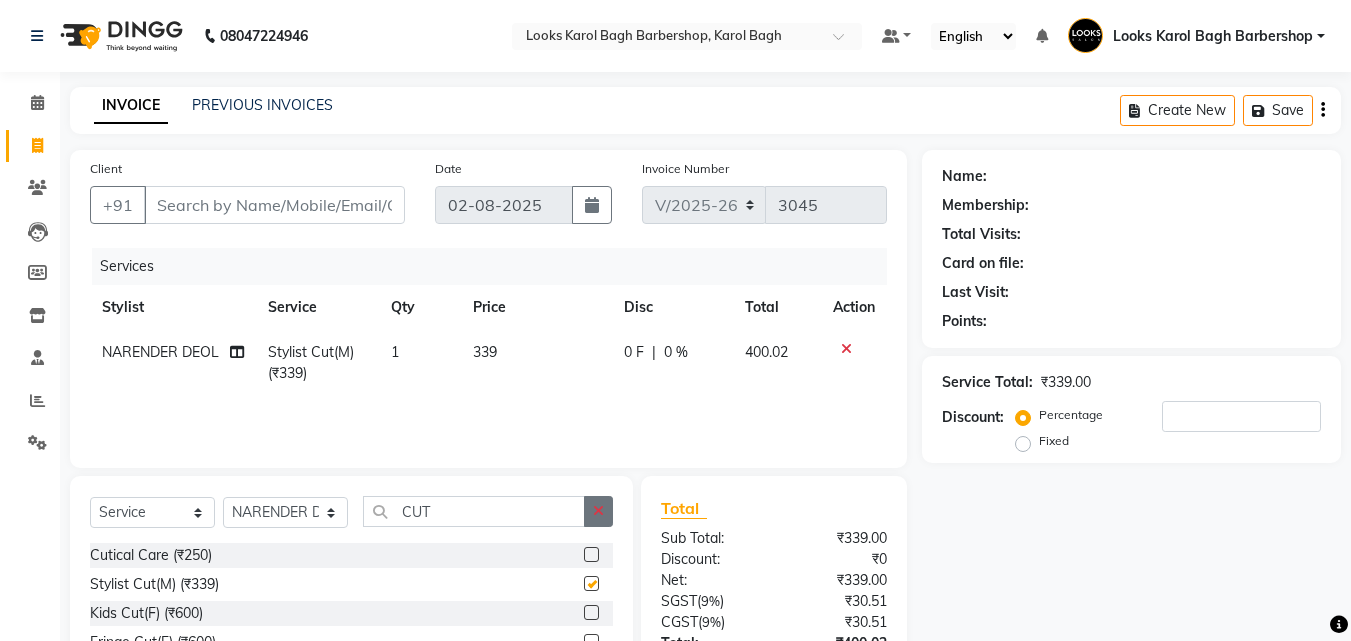 checkbox on "false" 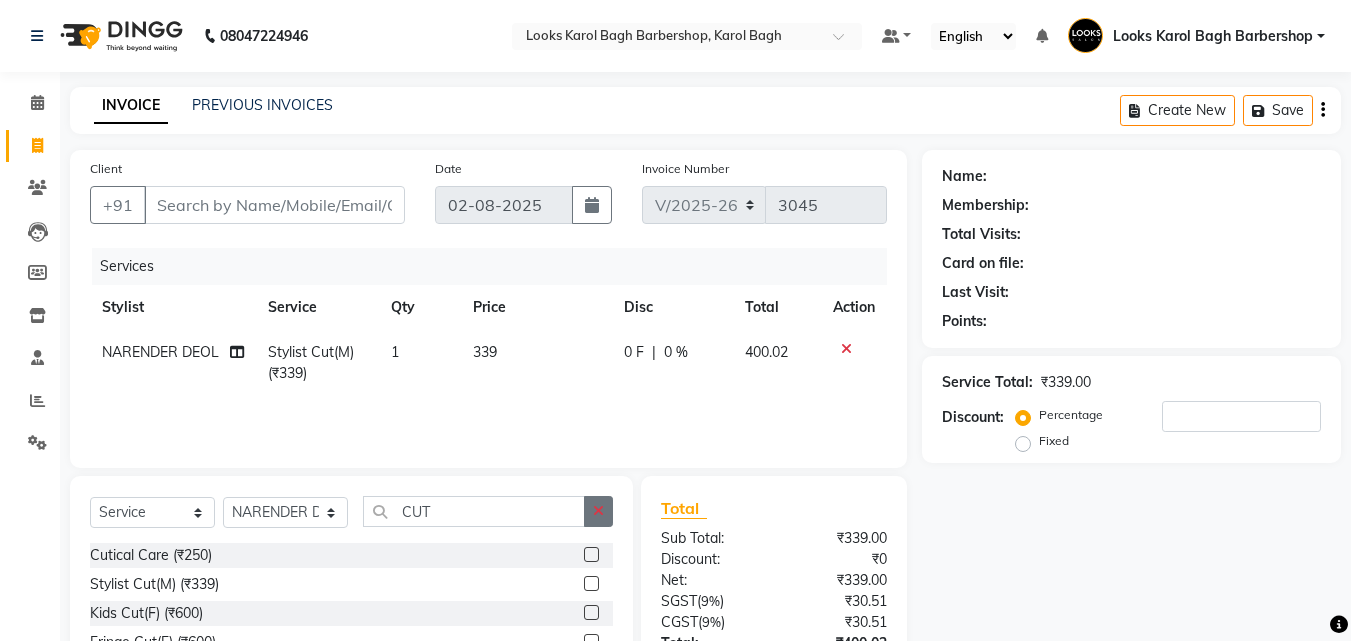 click 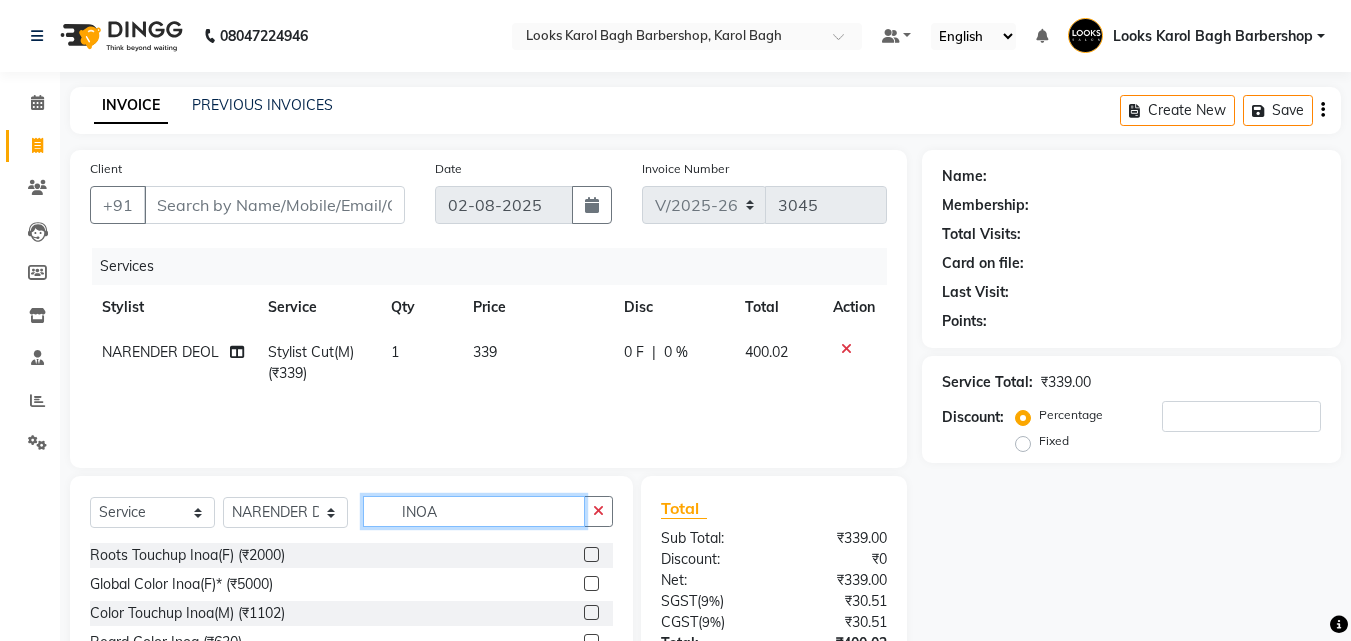 type on "INOA" 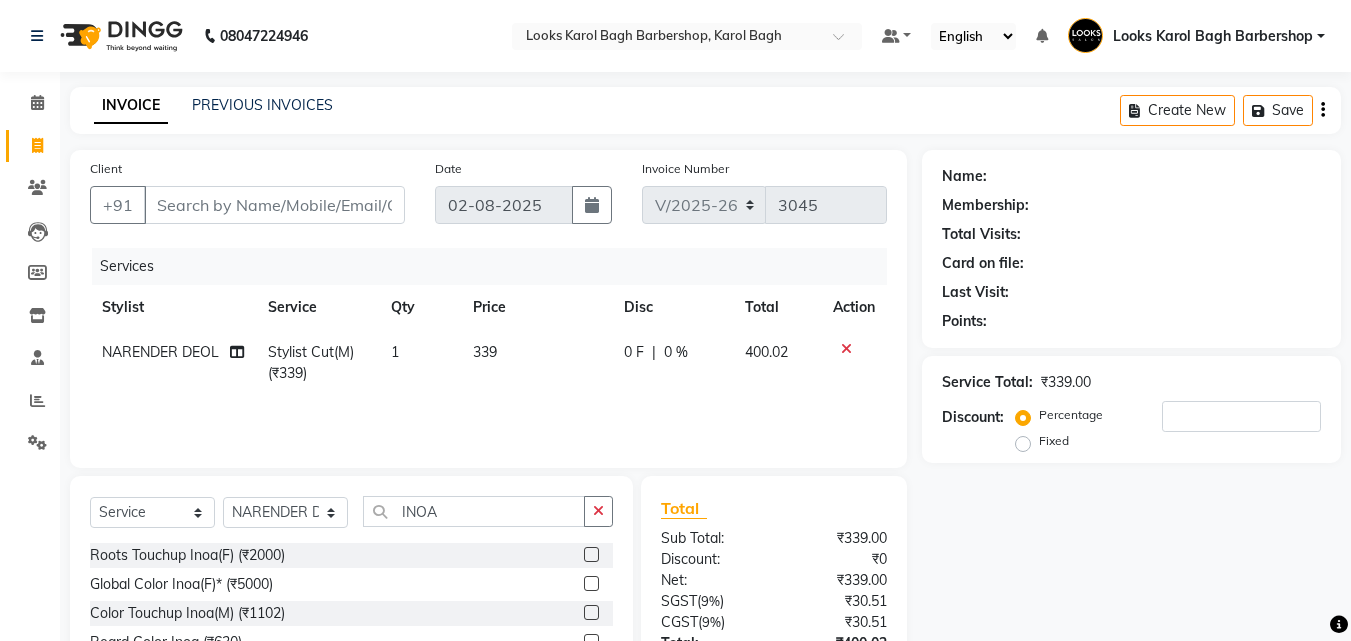 click 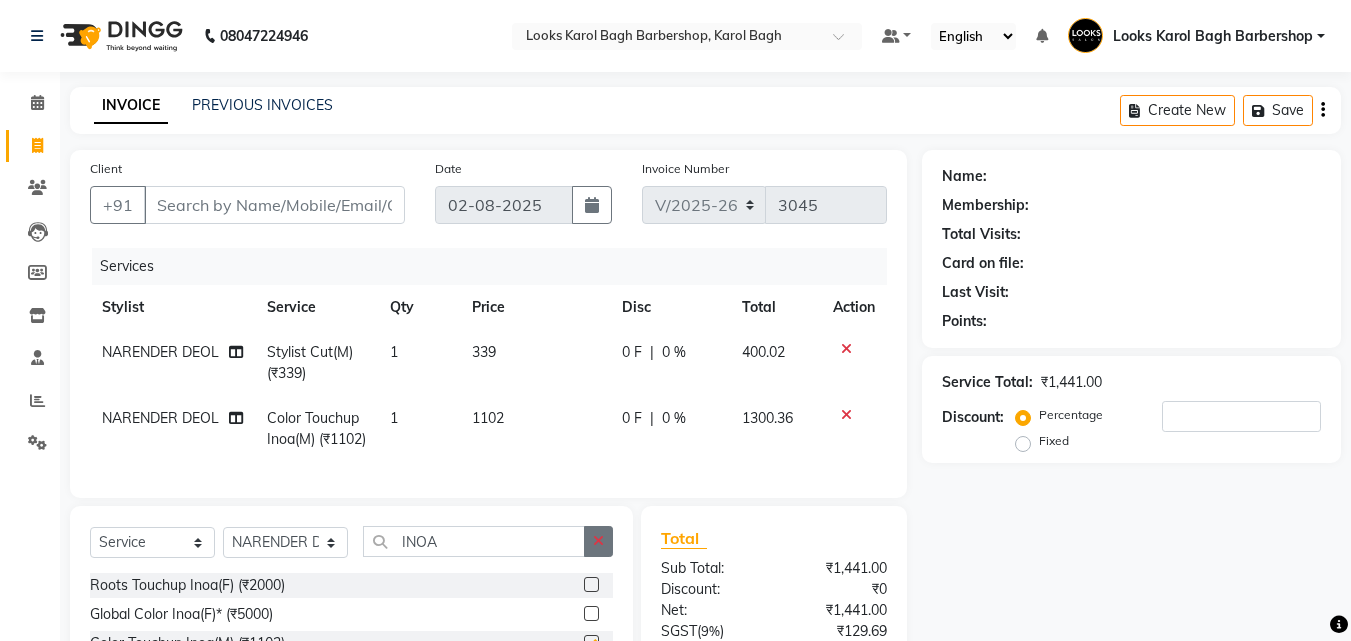 checkbox on "false" 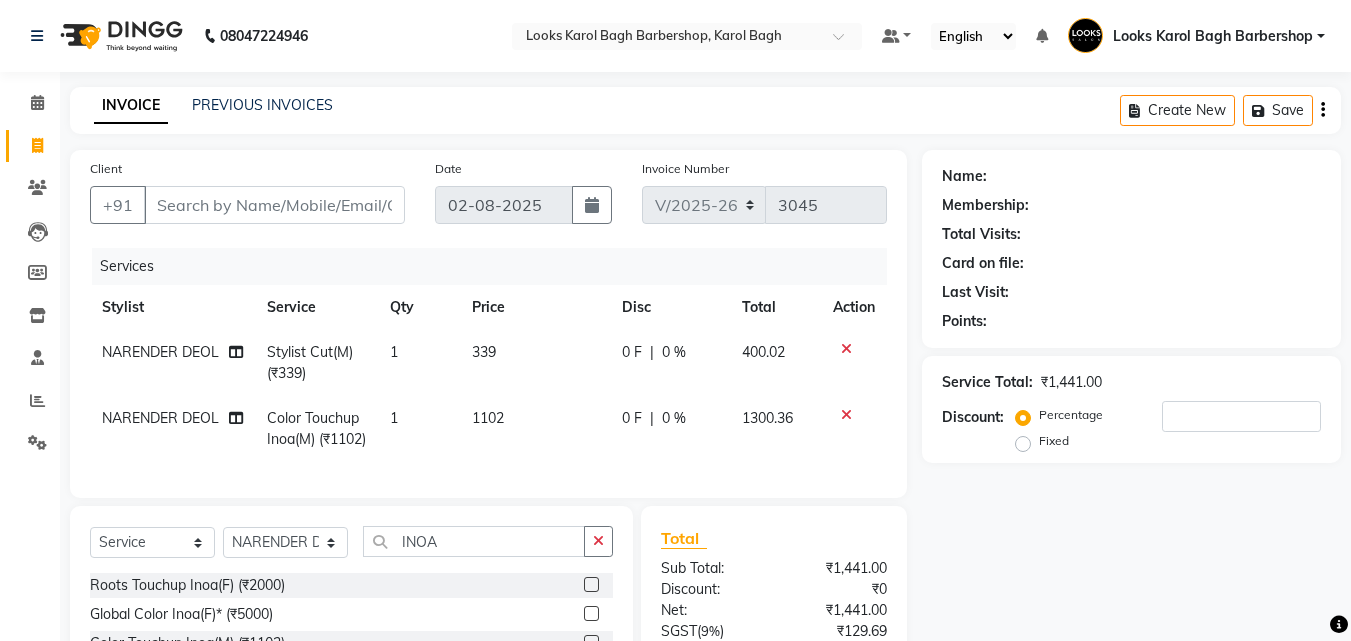 drag, startPoint x: 605, startPoint y: 571, endPoint x: 410, endPoint y: 606, distance: 198.11613 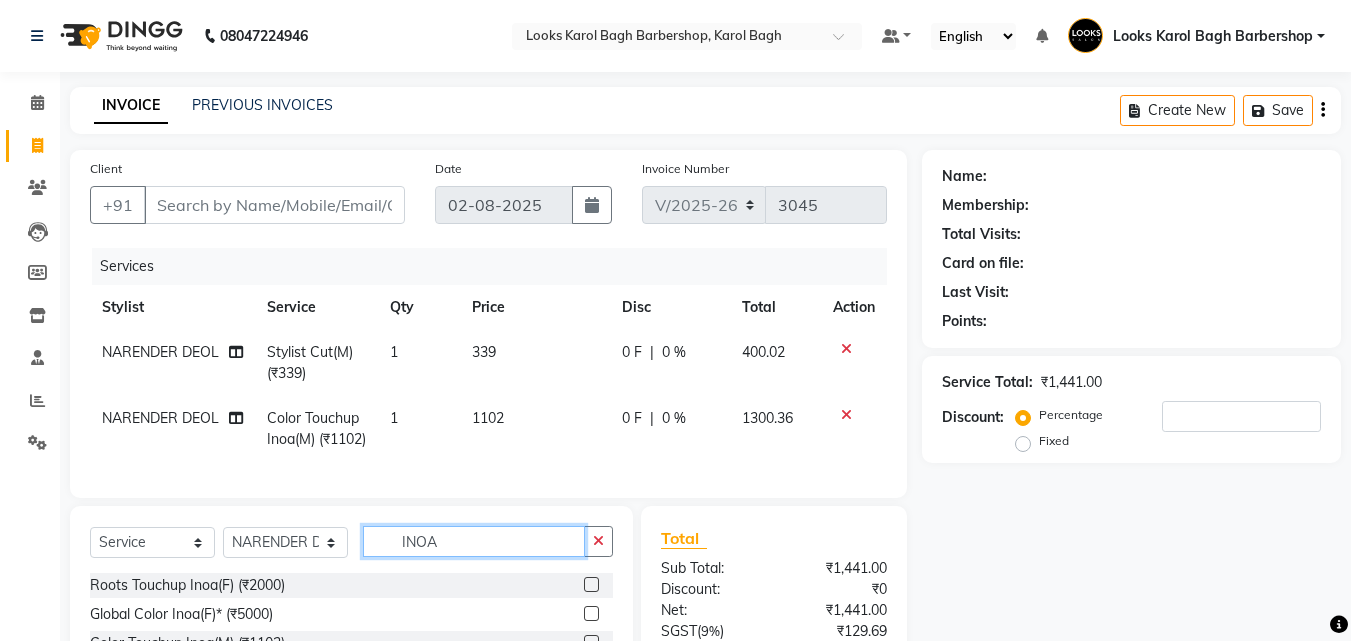 type 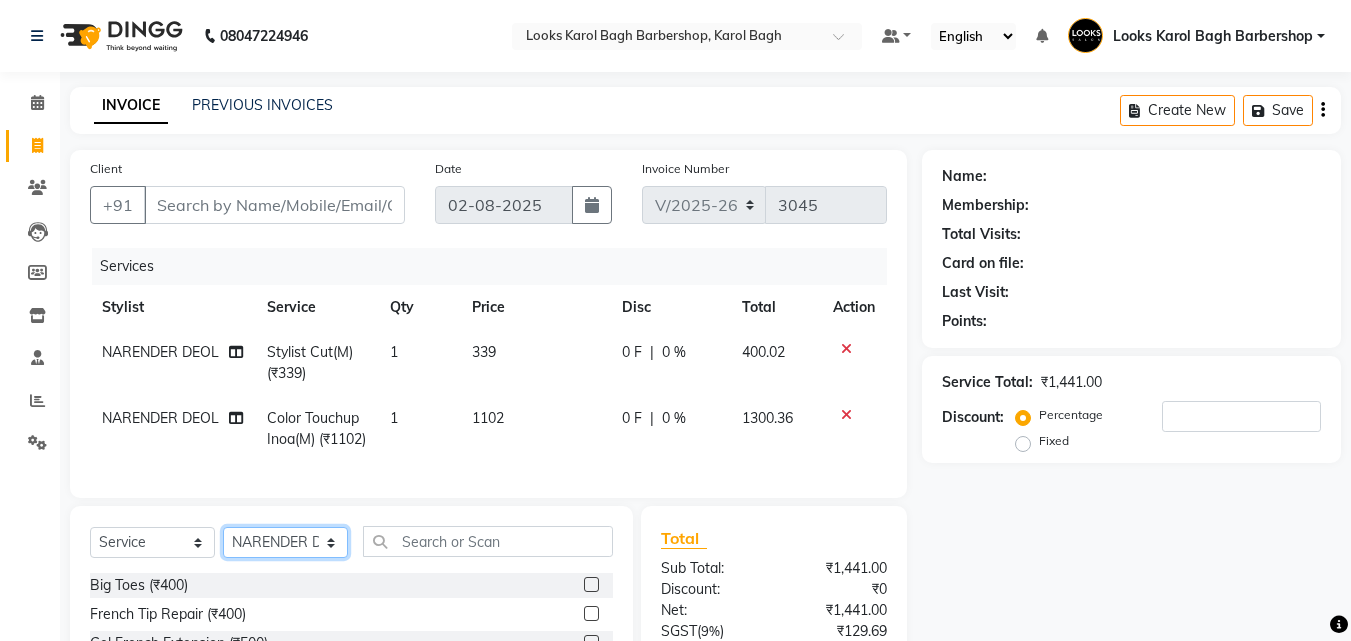 click on "Select Stylist Aadil Adnan AENA Aijaz Alam Amazon_Kart AMIR  Anurag _asst Arvind_asst BIJENDER  Counter Sales DANISH DHARAMVEER Eshan FARHAN KARAN RAI  KOMAL_NAILS Krishna_asst LALIT_PDCT LHAMO Looks_Female_Section Looks_H.O_Store Looks Karol Bagh Barbershop Looks_Kart MANIRAM Meenu_pdct Mohammad Sajid NAEEM  NARENDER DEOL  Naveen_pdct Prabhakar Kumar_PDCT RAAJ GUPTA RAAJ_JI raj ji RAM MURTI NARYAL ROHIT  Rohit Seth Rohit Thakur SACHIN sahil Shabina Shakir SIMRAN Sonia Sunny VIKRAM VIKRANT SINGH  Vishal_Asst YOGESH ASSISTANT" 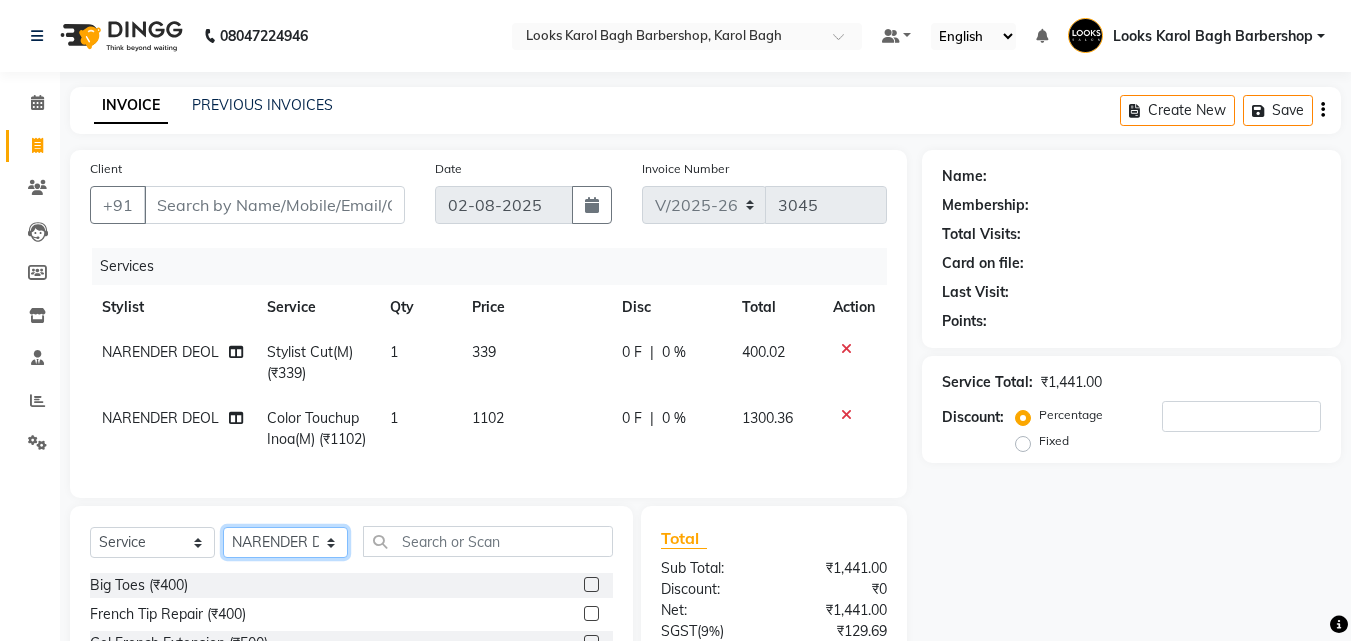 select on "23413" 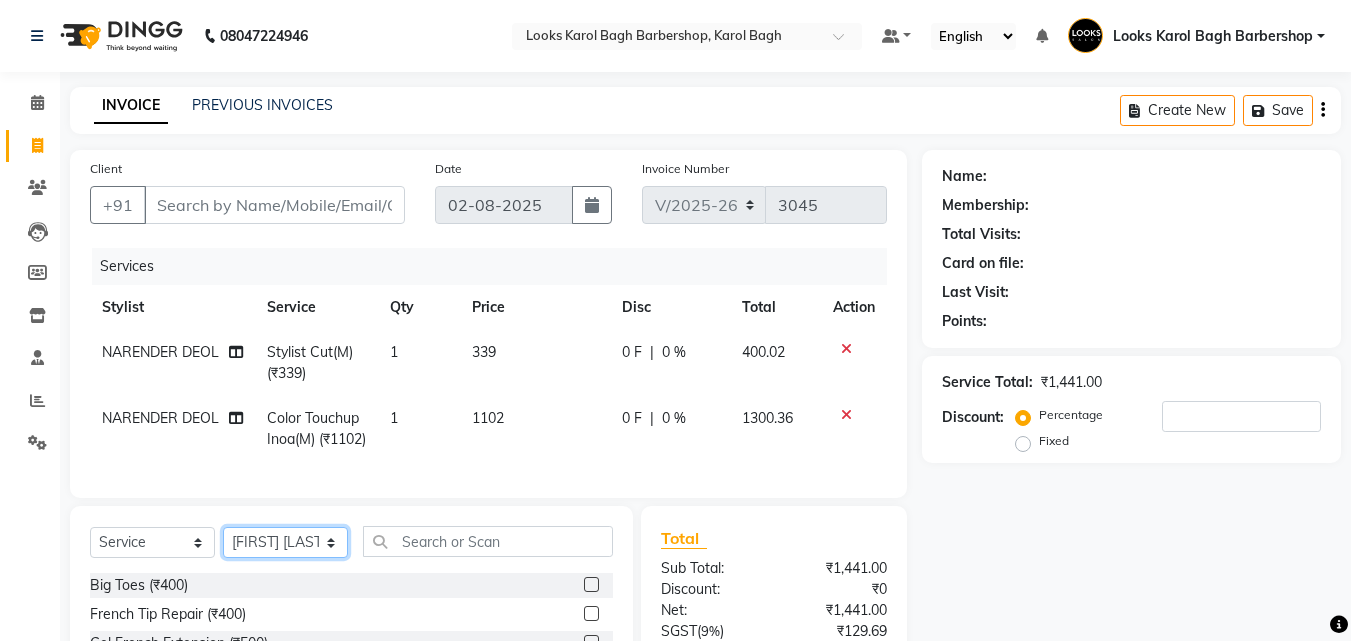 click on "Select Stylist Aadil Adnan AENA Aijaz Alam Amazon_Kart AMIR  Anurag _asst Arvind_asst BIJENDER  Counter Sales DANISH DHARAMVEER Eshan FARHAN KARAN RAI  KOMAL_NAILS Krishna_asst LALIT_PDCT LHAMO Looks_Female_Section Looks_H.O_Store Looks Karol Bagh Barbershop Looks_Kart MANIRAM Meenu_pdct Mohammad Sajid NAEEM  NARENDER DEOL  Naveen_pdct Prabhakar Kumar_PDCT RAAJ GUPTA RAAJ_JI raj ji RAM MURTI NARYAL ROHIT  Rohit Seth Rohit Thakur SACHIN sahil Shabina Shakir SIMRAN Sonia Sunny VIKRAM VIKRANT SINGH  Vishal_Asst YOGESH ASSISTANT" 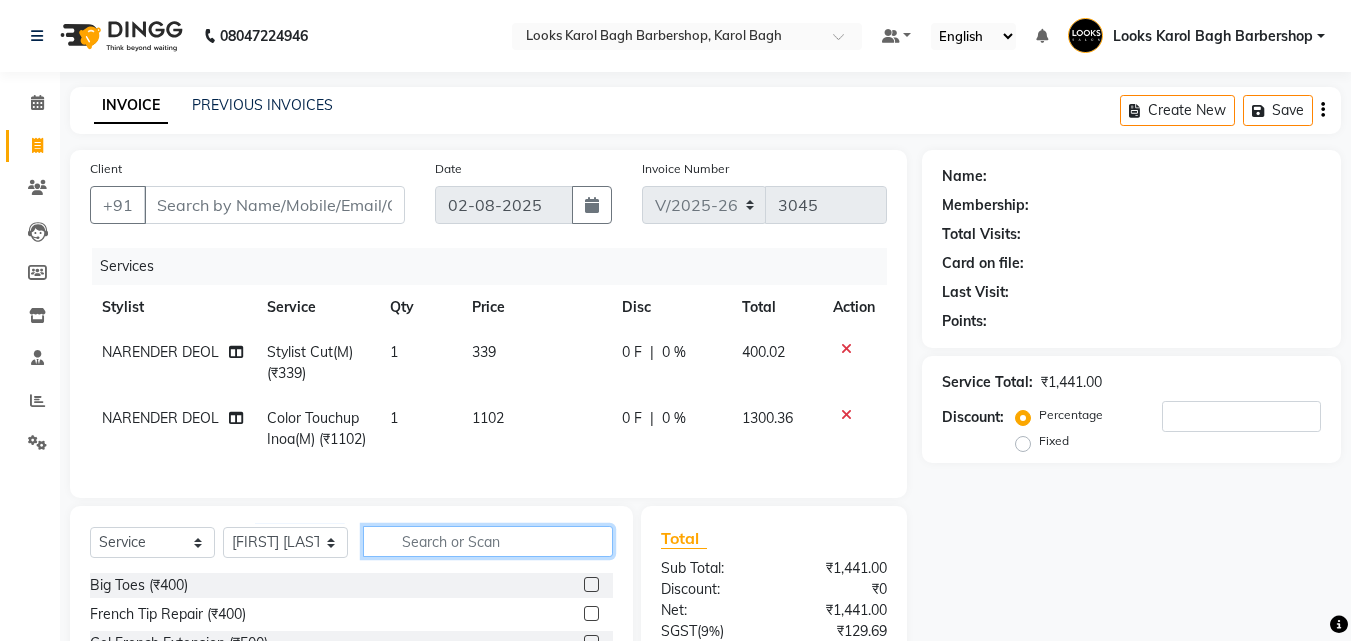 click 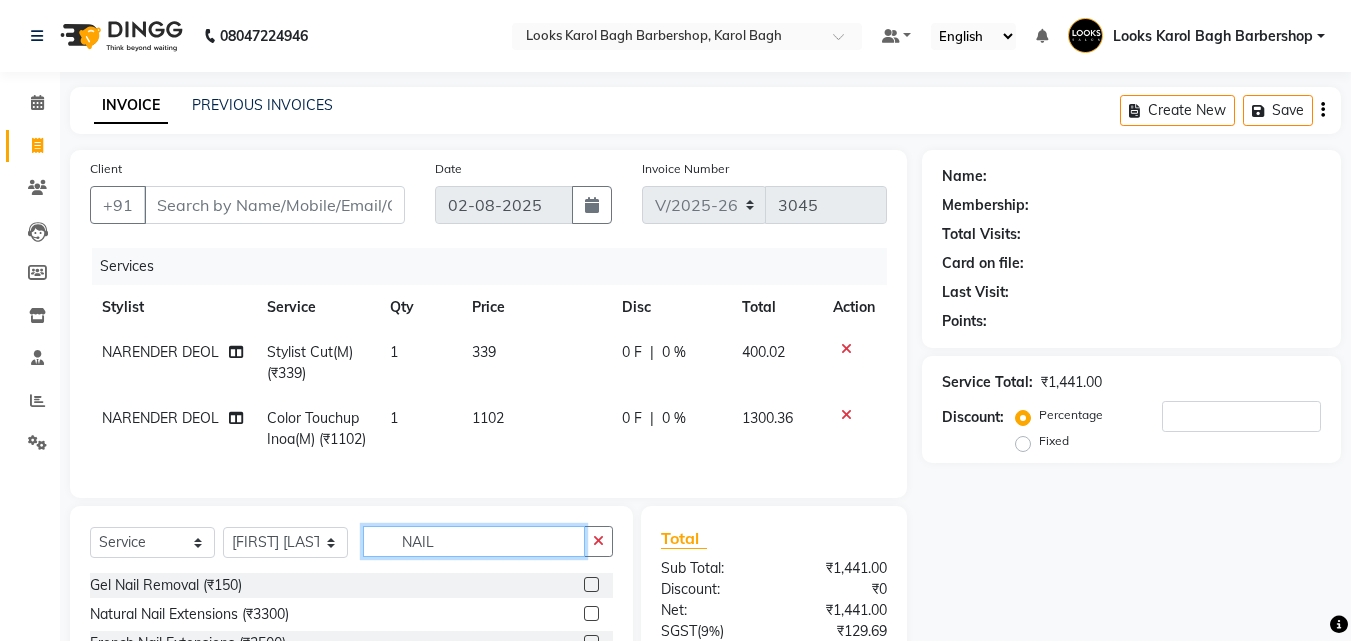 scroll, scrollTop: 246, scrollLeft: 0, axis: vertical 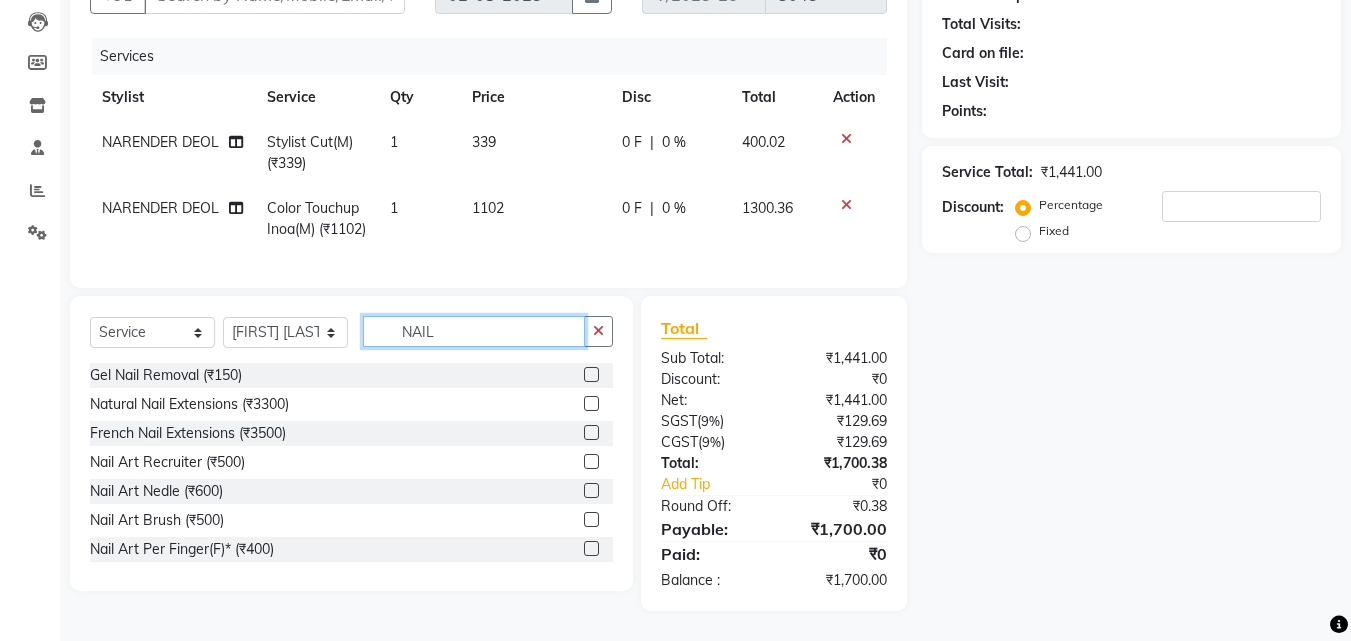 type on "NAIL" 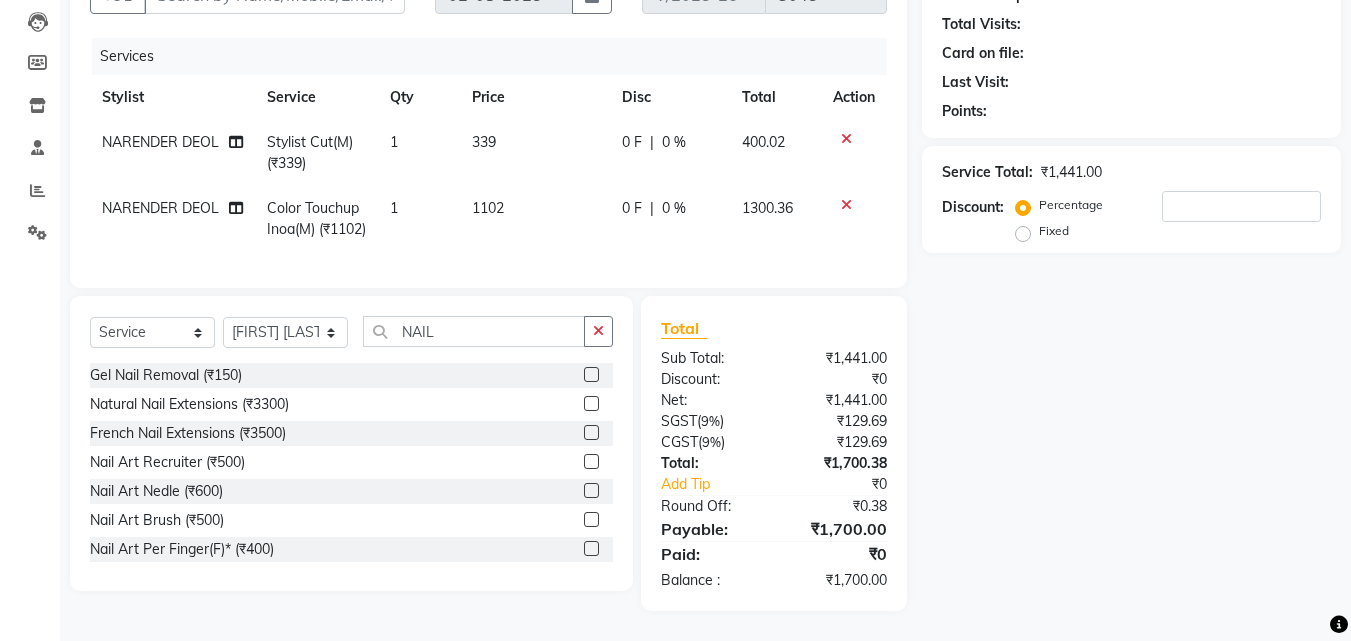 click 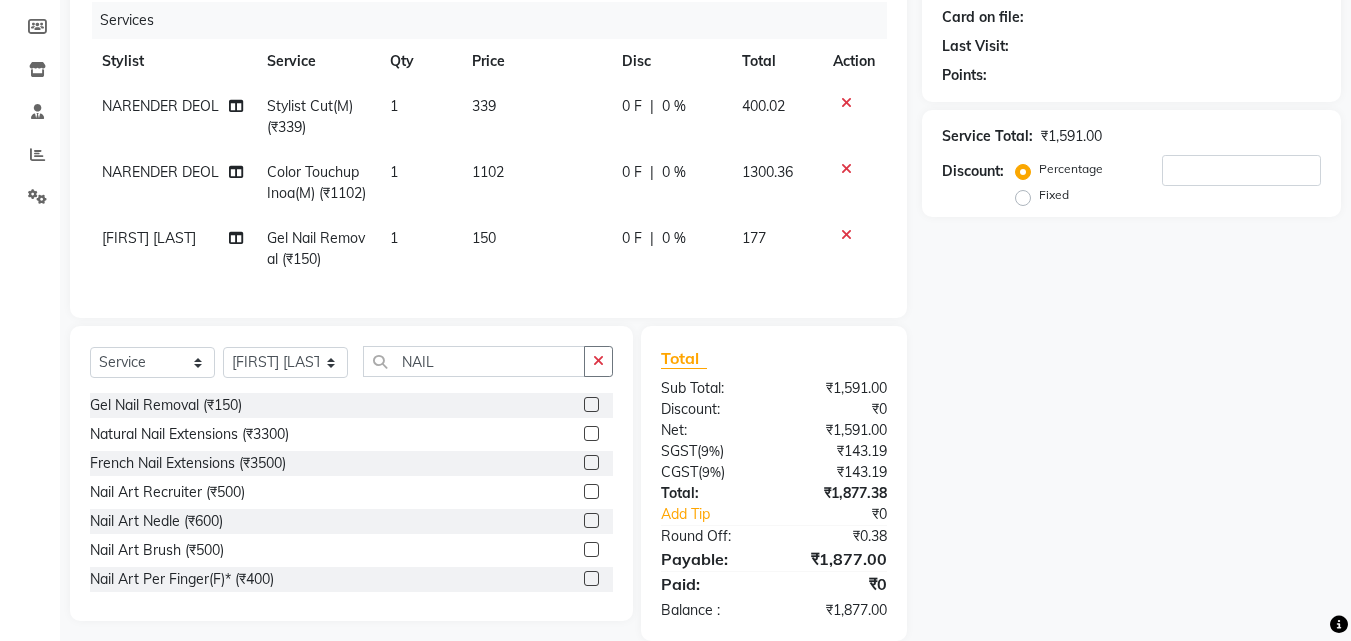 click 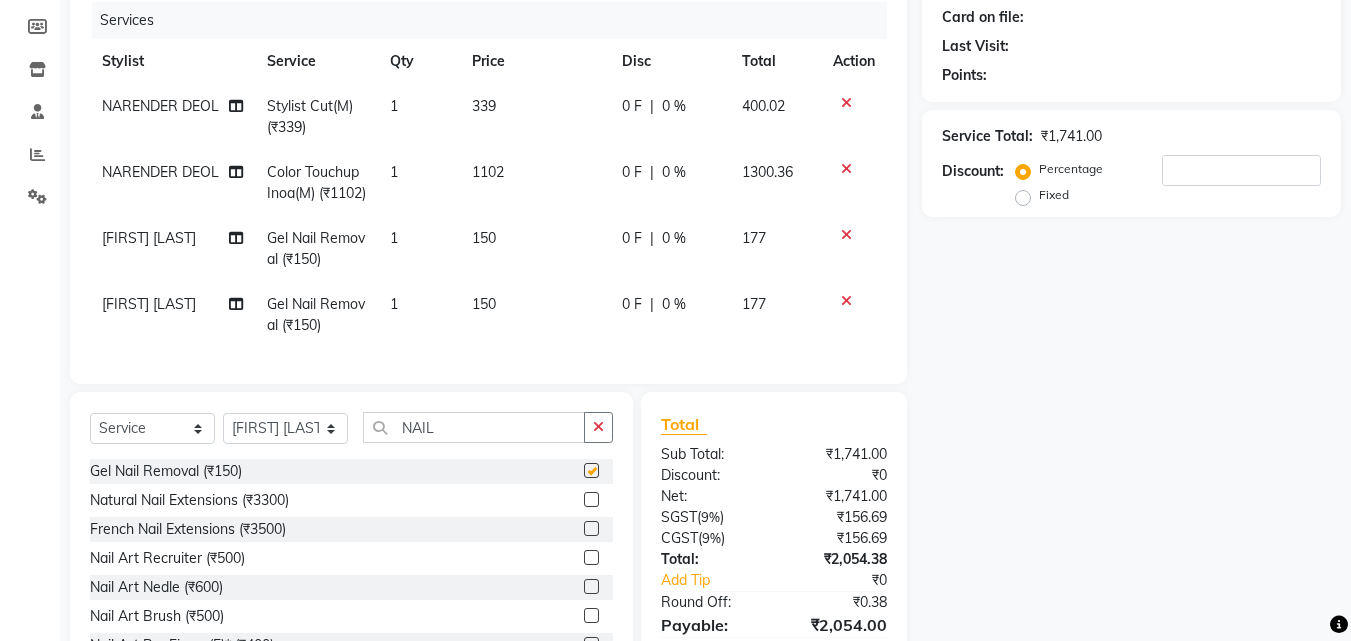checkbox on "false" 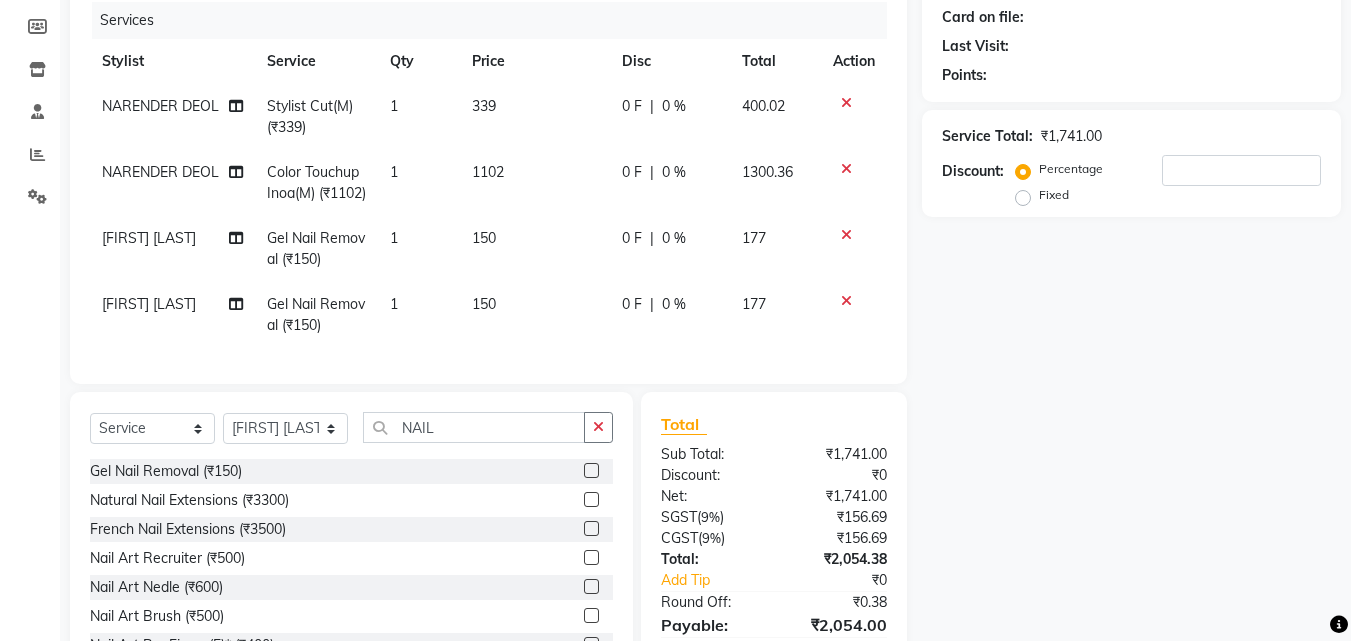 click on "150" 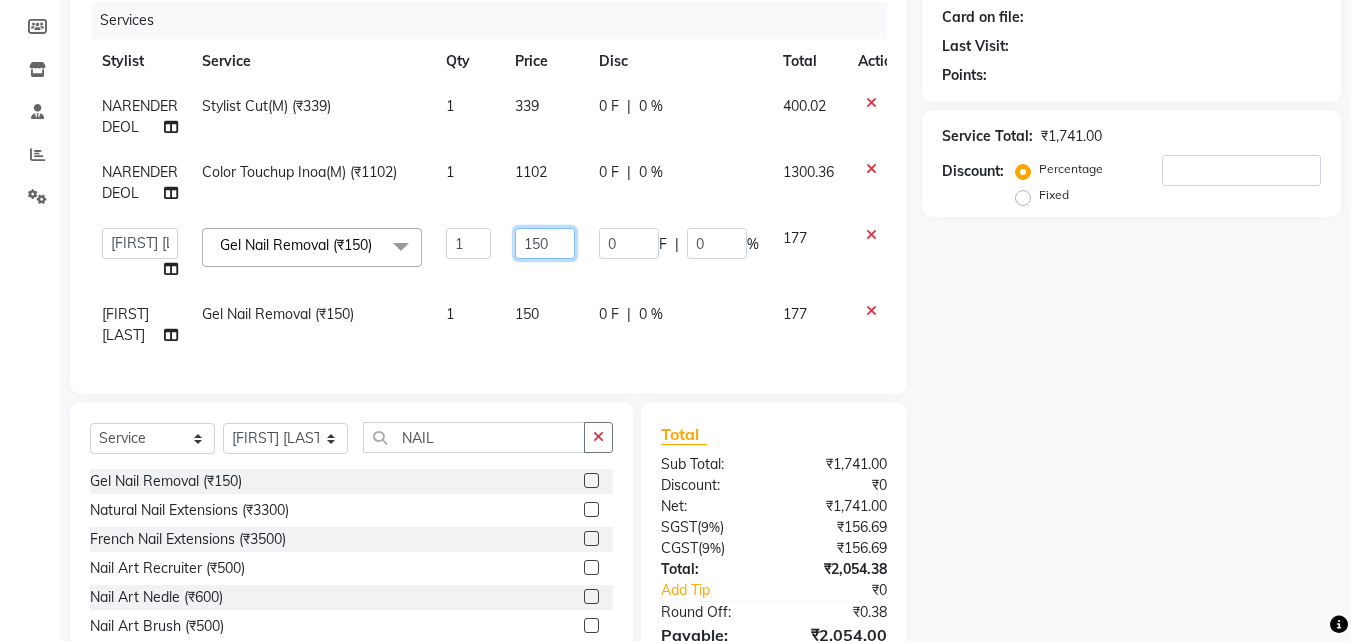 click on "150" 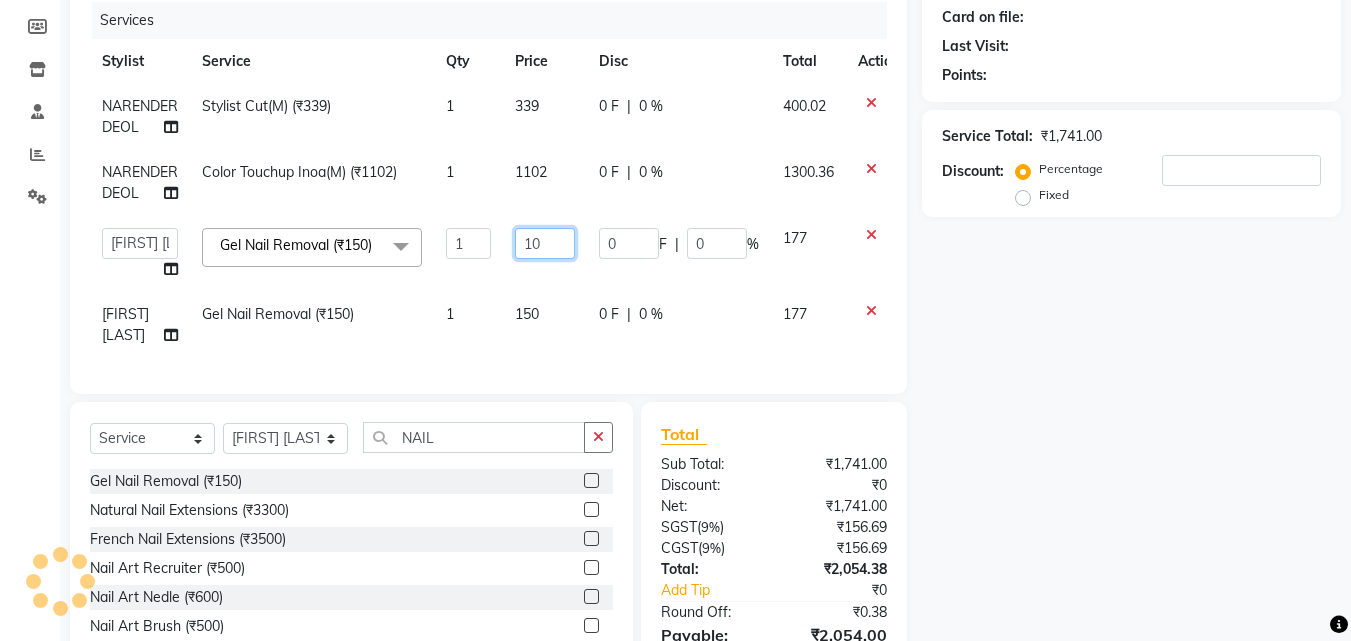 type on "100" 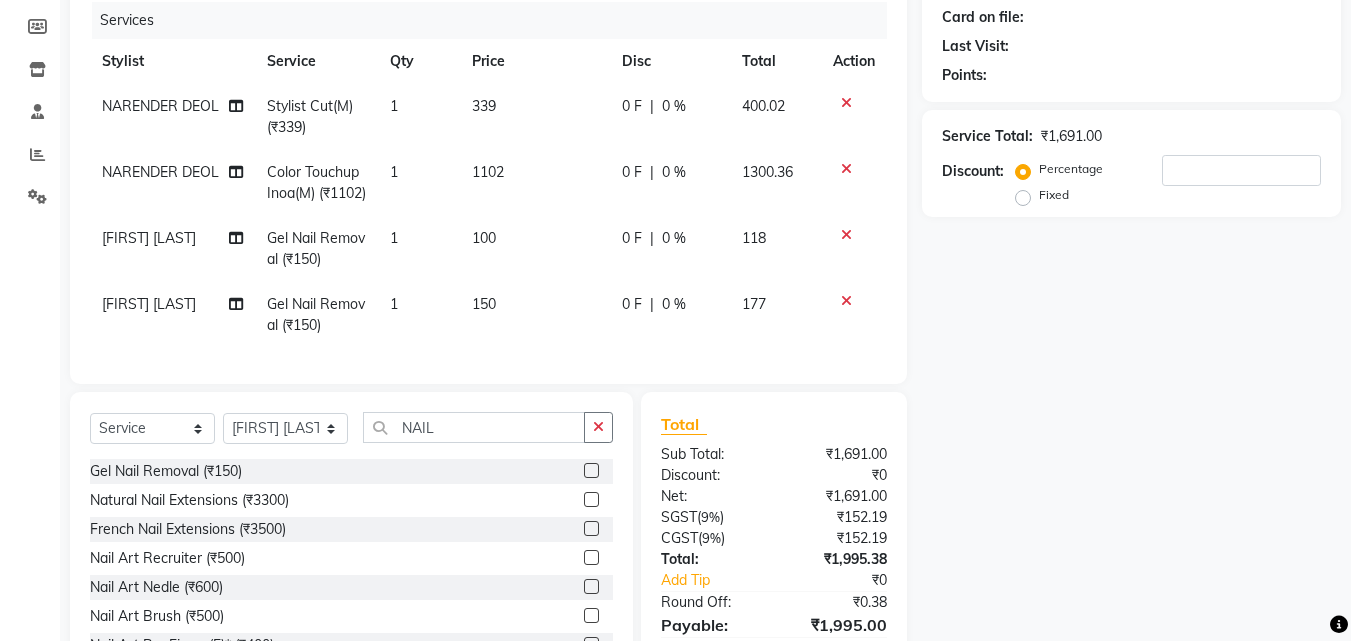 click on "150" 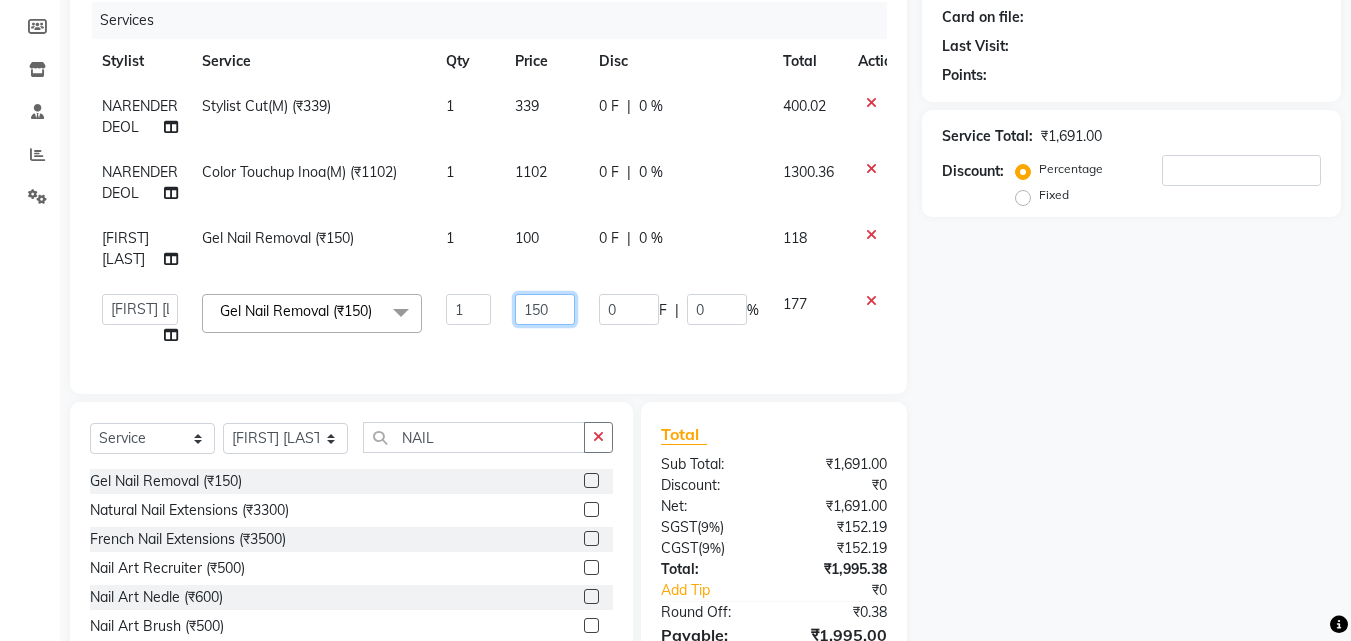 click on "150" 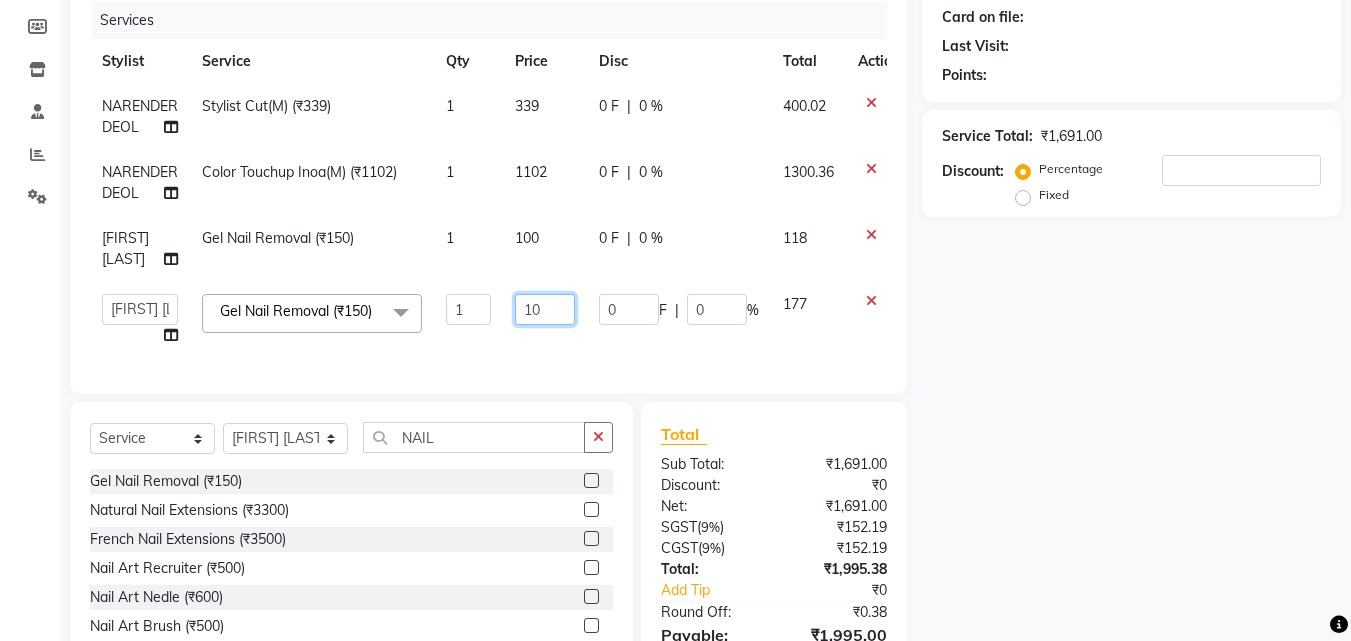 type on "100" 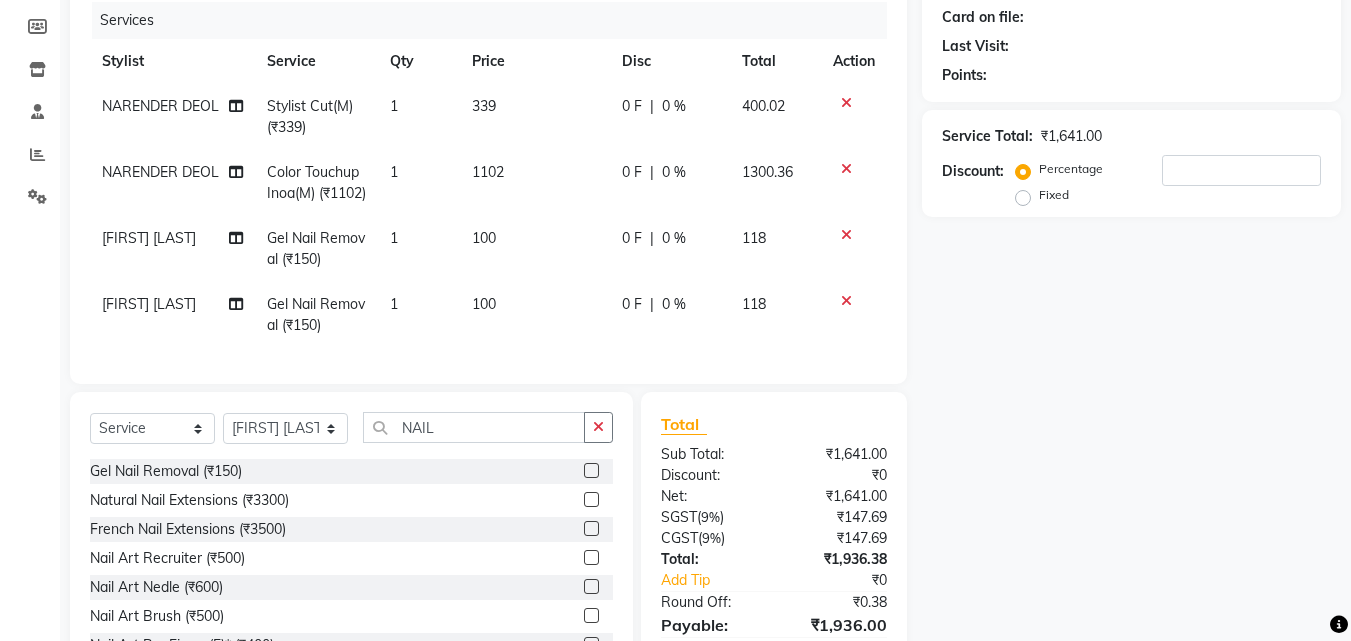 click on "RAAJ GUPTA Gel Nail Removal (₹150) 1 100 0 F | 0 % 118" 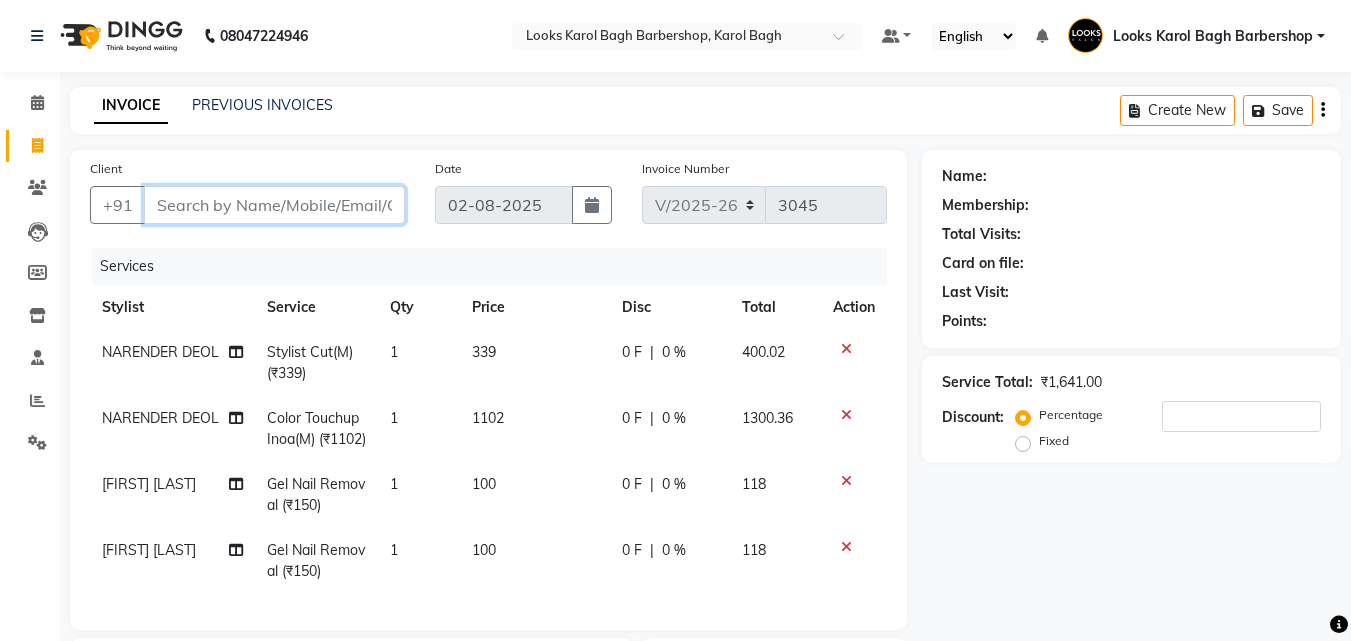 click on "Client" at bounding box center [274, 205] 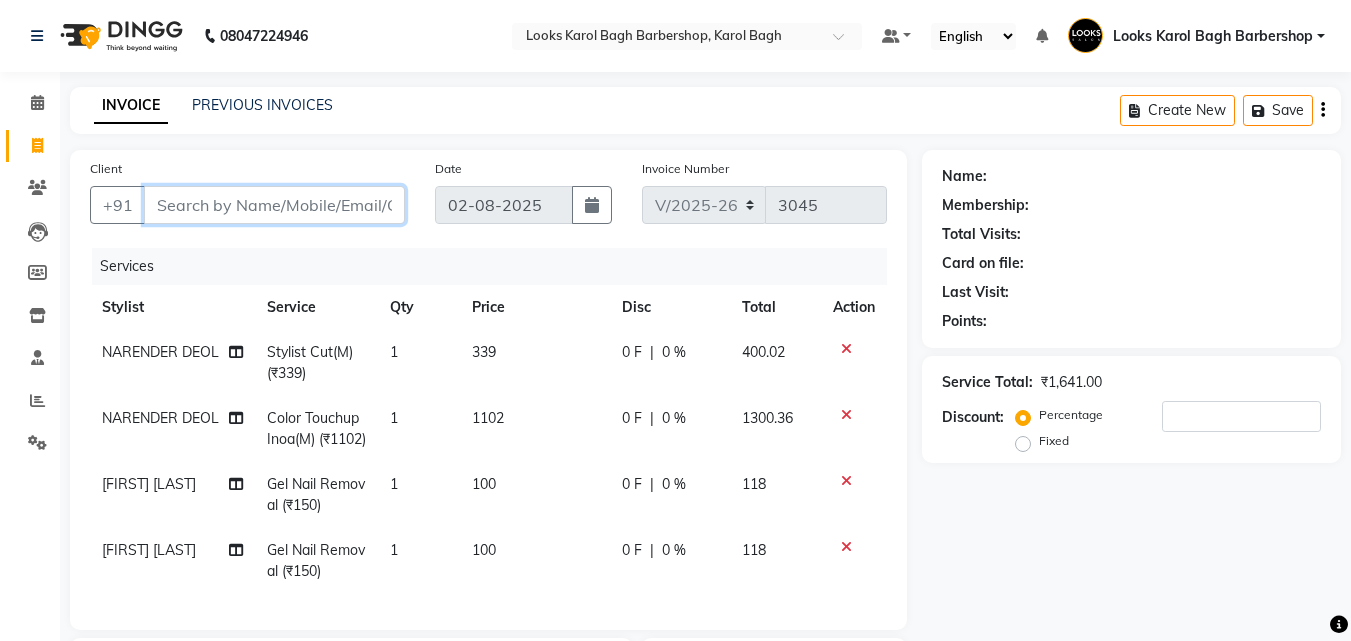 type on "9" 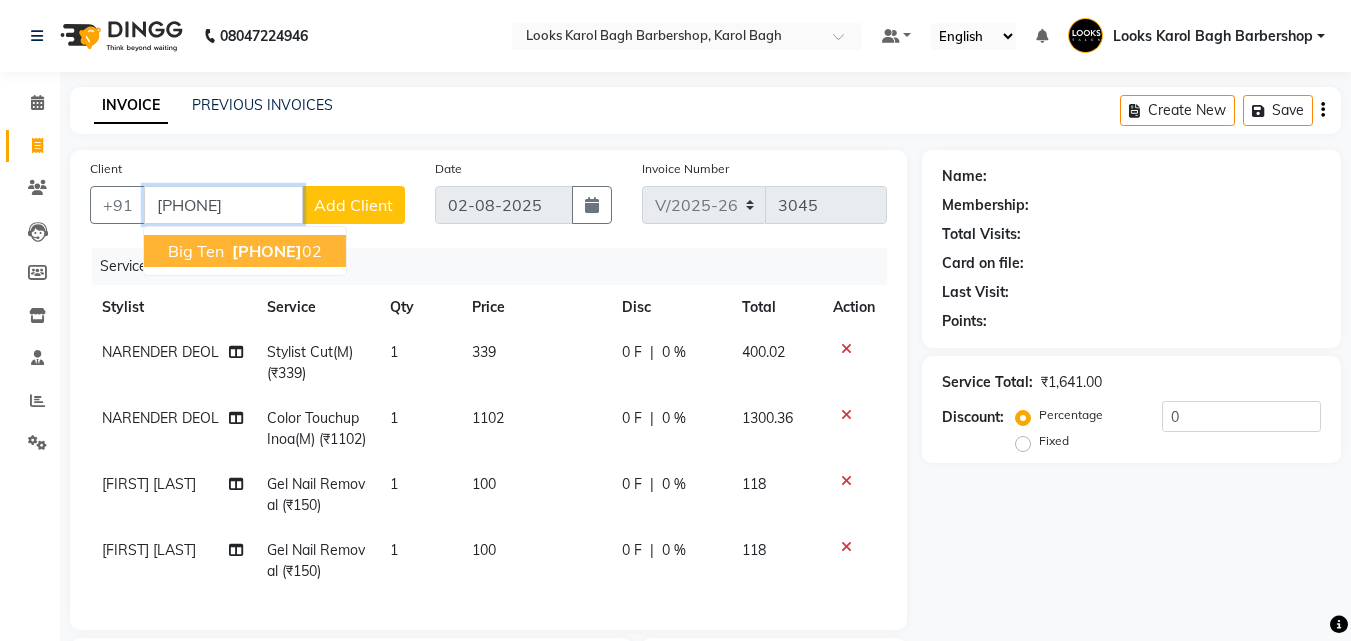 click on "[PHONE]" at bounding box center [267, 251] 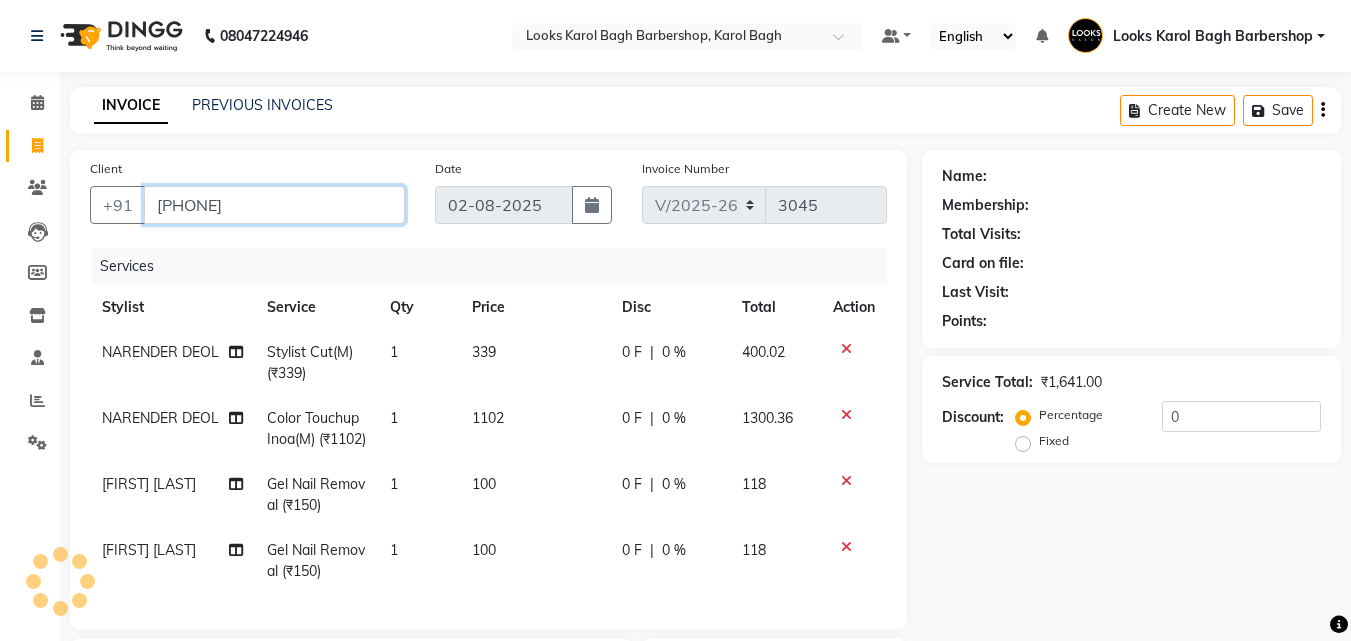 type on "[PHONE]" 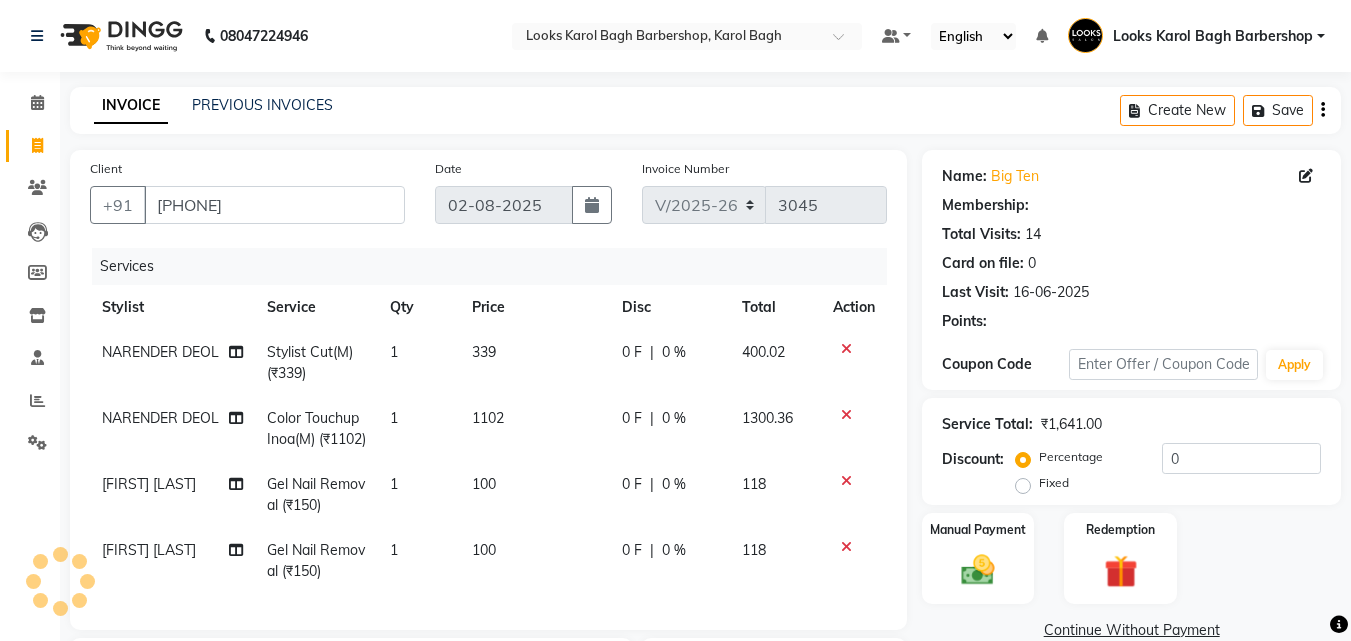 select on "1: Object" 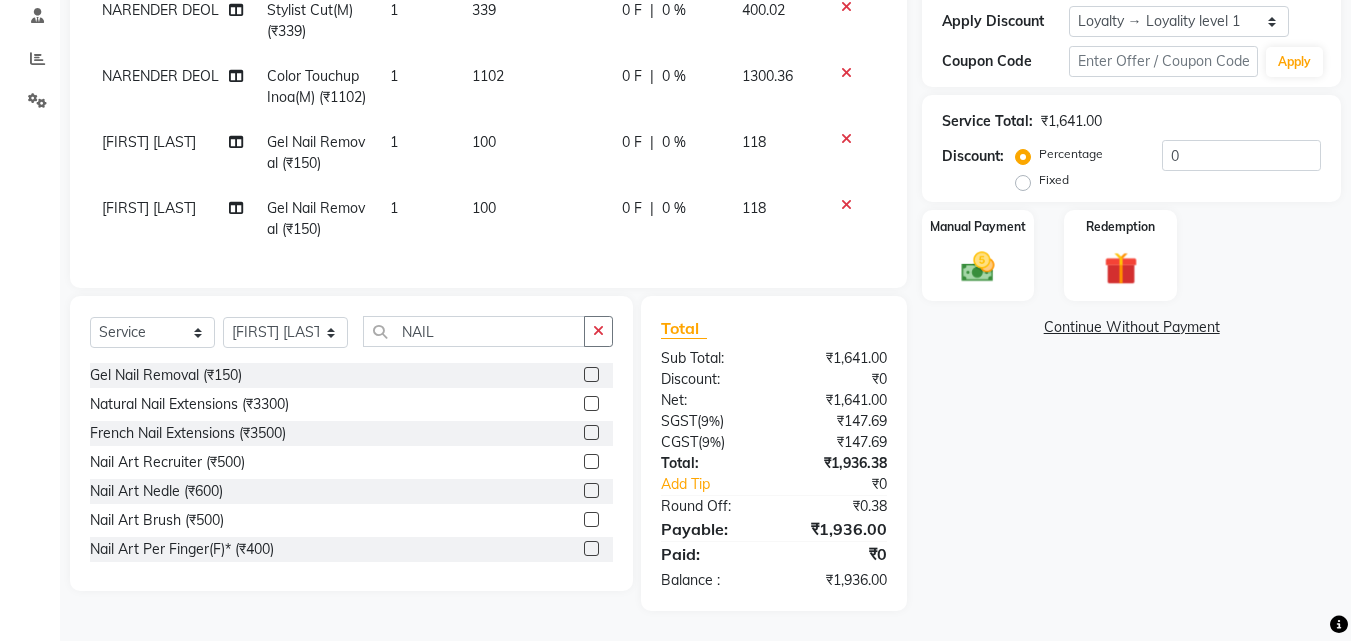 scroll, scrollTop: 0, scrollLeft: 0, axis: both 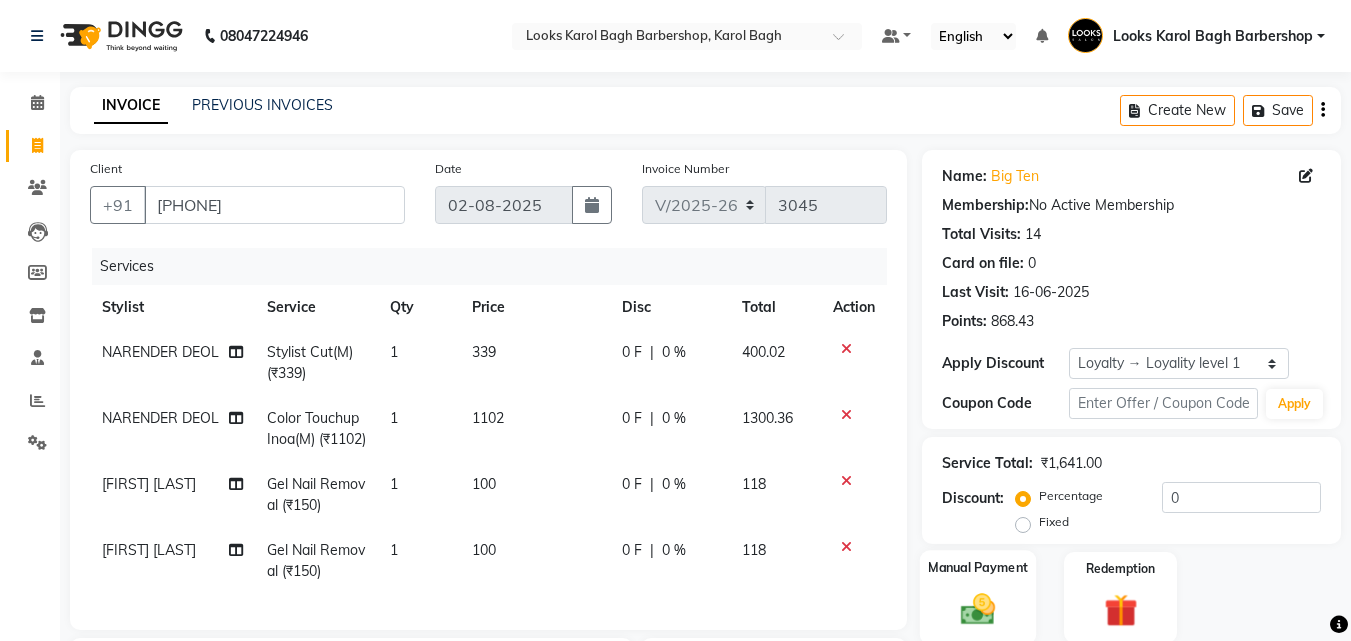 click 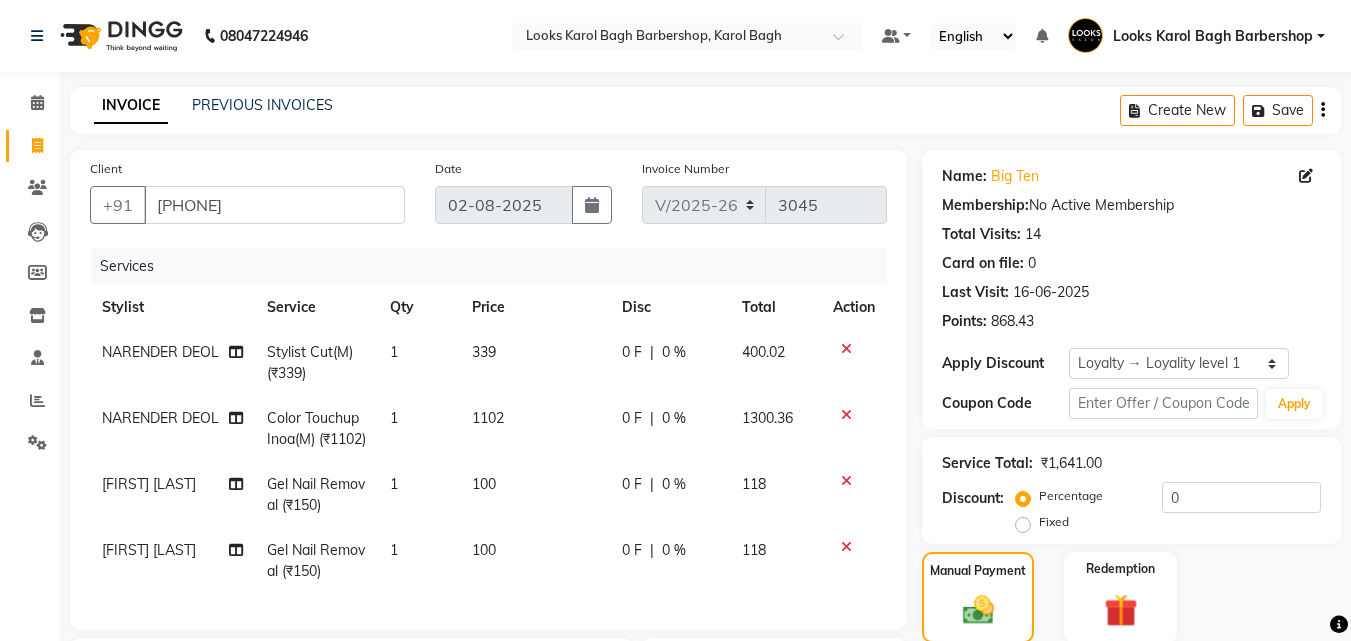 scroll, scrollTop: 378, scrollLeft: 0, axis: vertical 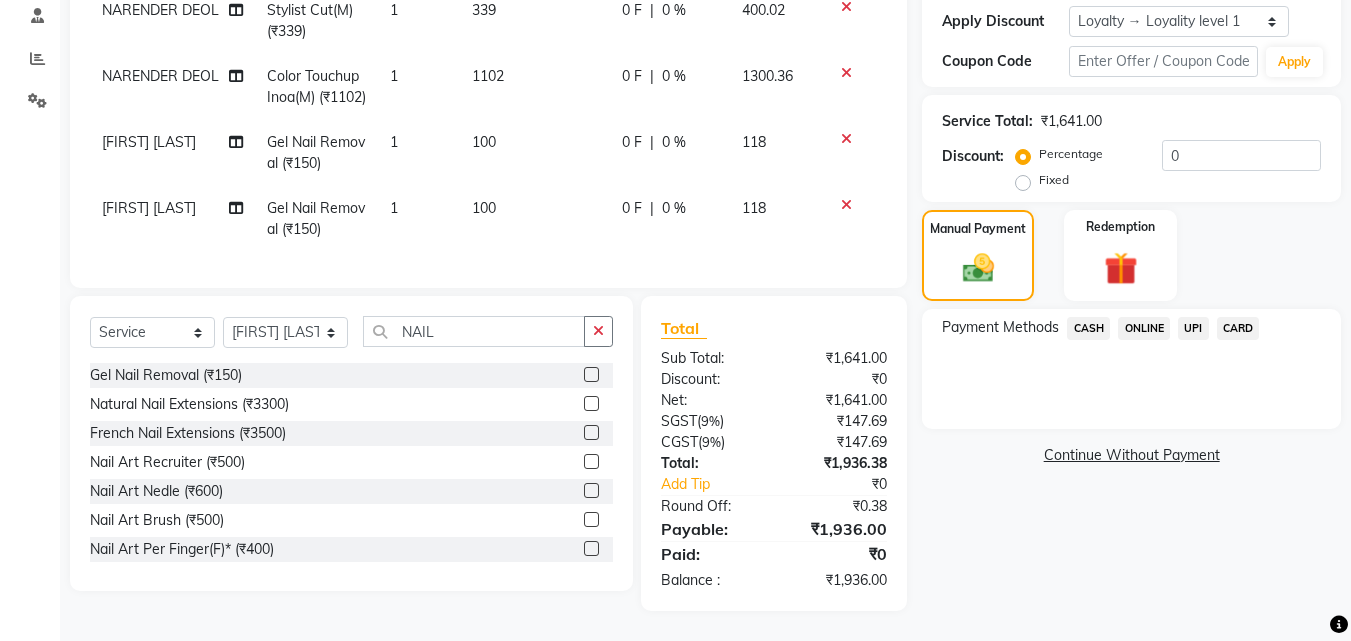 click on "UPI" 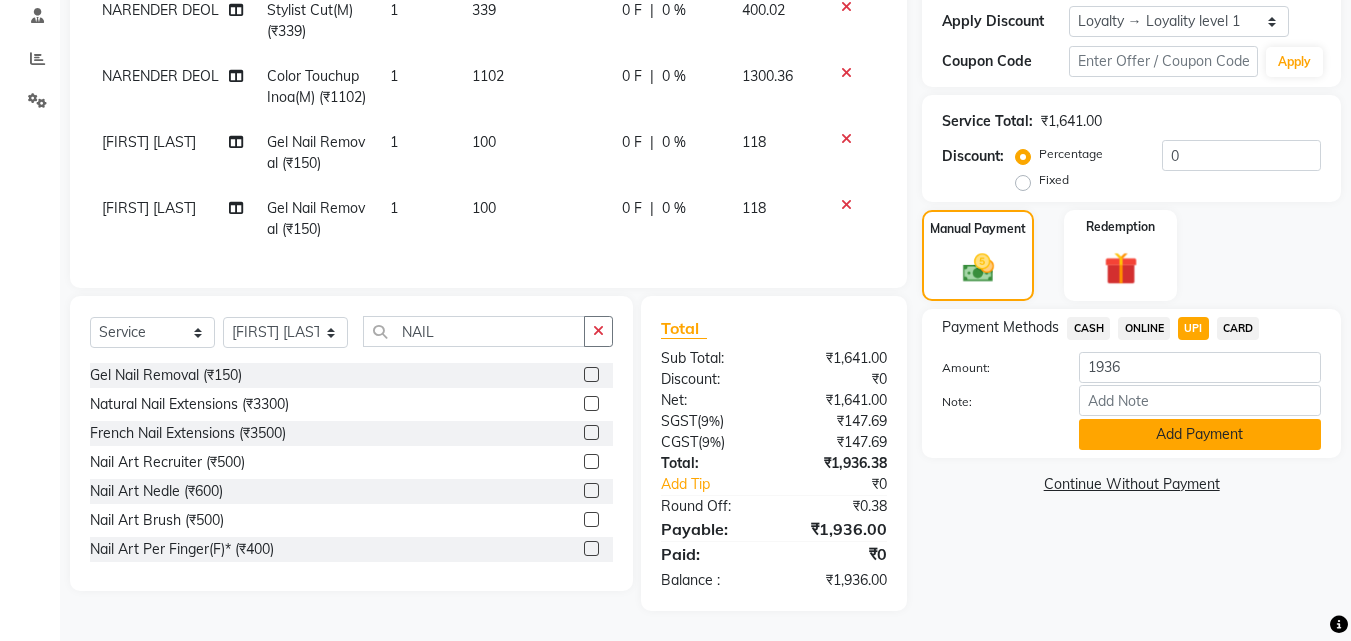 click on "Add Payment" 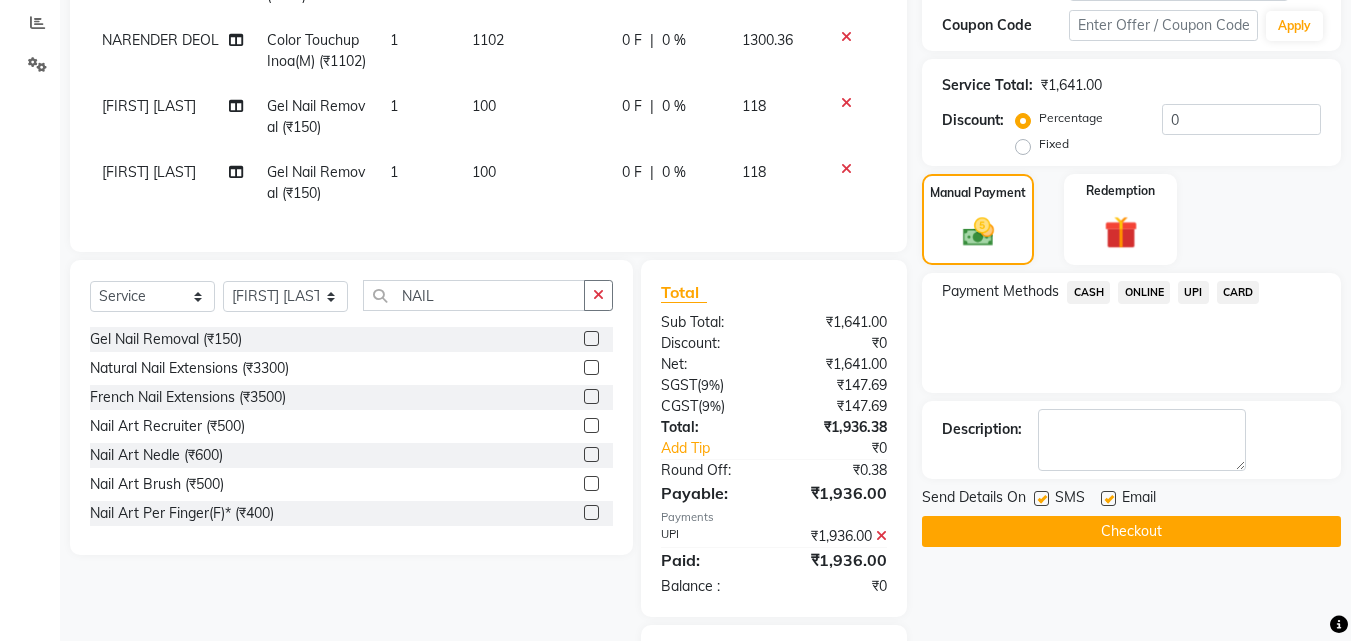 scroll, scrollTop: 540, scrollLeft: 0, axis: vertical 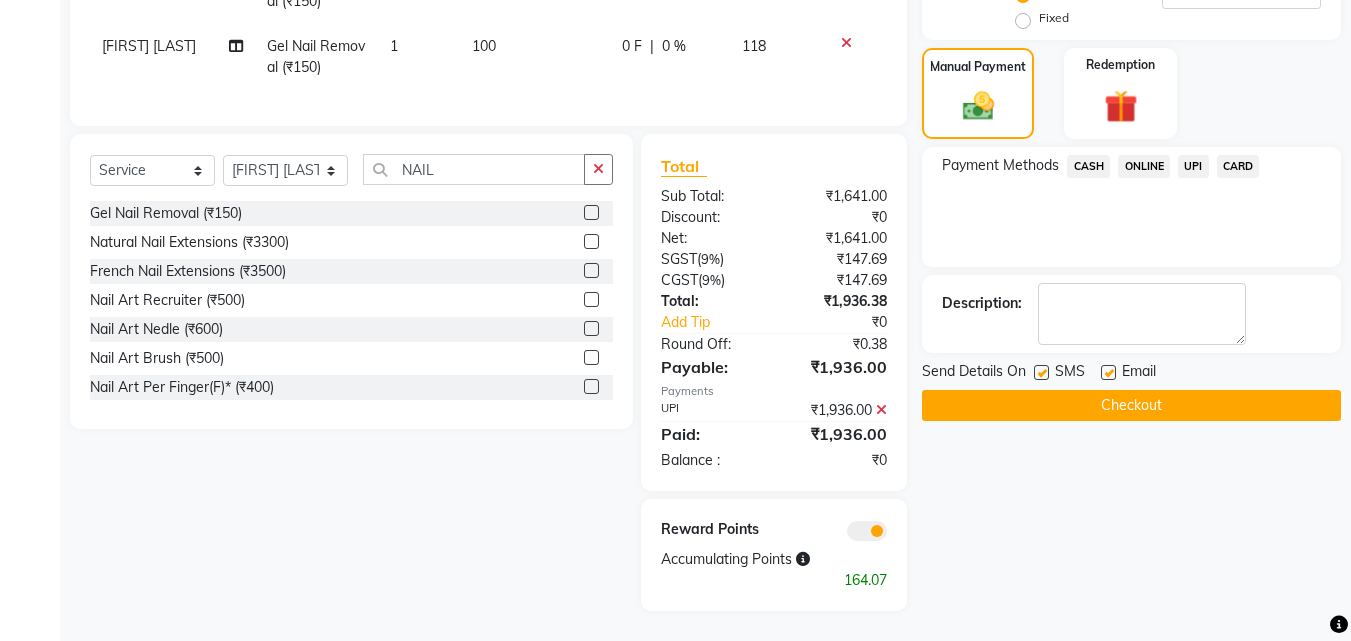 click on "Name: Big Ten Membership:  No Active Membership  Total Visits:  14 Card on file:  0 Last Visit:   16-06-2025 Points:   868.43  Apply Discount Select  Loyalty → Loyality level 1  Coupon Code Apply Service Total:  ₹1,641.00  Discount:  Percentage   Fixed  0 Manual Payment Redemption Payment Methods  CASH   ONLINE   UPI   CARD  Description:                  Send Details On SMS Email  Checkout" 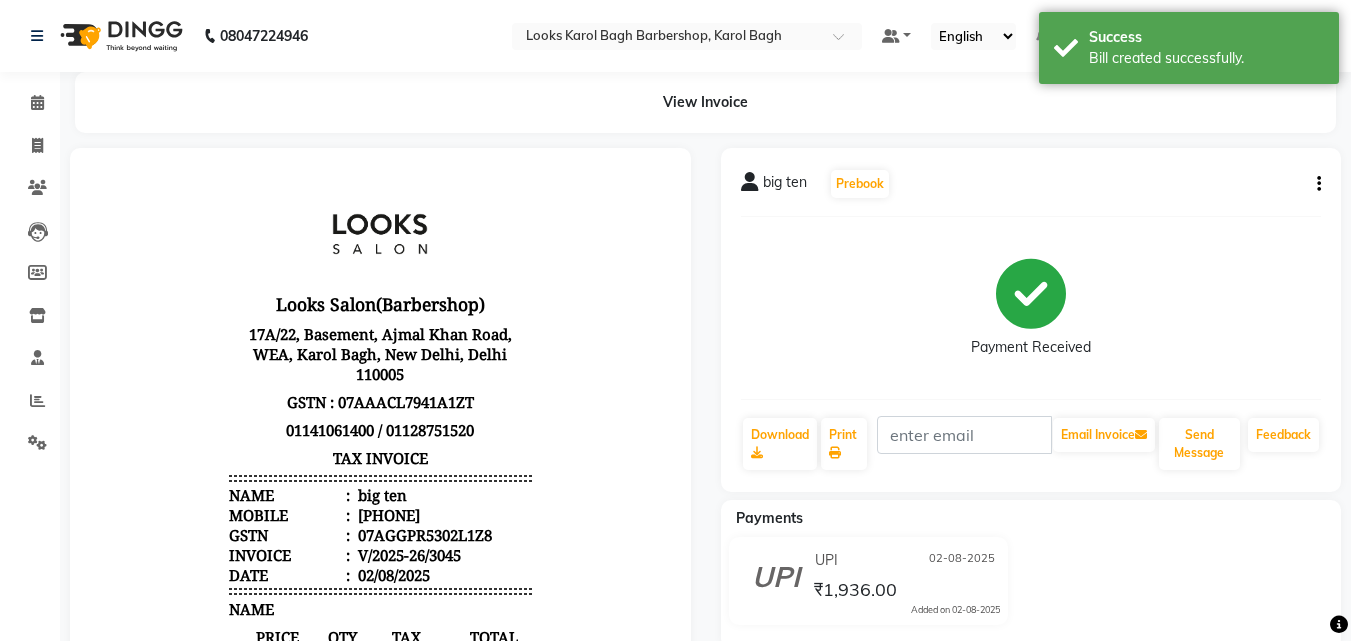 scroll, scrollTop: 0, scrollLeft: 0, axis: both 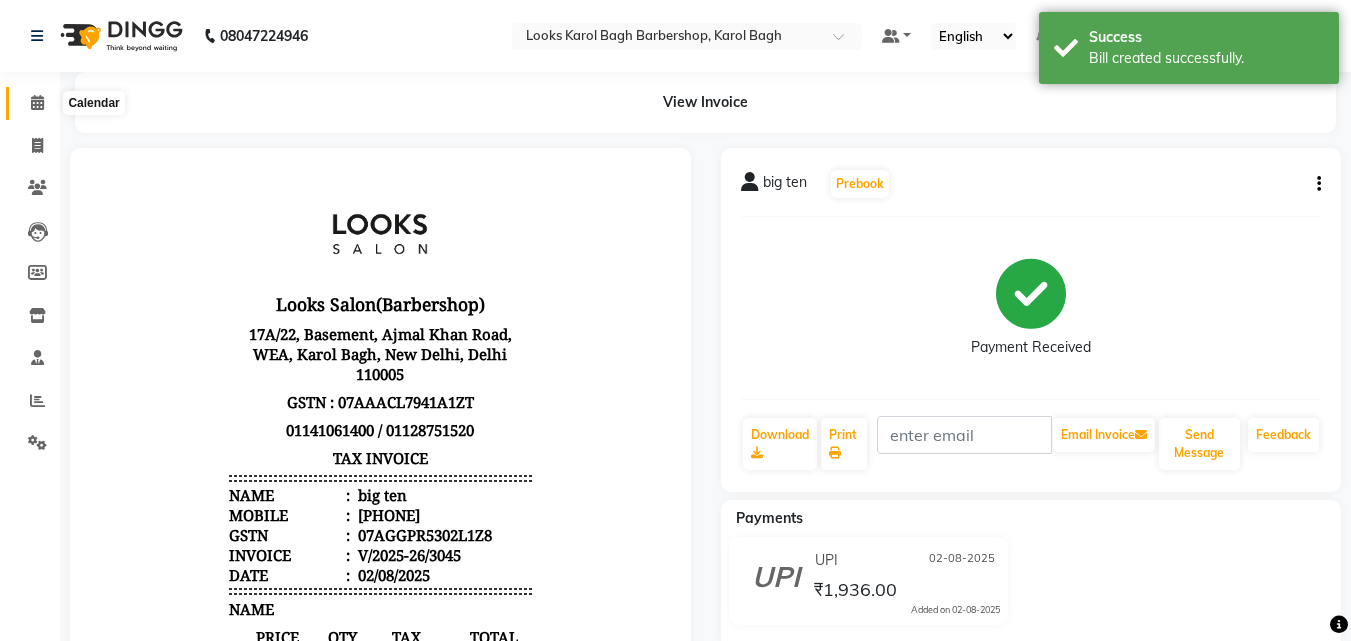 click 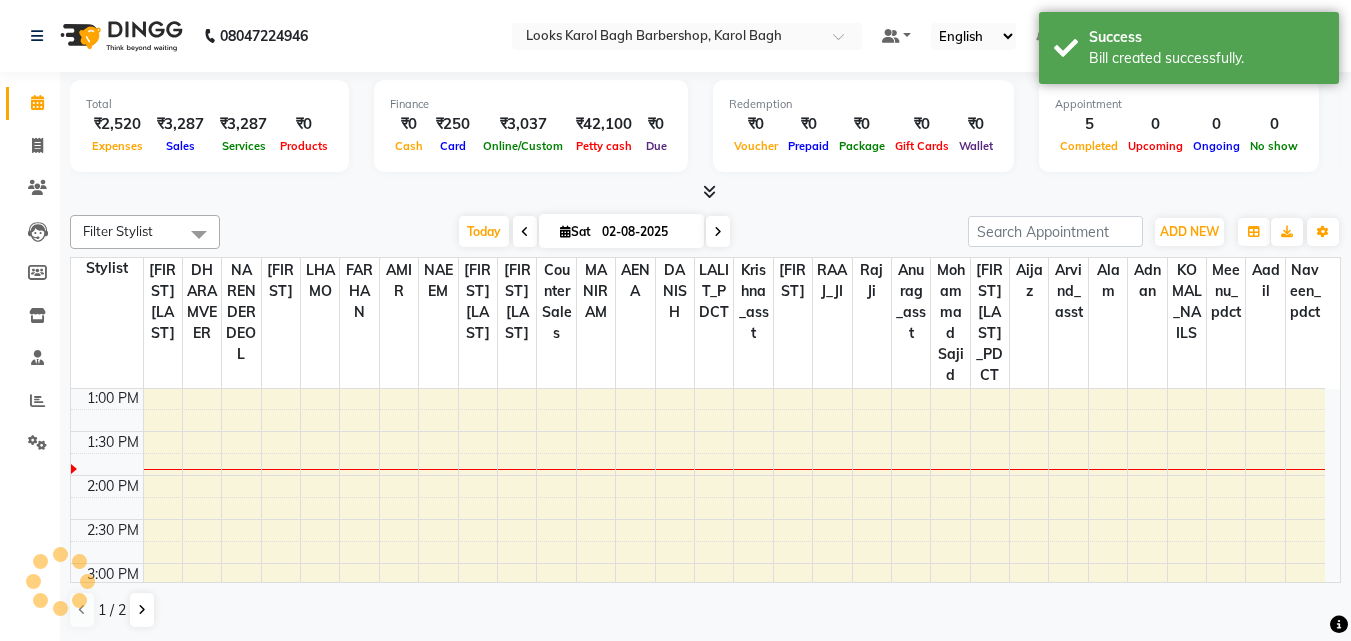 scroll, scrollTop: 0, scrollLeft: 0, axis: both 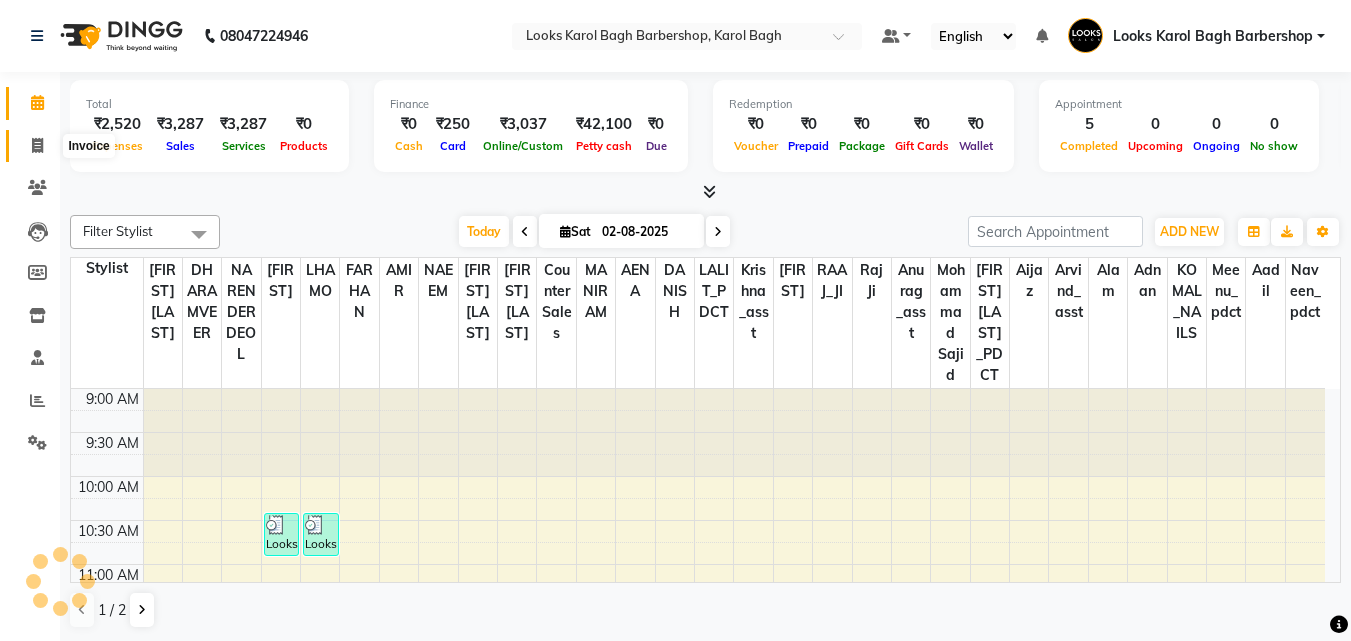 click 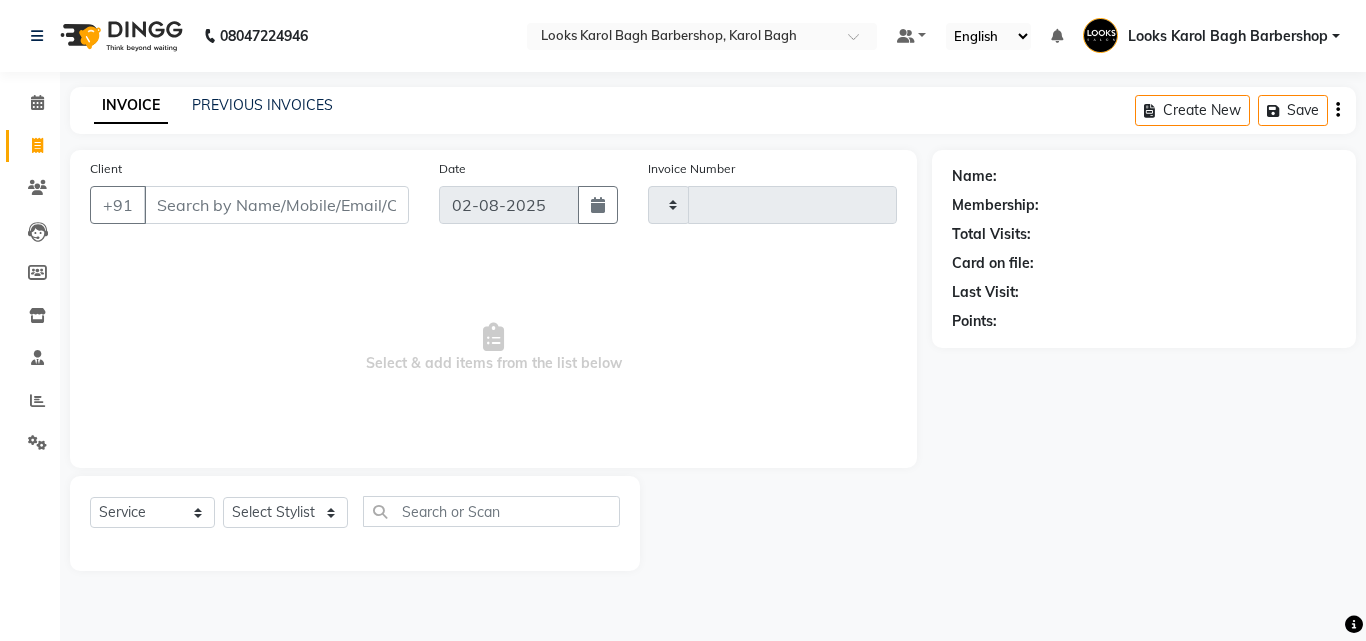 type on "3046" 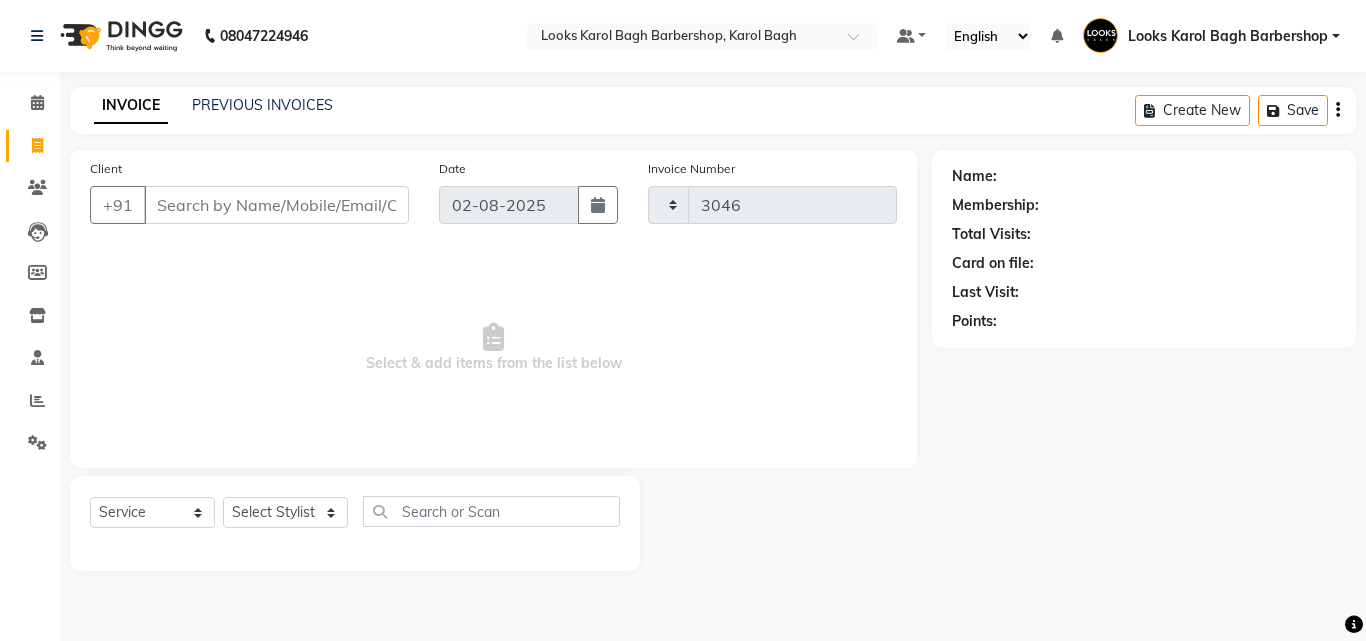select on "4323" 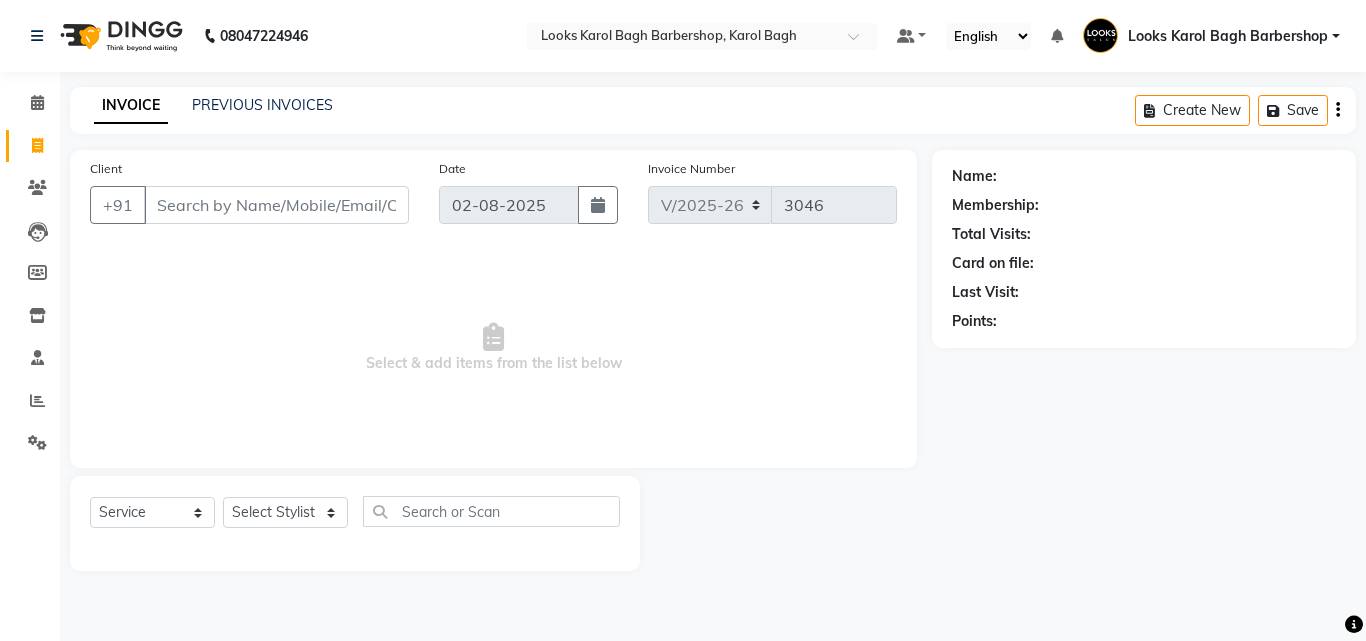 click on "Client" at bounding box center (276, 205) 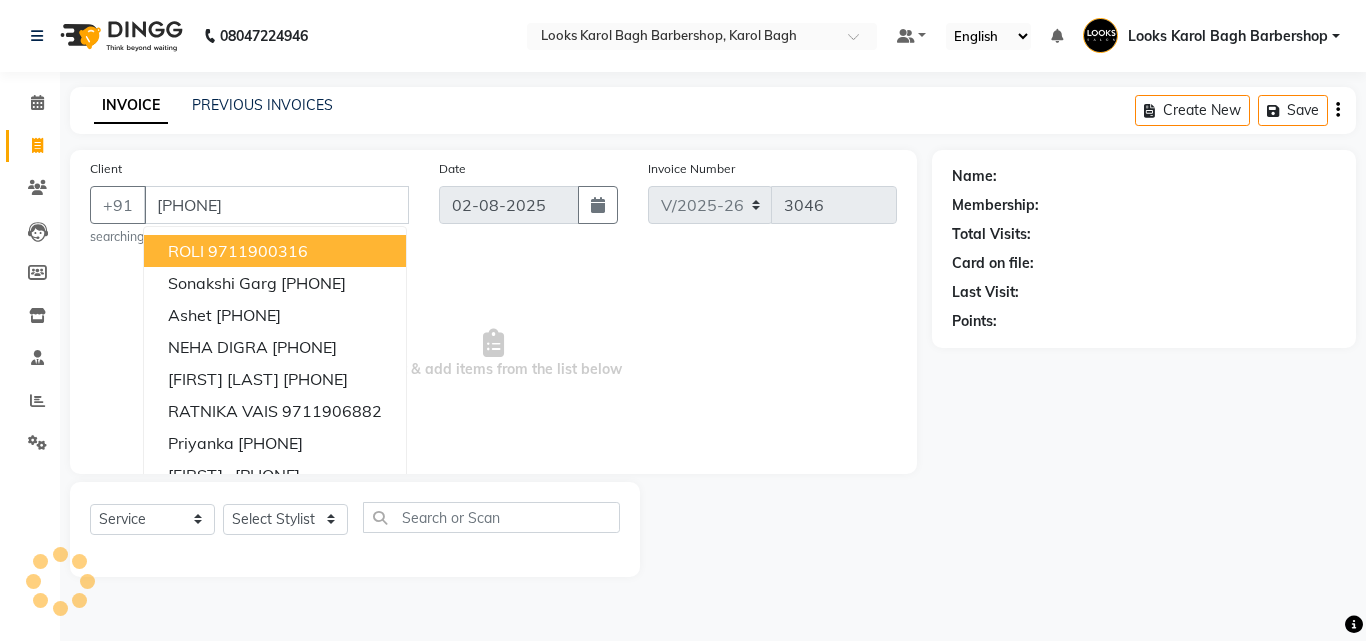 type on "[PHONE]" 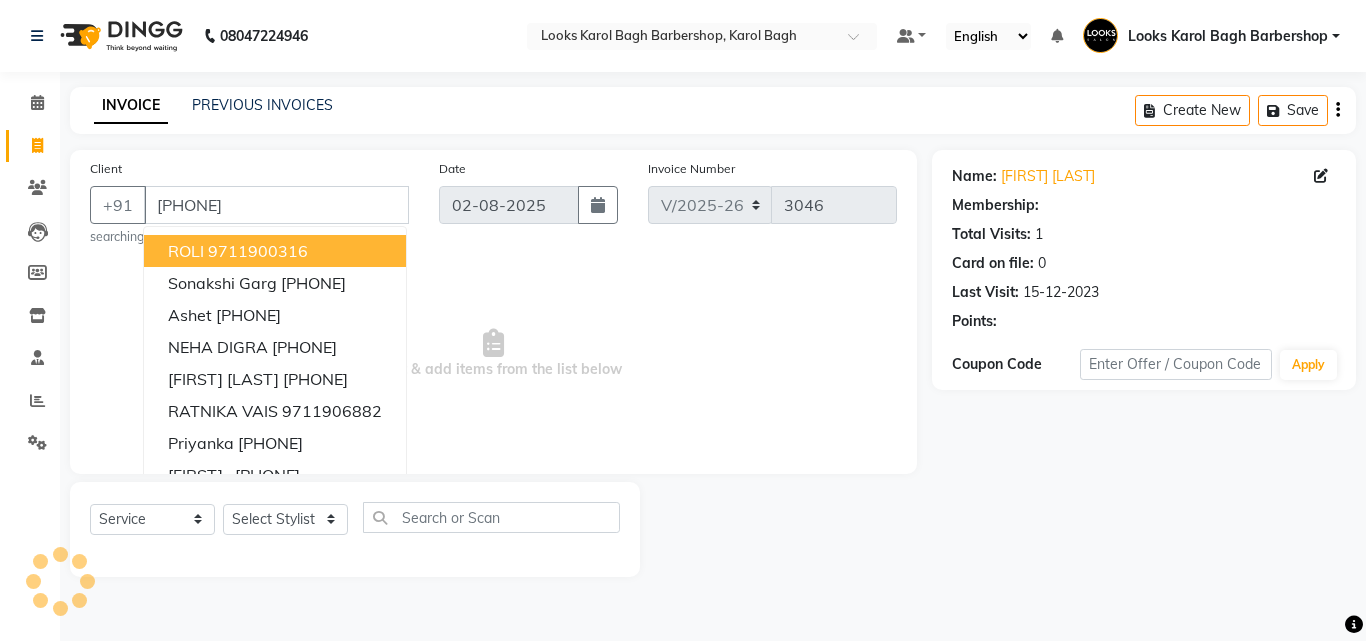 select on "1: Object" 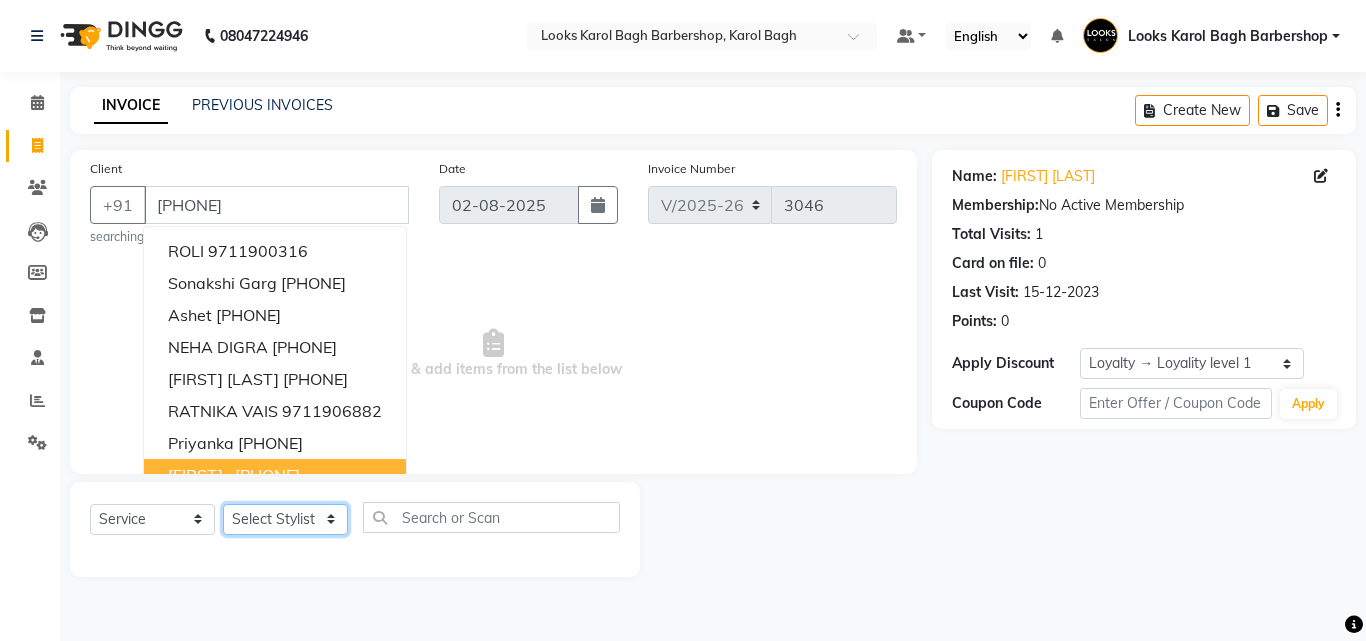 click on "Select Stylist Aadil Adnan AENA Aijaz Alam Amazon_Kart AMIR  Anurag _asst Arvind_asst BIJENDER  Counter Sales DANISH DHARAMVEER Eshan FARHAN KARAN RAI  KOMAL_NAILS Krishna_asst LALIT_PDCT LHAMO Looks_Female_Section Looks_H.O_Store Looks Karol Bagh Barbershop Looks_Kart MANIRAM Meenu_pdct Mohammad Sajid NAEEM  NARENDER DEOL  Naveen_pdct Prabhakar Kumar_PDCT RAAJ GUPTA RAAJ_JI raj ji RAM MURTI NARYAL ROHIT  Rohit Seth Rohit Thakur SACHIN sahil Shabina Shakir SIMRAN Sonia Sunny VIKRAM VIKRANT SINGH  Vishal_Asst YOGESH ASSISTANT" 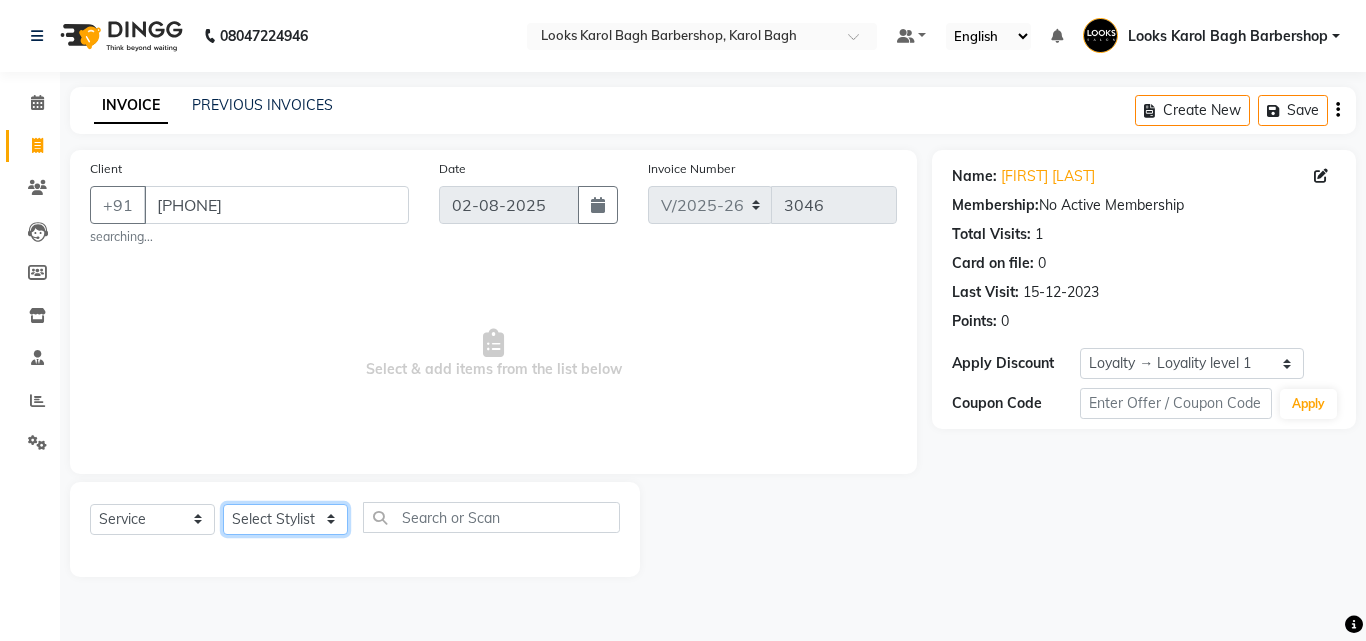 select on "23409" 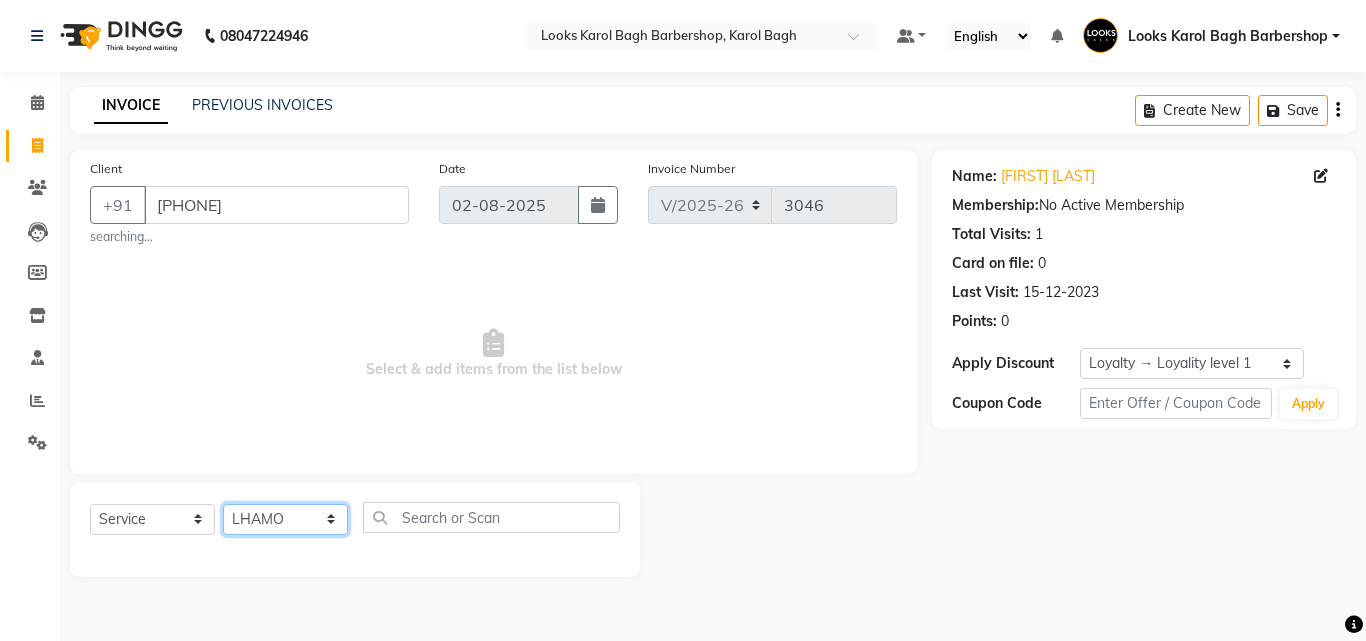 click on "Select Stylist Aadil Adnan AENA Aijaz Alam Amazon_Kart AMIR  Anurag _asst Arvind_asst BIJENDER  Counter Sales DANISH DHARAMVEER Eshan FARHAN KARAN RAI  KOMAL_NAILS Krishna_asst LALIT_PDCT LHAMO Looks_Female_Section Looks_H.O_Store Looks Karol Bagh Barbershop Looks_Kart MANIRAM Meenu_pdct Mohammad Sajid NAEEM  NARENDER DEOL  Naveen_pdct Prabhakar Kumar_PDCT RAAJ GUPTA RAAJ_JI raj ji RAM MURTI NARYAL ROHIT  Rohit Seth Rohit Thakur SACHIN sahil Shabina Shakir SIMRAN Sonia Sunny VIKRAM VIKRANT SINGH  Vishal_Asst YOGESH ASSISTANT" 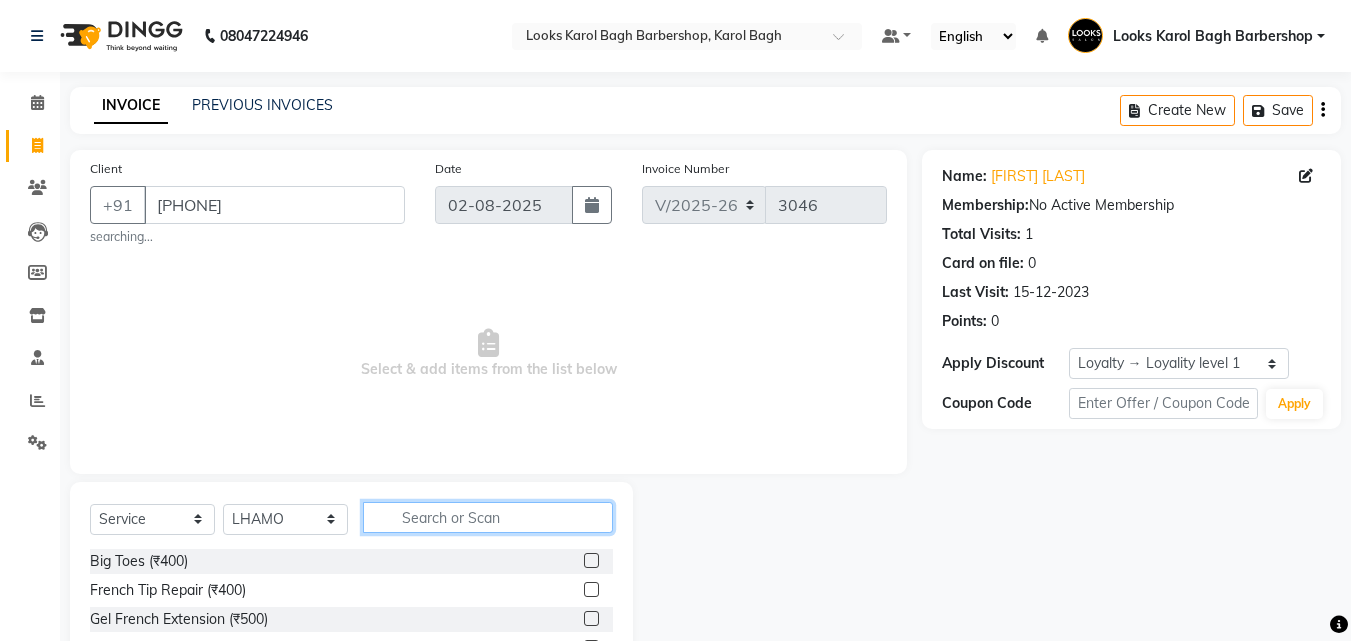 click 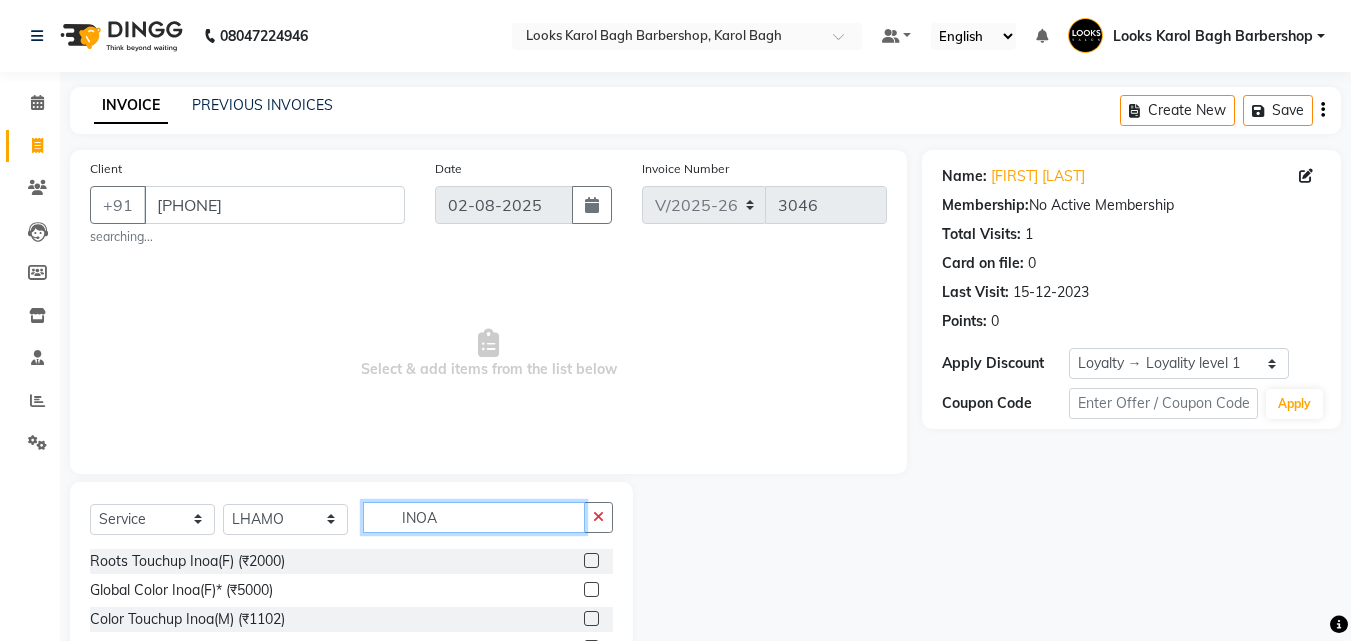 type on "INOA" 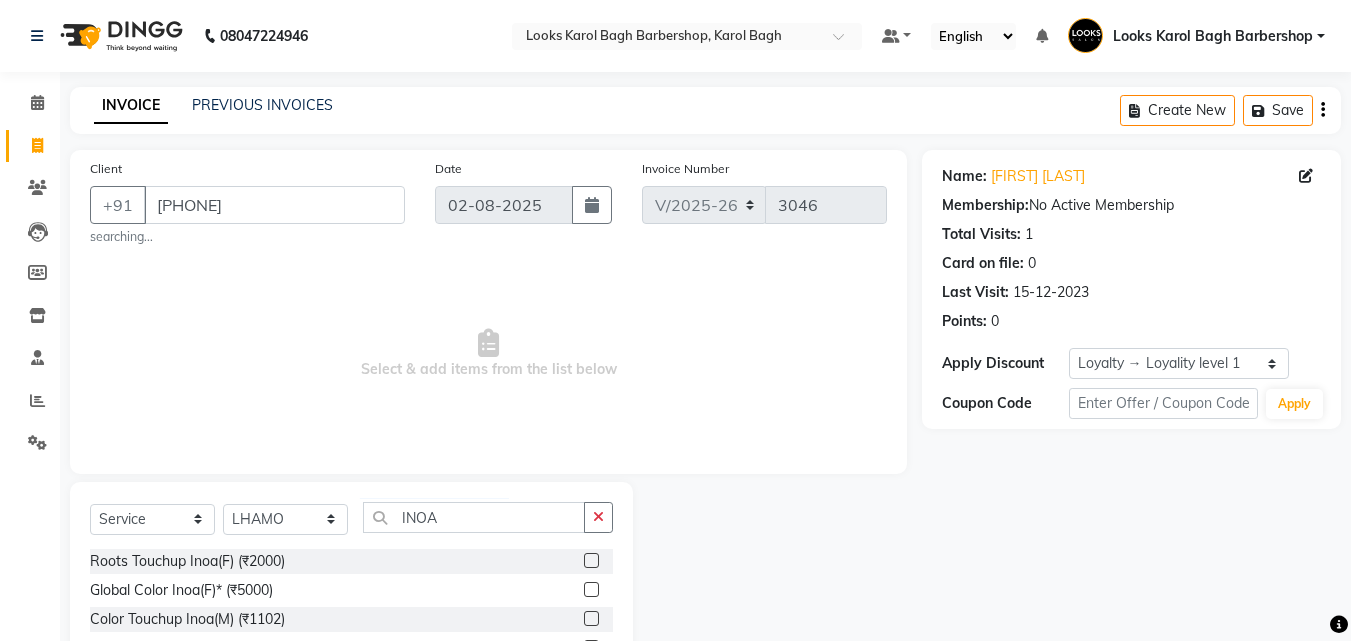 click 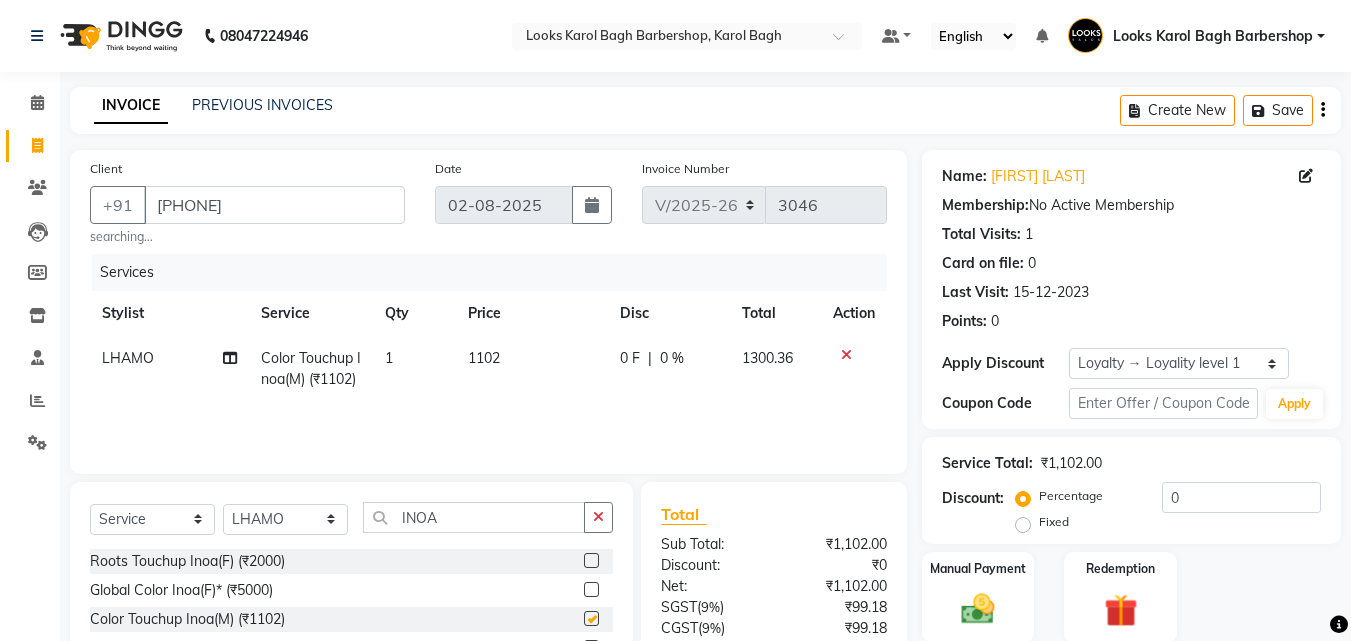 checkbox on "false" 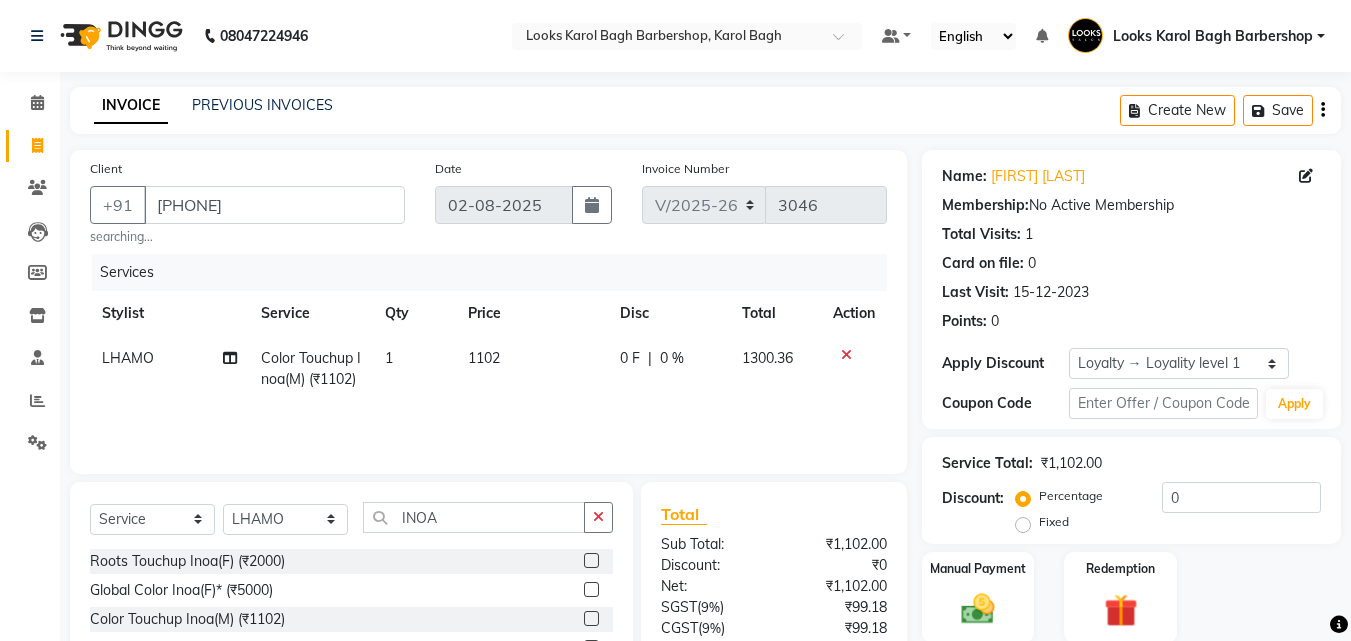 scroll, scrollTop: 186, scrollLeft: 0, axis: vertical 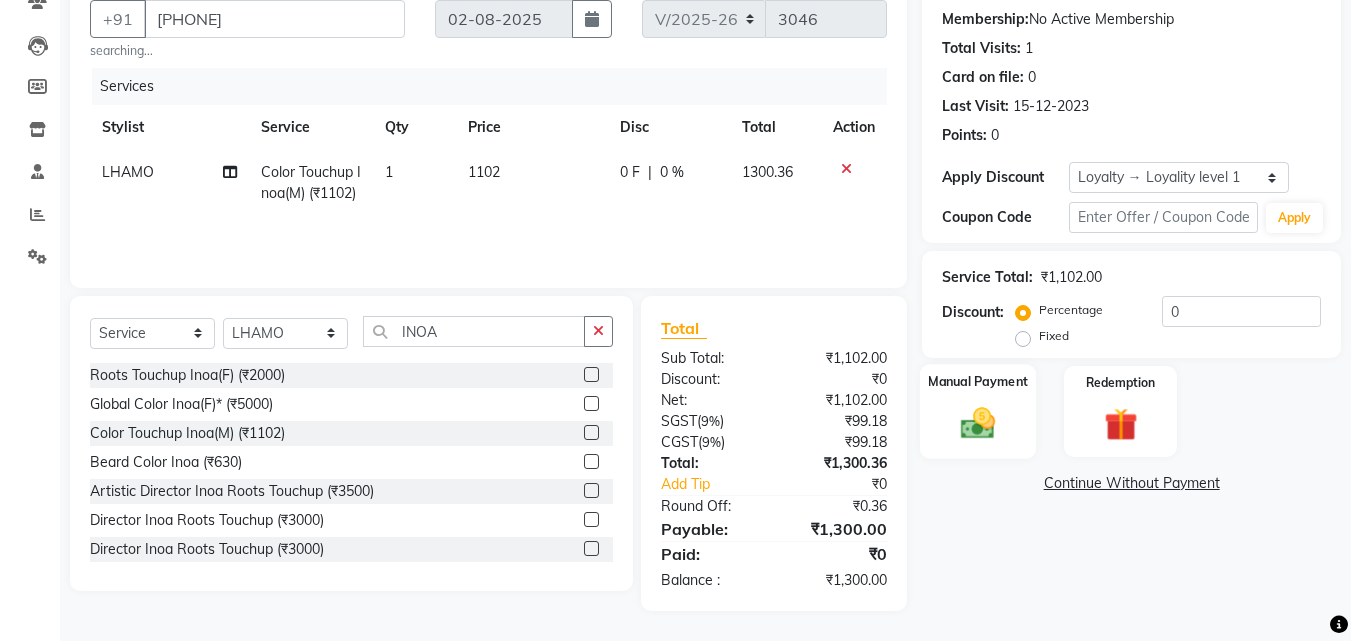 click on "Manual Payment" 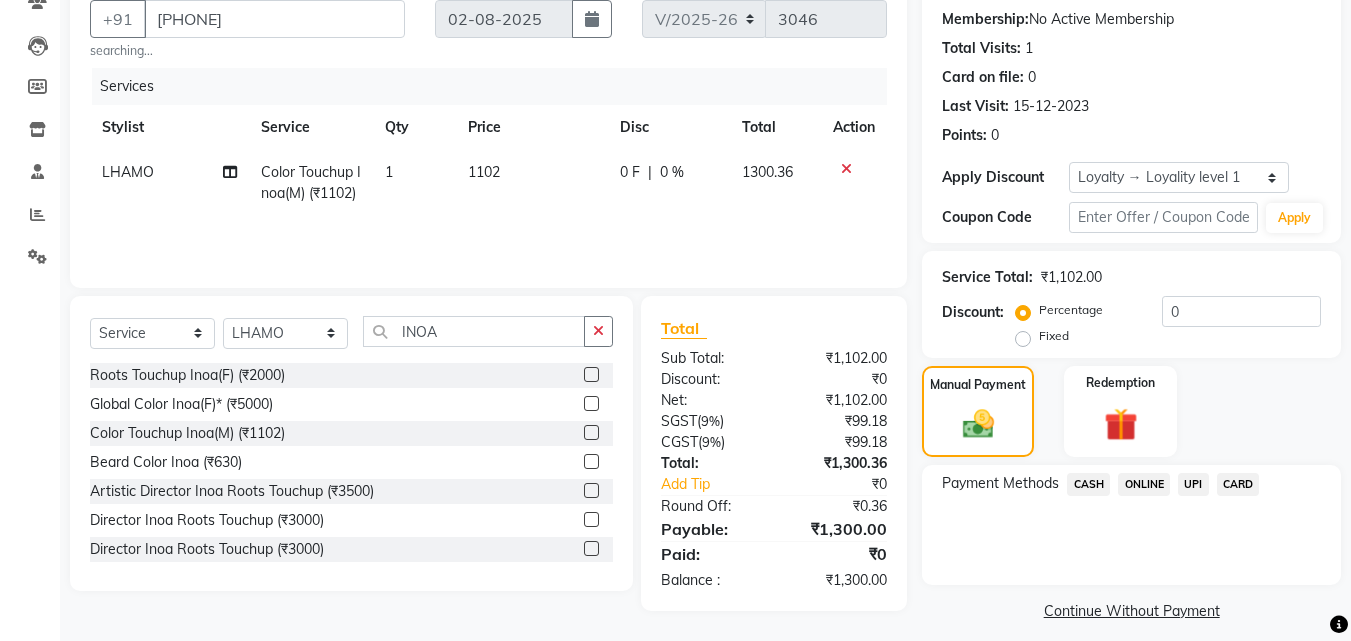 click on "CASH" 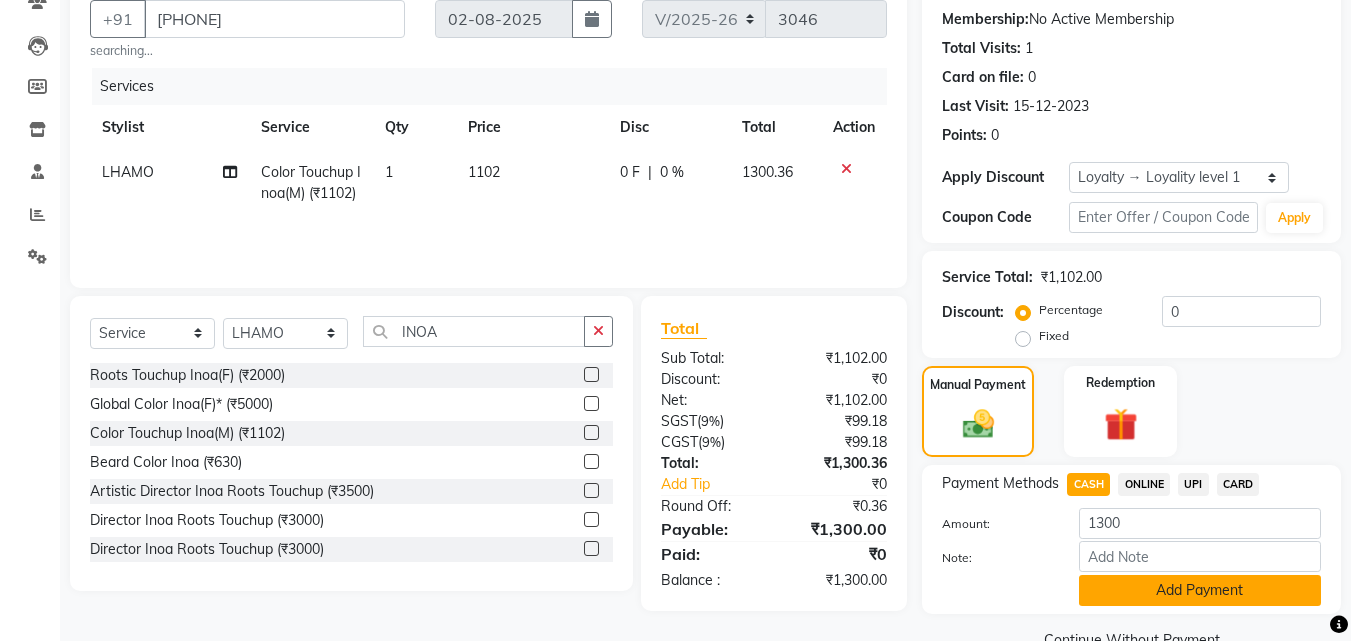 click on "Add Payment" 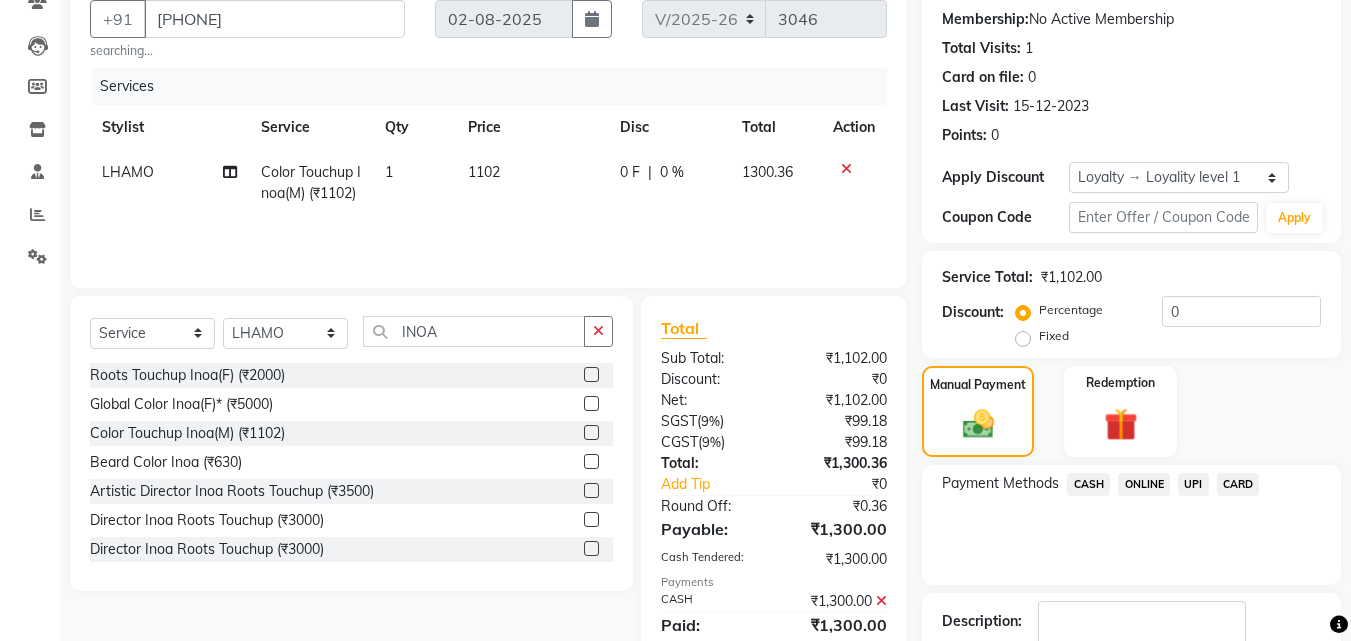 scroll, scrollTop: 377, scrollLeft: 0, axis: vertical 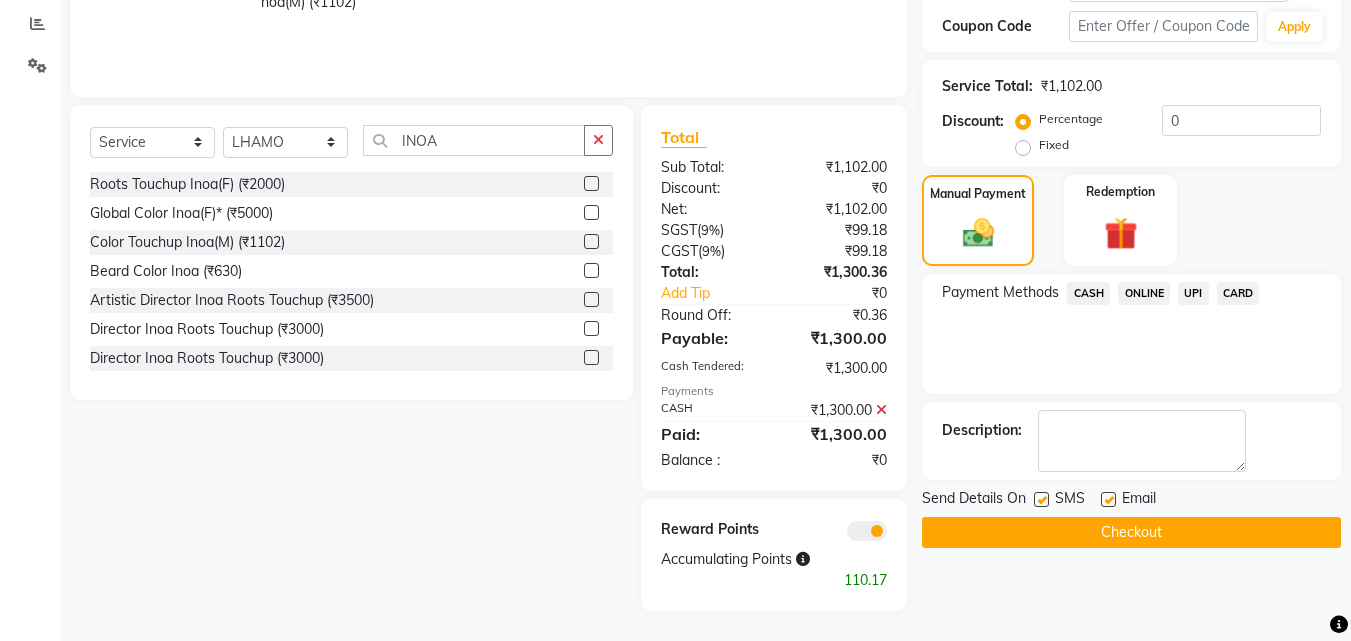 click on "Checkout" 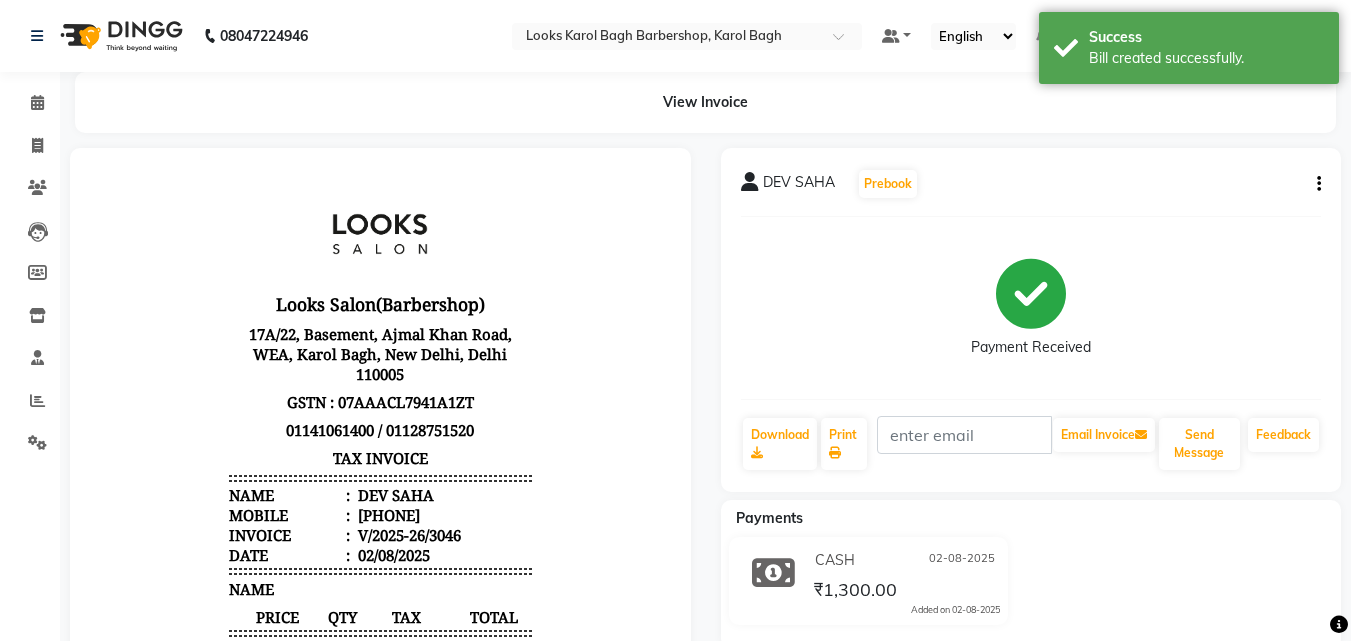 scroll, scrollTop: 0, scrollLeft: 0, axis: both 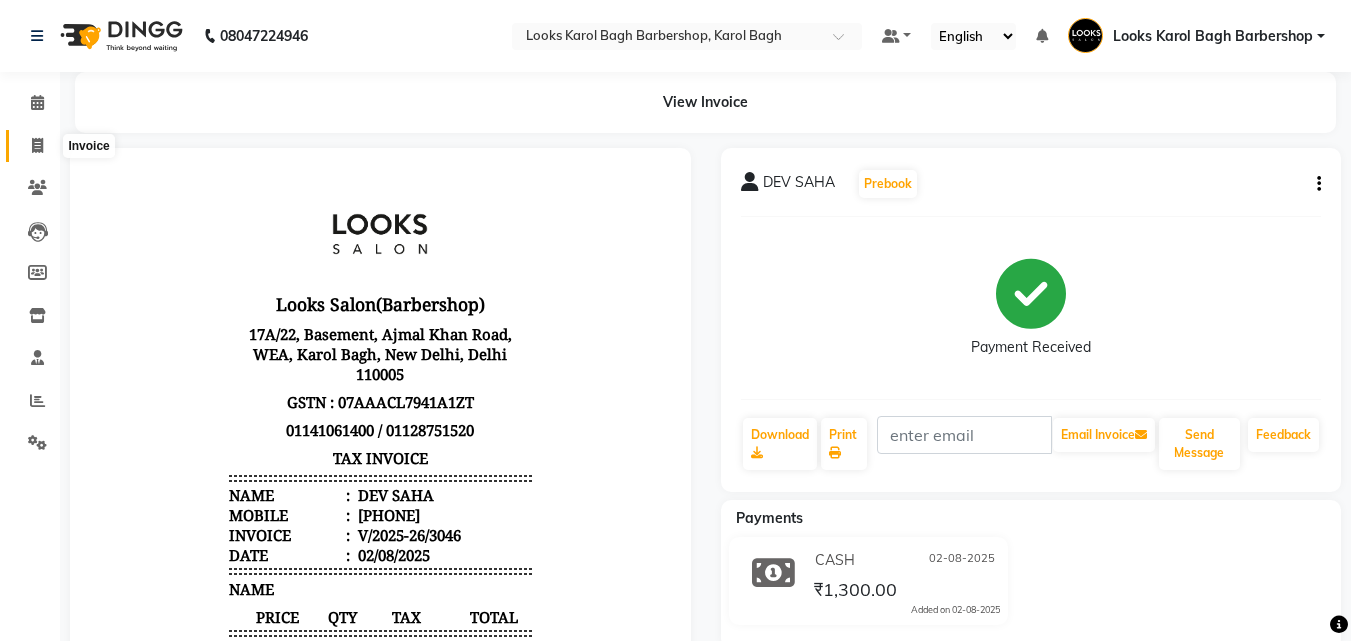 click 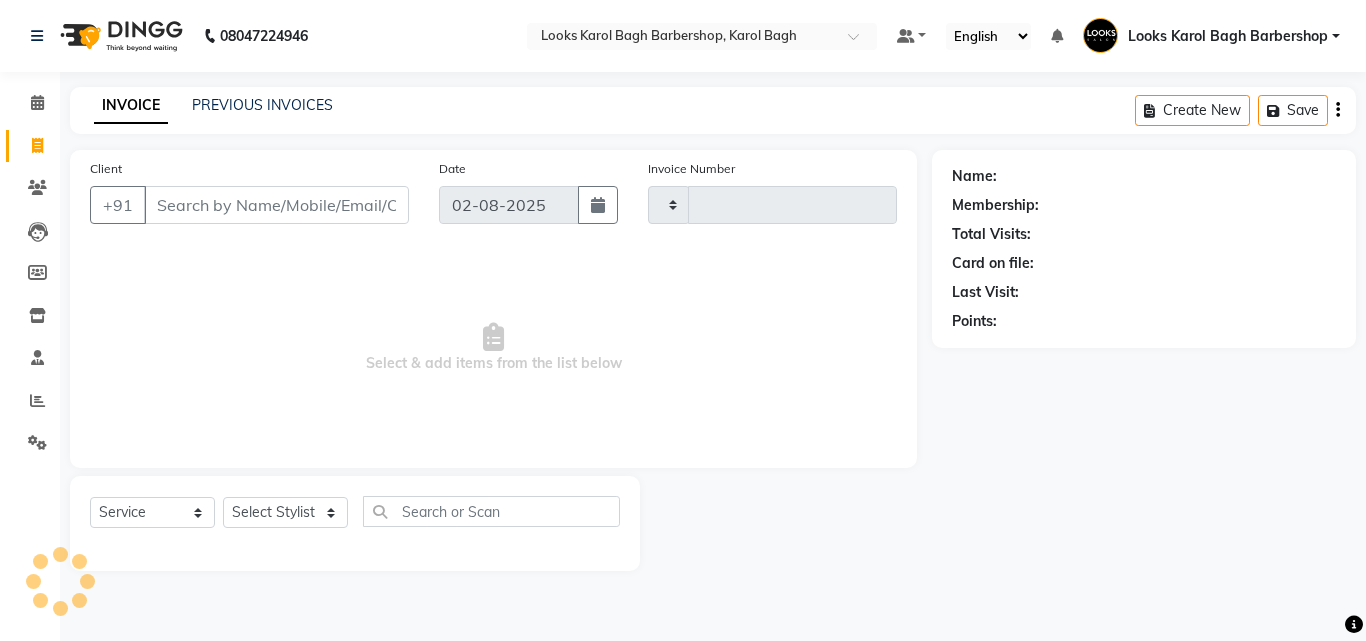 type on "3047" 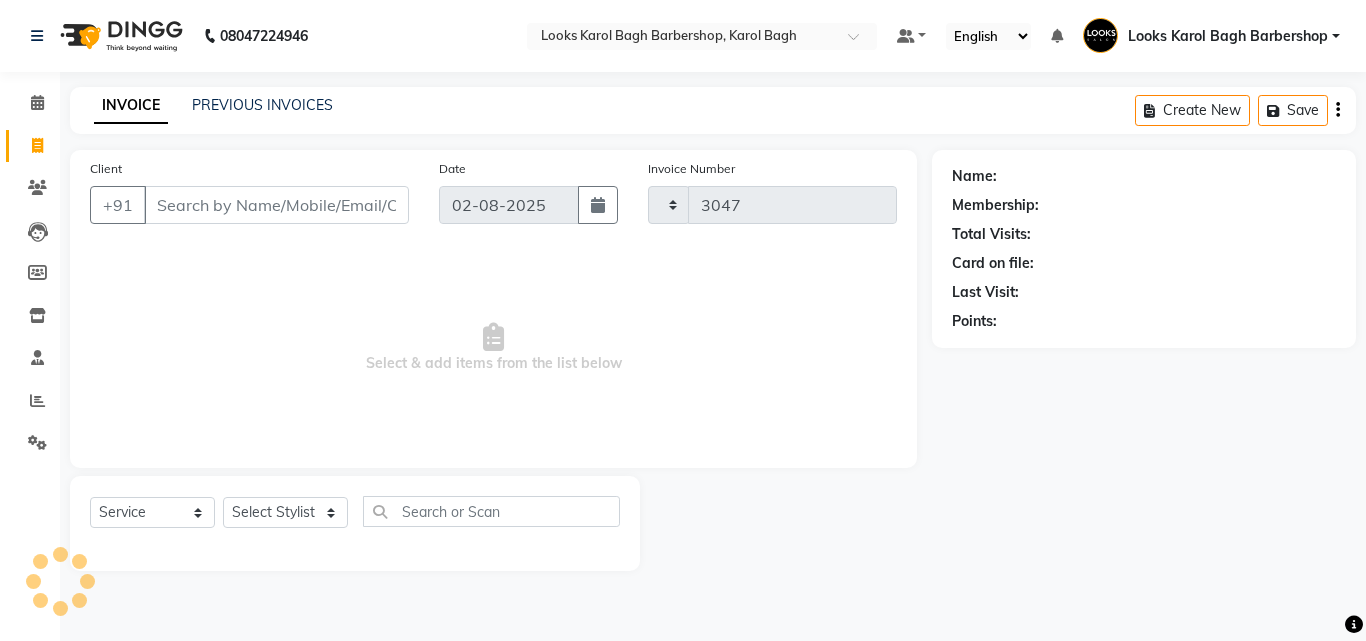 select on "4323" 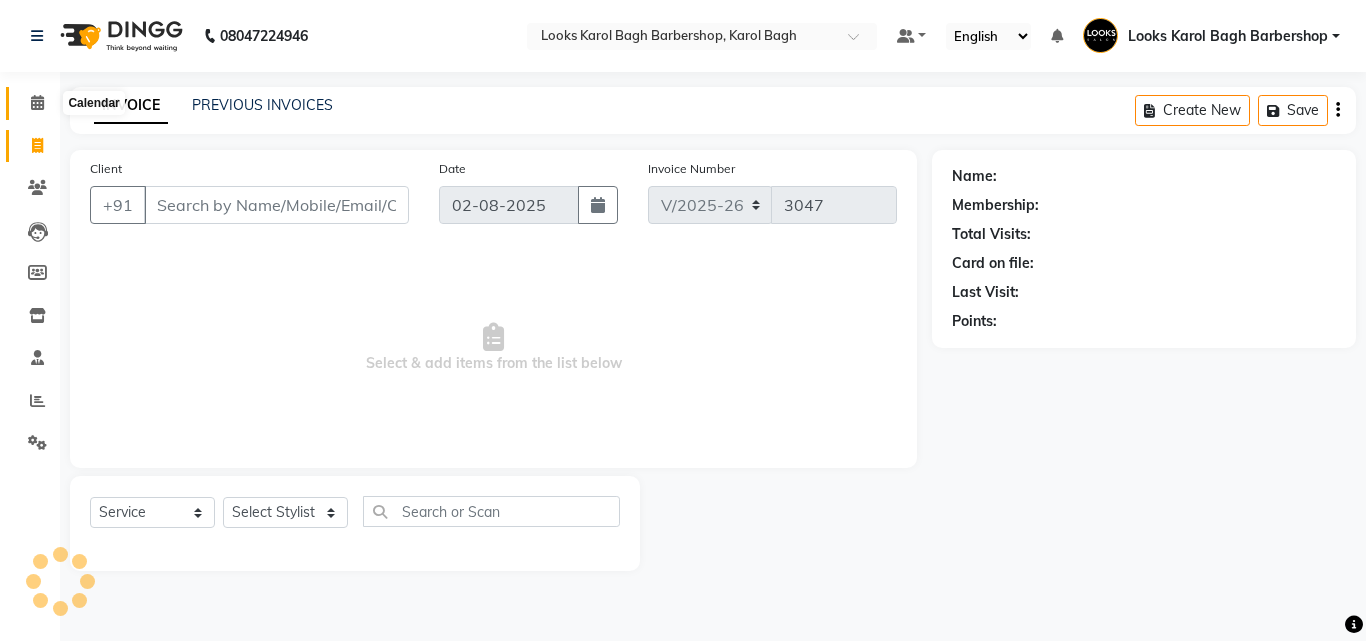 click 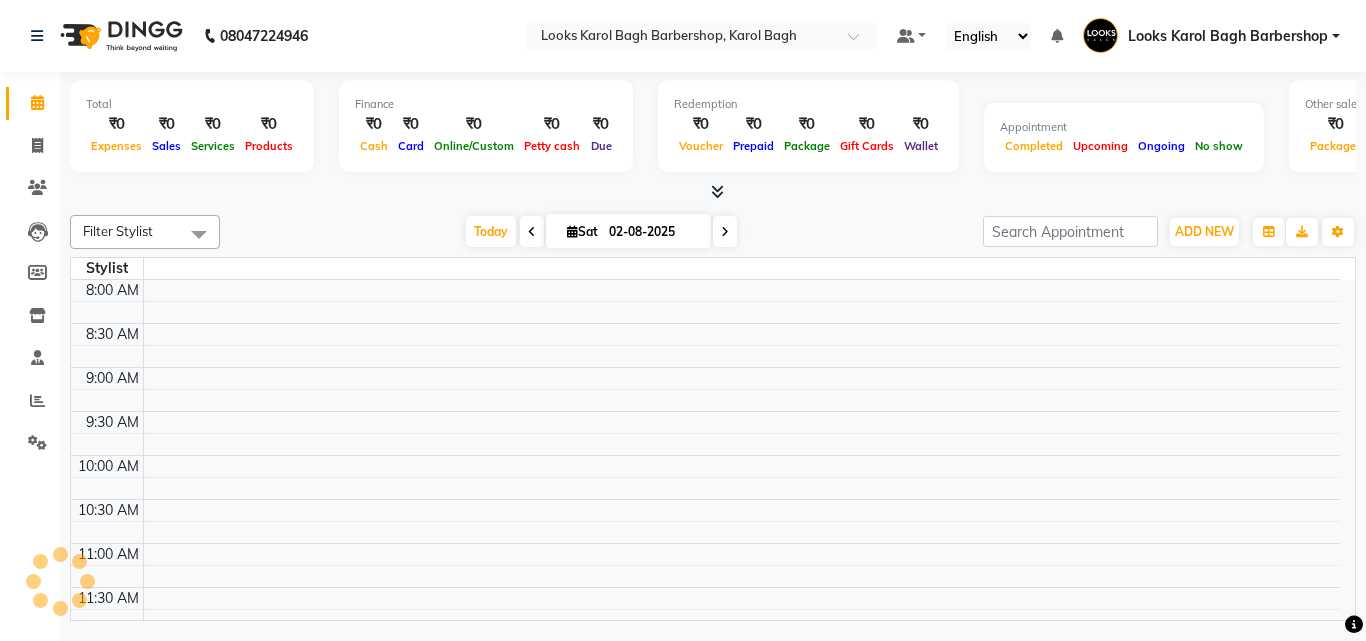 scroll, scrollTop: 0, scrollLeft: 0, axis: both 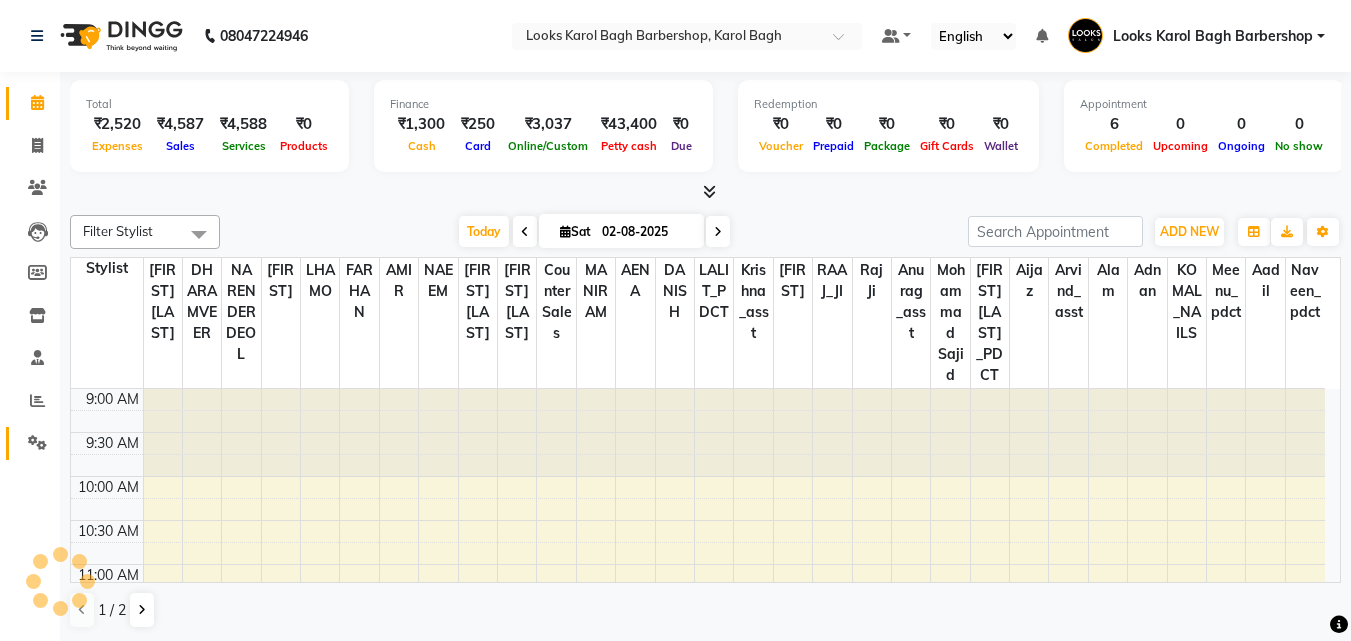 click 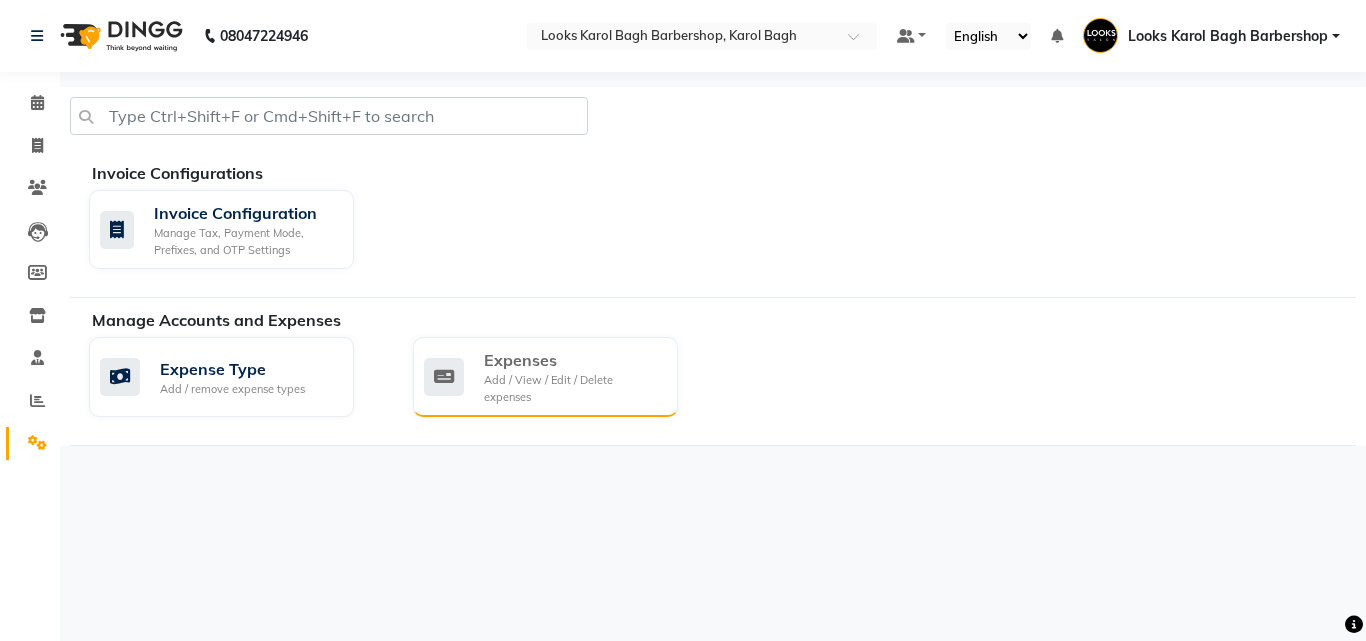 click on "Expenses" 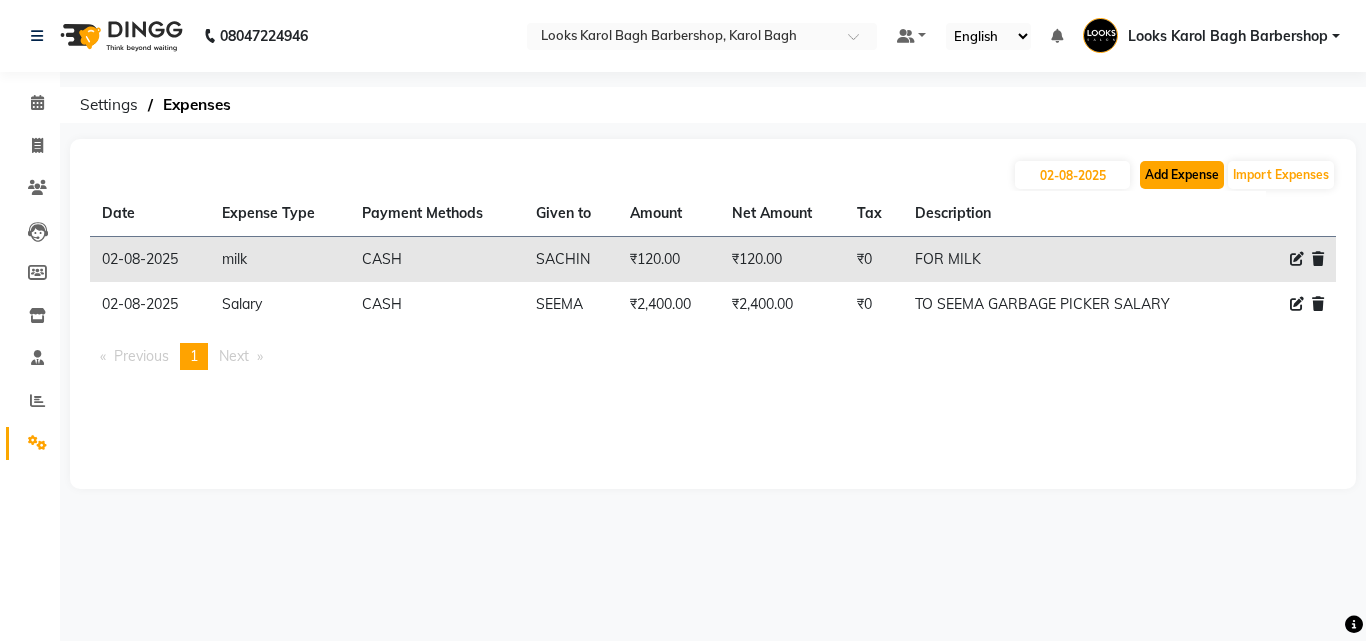 click on "Add Expense" 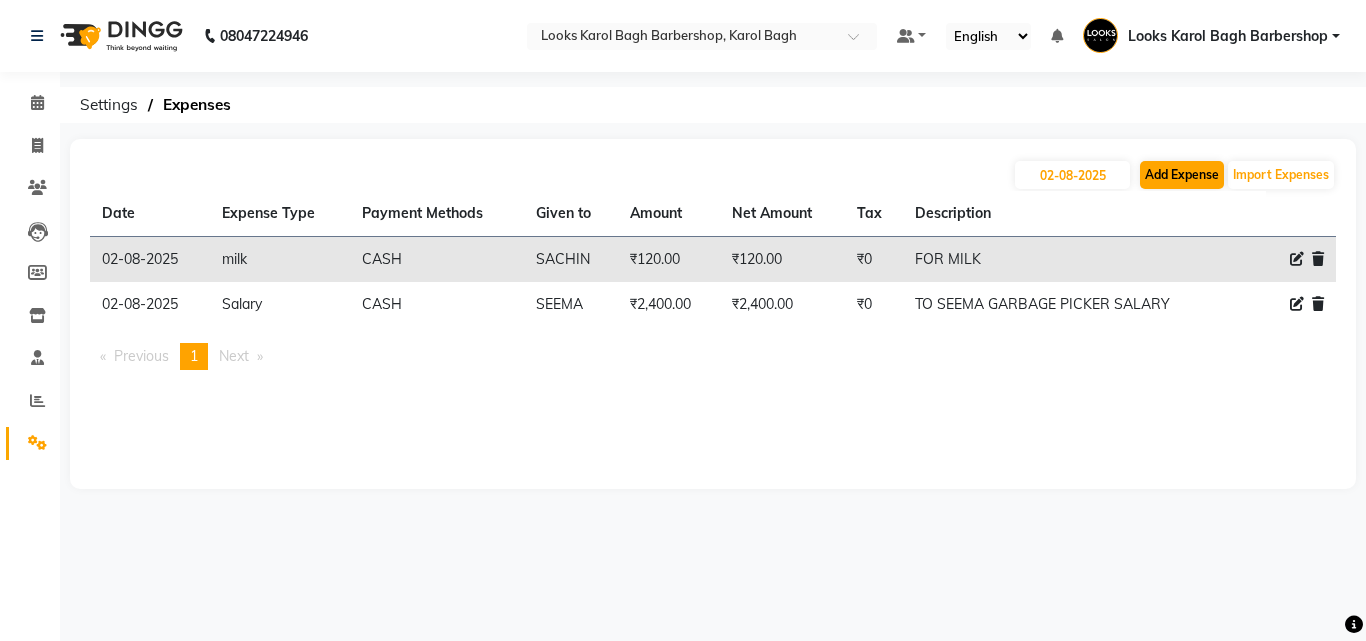 select on "1" 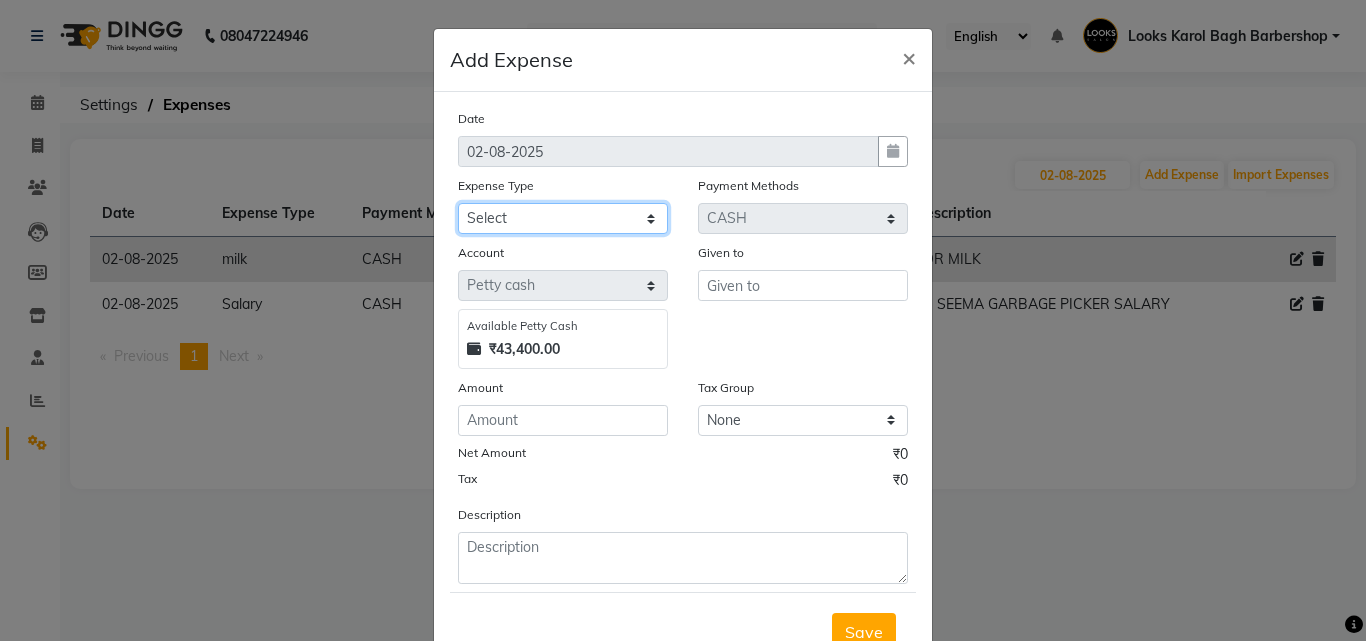 click on "Select BANK DEPOSIT Cash change Cash Handover Client Refund Agnst Bill CLIENT WELFARE CONSUMABLES Convyance to staff Counter sale Entertainment General Expense INTERNET WIFI BILL Laundry Bill Laundry Service milk Miscellaneous Office Upkeep Pantry Payment Pedicure Incentive PORTER Prepaid Card Incentives Printing And Stationery Product Incentive purchase Refferal Incentive Repair And Maintenance Salary Salary advance Service incentive staff accommodation STAFF WELFARE TIP CREDIT CARD TIP UPI Travelling And Conveyance WATER BILL" 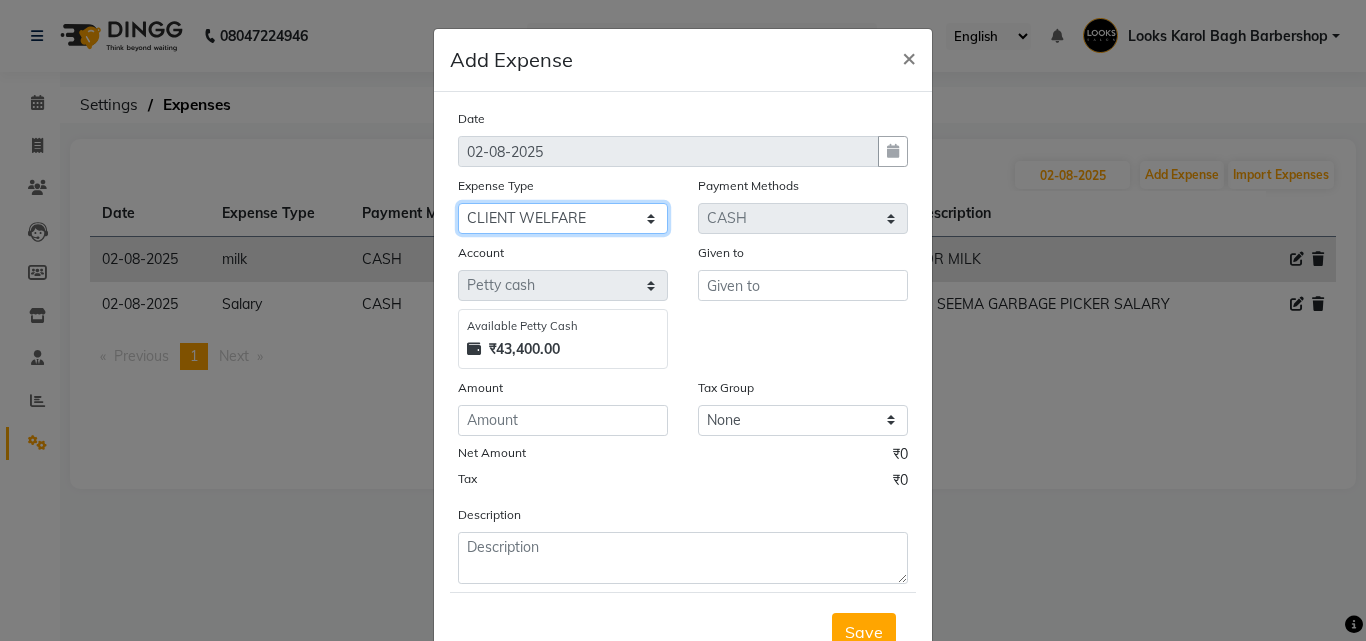 click on "Select BANK DEPOSIT Cash change Cash Handover Client Refund Agnst Bill CLIENT WELFARE CONSUMABLES Convyance to staff Counter sale Entertainment General Expense INTERNET WIFI BILL Laundry Bill Laundry Service milk Miscellaneous Office Upkeep Pantry Payment Pedicure Incentive PORTER Prepaid Card Incentives Printing And Stationery Product Incentive purchase Refferal Incentive Repair And Maintenance Salary Salary advance Service incentive staff accommodation STAFF WELFARE TIP CREDIT CARD TIP UPI Travelling And Conveyance WATER BILL" 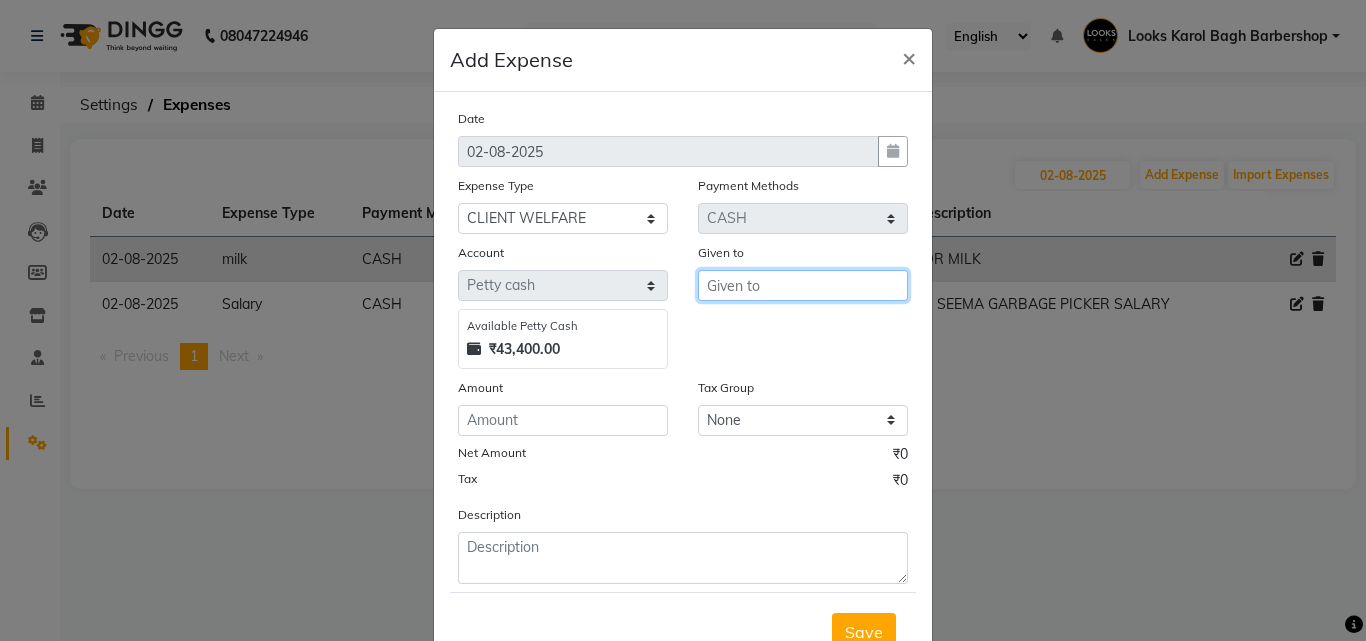 click at bounding box center [803, 285] 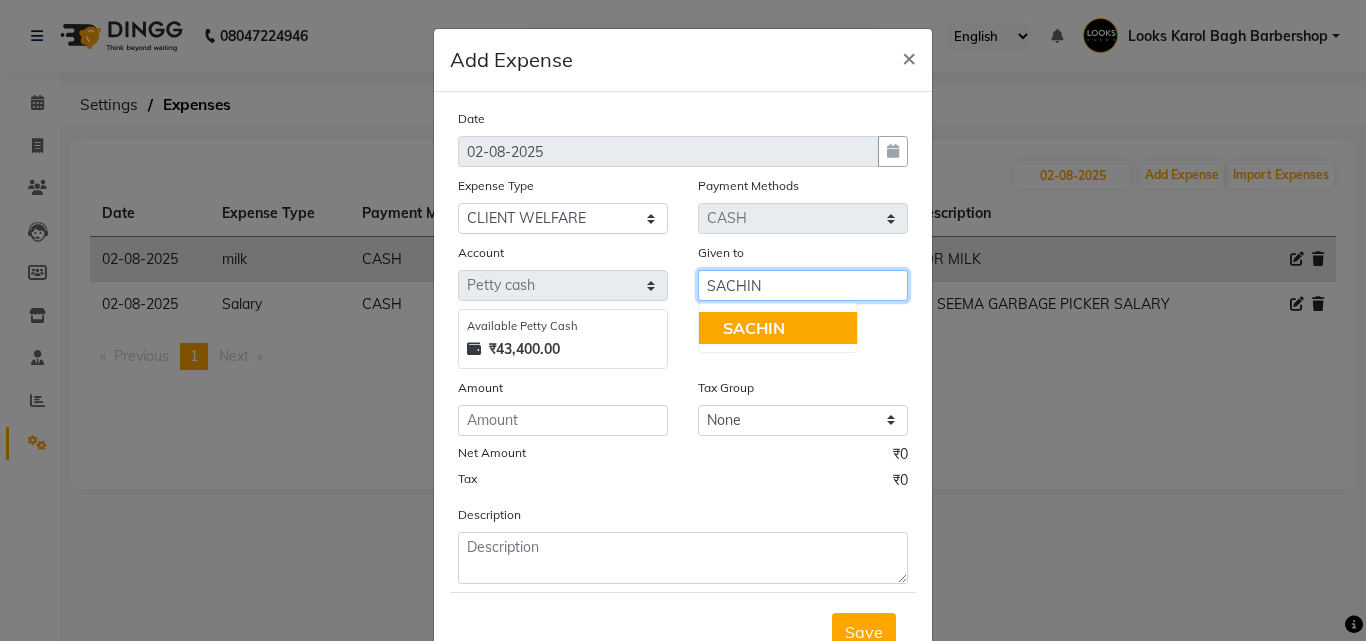 type on "SACHIN" 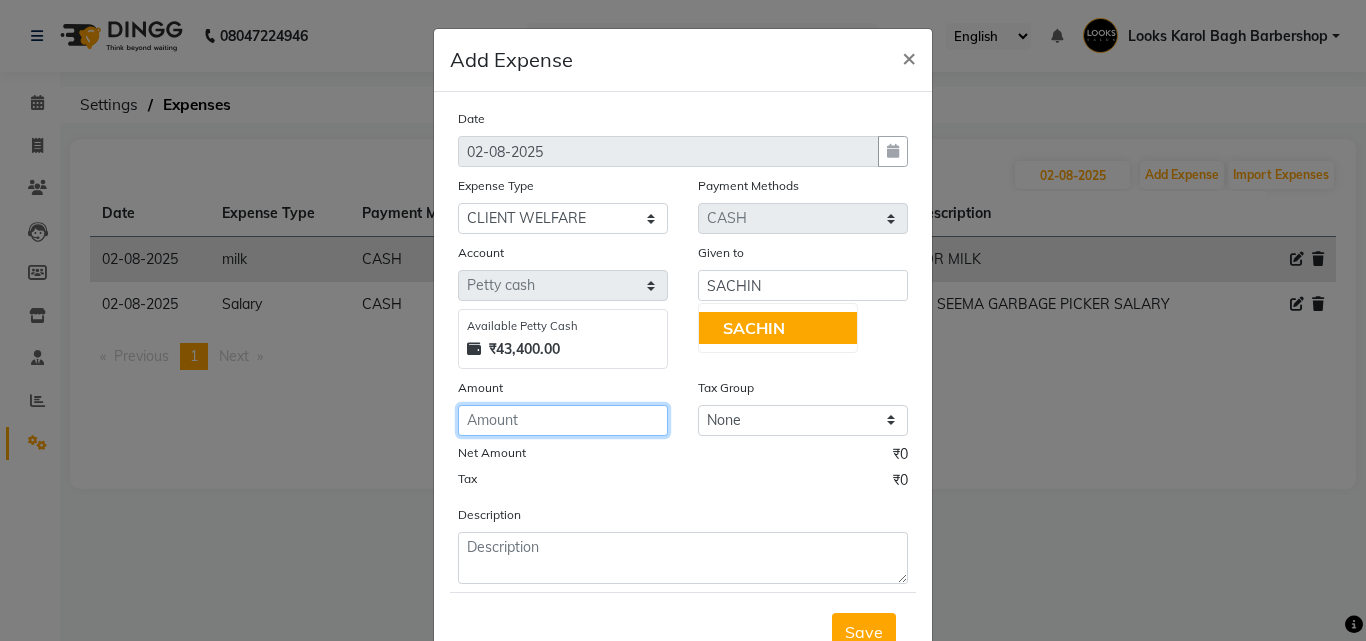 click 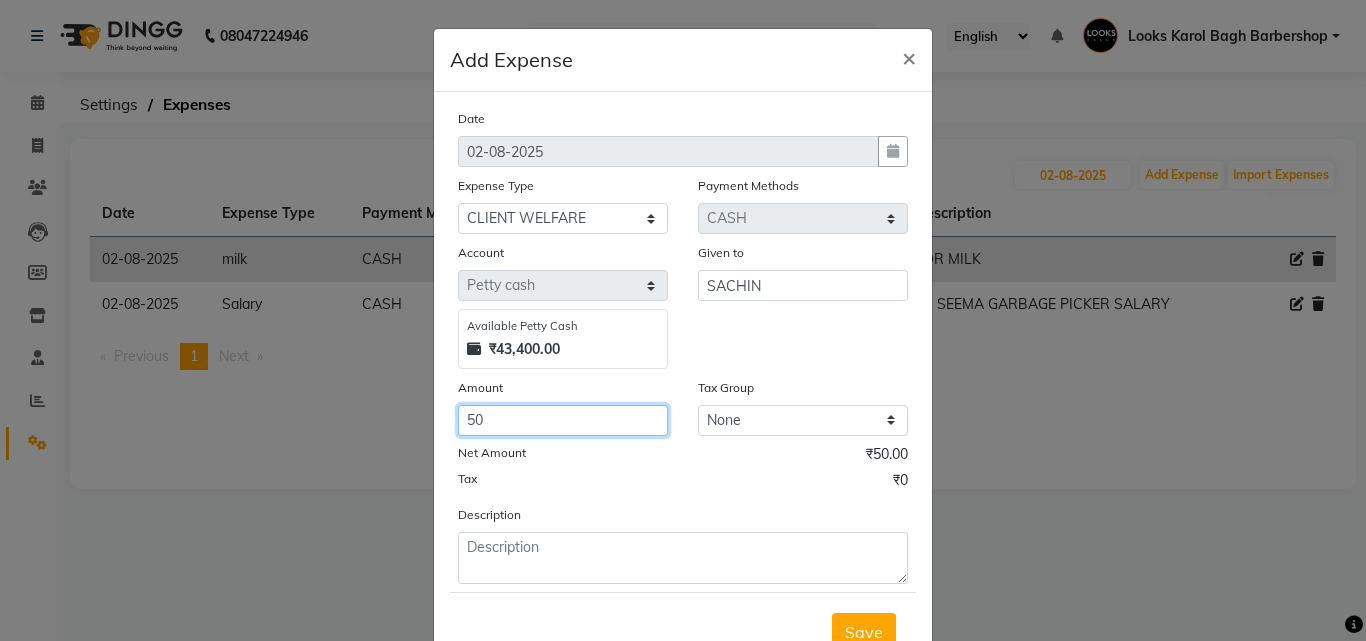 type on "50" 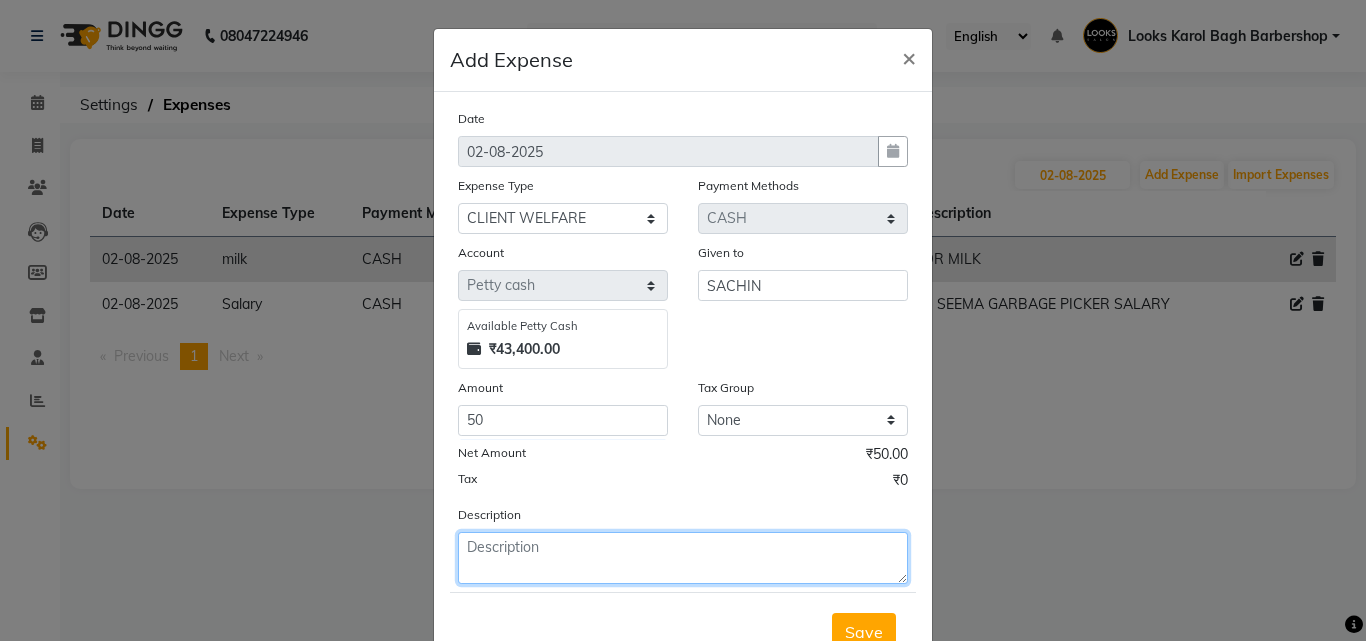 click 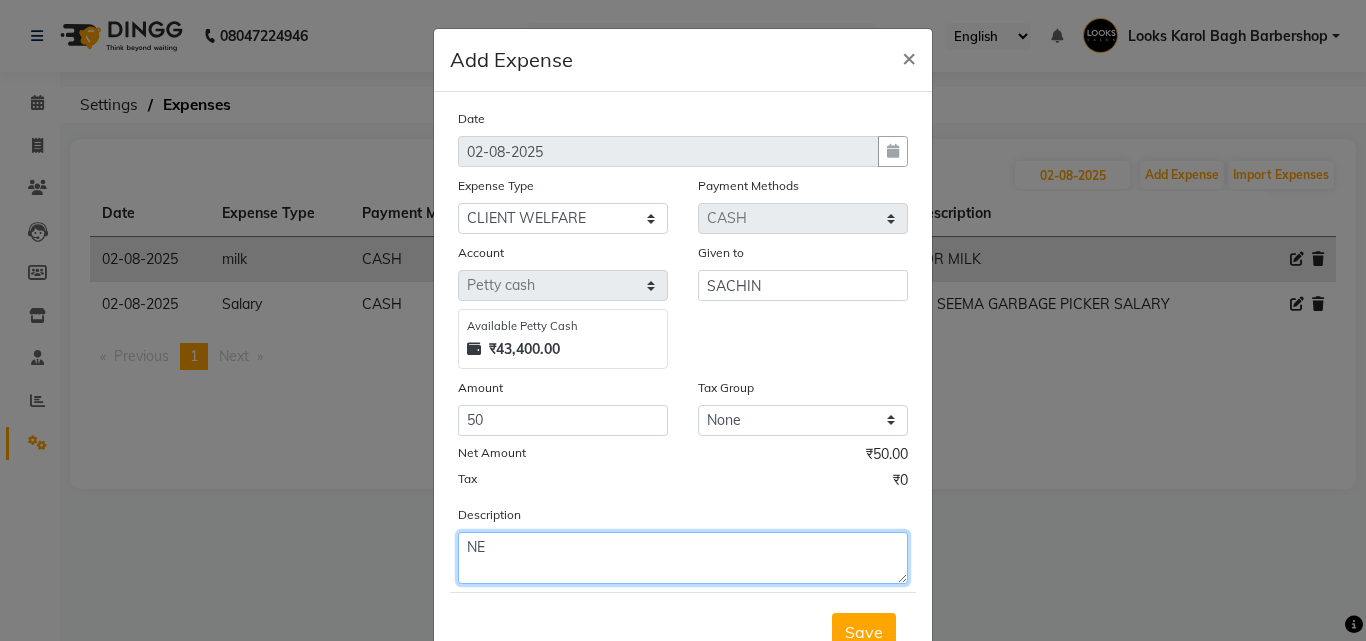type on "N" 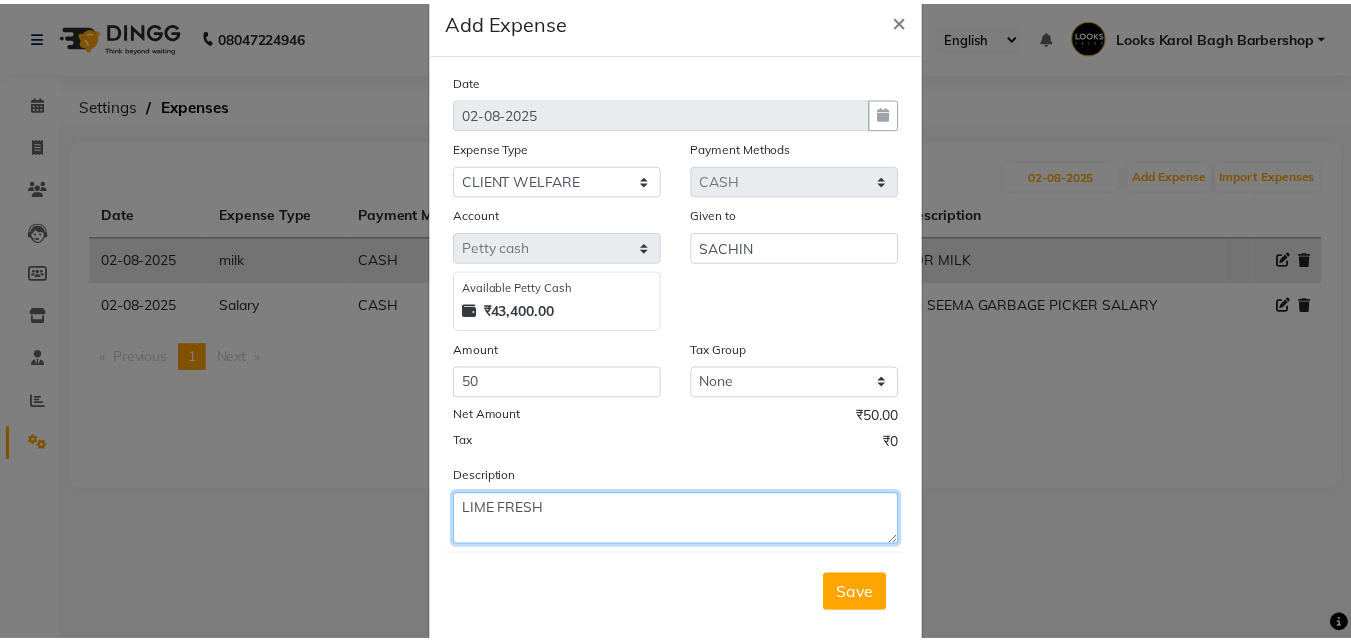 scroll, scrollTop: 75, scrollLeft: 0, axis: vertical 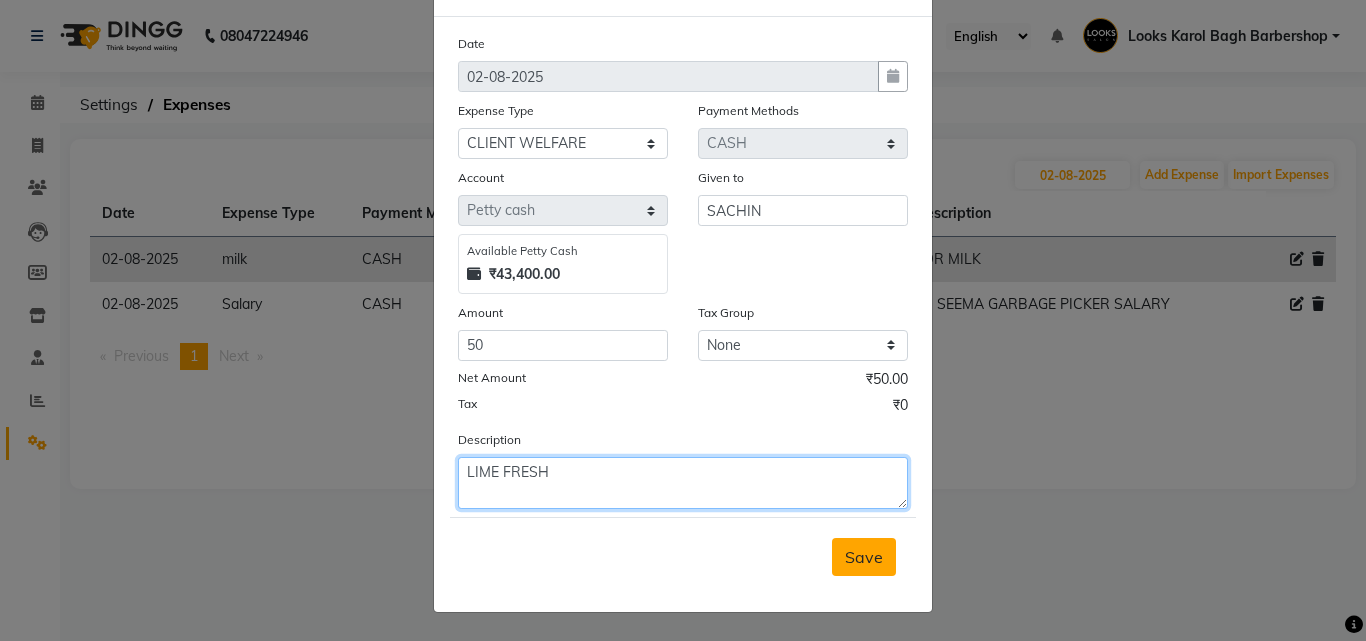 type on "LIME FRESH" 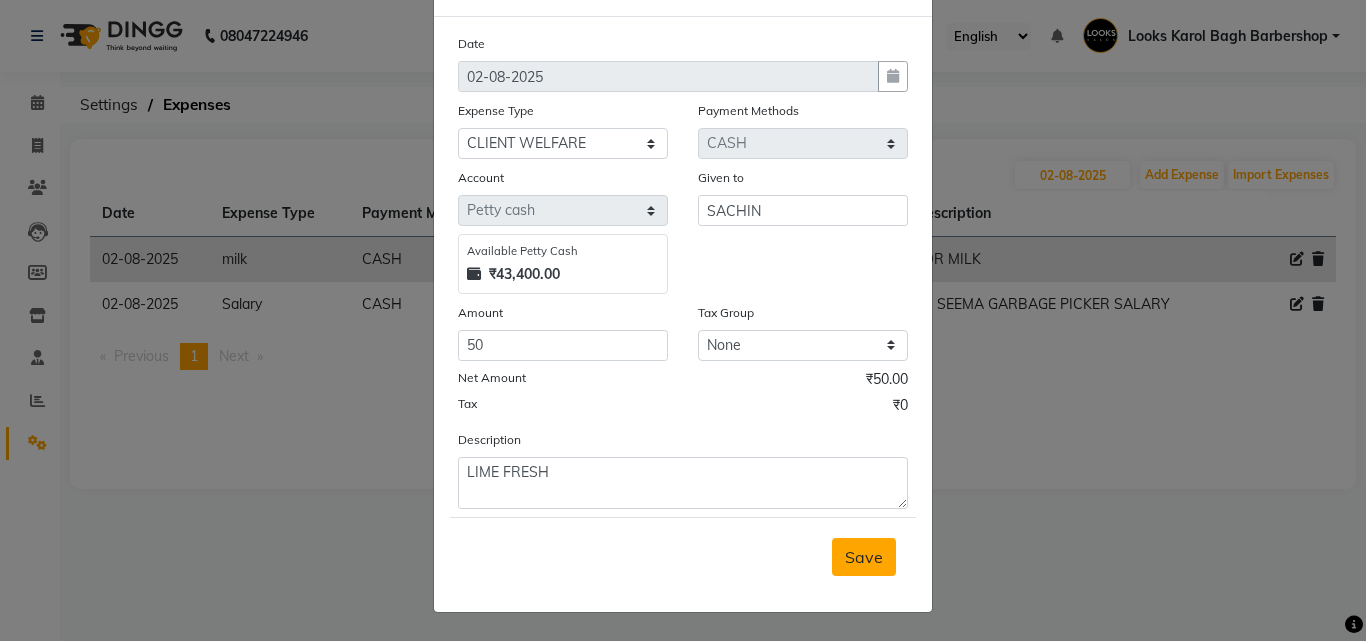 click on "Save" at bounding box center [864, 557] 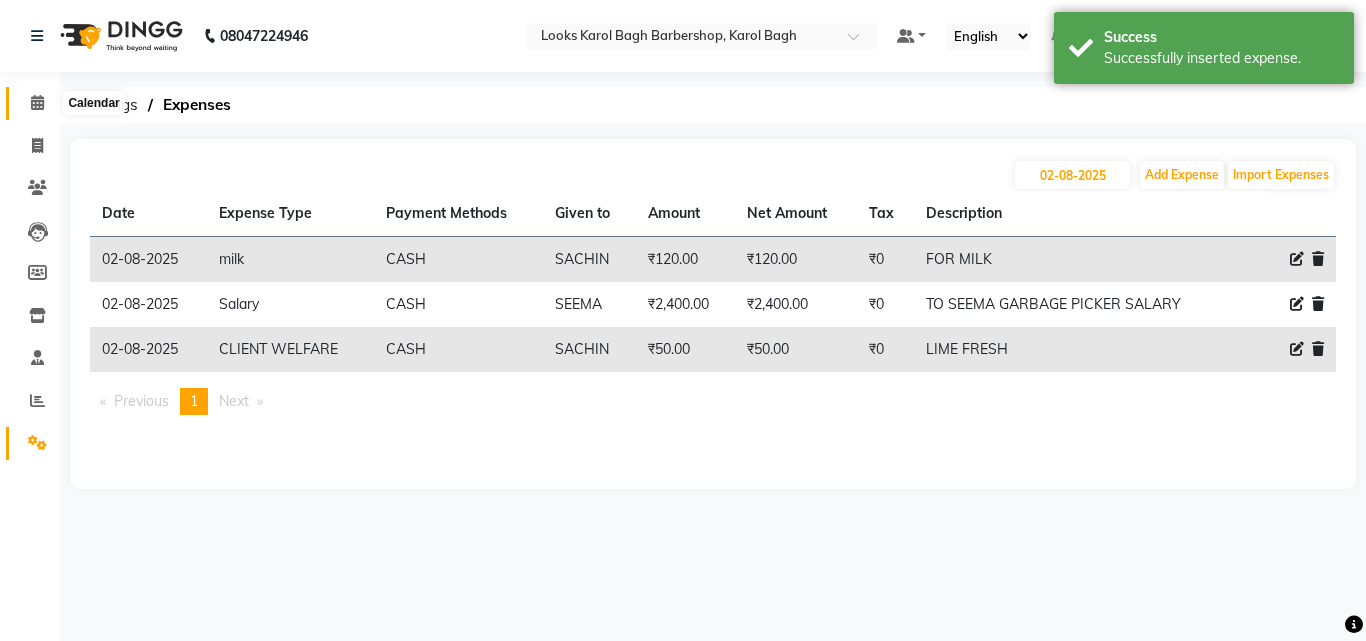 click 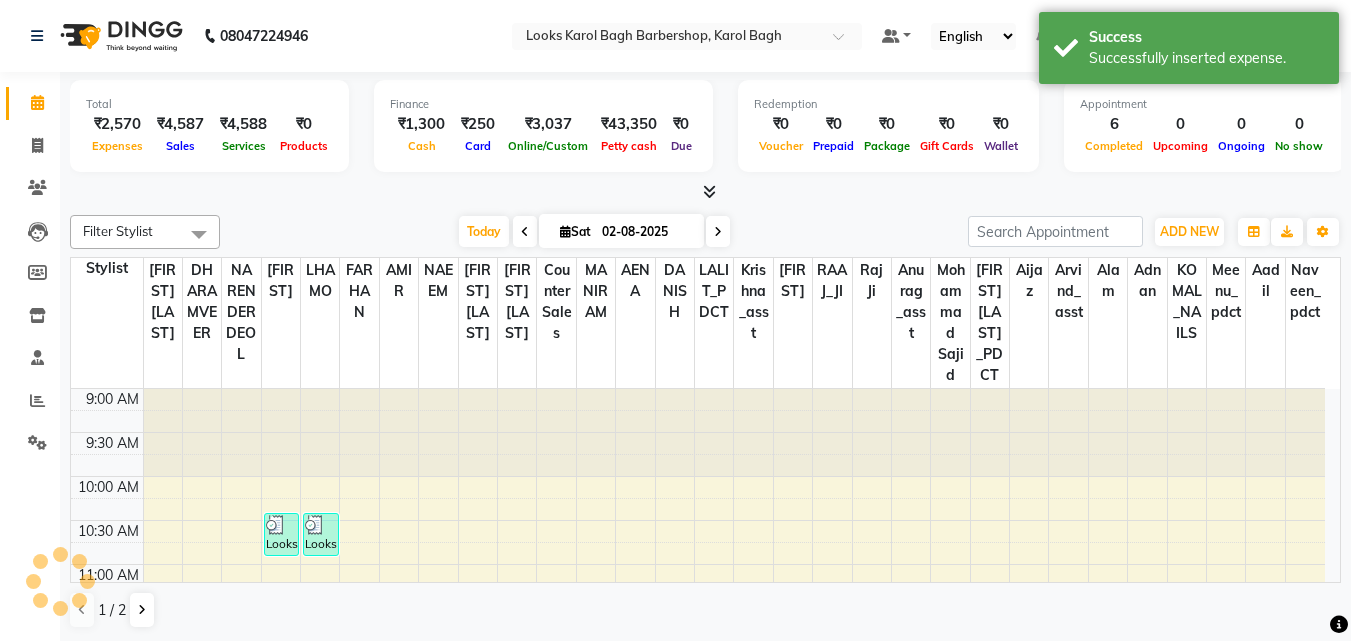 scroll, scrollTop: 0, scrollLeft: 0, axis: both 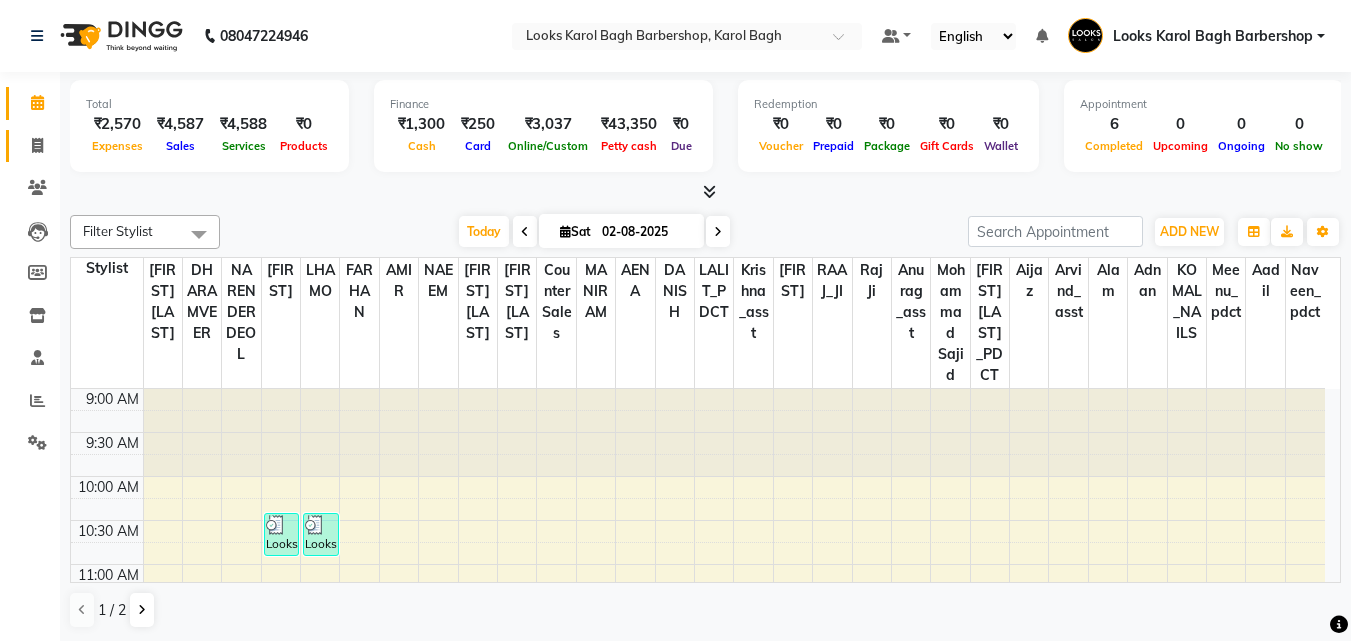click on "Invoice" 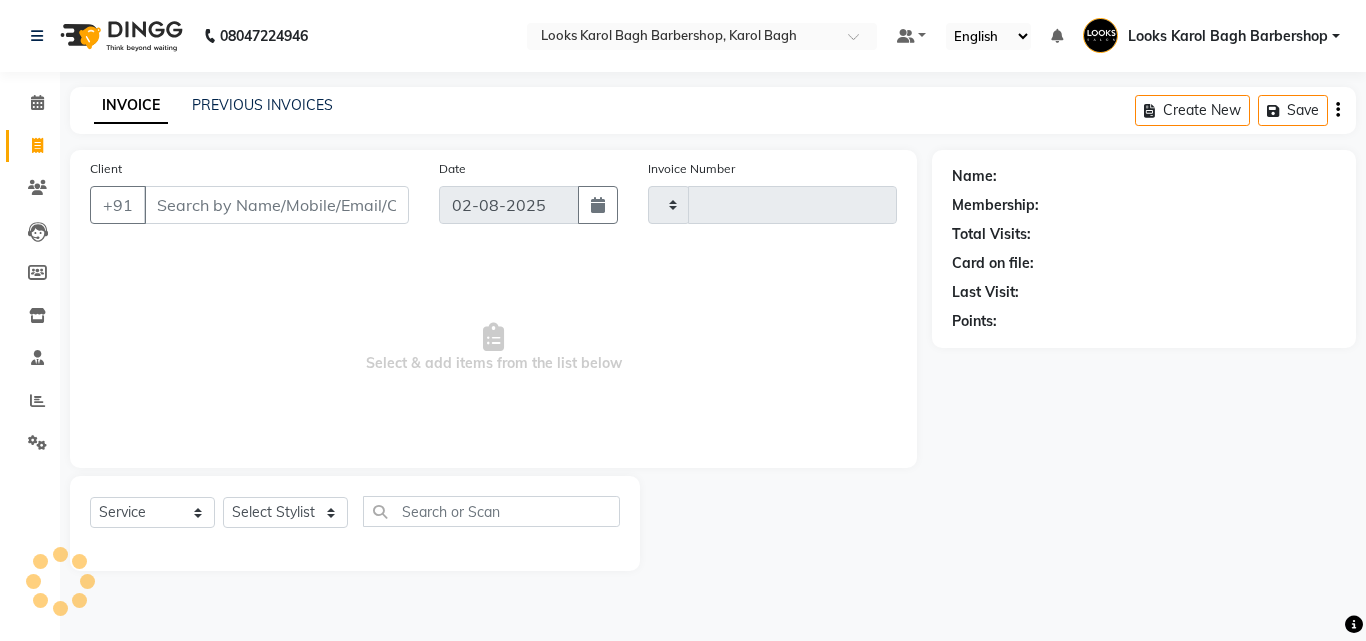 type on "3047" 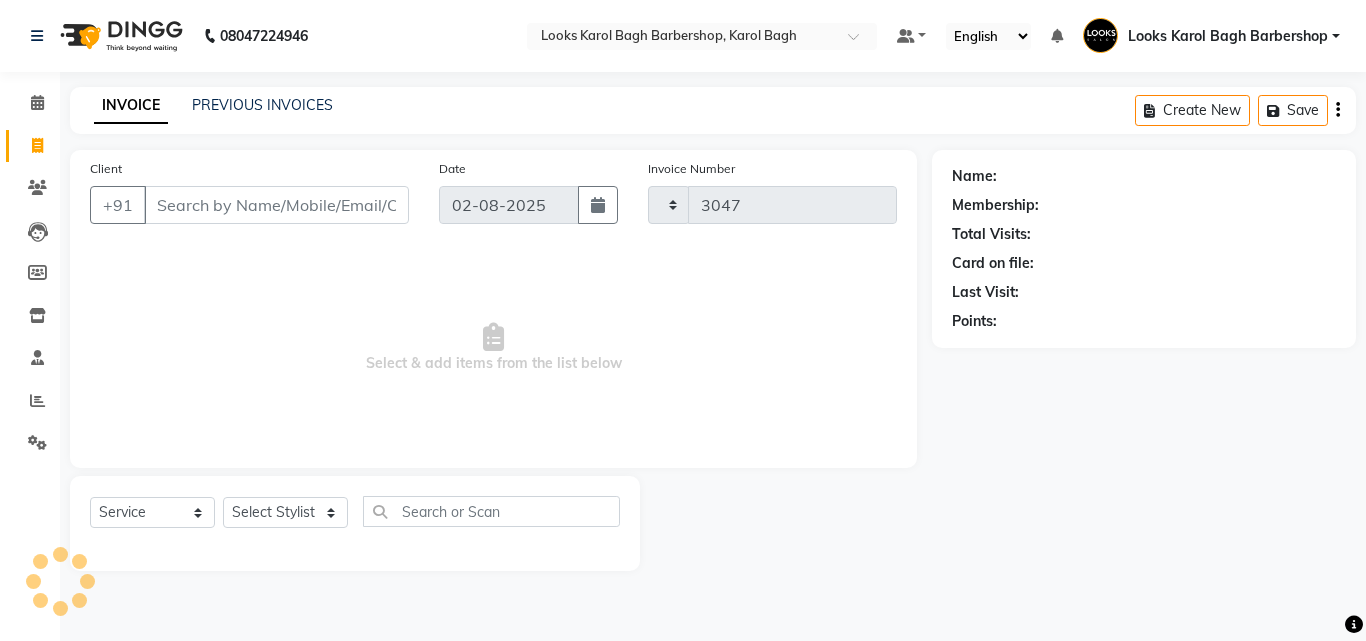 select on "4323" 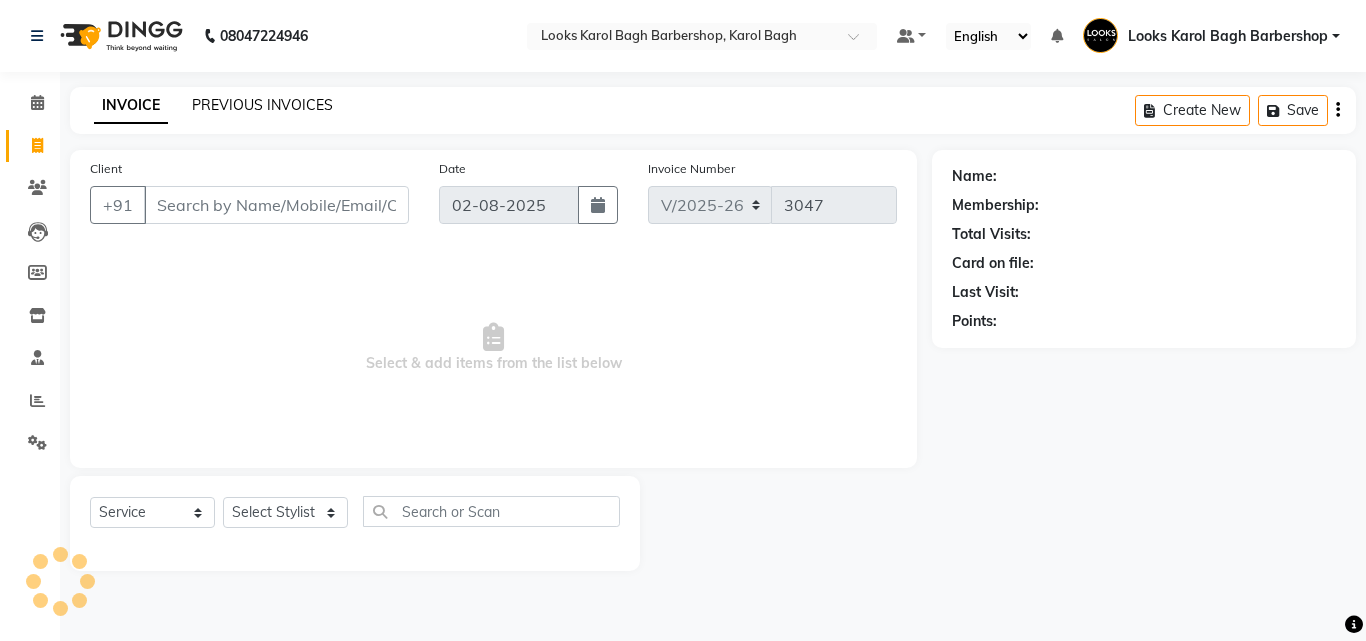 click on "PREVIOUS INVOICES" 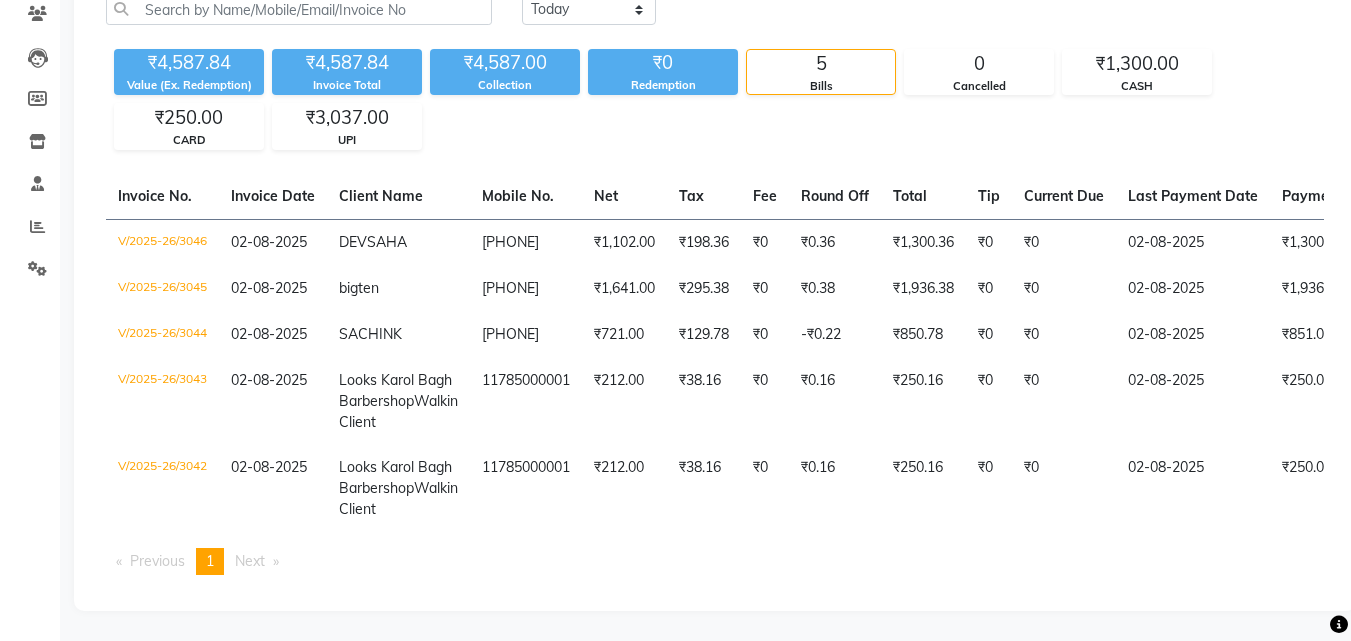 scroll, scrollTop: 0, scrollLeft: 0, axis: both 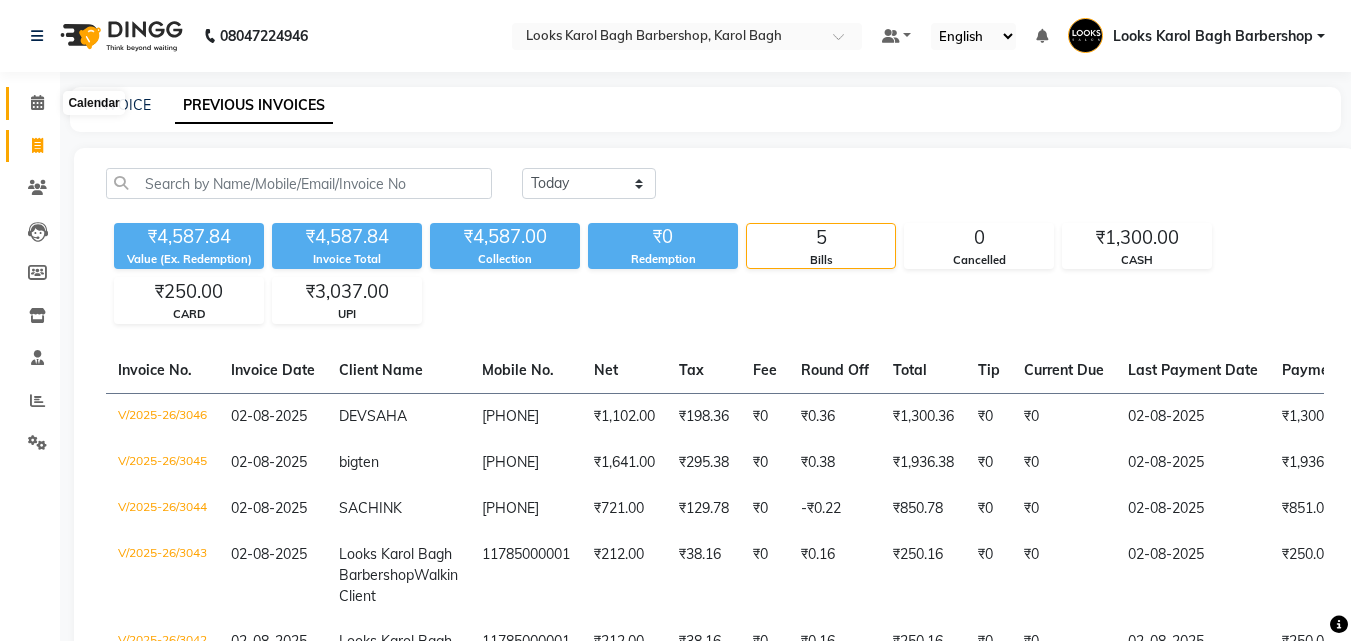 click 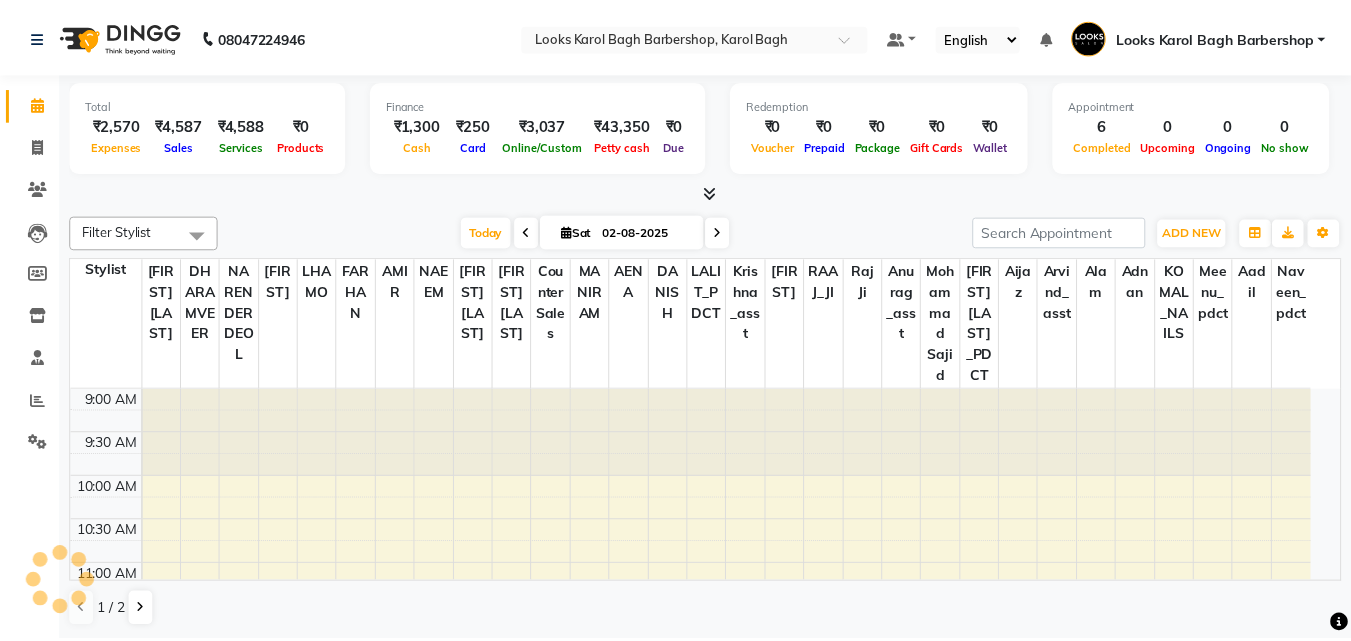 scroll, scrollTop: 0, scrollLeft: 0, axis: both 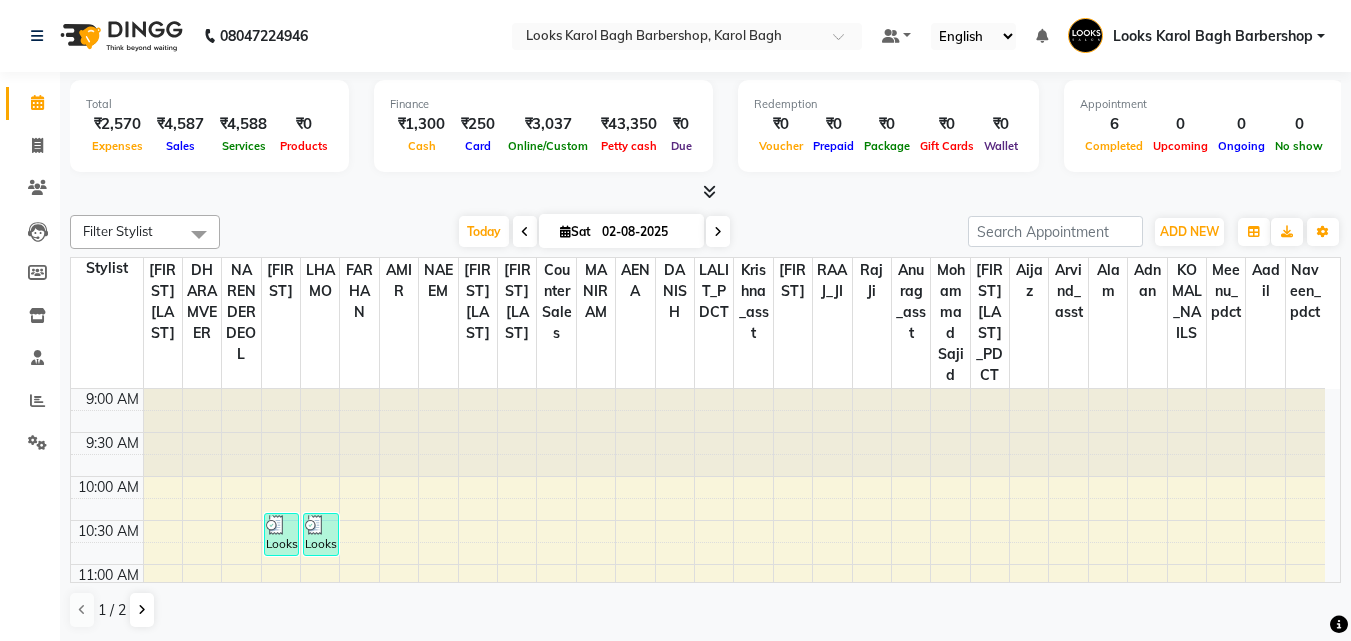 click on "Invoice" 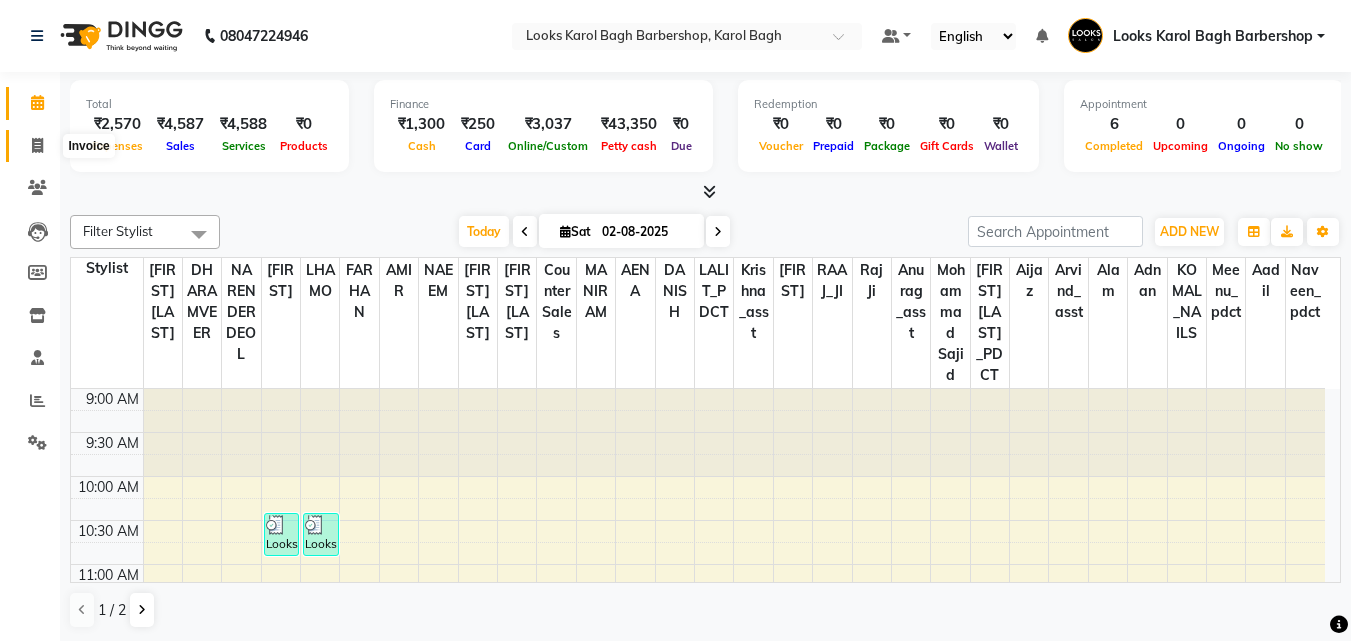 drag, startPoint x: 40, startPoint y: 139, endPoint x: 41, endPoint y: 129, distance: 10.049875 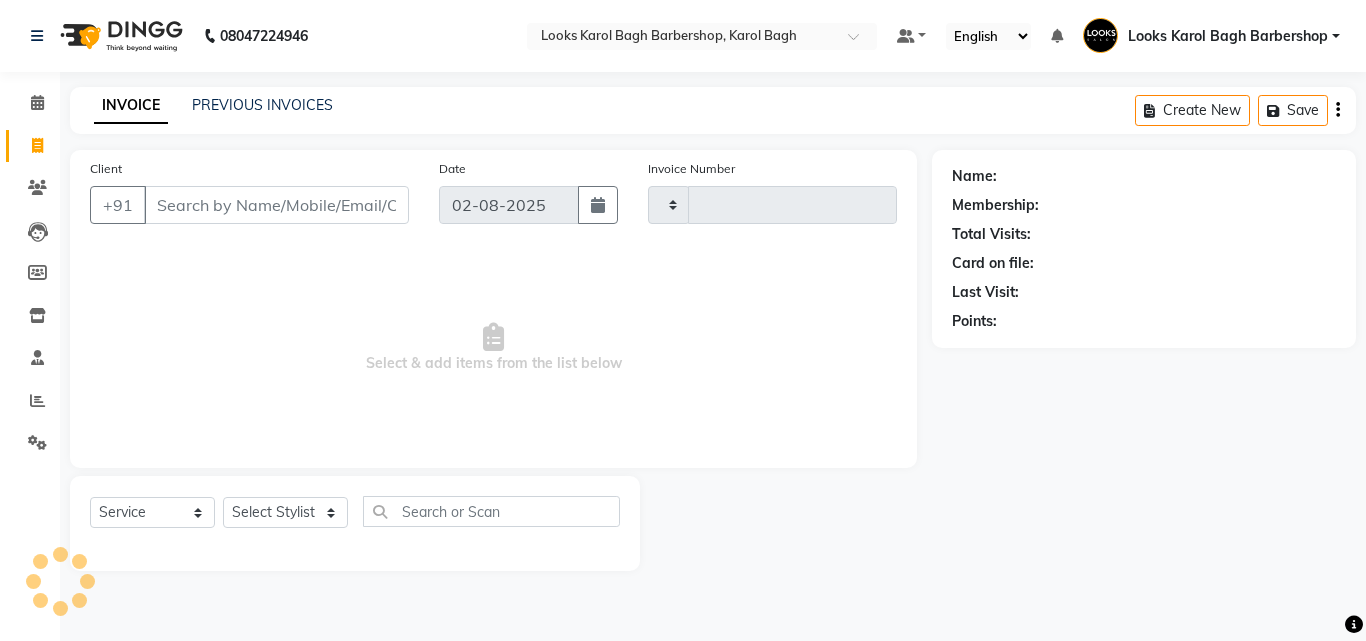 type on "3047" 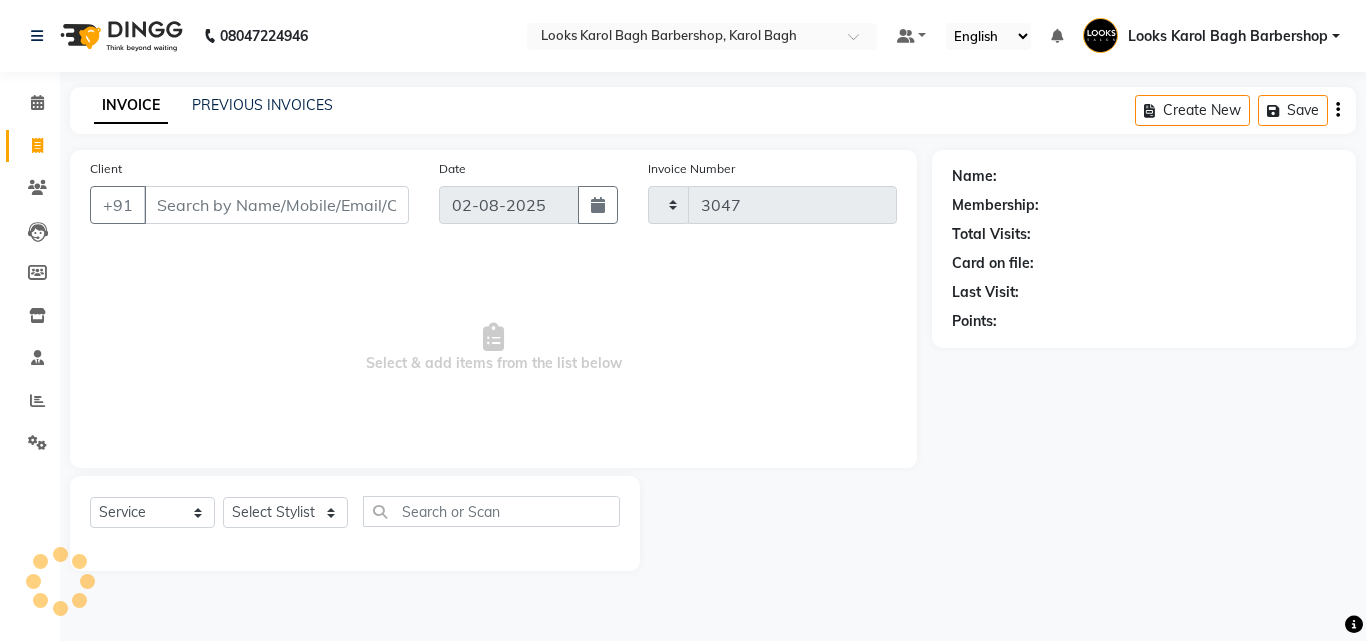 select on "4323" 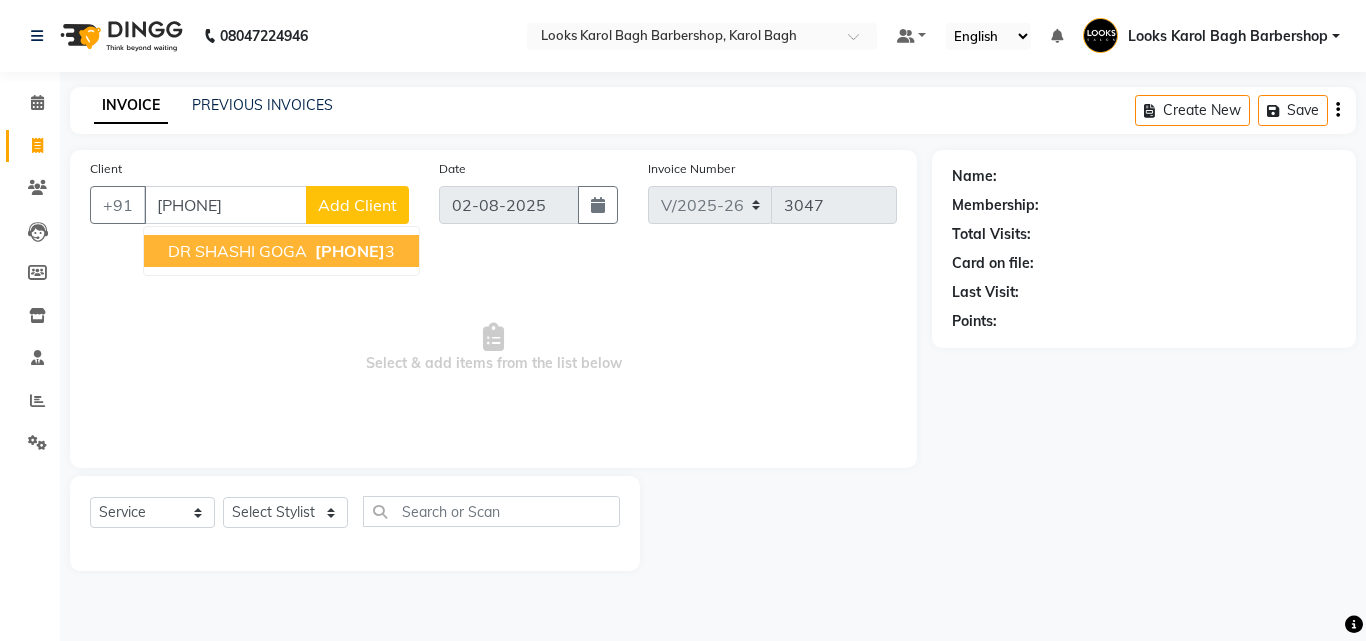 click on "[PHONE]" at bounding box center (350, 251) 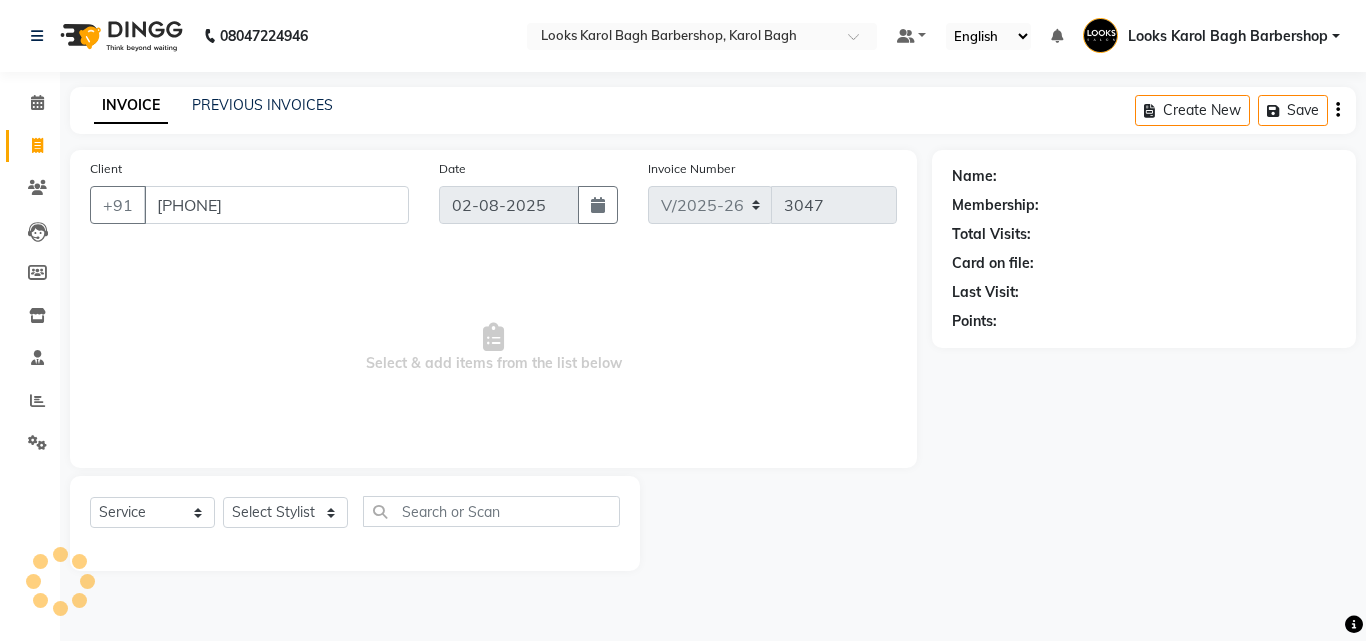 type on "[PHONE]" 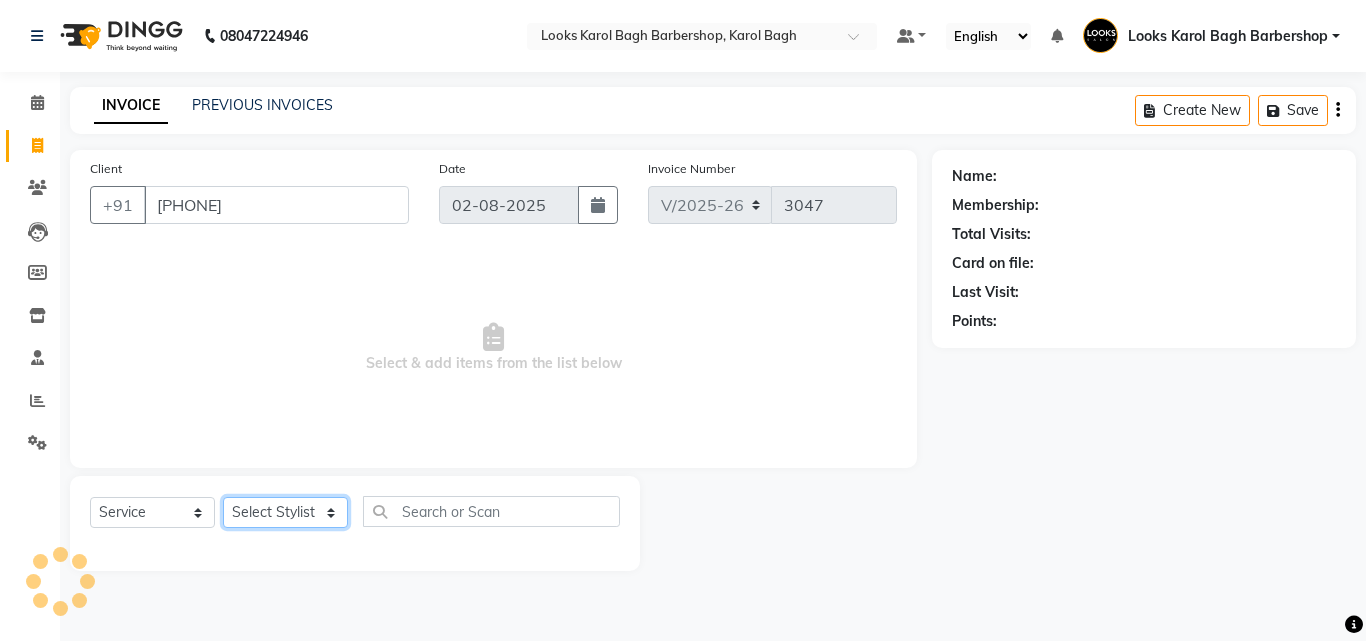 drag, startPoint x: 302, startPoint y: 513, endPoint x: 304, endPoint y: 497, distance: 16.124516 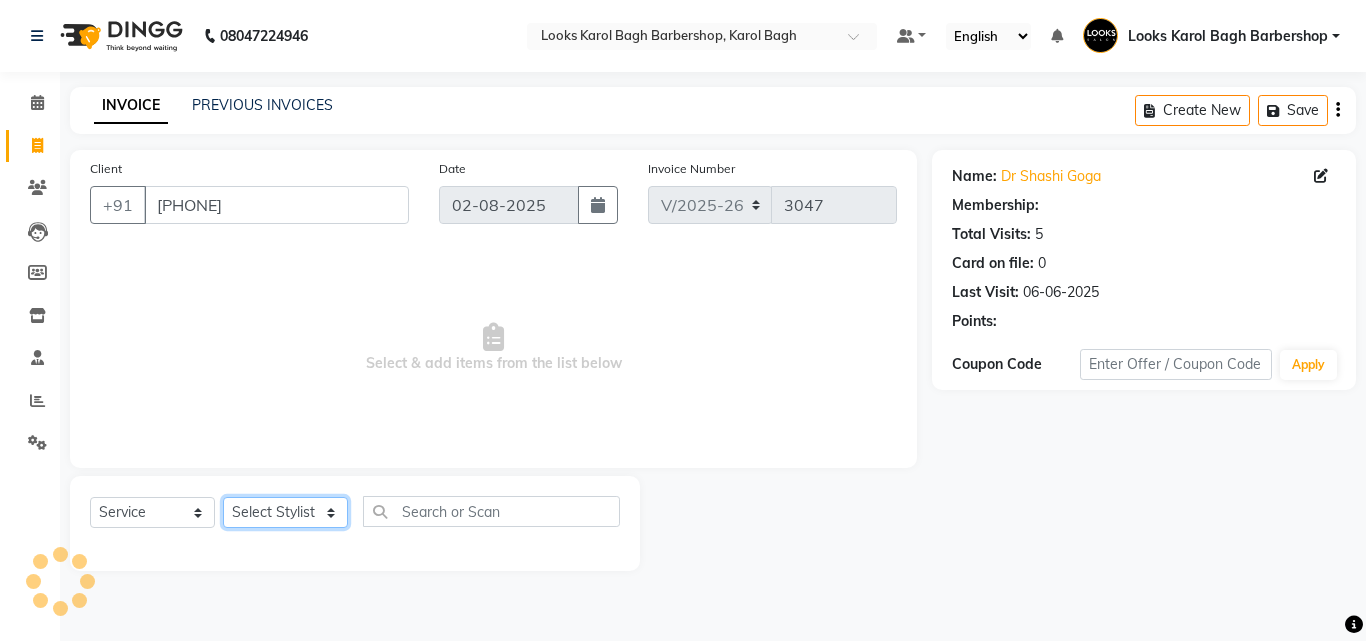 select on "1: Object" 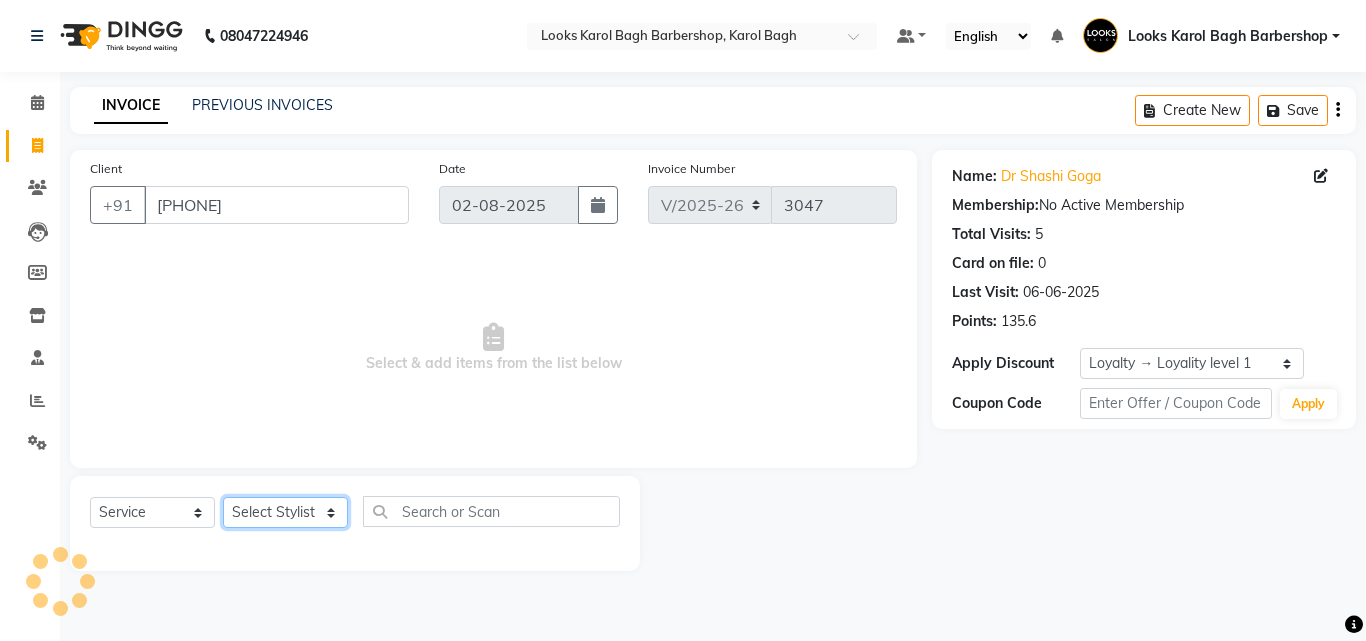 select on "23406" 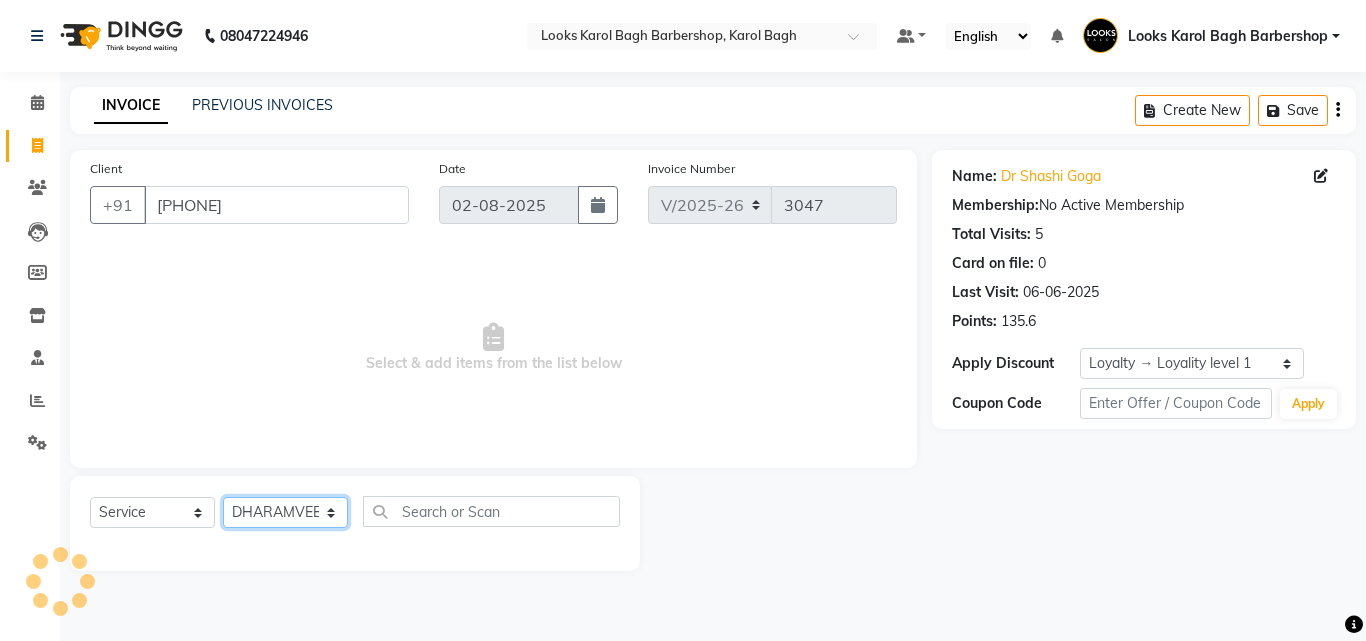 click on "Select Stylist Aadil Adnan AENA Aijaz Alam Amazon_Kart AMIR  Anurag _asst Arvind_asst BIJENDER  Counter Sales DANISH DHARAMVEER Eshan FARHAN KARAN RAI  KOMAL_NAILS Krishna_asst LALIT_PDCT LHAMO Looks_Female_Section Looks_H.O_Store Looks Karol Bagh Barbershop Looks_Kart MANIRAM Meenu_pdct Mohammad Sajid NAEEM  NARENDER DEOL  Naveen_pdct Prabhakar Kumar_PDCT RAAJ GUPTA RAAJ_JI raj ji RAM MURTI NARYAL ROHIT  Rohit Seth Rohit Thakur SACHIN sahil Shabina Shakir SIMRAN Sonia Sunny VIKRAM VIKRANT SINGH  Vishal_Asst YOGESH ASSISTANT" 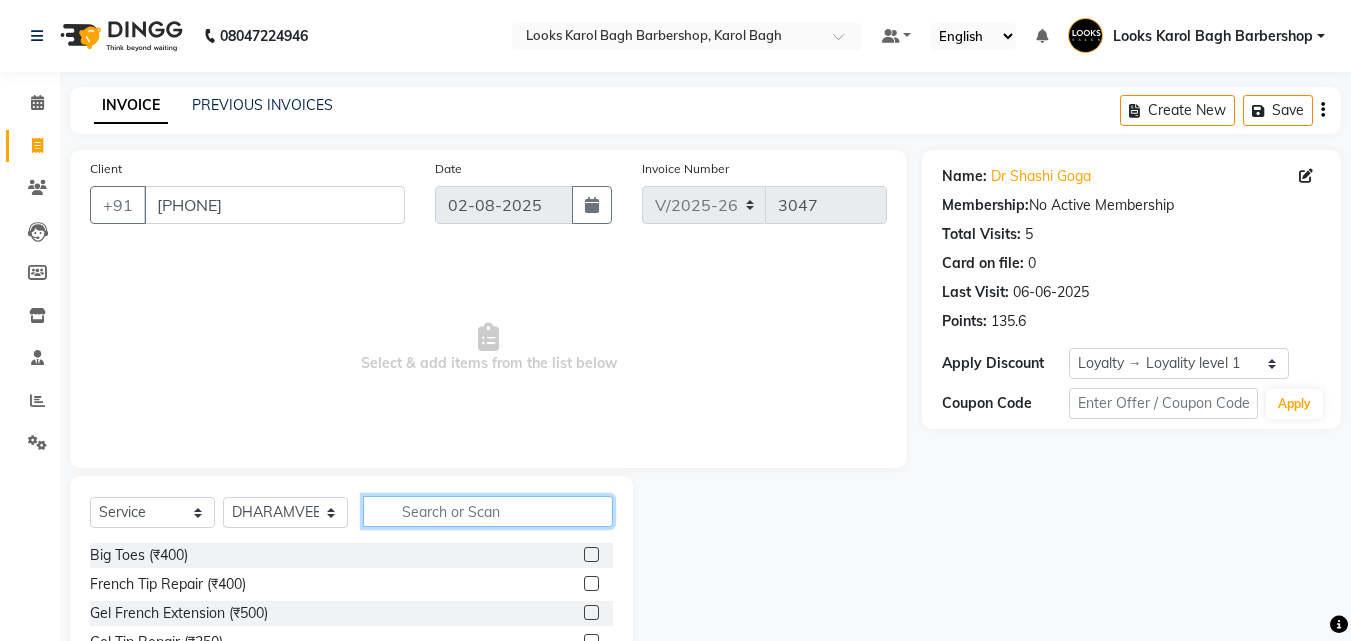 click 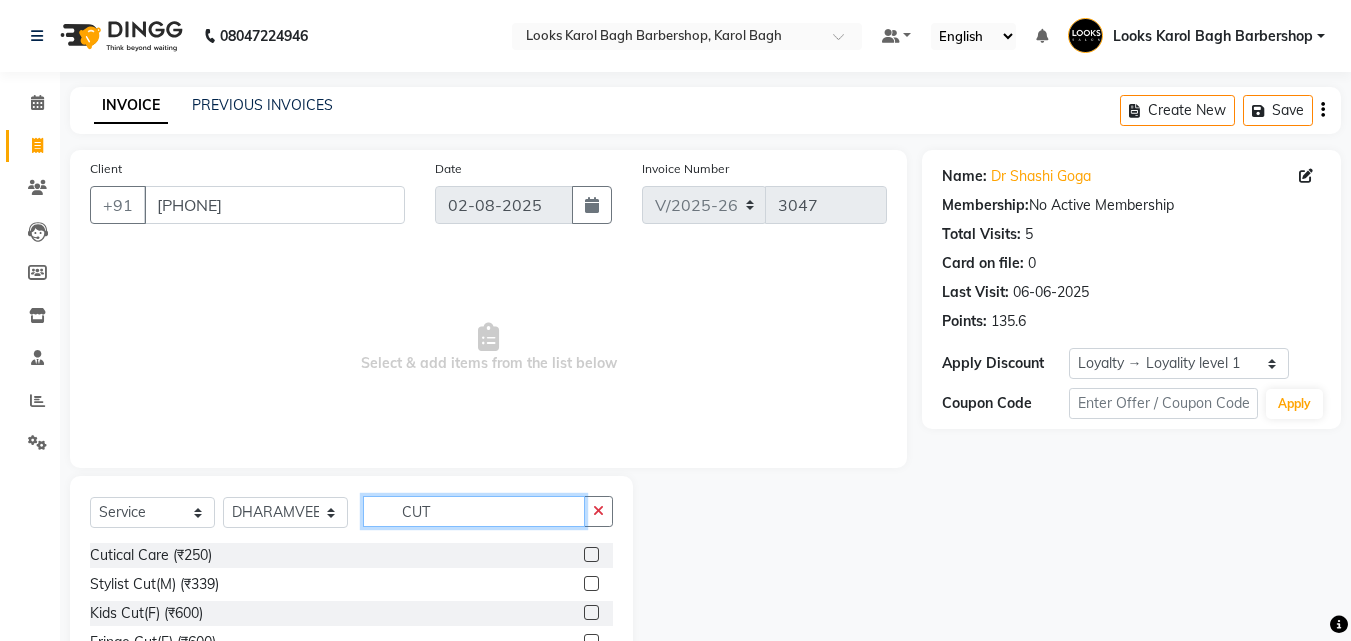 type on "CUT" 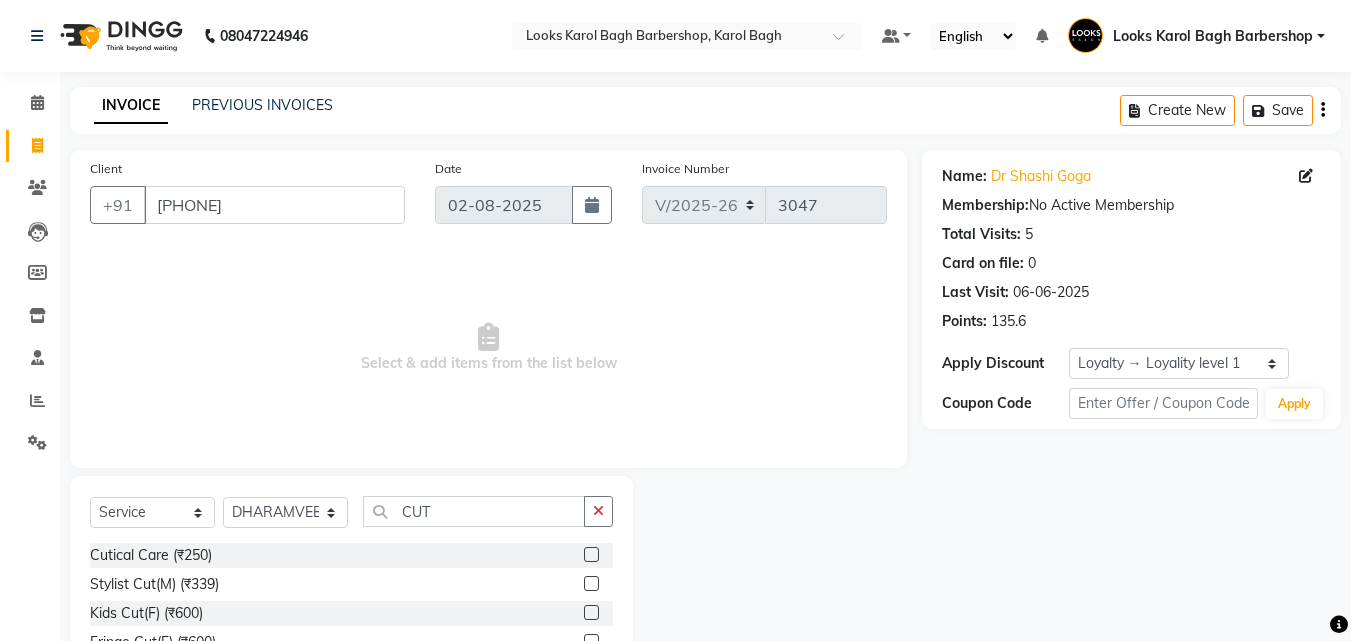 click 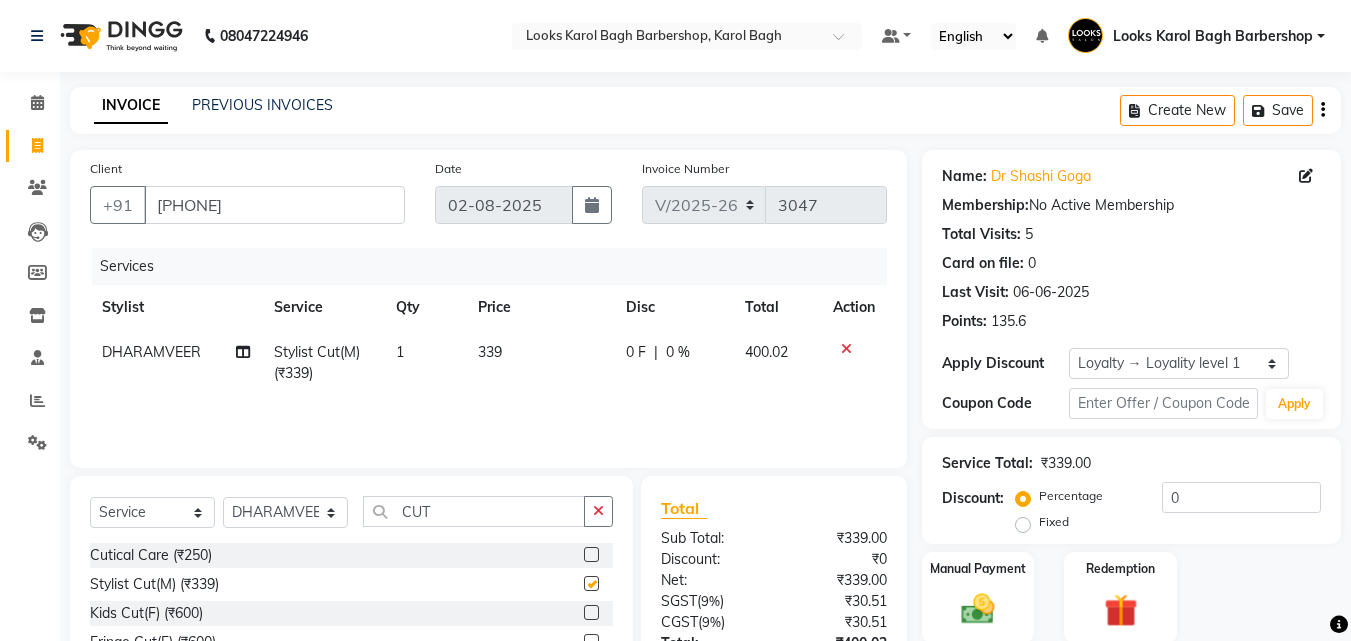 checkbox on "false" 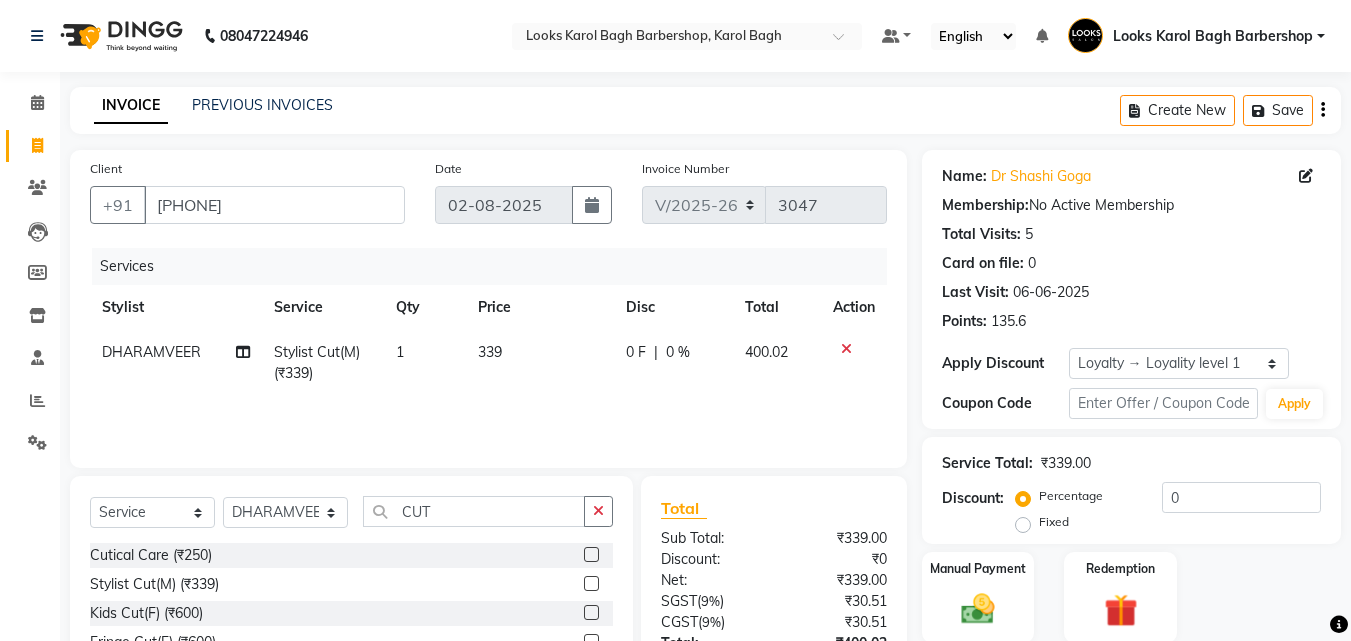 scroll, scrollTop: 180, scrollLeft: 0, axis: vertical 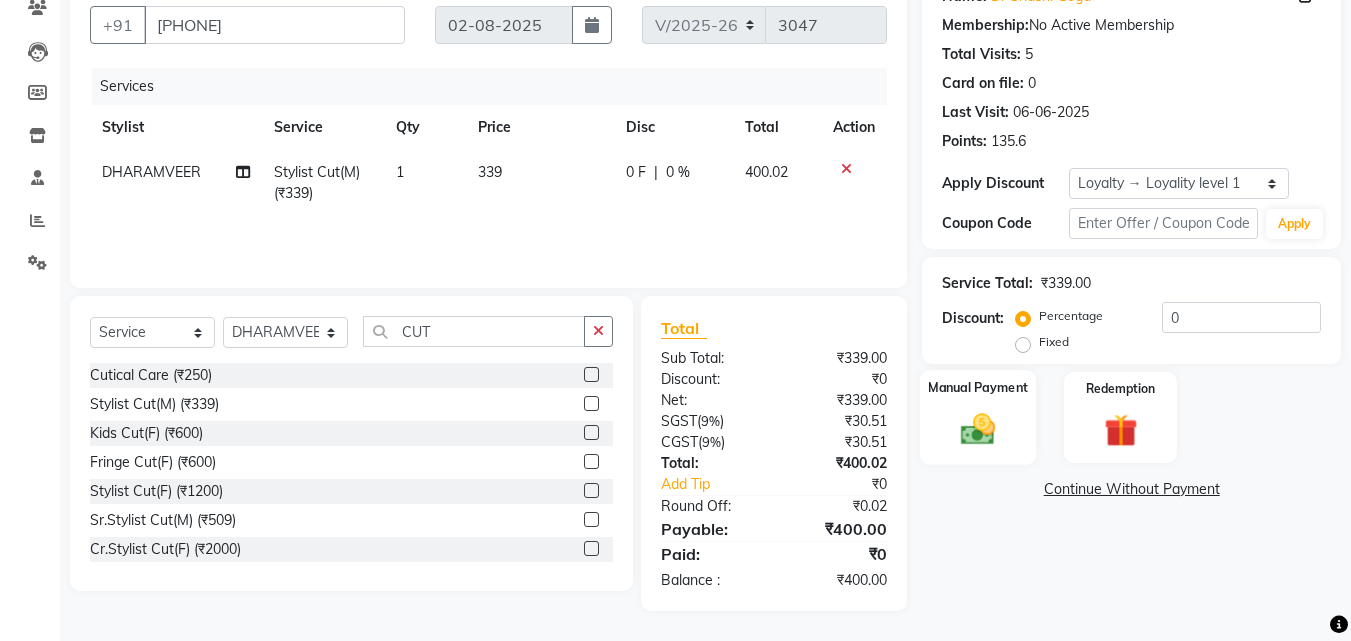 click on "Manual Payment" 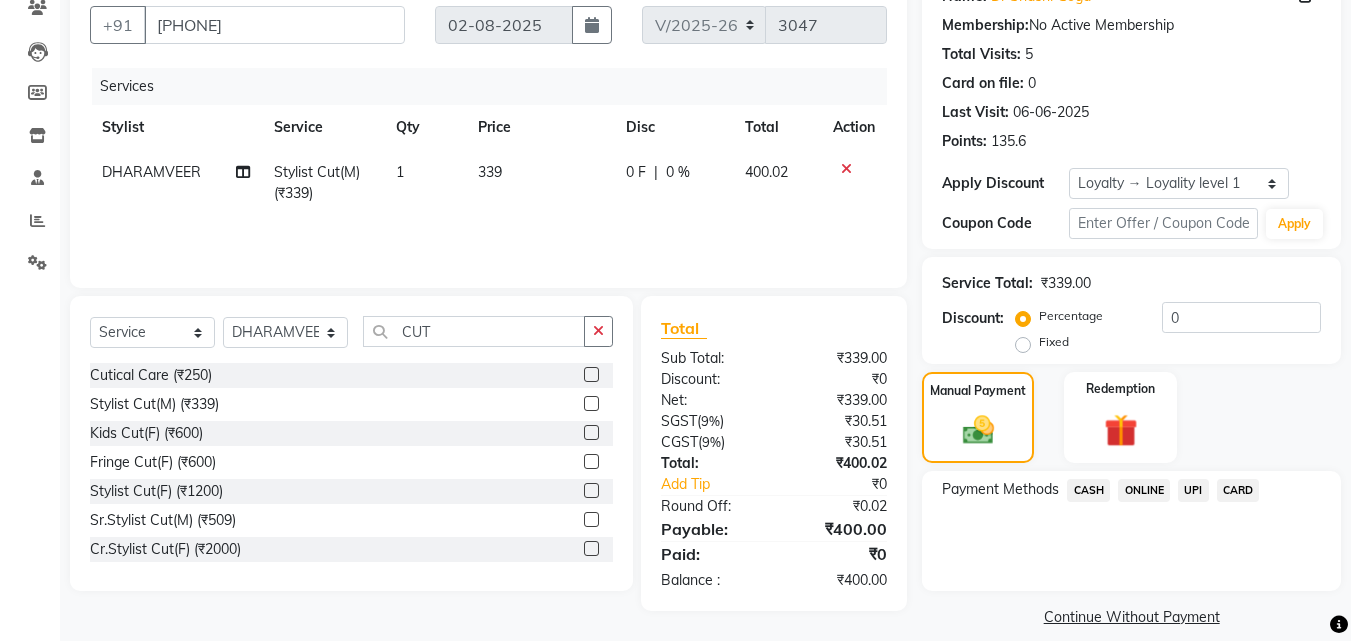 click on "Payment Methods  CASH   ONLINE   UPI   CARD" 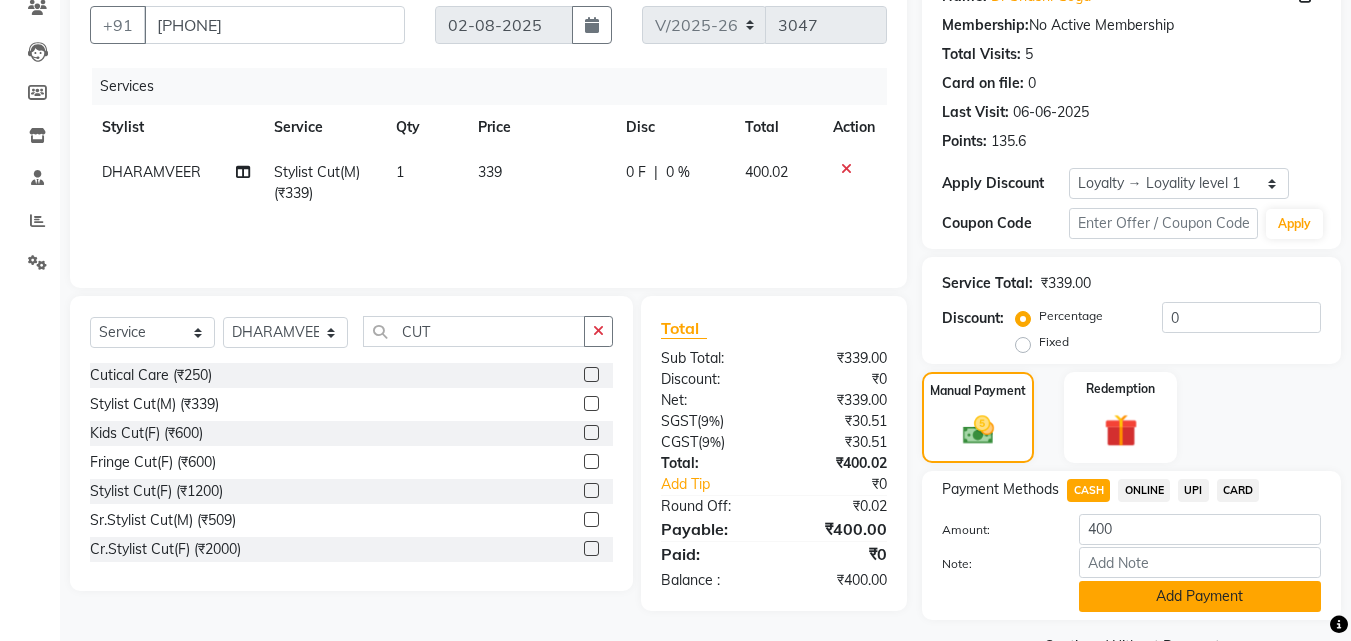 drag, startPoint x: 1122, startPoint y: 607, endPoint x: 1122, endPoint y: 591, distance: 16 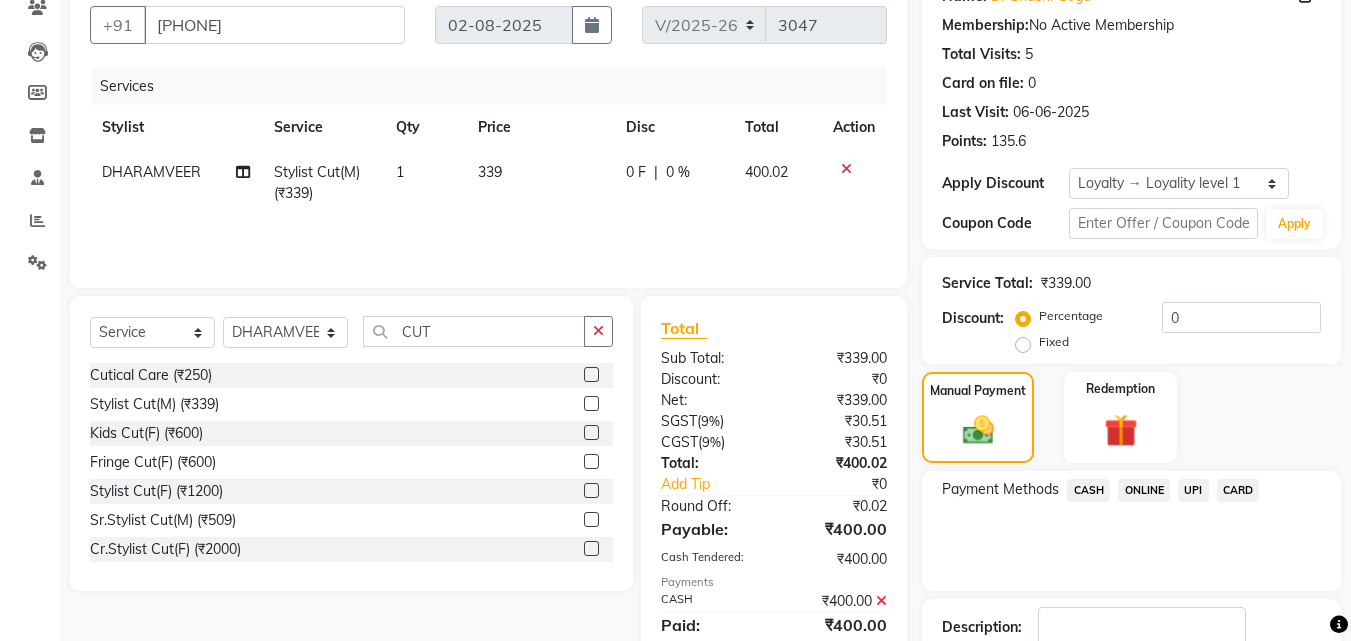 scroll, scrollTop: 350, scrollLeft: 0, axis: vertical 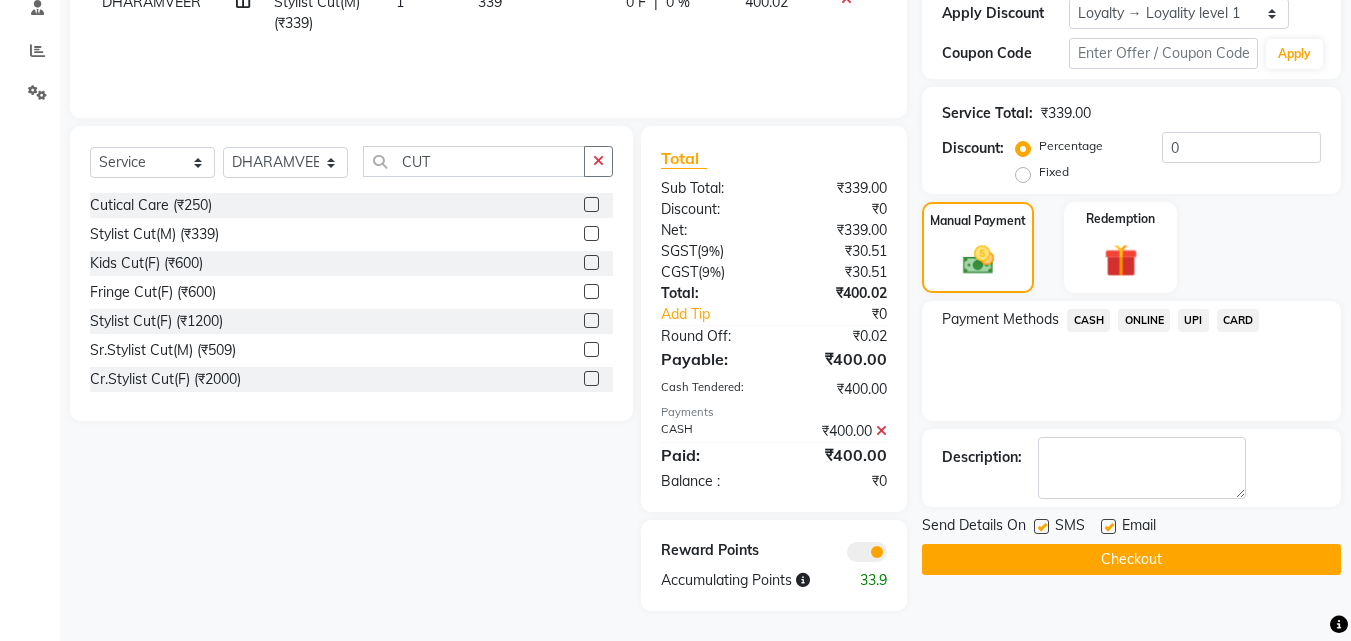 click on "Checkout" 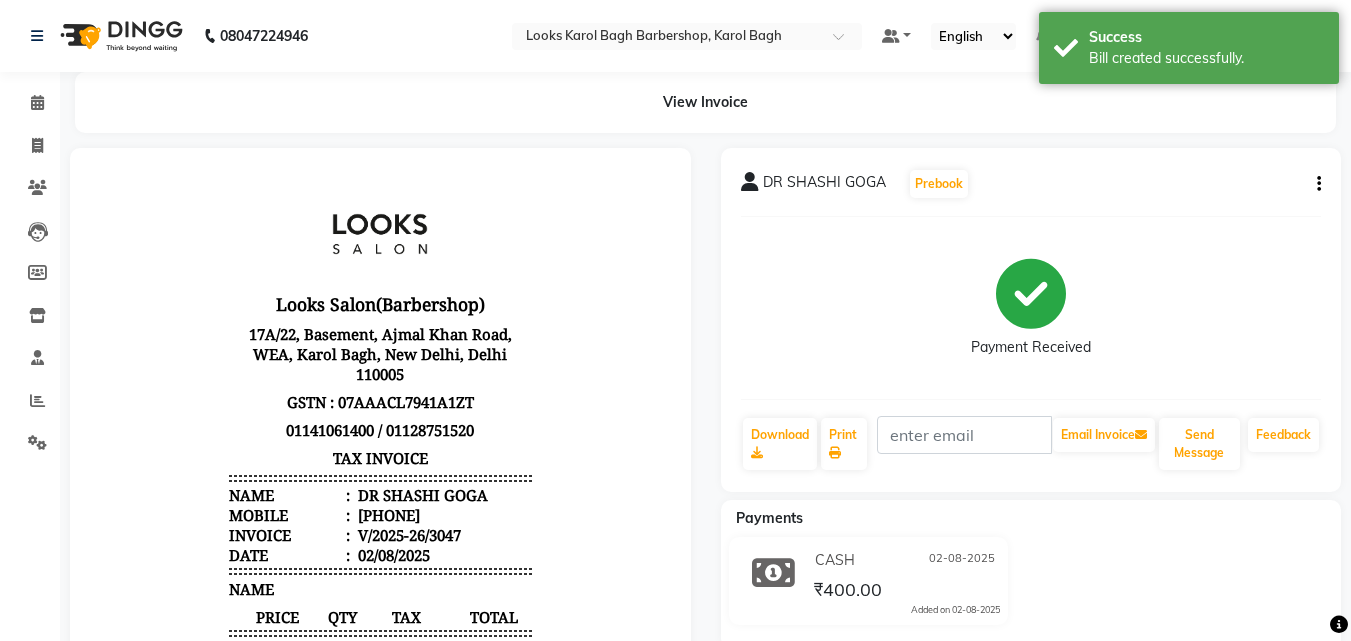 scroll, scrollTop: 0, scrollLeft: 0, axis: both 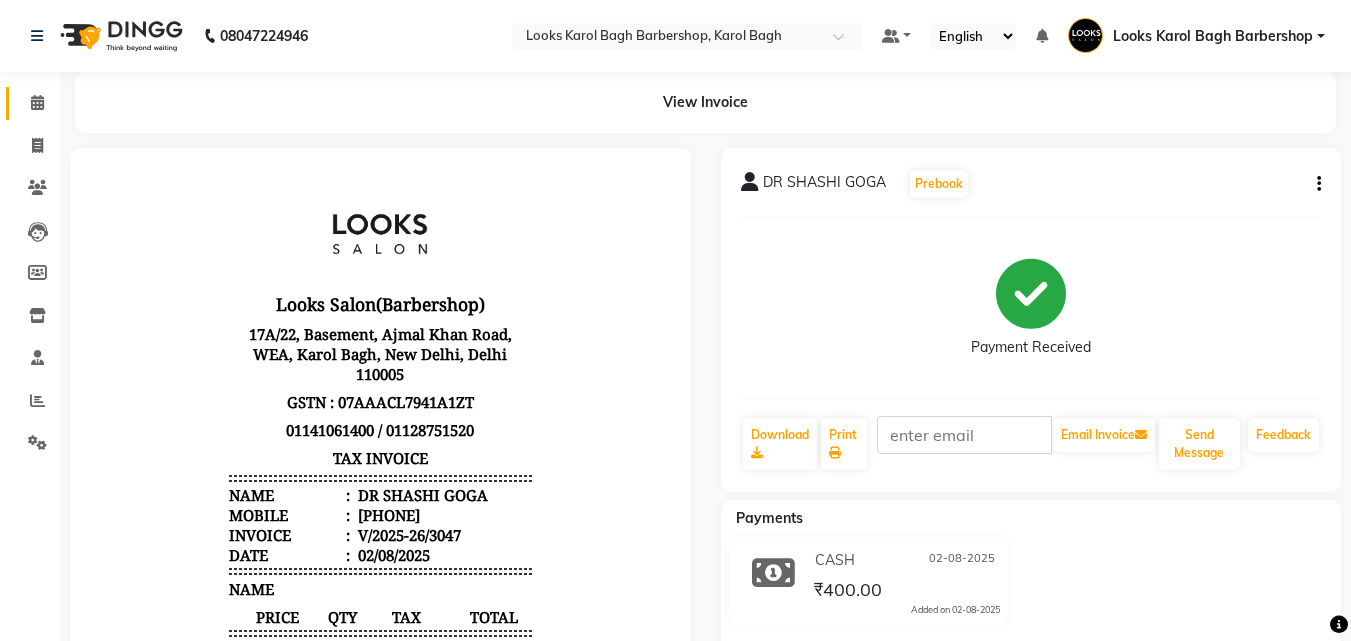 click on "Calendar" 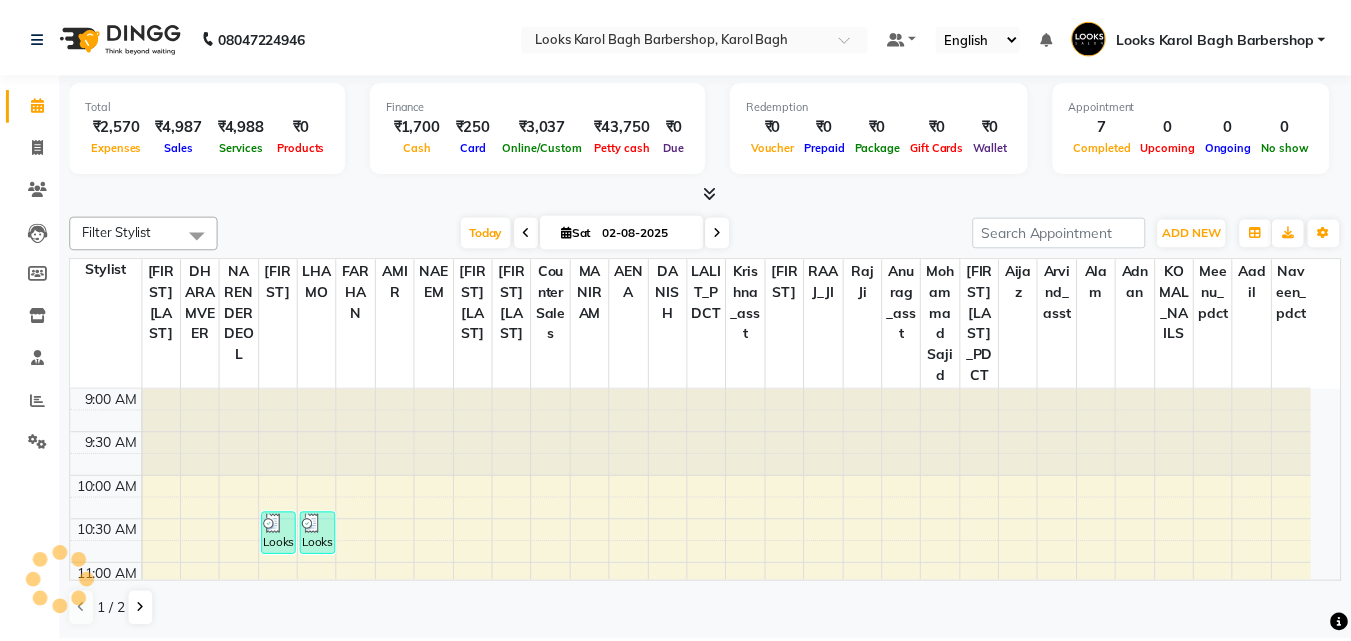 scroll, scrollTop: 0, scrollLeft: 0, axis: both 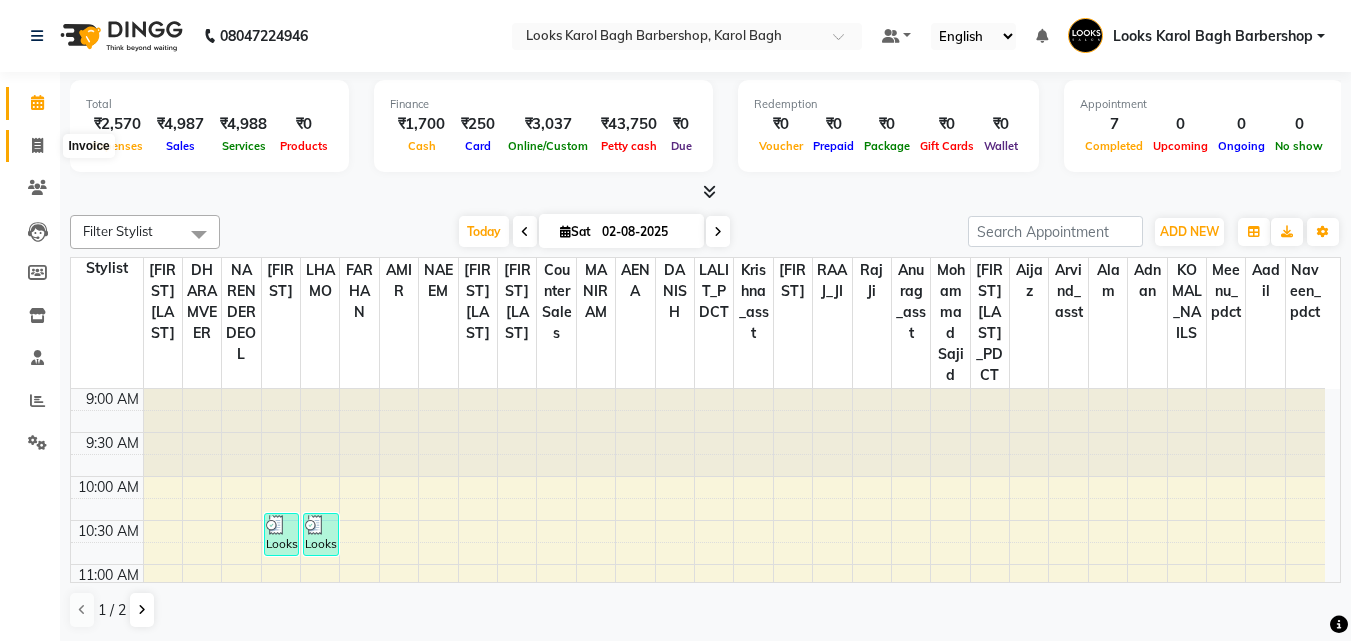 click 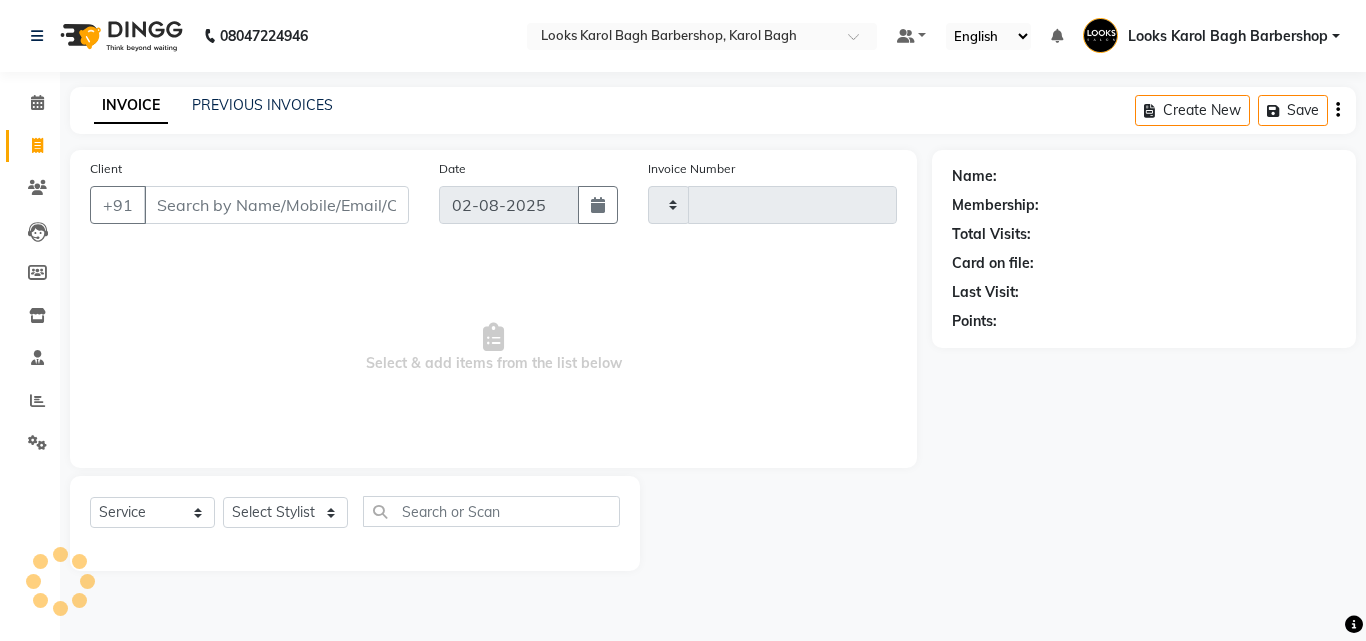 type on "3048" 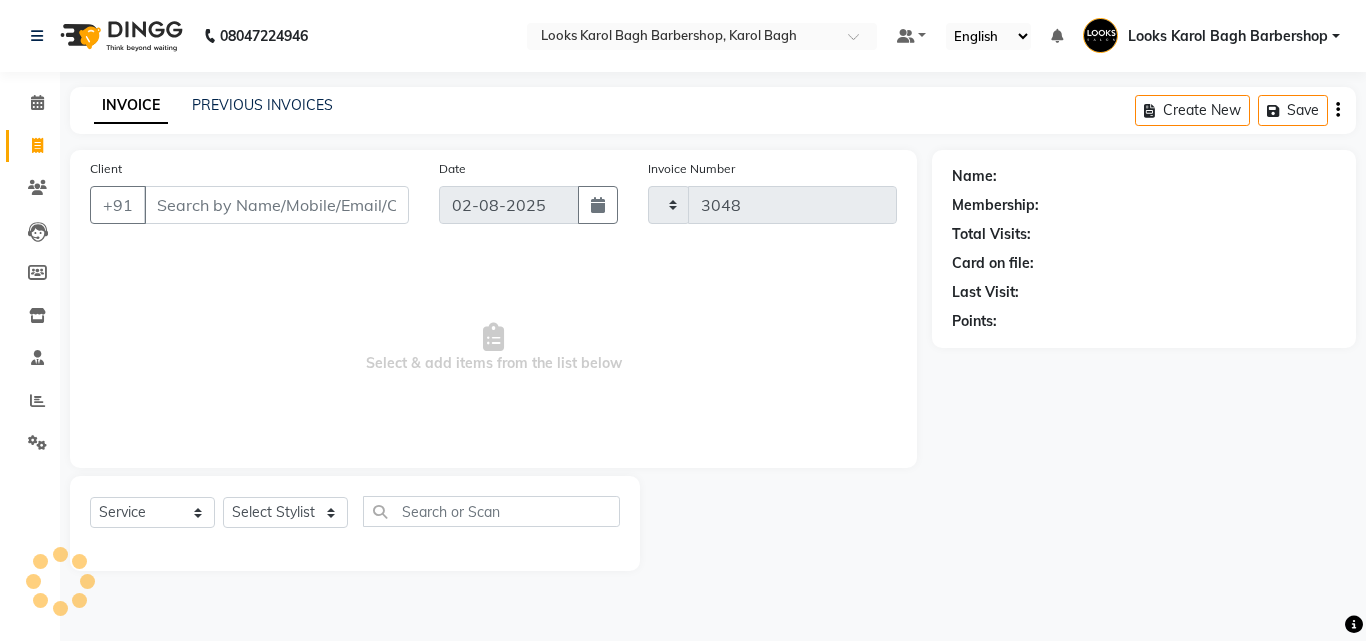 select on "4323" 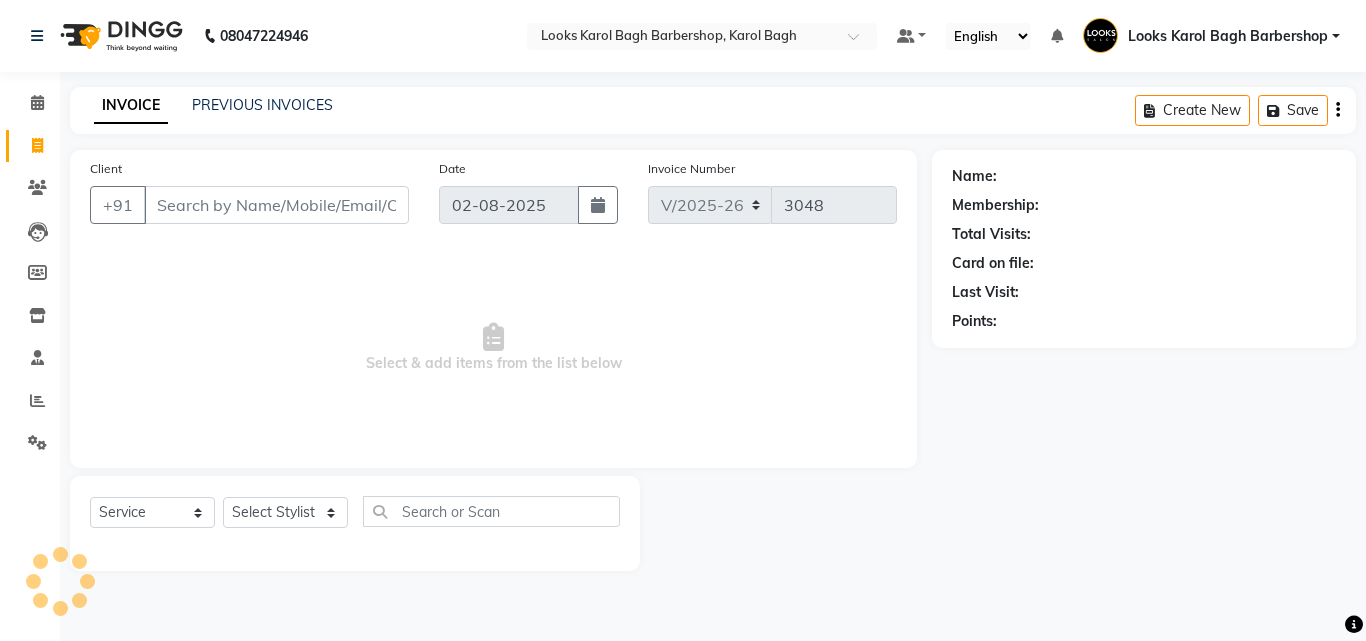 click on "Client" at bounding box center (276, 205) 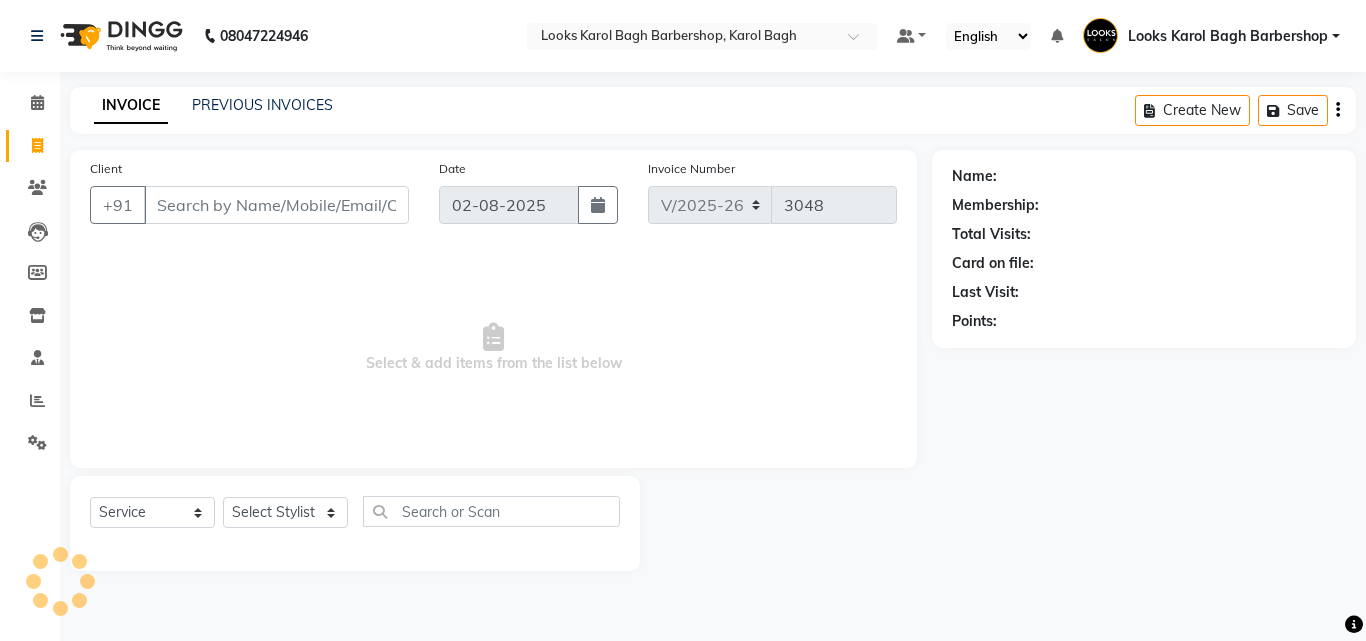 type on "A" 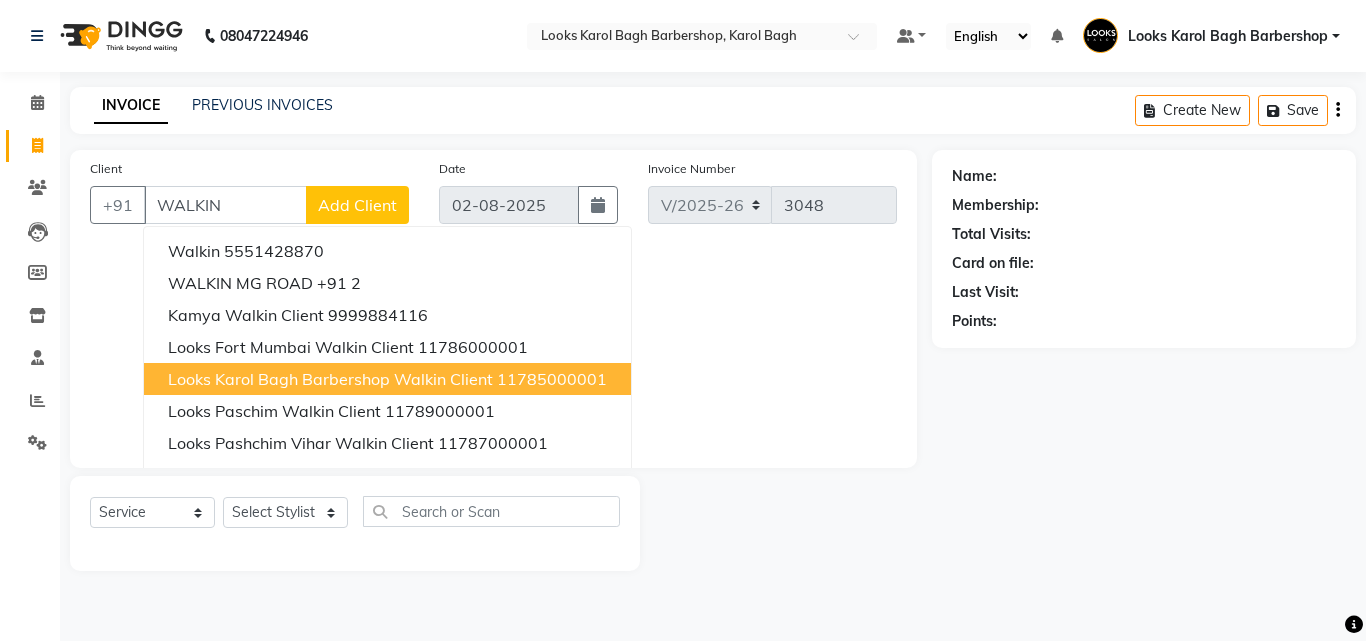 drag, startPoint x: 288, startPoint y: 381, endPoint x: 325, endPoint y: 477, distance: 102.88343 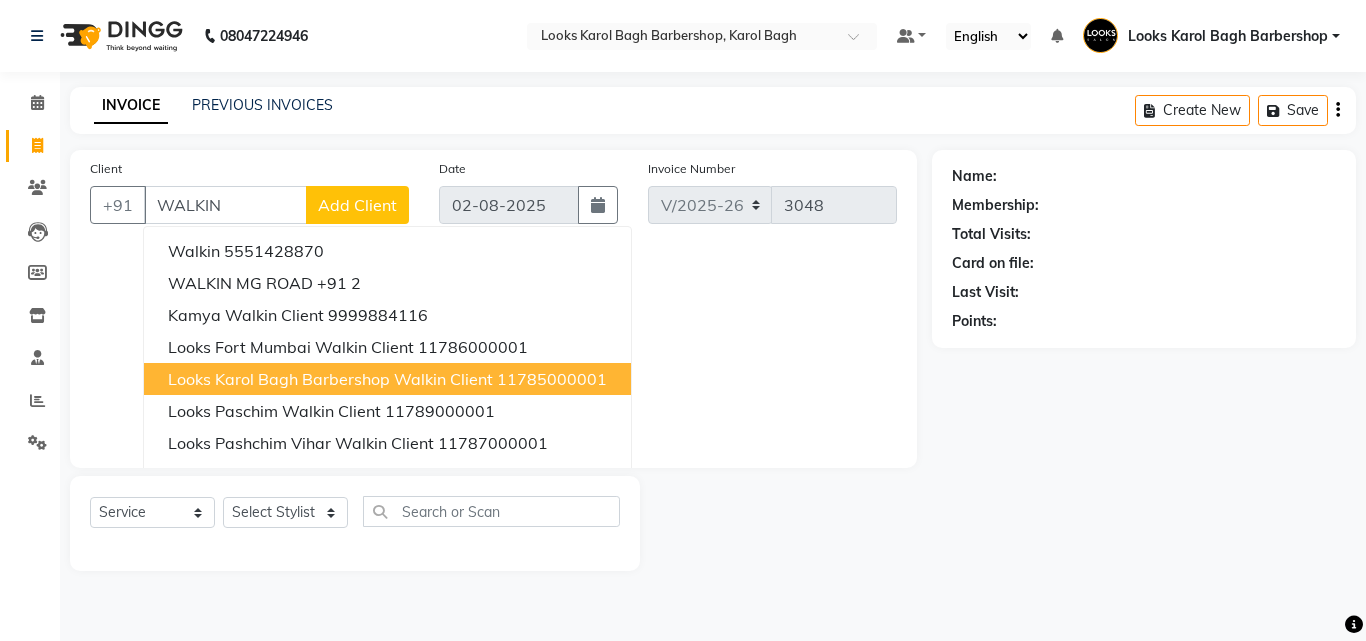 click on "Looks Karol Bagh Barbershop Walkin Client" at bounding box center (330, 379) 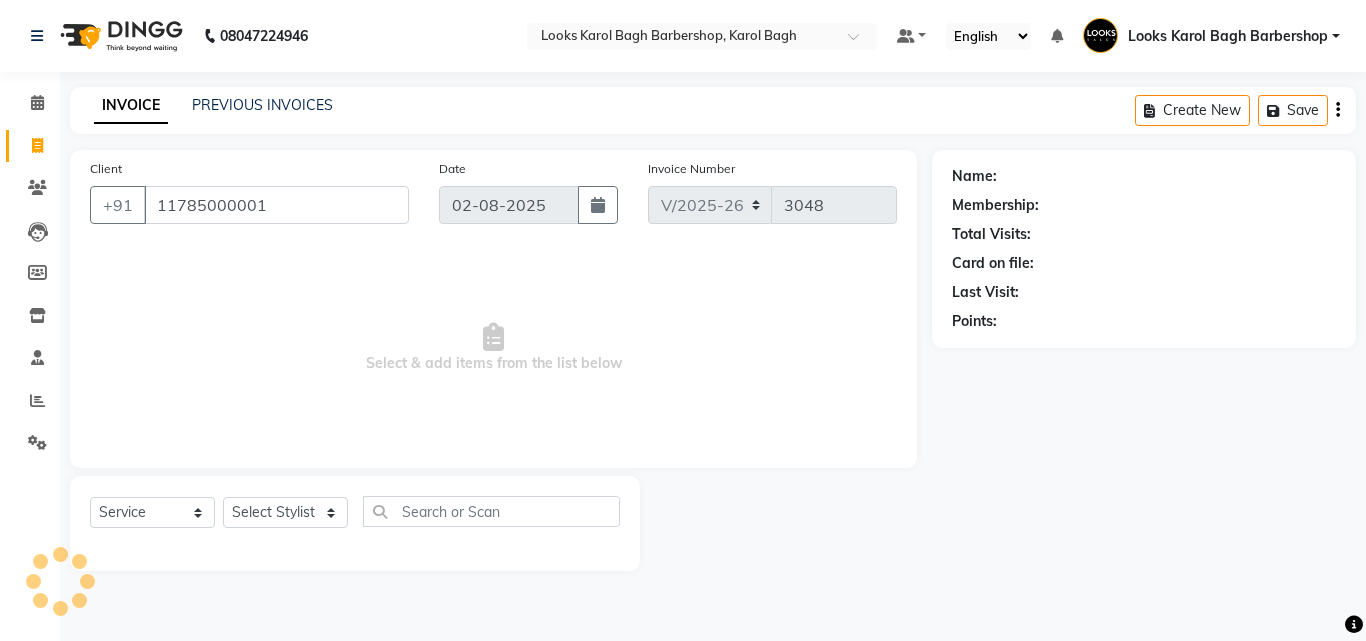 type on "11785000001" 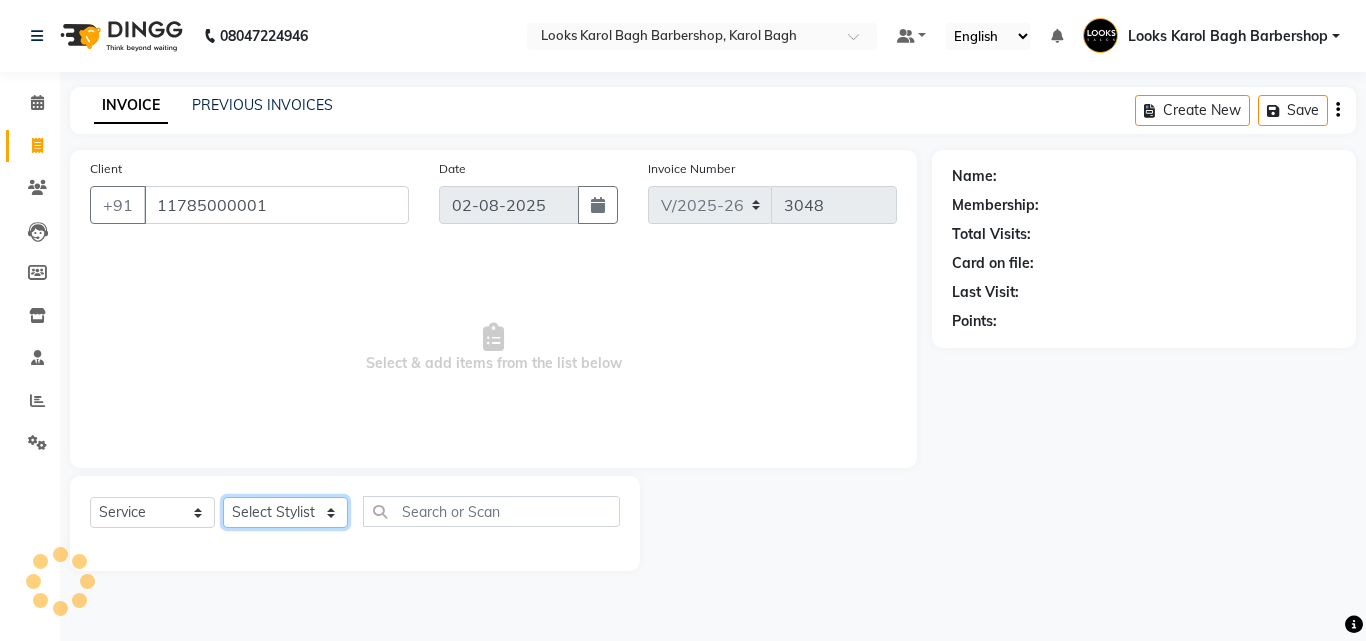 click on "Select Stylist Aadil Adnan AENA Aijaz Alam Amazon_Kart AMIR  Anurag _asst Arvind_asst BIJENDER  Counter Sales DANISH DHARAMVEER Eshan FARHAN KARAN RAI  KOMAL_NAILS Krishna_asst LALIT_PDCT LHAMO Looks_Female_Section Looks_H.O_Store Looks Karol Bagh Barbershop Looks_Kart MANIRAM Meenu_pdct Mohammad Sajid NAEEM  NARENDER DEOL  Naveen_pdct Prabhakar Kumar_PDCT RAAJ GUPTA RAAJ_JI raj ji RAM MURTI NARYAL ROHIT  Rohit Seth Rohit Thakur SACHIN sahil Shabina Shakir SIMRAN Sonia Sunny VIKRAM VIKRANT SINGH  Vishal_Asst YOGESH ASSISTANT" 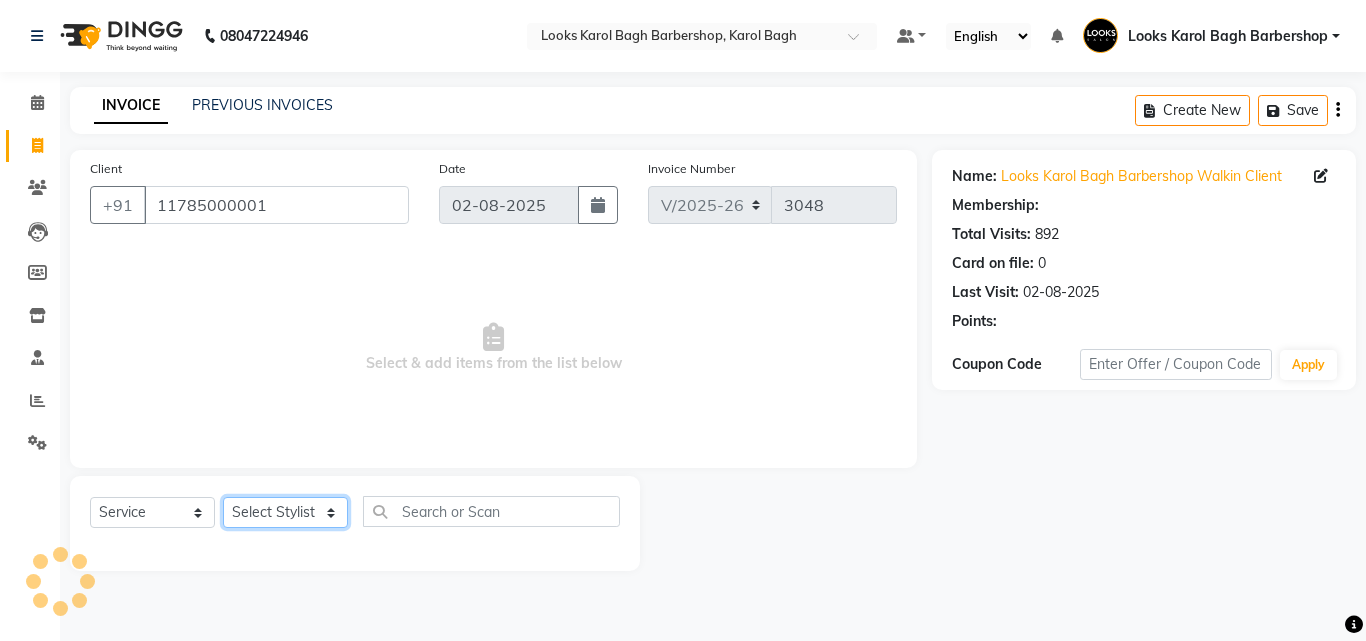 select on "1: Object" 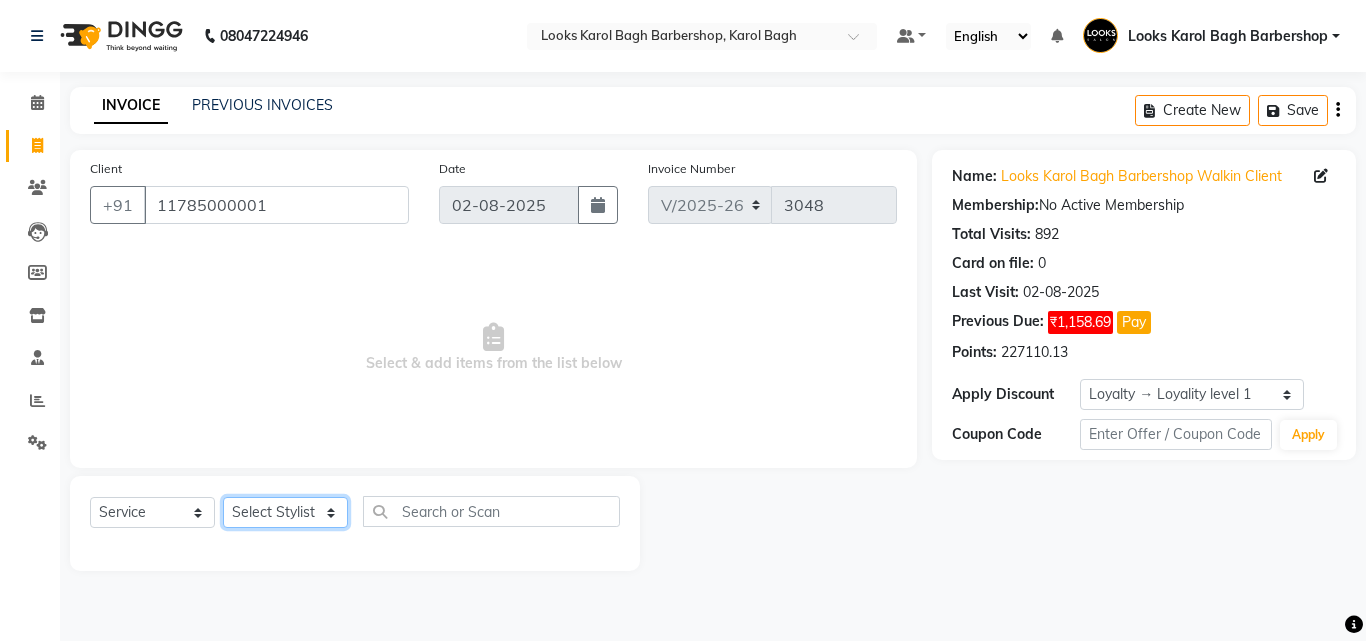 select on "23407" 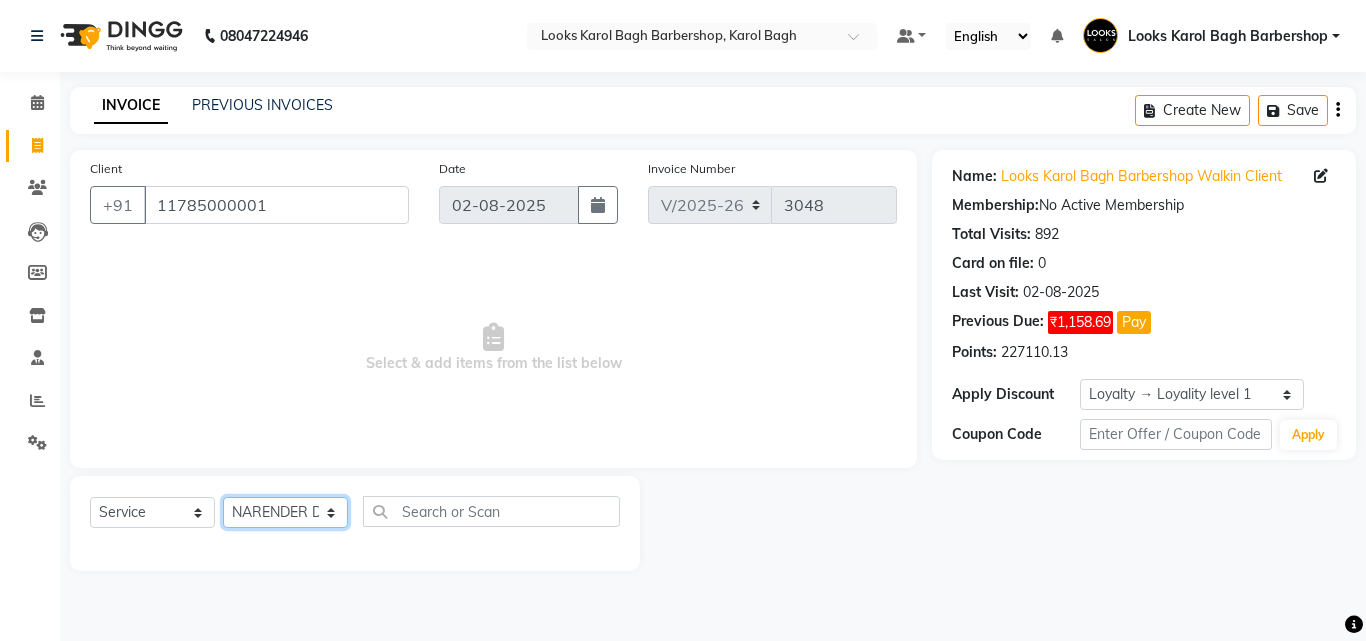 click on "Select Stylist Aadil Adnan AENA Aijaz Alam Amazon_Kart AMIR  Anurag _asst Arvind_asst BIJENDER  Counter Sales DANISH DHARAMVEER Eshan FARHAN KARAN RAI  KOMAL_NAILS Krishna_asst LALIT_PDCT LHAMO Looks_Female_Section Looks_H.O_Store Looks Karol Bagh Barbershop Looks_Kart MANIRAM Meenu_pdct Mohammad Sajid NAEEM  NARENDER DEOL  Naveen_pdct Prabhakar Kumar_PDCT RAAJ GUPTA RAAJ_JI raj ji RAM MURTI NARYAL ROHIT  Rohit Seth Rohit Thakur SACHIN sahil Shabina Shakir SIMRAN Sonia Sunny VIKRAM VIKRANT SINGH  Vishal_Asst YOGESH ASSISTANT" 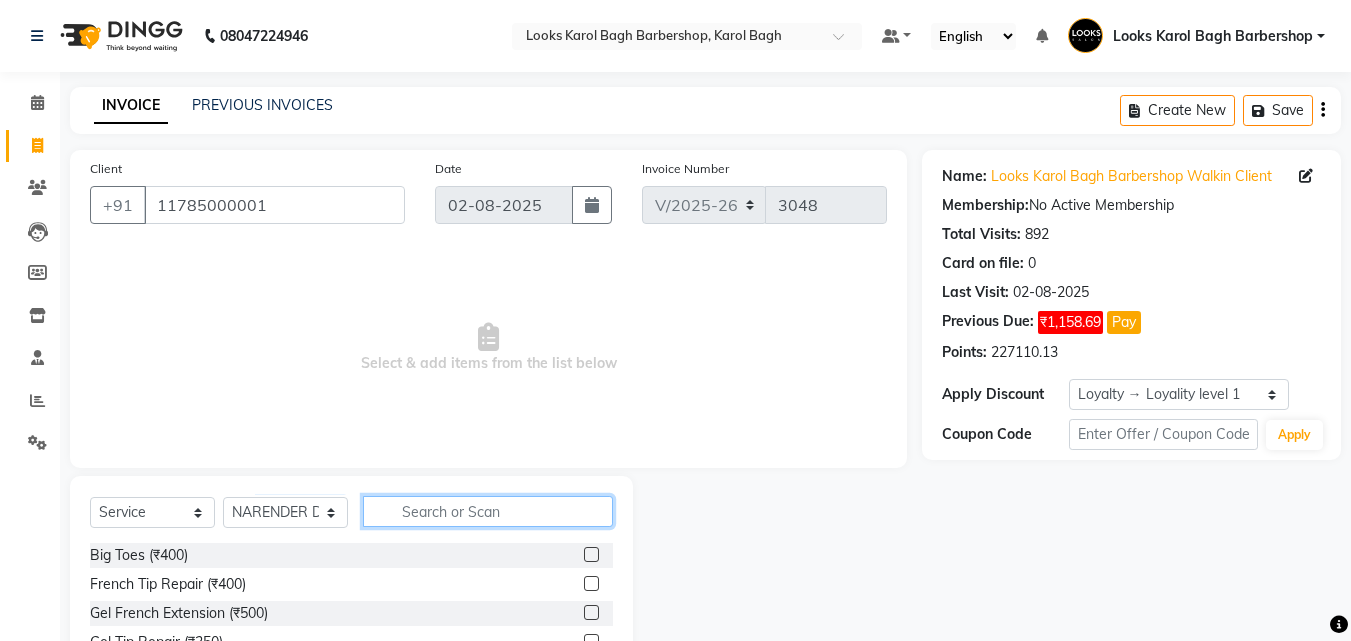 click 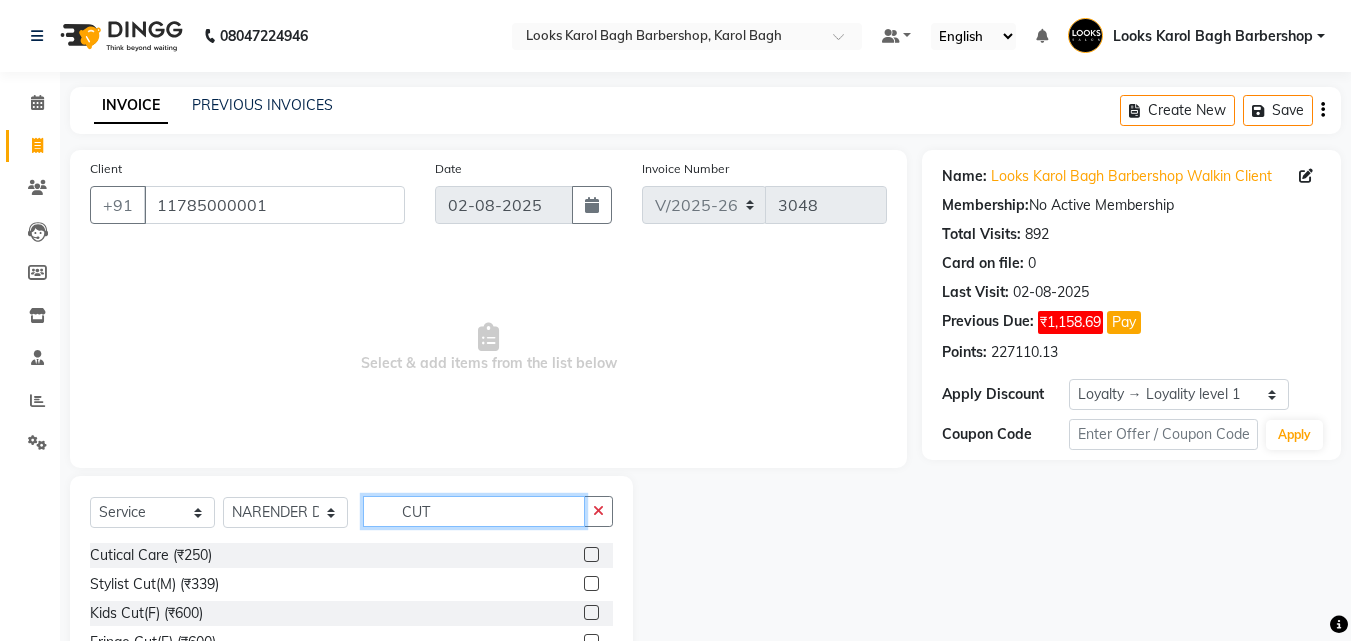 type on "CUT" 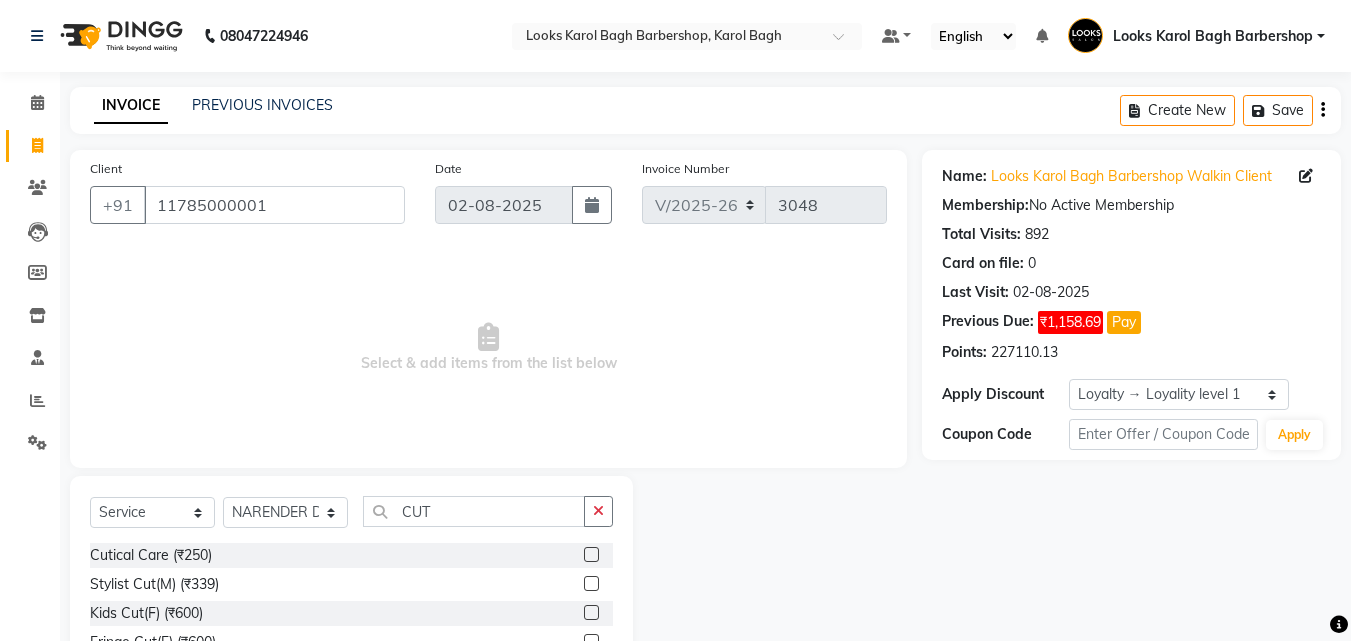 click 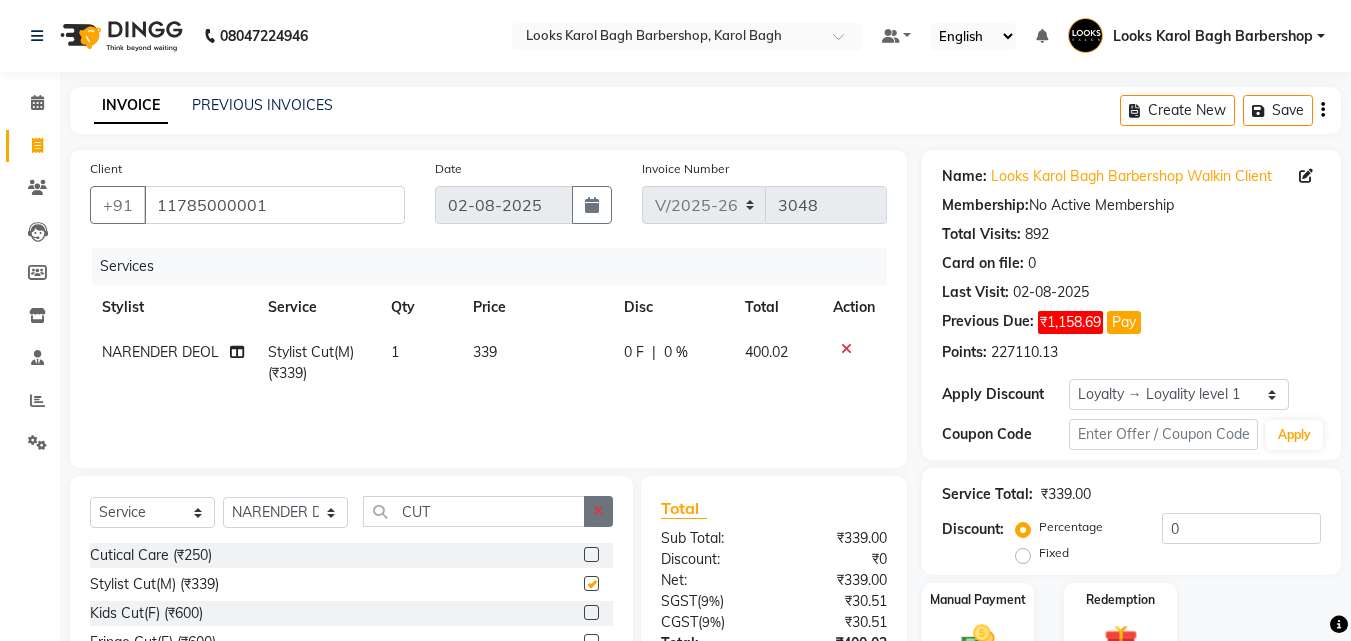 checkbox on "false" 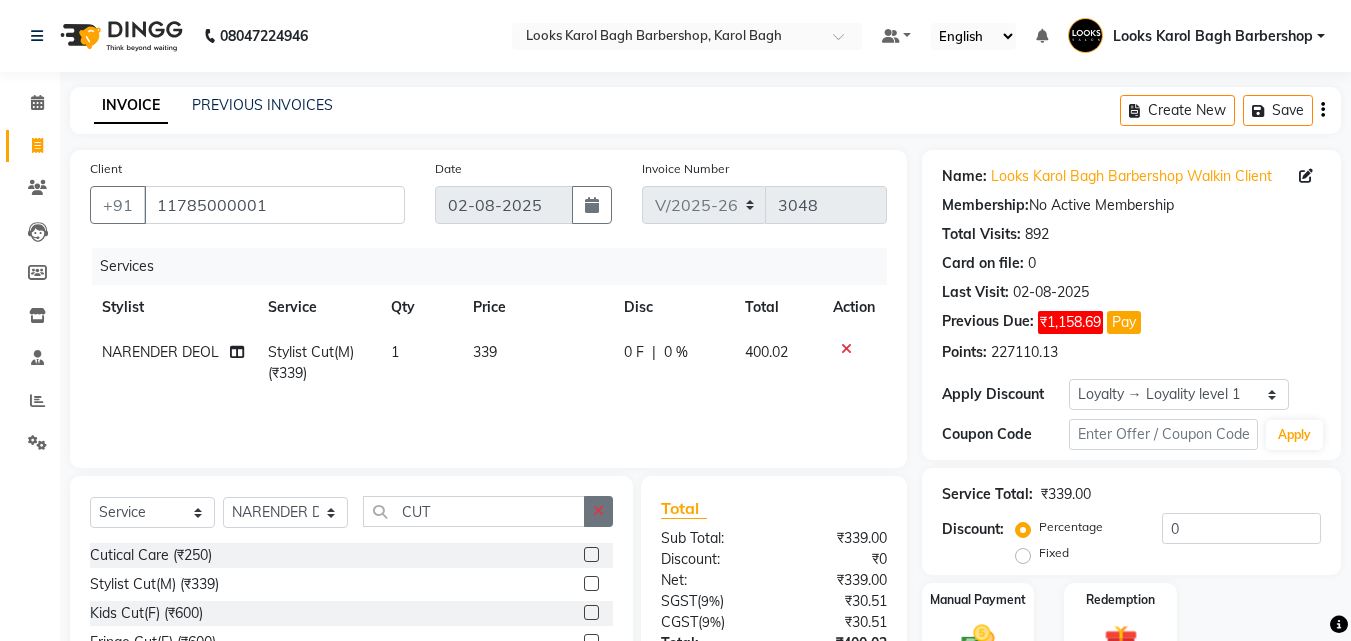 click 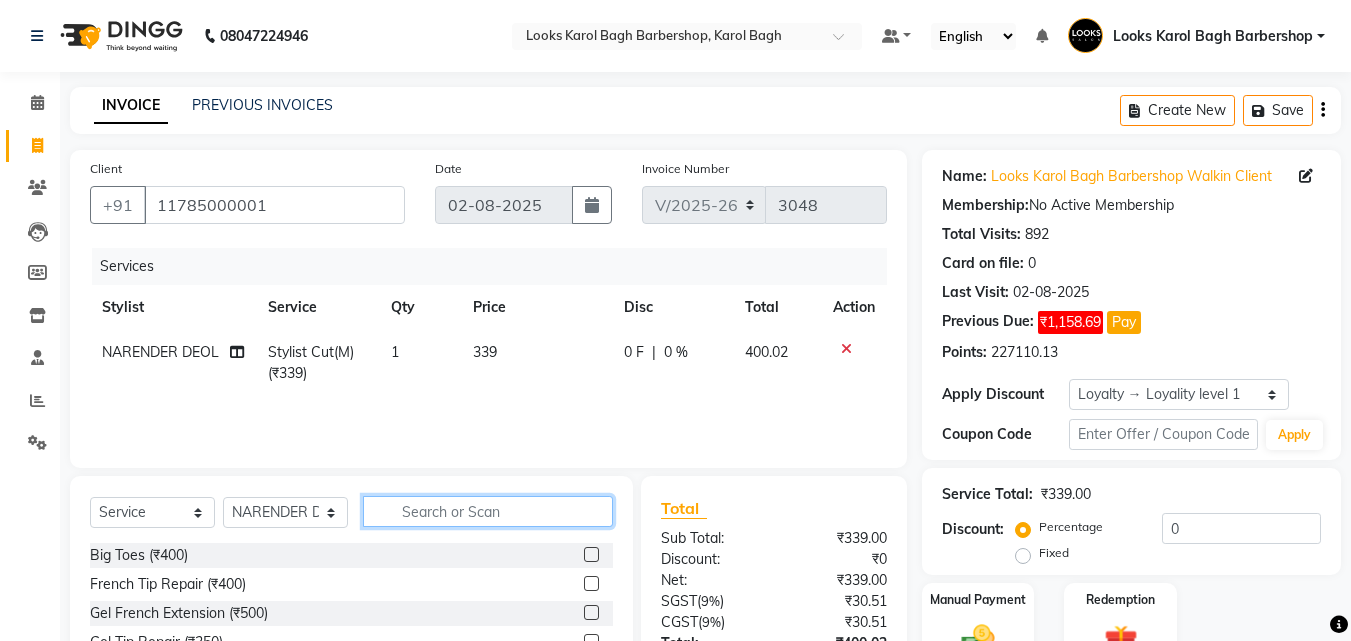 drag, startPoint x: 570, startPoint y: 508, endPoint x: 553, endPoint y: 495, distance: 21.400934 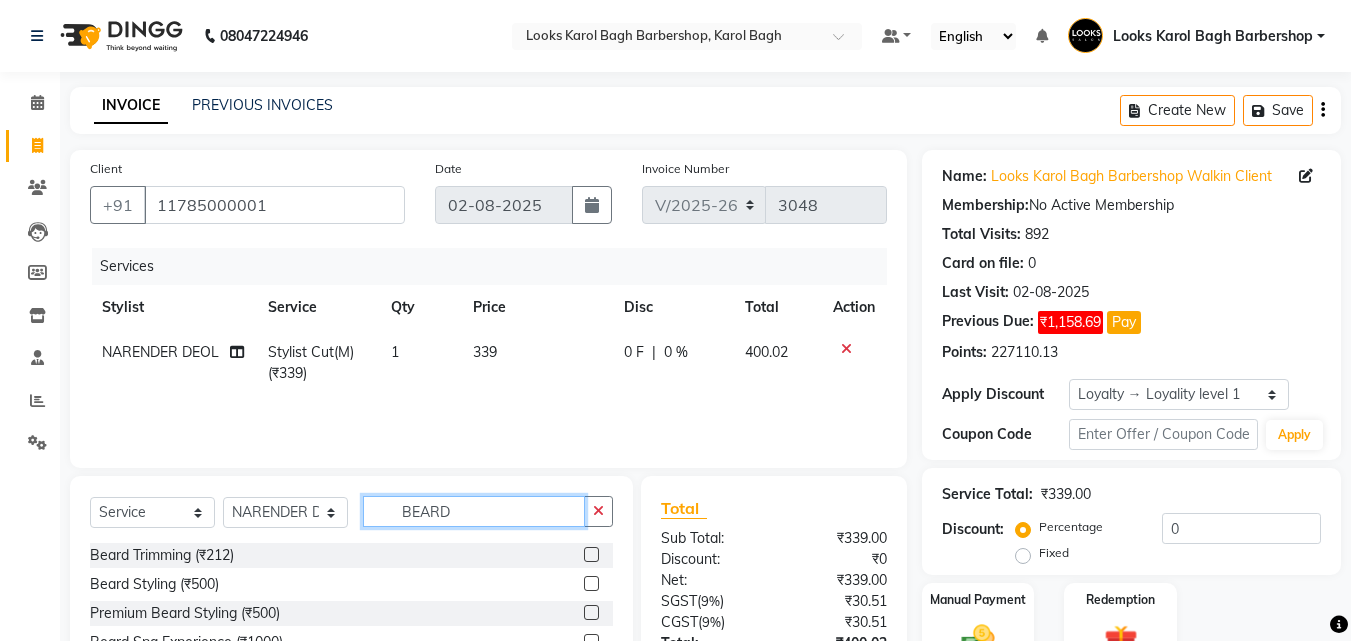 type on "BEARD" 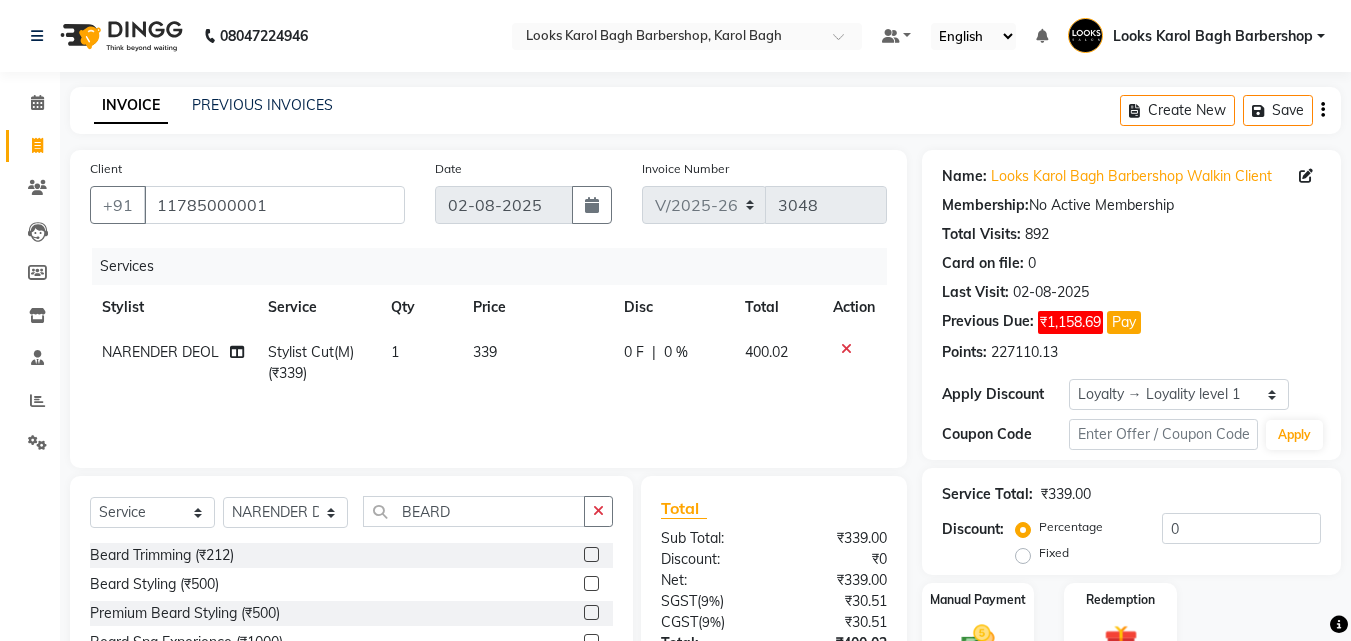 click 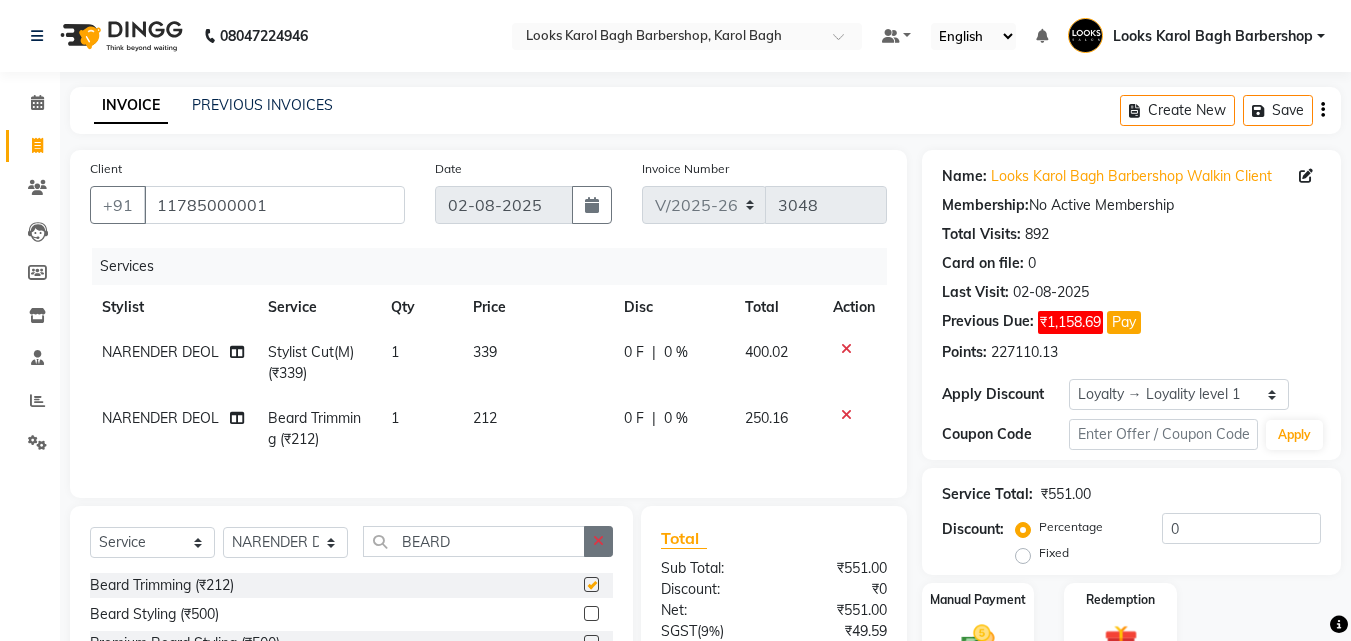 checkbox on "false" 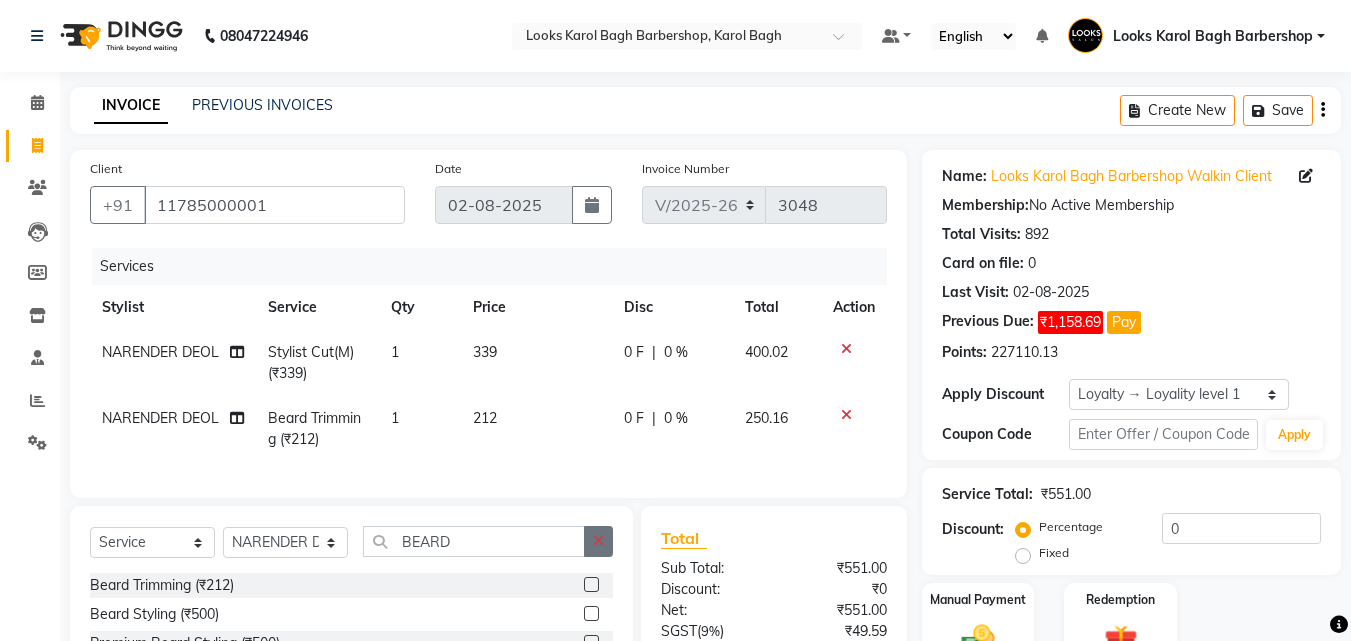 click 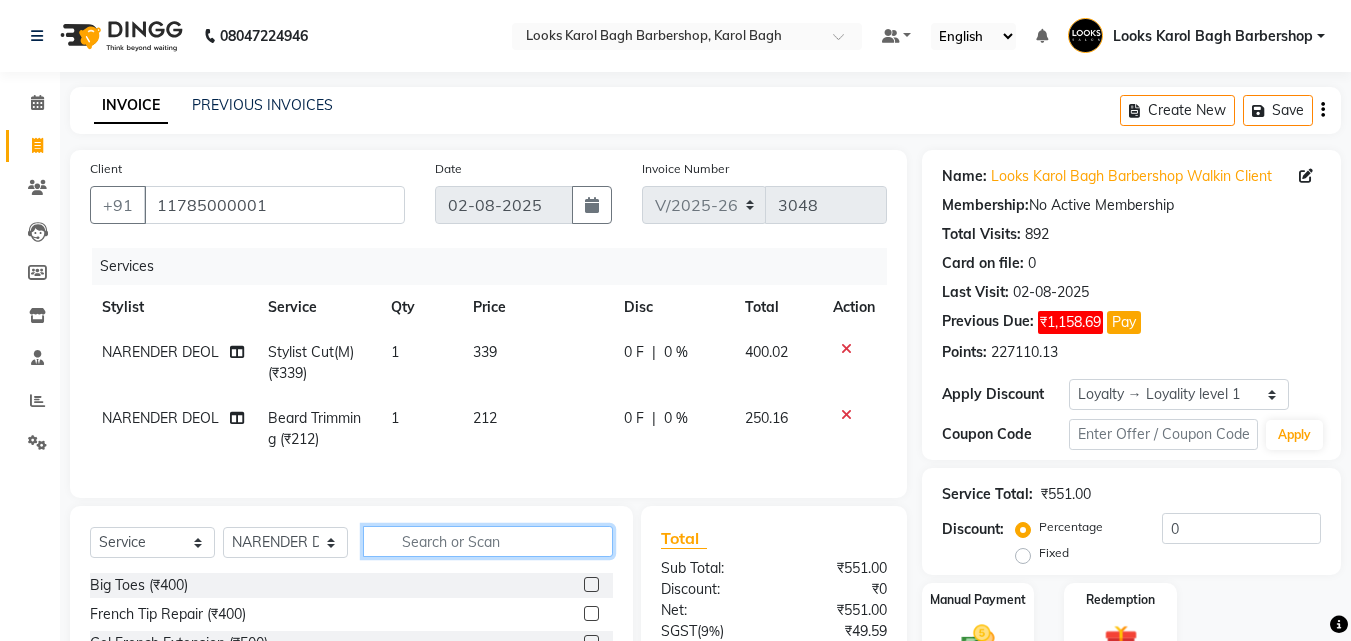 click 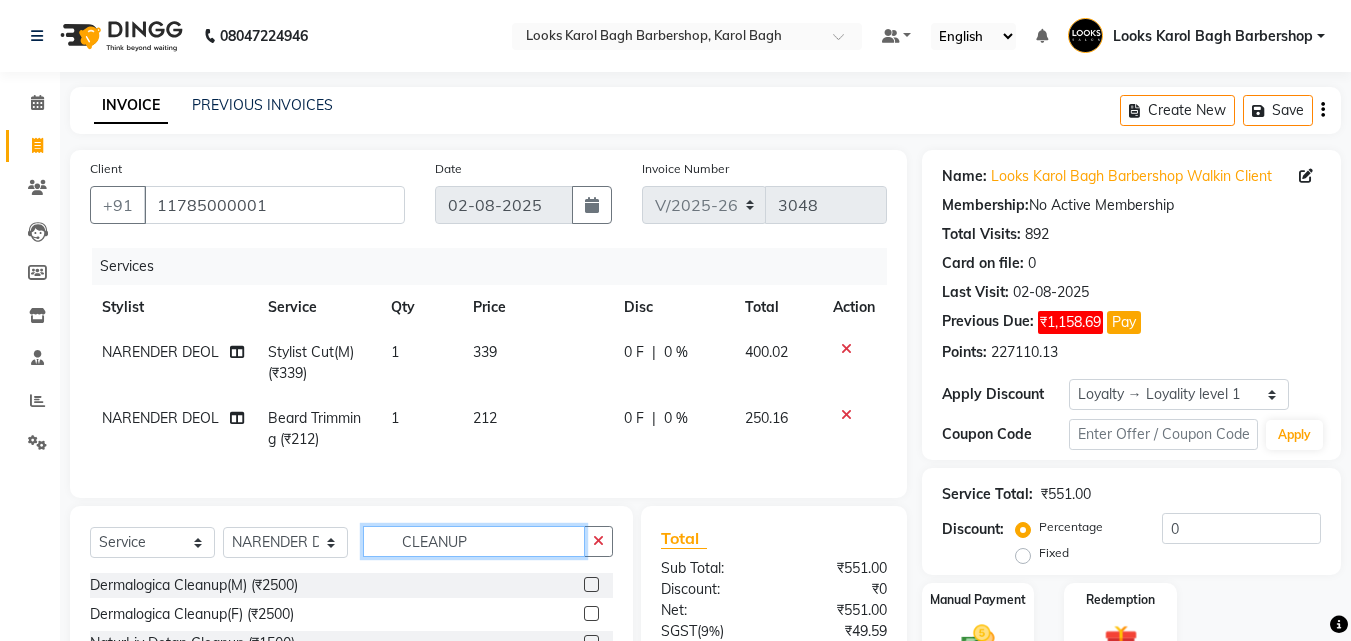 scroll, scrollTop: 225, scrollLeft: 0, axis: vertical 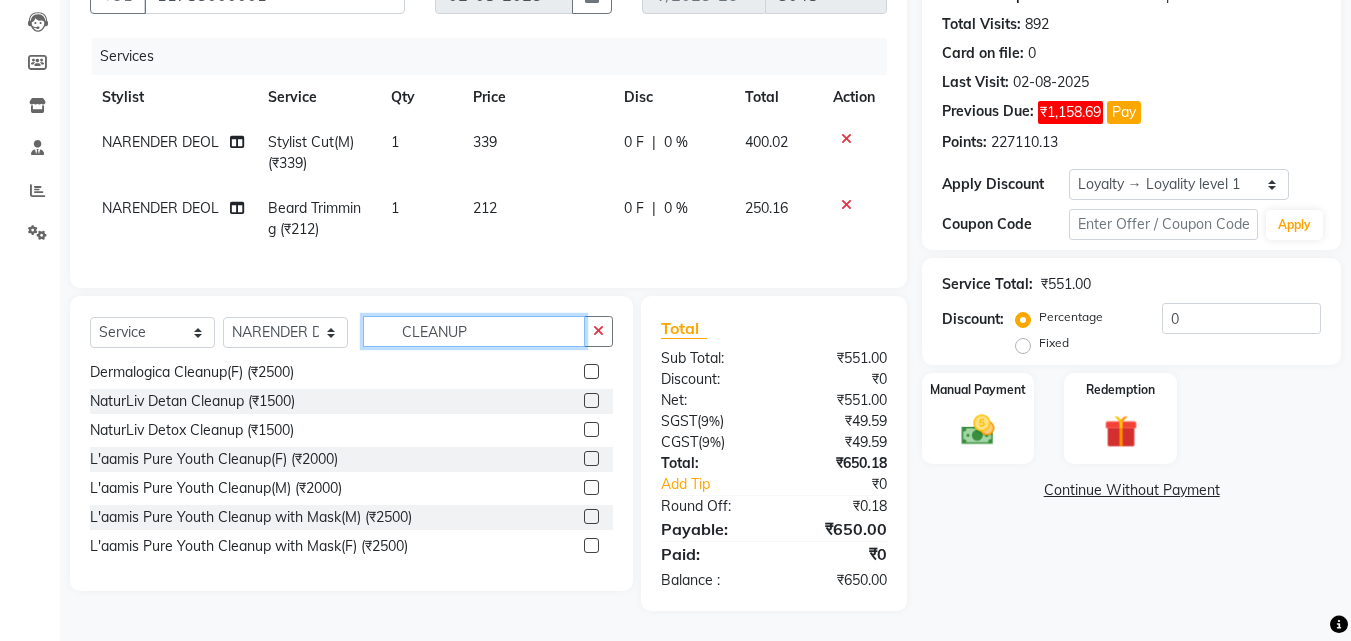 type on "CLEANUP" 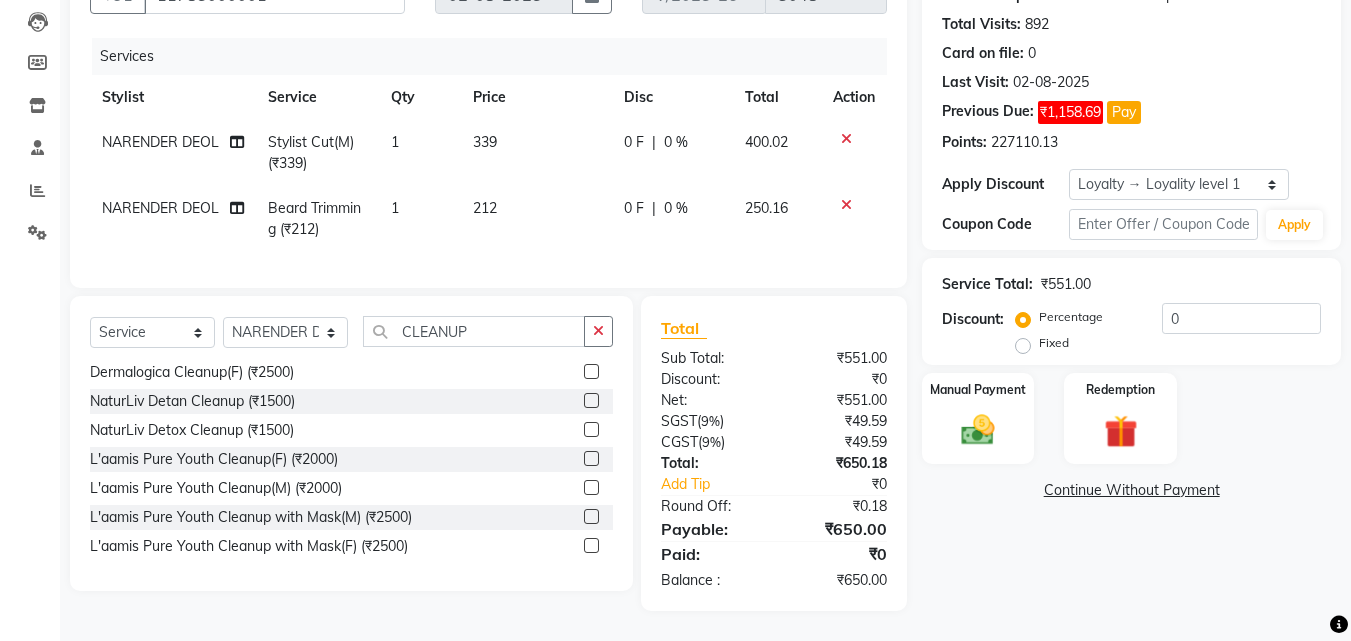 click 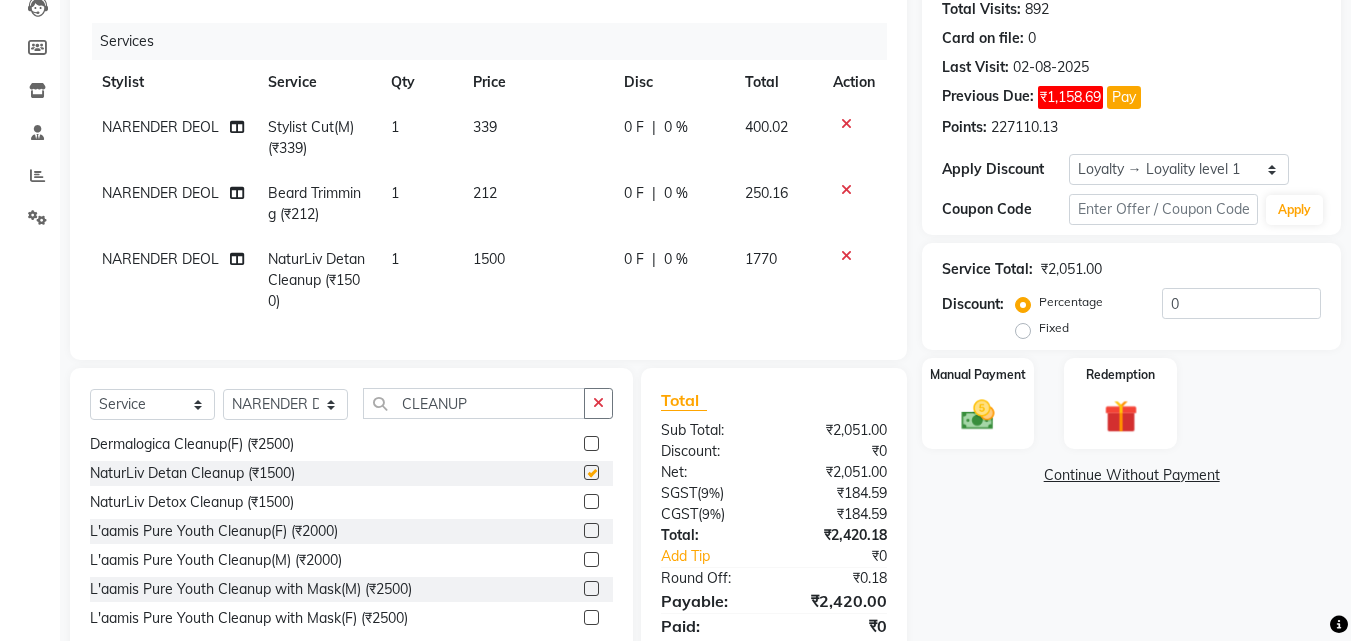 checkbox on "false" 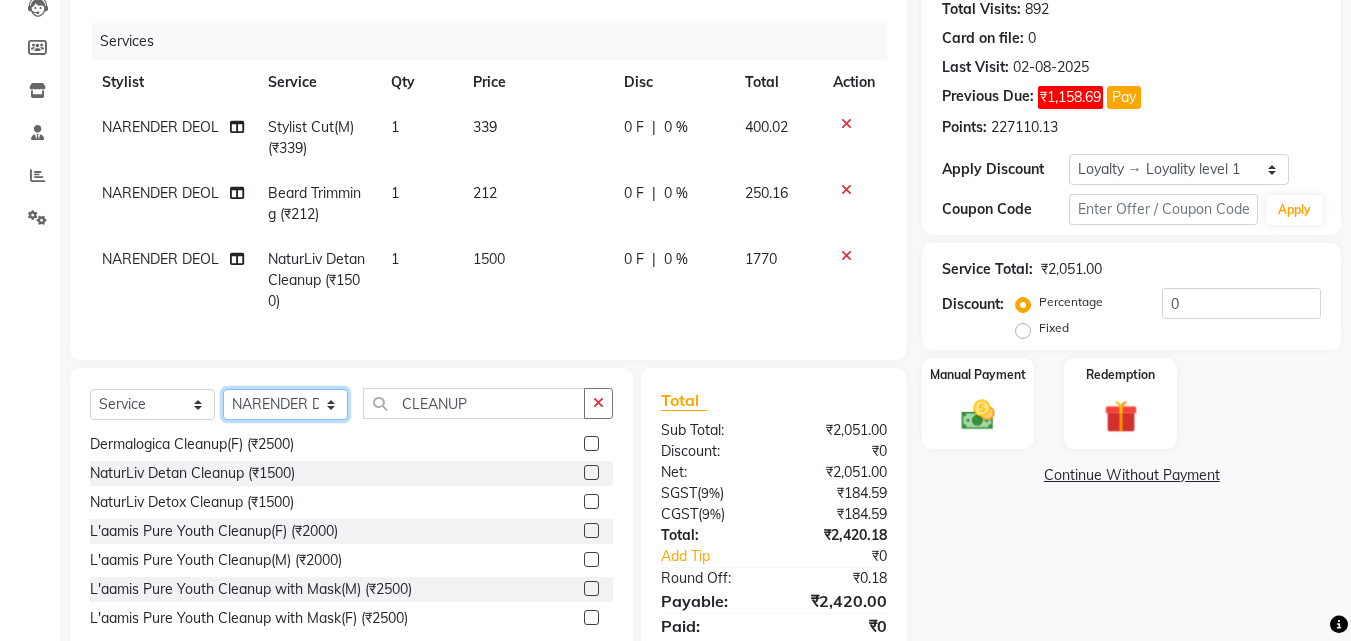 click on "Select Stylist Aadil Adnan AENA Aijaz Alam Amazon_Kart AMIR  Anurag _asst Arvind_asst BIJENDER  Counter Sales DANISH DHARAMVEER Eshan FARHAN KARAN RAI  KOMAL_NAILS Krishna_asst LALIT_PDCT LHAMO Looks_Female_Section Looks_H.O_Store Looks Karol Bagh Barbershop Looks_Kart MANIRAM Meenu_pdct Mohammad Sajid NAEEM  NARENDER DEOL  Naveen_pdct Prabhakar Kumar_PDCT RAAJ GUPTA RAAJ_JI raj ji RAM MURTI NARYAL ROHIT  Rohit Seth Rohit Thakur SACHIN sahil Shabina Shakir SIMRAN Sonia Sunny VIKRAM VIKRANT SINGH  Vishal_Asst YOGESH ASSISTANT" 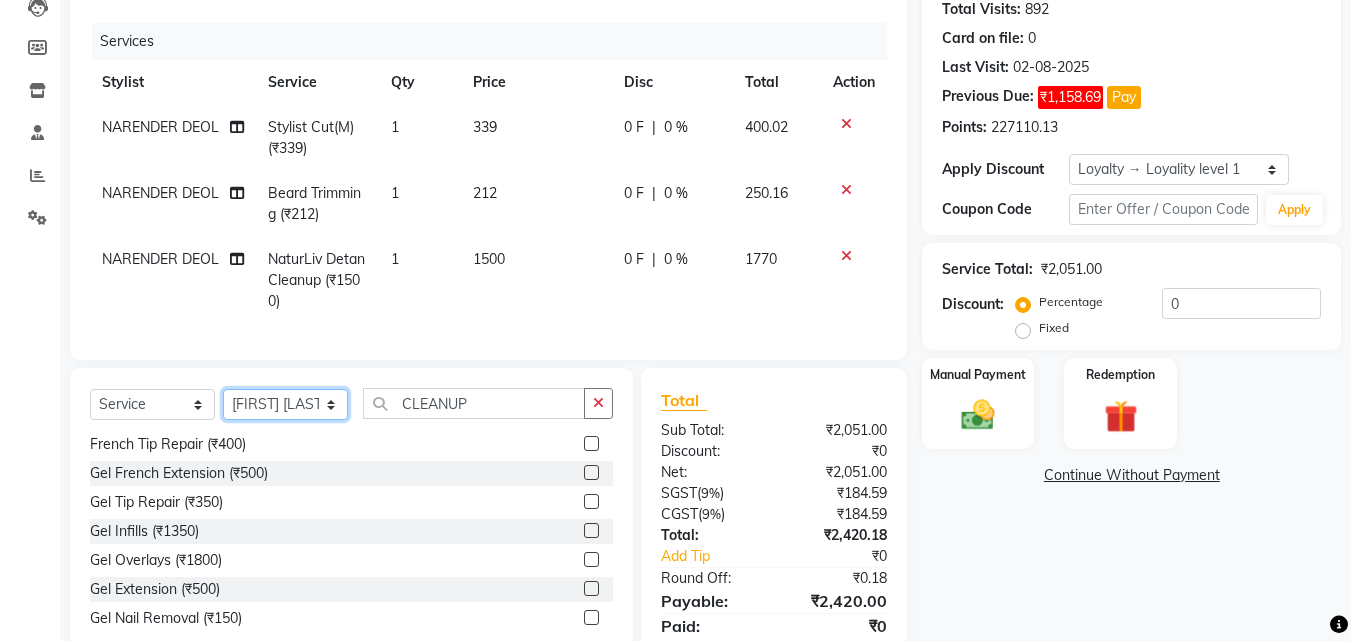 click on "Select Stylist Aadil Adnan AENA Aijaz Alam Amazon_Kart AMIR  Anurag _asst Arvind_asst BIJENDER  Counter Sales DANISH DHARAMVEER Eshan FARHAN KARAN RAI  KOMAL_NAILS Krishna_asst LALIT_PDCT LHAMO Looks_Female_Section Looks_H.O_Store Looks Karol Bagh Barbershop Looks_Kart MANIRAM Meenu_pdct Mohammad Sajid NAEEM  NARENDER DEOL  Naveen_pdct Prabhakar Kumar_PDCT RAAJ GUPTA RAAJ_JI raj ji RAM MURTI NARYAL ROHIT  Rohit Seth Rohit Thakur SACHIN sahil Shabina Shakir SIMRAN Sonia Sunny VIKRAM VIKRANT SINGH  Vishal_Asst YOGESH ASSISTANT" 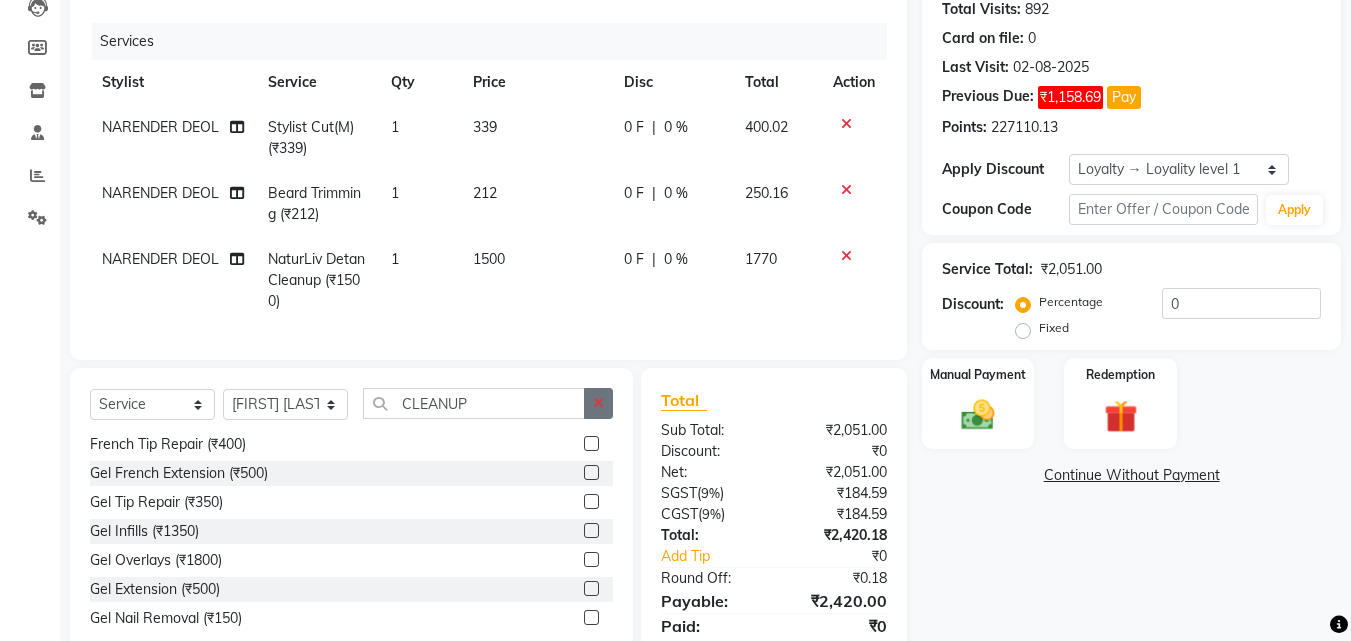 click 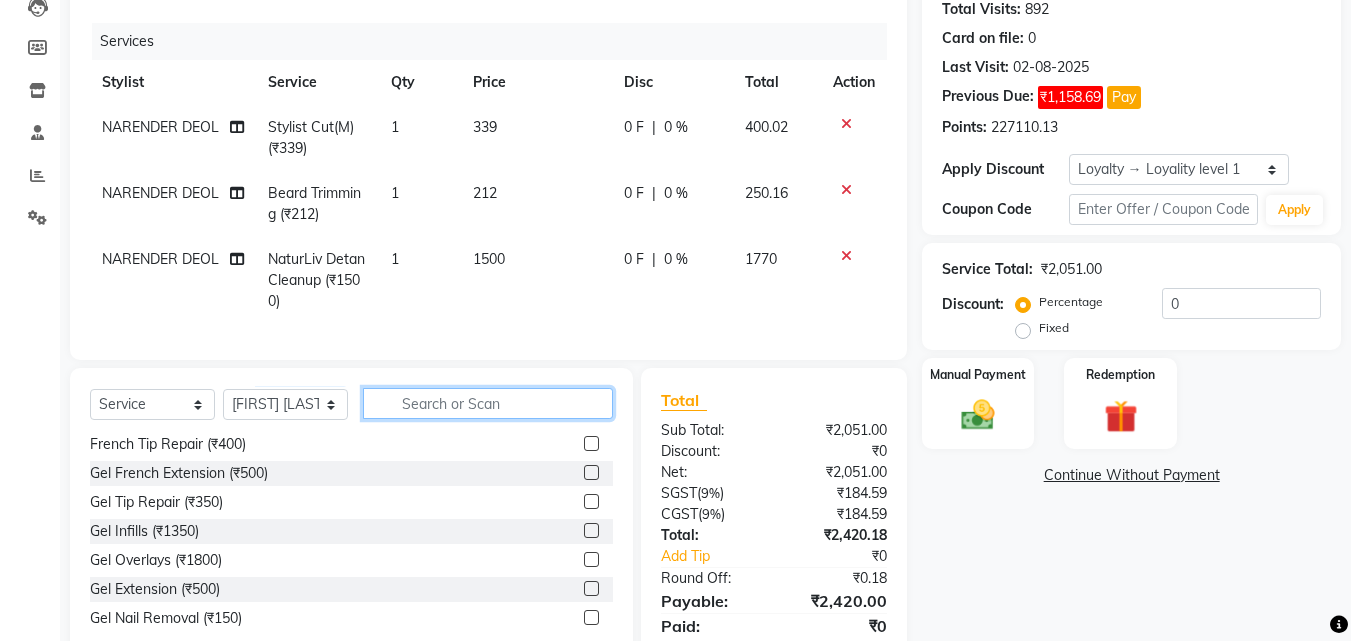 click 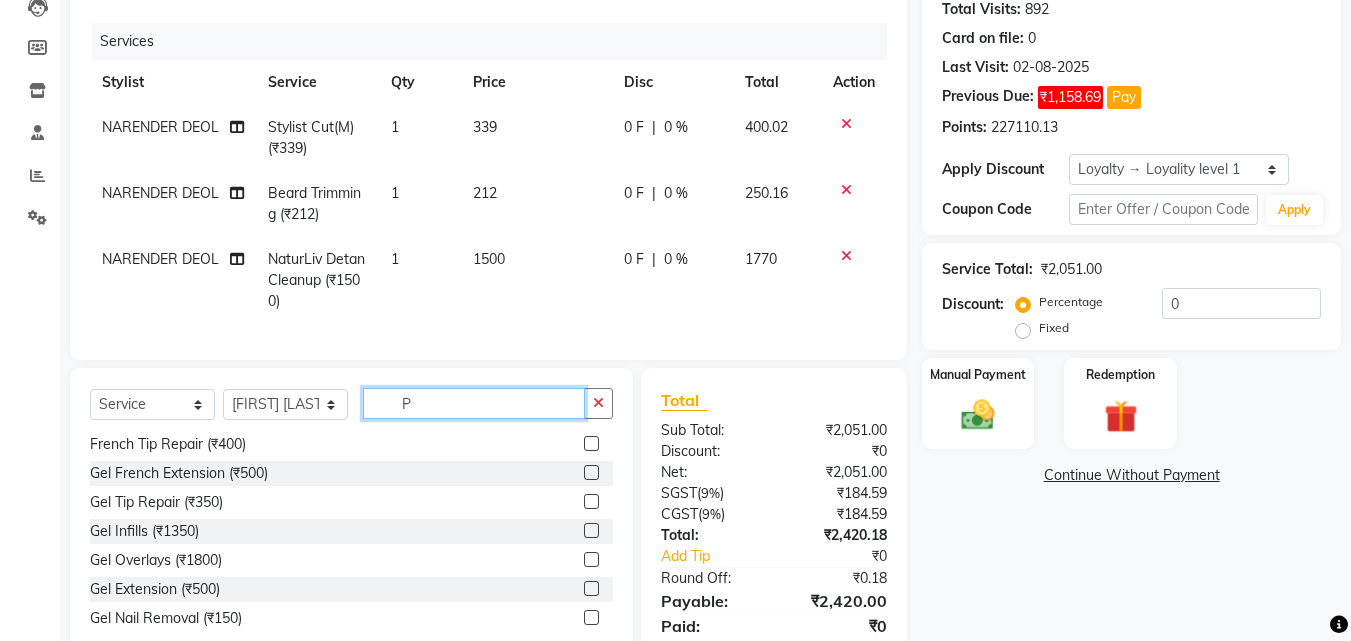 scroll, scrollTop: 3, scrollLeft: 0, axis: vertical 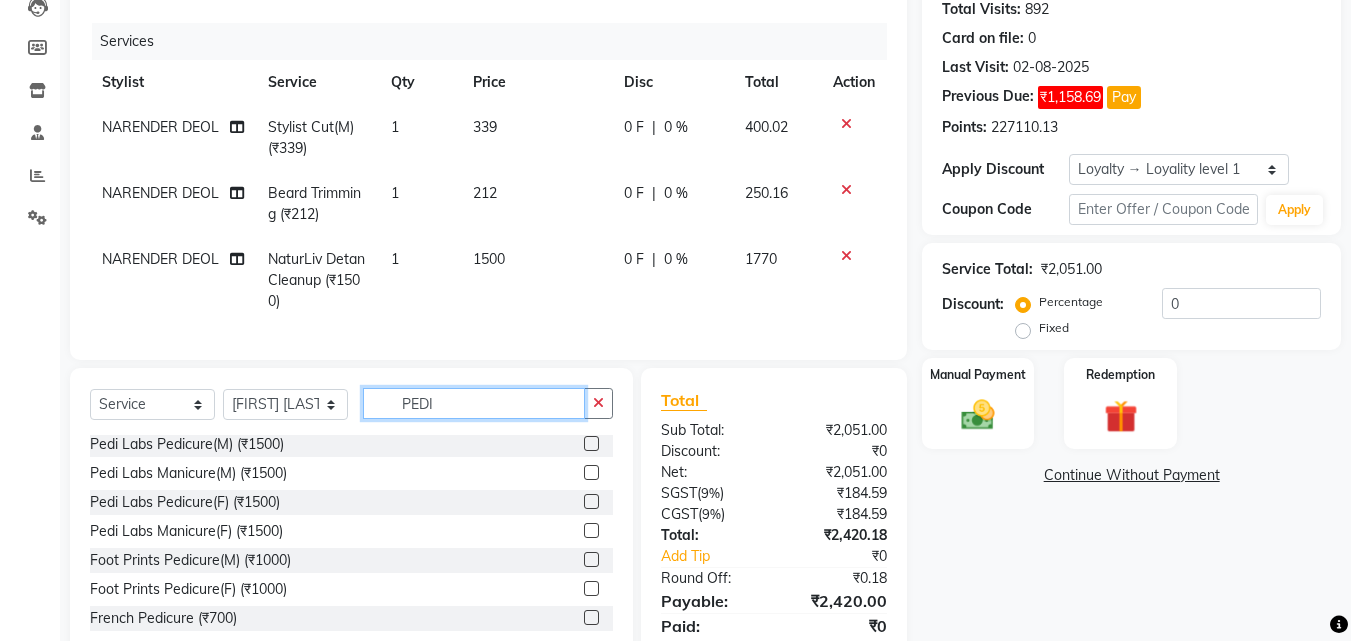 type on "PEDI" 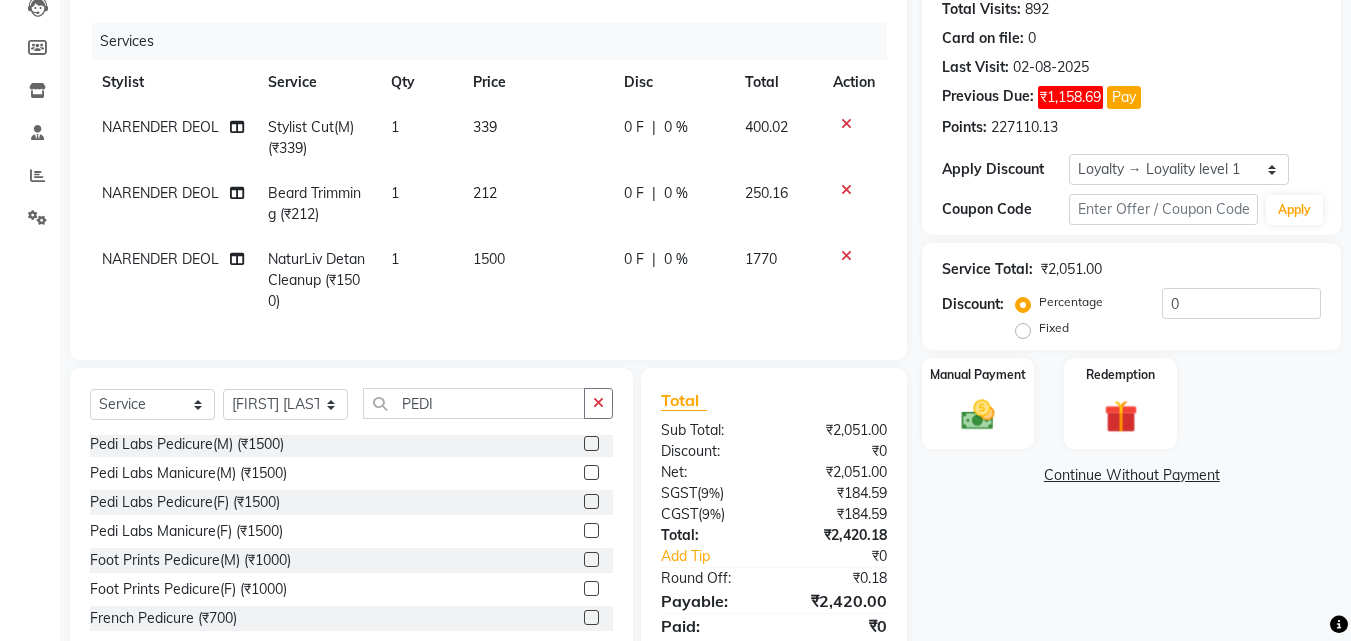 click 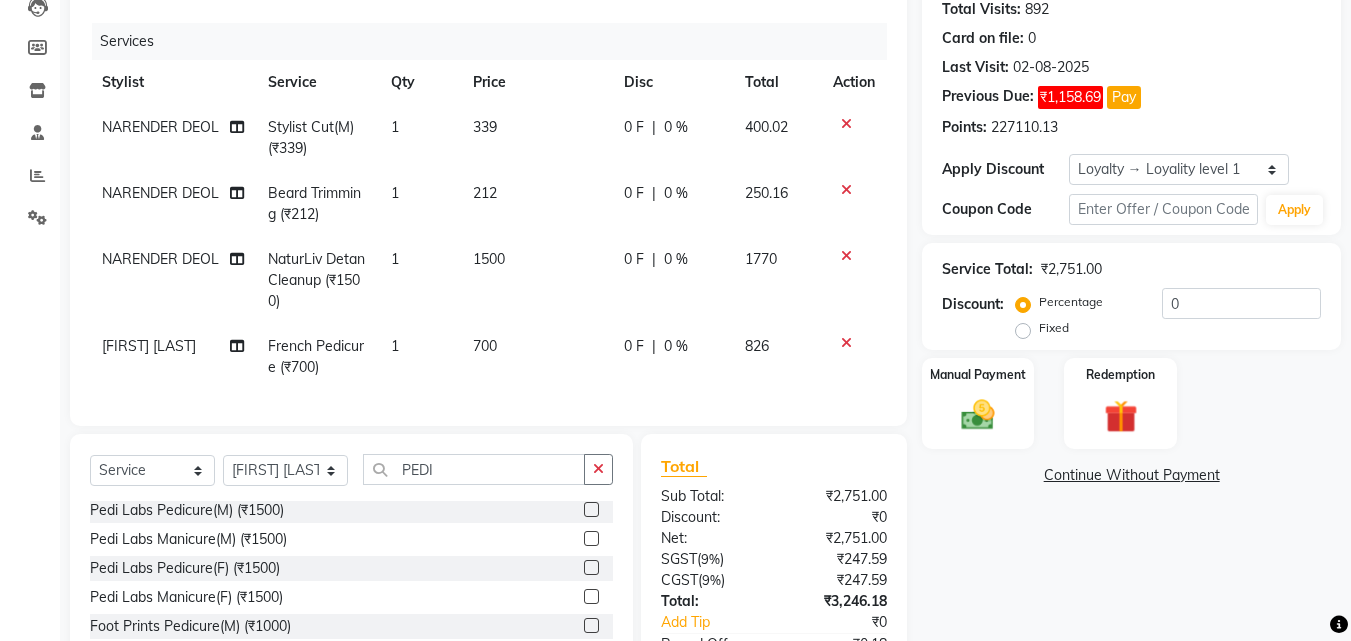 checkbox on "false" 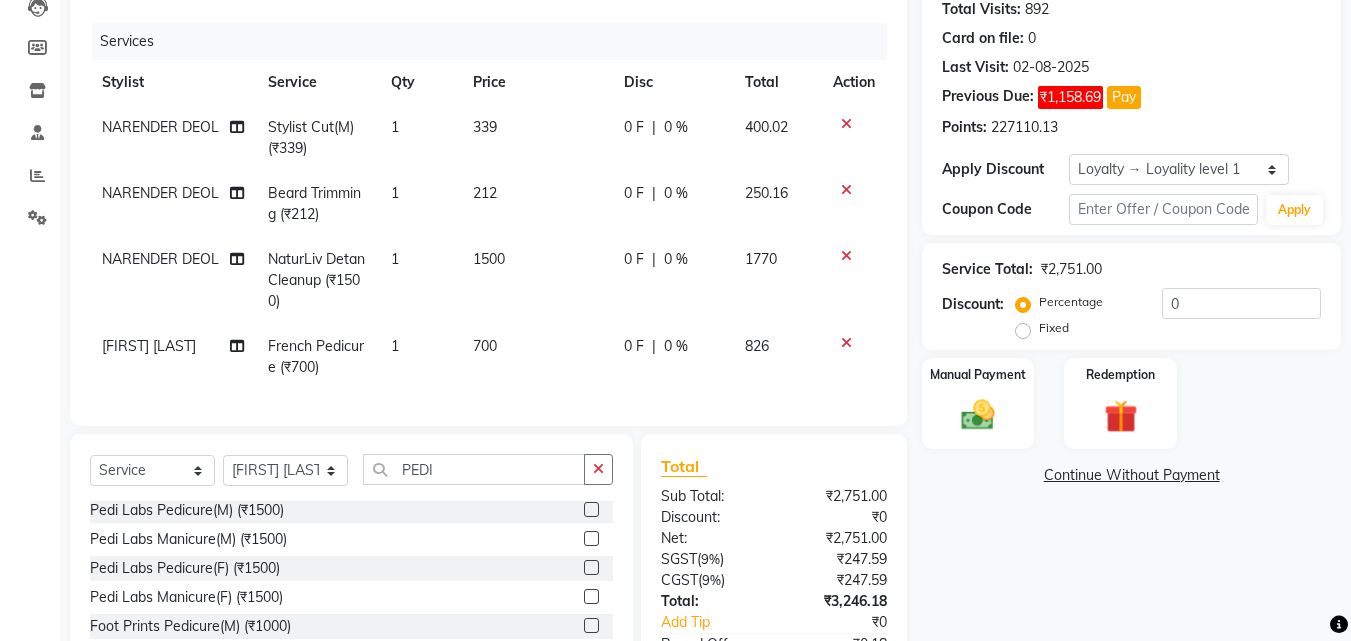 scroll, scrollTop: 378, scrollLeft: 0, axis: vertical 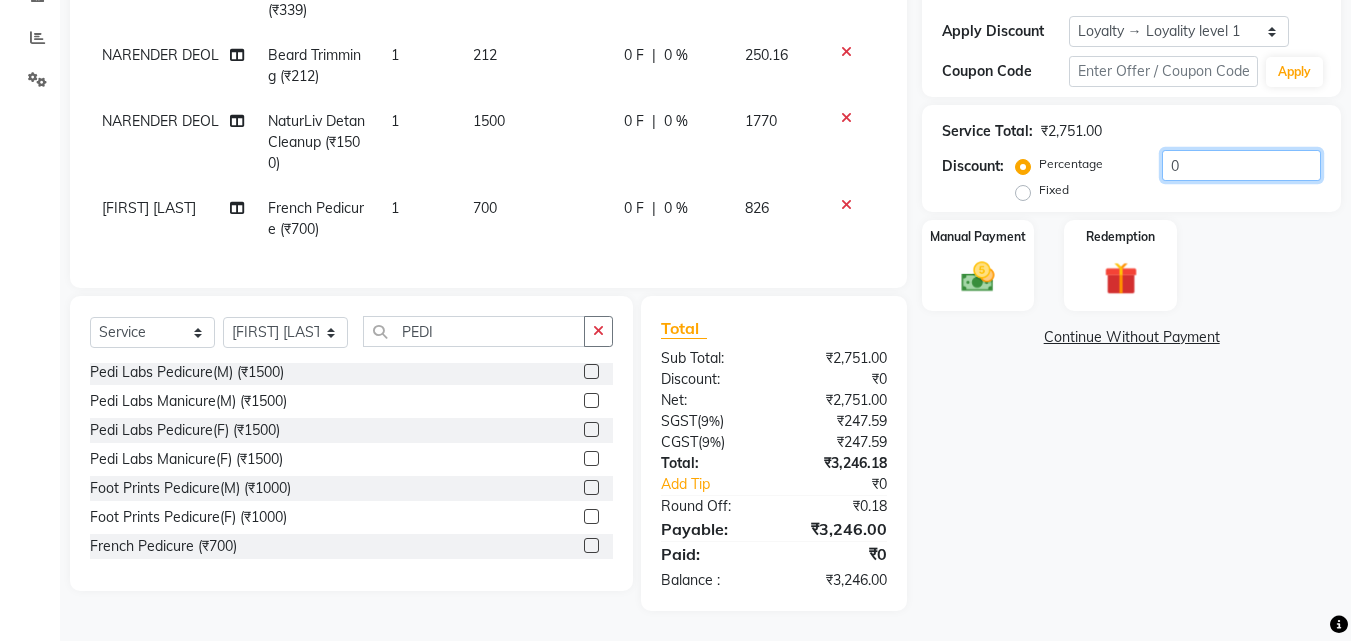 click on "0" 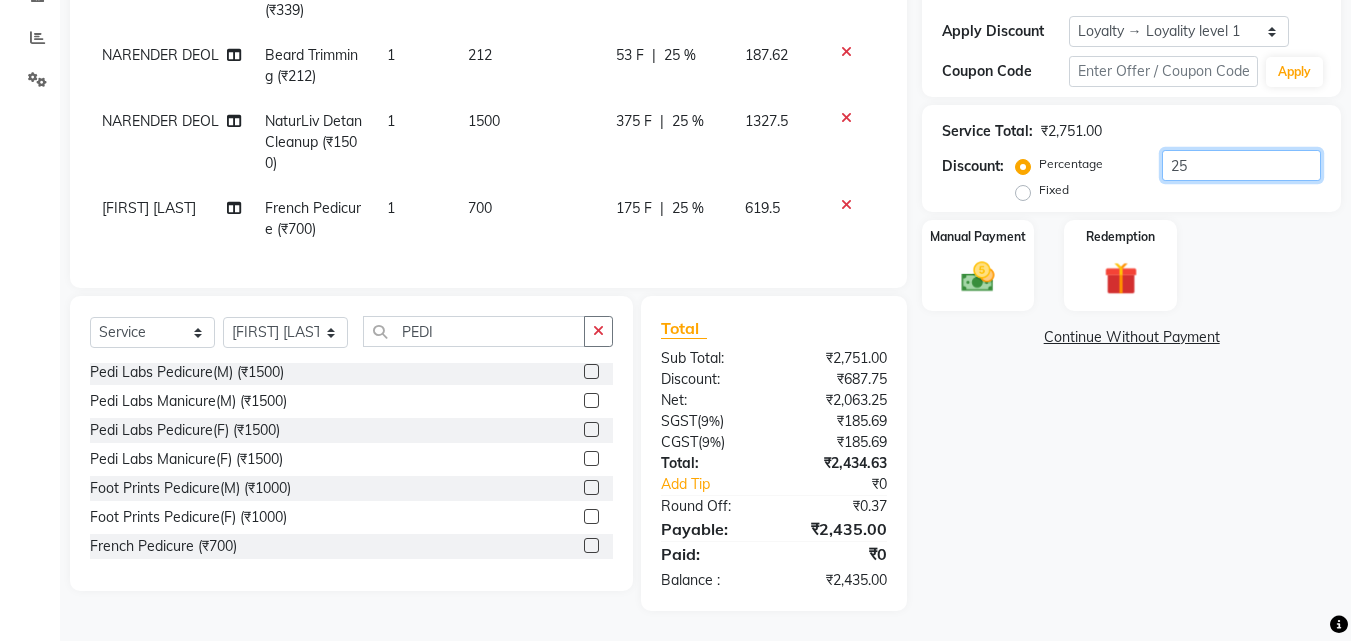 type on "25" 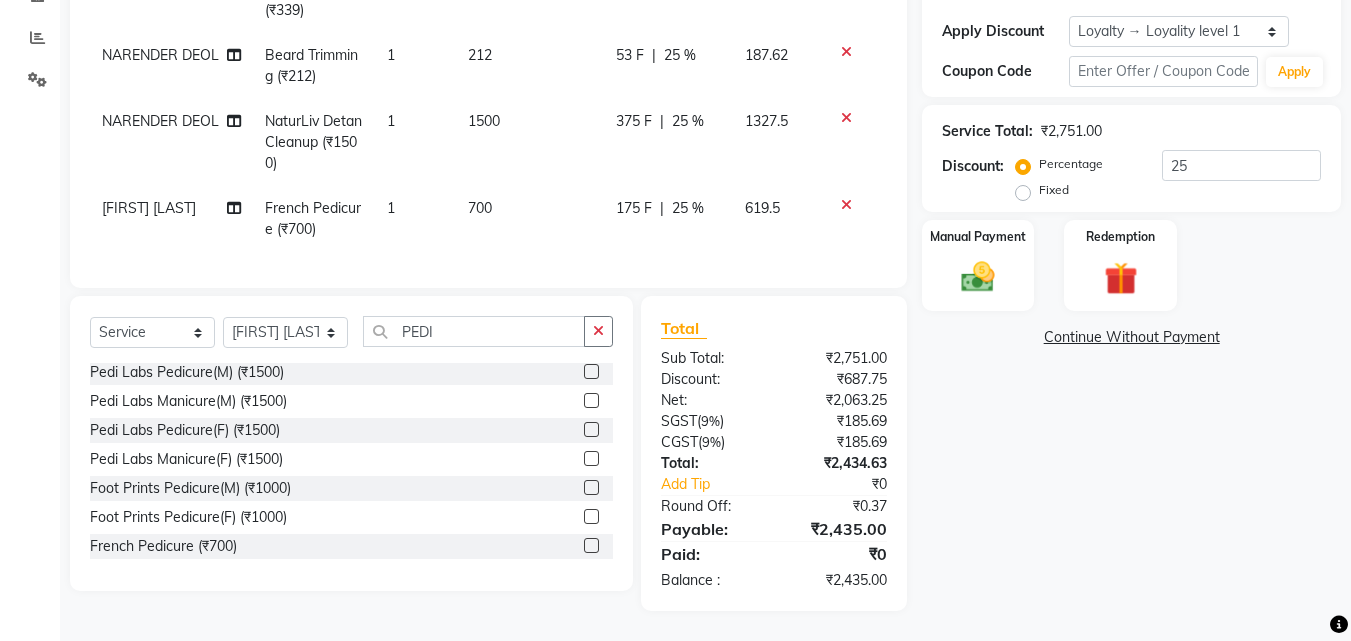 click on "Name: Looks Karol Bagh Barbershop Walkin Client Membership:  No Active Membership  Total Visits:  892 Card on file:  0 Last Visit:   02-08-2025 Previous Due:  ₹1,158.69 Pay Points:   227110.13  Apply Discount Select  Loyalty → Loyality level 1  Coupon Code Apply Service Total:  ₹2,751.00  Discount:  Percentage   Fixed  25 Manual Payment Redemption  Continue Without Payment" 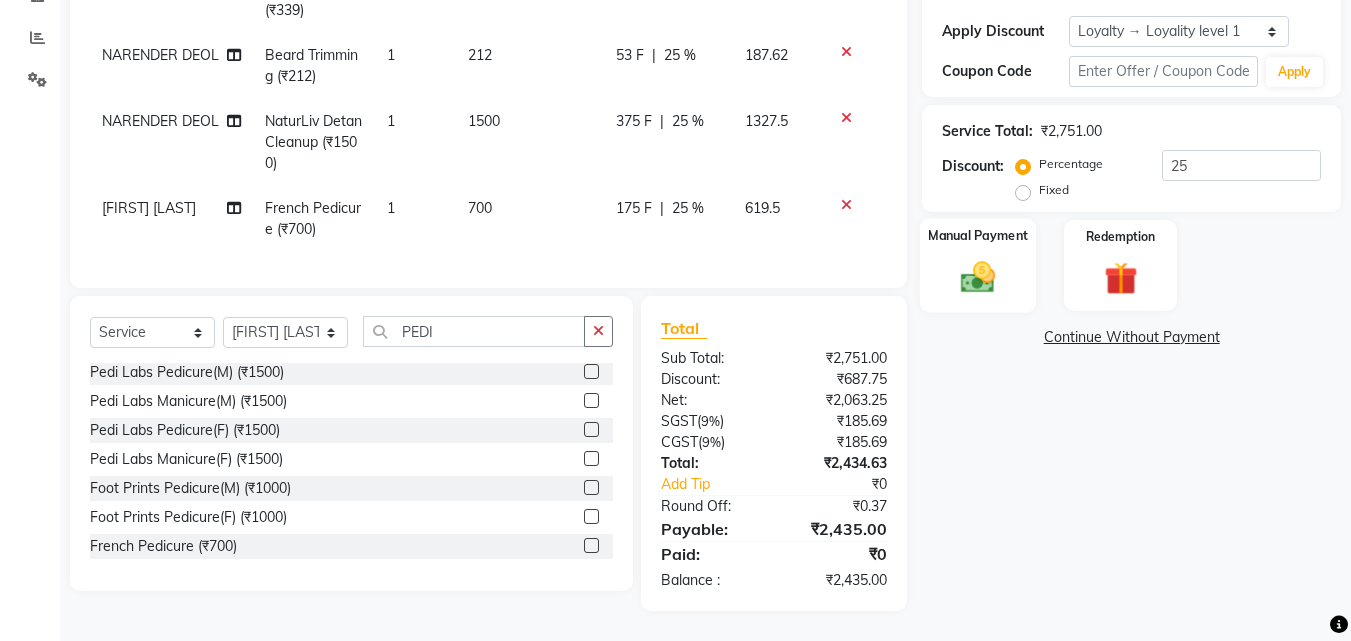 click on "Manual Payment" 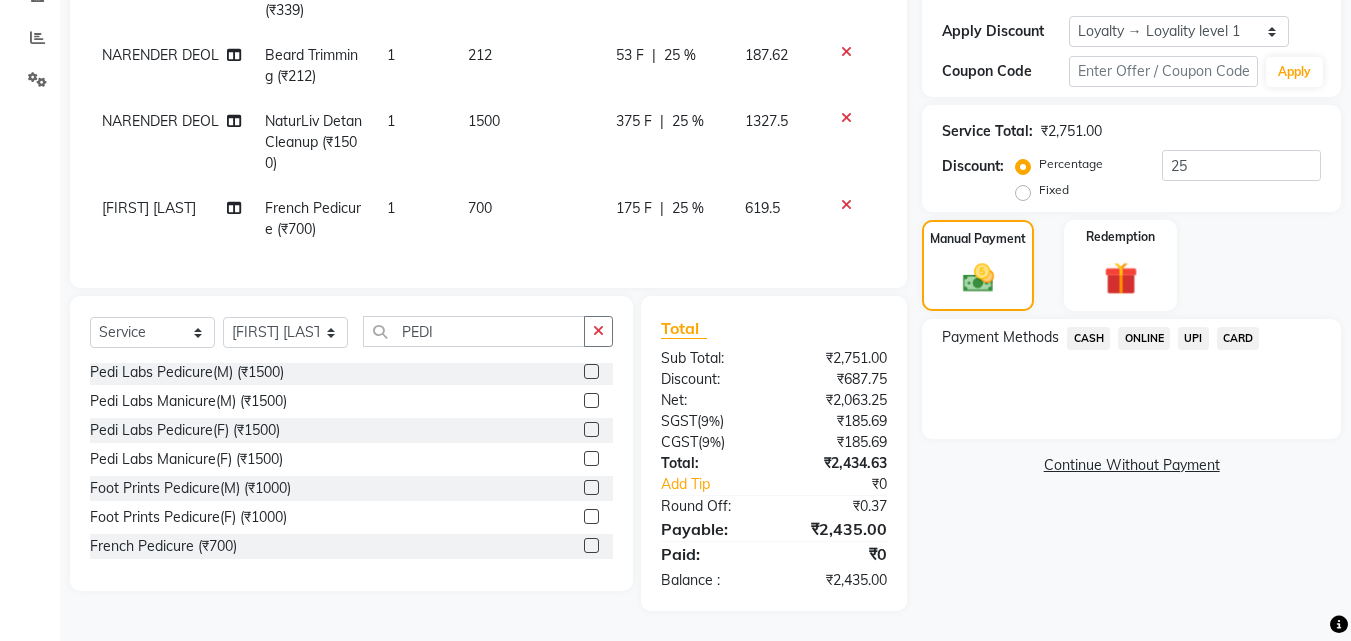 click on "CASH" 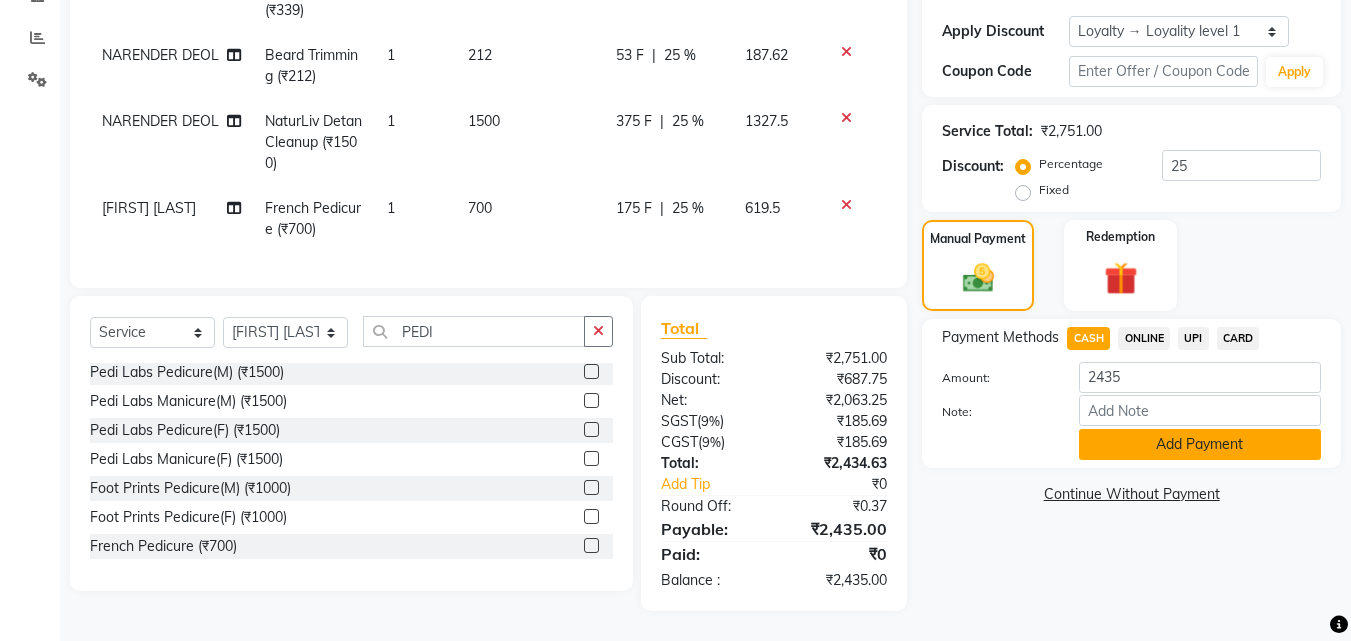 click on "Add Payment" 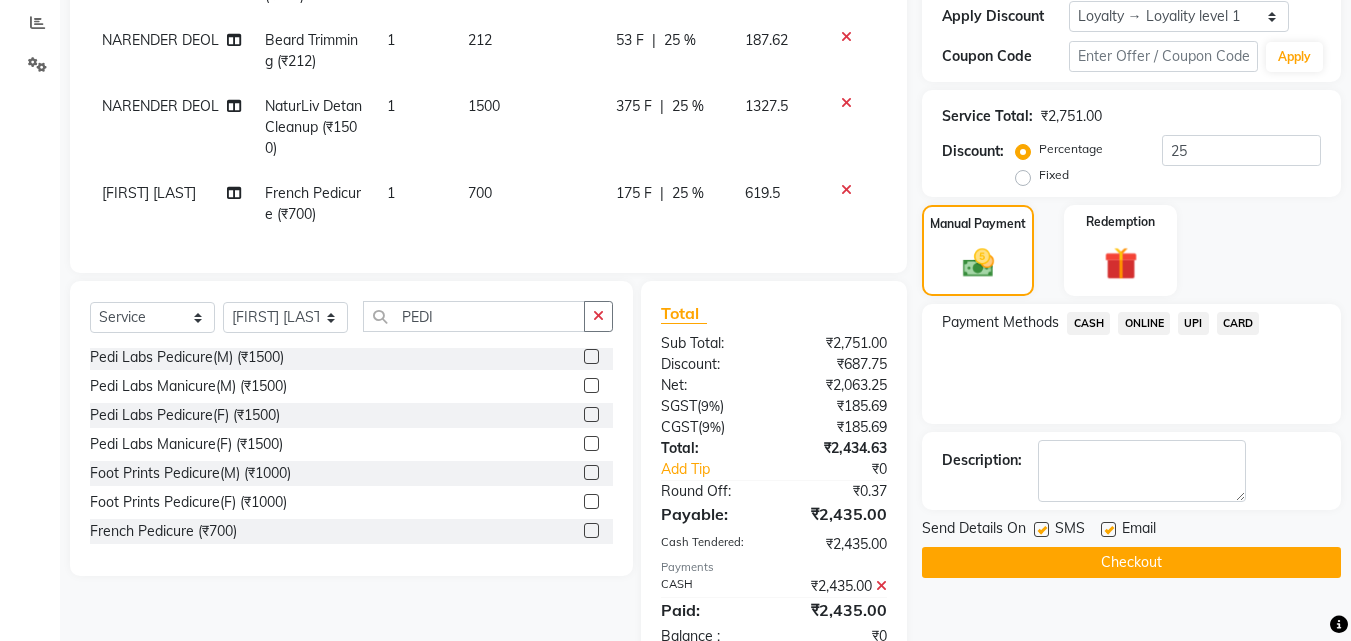 scroll, scrollTop: 569, scrollLeft: 0, axis: vertical 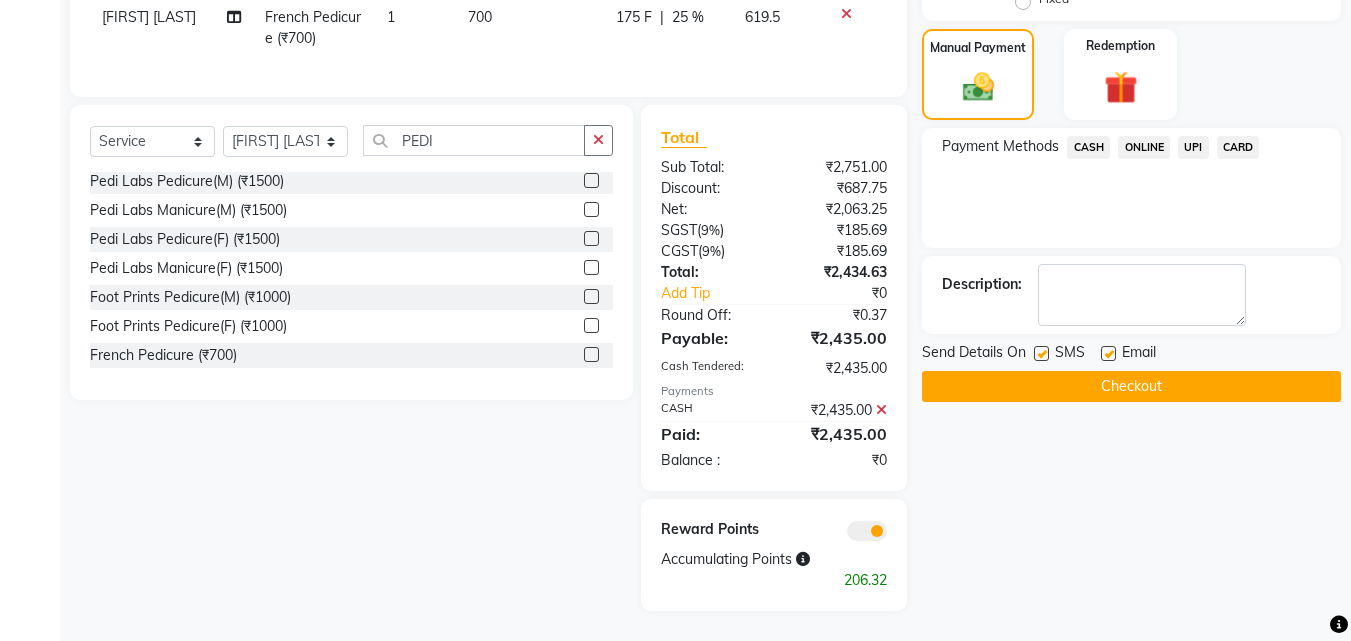 click on "Checkout" 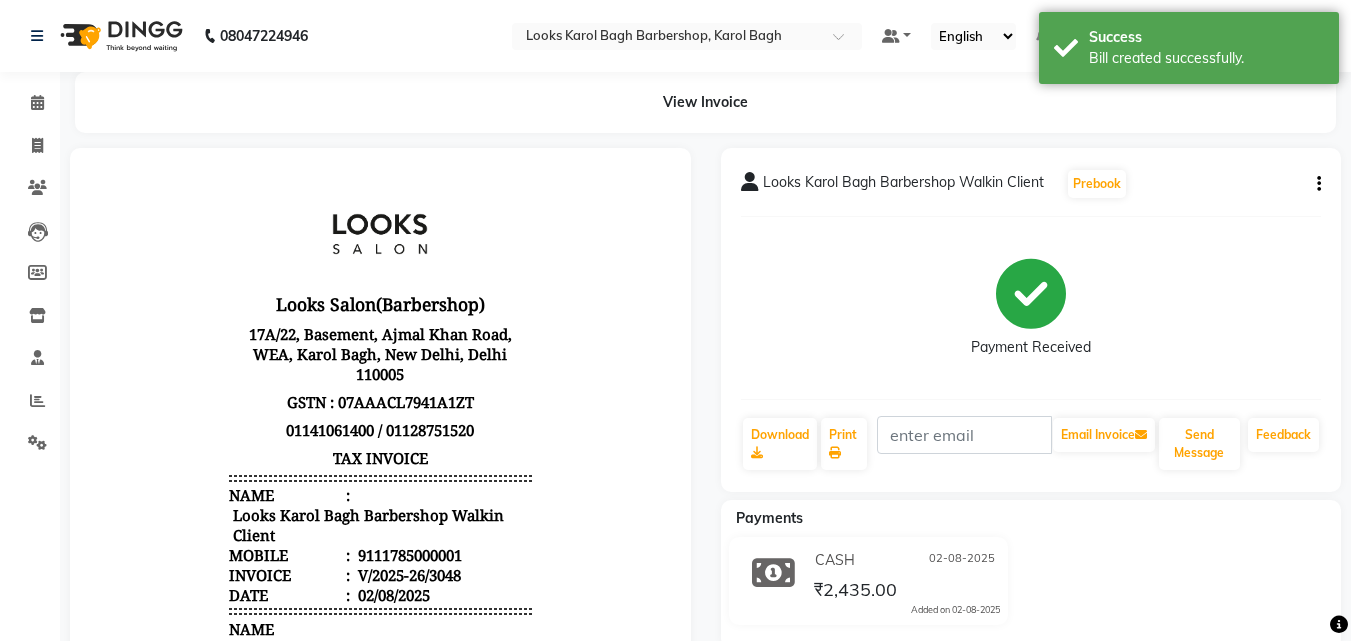 scroll, scrollTop: 0, scrollLeft: 0, axis: both 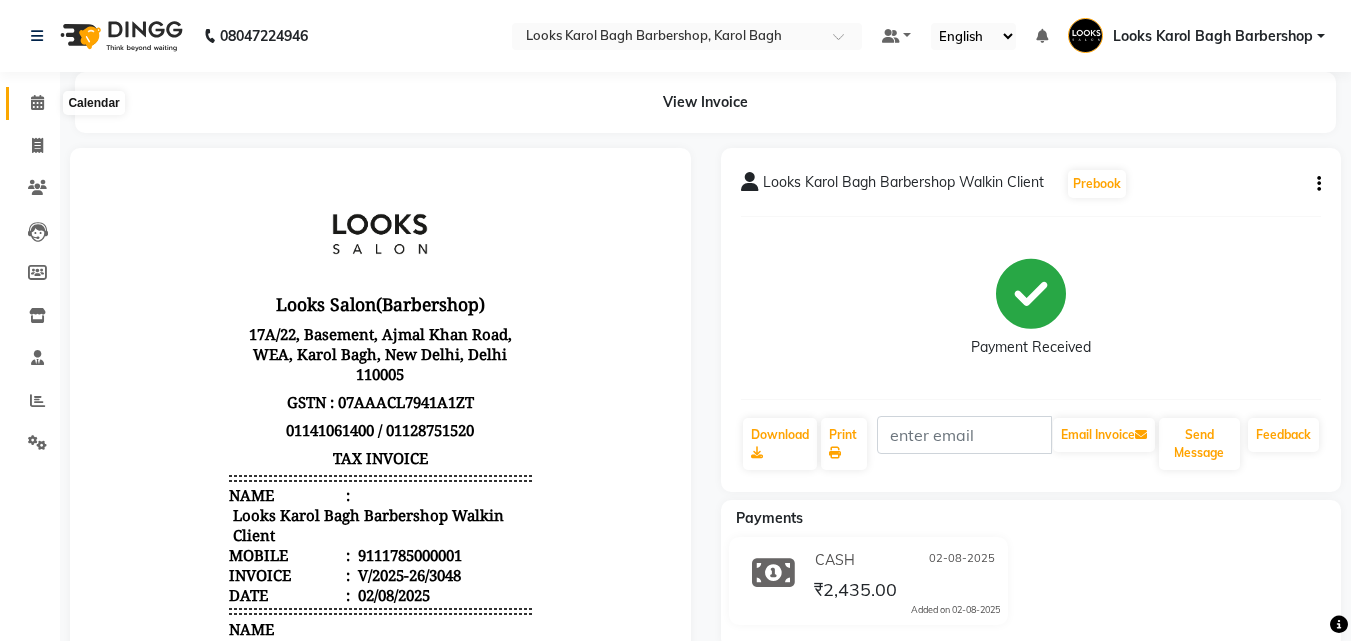 click 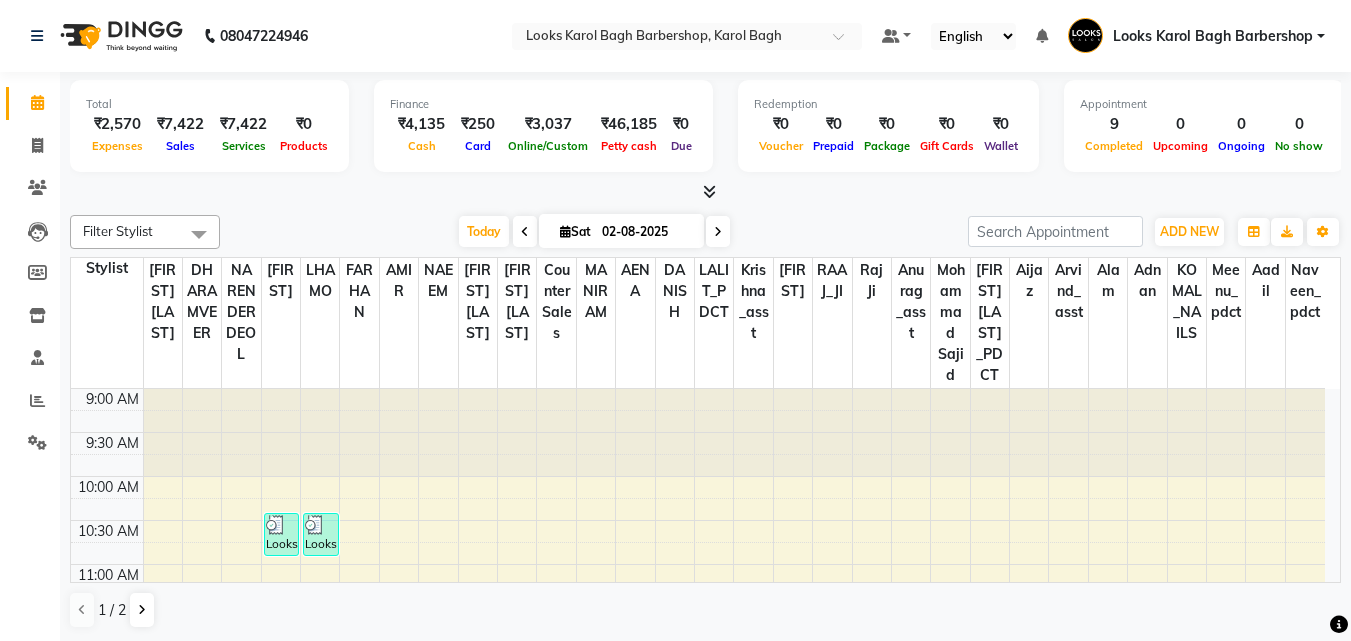 scroll, scrollTop: 0, scrollLeft: 0, axis: both 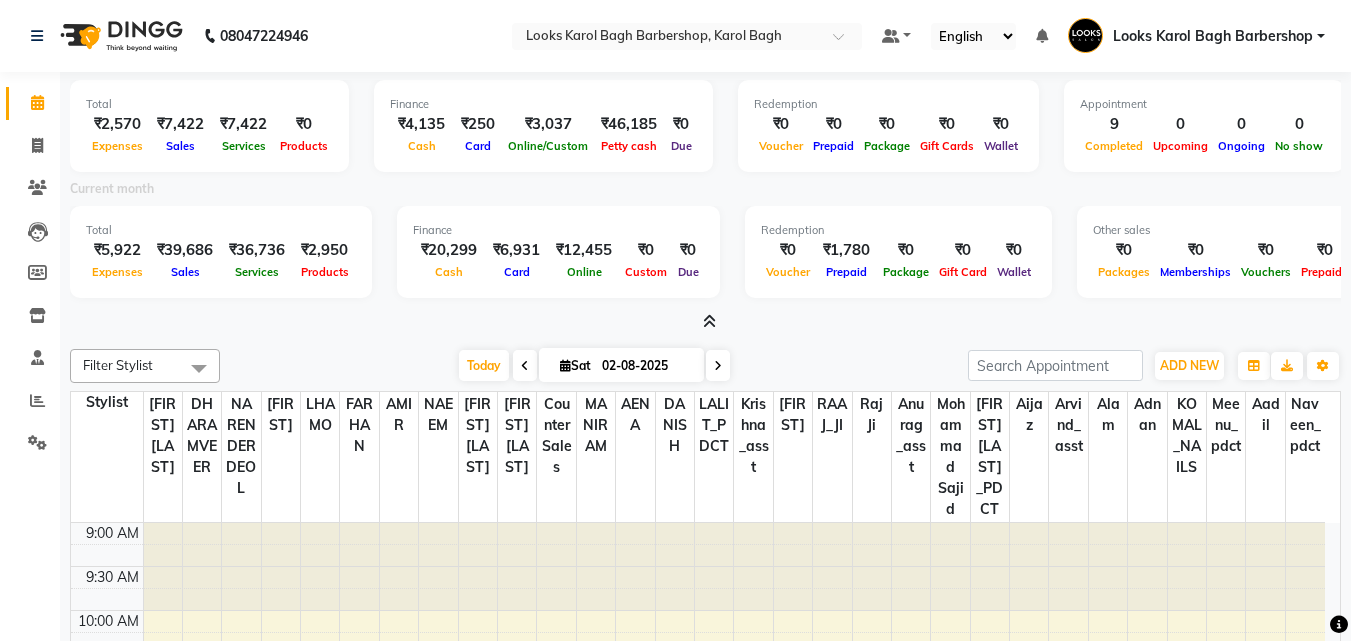 click at bounding box center [709, 321] 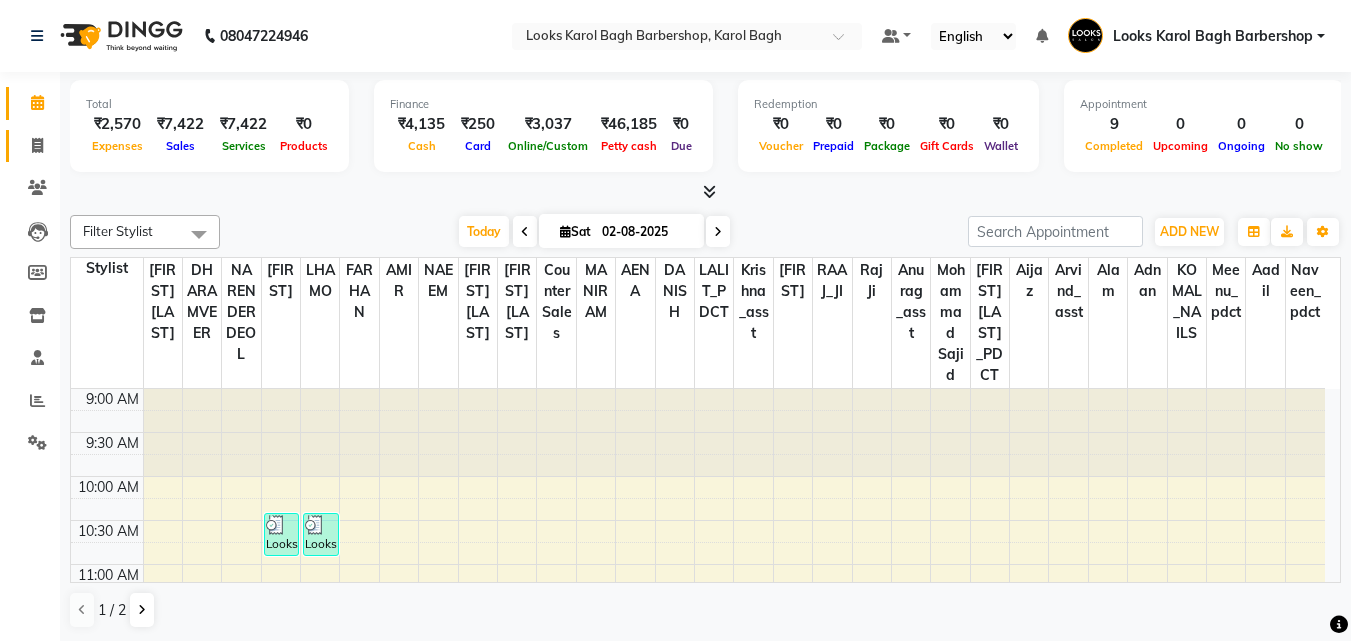 click on "Invoice" 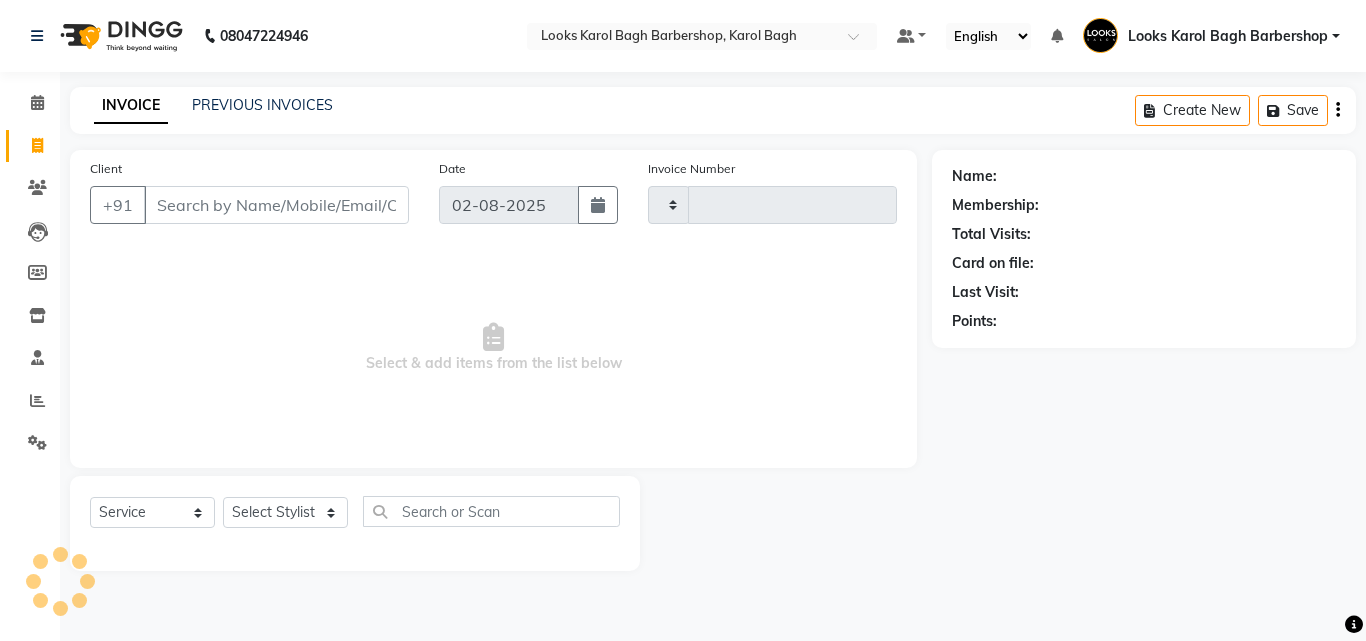 type on "3049" 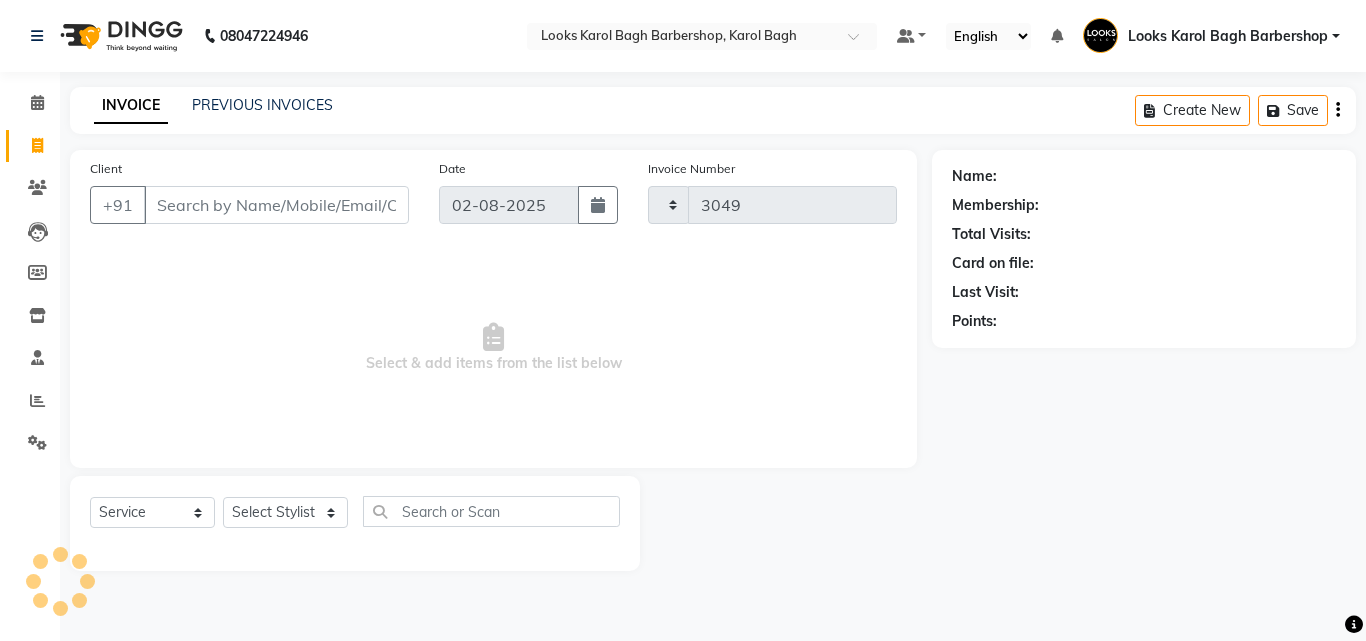 select on "4323" 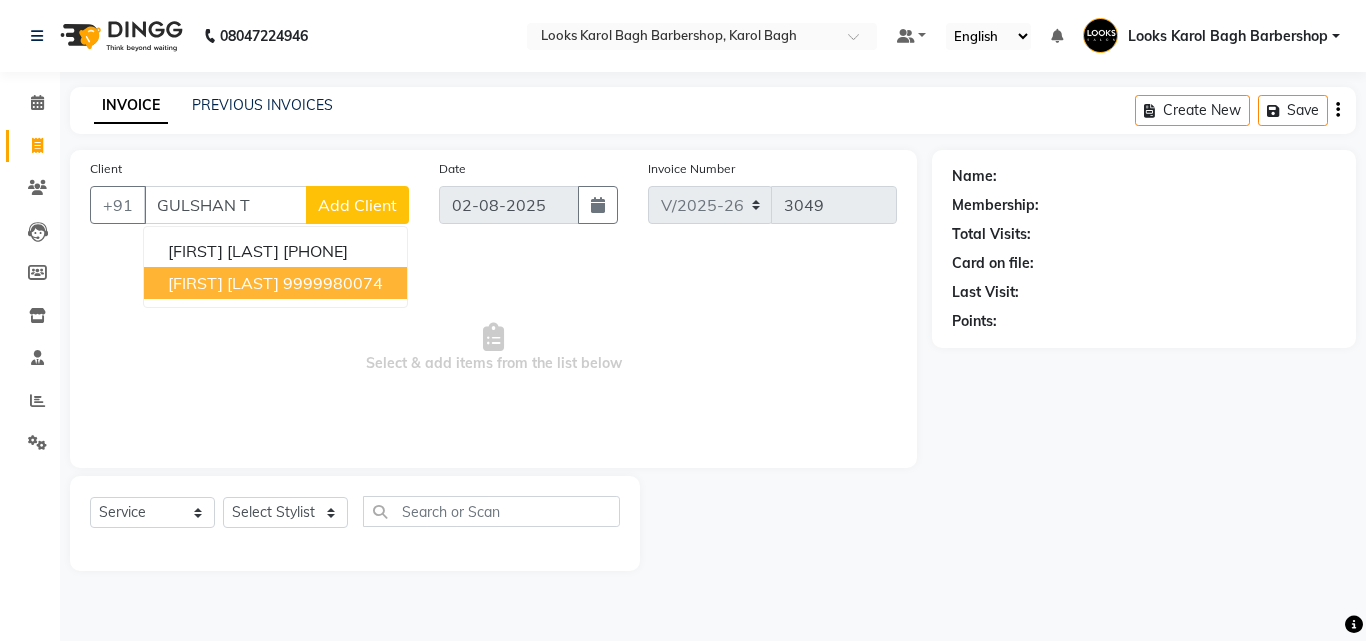 drag, startPoint x: 218, startPoint y: 276, endPoint x: 241, endPoint y: 268, distance: 24.351591 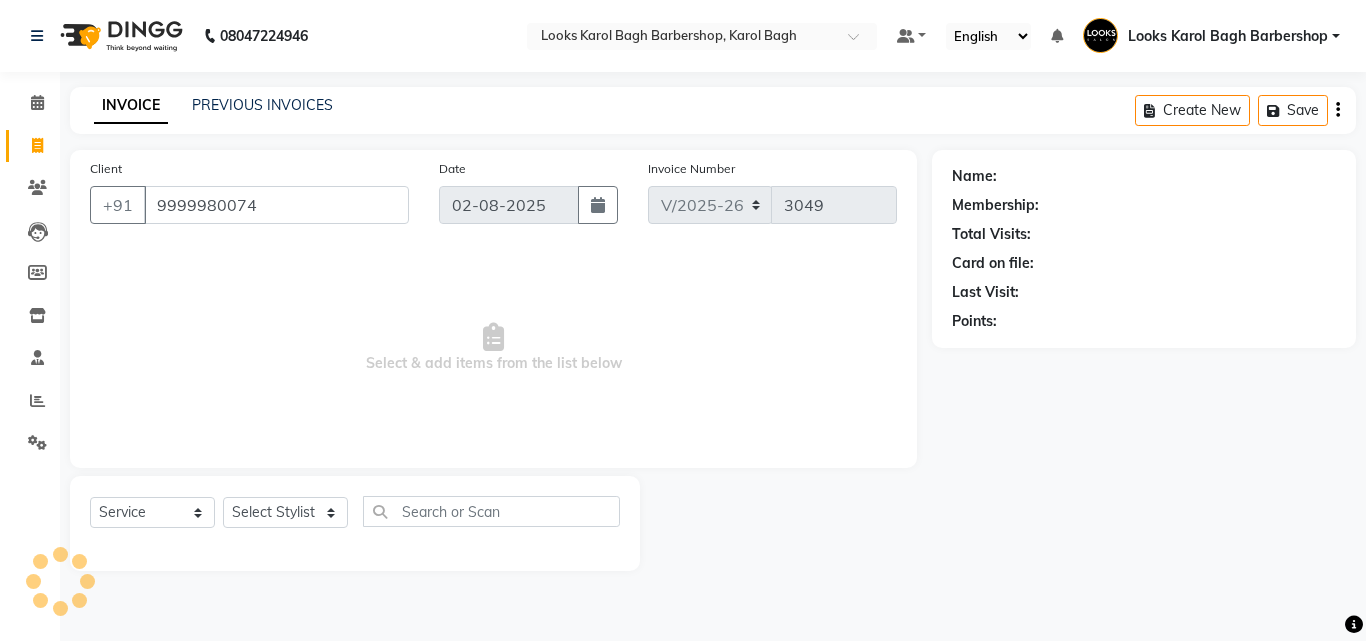 type on "9999980074" 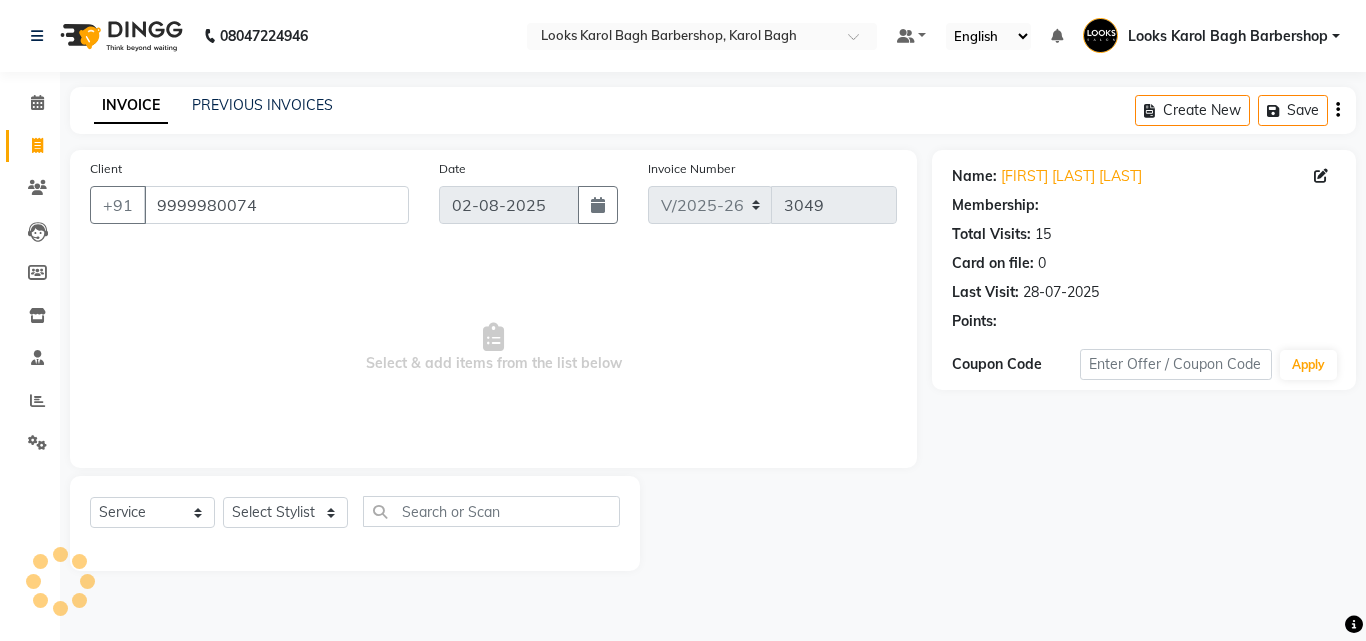 select on "1: Object" 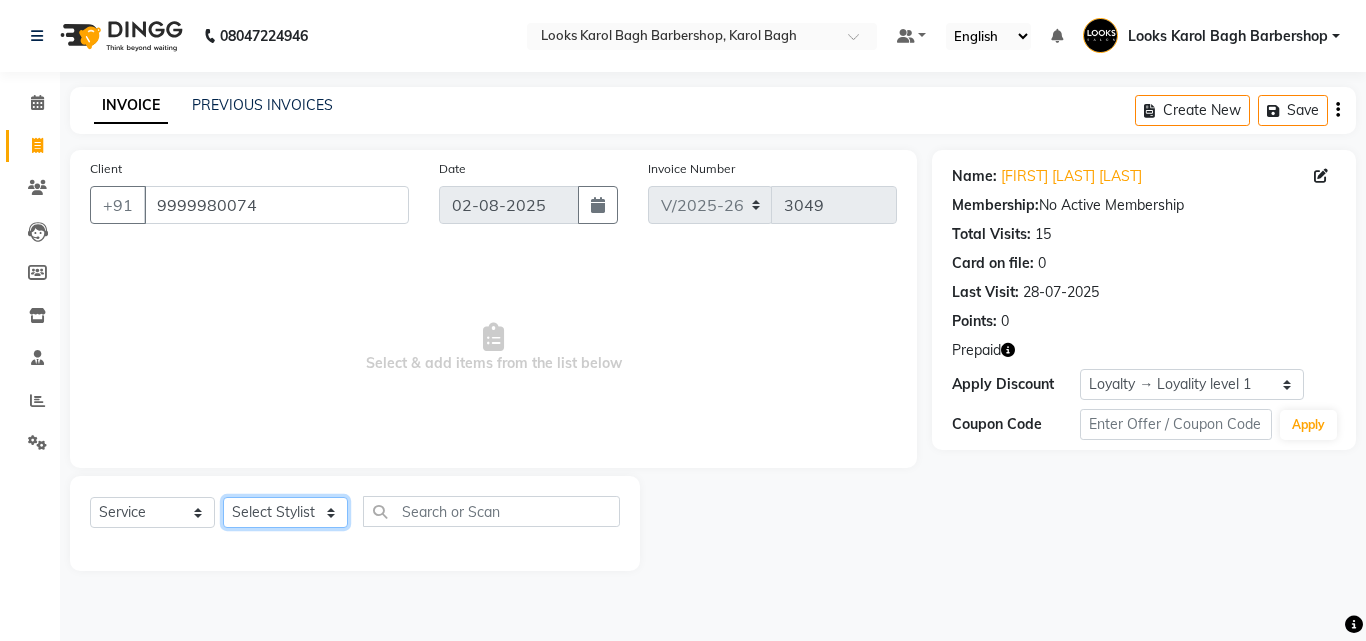 click on "Select Stylist Aadil Adnan AENA Aijaz Alam Amazon_Kart AMIR  Anurag _asst Arvind_asst BIJENDER  Counter Sales DANISH DHARAMVEER Eshan FARHAN KARAN RAI  KOMAL_NAILS Krishna_asst LALIT_PDCT LHAMO Looks_Female_Section Looks_H.O_Store Looks Karol Bagh Barbershop Looks_Kart MANIRAM Meenu_pdct Mohammad Sajid NAEEM  NARENDER DEOL  Naveen_pdct Prabhakar Kumar_PDCT RAAJ GUPTA RAAJ_JI raj ji RAM MURTI NARYAL ROHIT  Rohit Seth Rohit Thakur SACHIN sahil Shabina Shakir SIMRAN Sonia Sunny VIKRAM VIKRANT SINGH  Vishal_Asst YOGESH ASSISTANT" 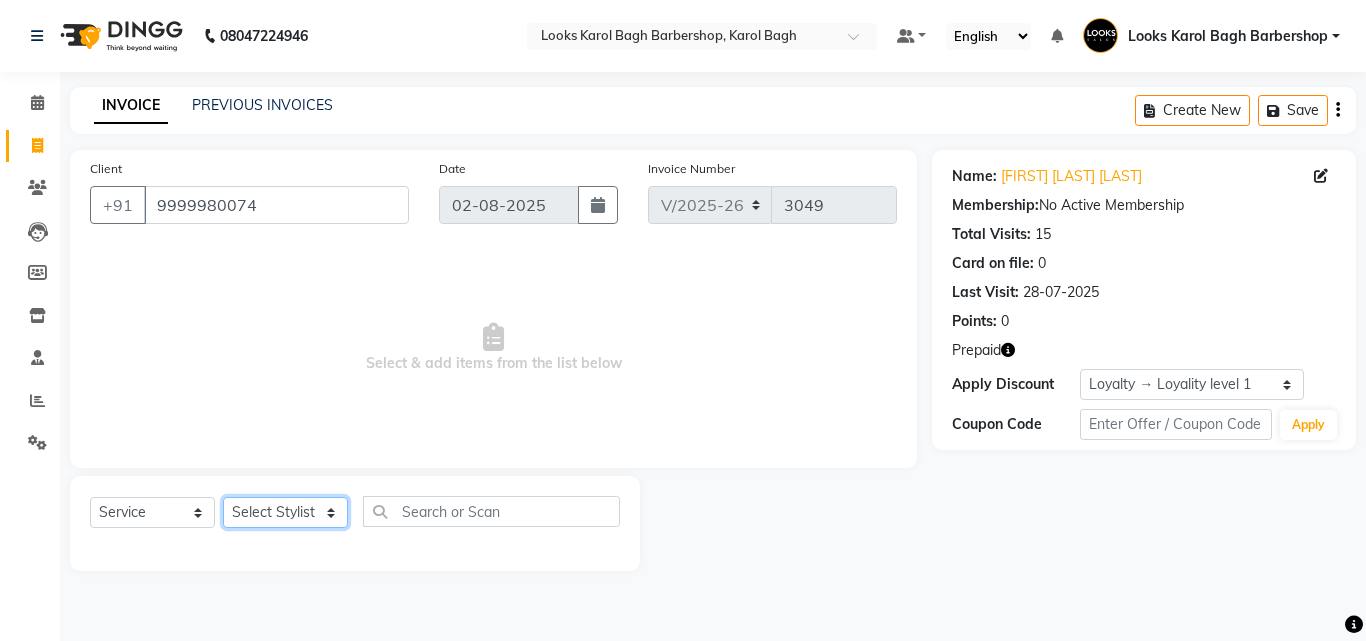 select on "23409" 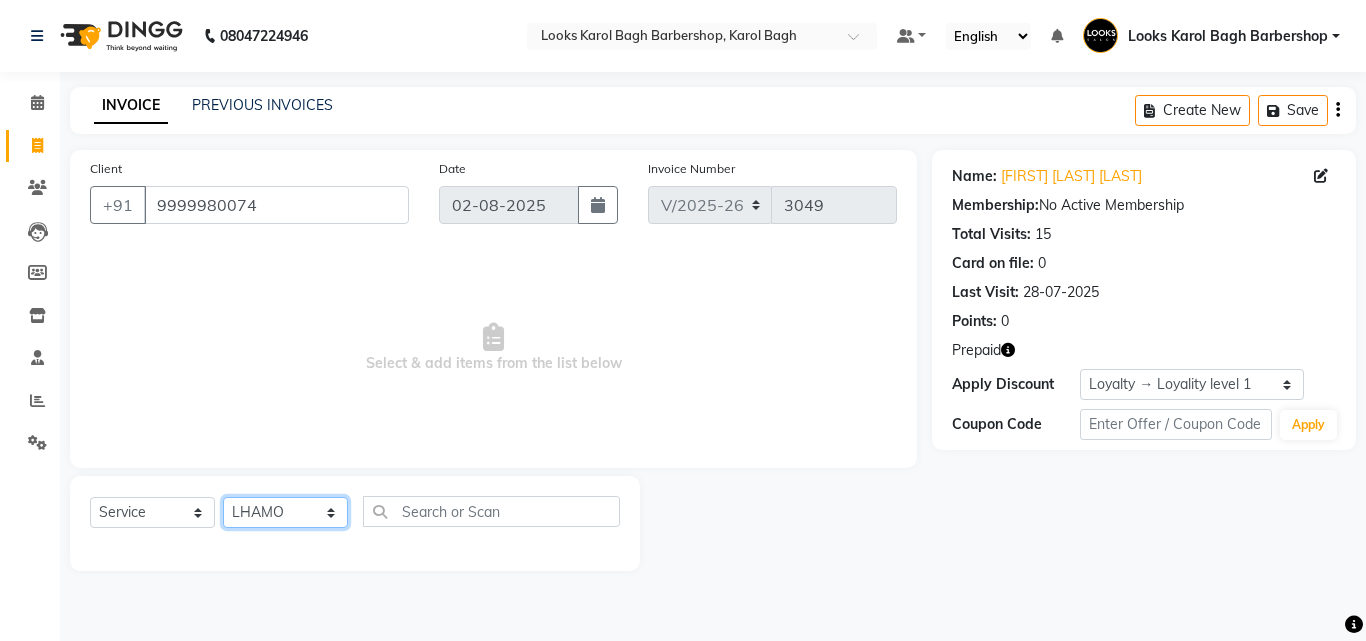 click on "Select Stylist Aadil Adnan AENA Aijaz Alam Amazon_Kart AMIR  Anurag _asst Arvind_asst BIJENDER  Counter Sales DANISH DHARAMVEER Eshan FARHAN KARAN RAI  KOMAL_NAILS Krishna_asst LALIT_PDCT LHAMO Looks_Female_Section Looks_H.O_Store Looks Karol Bagh Barbershop Looks_Kart MANIRAM Meenu_pdct Mohammad Sajid NAEEM  NARENDER DEOL  Naveen_pdct Prabhakar Kumar_PDCT RAAJ GUPTA RAAJ_JI raj ji RAM MURTI NARYAL ROHIT  Rohit Seth Rohit Thakur SACHIN sahil Shabina Shakir SIMRAN Sonia Sunny VIKRAM VIKRANT SINGH  Vishal_Asst YOGESH ASSISTANT" 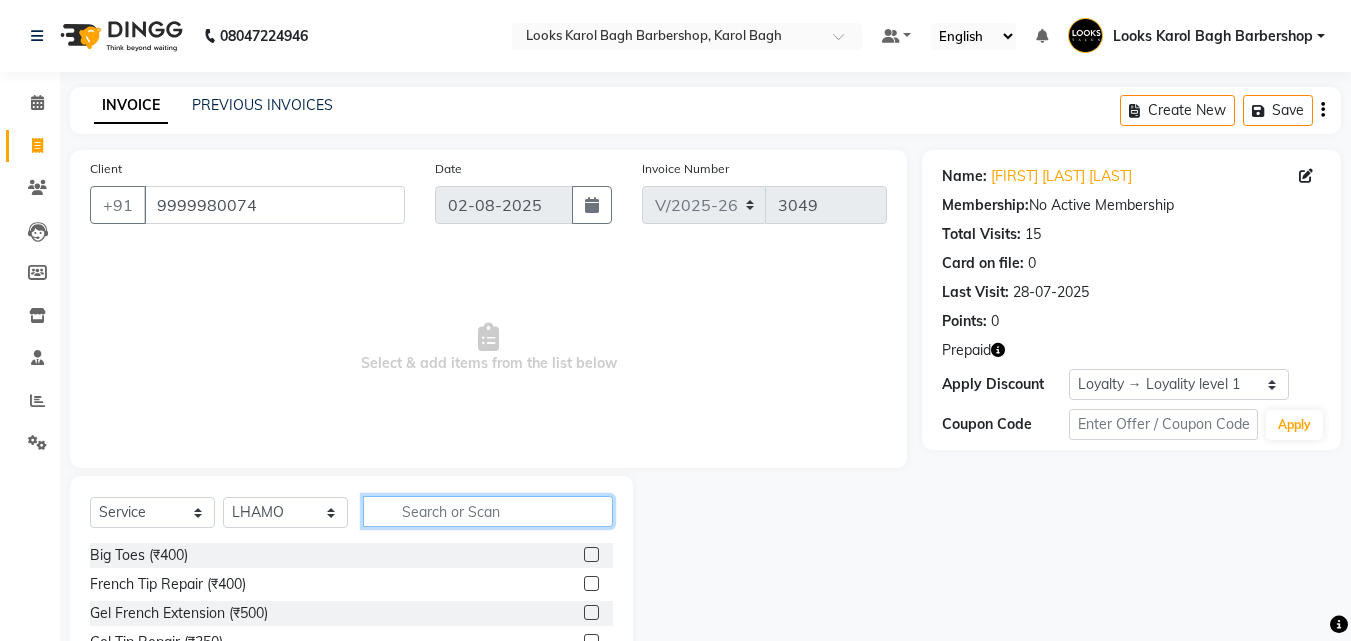 click 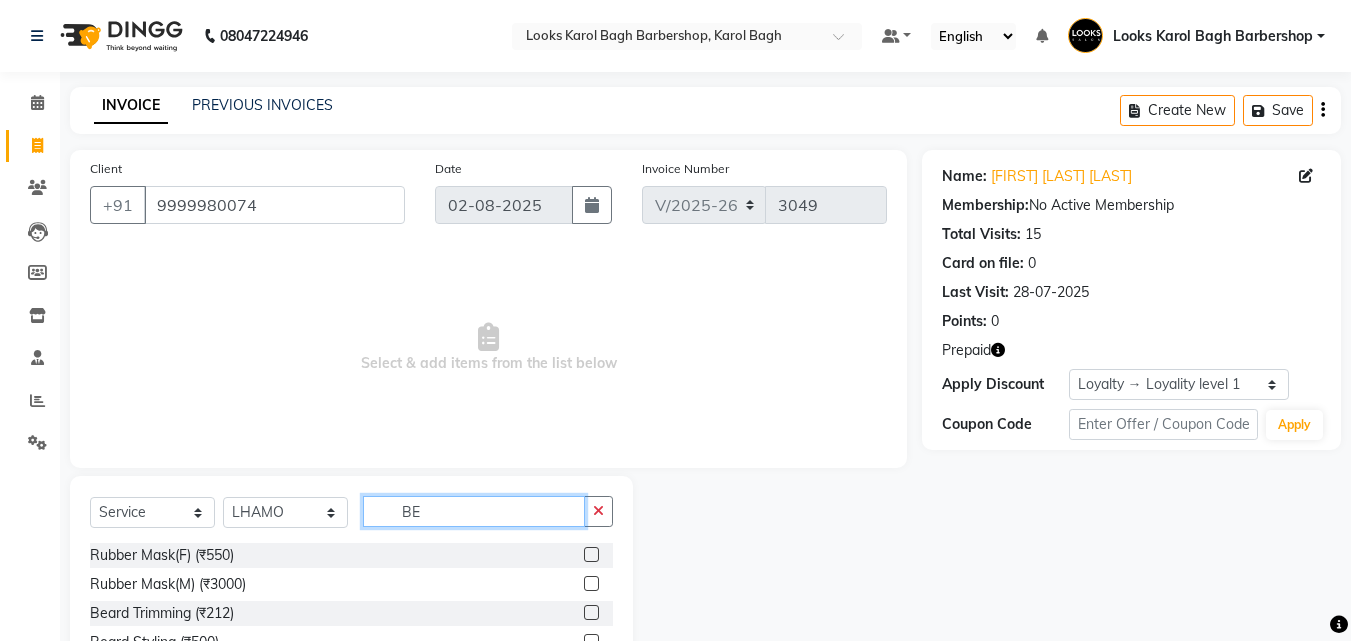 type on "BE" 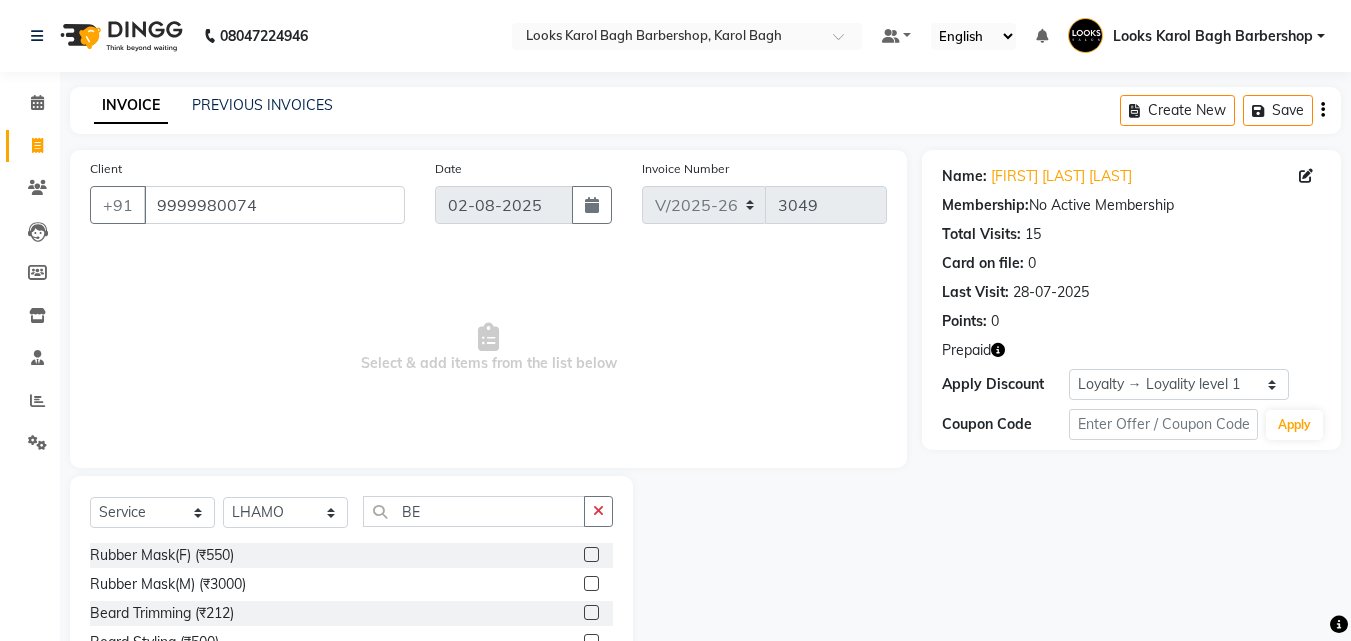 click 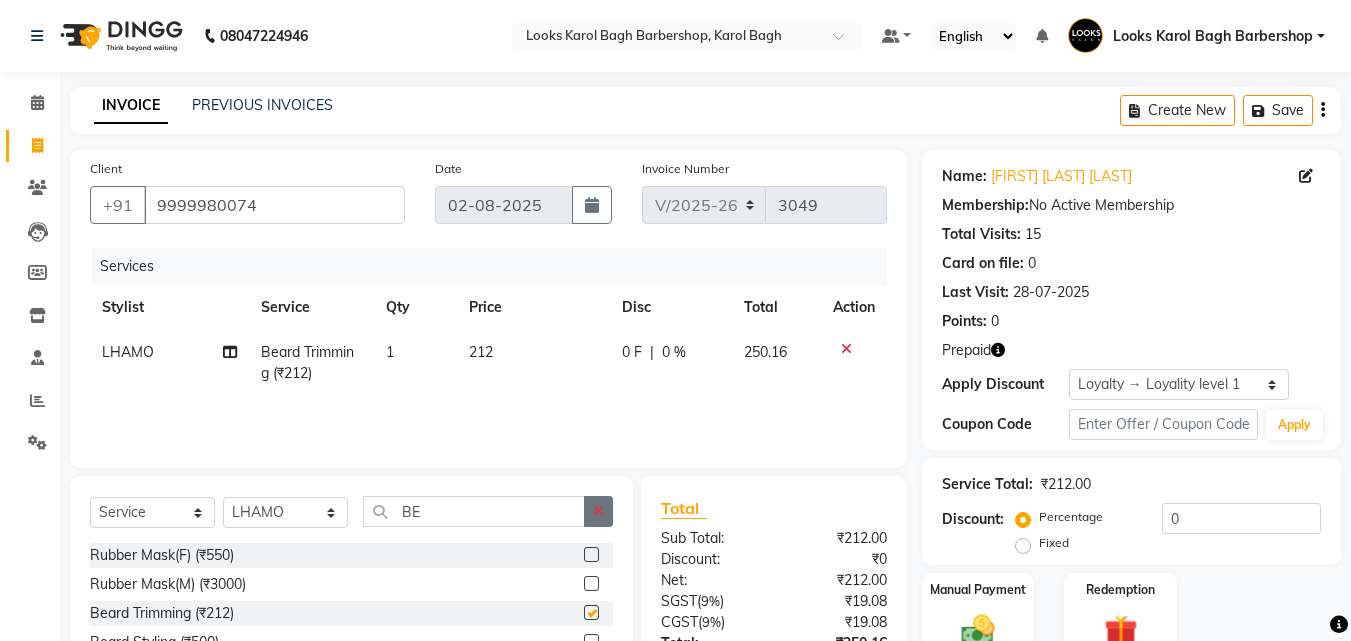 checkbox on "false" 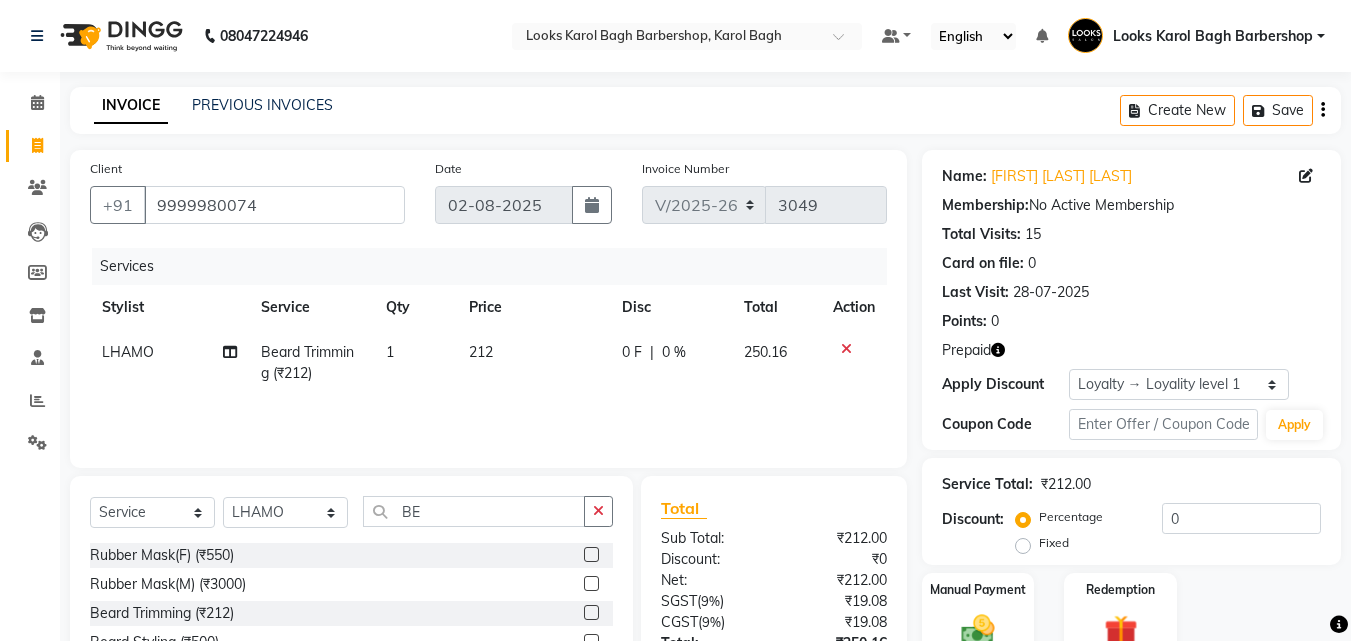 click 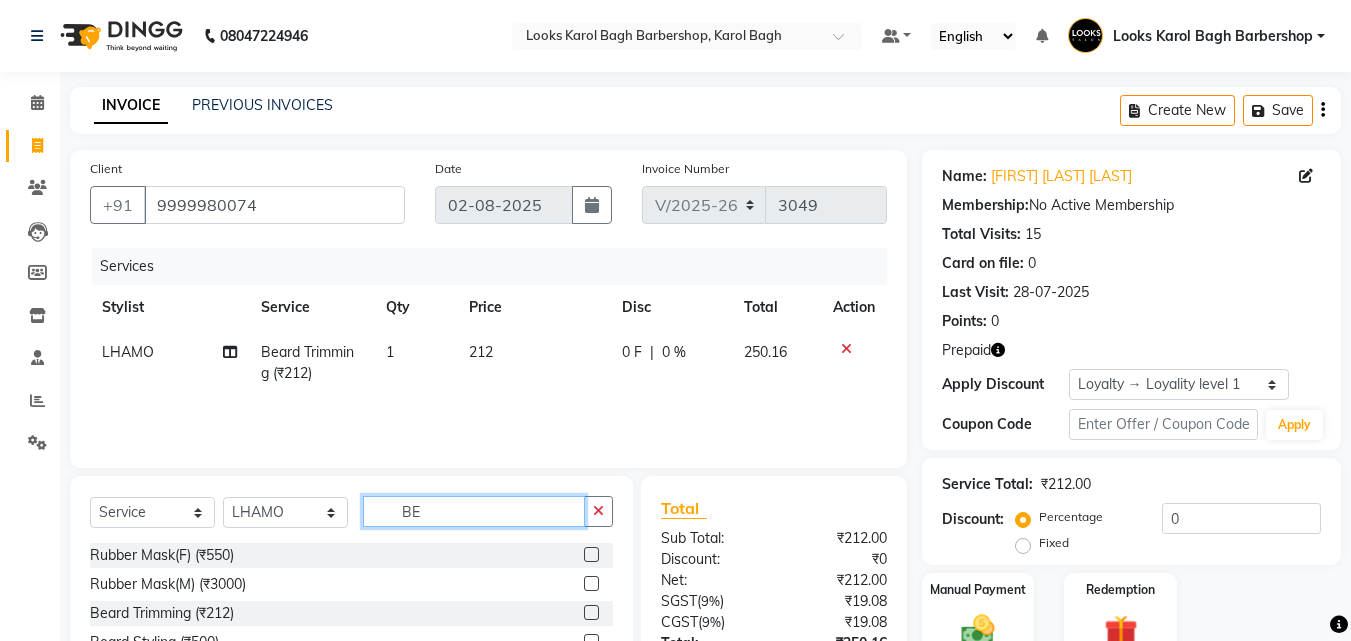 type 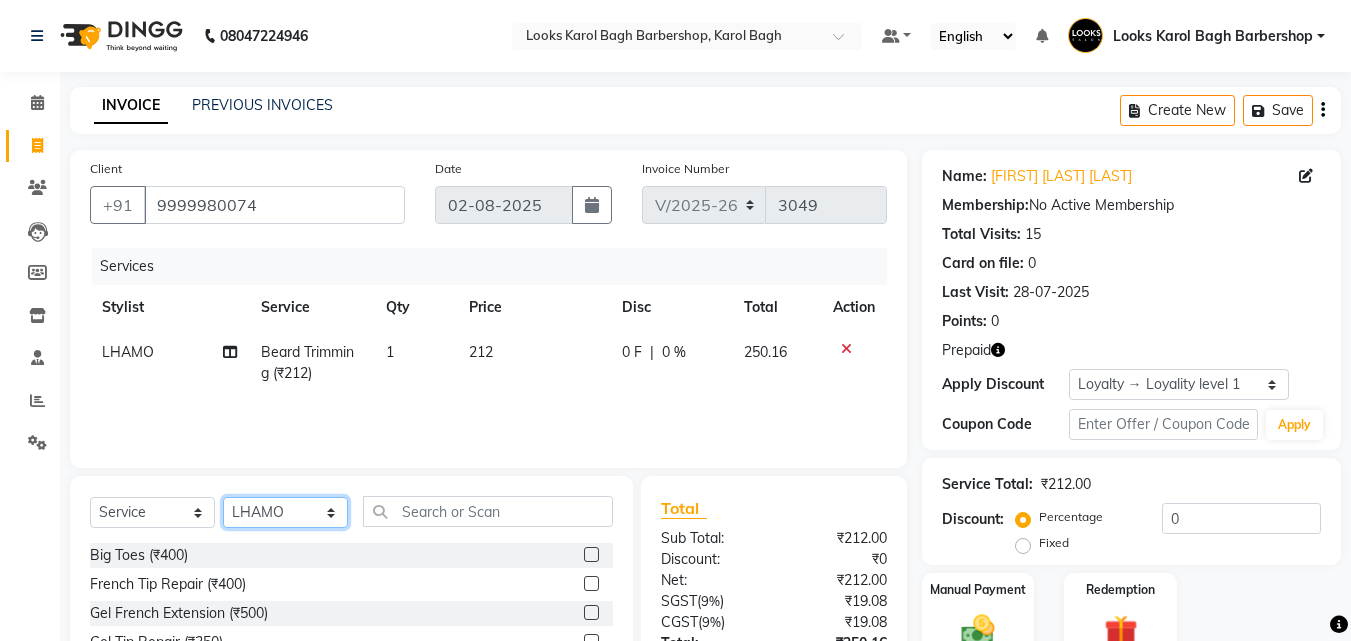 click on "Select Stylist Aadil Adnan AENA Aijaz Alam Amazon_Kart AMIR  Anurag _asst Arvind_asst BIJENDER  Counter Sales DANISH DHARAMVEER Eshan FARHAN KARAN RAI  KOMAL_NAILS Krishna_asst LALIT_PDCT LHAMO Looks_Female_Section Looks_H.O_Store Looks Karol Bagh Barbershop Looks_Kart MANIRAM Meenu_pdct Mohammad Sajid NAEEM  NARENDER DEOL  Naveen_pdct Prabhakar Kumar_PDCT RAAJ GUPTA RAAJ_JI raj ji RAM MURTI NARYAL ROHIT  Rohit Seth Rohit Thakur SACHIN sahil Shabina Shakir SIMRAN Sonia Sunny VIKRAM VIKRANT SINGH  Vishal_Asst YOGESH ASSISTANT" 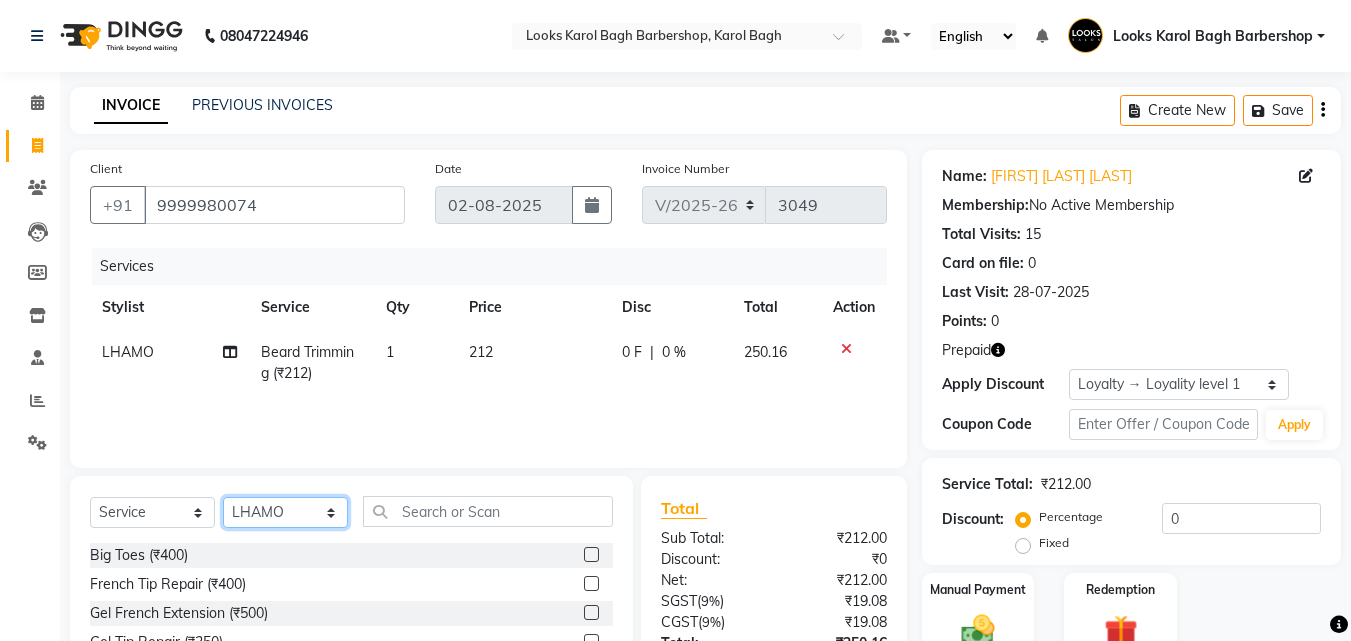 select on "40887" 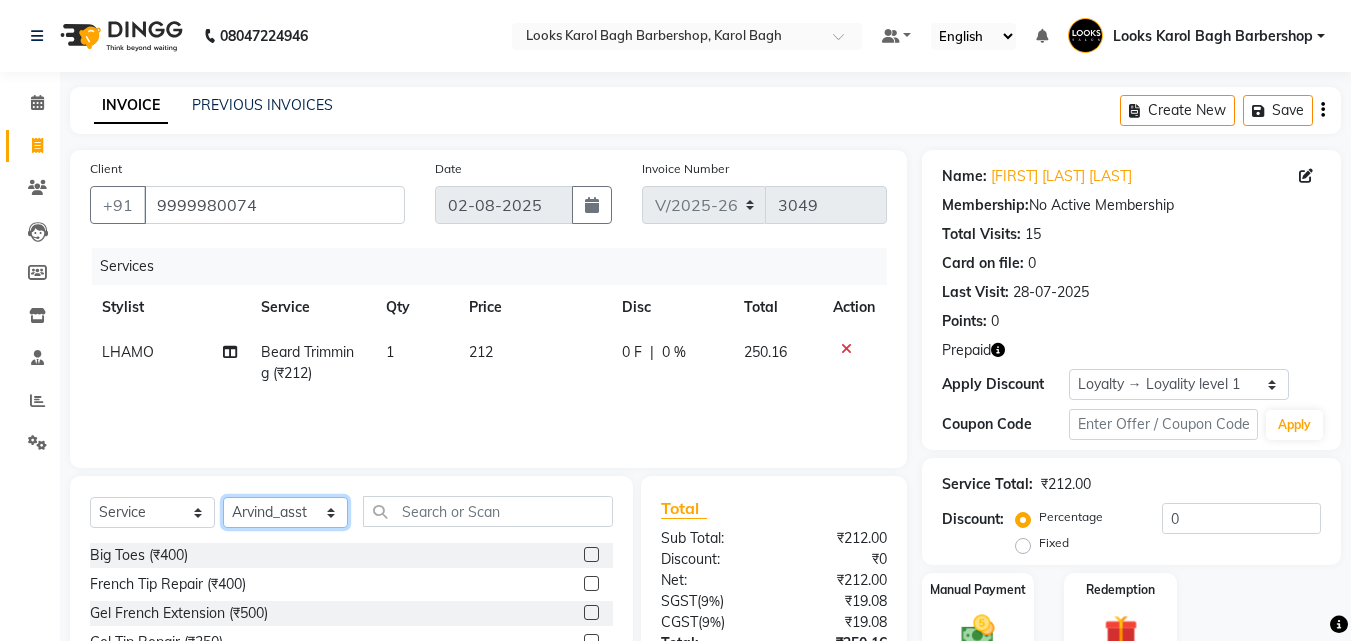 click on "Select Stylist Aadil Adnan AENA Aijaz Alam Amazon_Kart AMIR  Anurag _asst Arvind_asst BIJENDER  Counter Sales DANISH DHARAMVEER Eshan FARHAN KARAN RAI  KOMAL_NAILS Krishna_asst LALIT_PDCT LHAMO Looks_Female_Section Looks_H.O_Store Looks Karol Bagh Barbershop Looks_Kart MANIRAM Meenu_pdct Mohammad Sajid NAEEM  NARENDER DEOL  Naveen_pdct Prabhakar Kumar_PDCT RAAJ GUPTA RAAJ_JI raj ji RAM MURTI NARYAL ROHIT  Rohit Seth Rohit Thakur SACHIN sahil Shabina Shakir SIMRAN Sonia Sunny VIKRAM VIKRANT SINGH  Vishal_Asst YOGESH ASSISTANT" 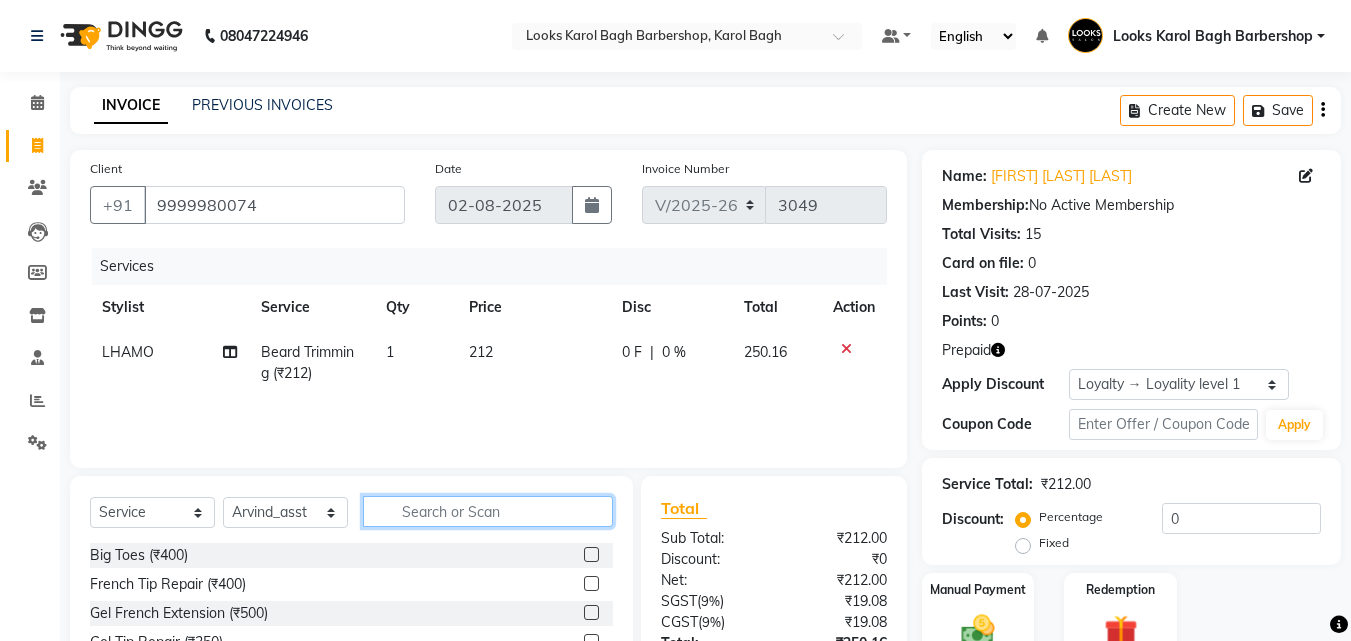 click 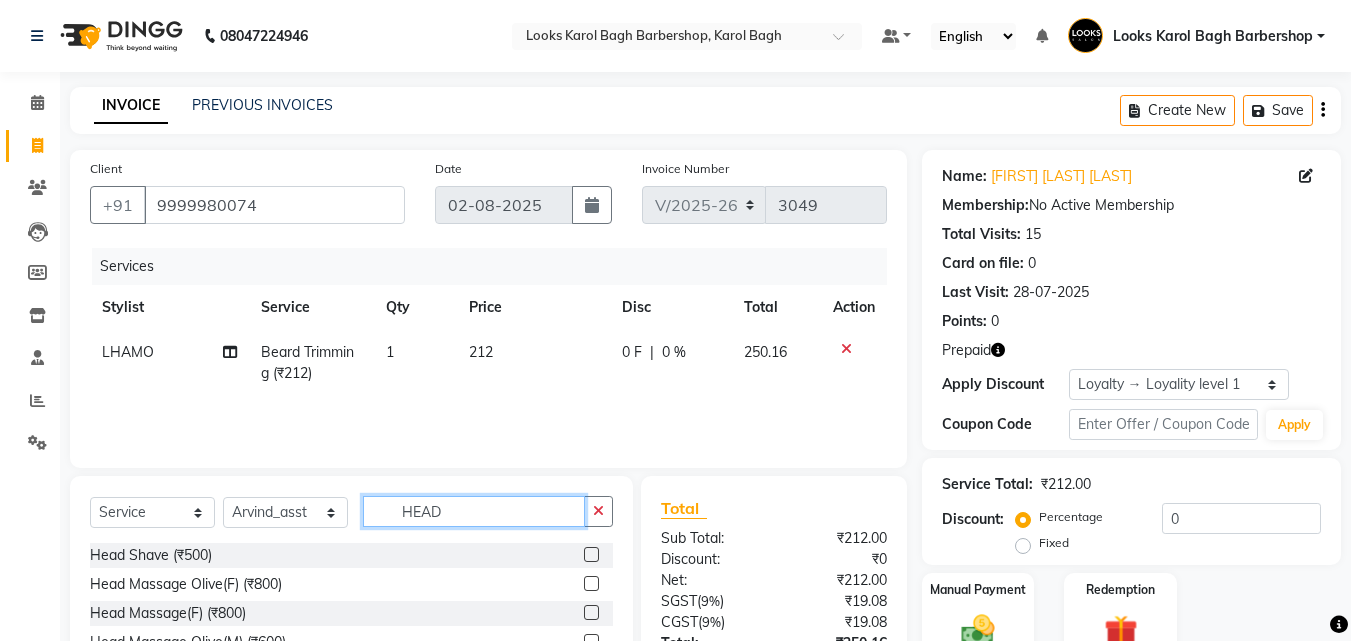 scroll, scrollTop: 180, scrollLeft: 0, axis: vertical 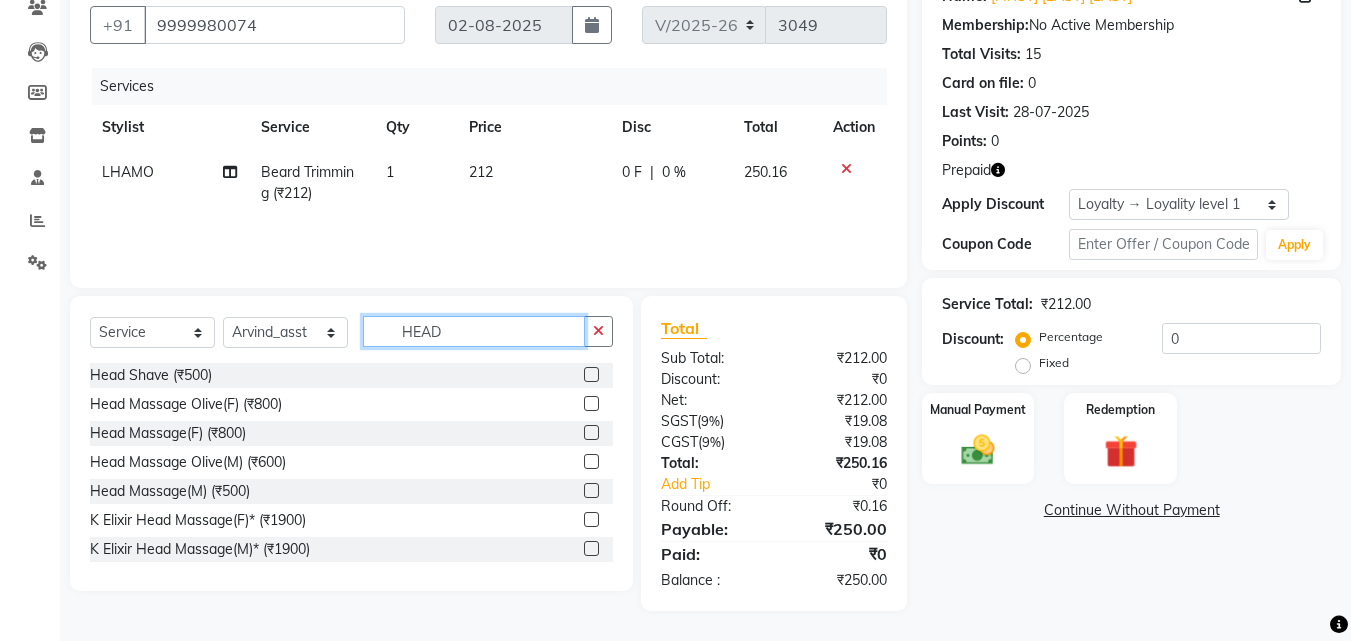 type on "HEAD" 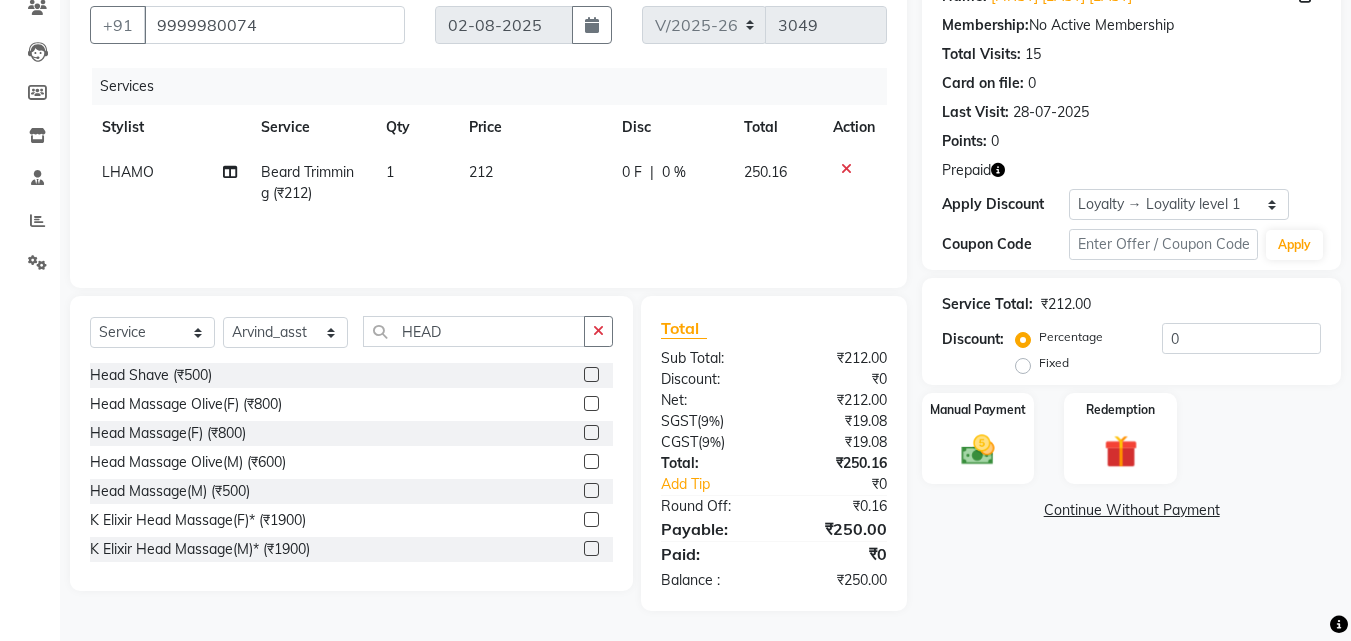 click 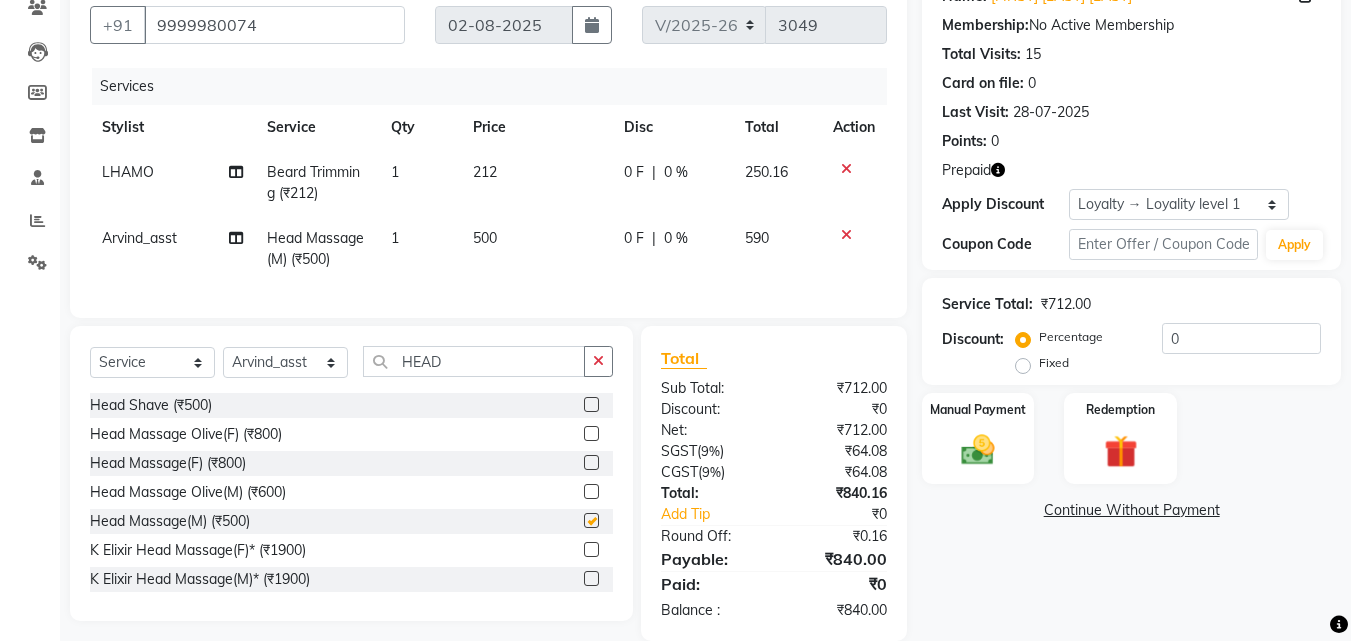 checkbox on "false" 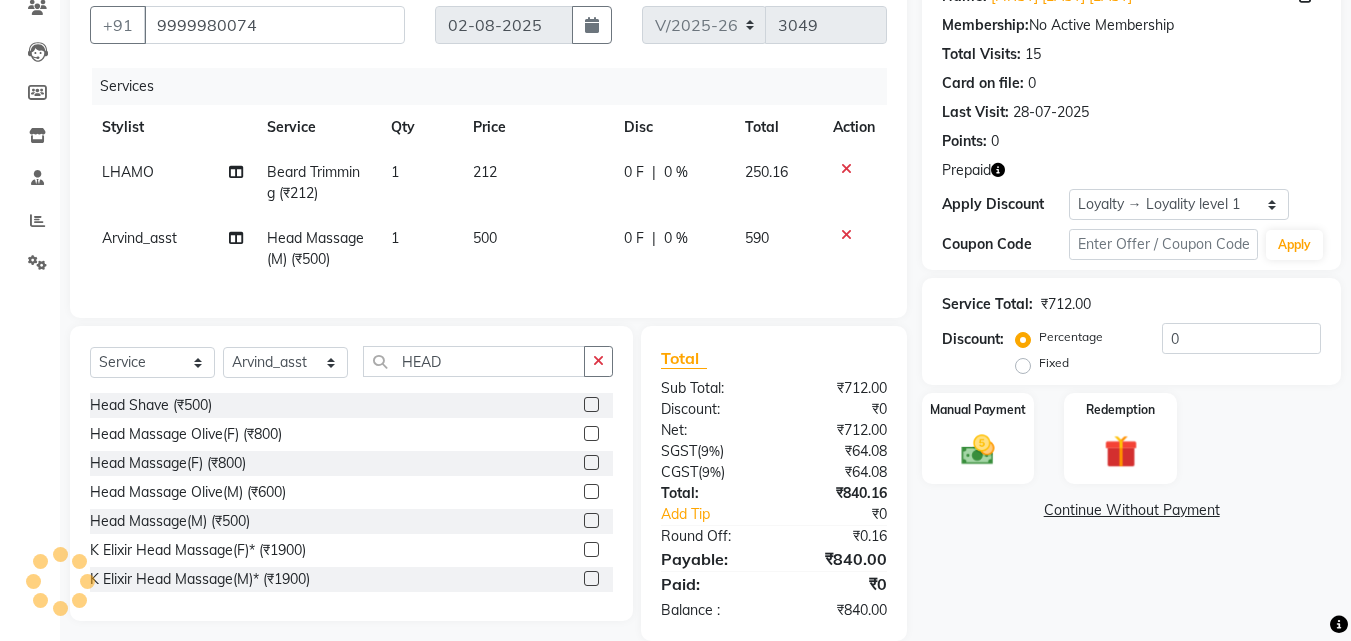 scroll, scrollTop: 0, scrollLeft: 0, axis: both 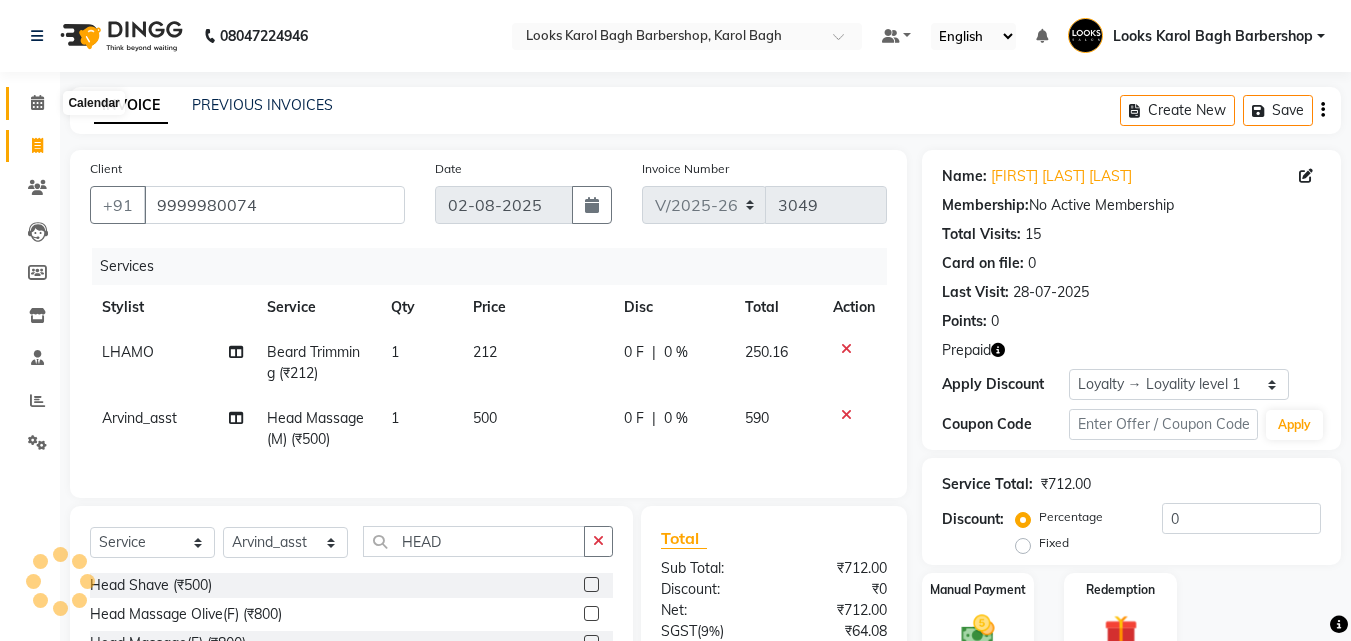 click 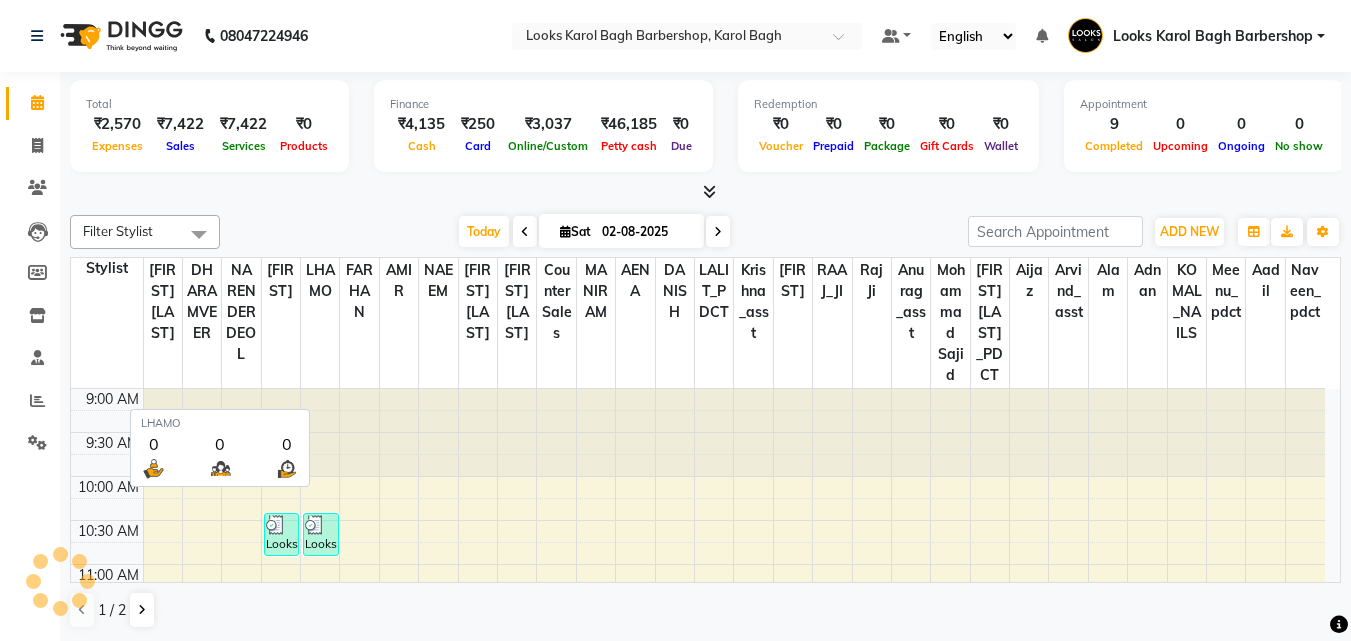 scroll, scrollTop: 0, scrollLeft: 0, axis: both 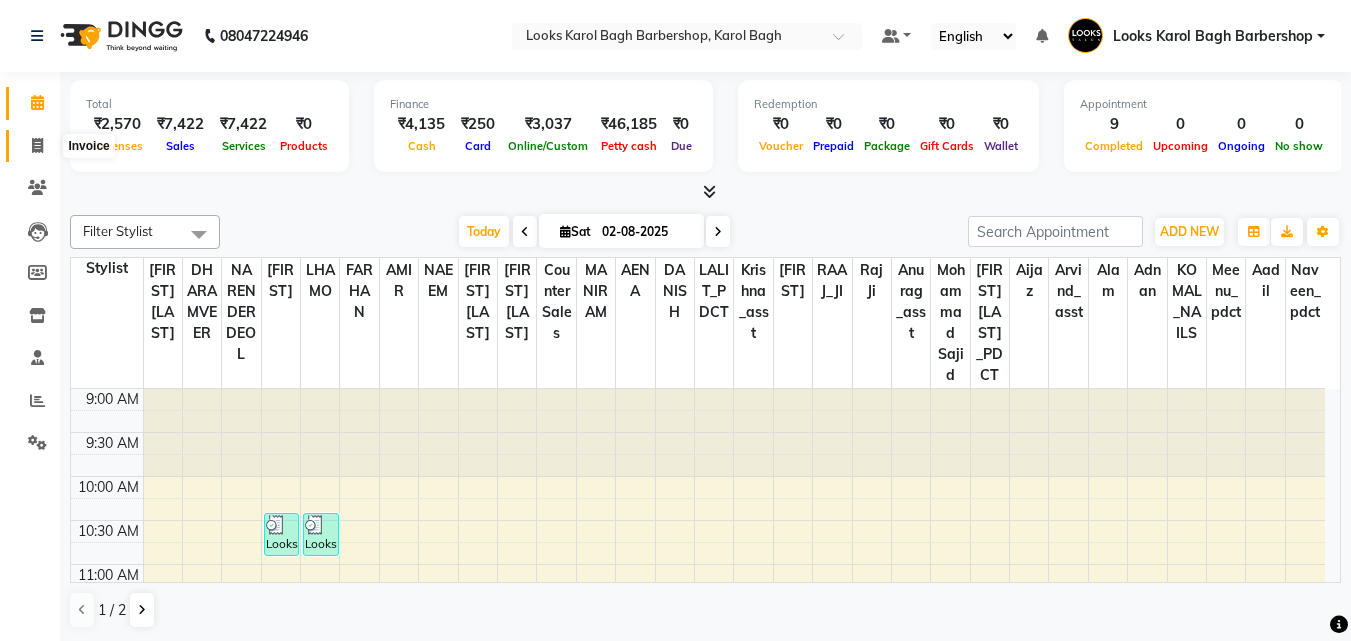 click 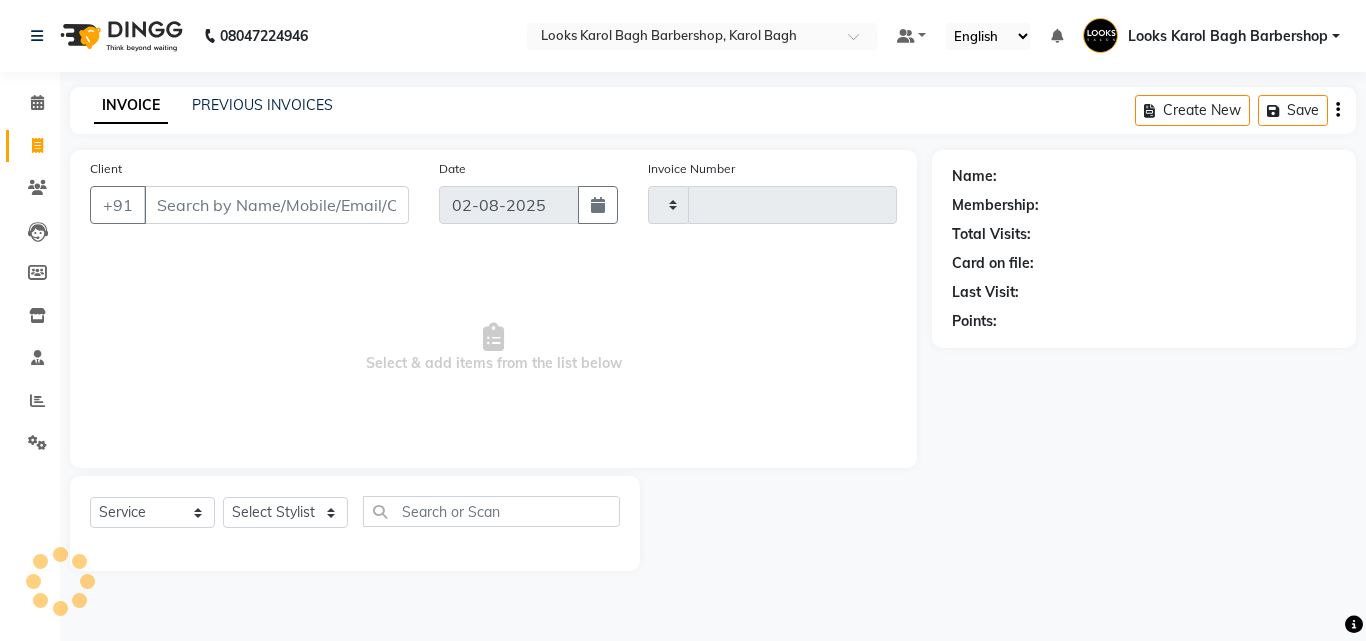 type on "3049" 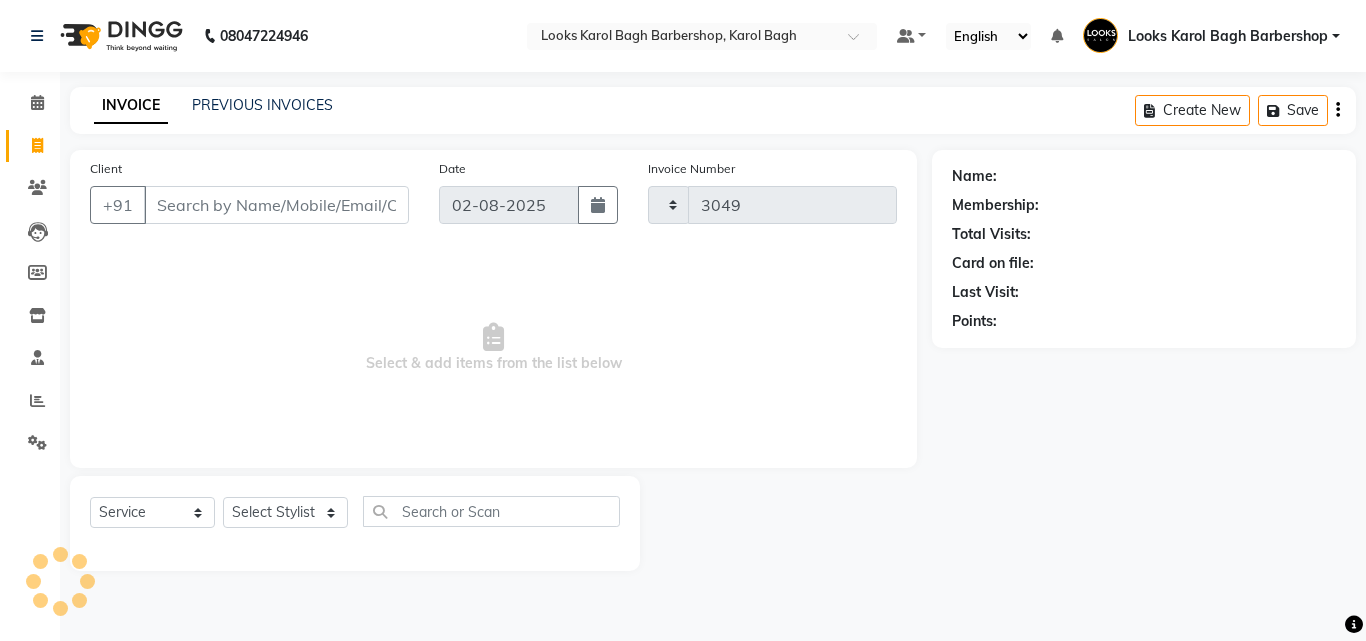 select on "4323" 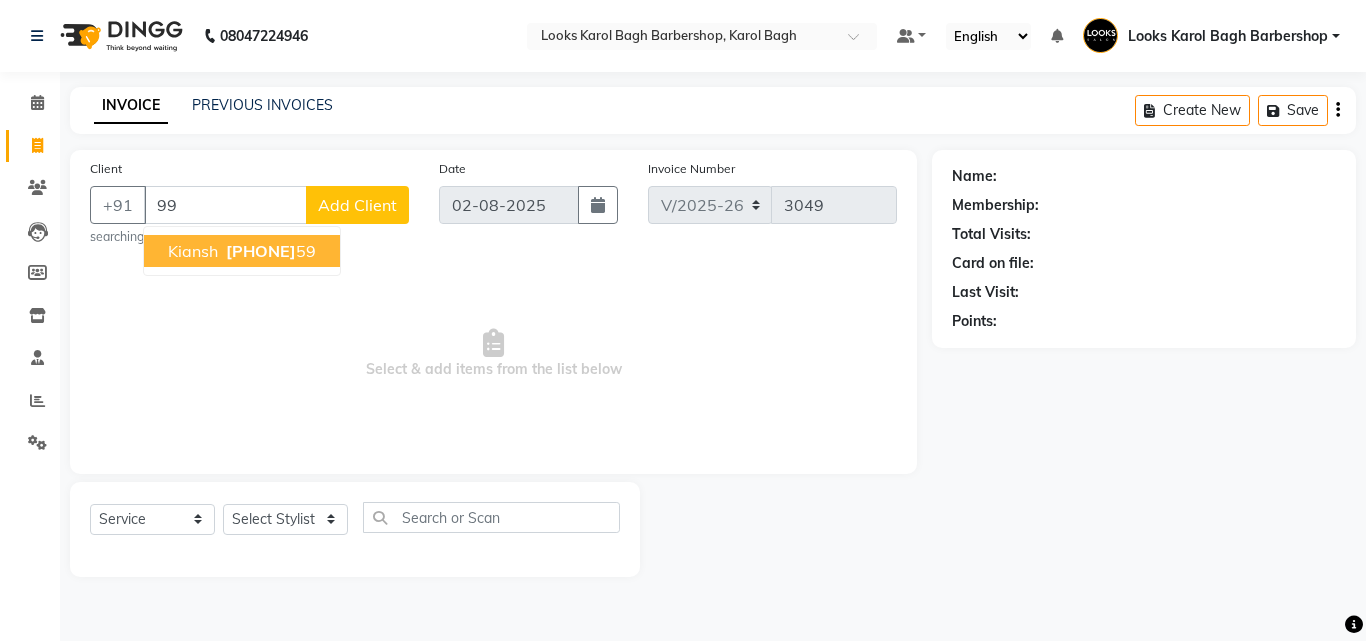 type on "9" 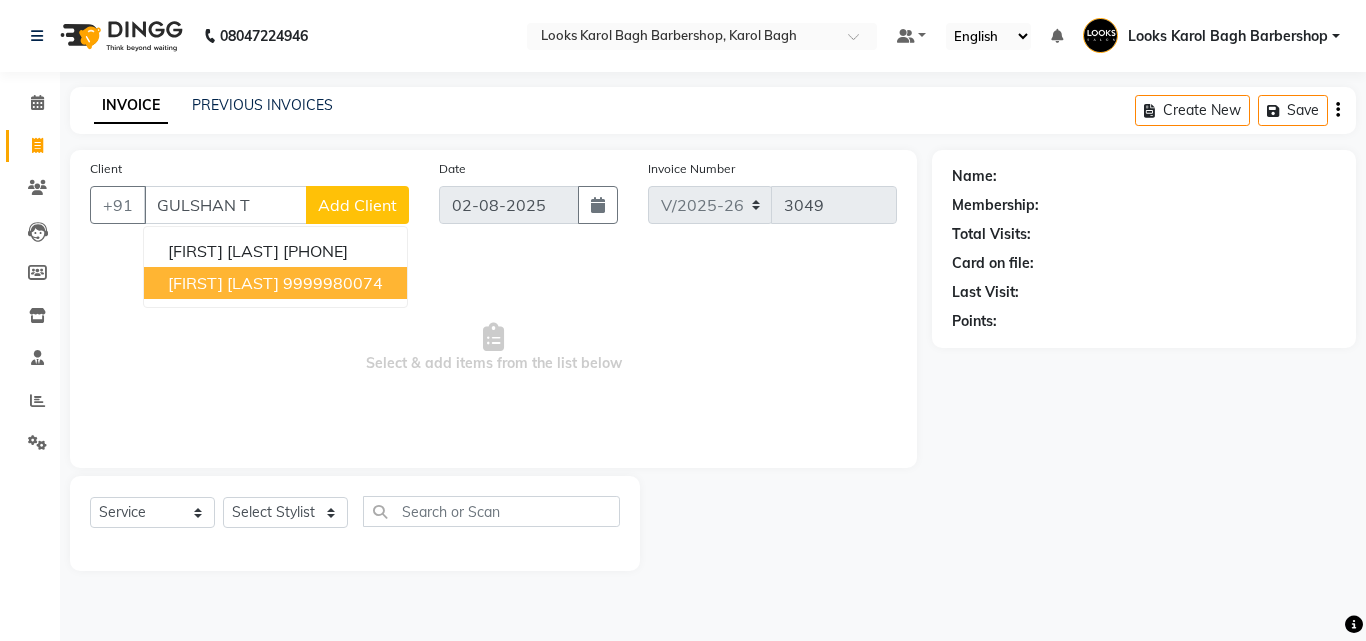 click on "[FIRST] [LAST] [PHONE]" at bounding box center [275, 283] 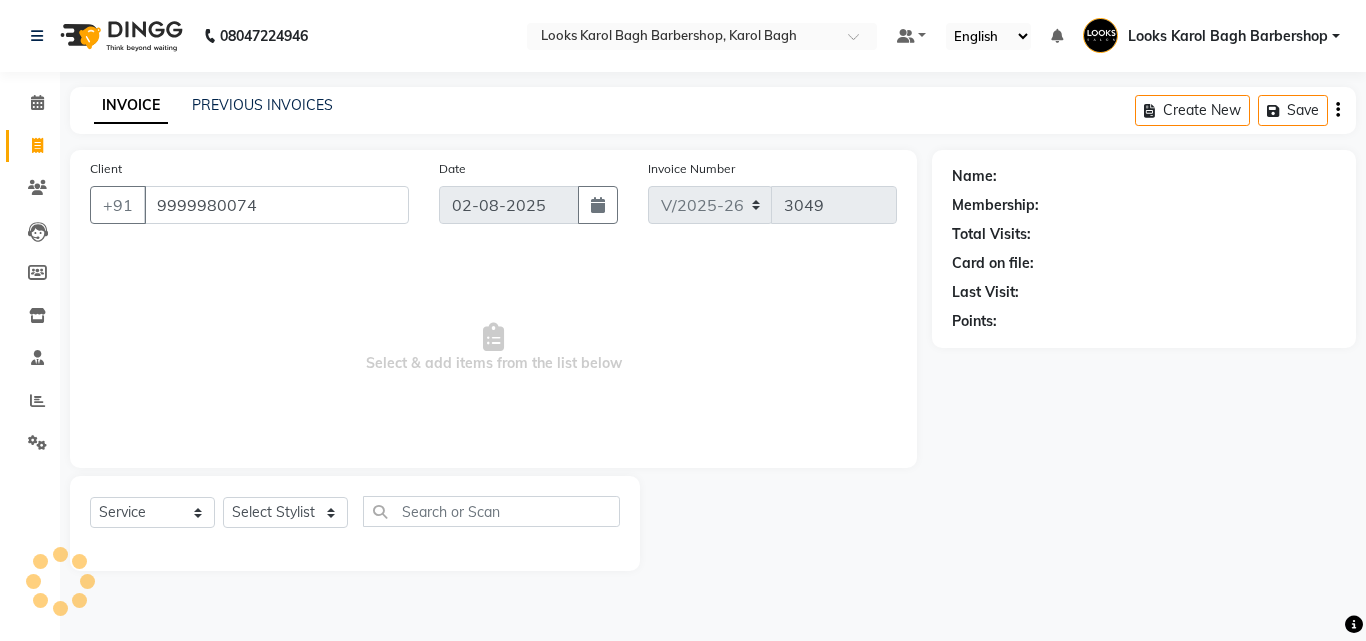 type on "9999980074" 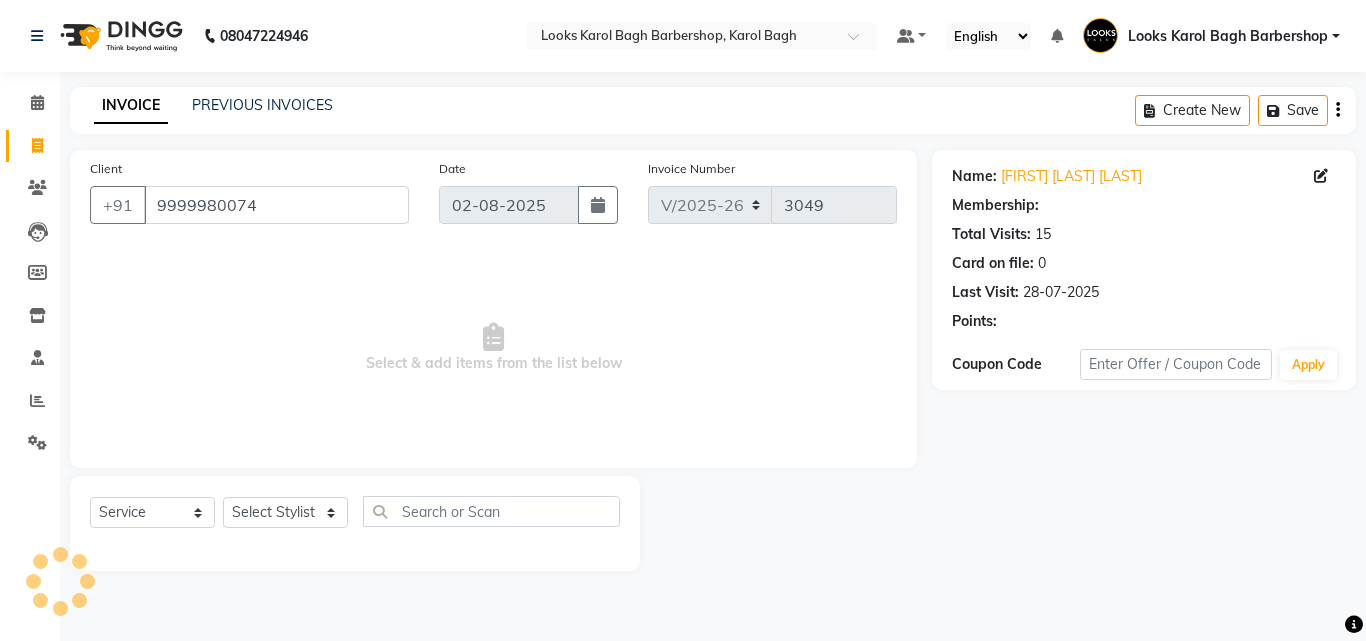 select on "1: Object" 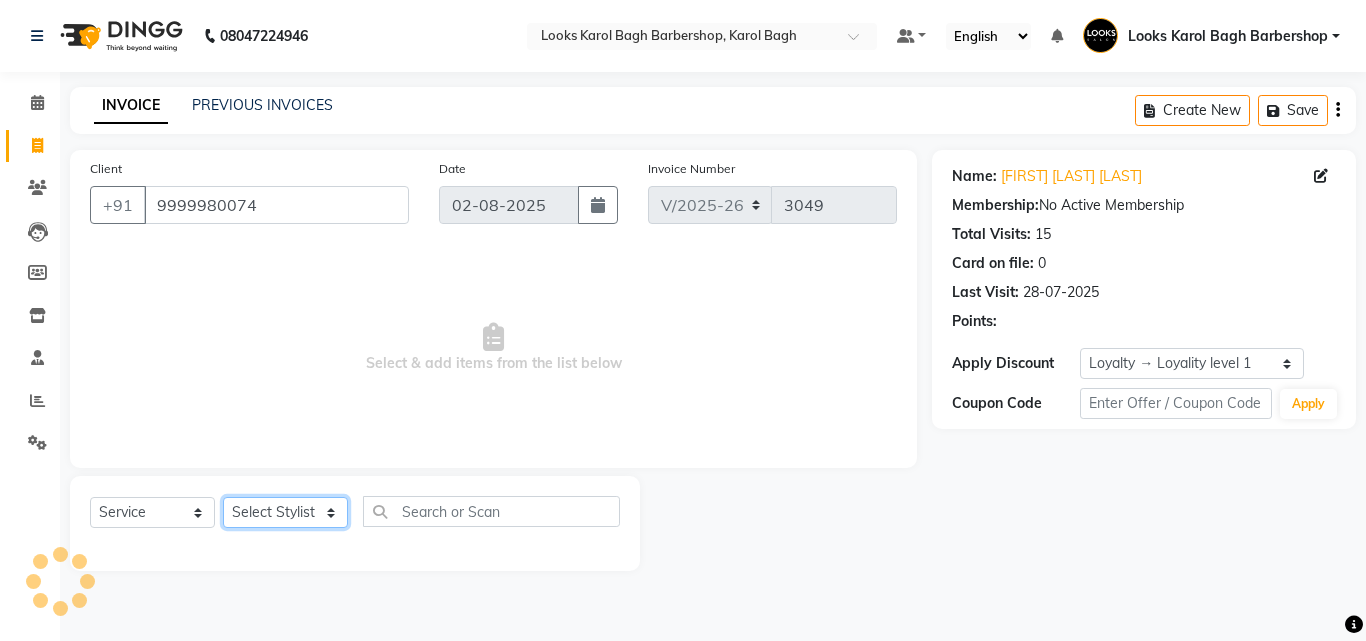 click on "Select Stylist Aadil Adnan AENA Aijaz Alam Amazon_Kart AMIR  Anurag _asst Arvind_asst BIJENDER  Counter Sales DANISH DHARAMVEER Eshan FARHAN KARAN RAI  KOMAL_NAILS Krishna_asst LALIT_PDCT LHAMO Looks_Female_Section Looks_H.O_Store Looks Karol Bagh Barbershop Looks_Kart MANIRAM Meenu_pdct Mohammad Sajid NAEEM  NARENDER DEOL  Naveen_pdct Prabhakar Kumar_PDCT RAAJ GUPTA RAAJ_JI raj ji RAM MURTI NARYAL ROHIT  Rohit Seth Rohit Thakur SACHIN sahil Shabina Shakir SIMRAN Sonia Sunny VIKRAM VIKRANT SINGH  Vishal_Asst YOGESH ASSISTANT" 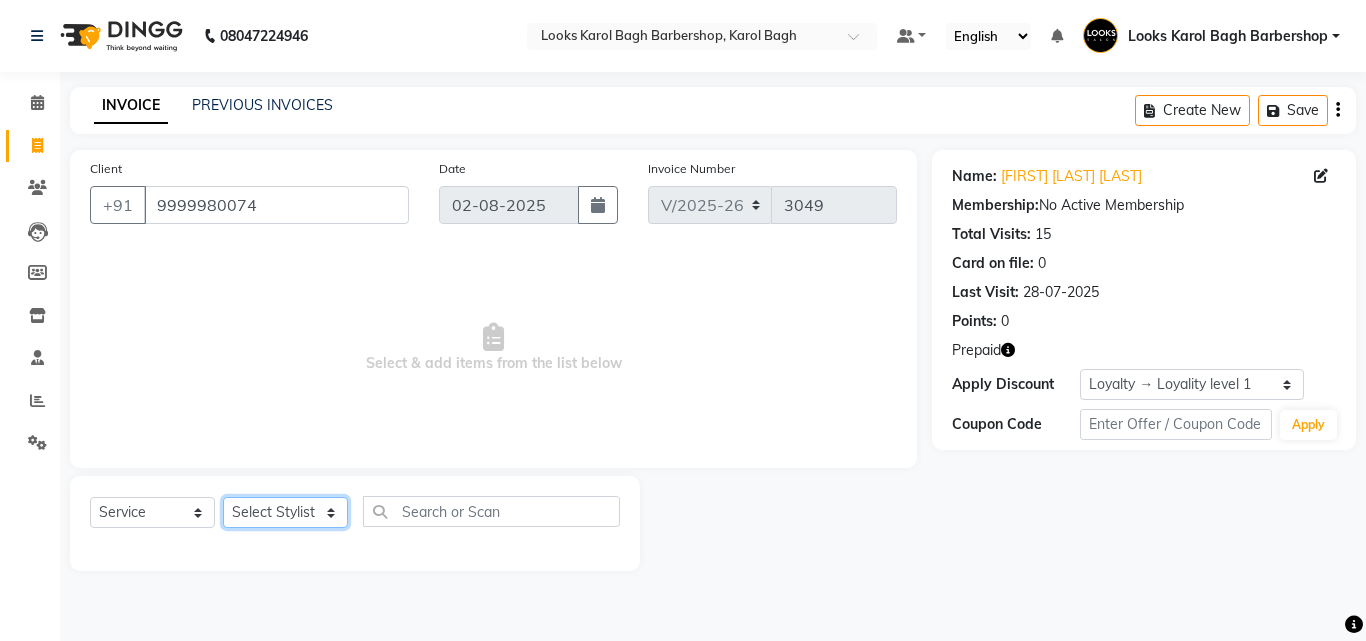 select on "23409" 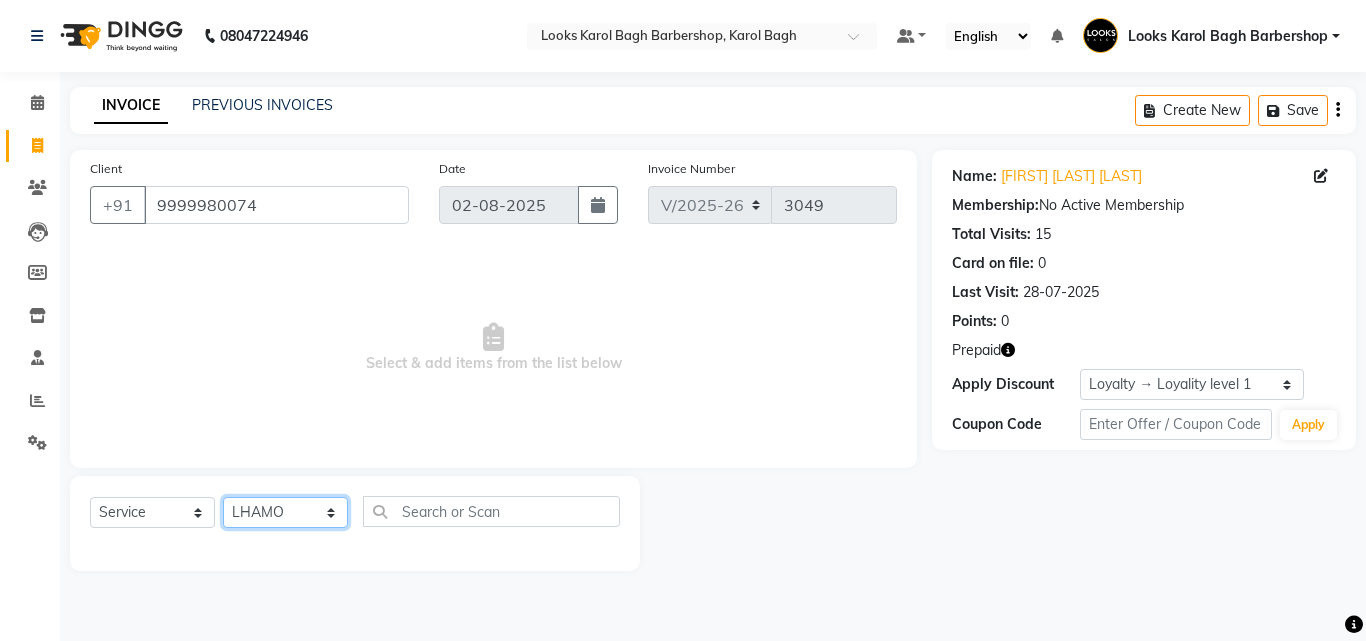 click on "Select Stylist Aadil Adnan AENA Aijaz Alam Amazon_Kart AMIR  Anurag _asst Arvind_asst BIJENDER  Counter Sales DANISH DHARAMVEER Eshan FARHAN KARAN RAI  KOMAL_NAILS Krishna_asst LALIT_PDCT LHAMO Looks_Female_Section Looks_H.O_Store Looks Karol Bagh Barbershop Looks_Kart MANIRAM Meenu_pdct Mohammad Sajid NAEEM  NARENDER DEOL  Naveen_pdct Prabhakar Kumar_PDCT RAAJ GUPTA RAAJ_JI raj ji RAM MURTI NARYAL ROHIT  Rohit Seth Rohit Thakur SACHIN sahil Shabina Shakir SIMRAN Sonia Sunny VIKRAM VIKRANT SINGH  Vishal_Asst YOGESH ASSISTANT" 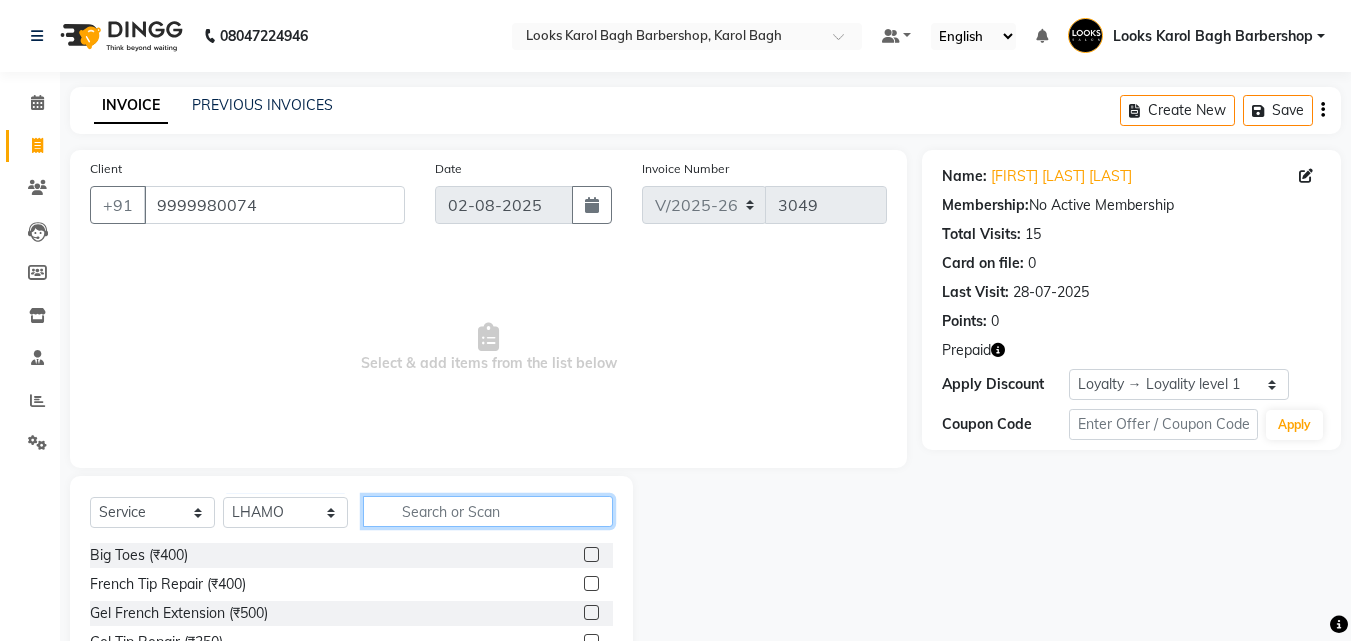 drag, startPoint x: 435, startPoint y: 509, endPoint x: 429, endPoint y: 487, distance: 22.803509 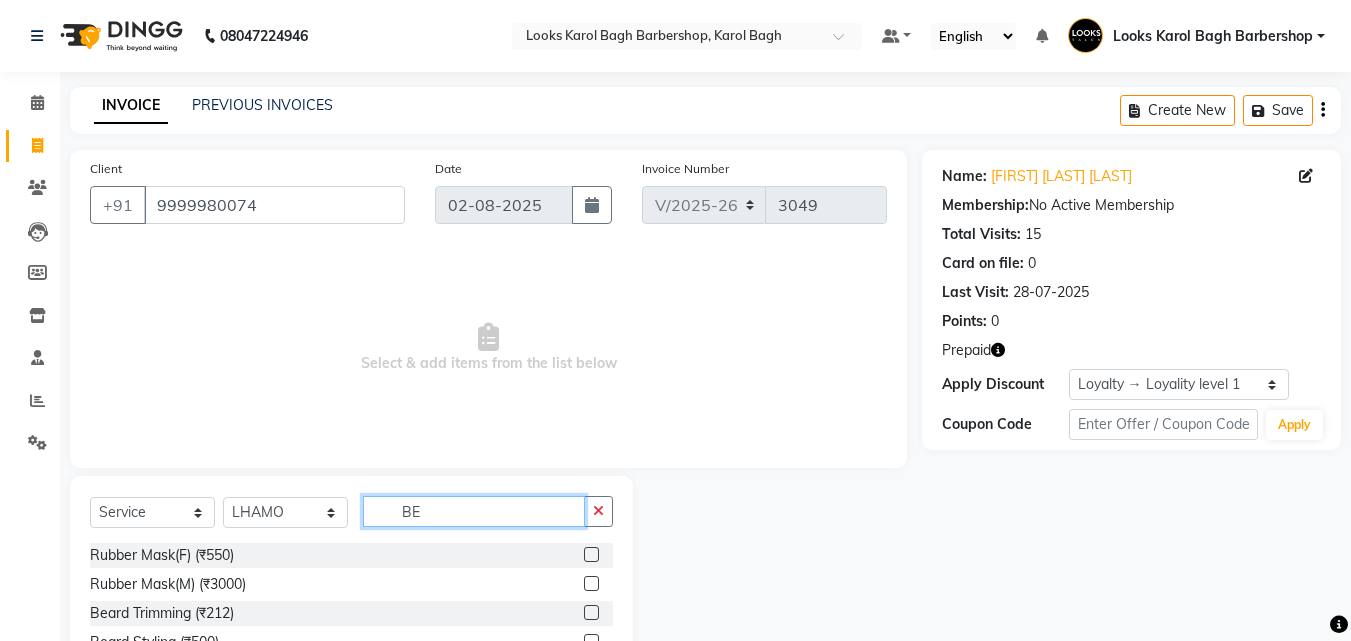 type on "BE" 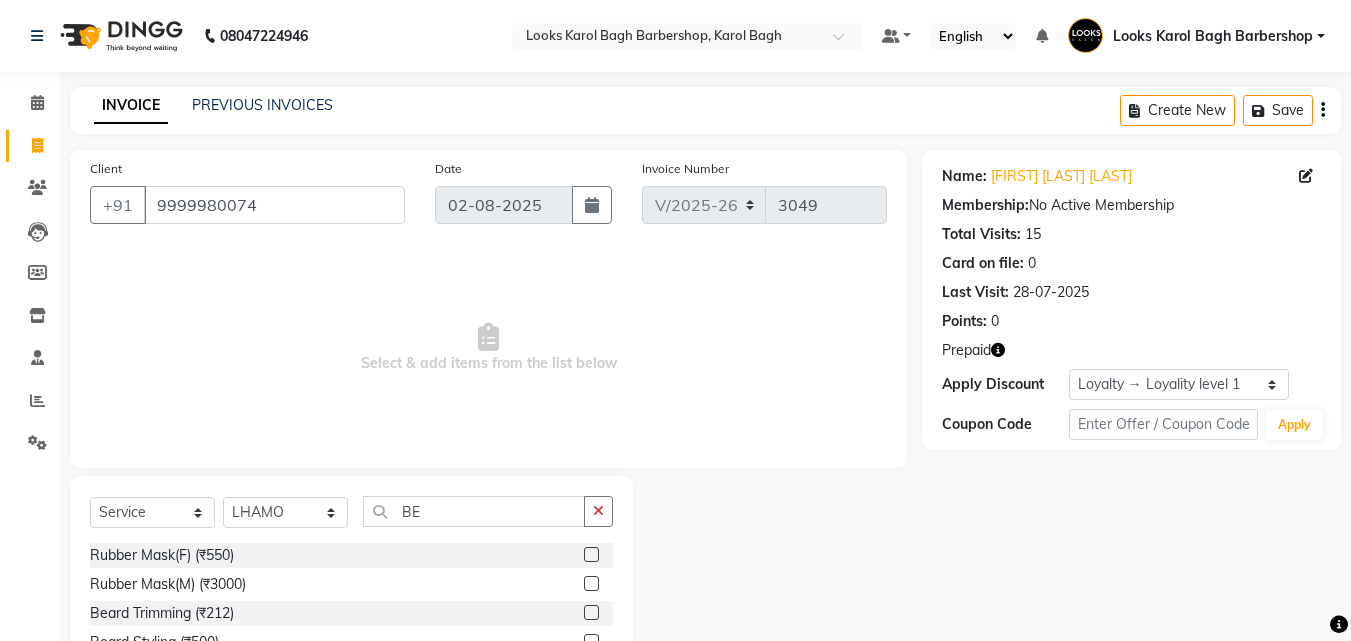 click 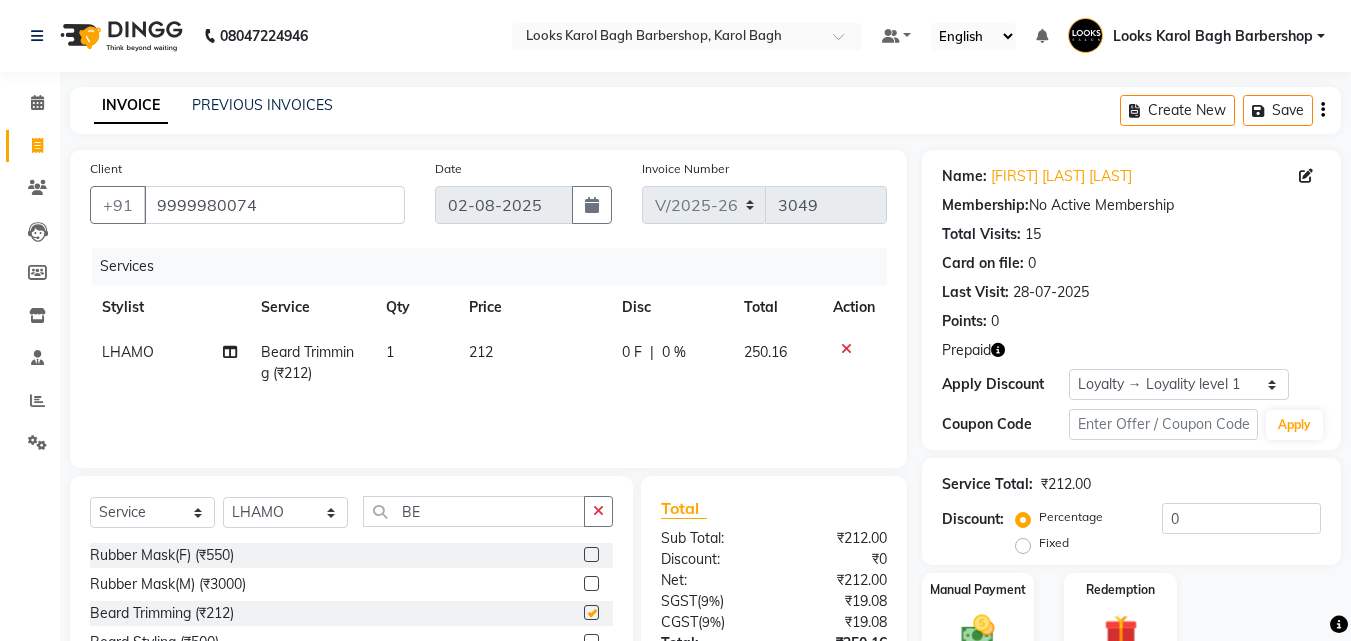 checkbox on "false" 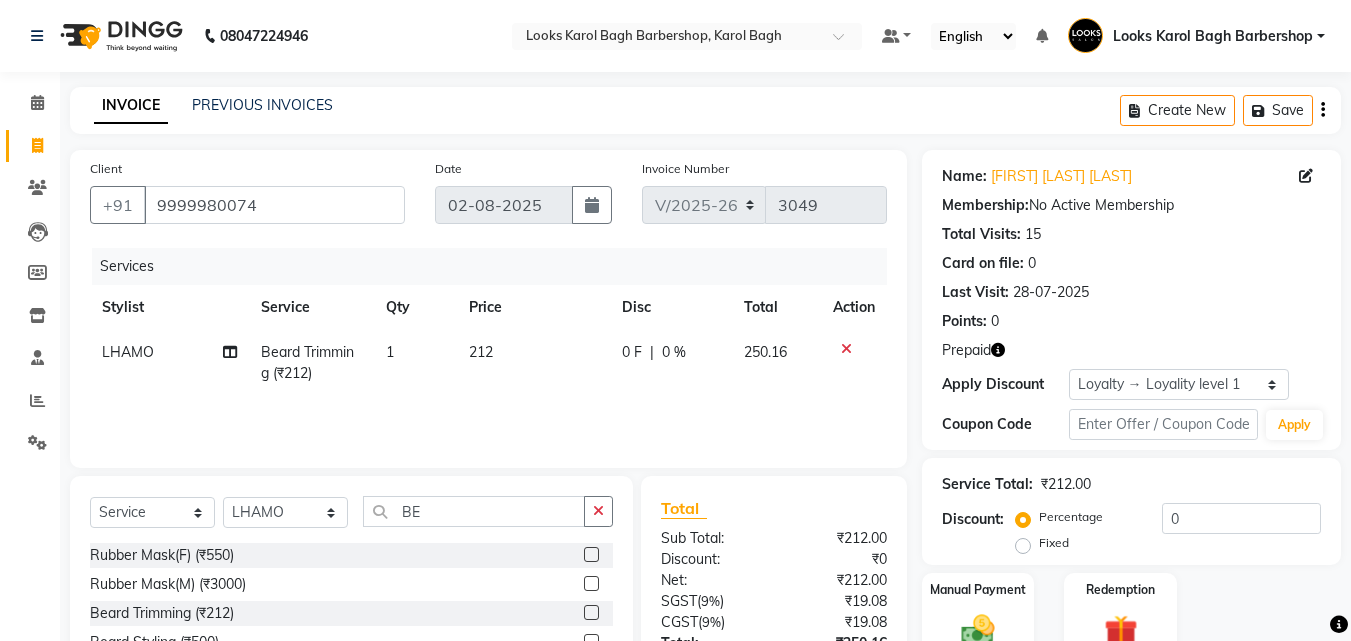 click on "Select  Service  Product  Membership  Package Voucher Prepaid Gift Card  Select Stylist Aadil Adnan AENA Aijaz Alam Amazon_Kart AMIR  Anurag _asst Arvind_asst BIJENDER  Counter Sales DANISH DHARAMVEER Eshan FARHAN KARAN RAI  KOMAL_NAILS Krishna_asst LALIT_PDCT LHAMO Looks_Female_Section Looks_H.O_Store Looks Karol Bagh Barbershop Looks_Kart MANIRAM Meenu_pdct Mohammad Sajid NAEEM  NARENDER DEOL  Naveen_pdct Prabhakar Kumar_PDCT RAAJ GUPTA RAAJ_JI raj ji RAM MURTI NARYAL ROHIT  Rohit Seth Rohit Thakur SACHIN sahil Shabina Shakir SIMRAN Sonia Sunny VIKRAM VIKRANT SINGH  Vishal_Asst YOGESH ASSISTANT BE" 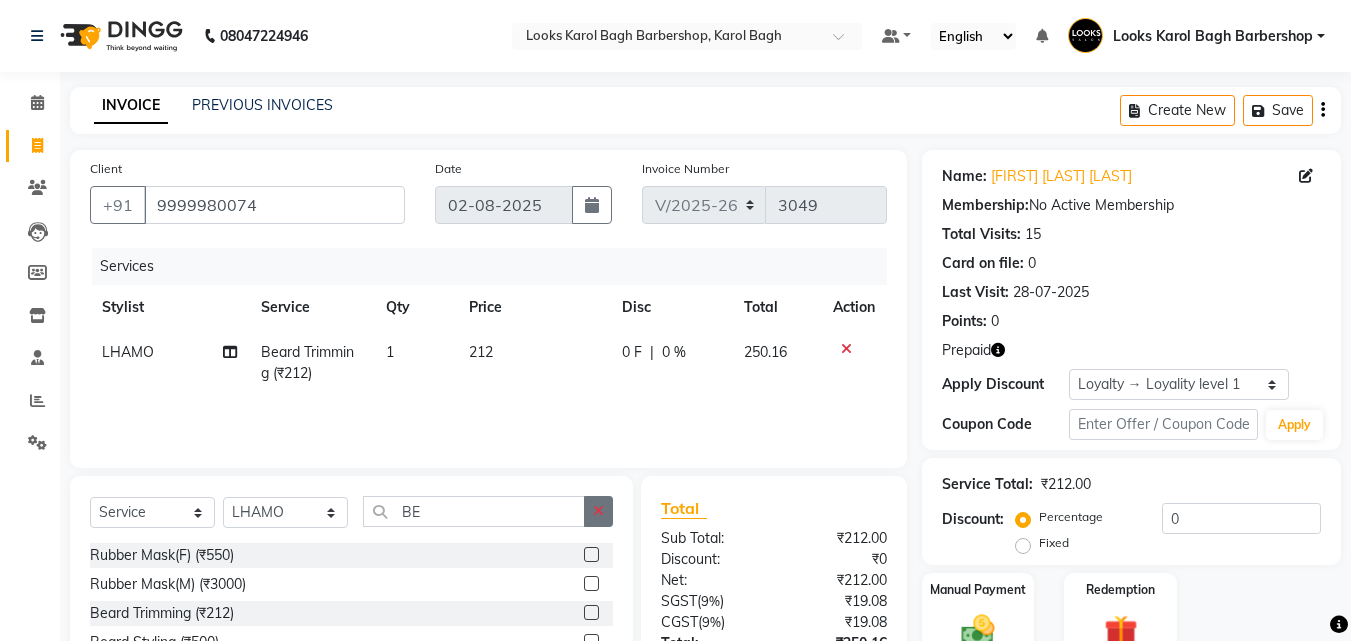 click 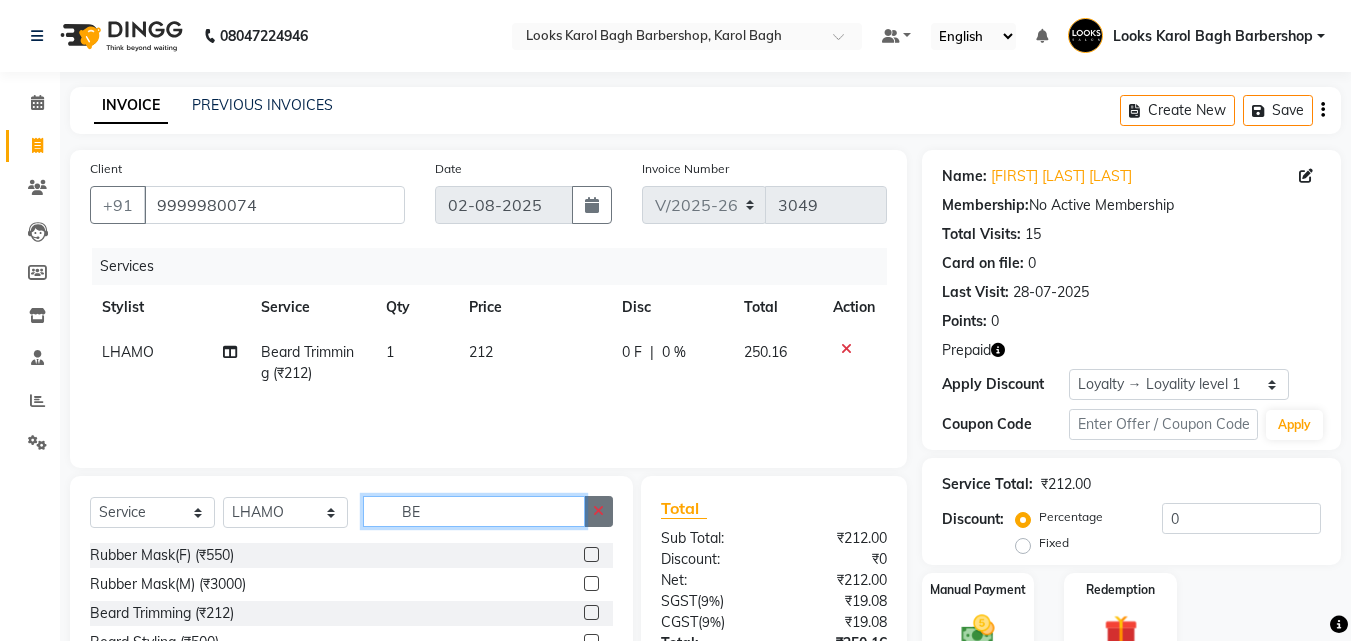 type 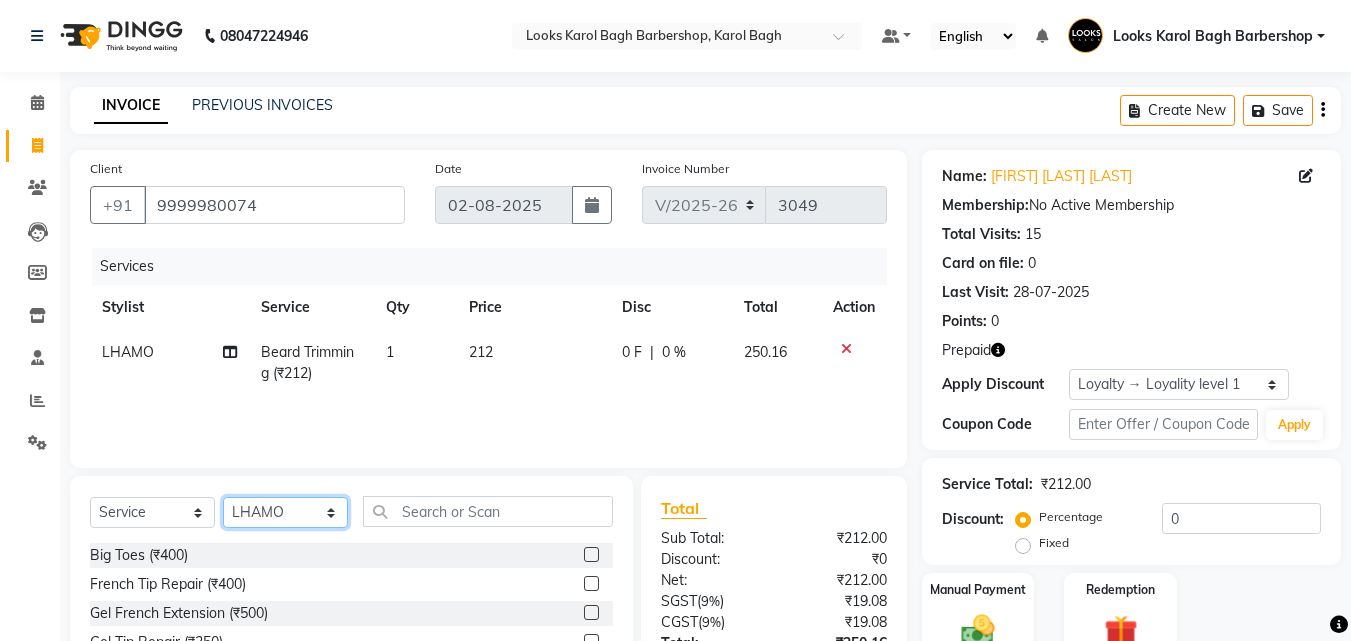 click on "Select Stylist Aadil Adnan AENA Aijaz Alam Amazon_Kart AMIR  Anurag _asst Arvind_asst BIJENDER  Counter Sales DANISH DHARAMVEER Eshan FARHAN KARAN RAI  KOMAL_NAILS Krishna_asst LALIT_PDCT LHAMO Looks_Female_Section Looks_H.O_Store Looks Karol Bagh Barbershop Looks_Kart MANIRAM Meenu_pdct Mohammad Sajid NAEEM  NARENDER DEOL  Naveen_pdct Prabhakar Kumar_PDCT RAAJ GUPTA RAAJ_JI raj ji RAM MURTI NARYAL ROHIT  Rohit Seth Rohit Thakur SACHIN sahil Shabina Shakir SIMRAN Sonia Sunny VIKRAM VIKRANT SINGH  Vishal_Asst YOGESH ASSISTANT" 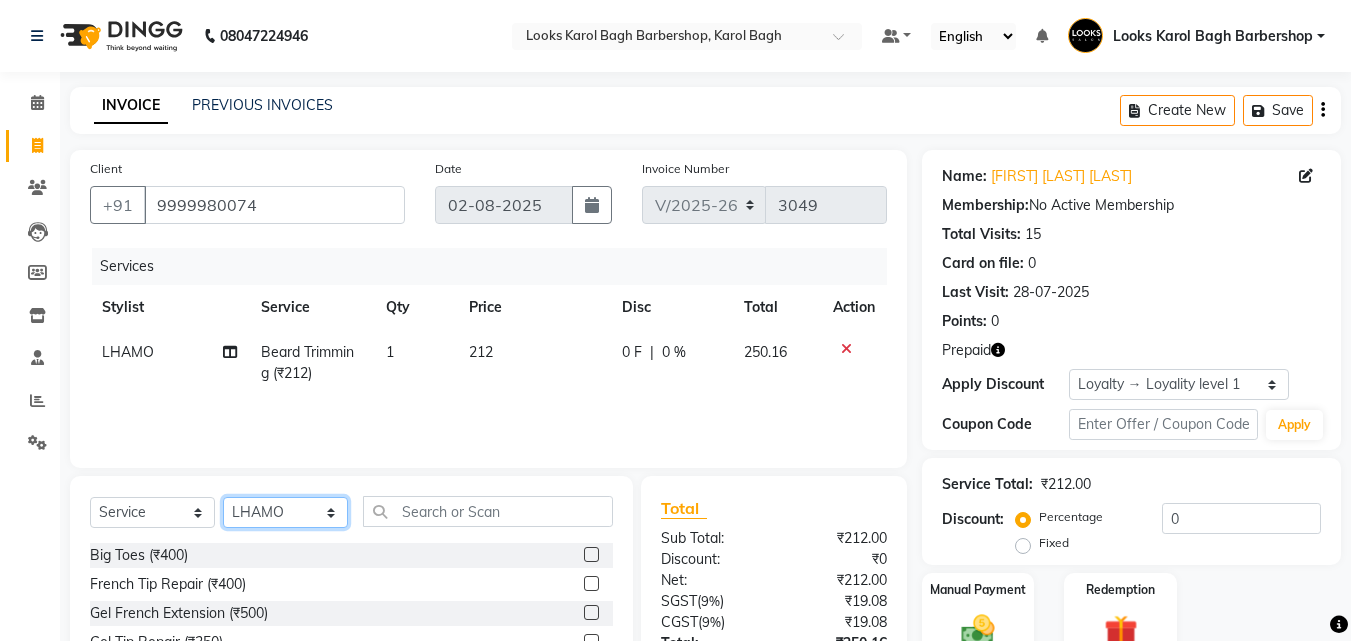 select on "40887" 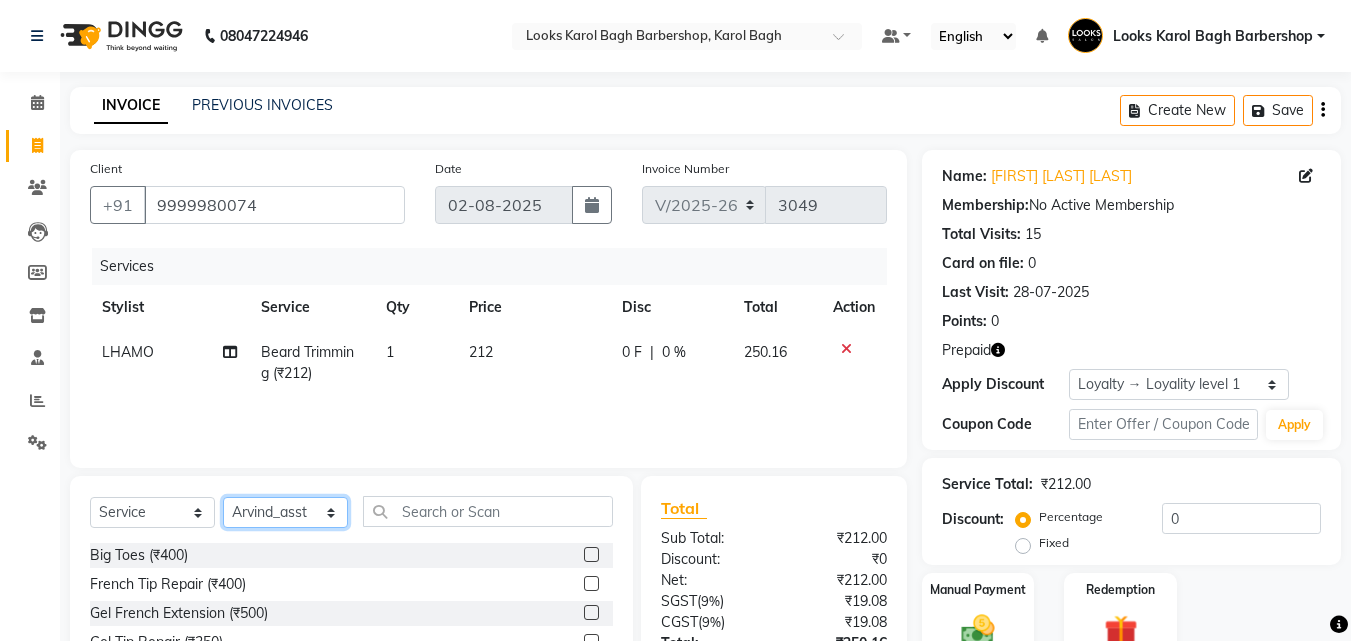 click on "Select Stylist Aadil Adnan AENA Aijaz Alam Amazon_Kart AMIR  Anurag _asst Arvind_asst BIJENDER  Counter Sales DANISH DHARAMVEER Eshan FARHAN KARAN RAI  KOMAL_NAILS Krishna_asst LALIT_PDCT LHAMO Looks_Female_Section Looks_H.O_Store Looks Karol Bagh Barbershop Looks_Kart MANIRAM Meenu_pdct Mohammad Sajid NAEEM  NARENDER DEOL  Naveen_pdct Prabhakar Kumar_PDCT RAAJ GUPTA RAAJ_JI raj ji RAM MURTI NARYAL ROHIT  Rohit Seth Rohit Thakur SACHIN sahil Shabina Shakir SIMRAN Sonia Sunny VIKRAM VIKRANT SINGH  Vishal_Asst YOGESH ASSISTANT" 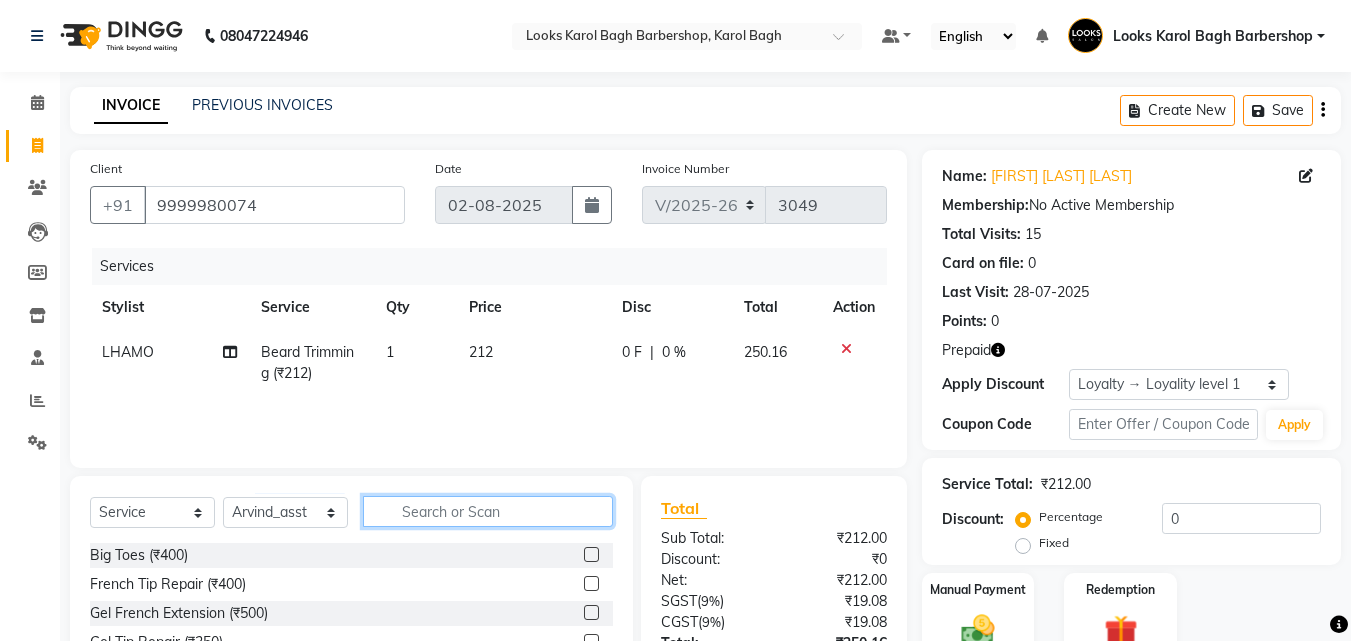 click 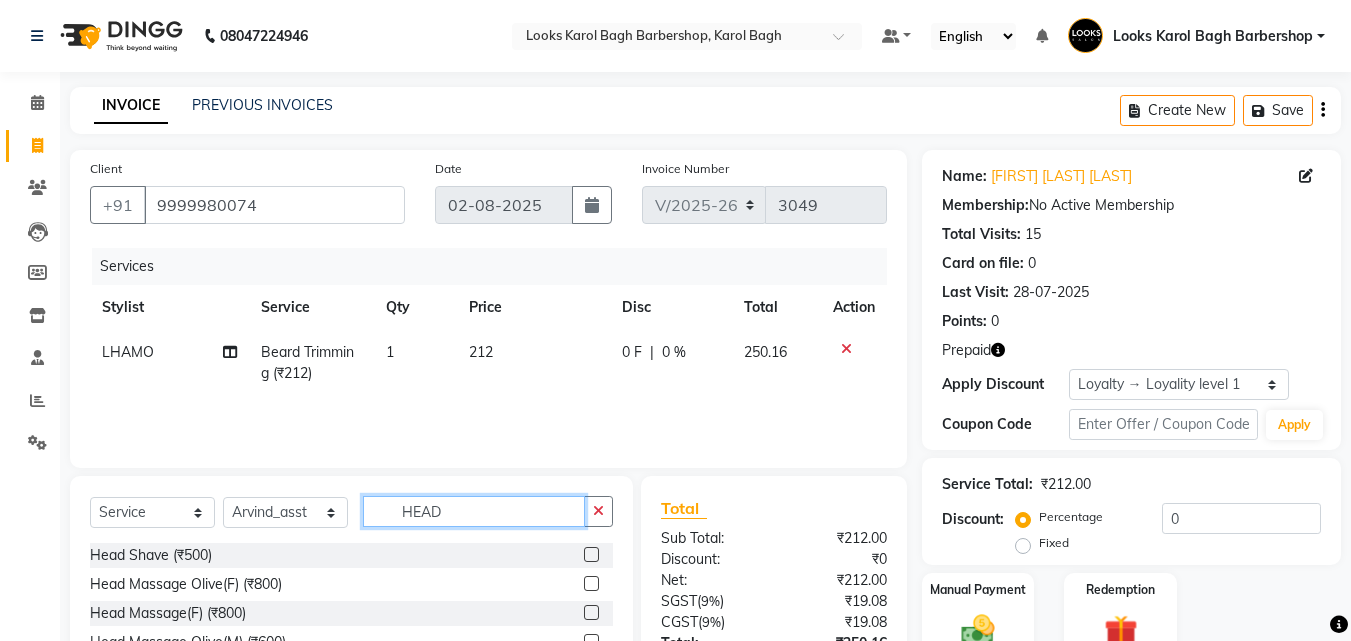 scroll, scrollTop: 180, scrollLeft: 0, axis: vertical 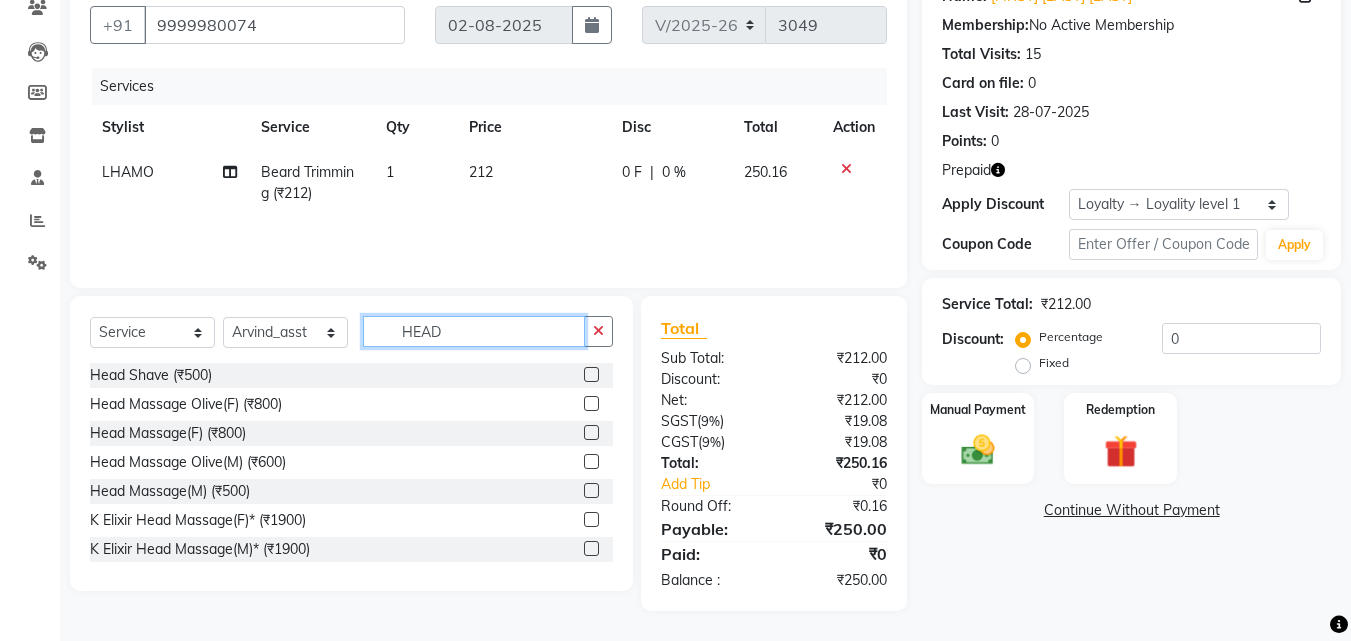 type on "HEAD" 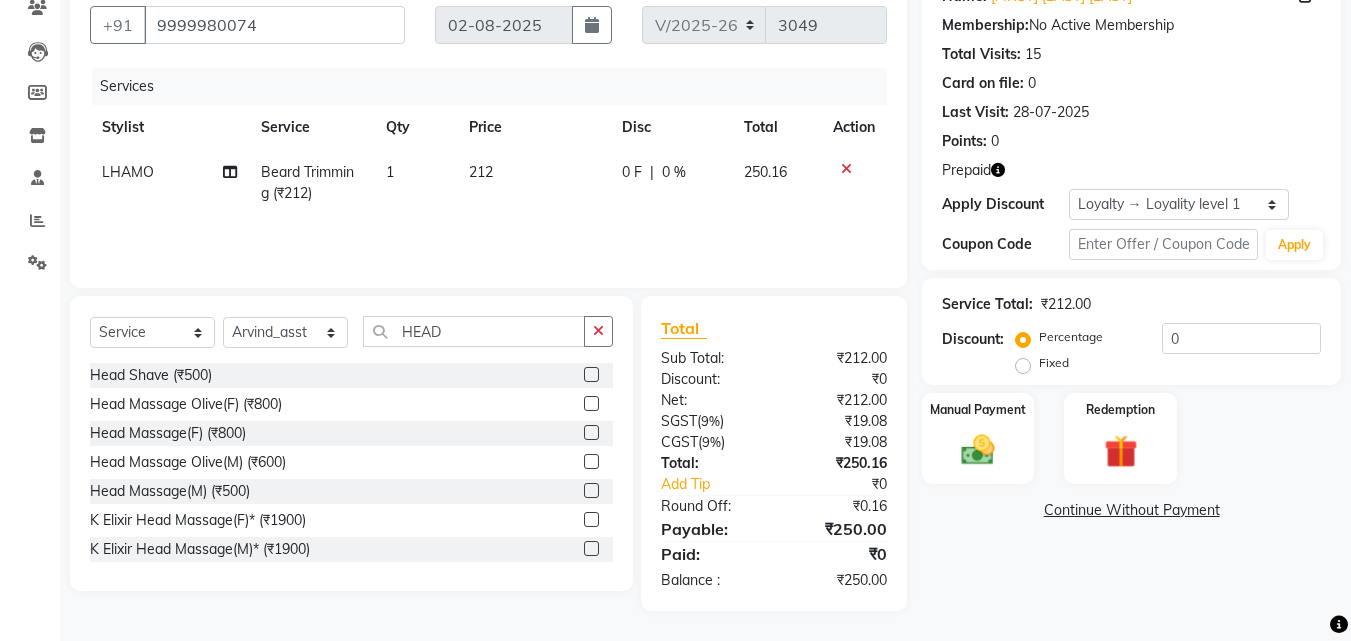 click 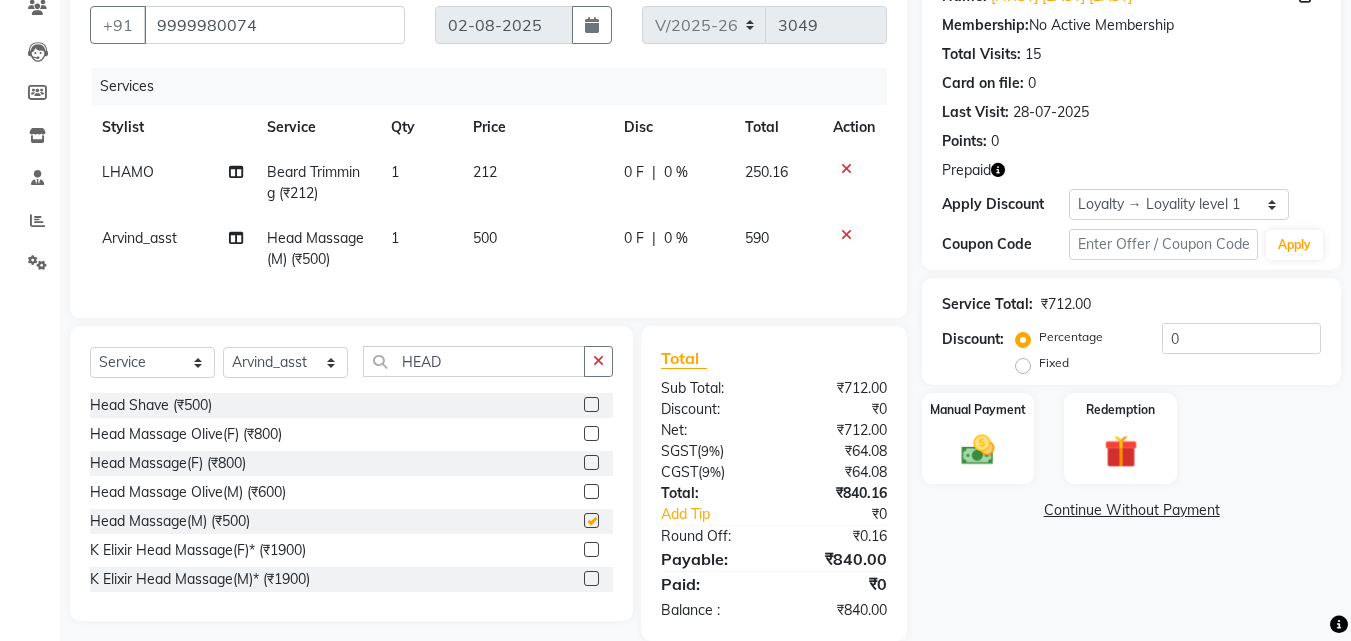 checkbox on "false" 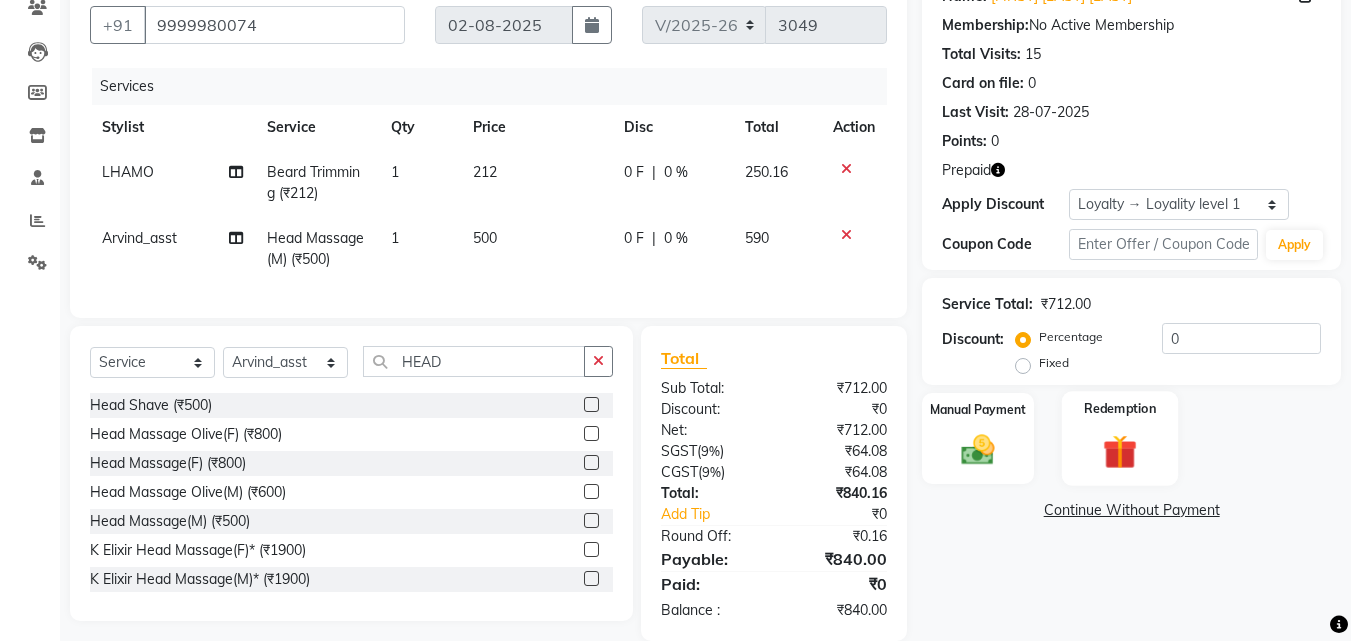 scroll, scrollTop: 225, scrollLeft: 0, axis: vertical 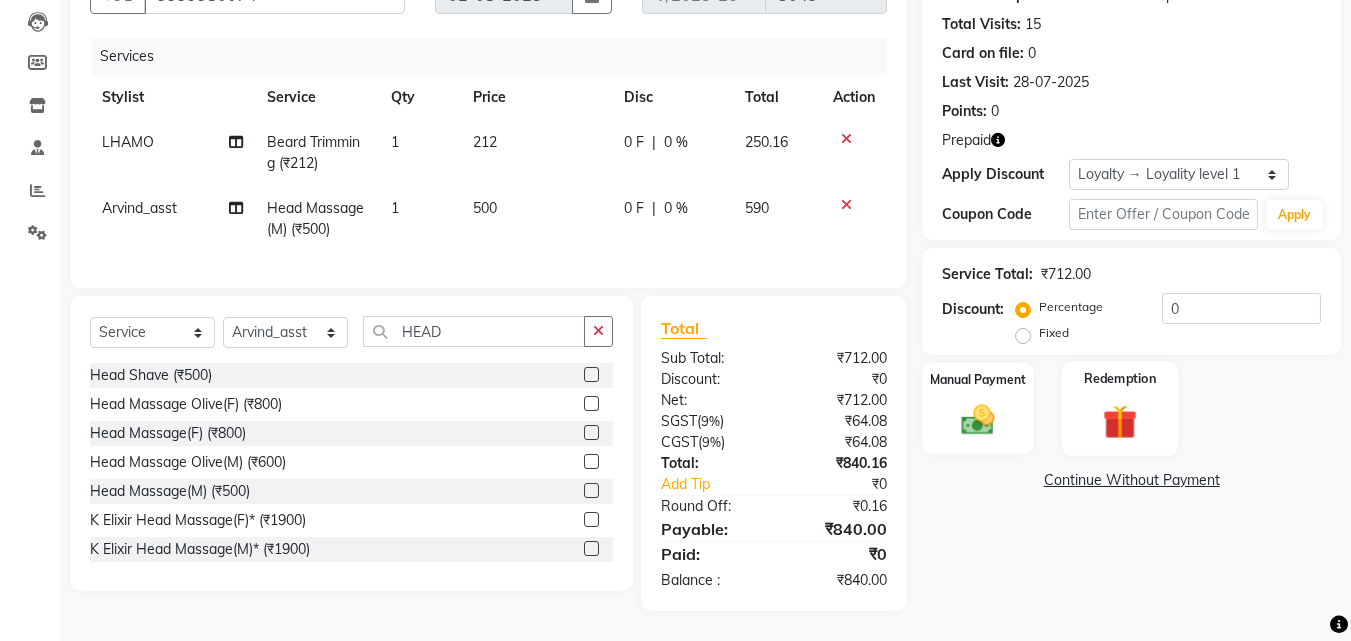 drag, startPoint x: 1127, startPoint y: 403, endPoint x: 1125, endPoint y: 392, distance: 11.18034 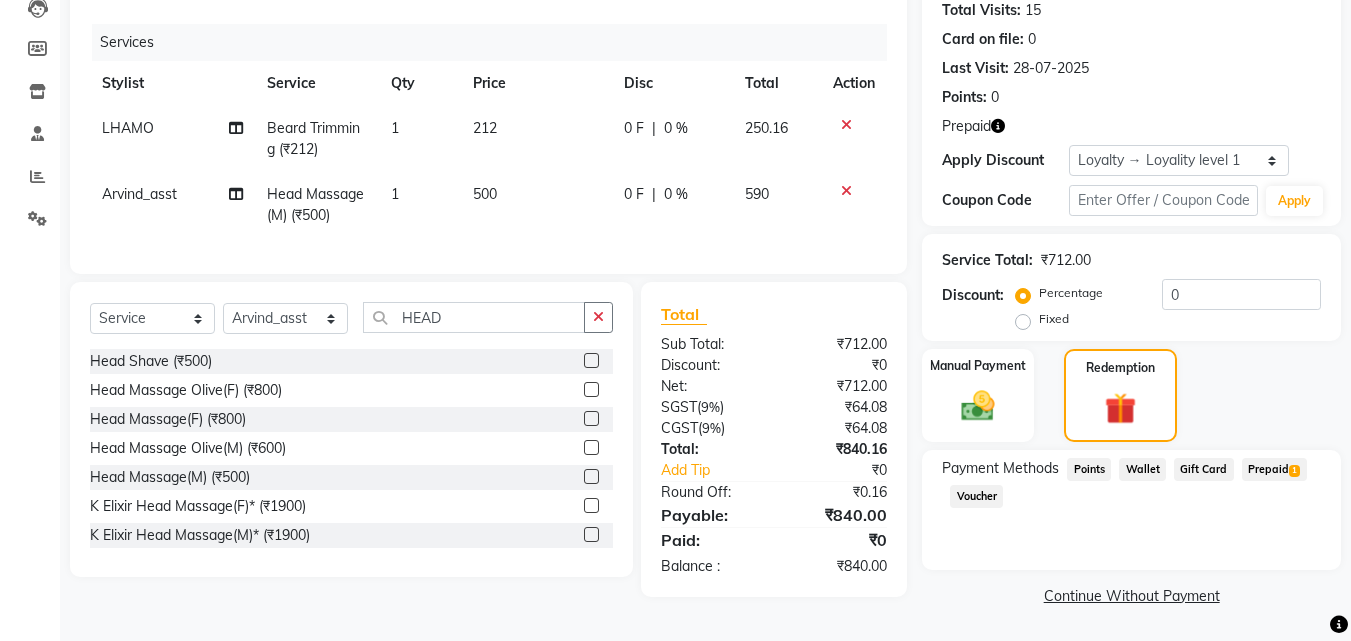 click on "Prepaid  1" 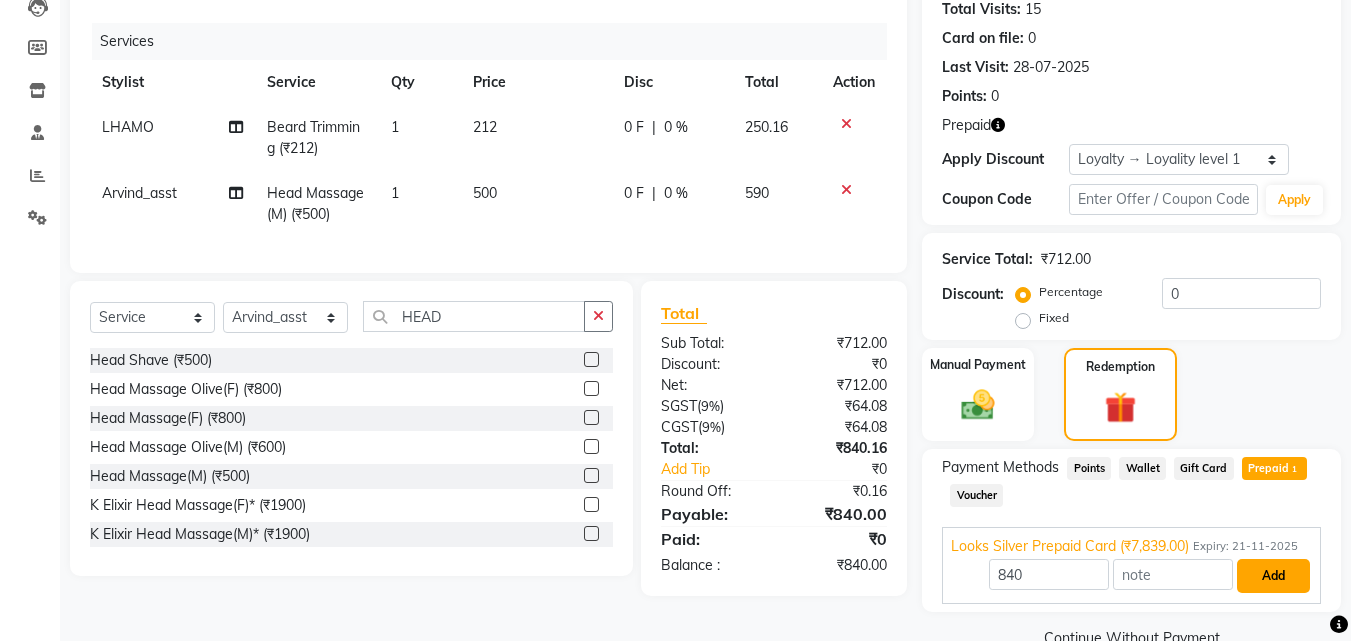 click on "Add" at bounding box center [1273, 576] 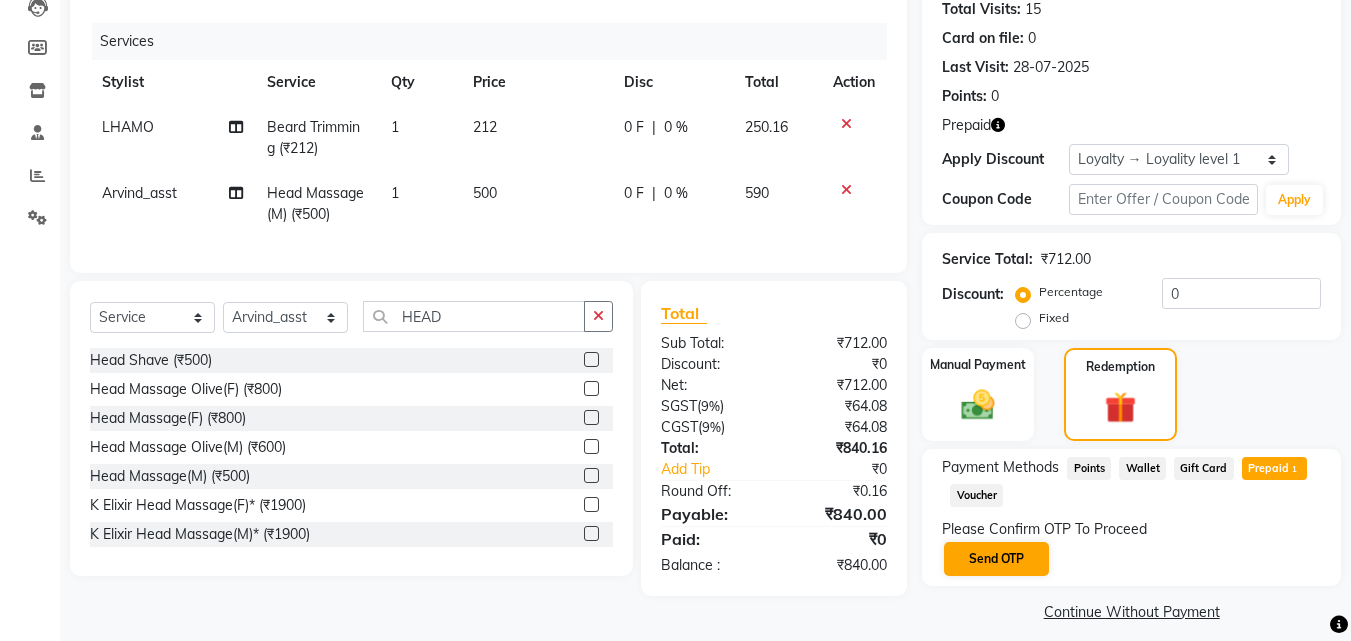 scroll, scrollTop: 241, scrollLeft: 0, axis: vertical 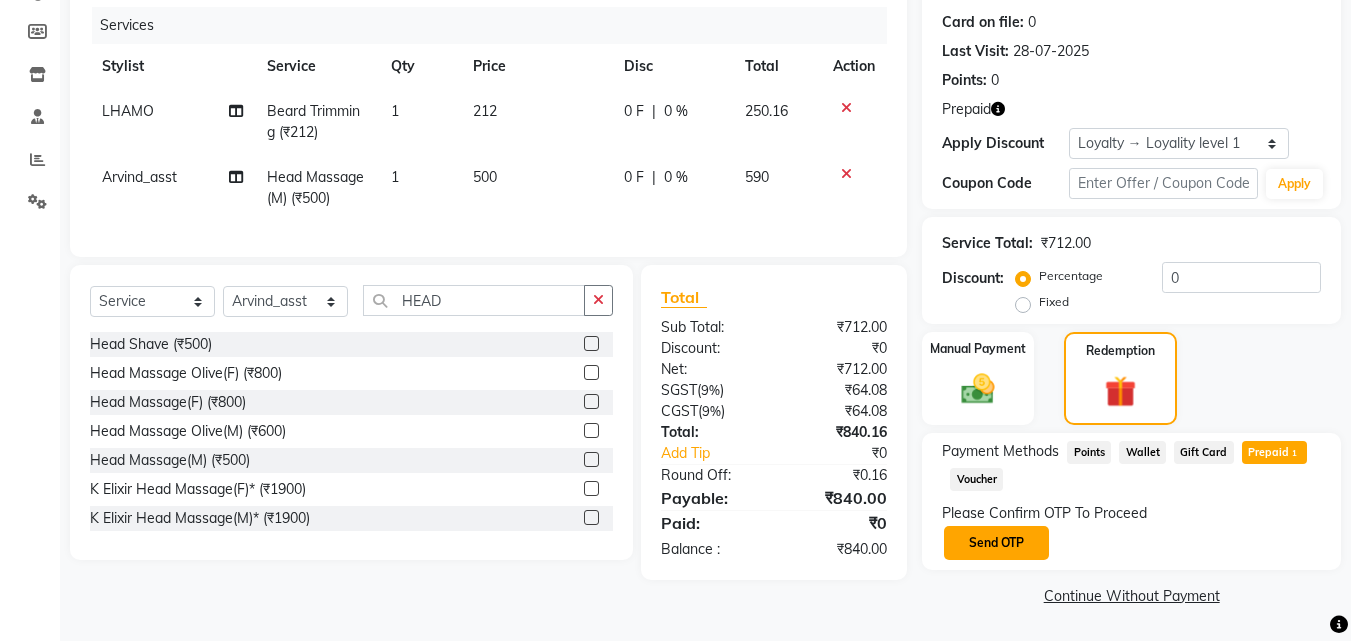 click on "Send OTP" 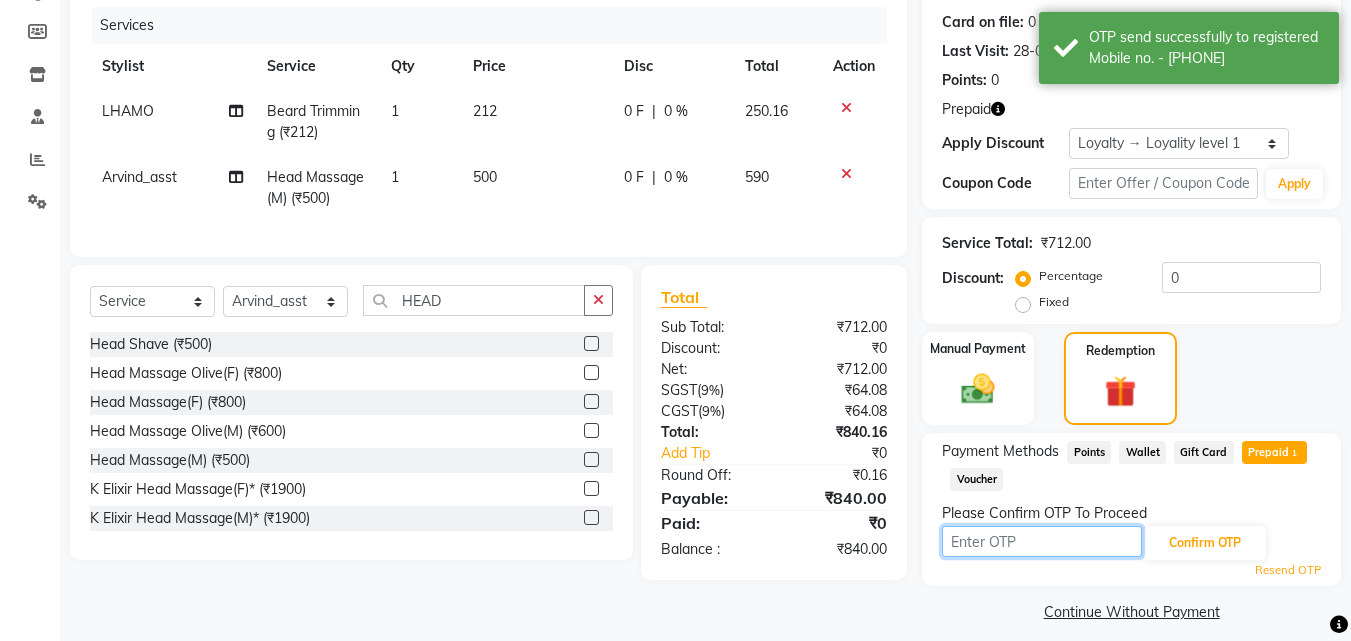 click at bounding box center [1042, 541] 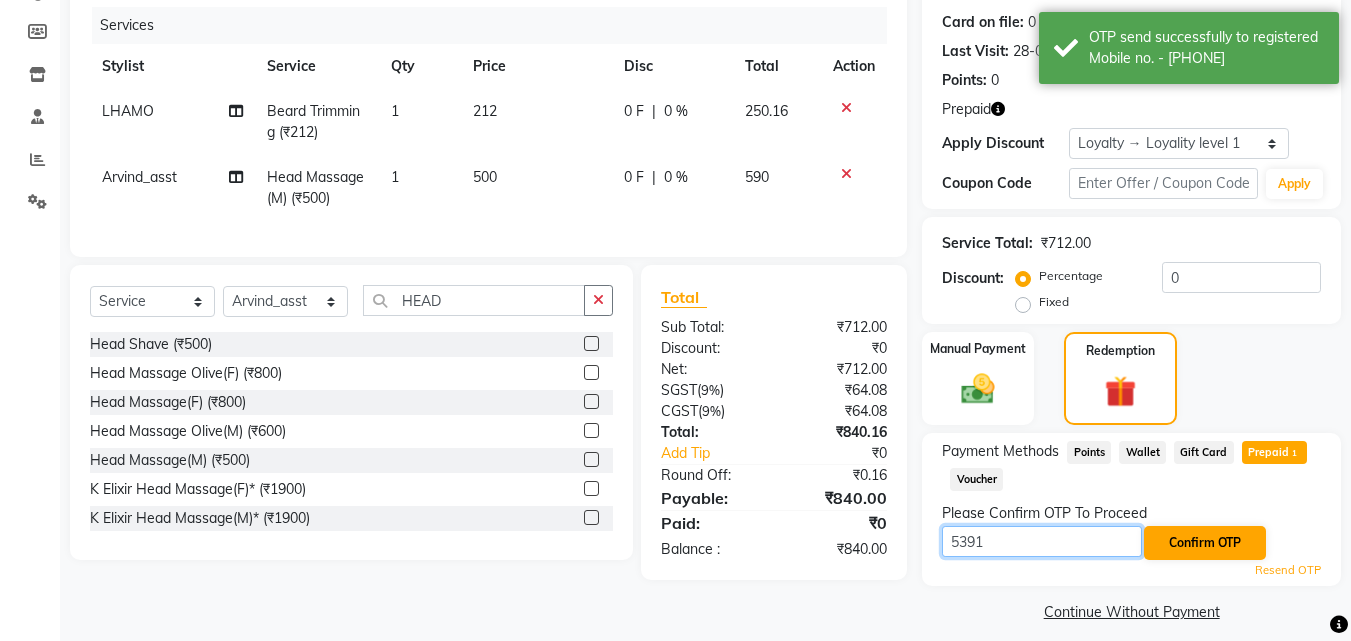 type on "5391" 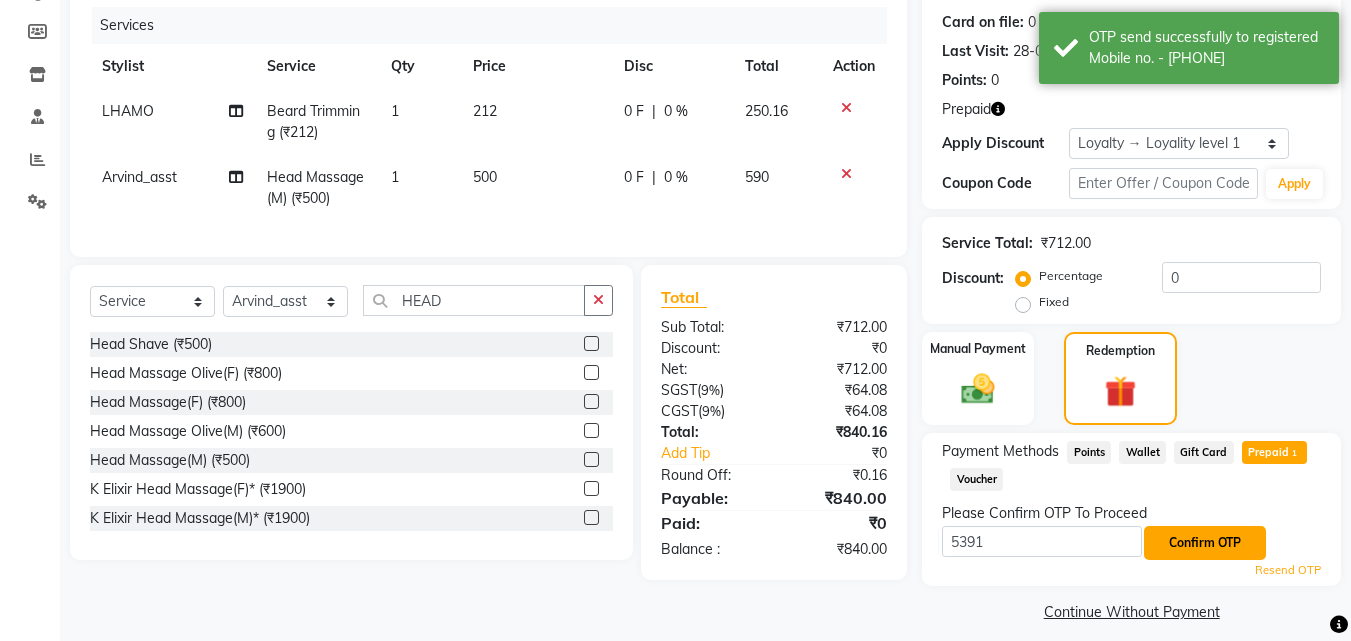 click on "Confirm OTP" 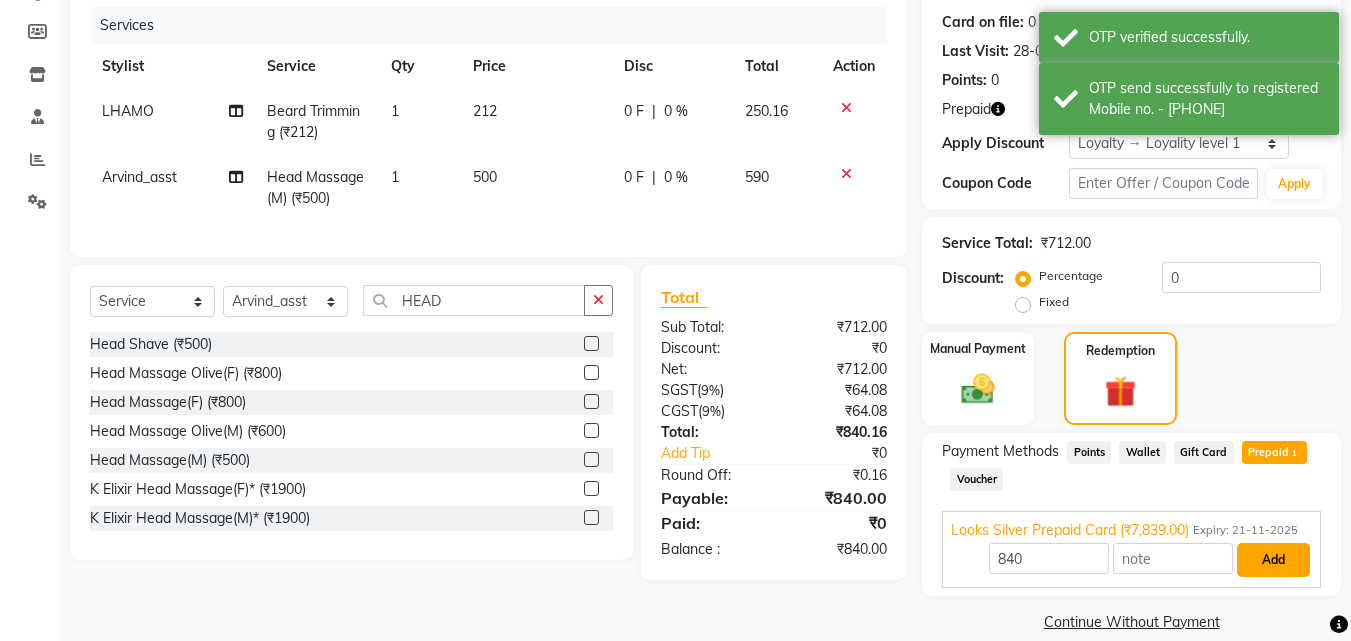 click on "Add" at bounding box center (1273, 560) 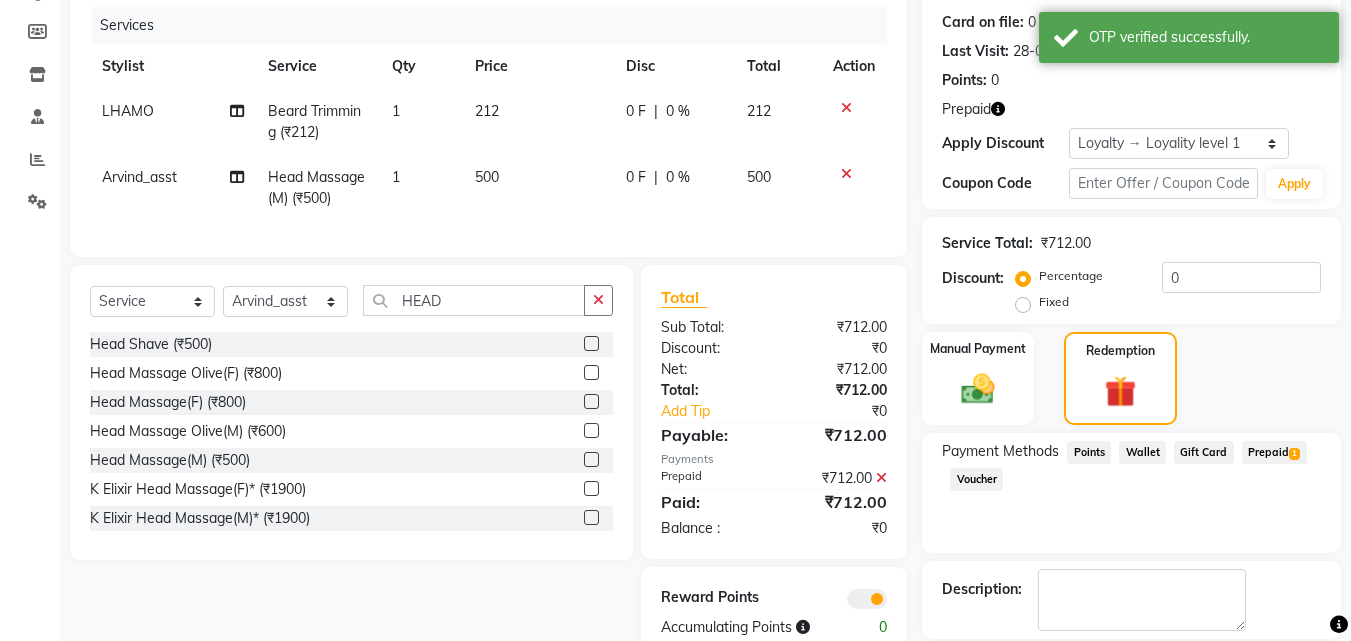 scroll, scrollTop: 337, scrollLeft: 0, axis: vertical 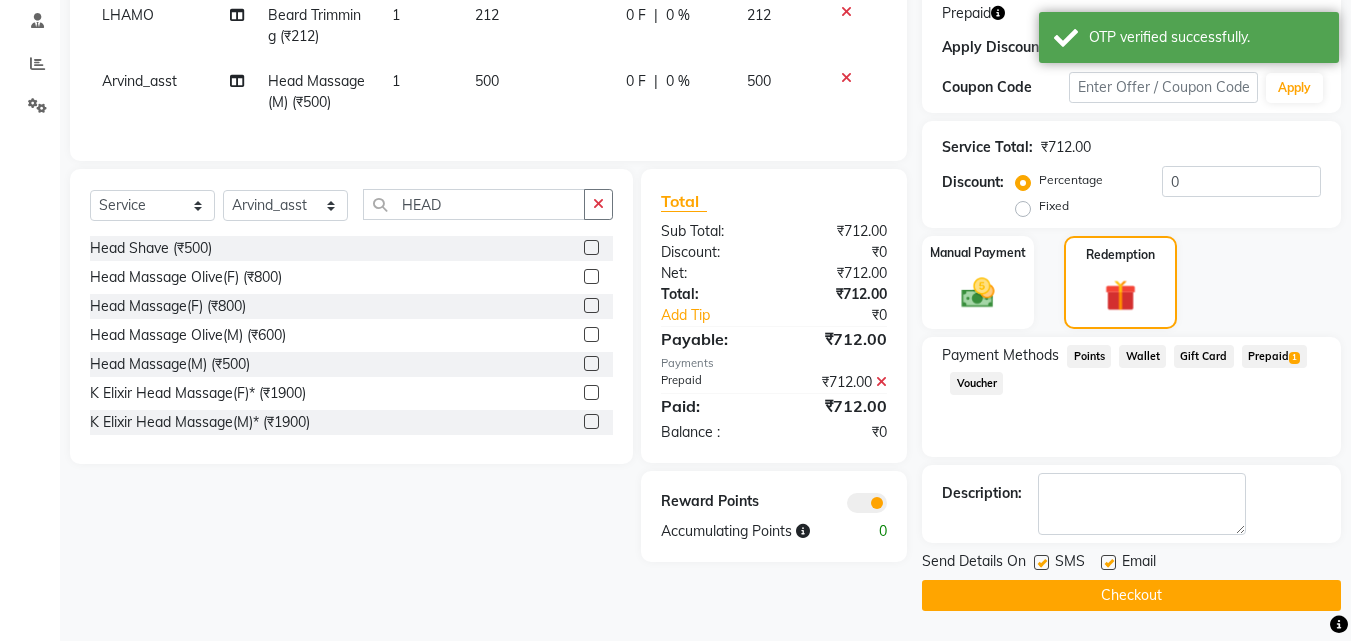 click on "Checkout" 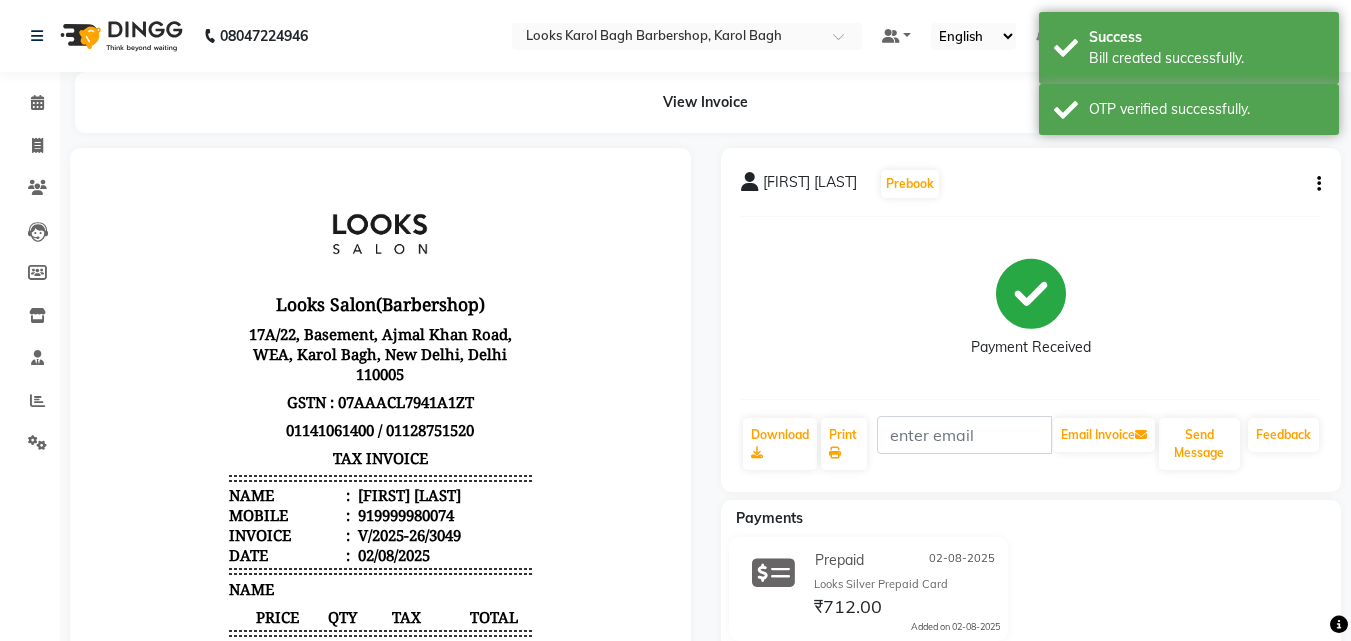 scroll, scrollTop: 0, scrollLeft: 0, axis: both 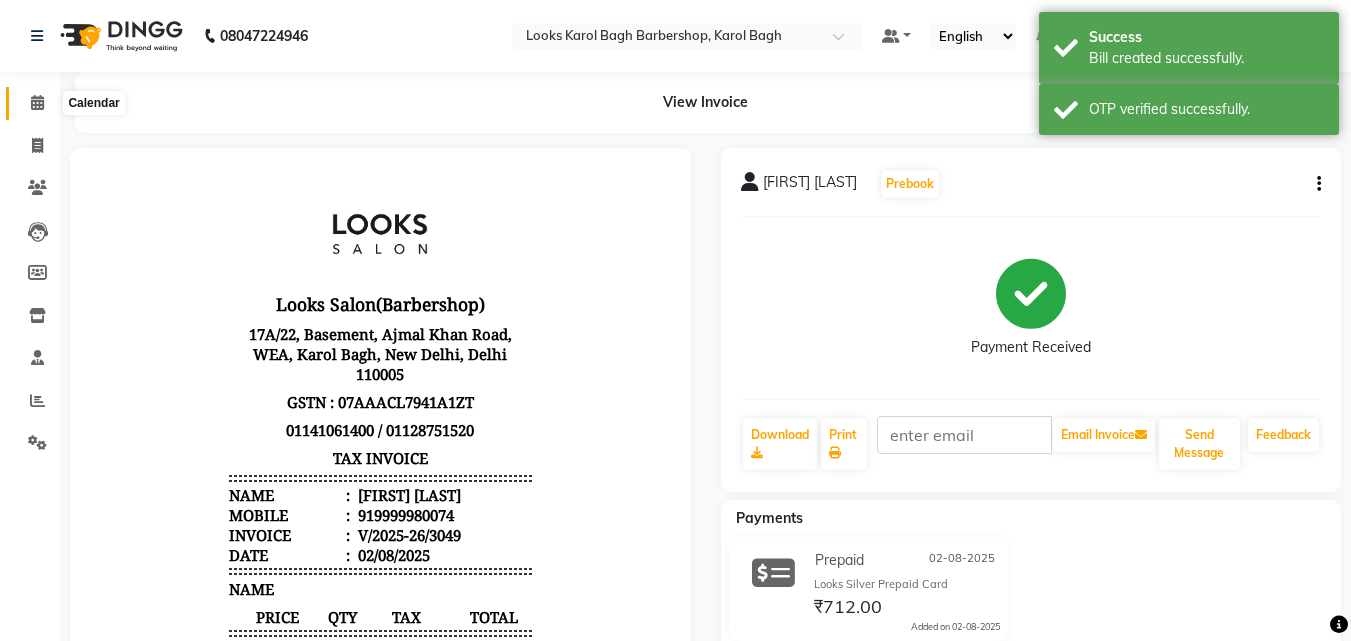 click 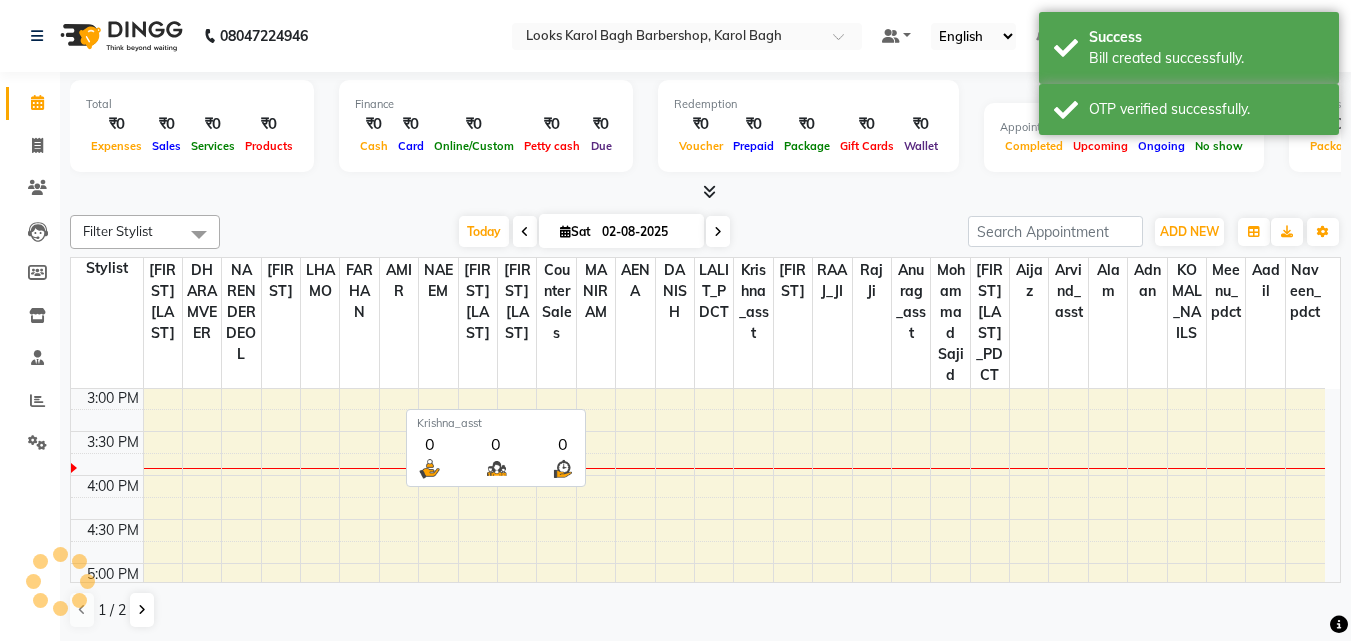 scroll, scrollTop: 0, scrollLeft: 0, axis: both 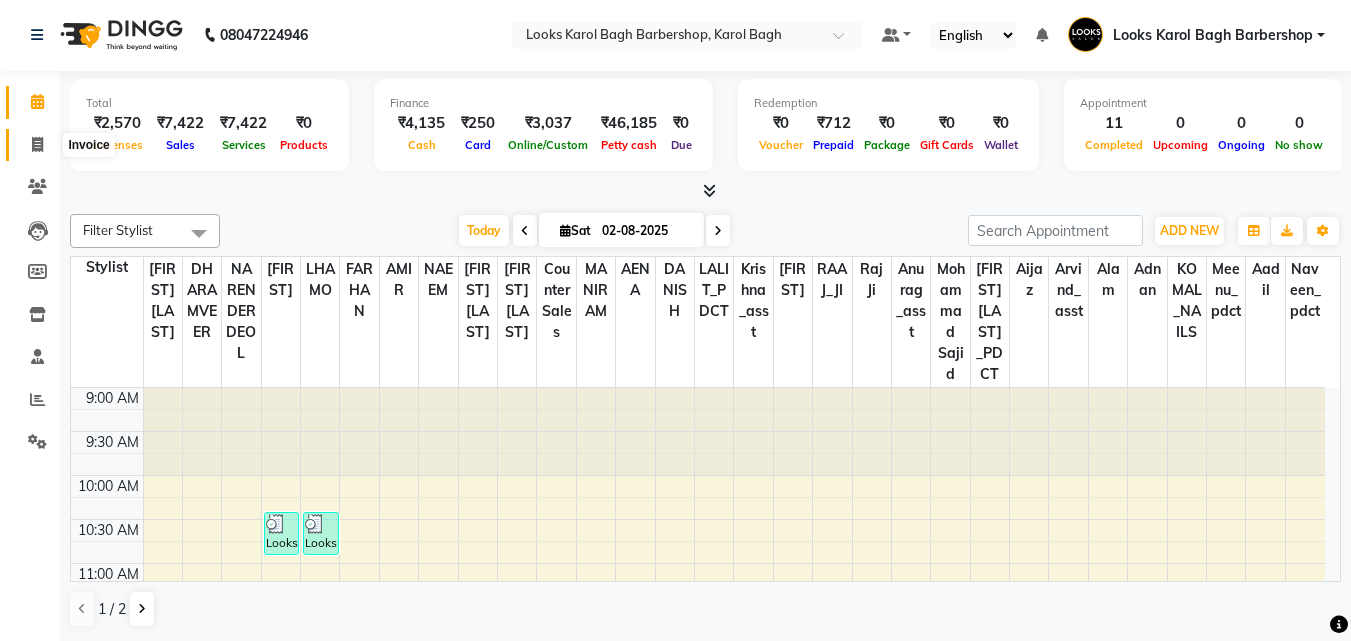 click 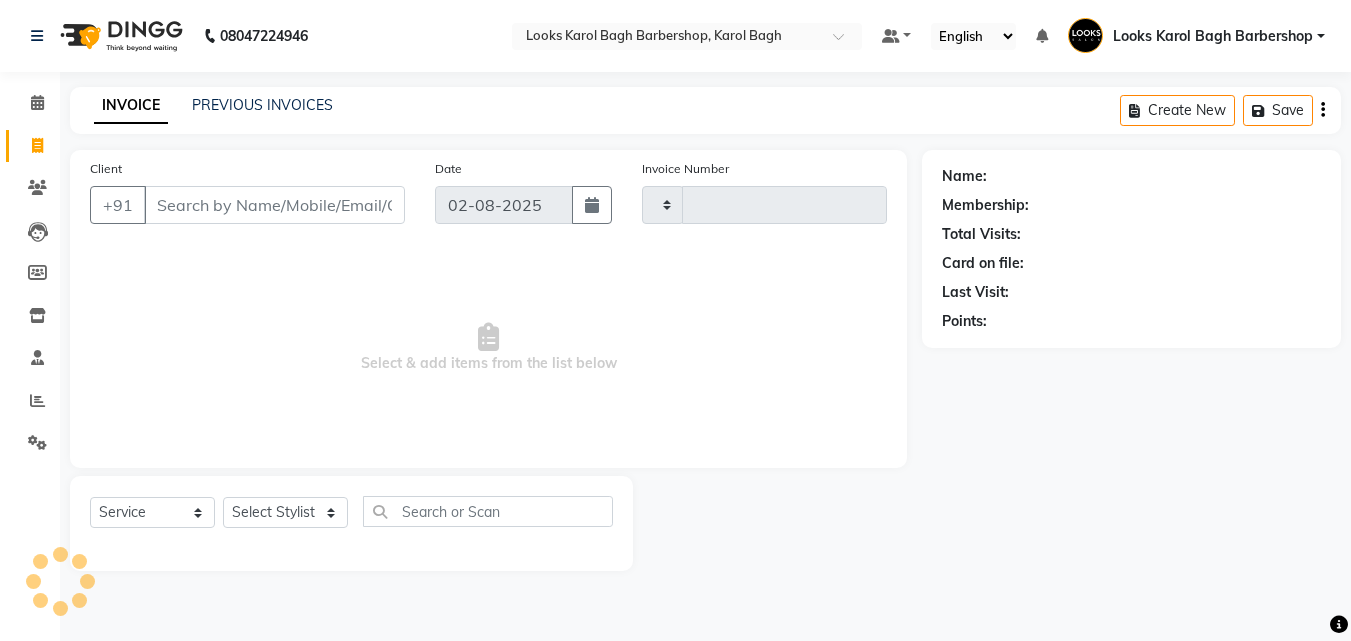 scroll, scrollTop: 0, scrollLeft: 0, axis: both 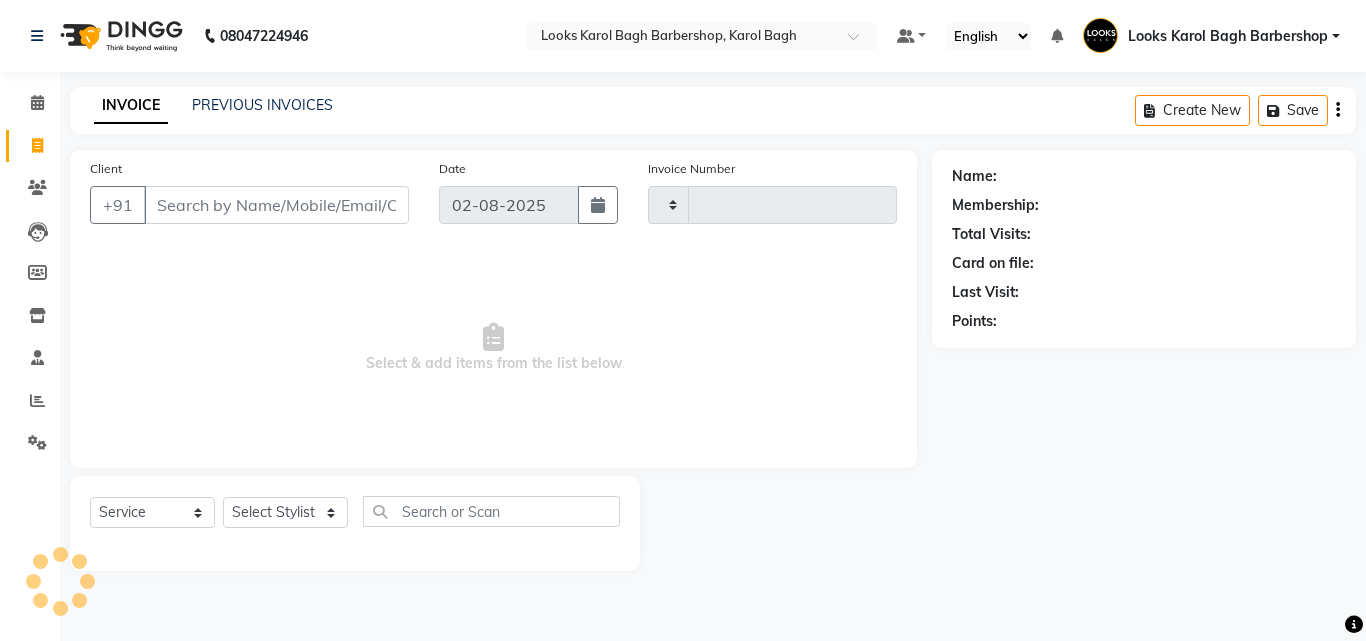 type on "3050" 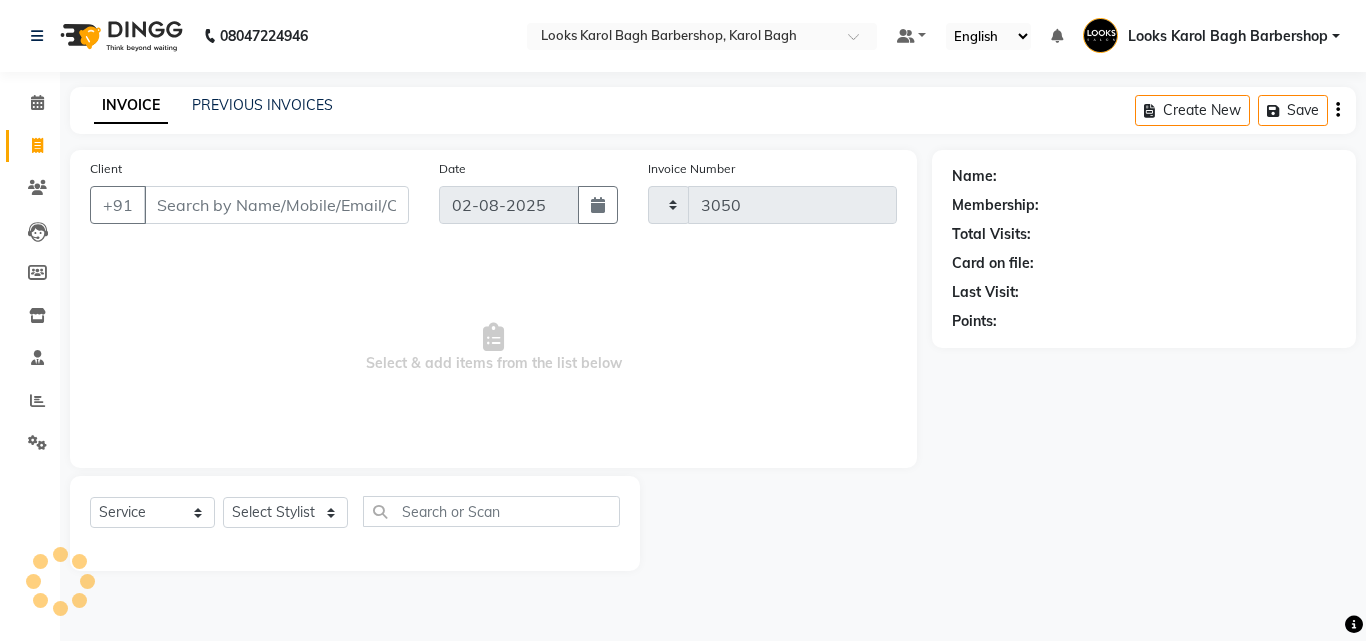 select on "4323" 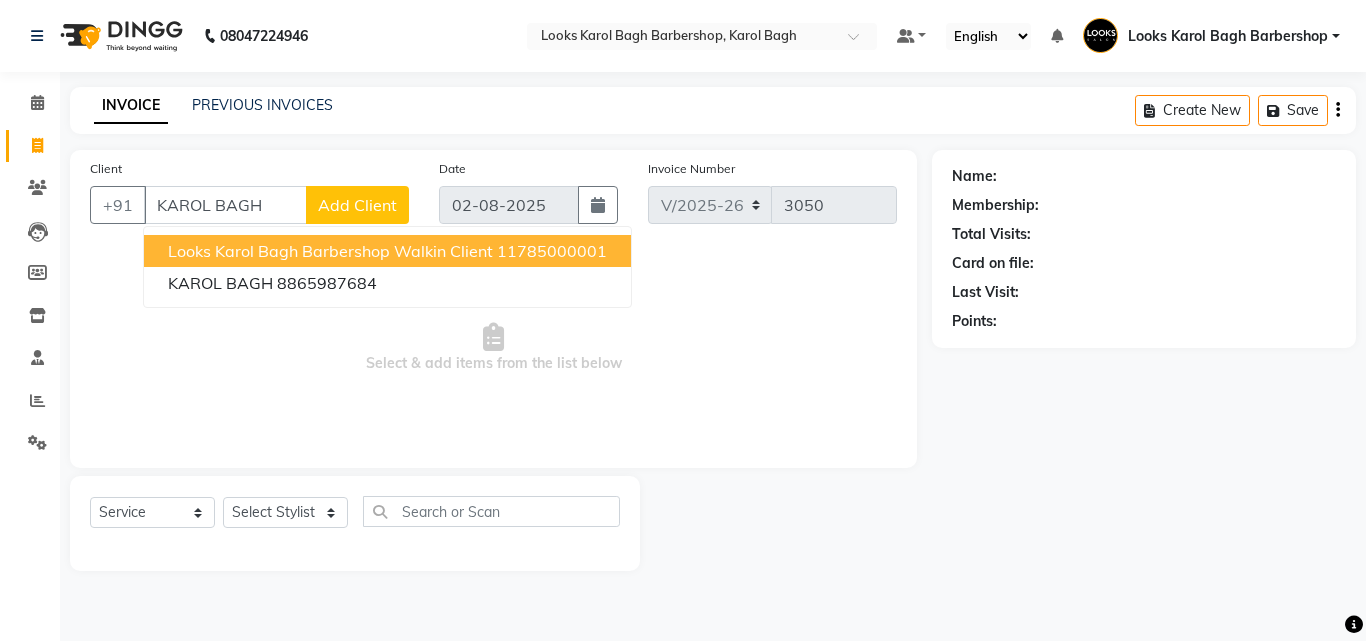 click on "Looks Karol Bagh Barbershop Walkin Client" at bounding box center [330, 251] 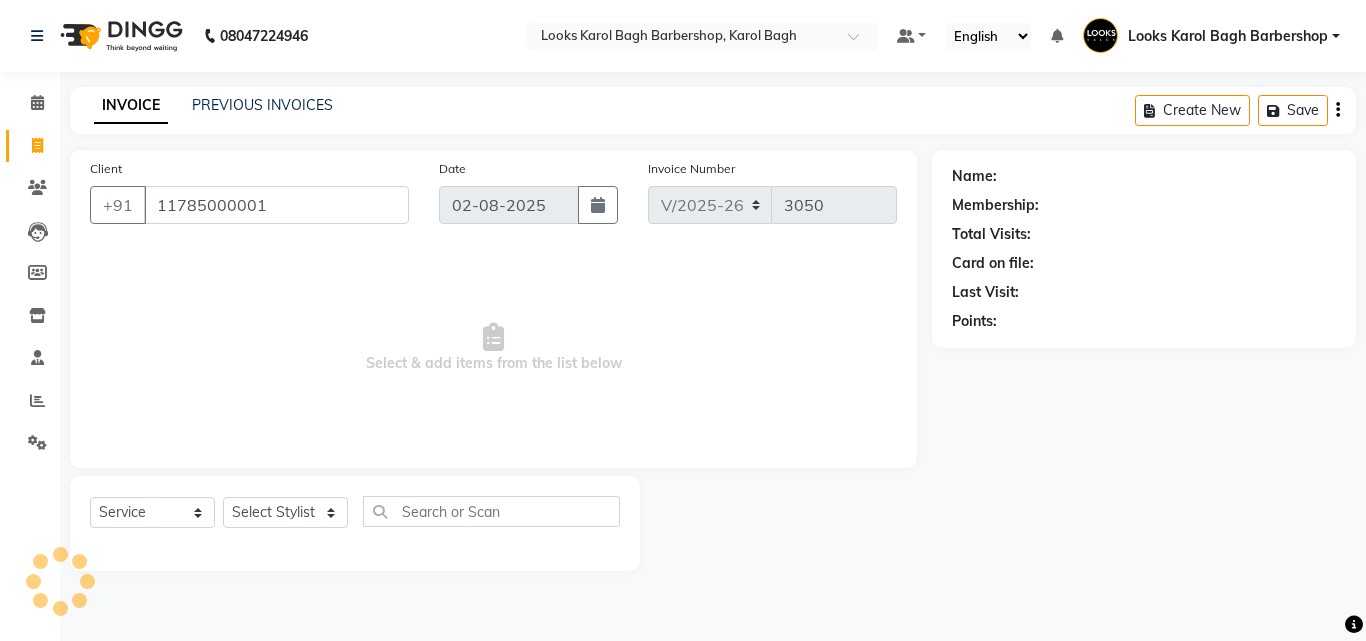 type on "11785000001" 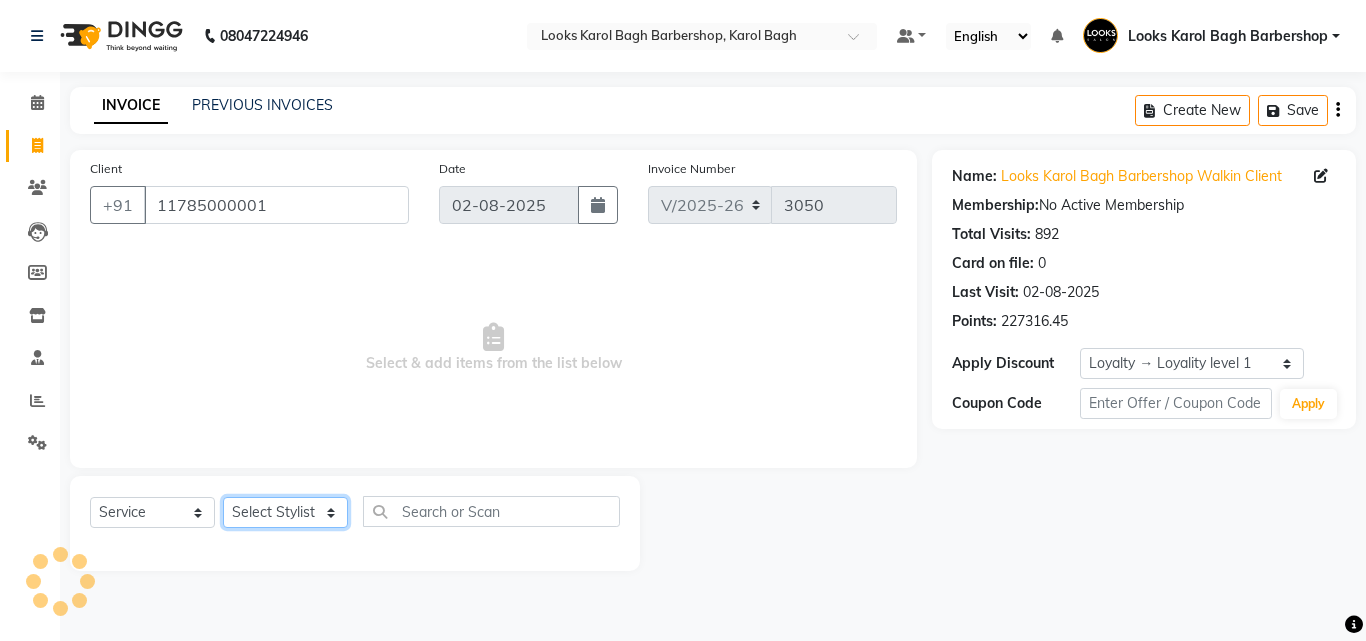 click on "Select Stylist Aadil Adnan AENA Aijaz Alam Amazon_Kart AMIR  Anurag _asst Arvind_asst BIJENDER  Counter Sales DANISH DHARAMVEER Eshan FARHAN KARAN RAI  KOMAL_NAILS Krishna_asst LALIT_PDCT LHAMO Looks_Female_Section Looks_H.O_Store Looks Karol Bagh Barbershop Looks_Kart MANIRAM Meenu_pdct Mohammad Sajid NAEEM  NARENDER DEOL  Naveen_pdct Prabhakar Kumar_PDCT RAAJ GUPTA RAAJ_JI raj ji RAM MURTI NARYAL ROHIT  Rohit Seth Rohit Thakur SACHIN sahil Shabina Shakir SIMRAN Sonia Sunny VIKRAM VIKRANT SINGH  Vishal_Asst YOGESH ASSISTANT" 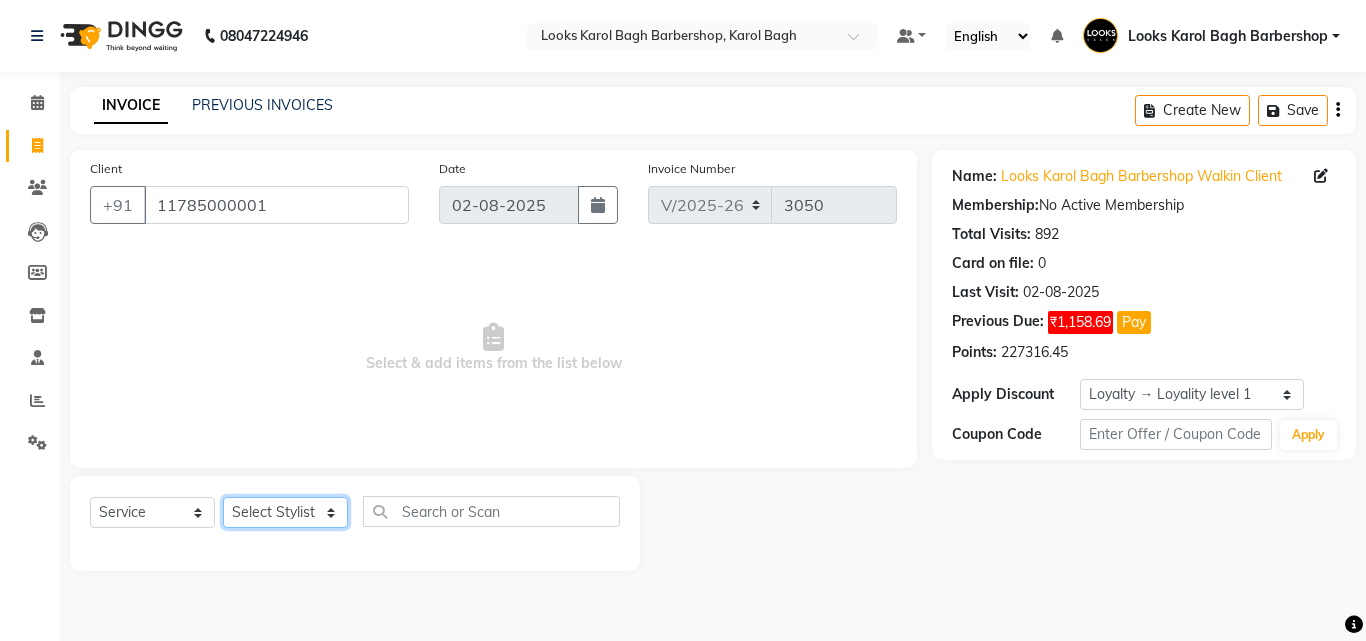 select on "23405" 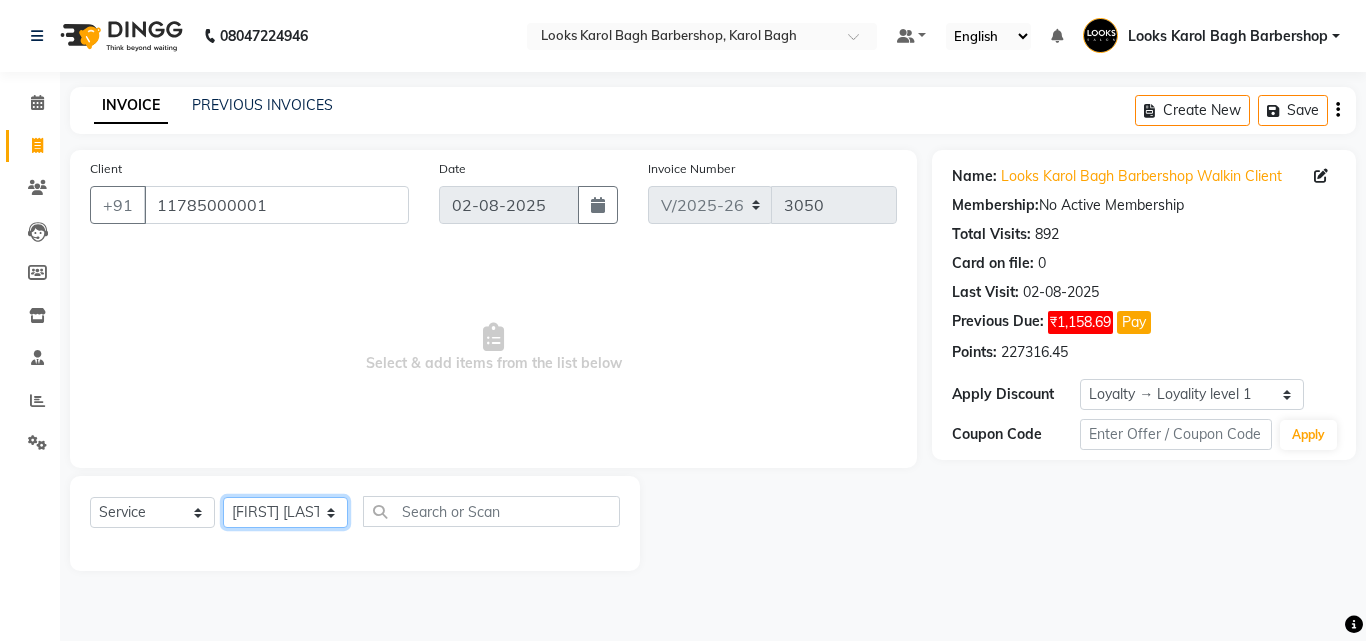 click on "Select Stylist Aadil Adnan AENA Aijaz Alam Amazon_Kart AMIR  Anurag _asst Arvind_asst BIJENDER  Counter Sales DANISH DHARAMVEER Eshan FARHAN KARAN RAI  KOMAL_NAILS Krishna_asst LALIT_PDCT LHAMO Looks_Female_Section Looks_H.O_Store Looks Karol Bagh Barbershop Looks_Kart MANIRAM Meenu_pdct Mohammad Sajid NAEEM  NARENDER DEOL  Naveen_pdct Prabhakar Kumar_PDCT RAAJ GUPTA RAAJ_JI raj ji RAM MURTI NARYAL ROHIT  Rohit Seth Rohit Thakur SACHIN sahil Shabina Shakir SIMRAN Sonia Sunny VIKRAM VIKRANT SINGH  Vishal_Asst YOGESH ASSISTANT" 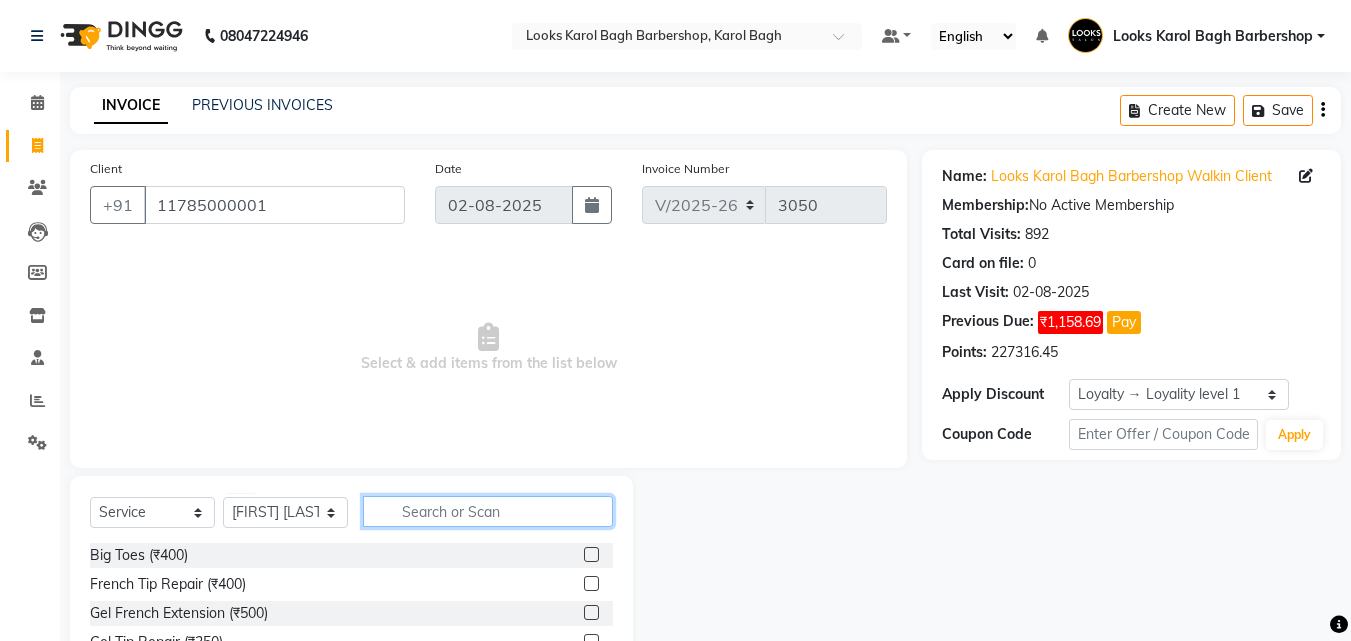 click 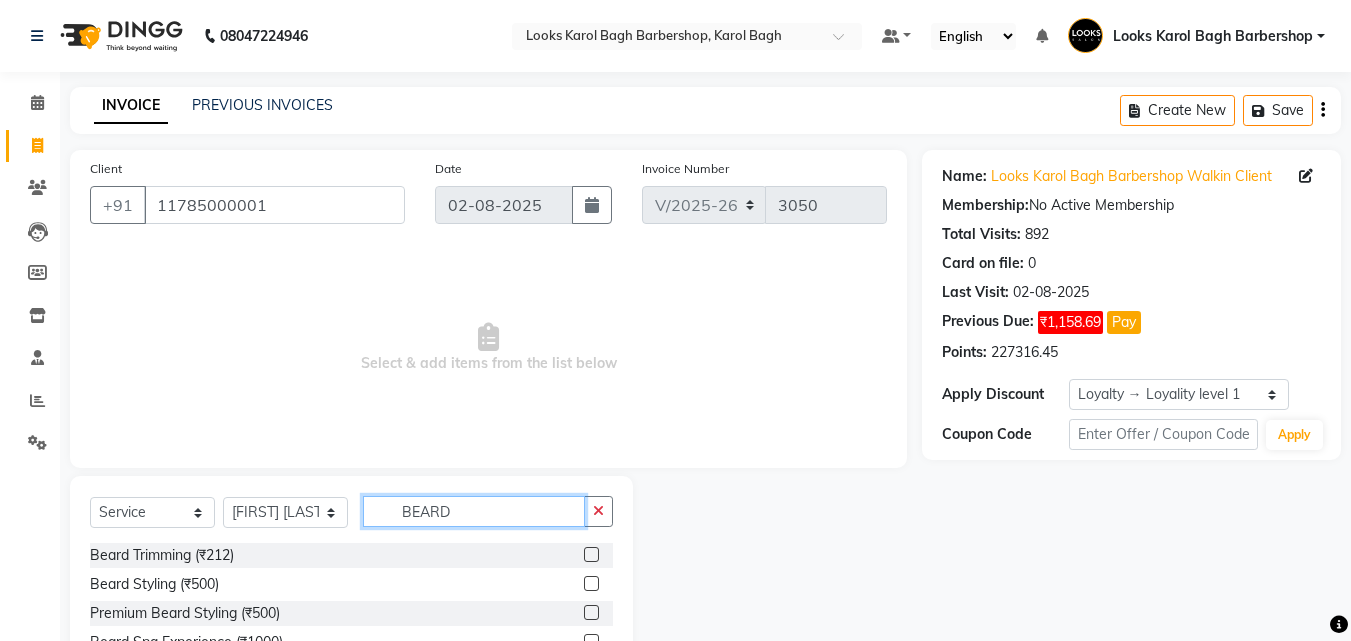 type on "BEARD" 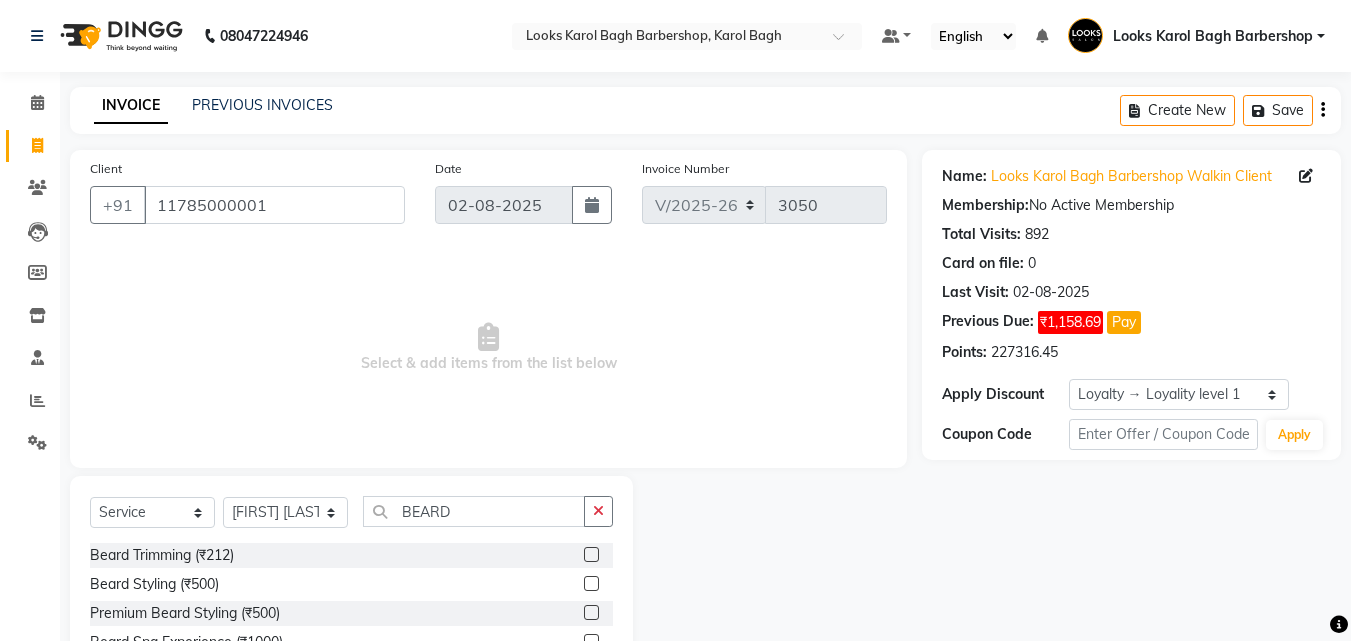 click 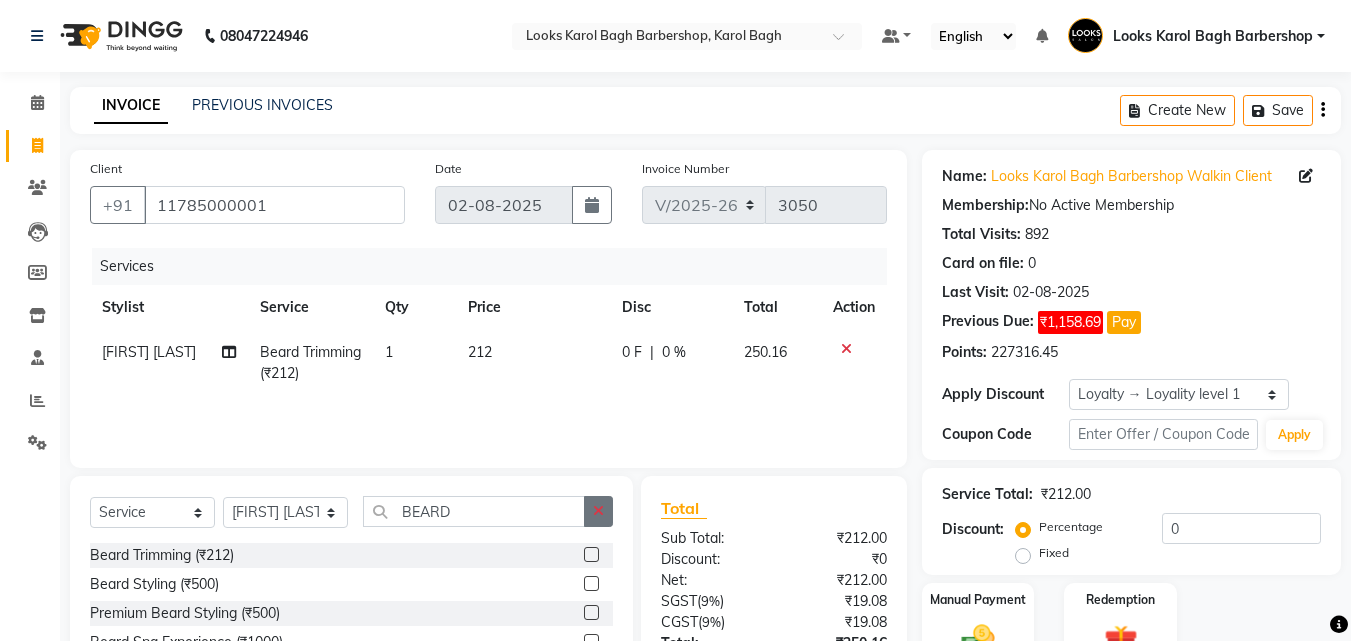 checkbox on "false" 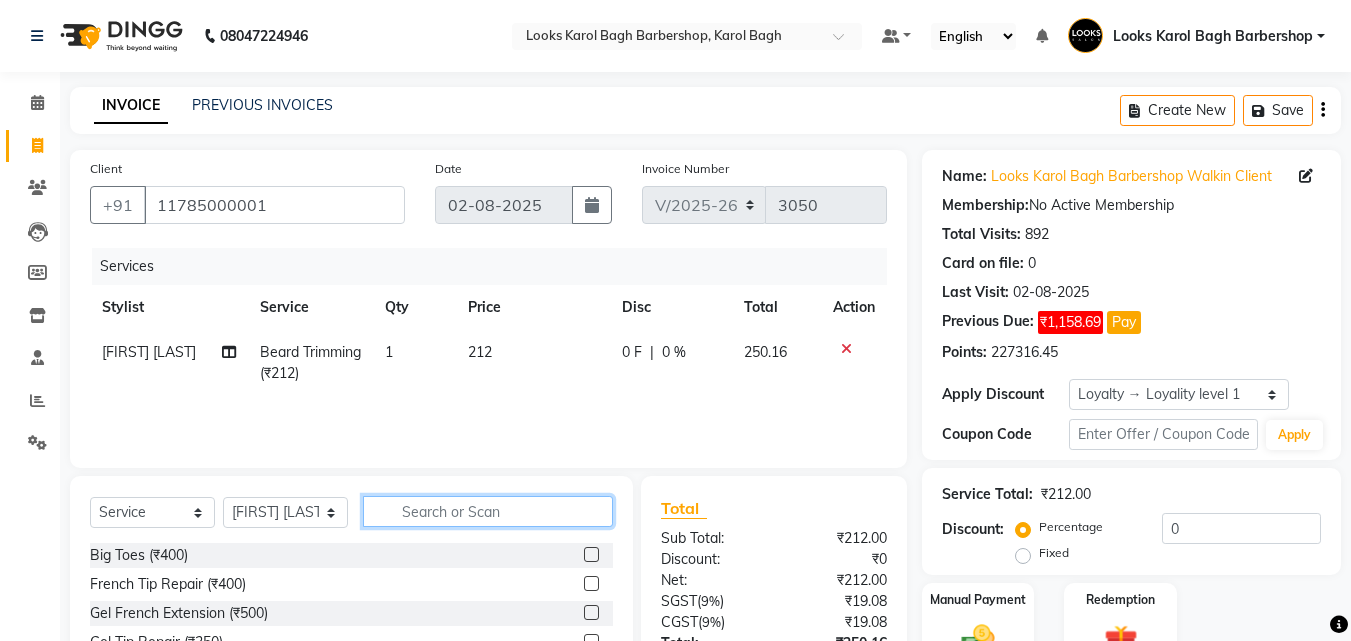 scroll, scrollTop: 180, scrollLeft: 0, axis: vertical 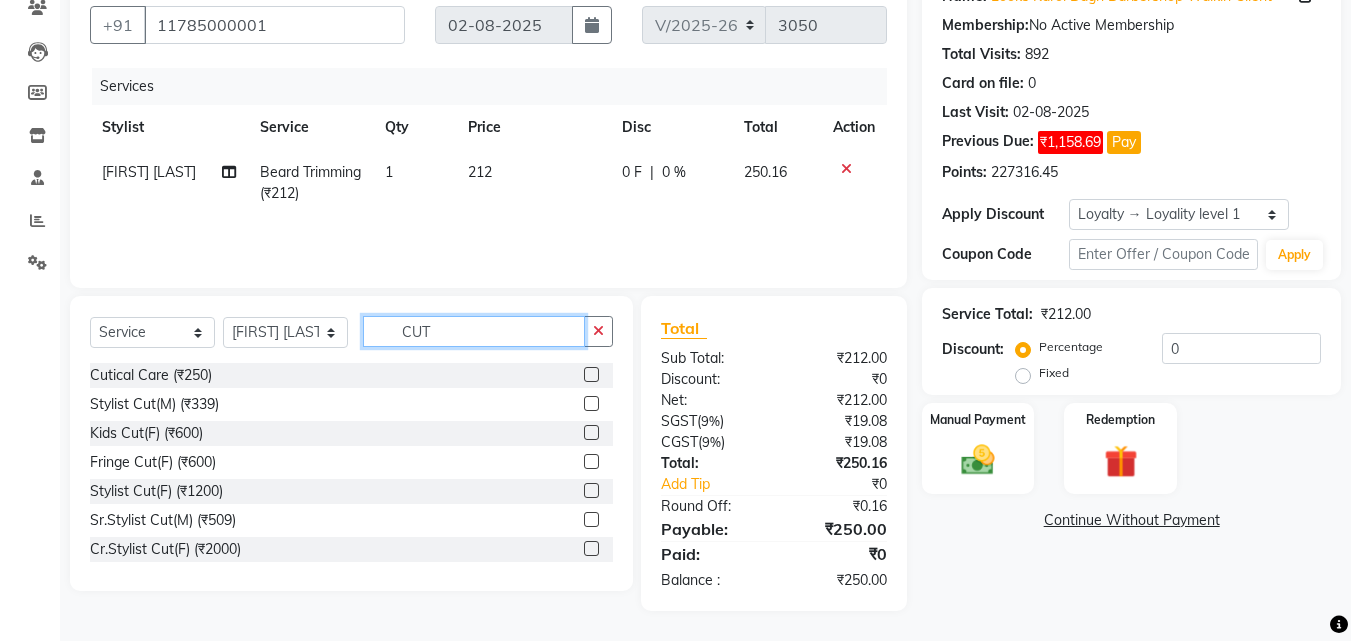 type on "CUT" 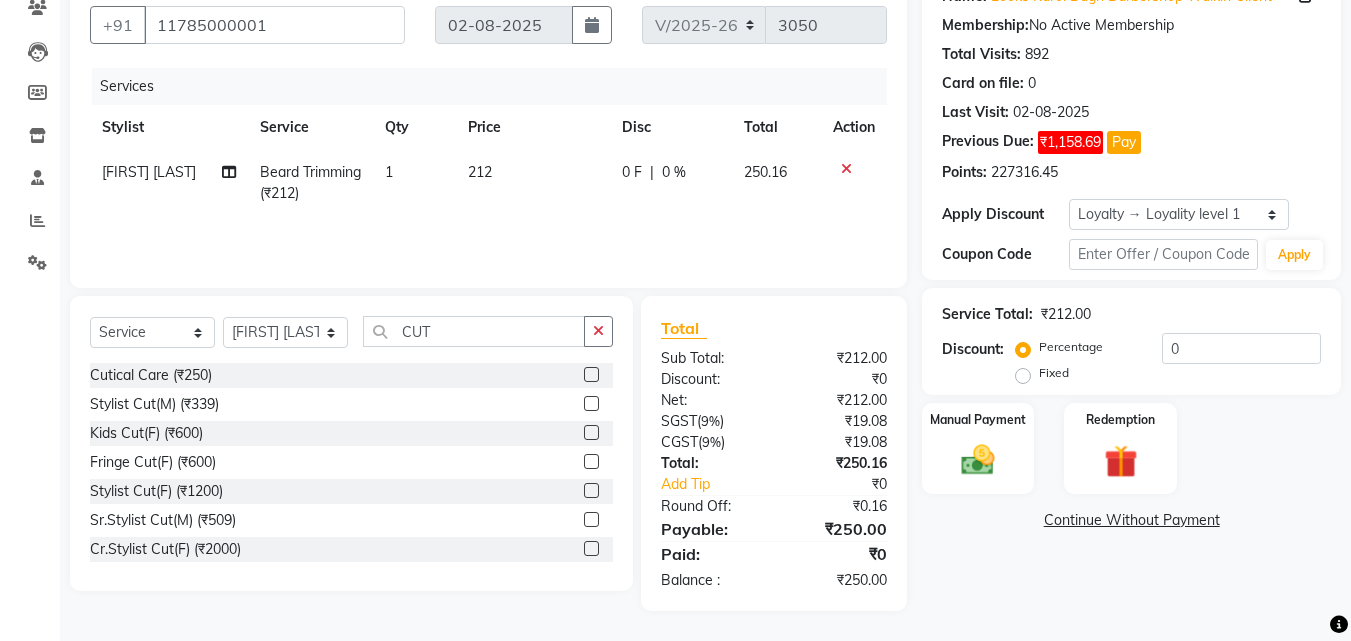 click 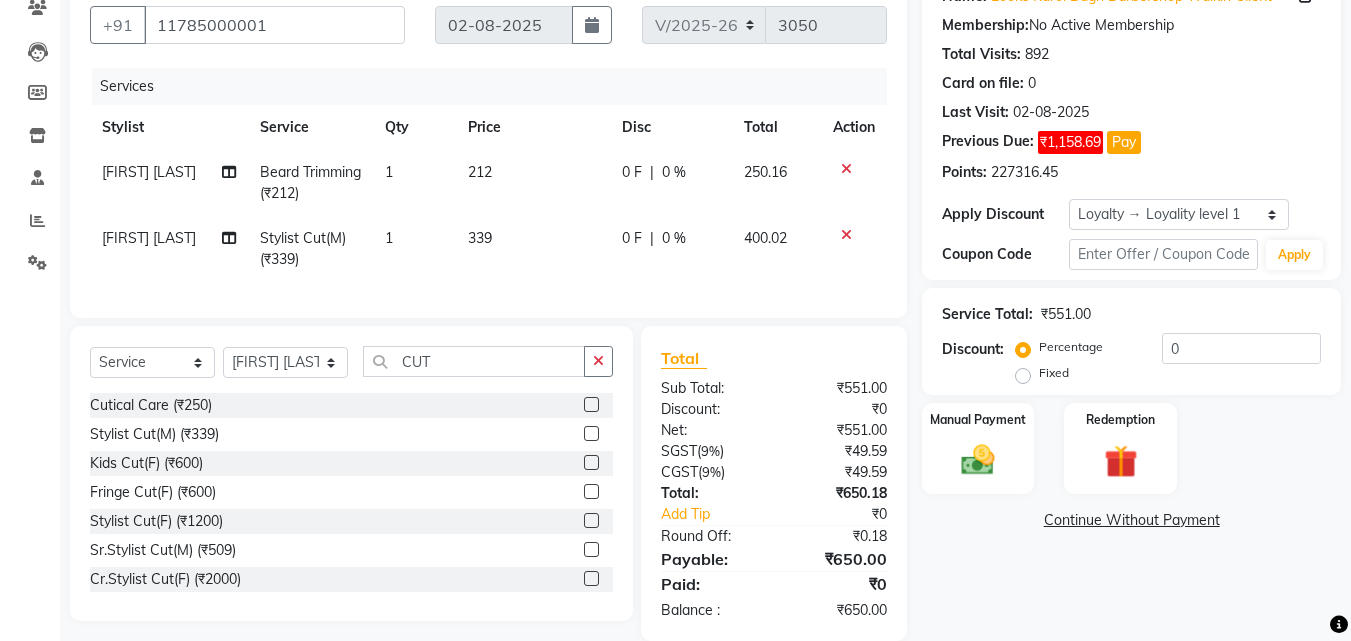click 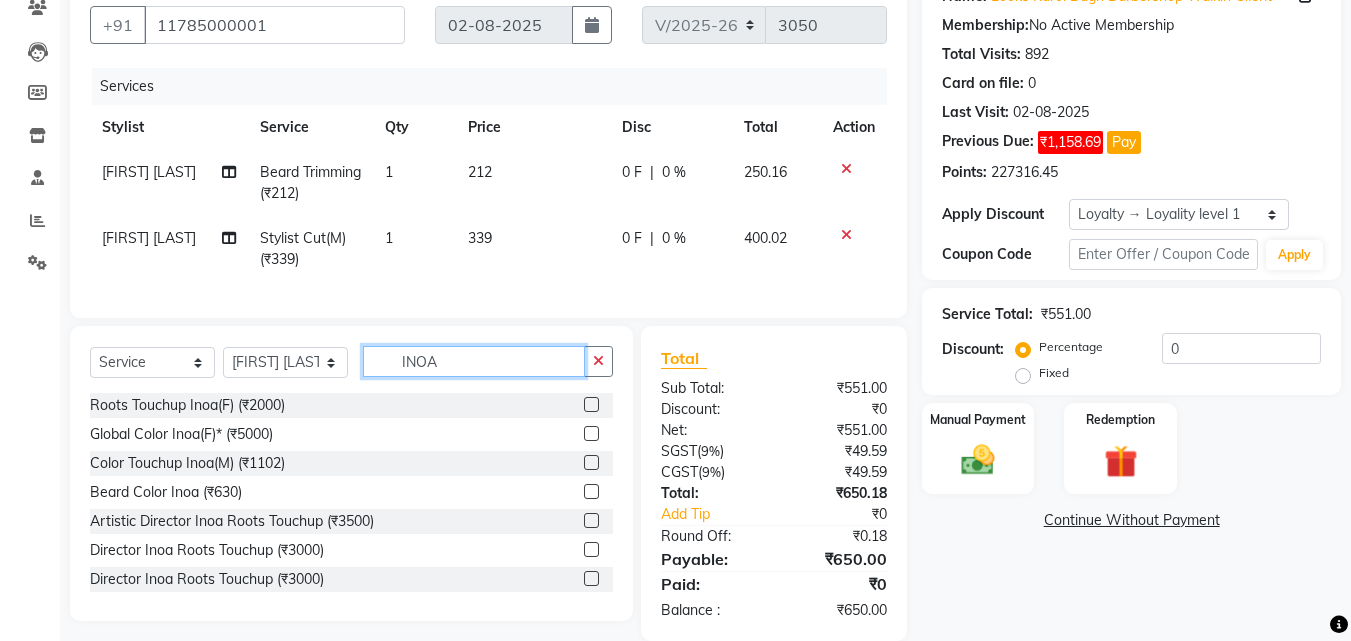 type on "INOA" 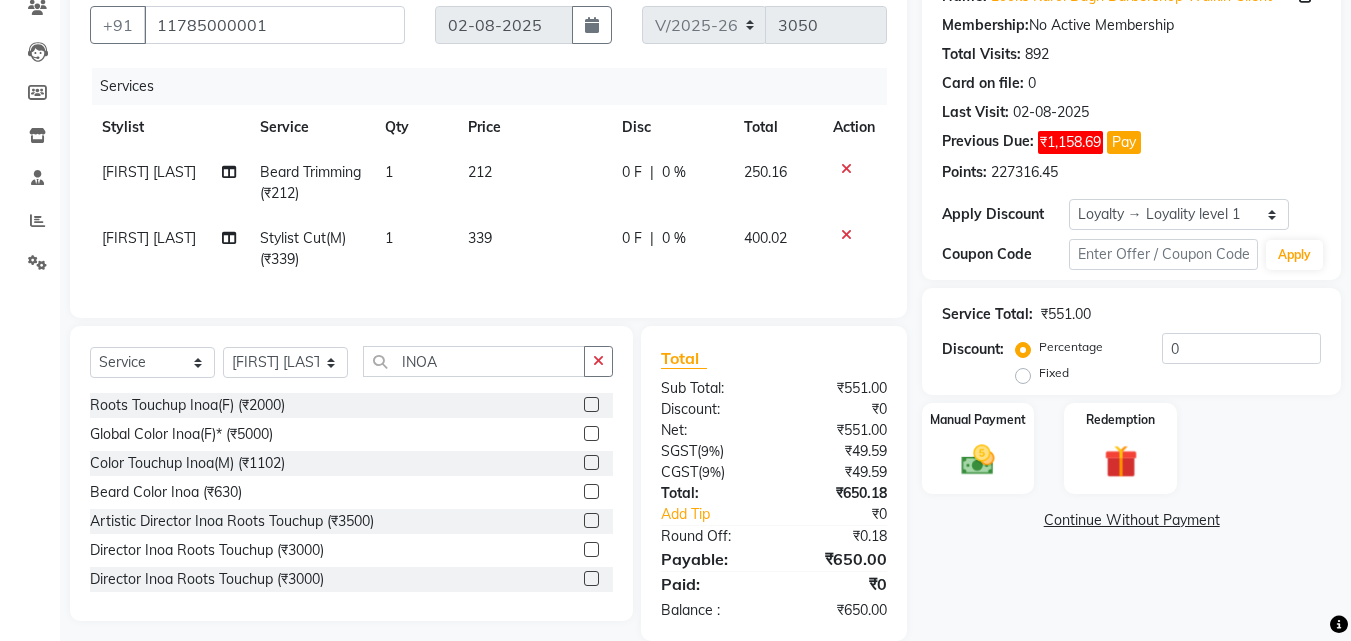 click 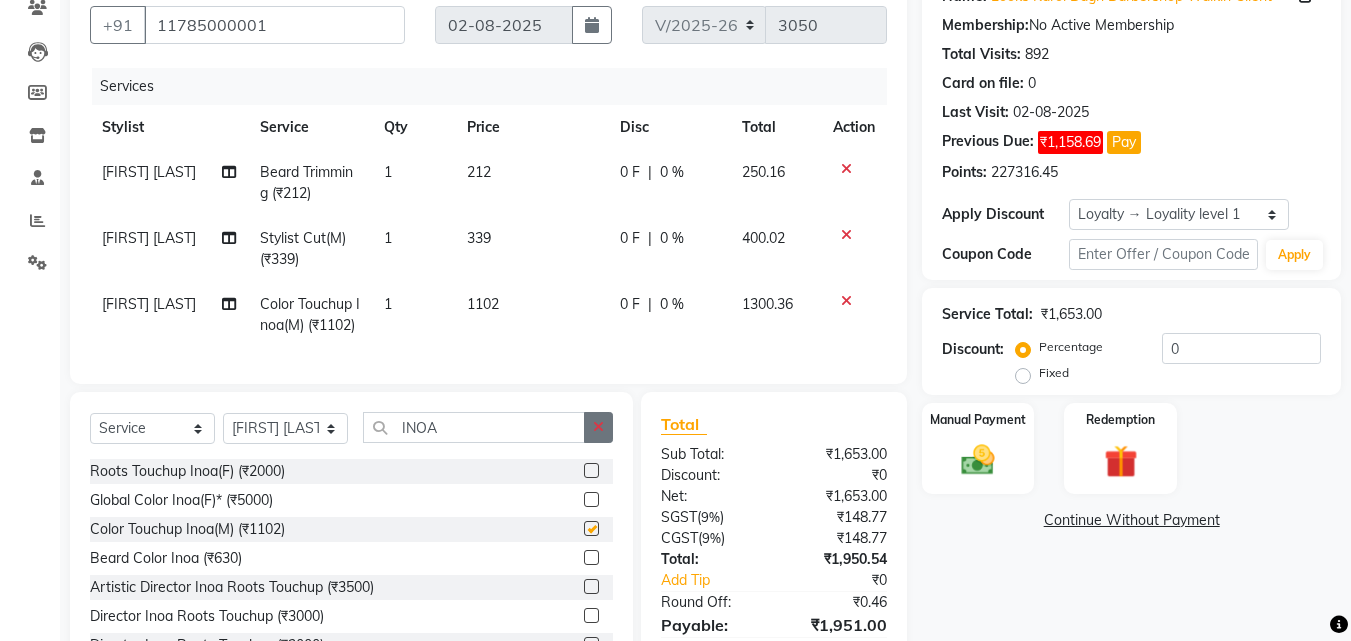 checkbox on "false" 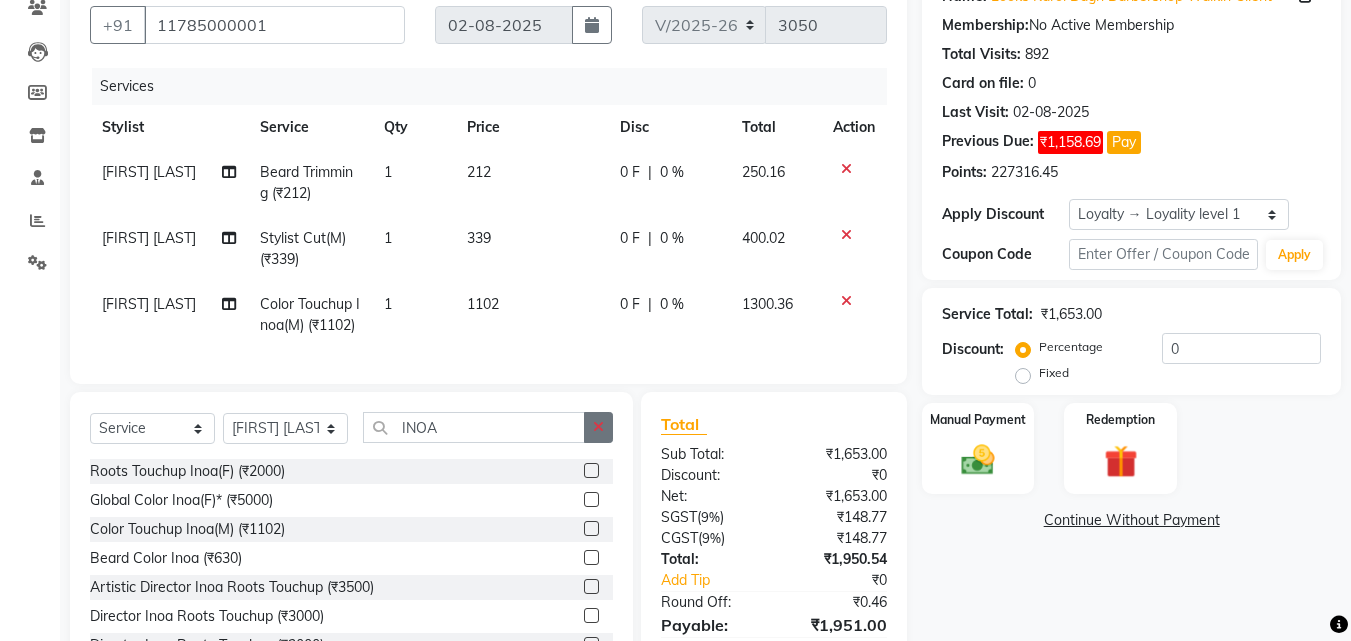 click 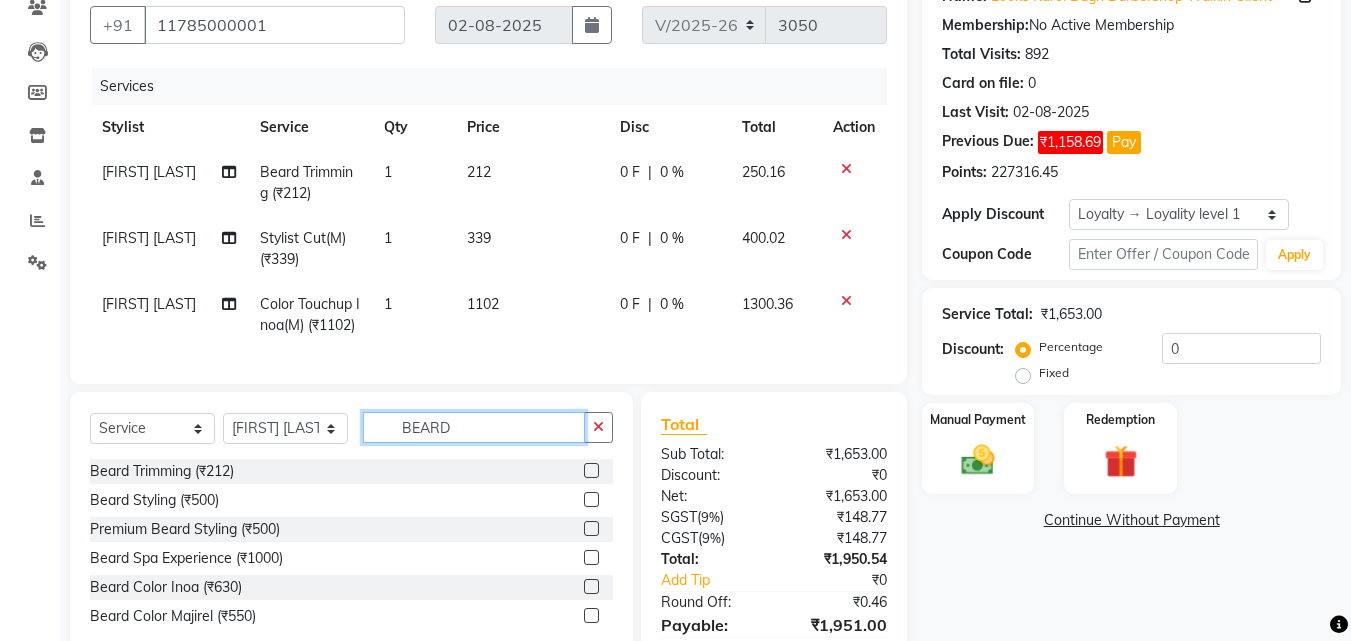 scroll, scrollTop: 312, scrollLeft: 0, axis: vertical 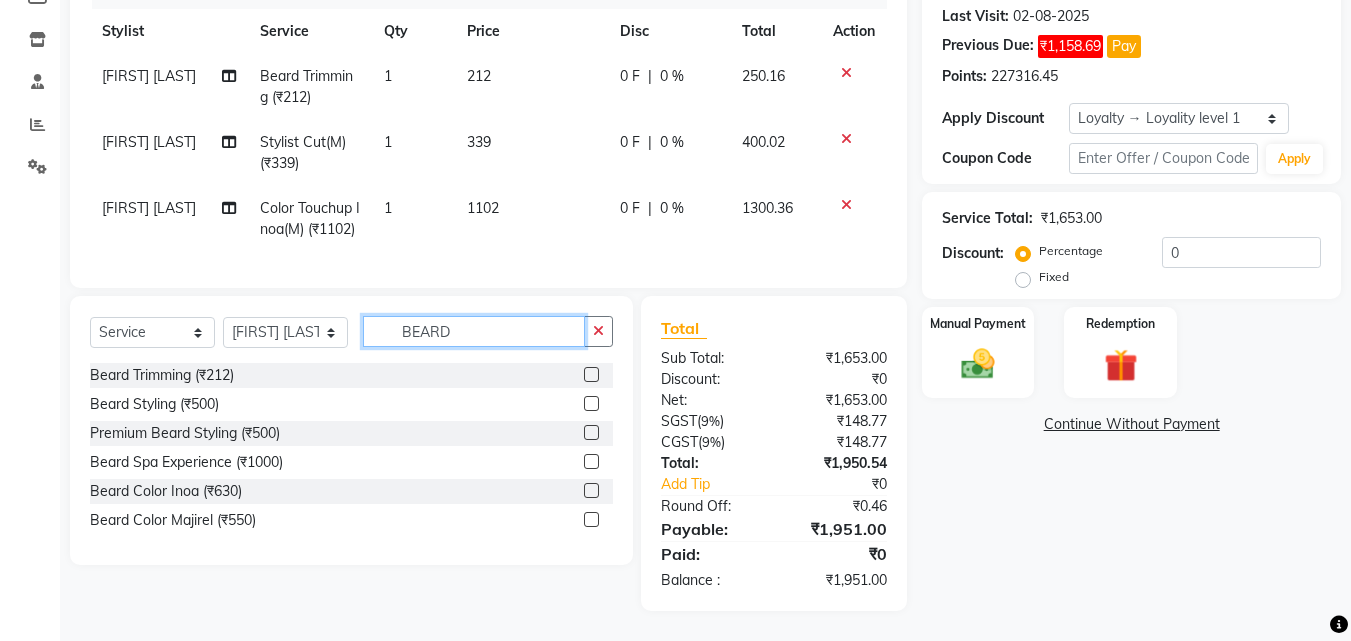 type on "BEARD" 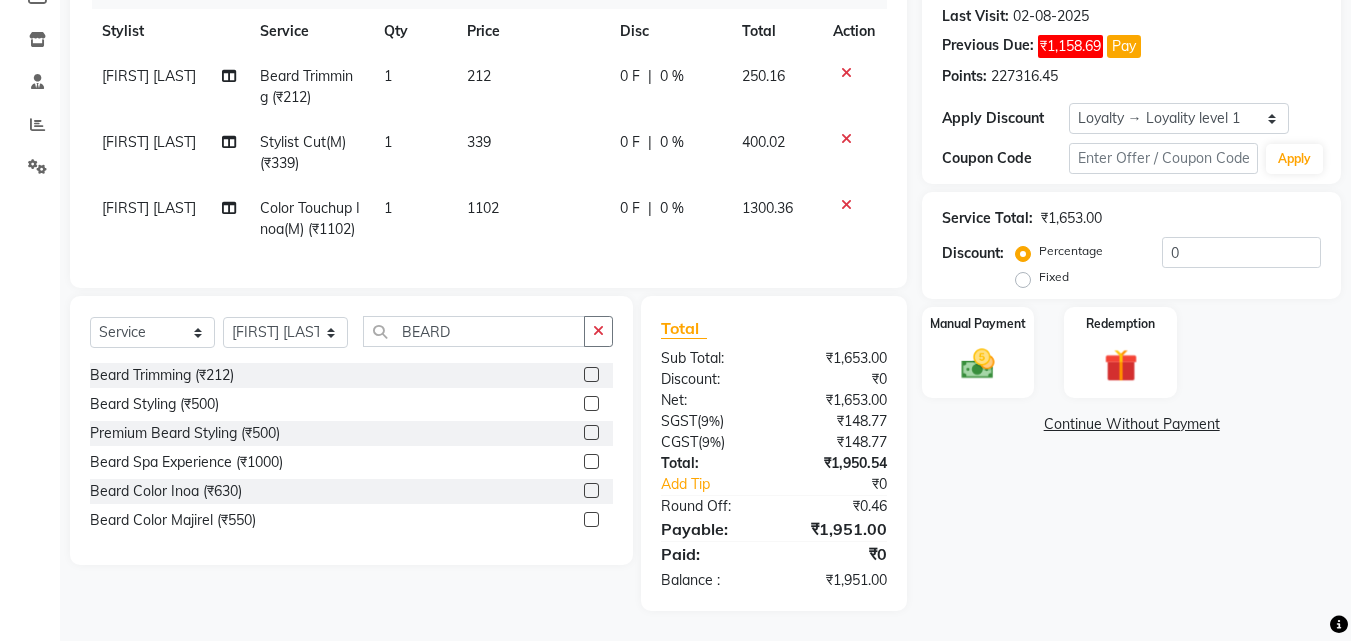 click 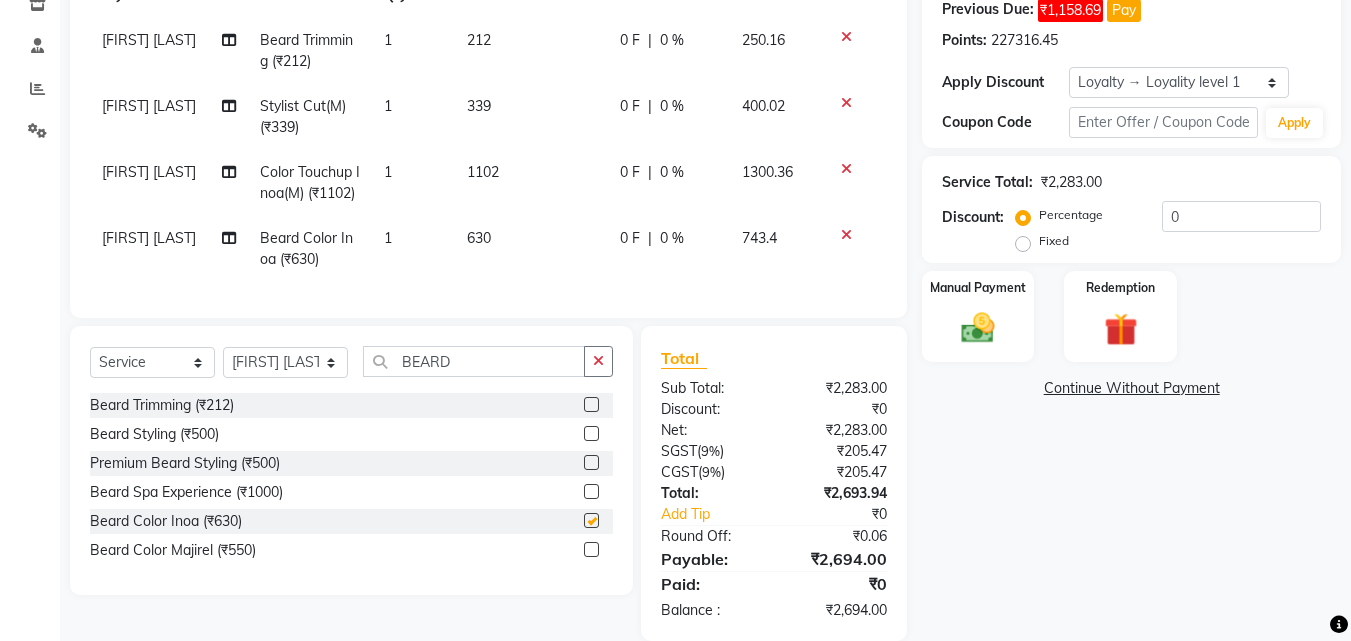 checkbox on "false" 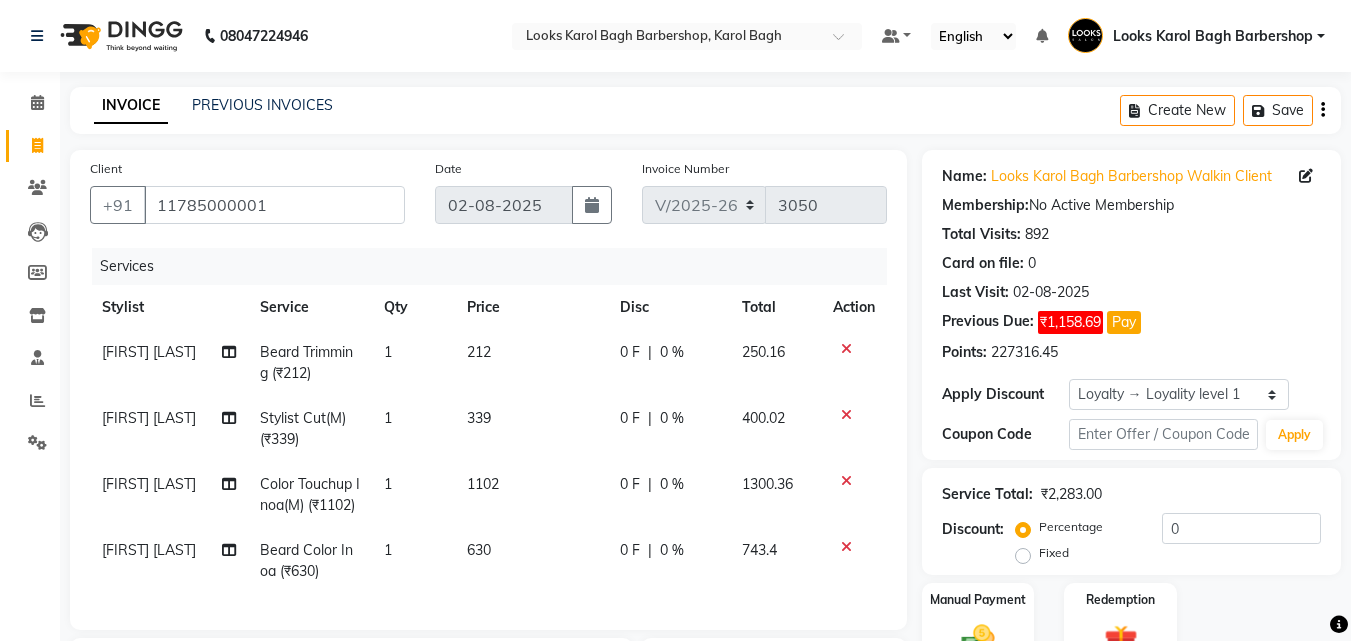 scroll, scrollTop: 378, scrollLeft: 0, axis: vertical 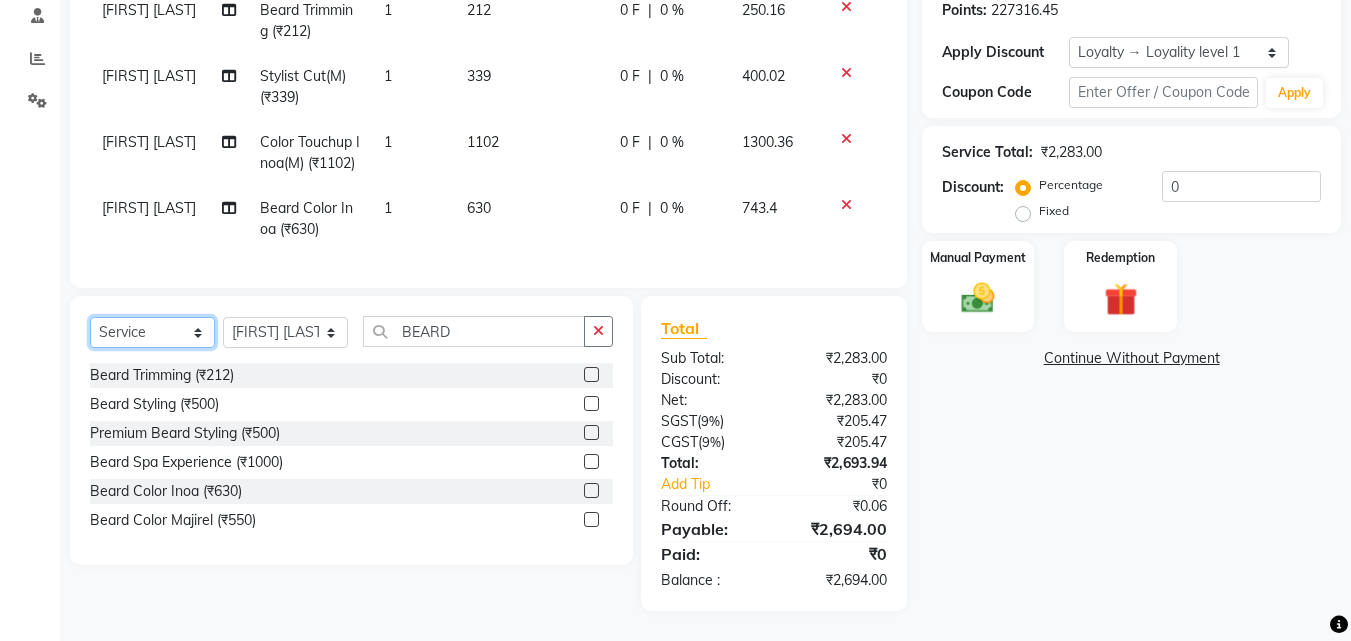 click on "Select  Service  Product  Membership  Package Voucher Prepaid Gift Card" 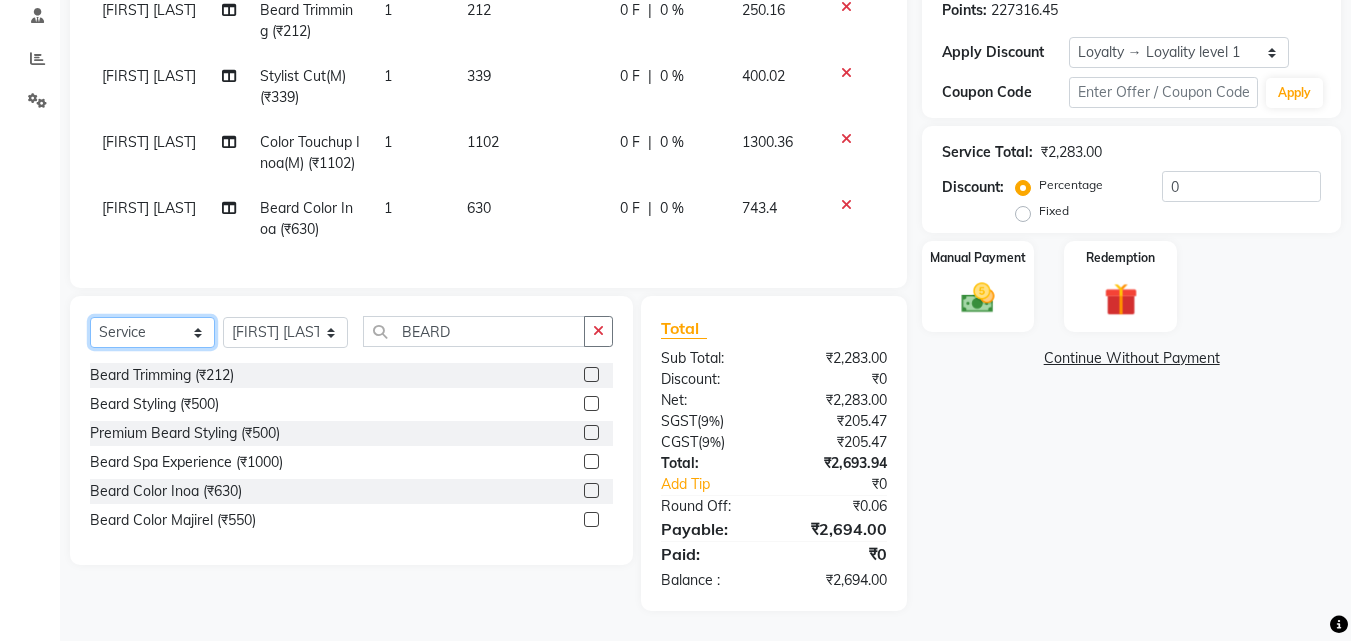 select on "product" 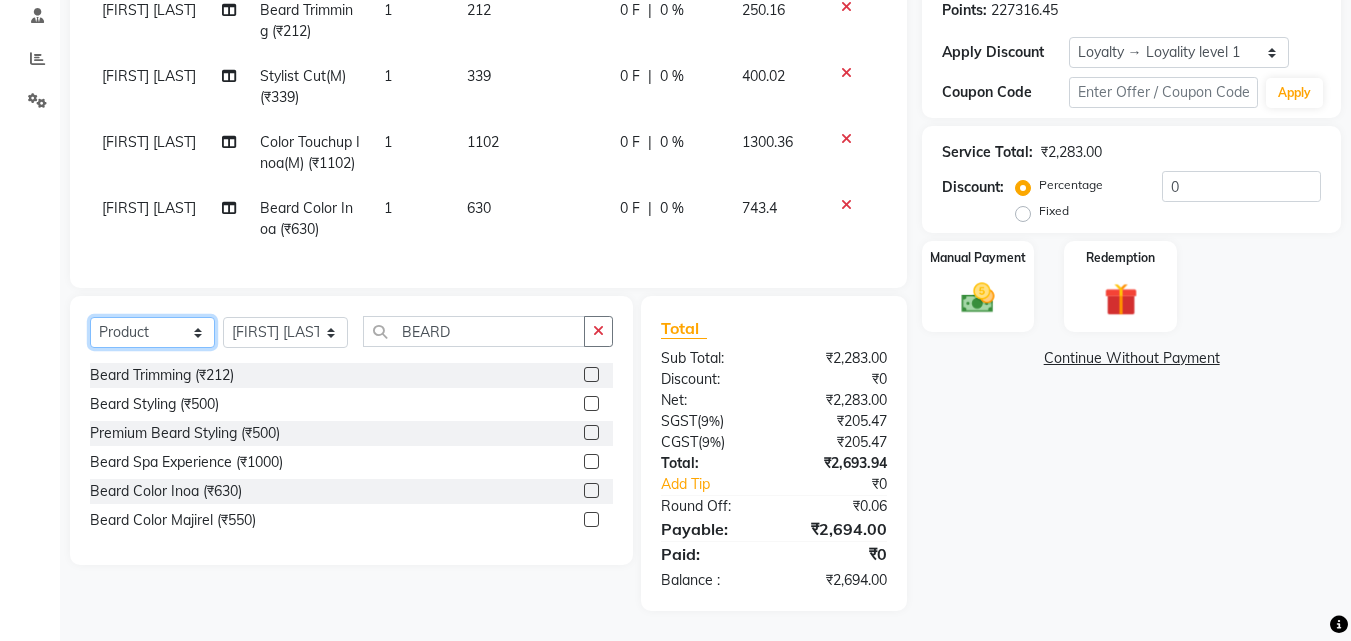 click on "Select  Service  Product  Membership  Package Voucher Prepaid Gift Card" 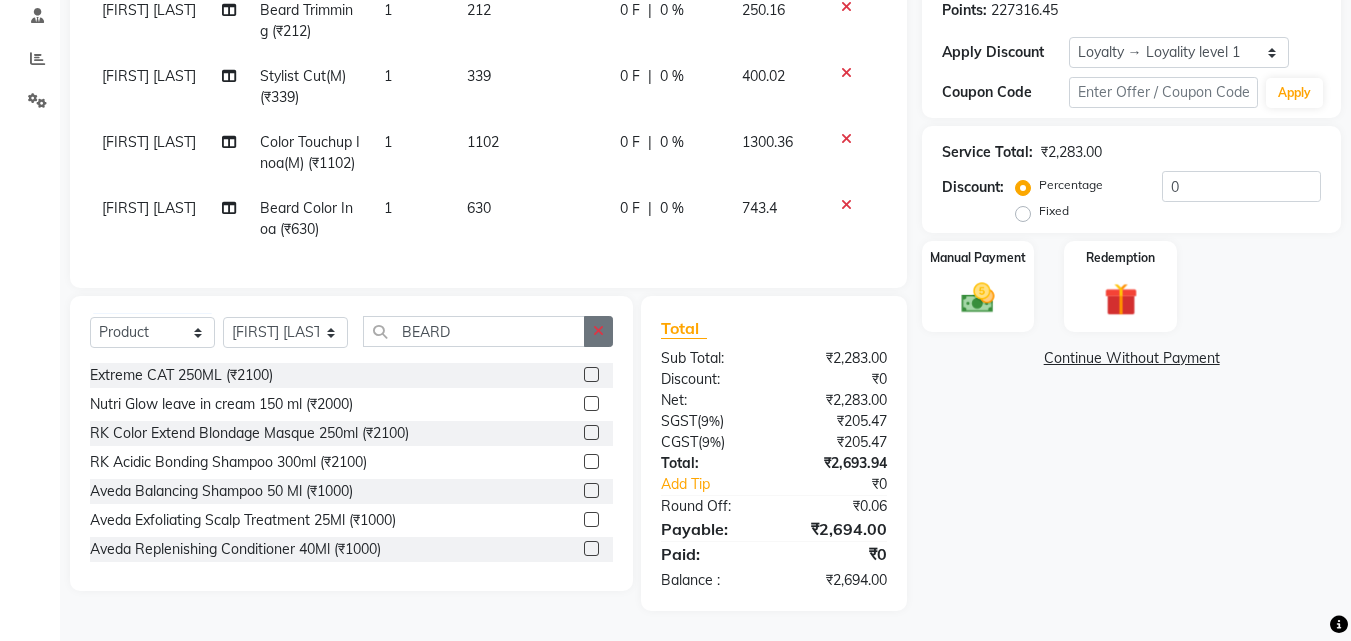 click 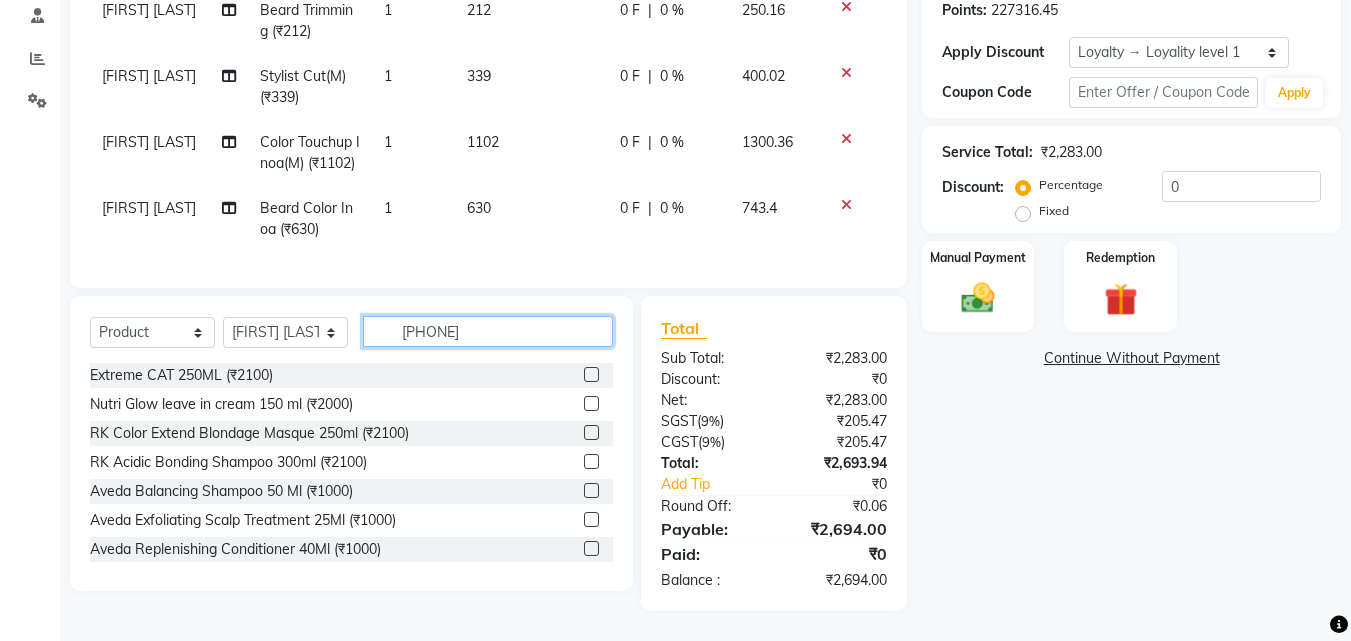 type on "8901526509225" 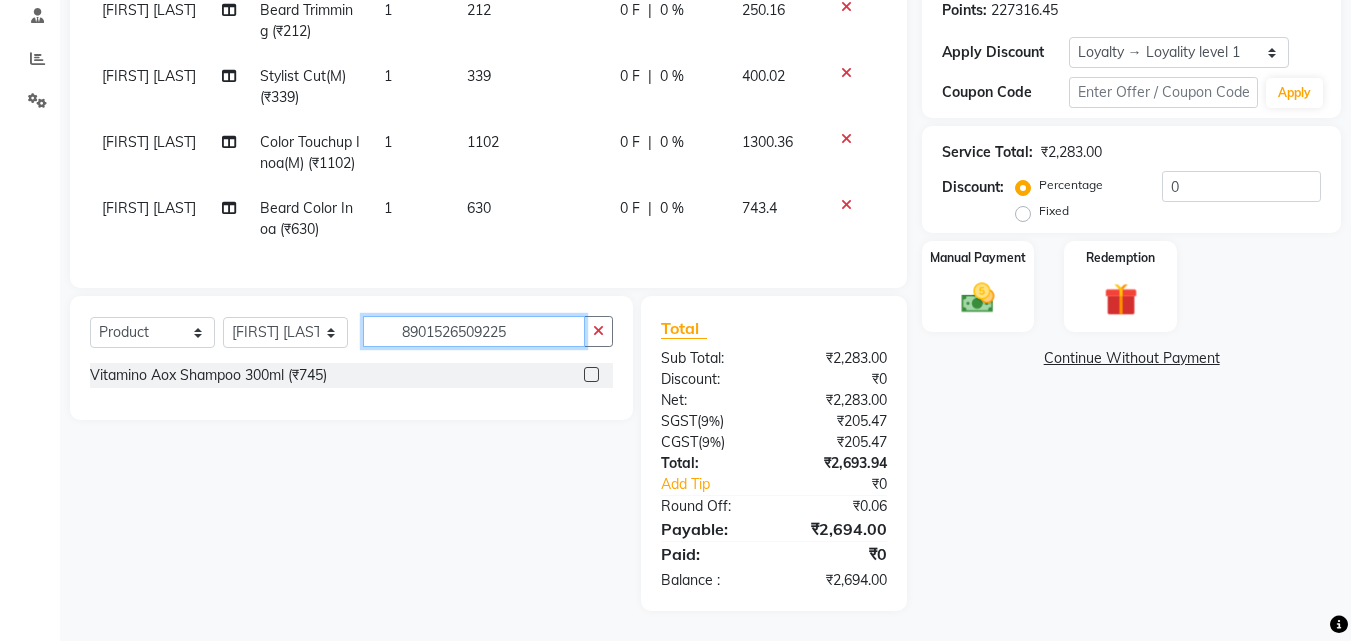 type 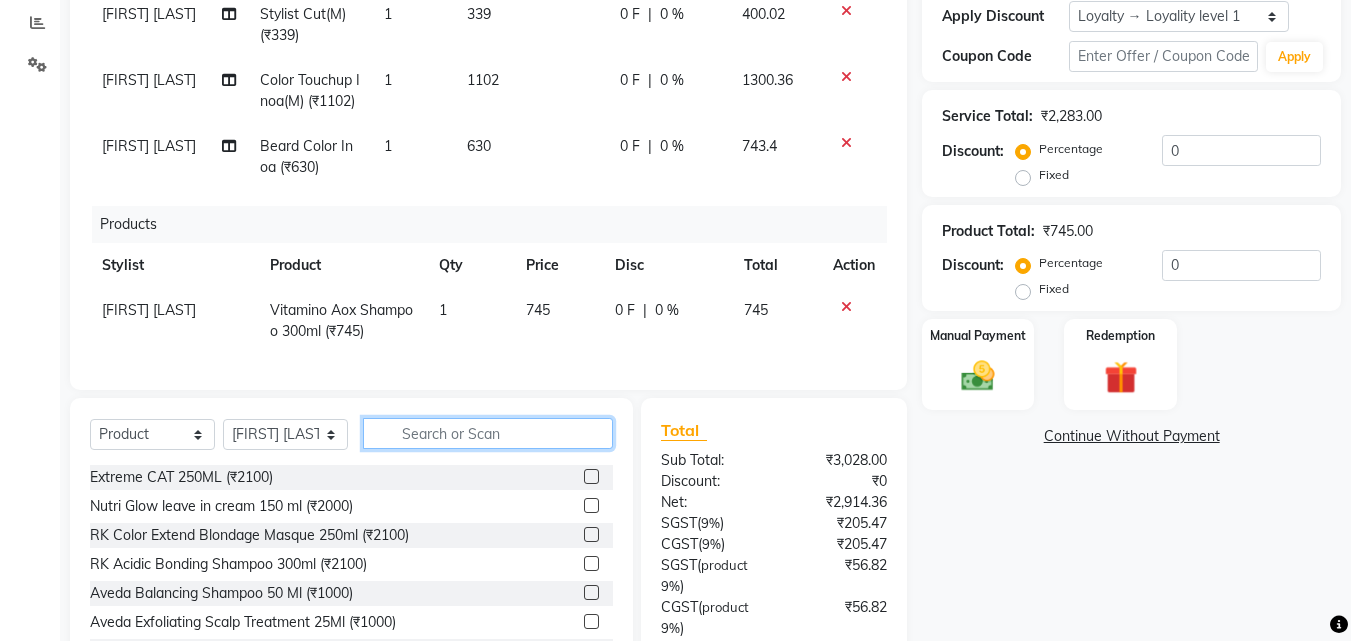 scroll, scrollTop: 62, scrollLeft: 0, axis: vertical 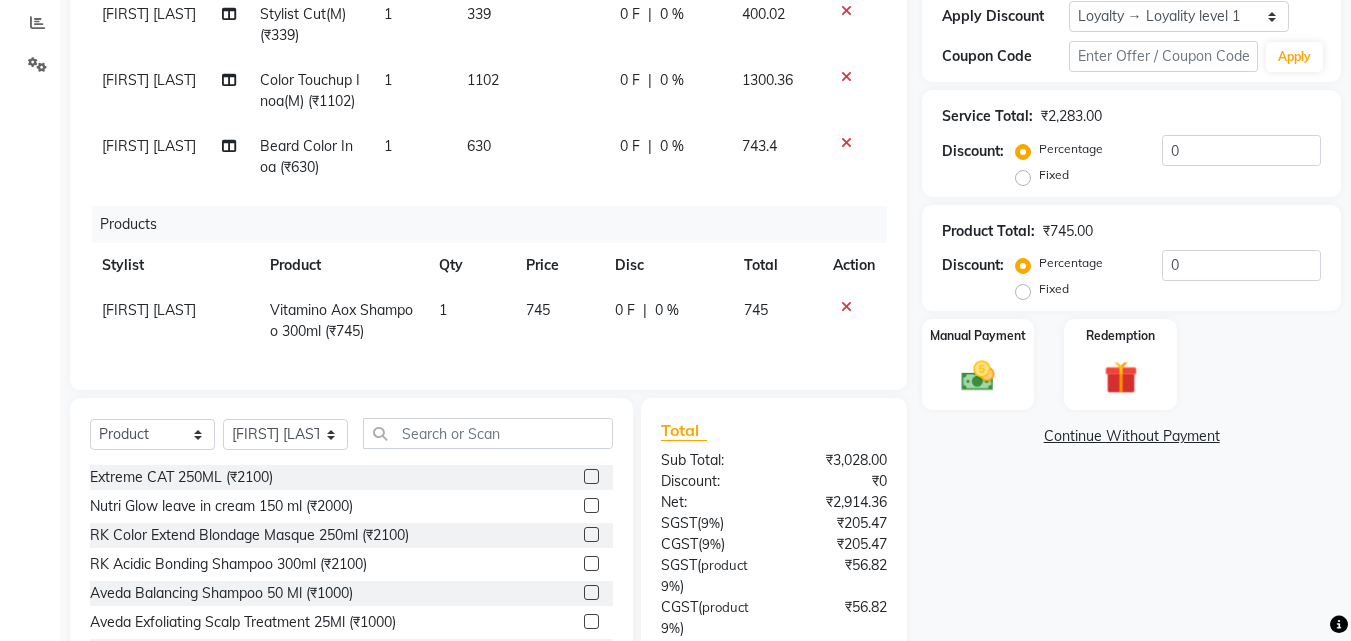 click on "745" 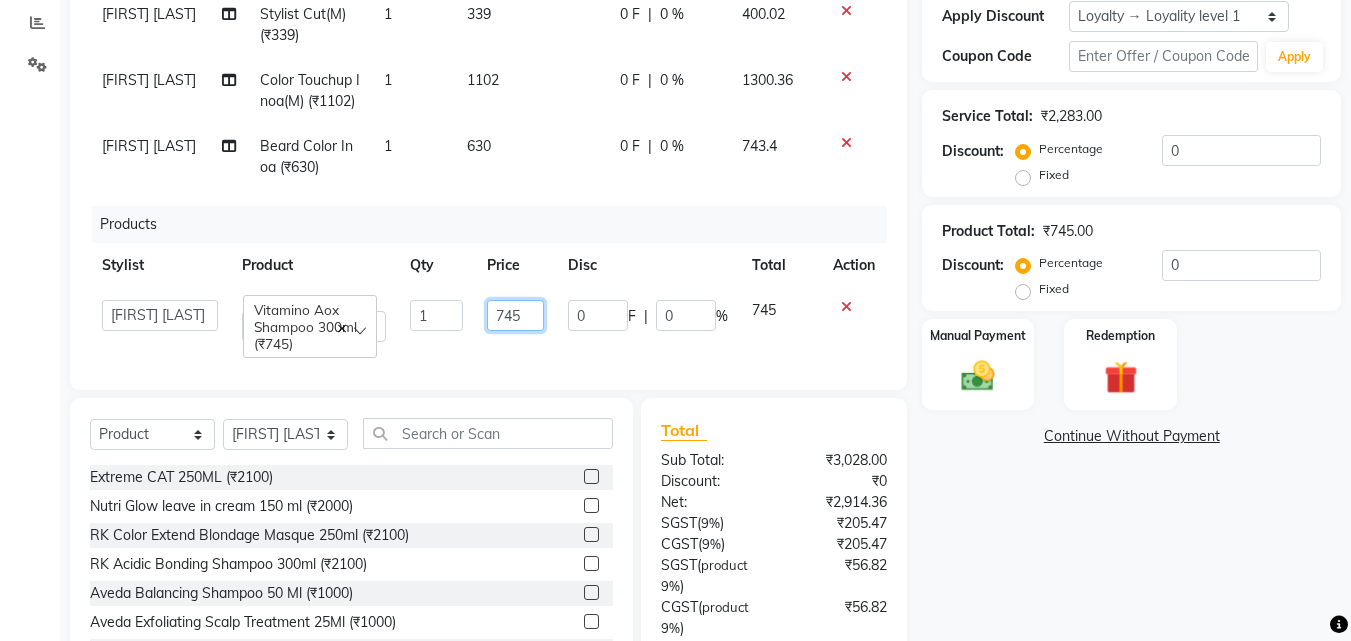 click on "745" 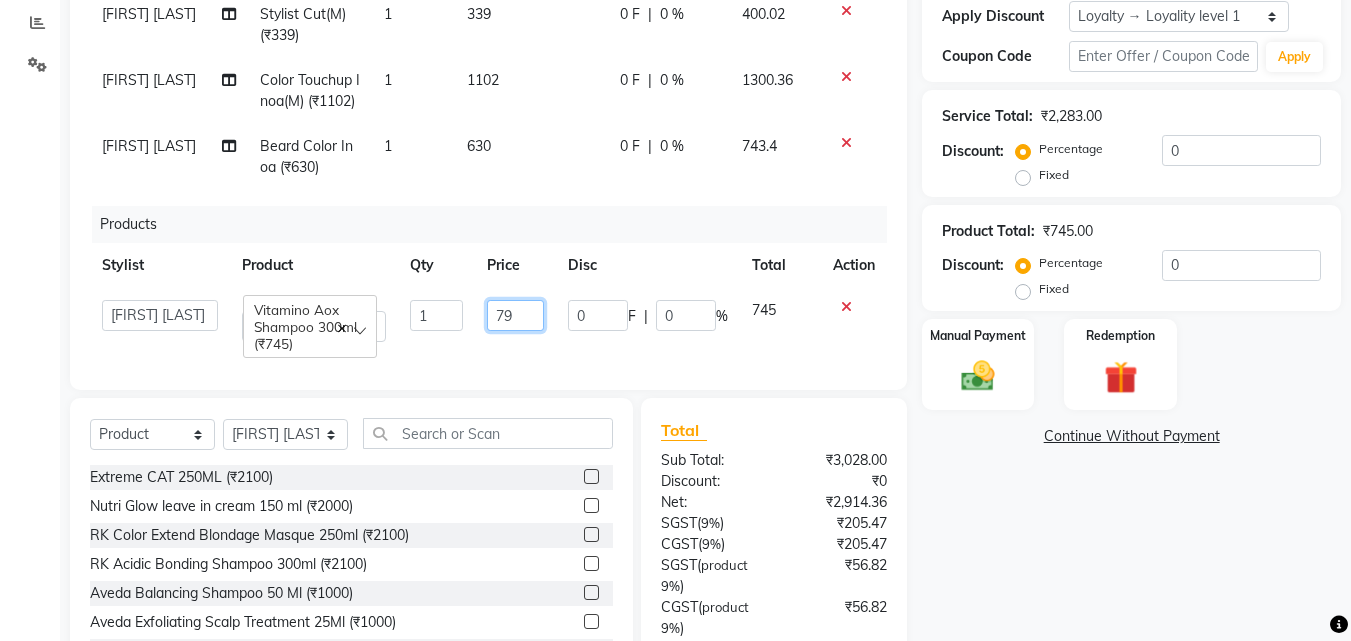 type on "790" 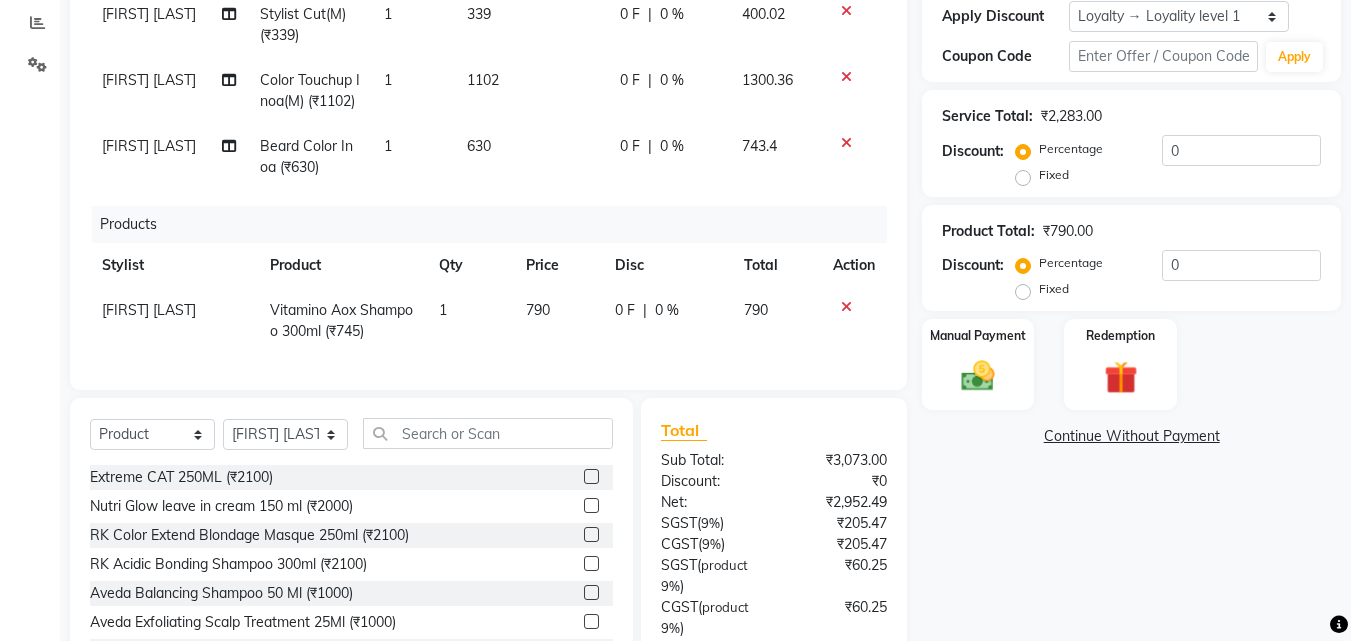 click on "Services Stylist Service Qty Price Disc Total Action [FIRST] [LAST] Beard Trimming (₹212) 1 212 0 F | 0 % 250.16 [FIRST] [LAST] Stylist Cut(M) (₹339) 1 339 0 F | 0 % 400.02 [FIRST] [LAST] Color Touchup Inoa(M) (₹1102) 1 1102 0 F | 0 % 1300.36 [FIRST] [LAST] Beard Color Inoa (₹630) 1 630 0 F | 0 % 743.4 Products Stylist Product Qty Price Disc Total Action [FIRST] [LAST] Vitamino Aox Shampoo 300ml (₹745) 1 790 0 F | 0 % 790" 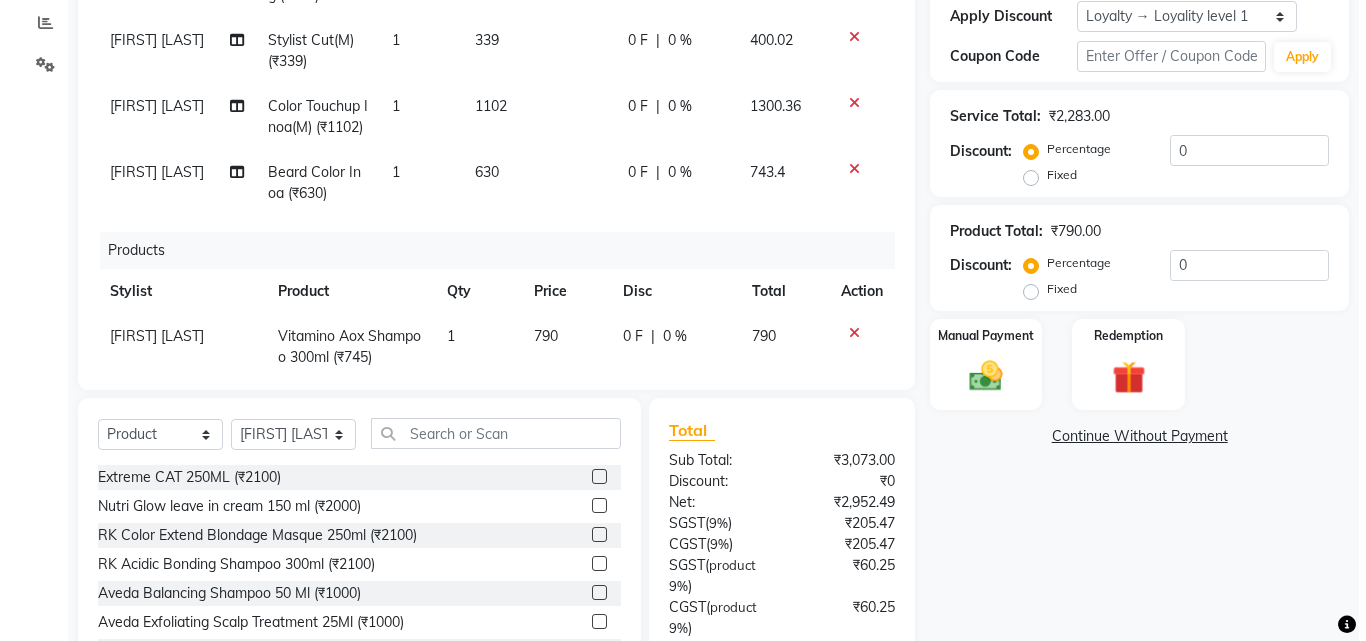 scroll, scrollTop: 0, scrollLeft: 0, axis: both 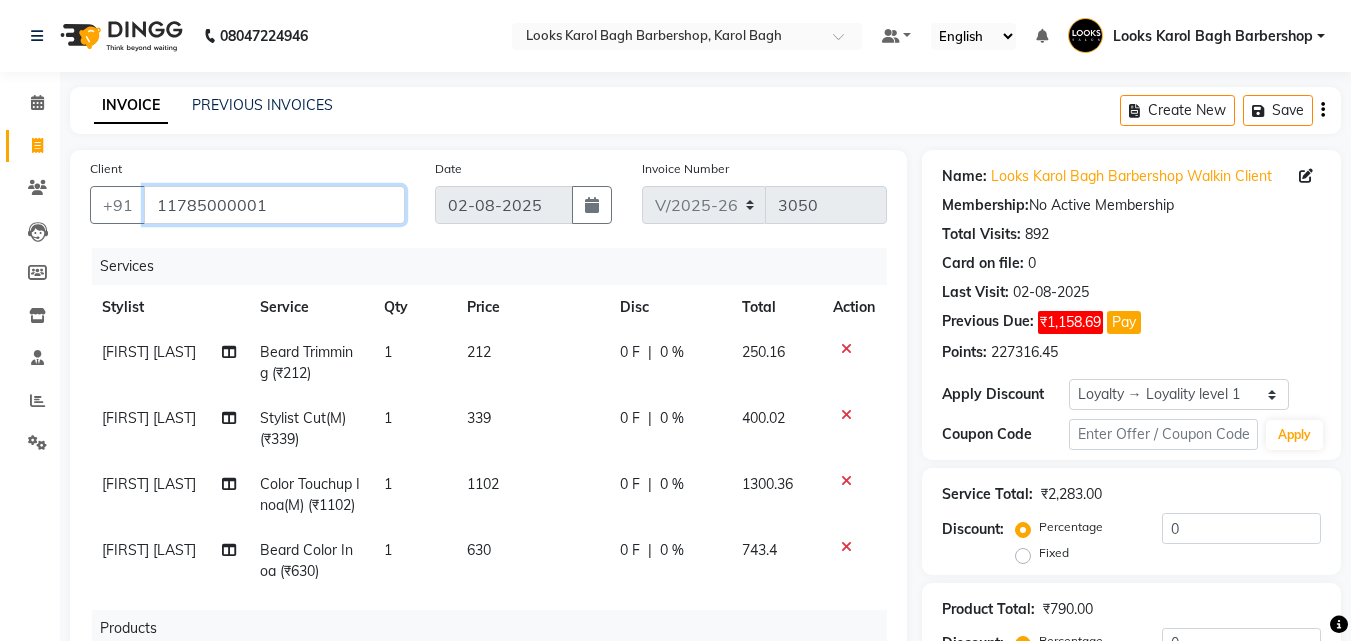 click on "11785000001" at bounding box center (274, 205) 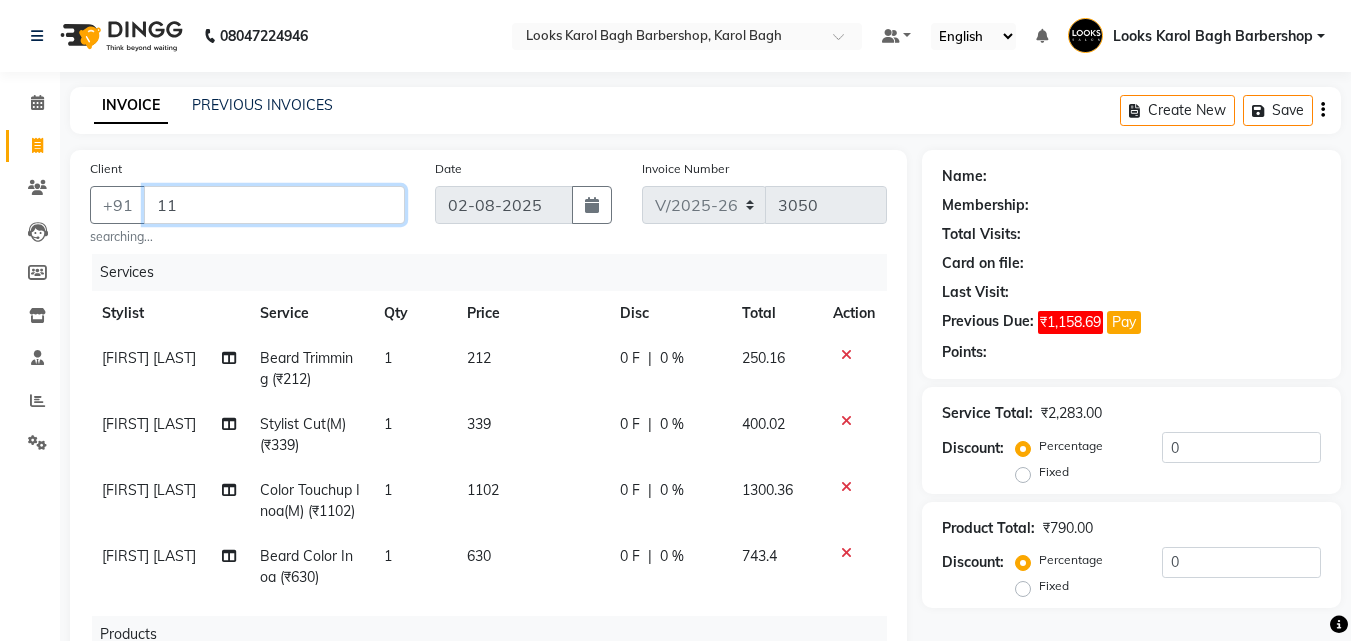 type on "1" 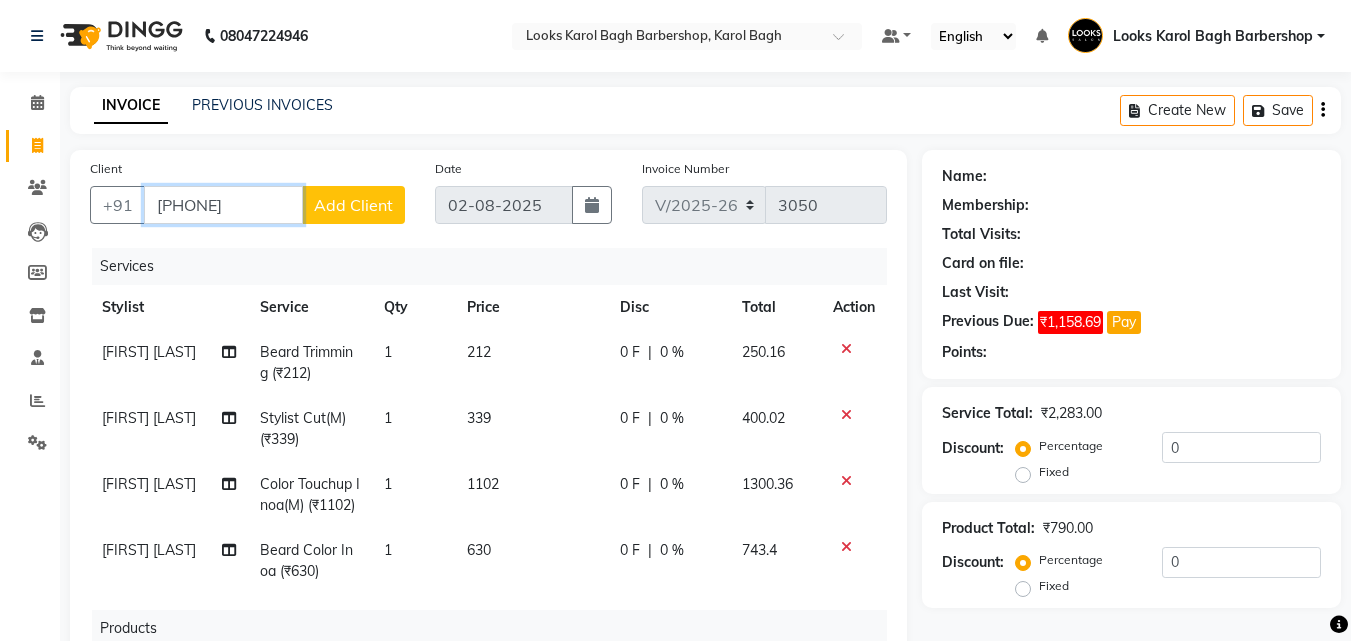 type on "[PHONE]" 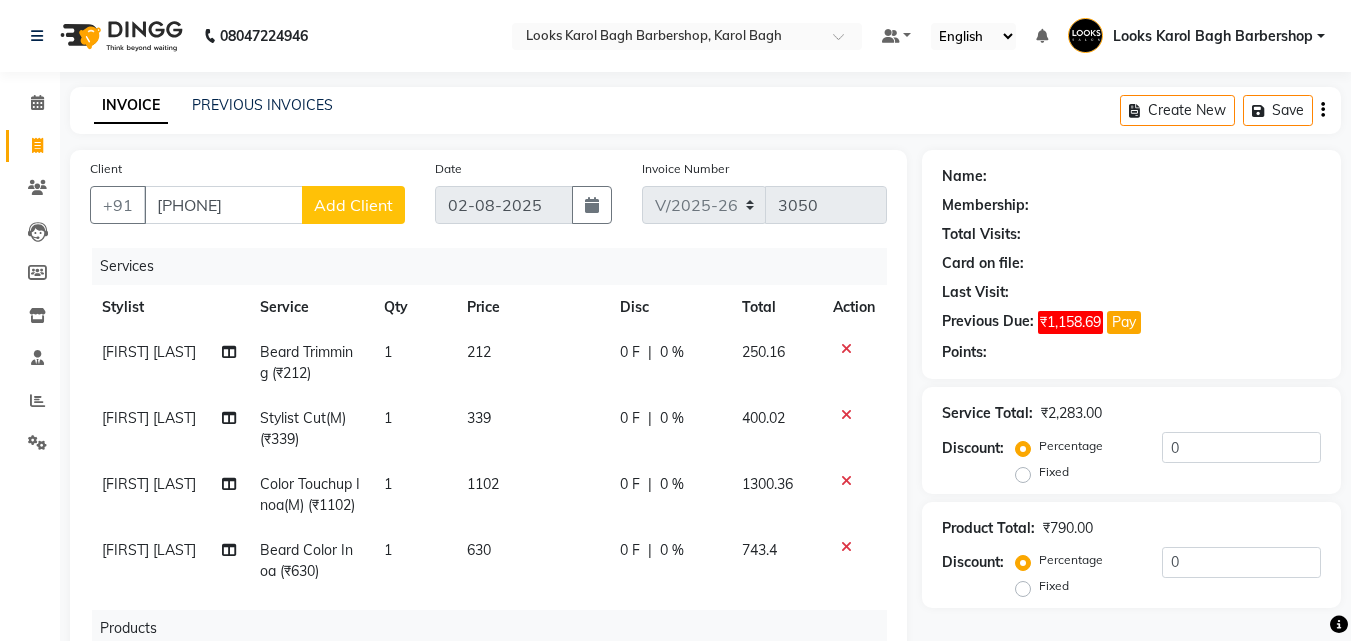 click on "Add Client" 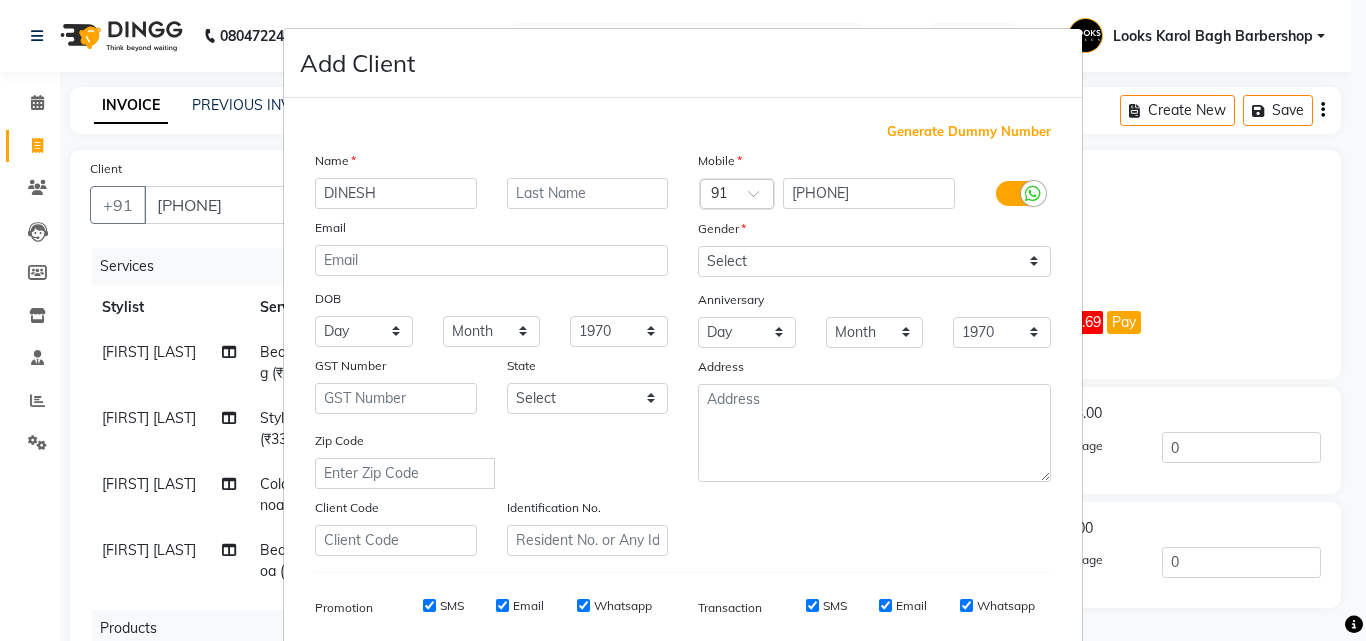type on "DINESH" 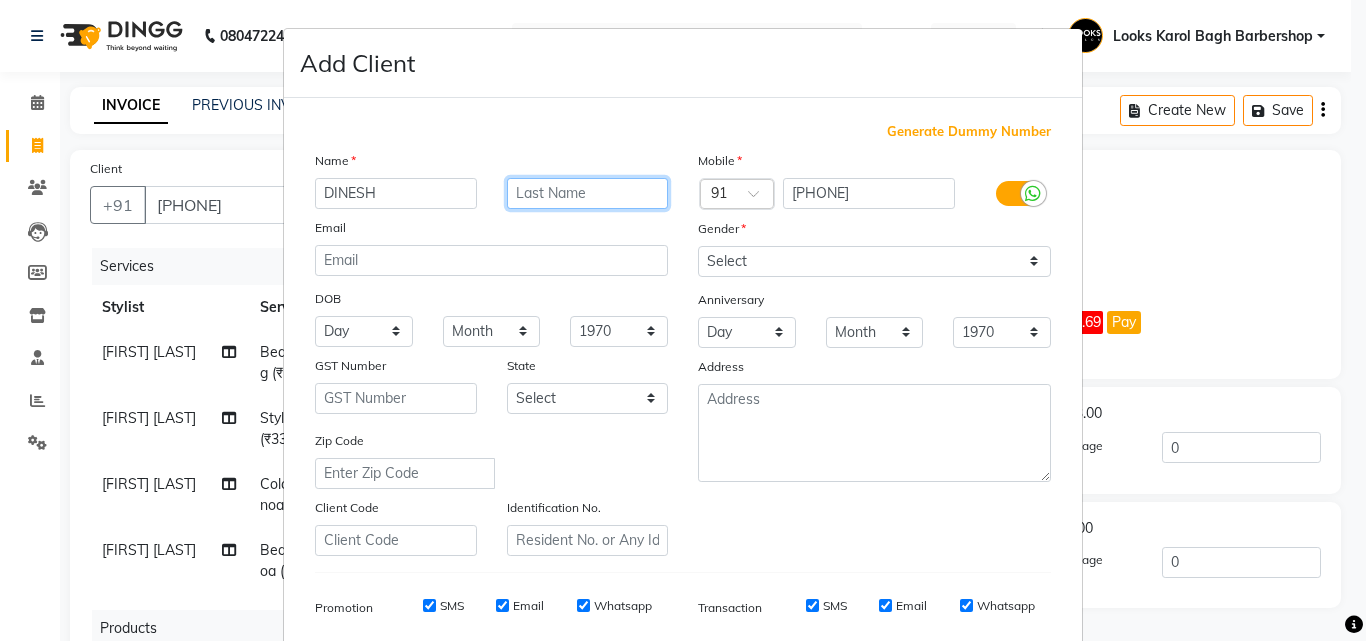 click at bounding box center [588, 193] 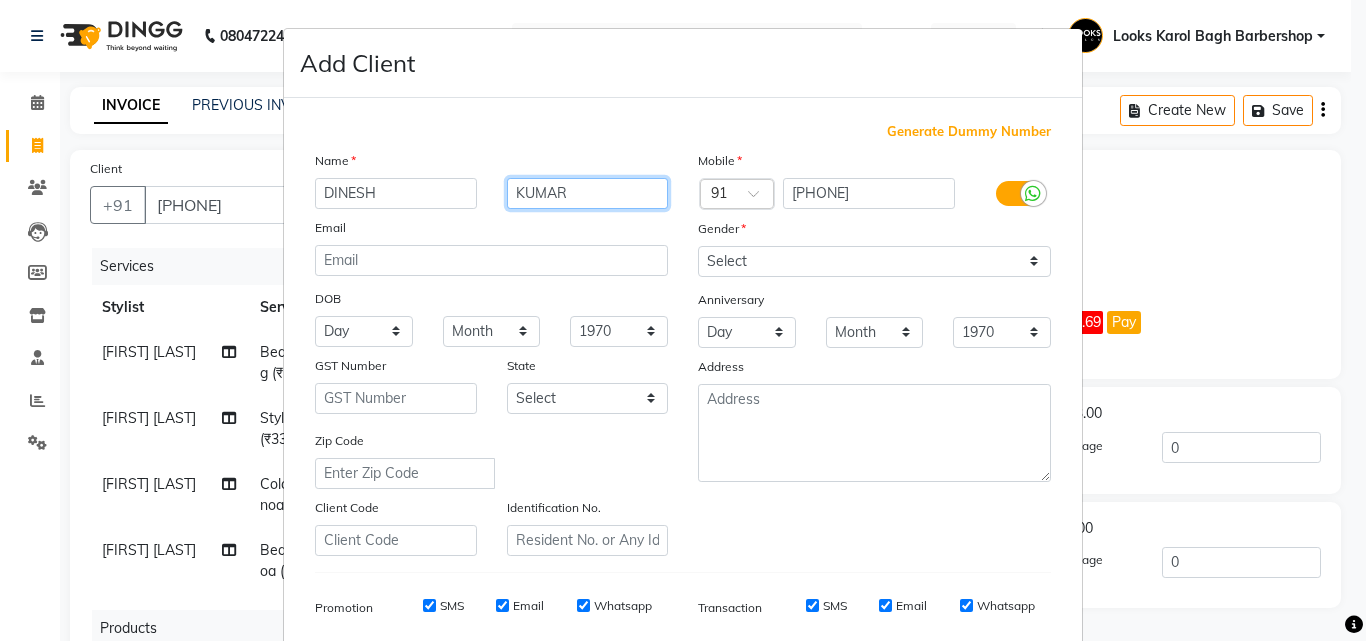 type on "KUMAR" 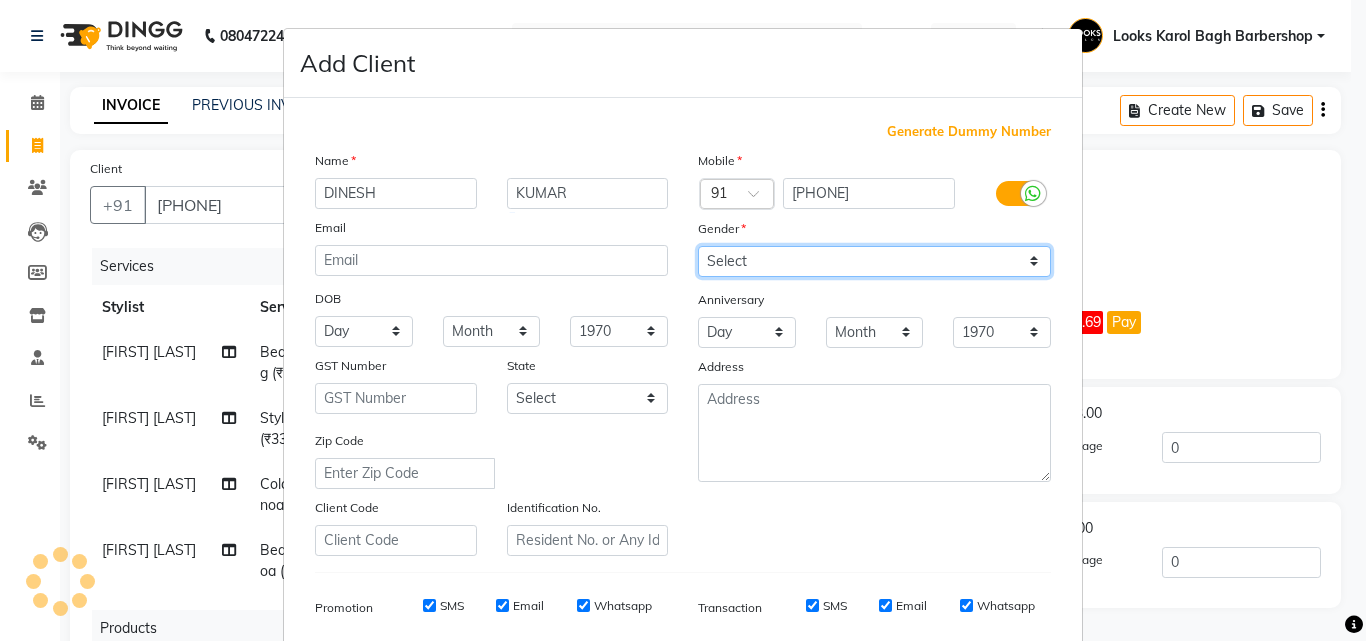 click on "Select Male Female Other Prefer Not To Say" at bounding box center (874, 261) 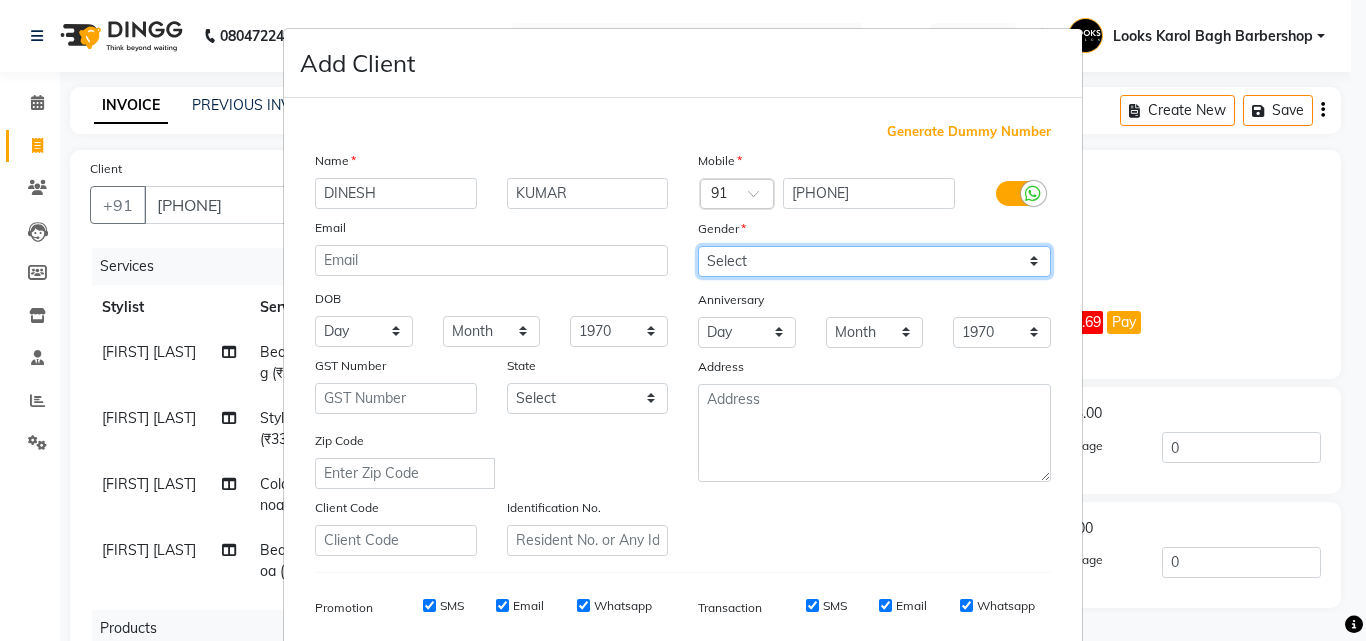 select on "male" 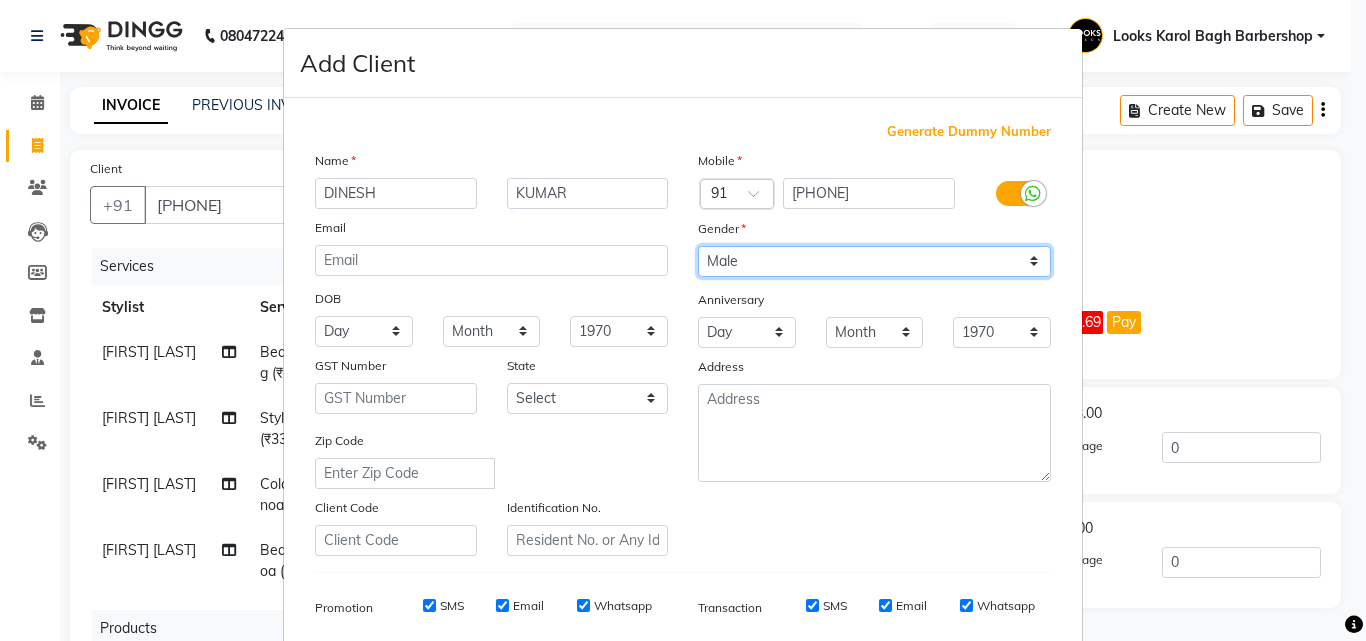 click on "Select Male Female Other Prefer Not To Say" at bounding box center (874, 261) 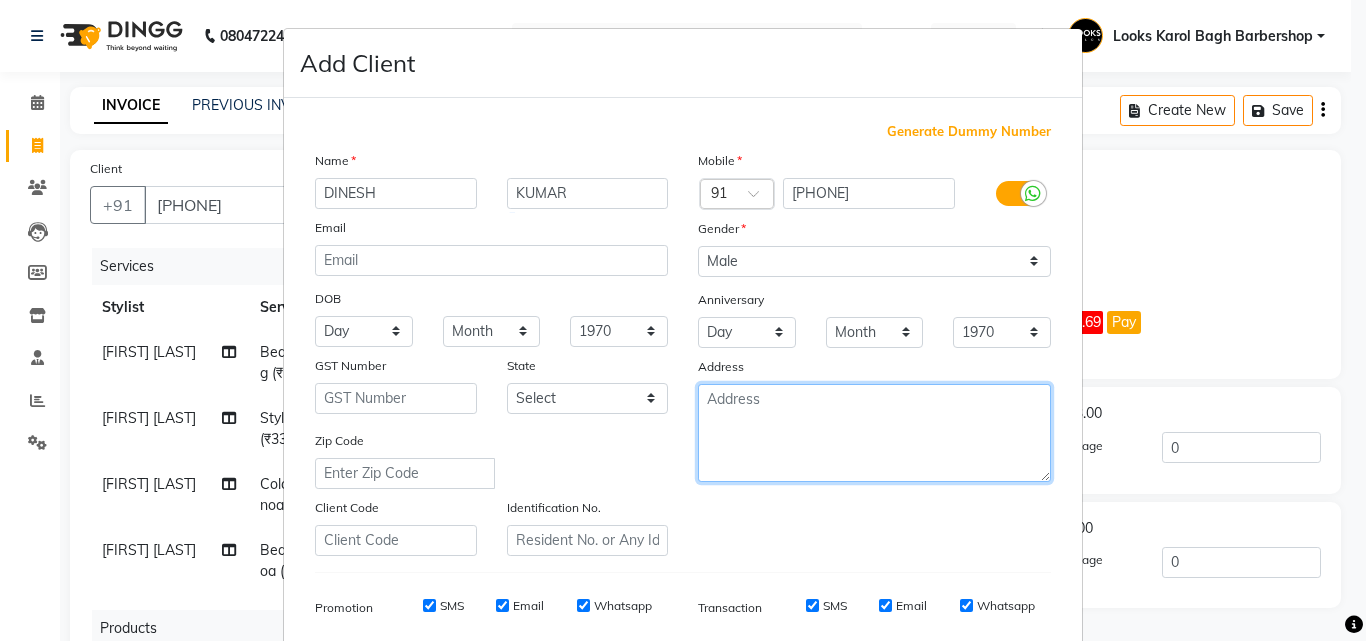 click at bounding box center [874, 433] 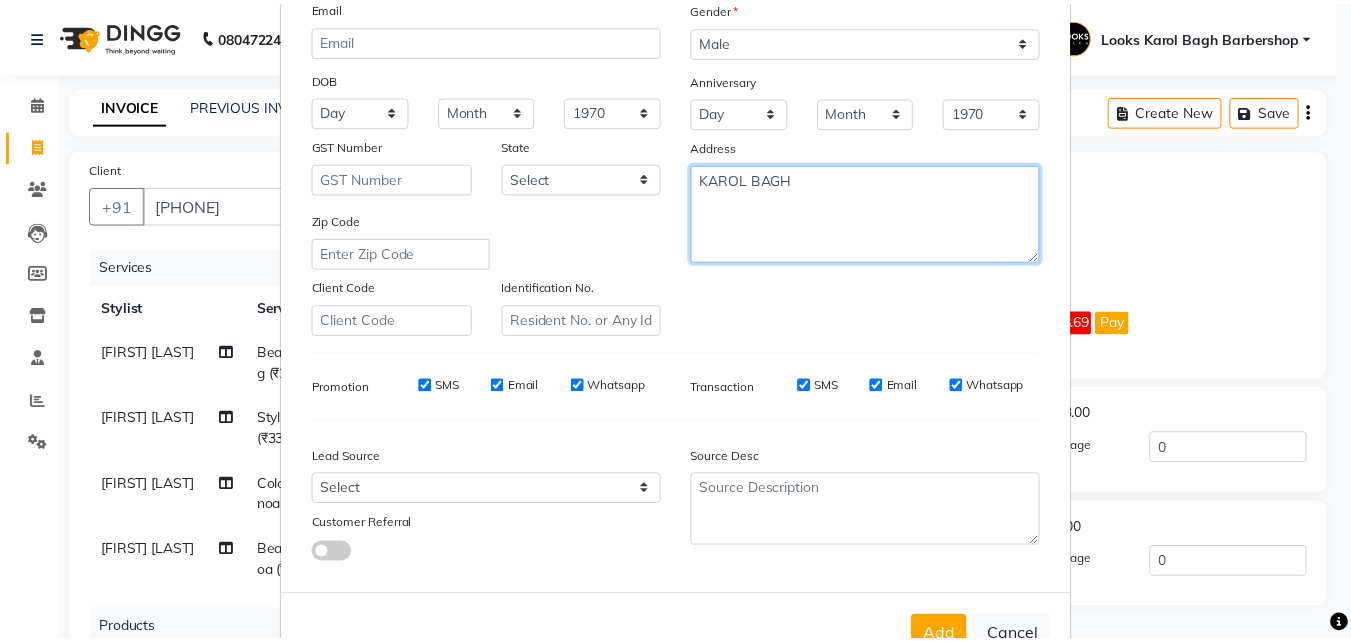 scroll, scrollTop: 282, scrollLeft: 0, axis: vertical 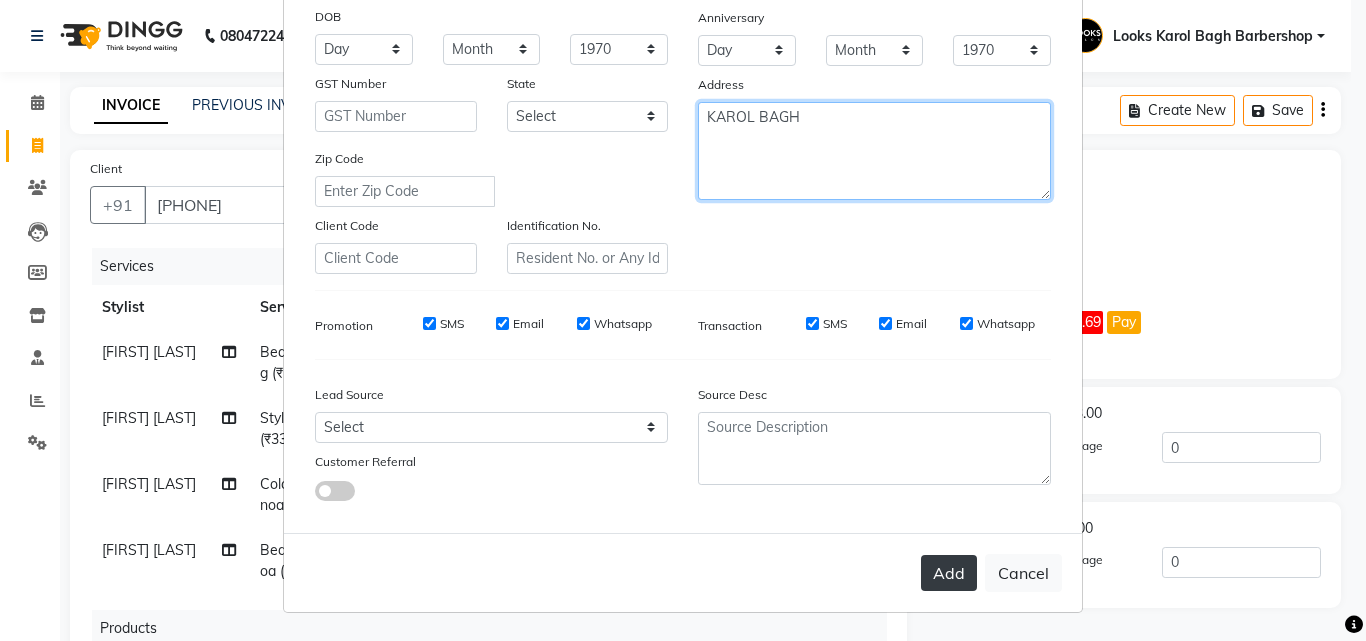 type on "KAROL BAGH" 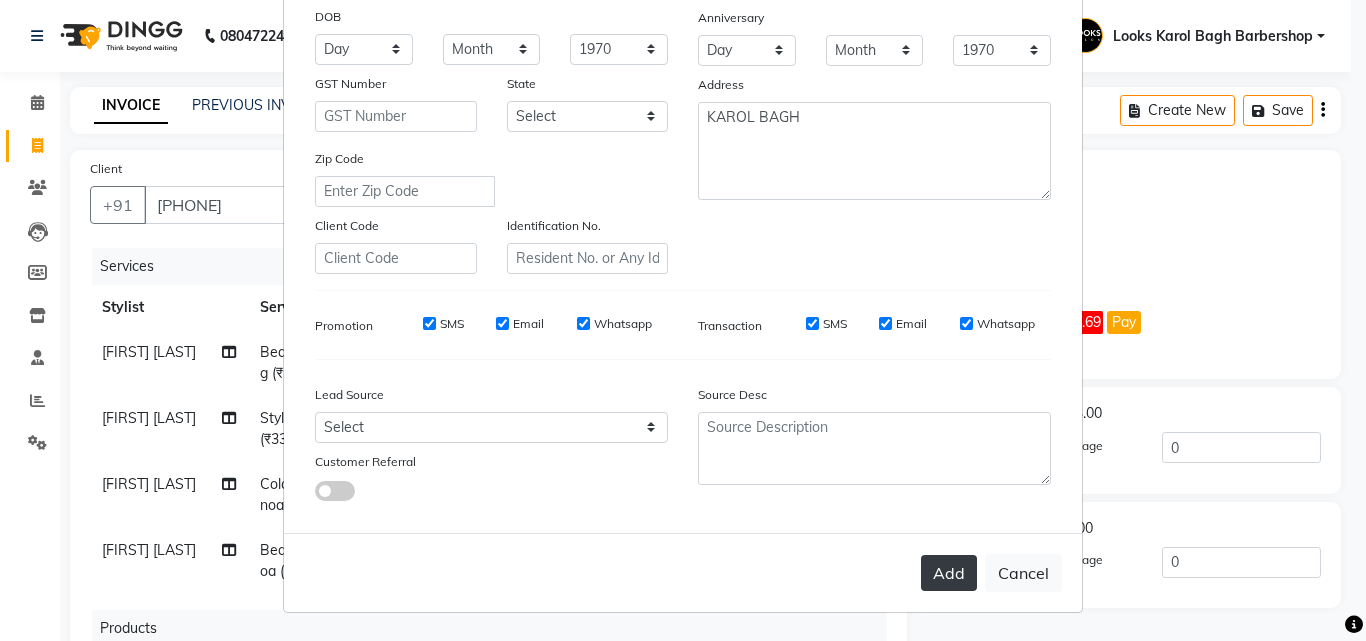 click on "Add" at bounding box center [949, 573] 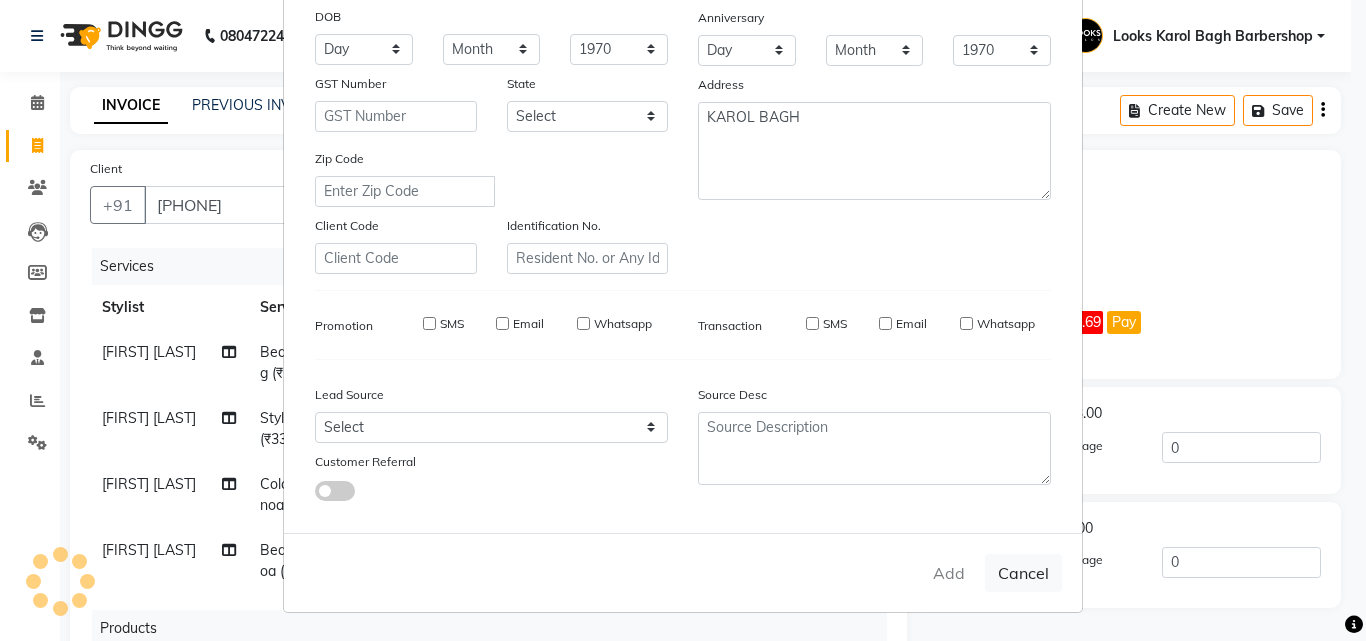 type 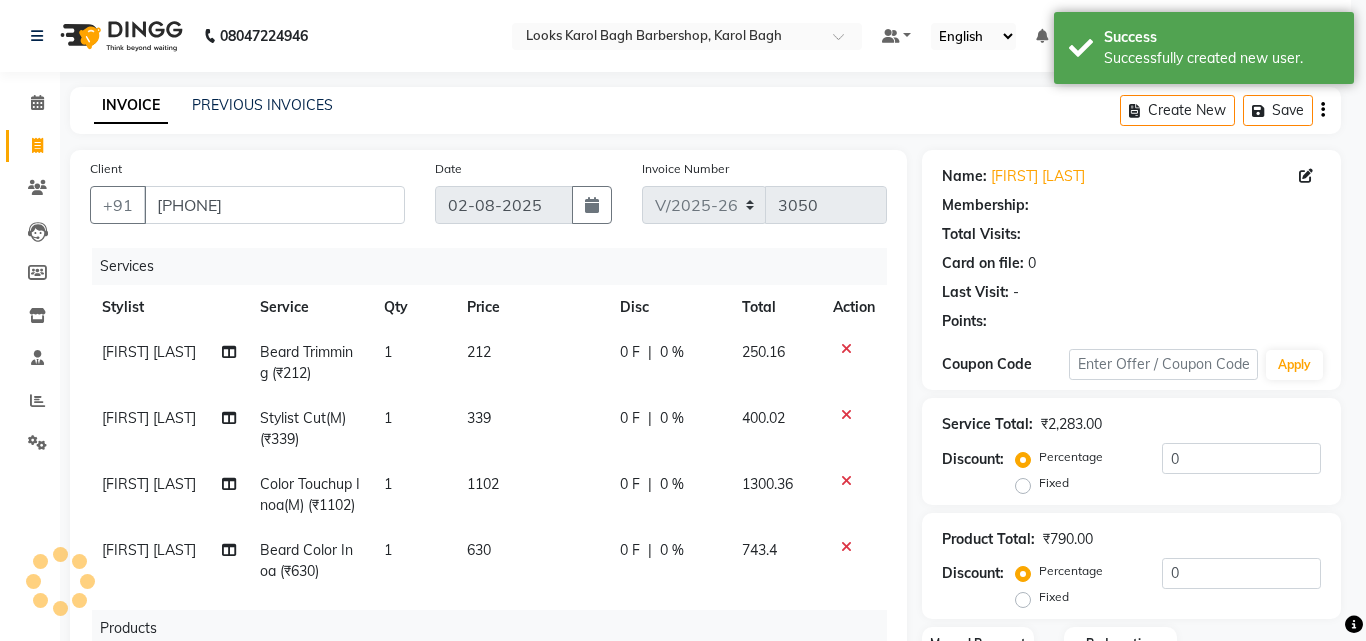 select on "1: Object" 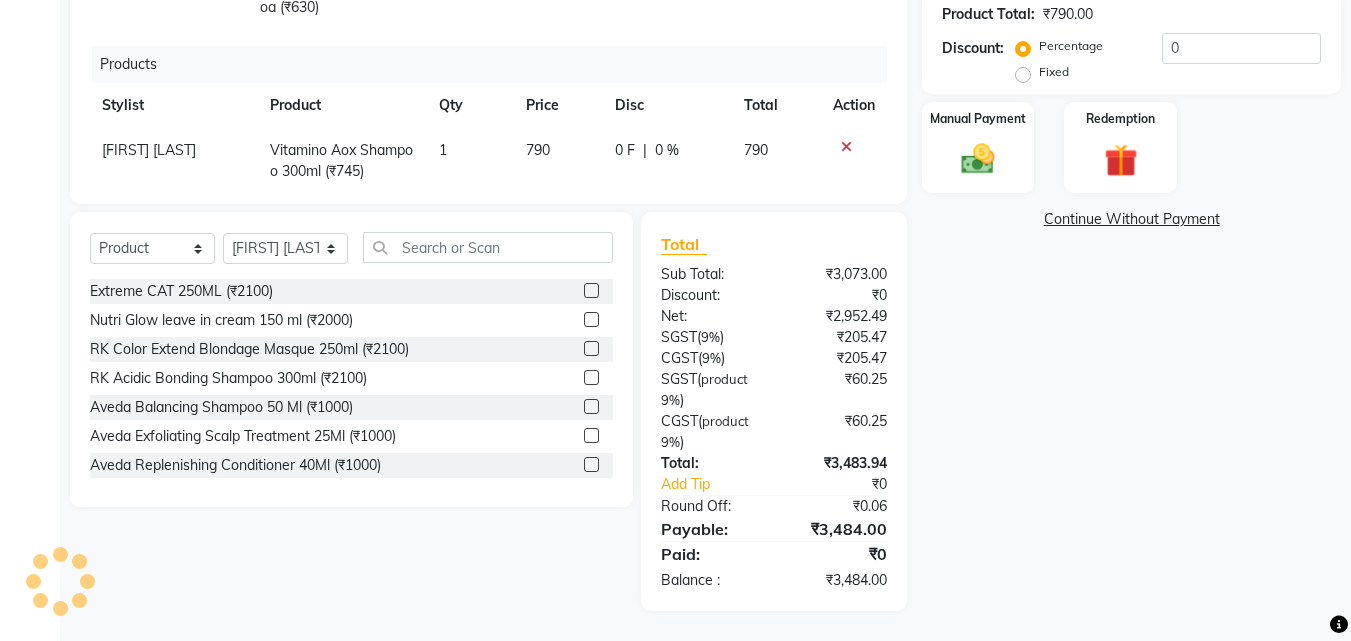 scroll, scrollTop: 0, scrollLeft: 0, axis: both 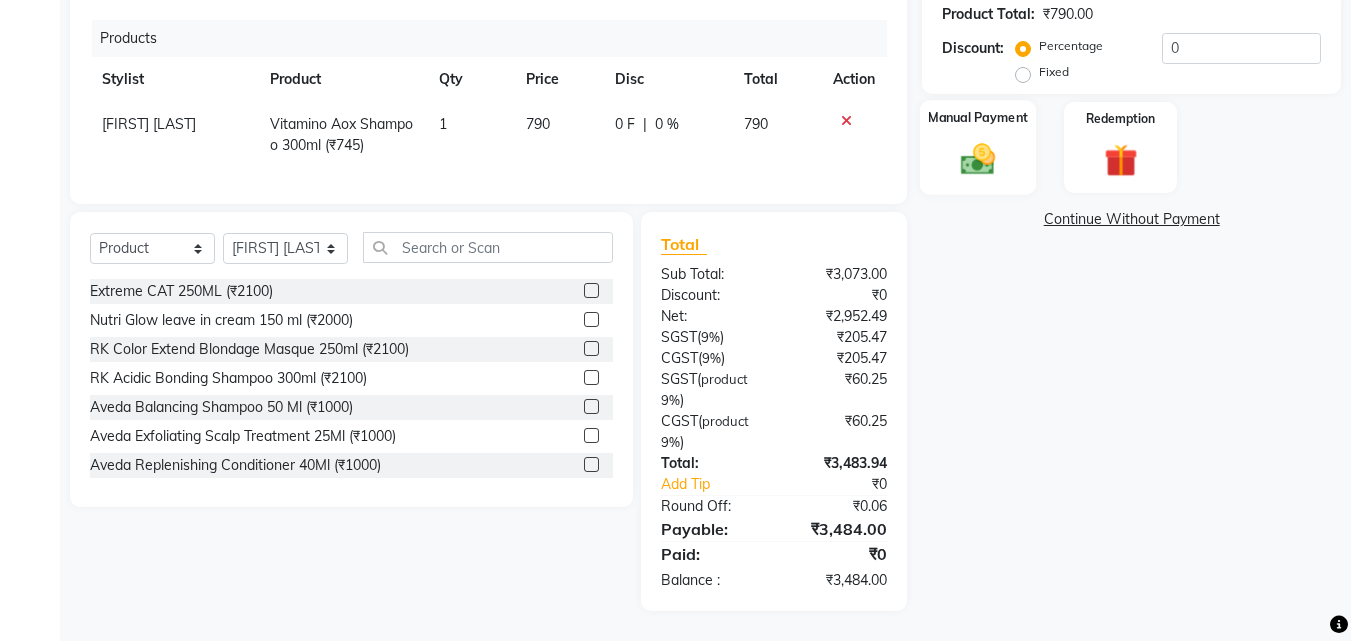 click 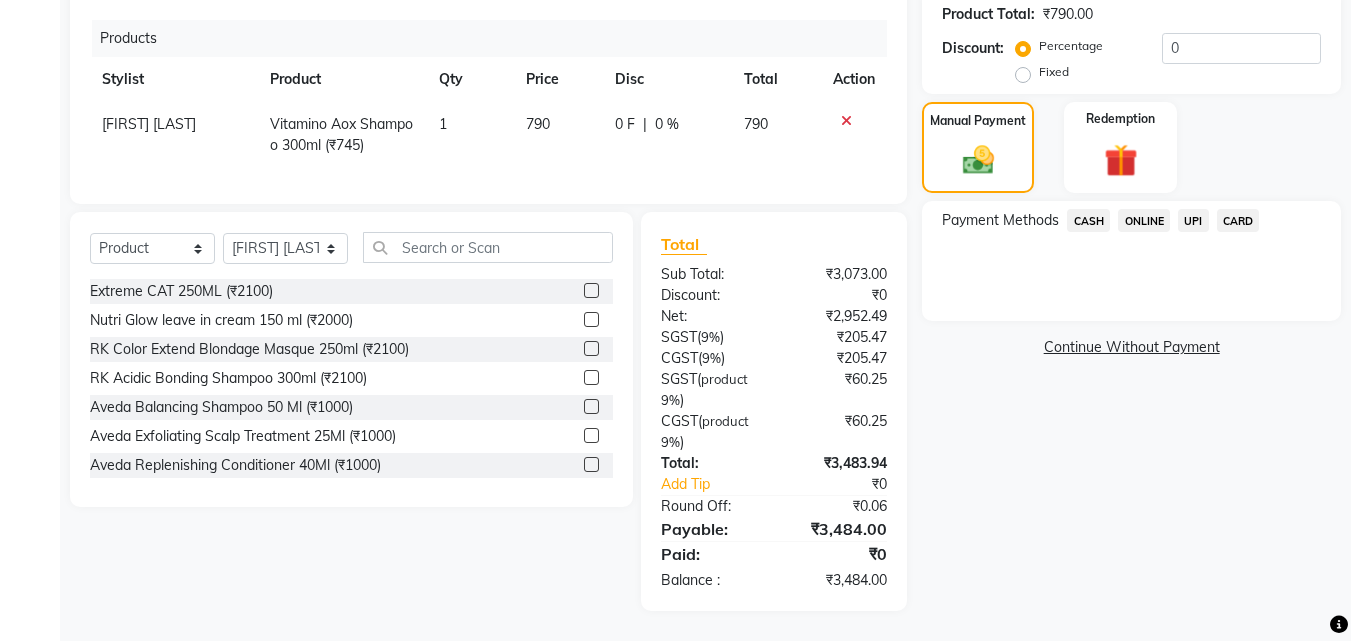 click on "CASH" 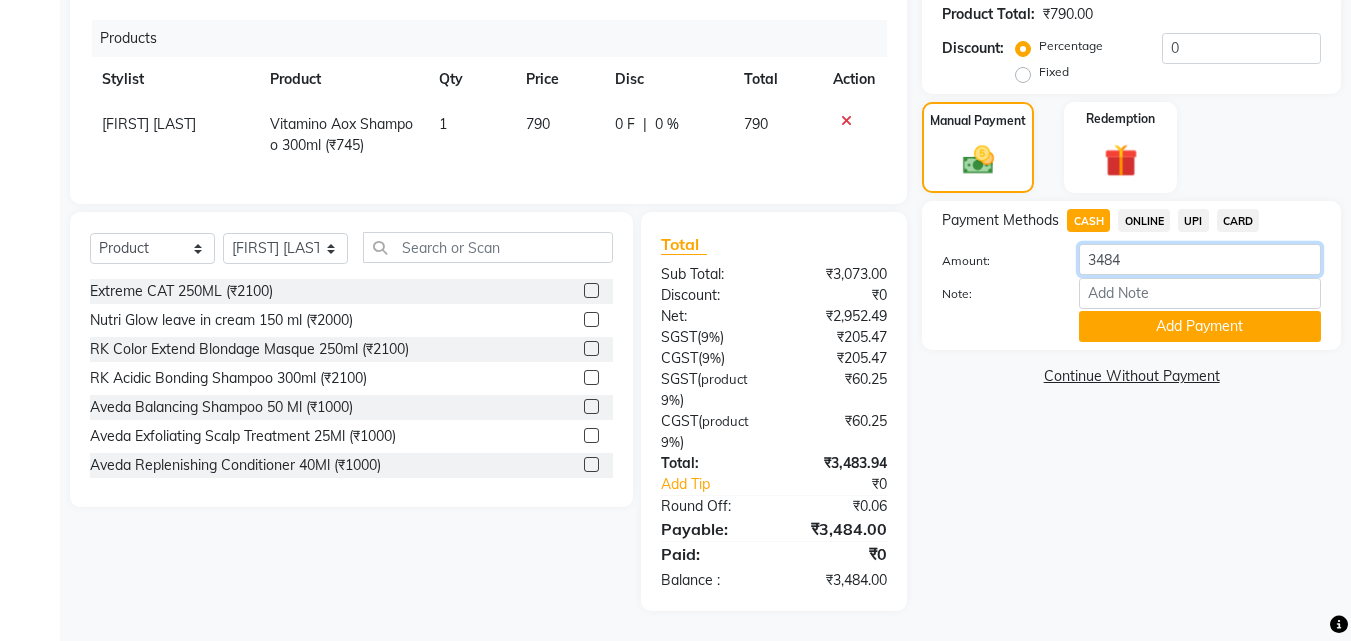 click on "3484" 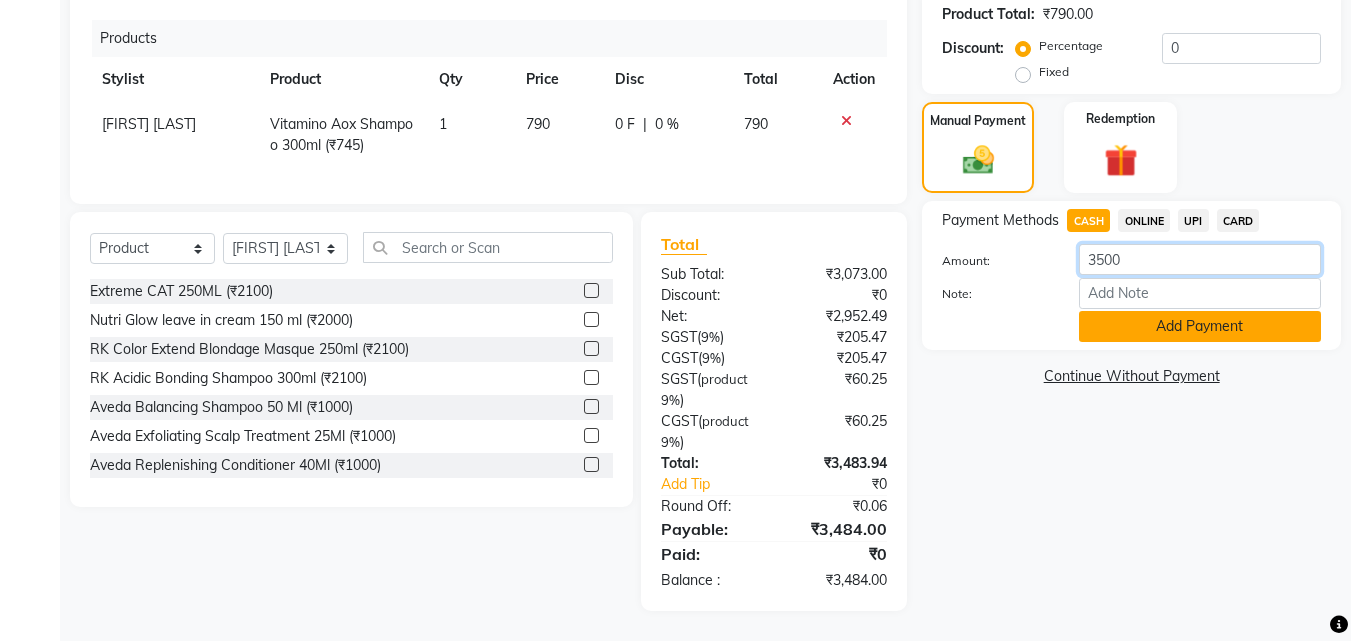 type on "3500" 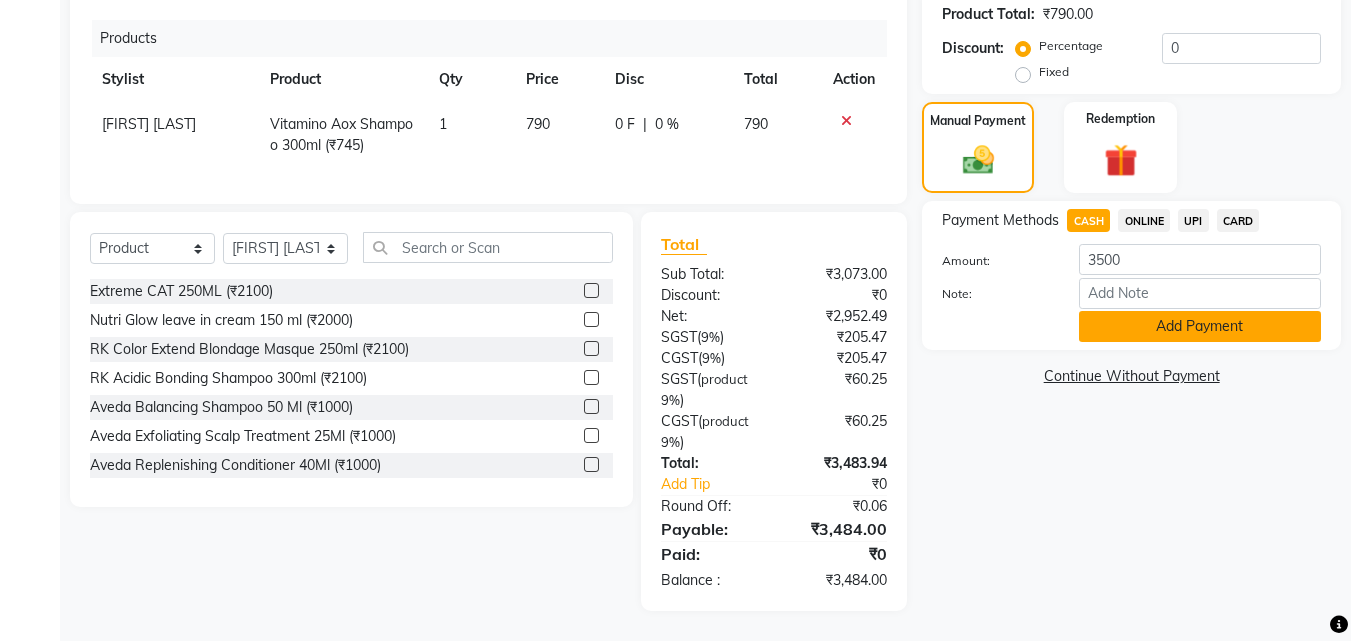 click on "Add Payment" 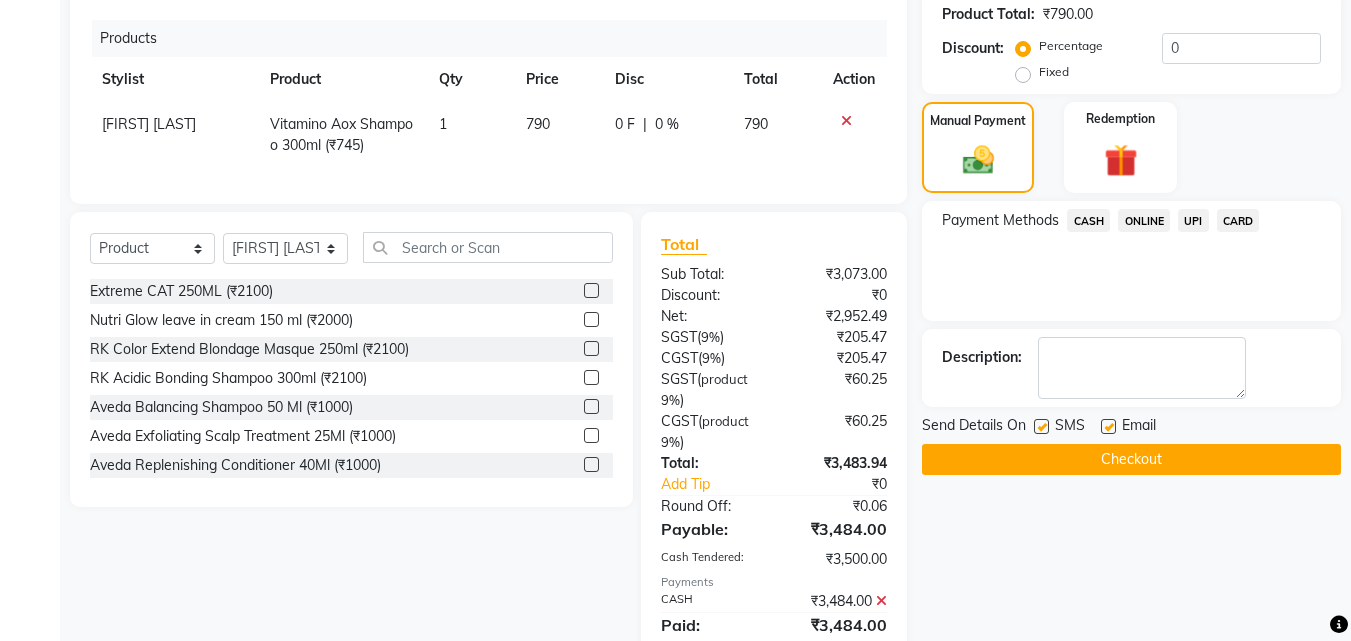 scroll, scrollTop: 797, scrollLeft: 0, axis: vertical 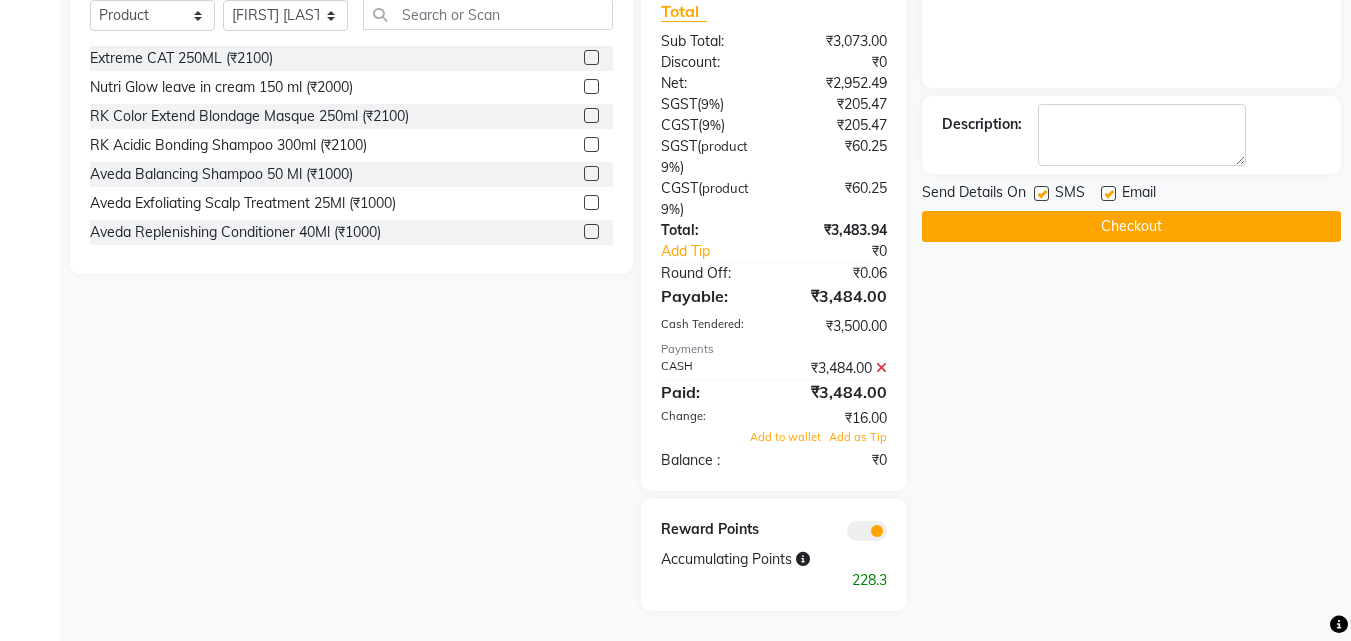 click on "Checkout" 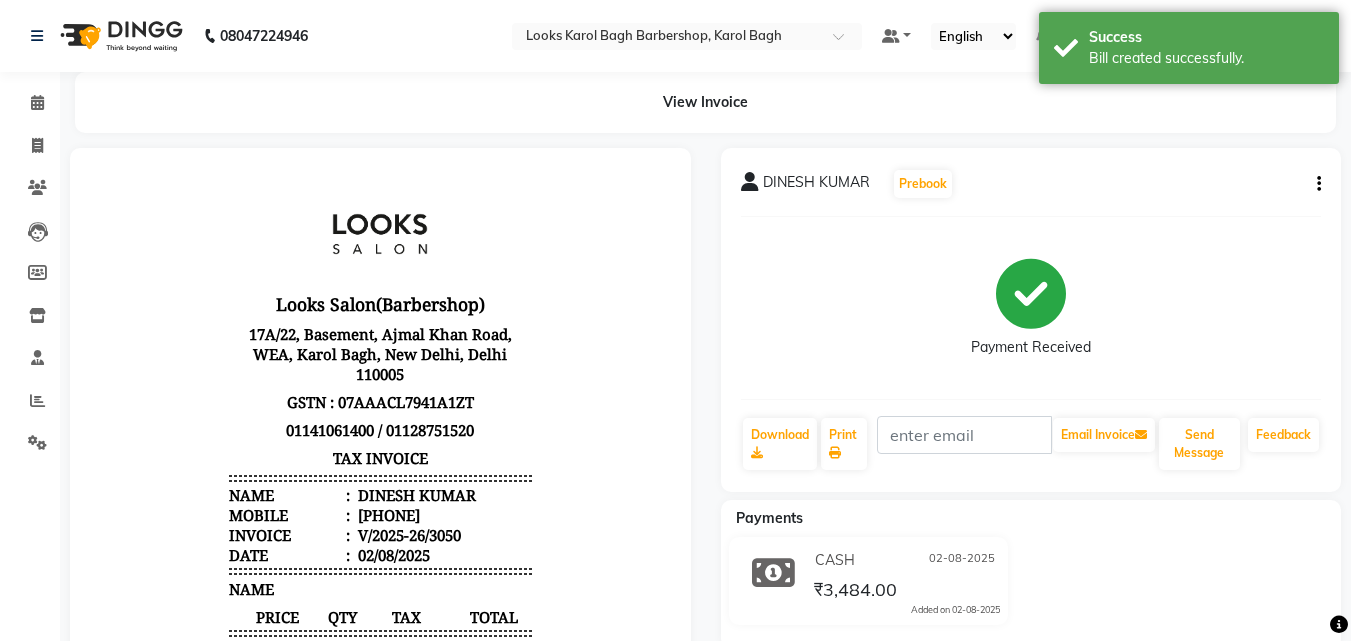 scroll, scrollTop: 0, scrollLeft: 0, axis: both 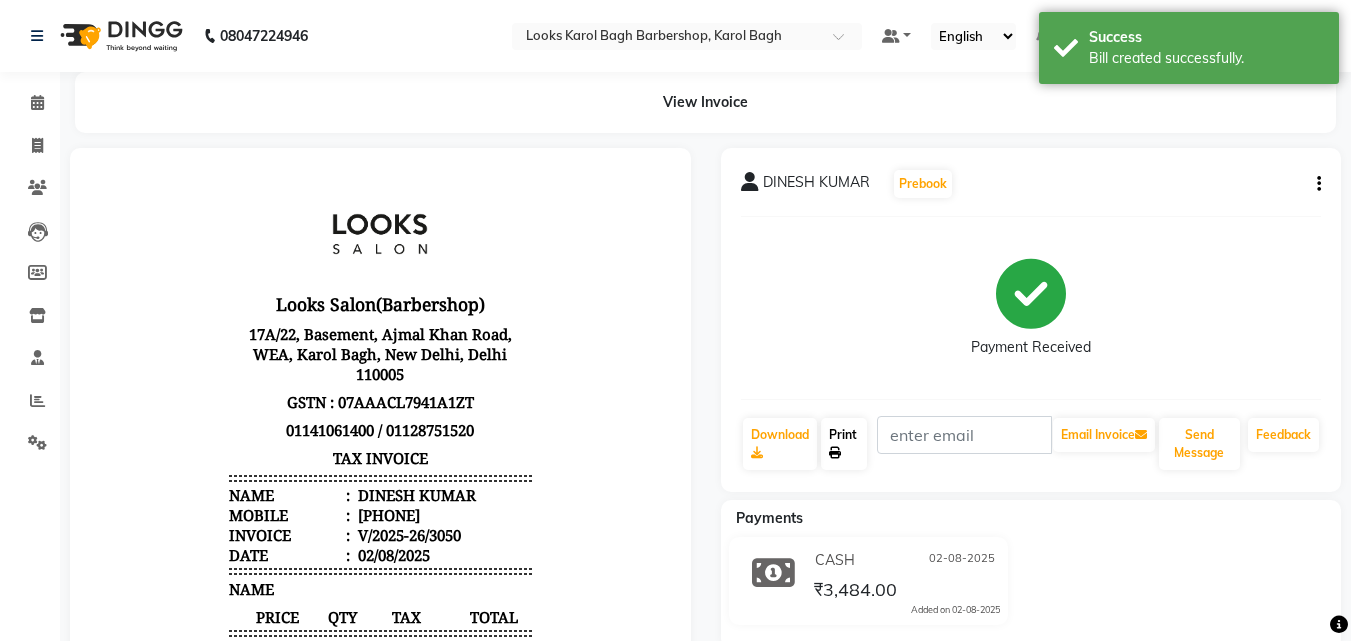 click on "Print" 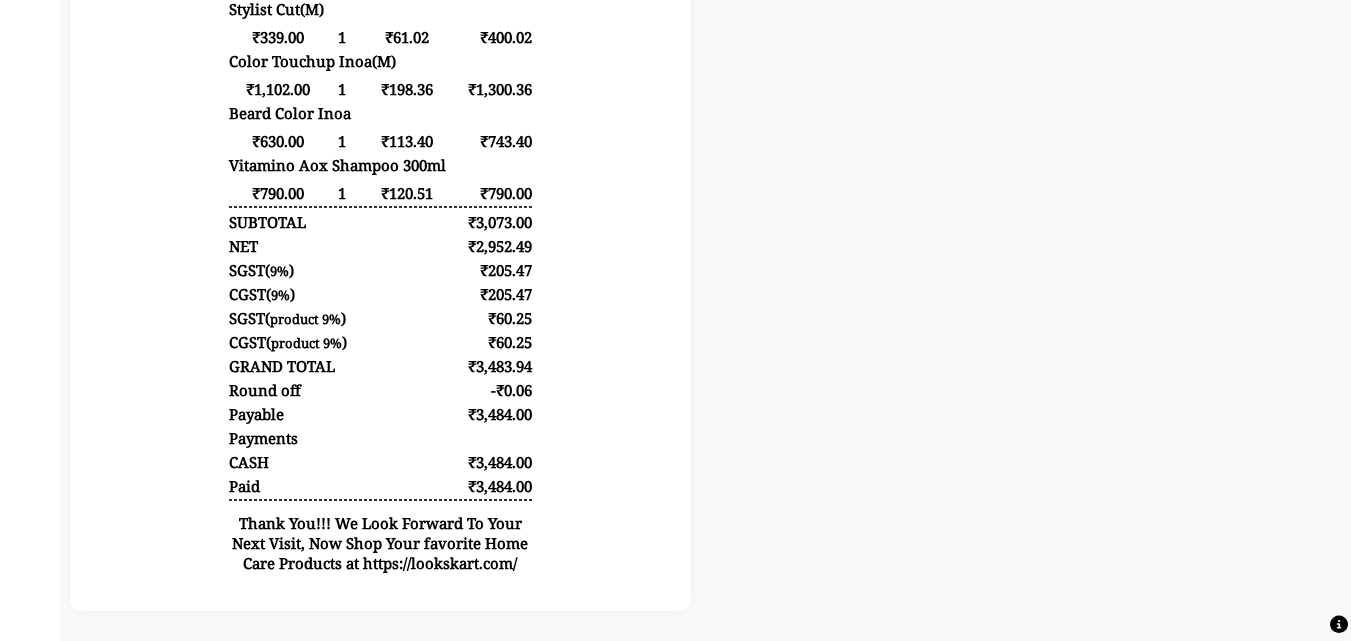 scroll, scrollTop: 0, scrollLeft: 0, axis: both 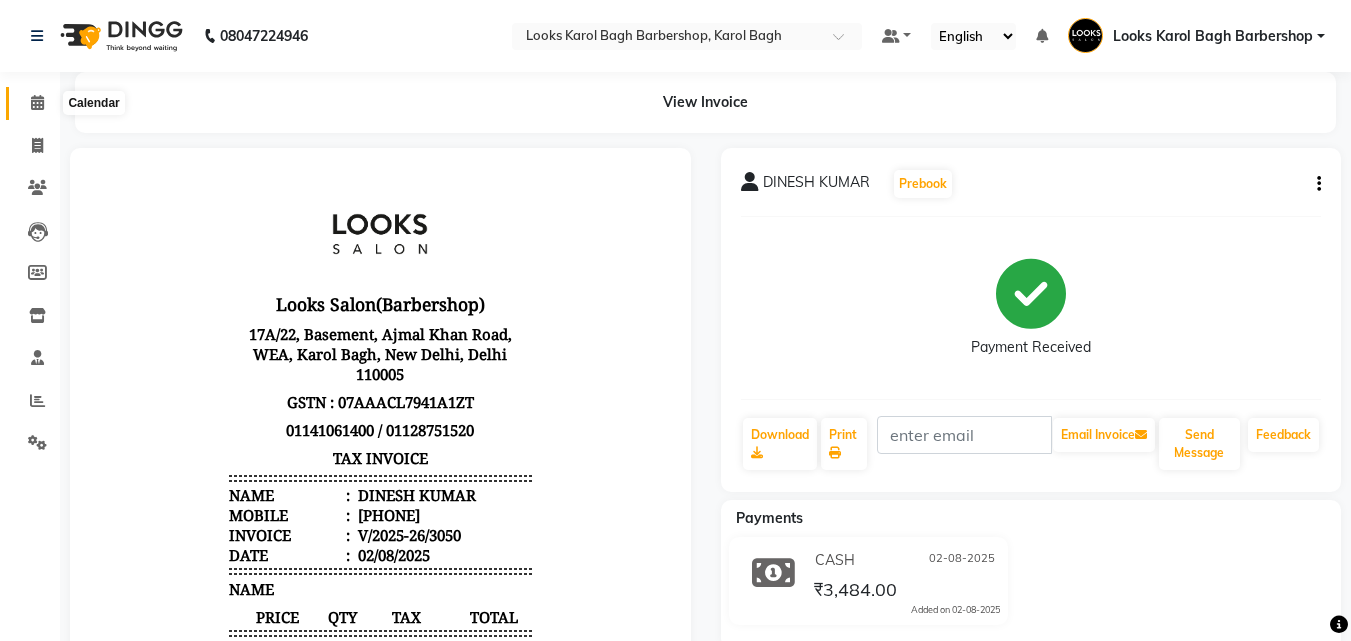 click 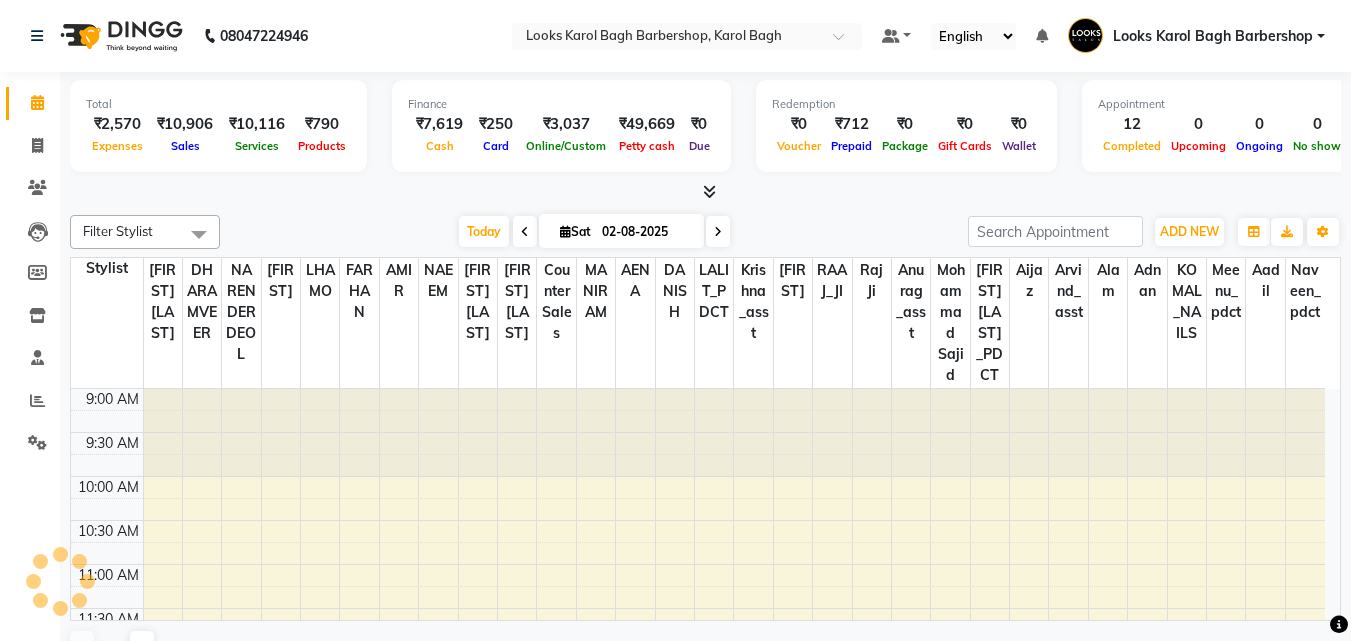 scroll, scrollTop: 0, scrollLeft: 0, axis: both 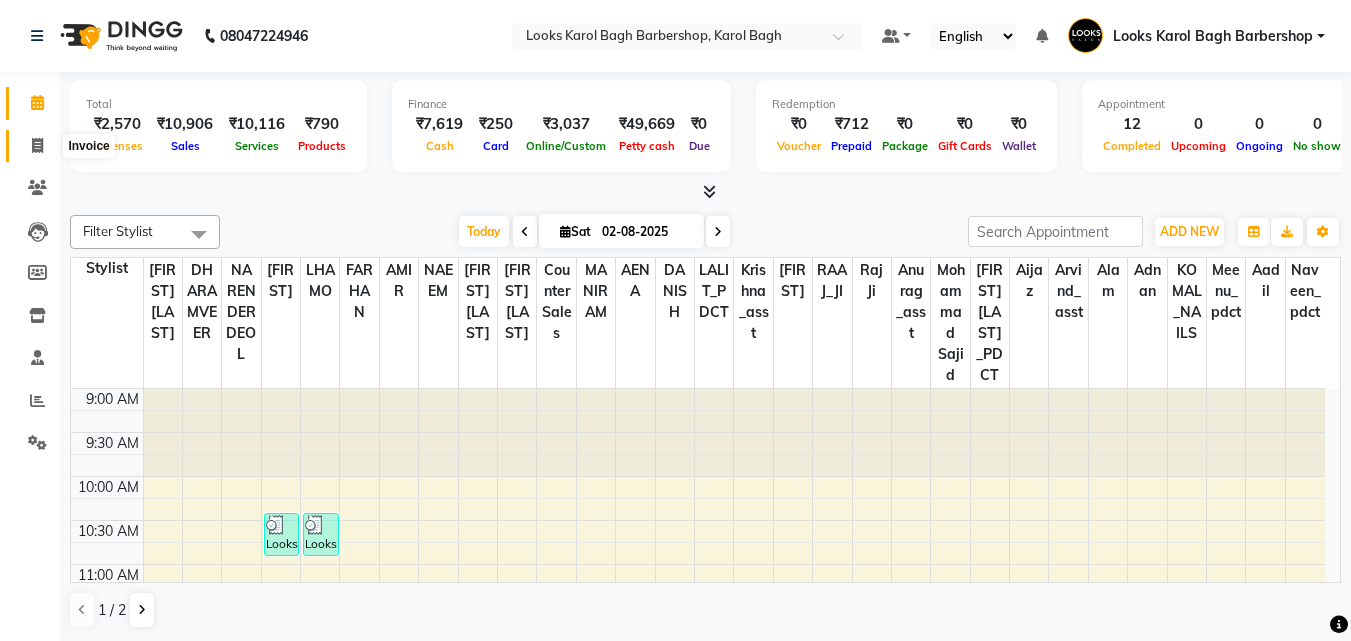 click 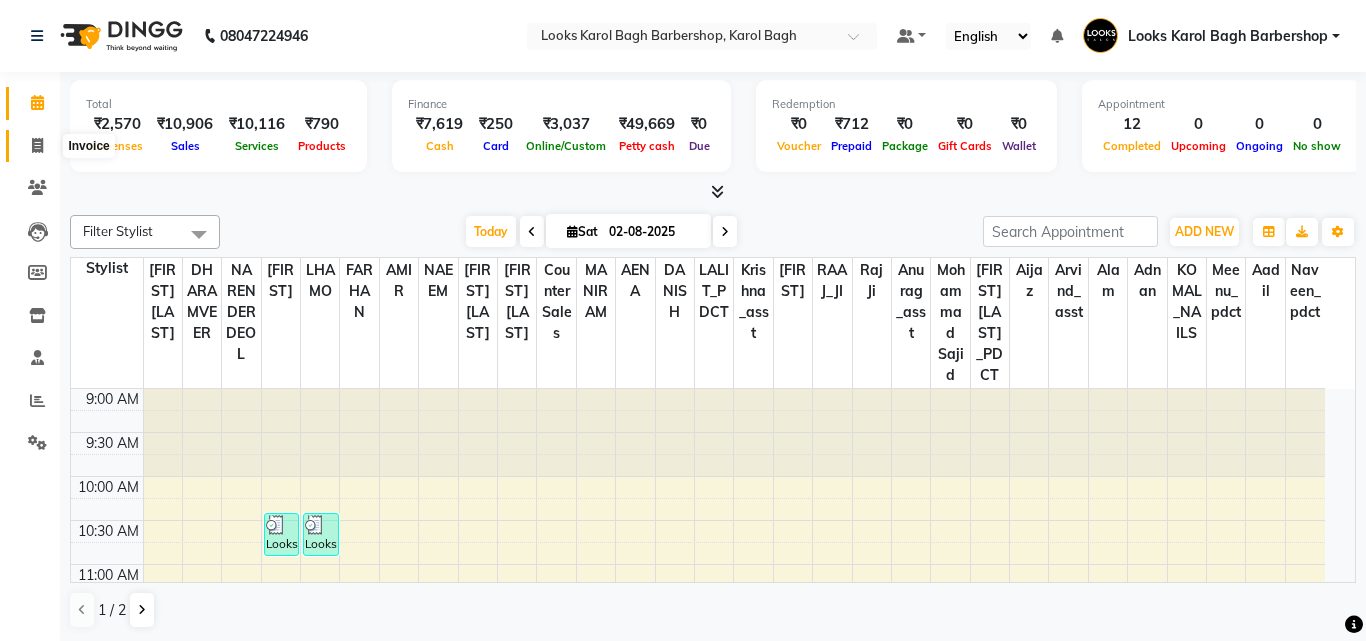 select on "service" 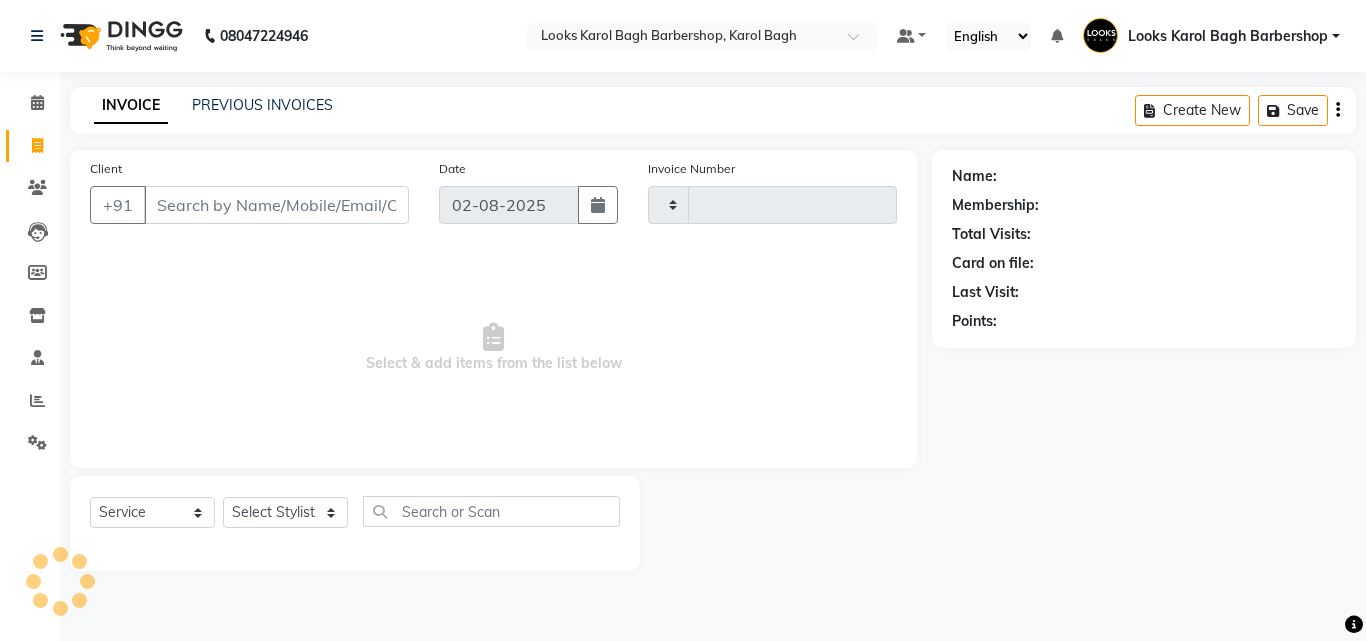 type on "3051" 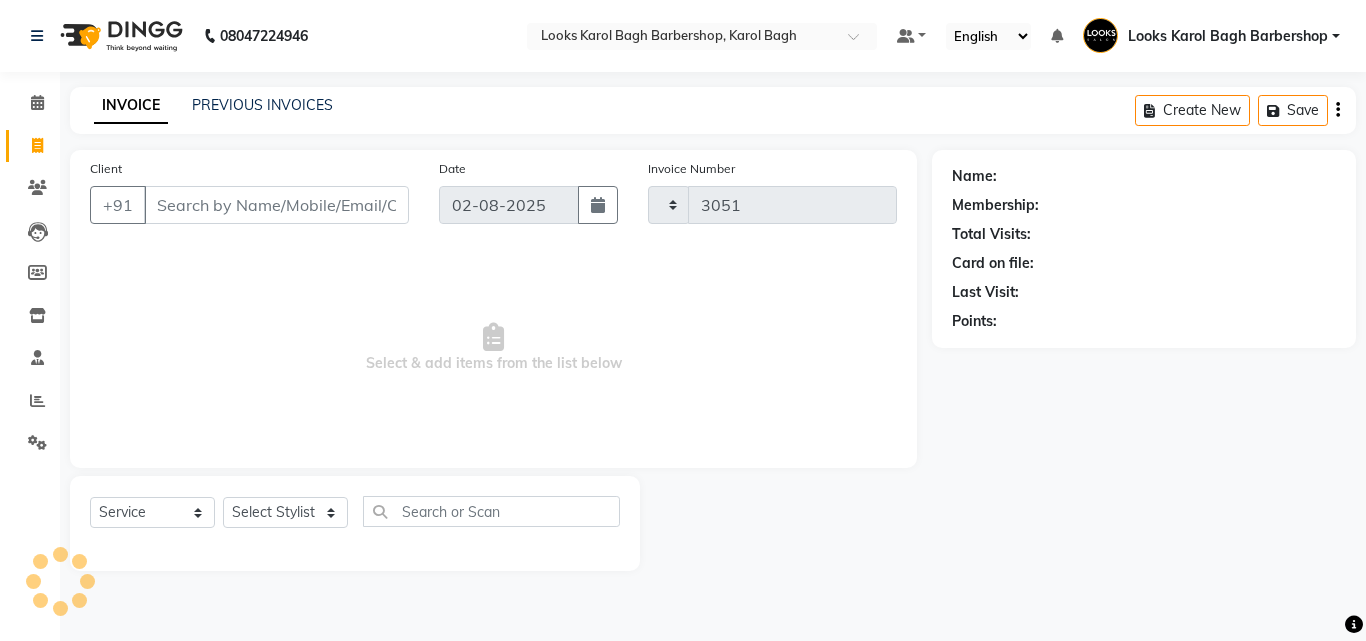 select on "4323" 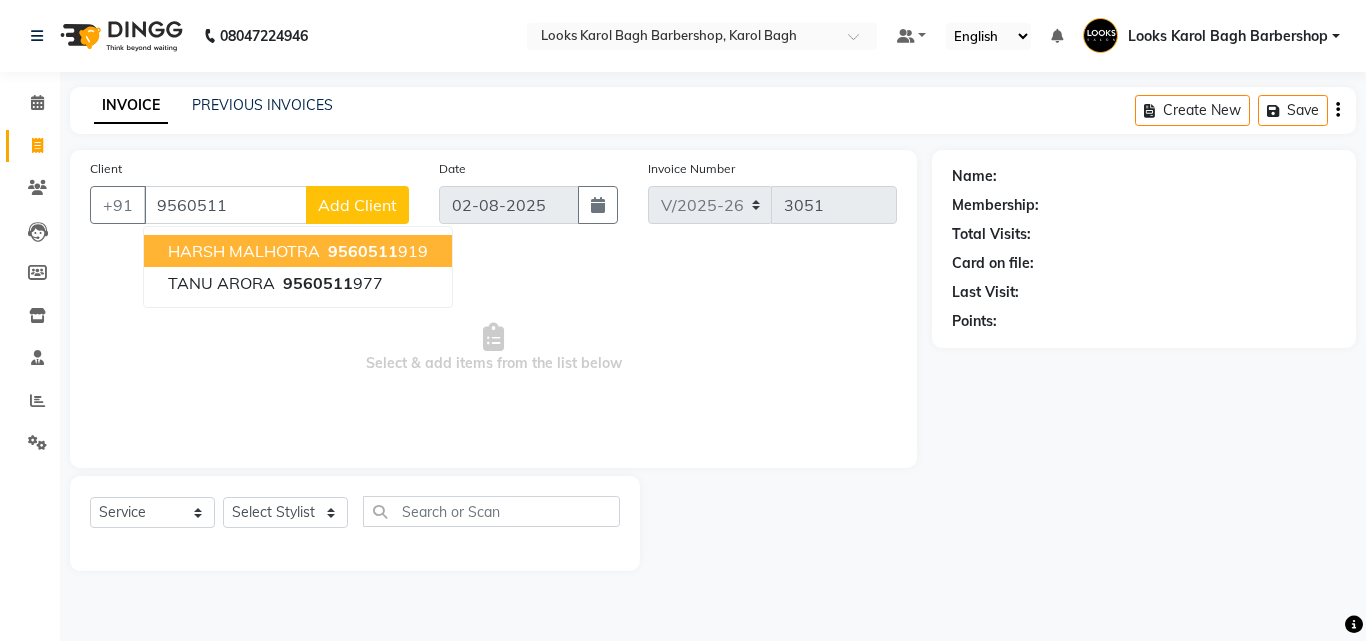 click on "HARSH MALHOTRA" at bounding box center [244, 251] 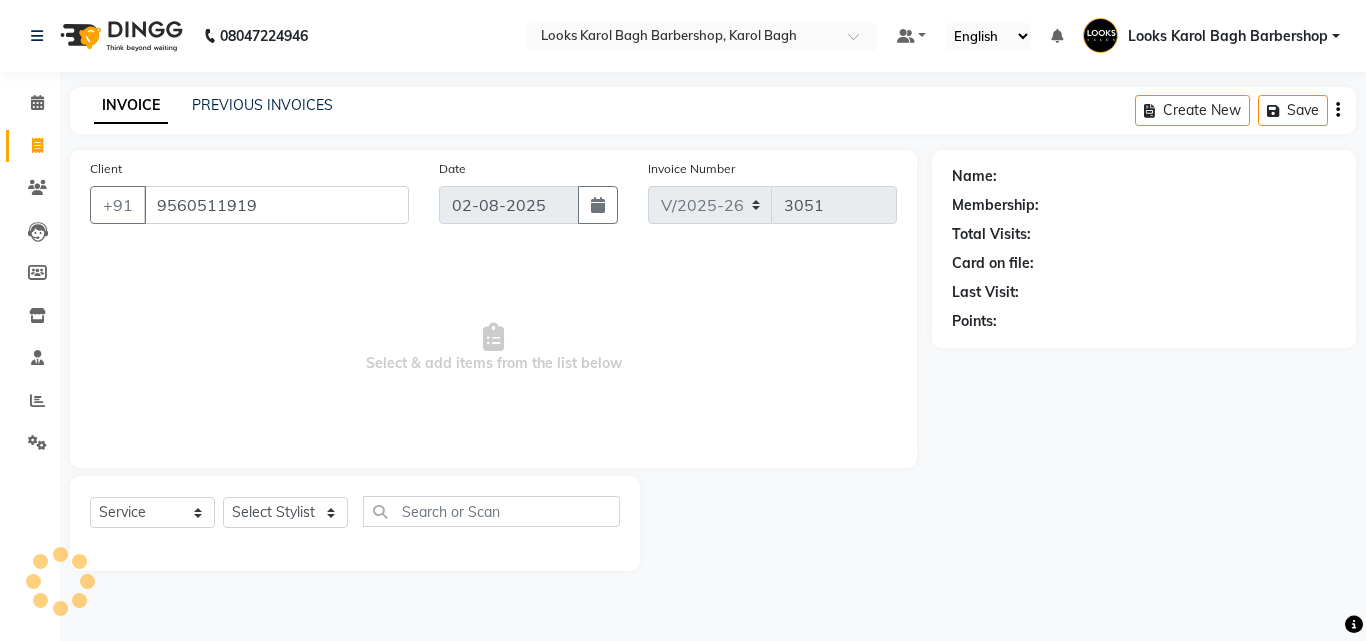 type on "9560511919" 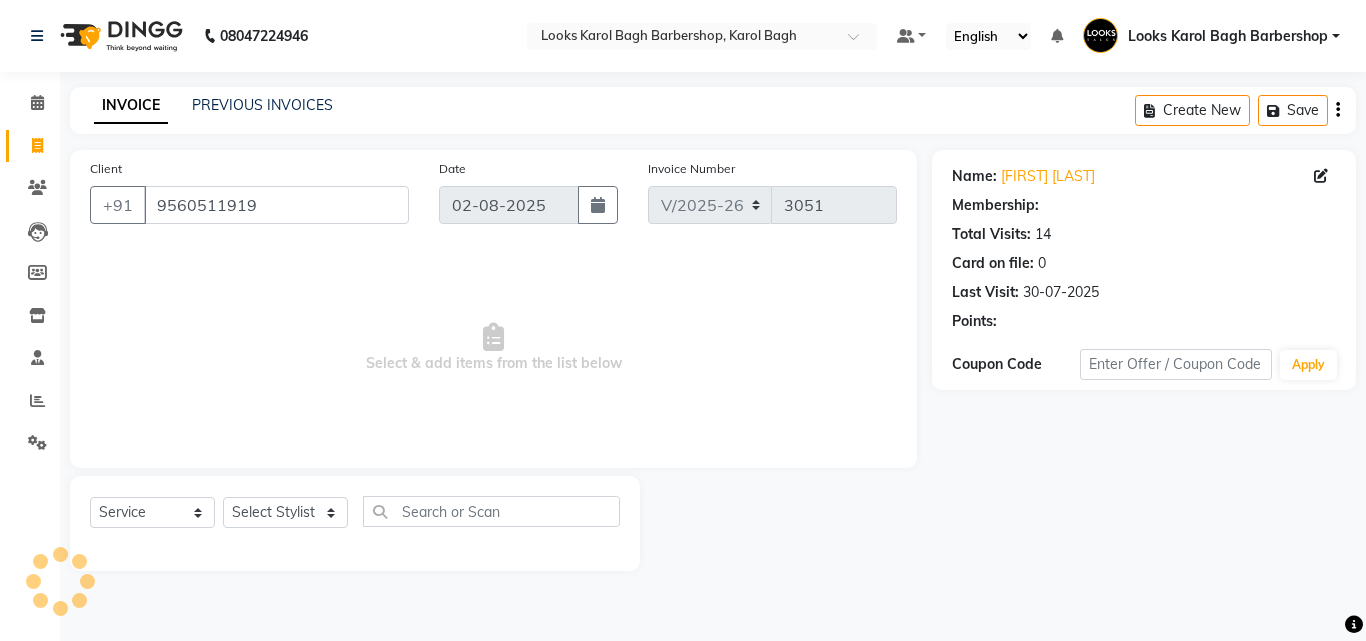 select on "1: Object" 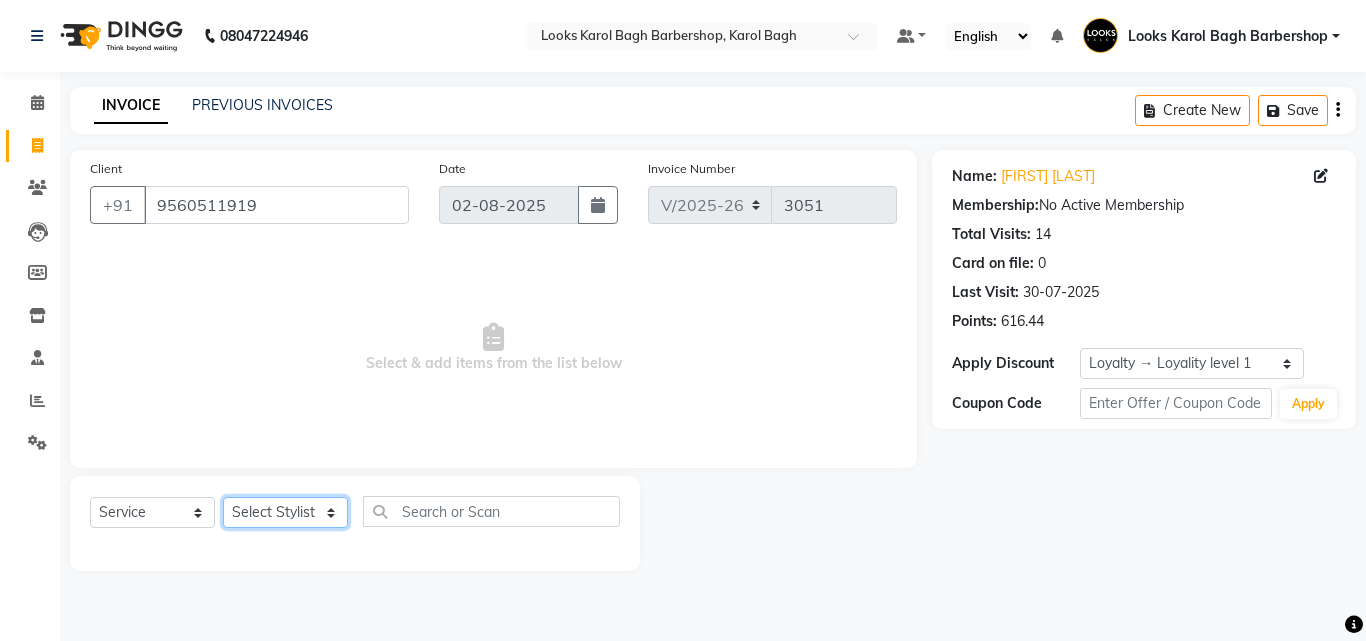 click on "Select Stylist Aadil Adnan AENA Aijaz Alam Amazon_Kart AMIR  Anurag _asst Arvind_asst BIJENDER  Counter Sales DANISH DHARAMVEER Eshan FARHAN KARAN RAI  KOMAL_NAILS Krishna_asst LALIT_PDCT LHAMO Looks_Female_Section Looks_H.O_Store Looks Karol Bagh Barbershop Looks_Kart MANIRAM Meenu_pdct Mohammad Sajid NAEEM  NARENDER DEOL  Naveen_pdct Prabhakar Kumar_PDCT RAAJ GUPTA RAAJ_JI raj ji RAM MURTI NARYAL ROHIT  Rohit Seth Rohit Thakur SACHIN sahil Shabina Shakir SIMRAN Sonia Sunny VIKRAM VIKRANT SINGH  Vishal_Asst YOGESH ASSISTANT" 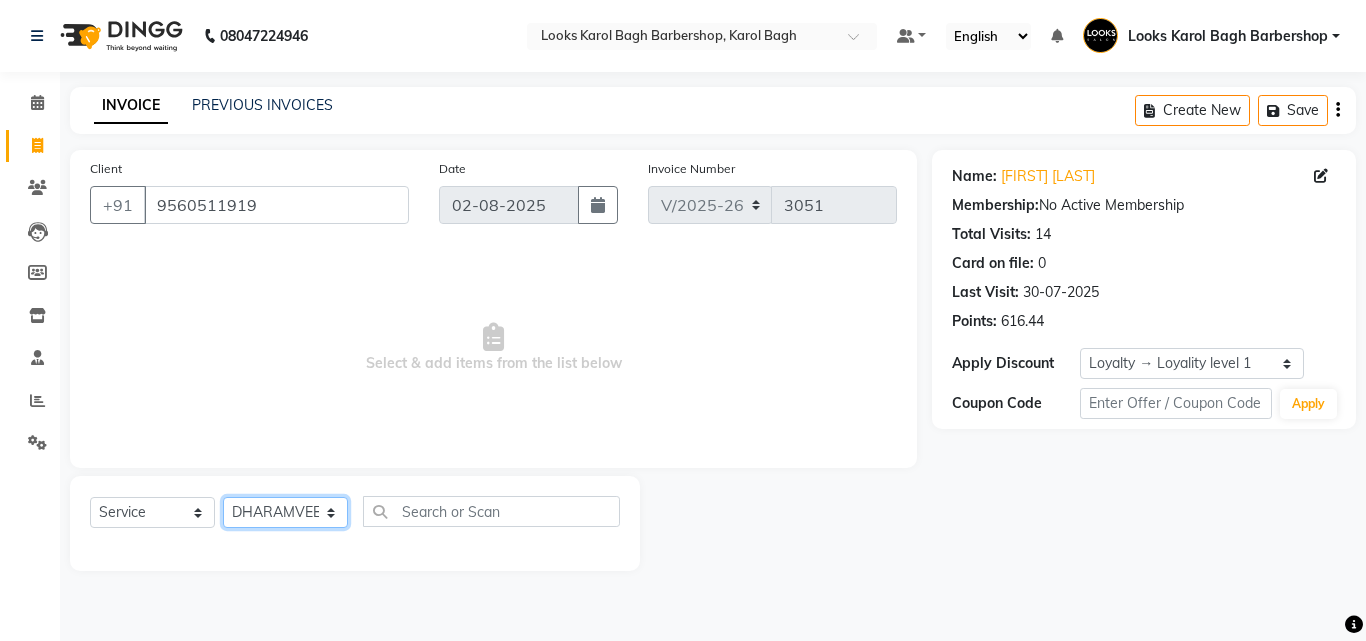 click on "Select Stylist Aadil Adnan AENA Aijaz Alam Amazon_Kart AMIR  Anurag _asst Arvind_asst BIJENDER  Counter Sales DANISH DHARAMVEER Eshan FARHAN KARAN RAI  KOMAL_NAILS Krishna_asst LALIT_PDCT LHAMO Looks_Female_Section Looks_H.O_Store Looks Karol Bagh Barbershop Looks_Kart MANIRAM Meenu_pdct Mohammad Sajid NAEEM  NARENDER DEOL  Naveen_pdct Prabhakar Kumar_PDCT RAAJ GUPTA RAAJ_JI raj ji RAM MURTI NARYAL ROHIT  Rohit Seth Rohit Thakur SACHIN sahil Shabina Shakir SIMRAN Sonia Sunny VIKRAM VIKRANT SINGH  Vishal_Asst YOGESH ASSISTANT" 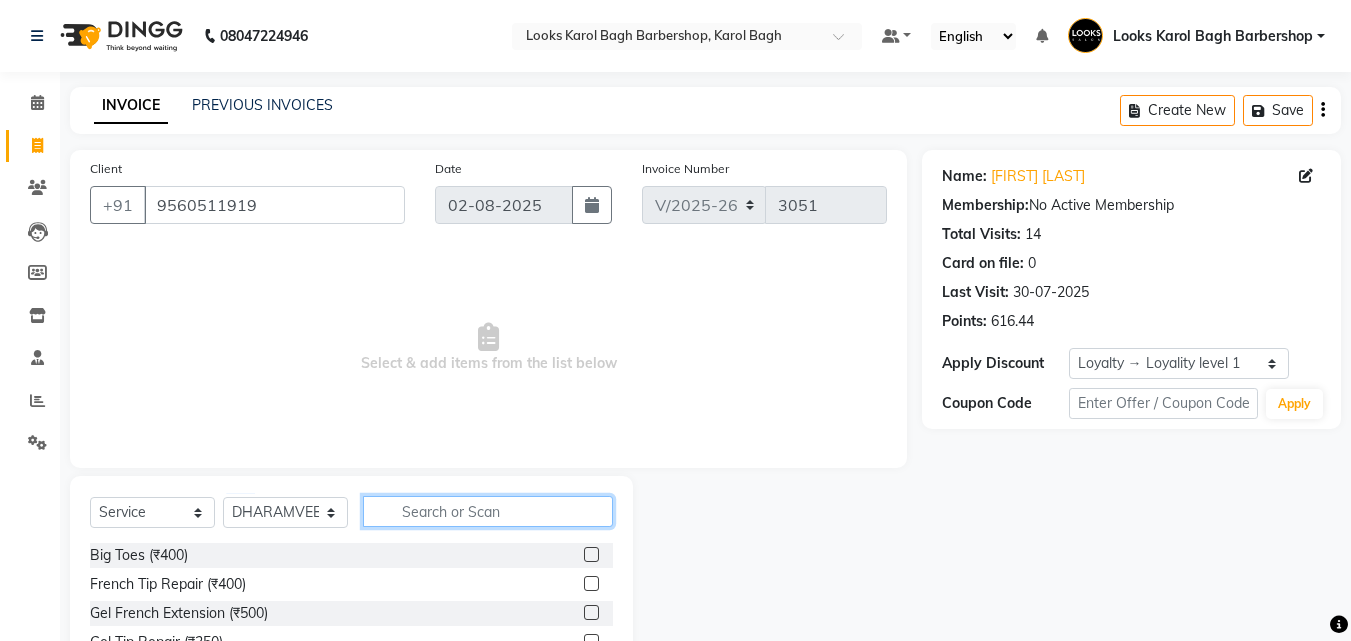 click 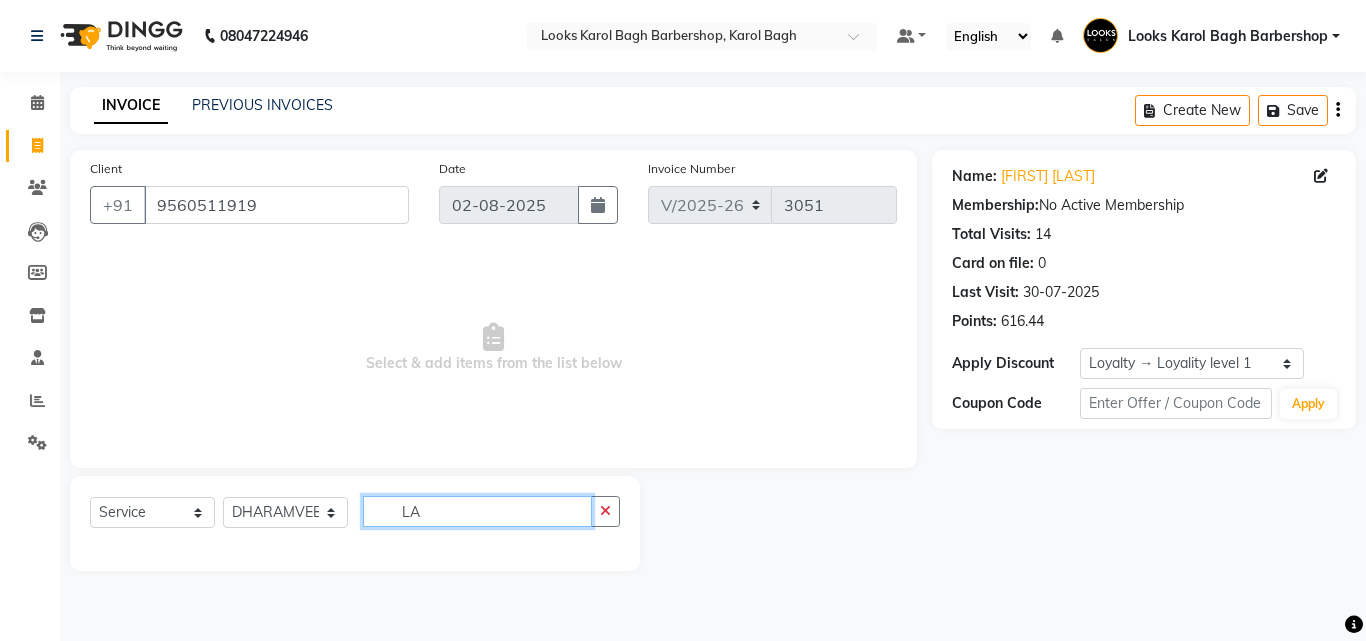 type on "L" 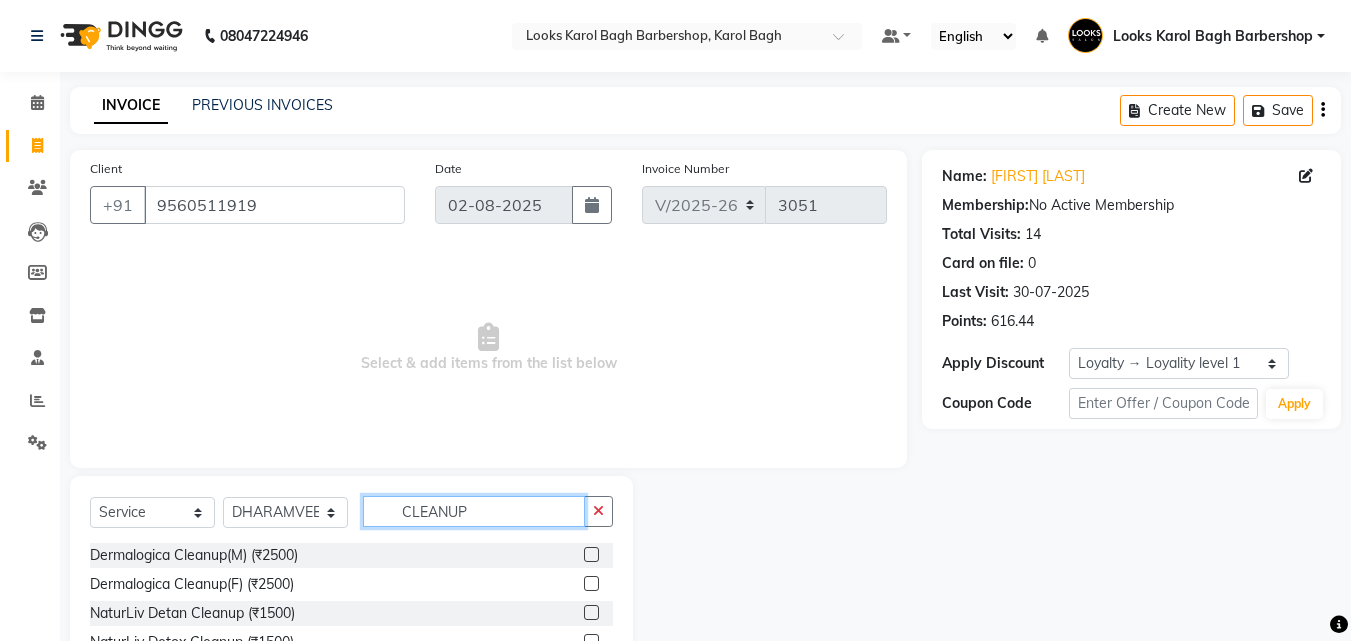 scroll, scrollTop: 160, scrollLeft: 0, axis: vertical 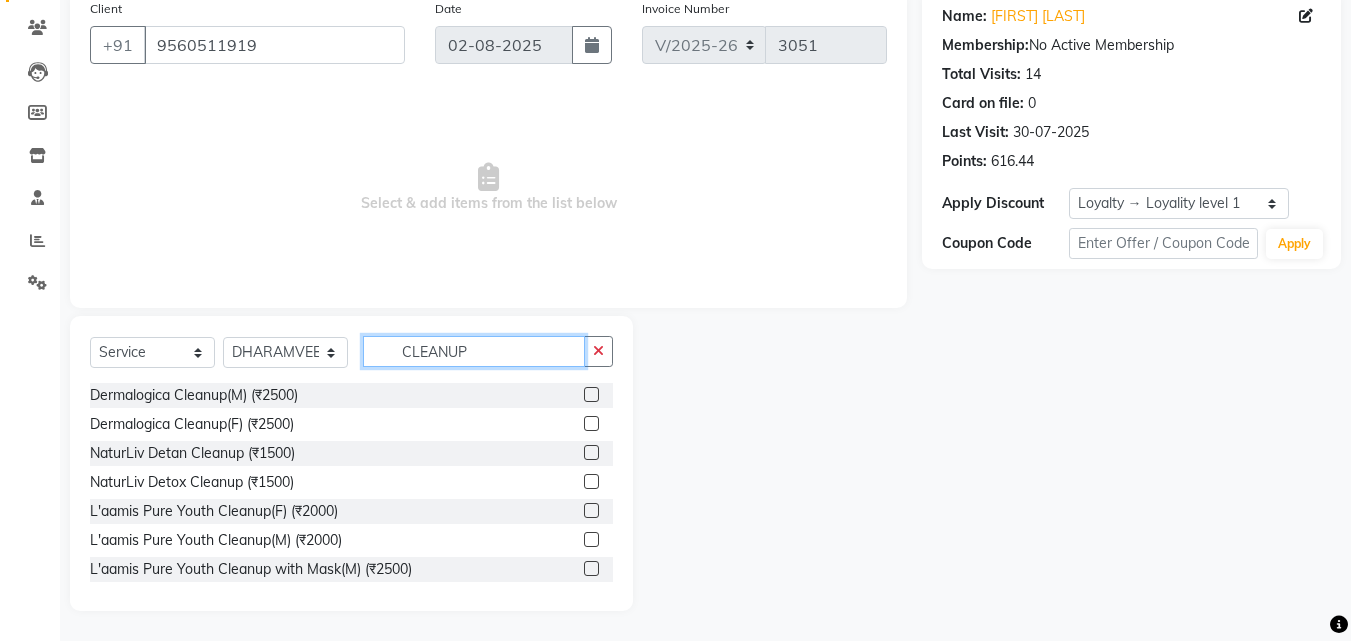 type on "CLEANUP" 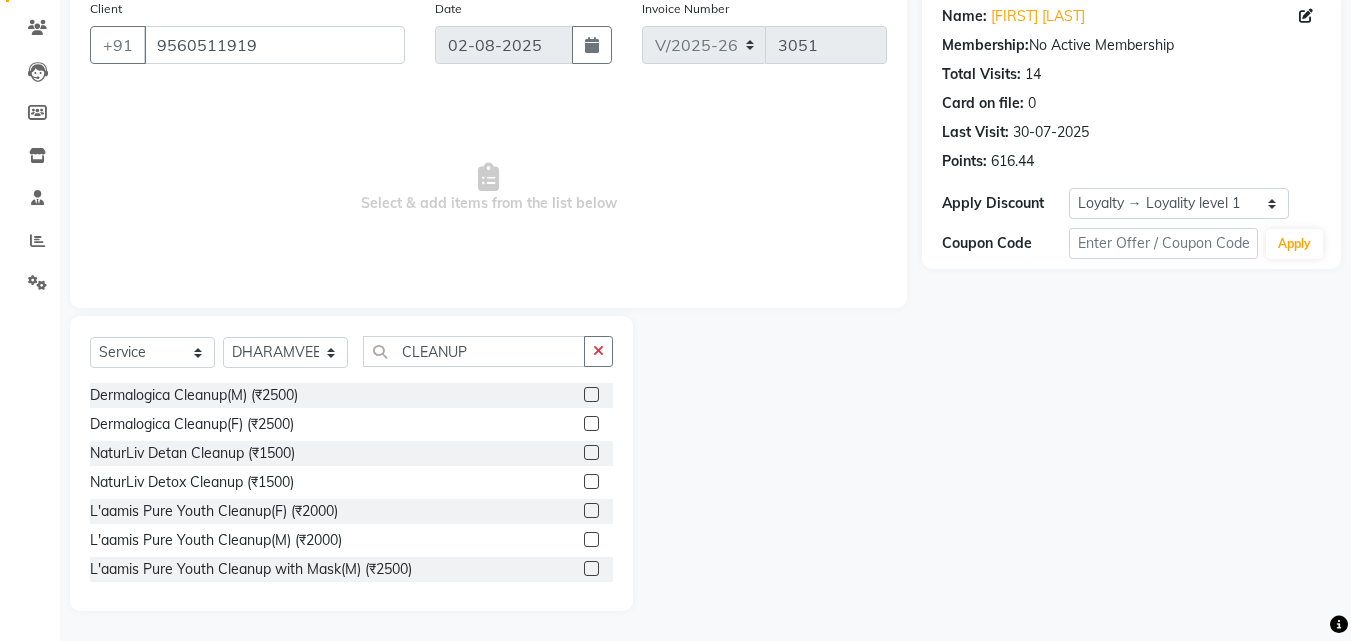 click 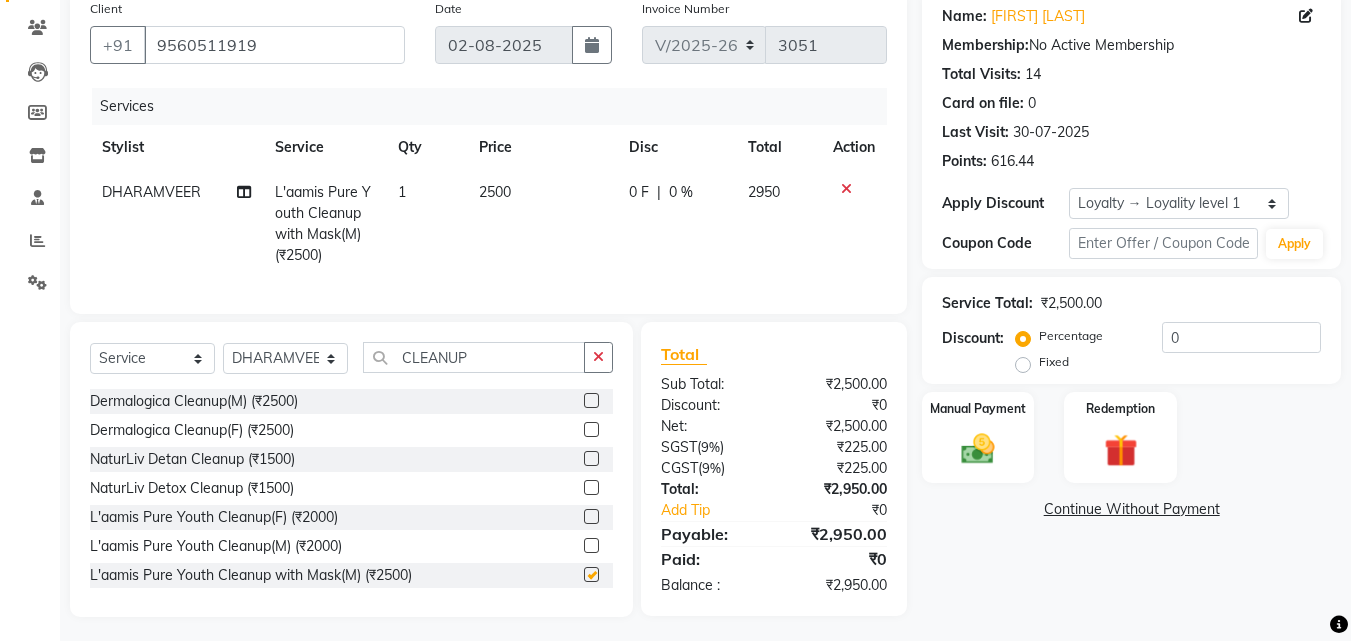 checkbox on "false" 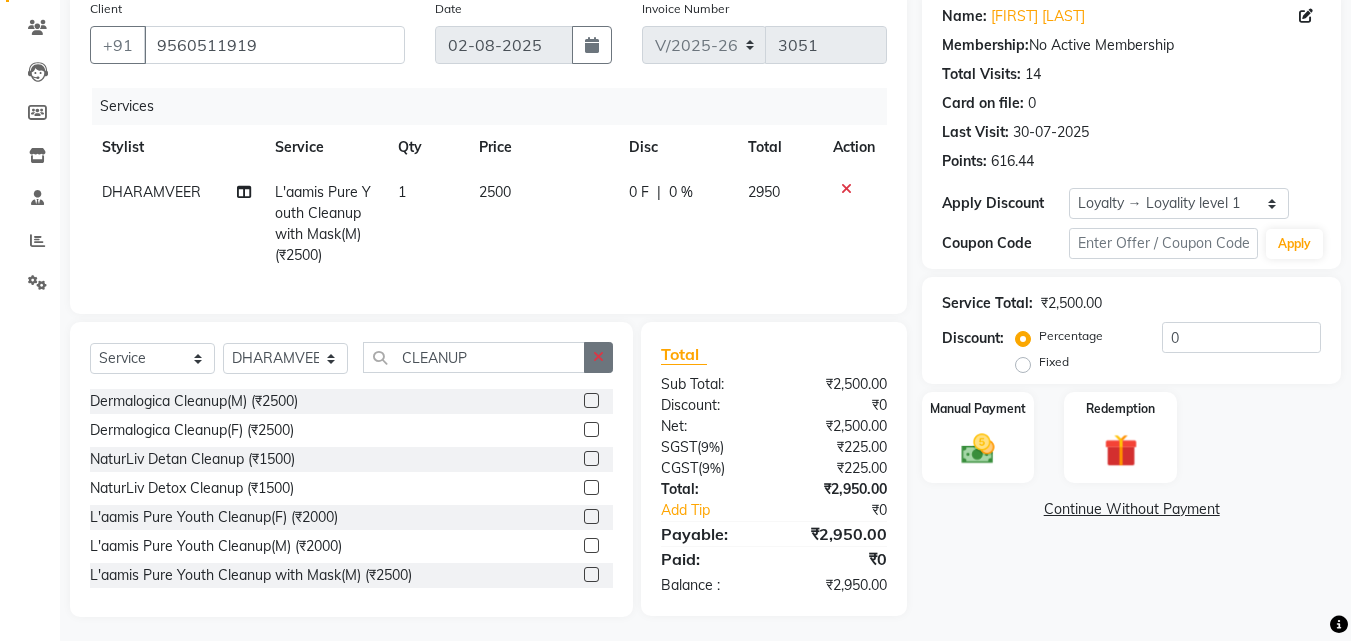 click 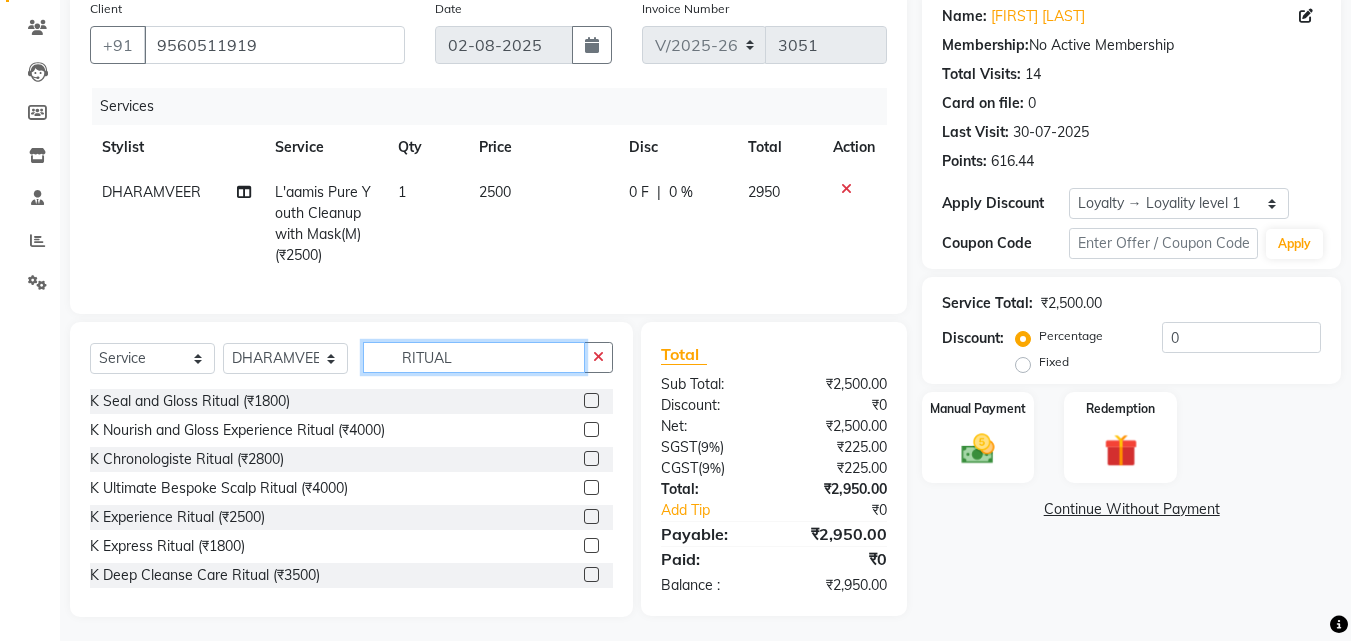 type on "RITUAL" 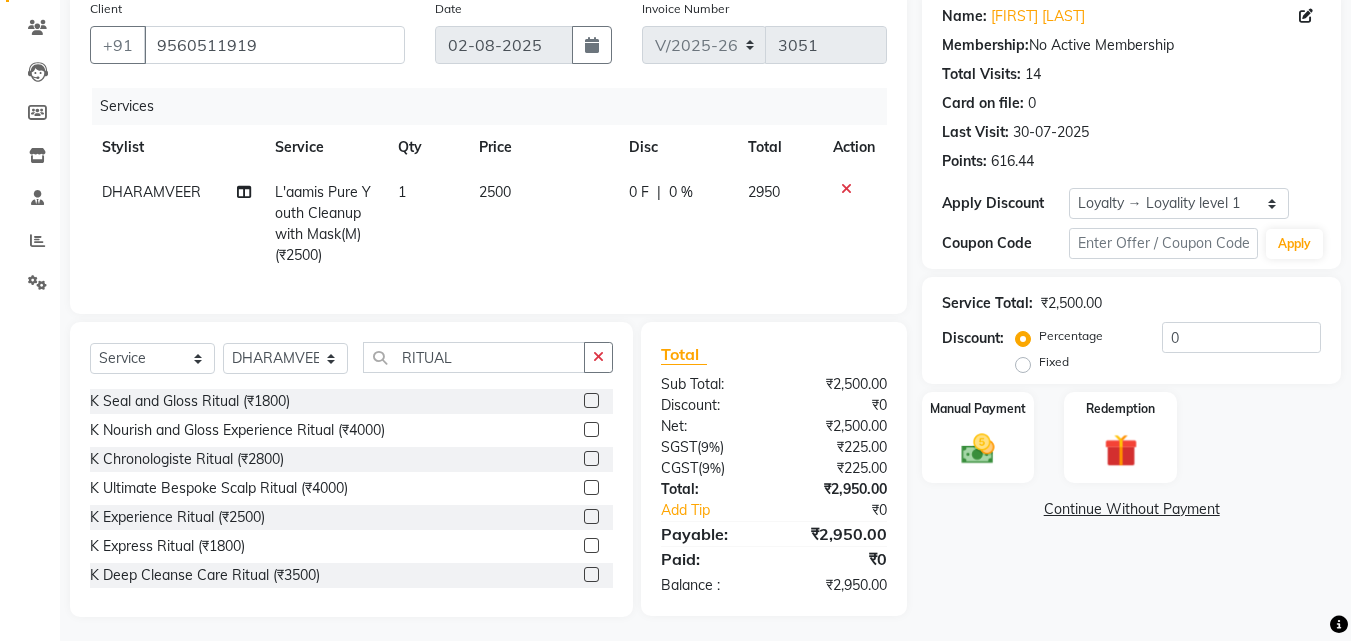 click 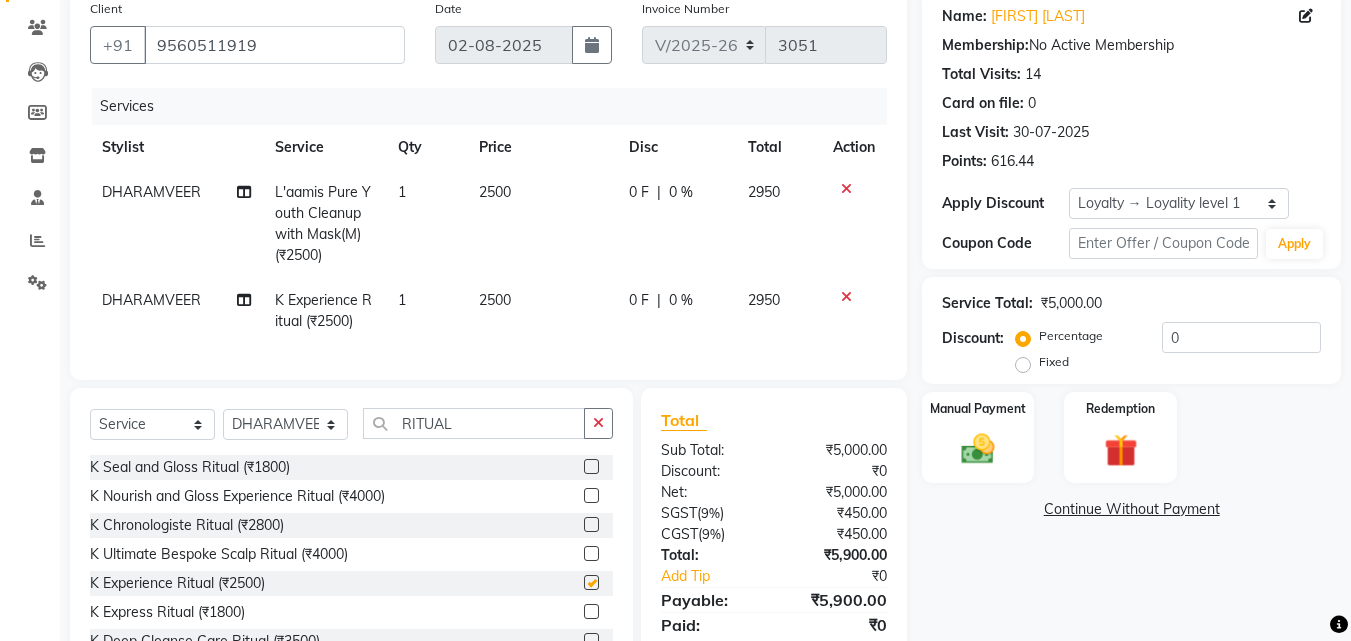checkbox on "false" 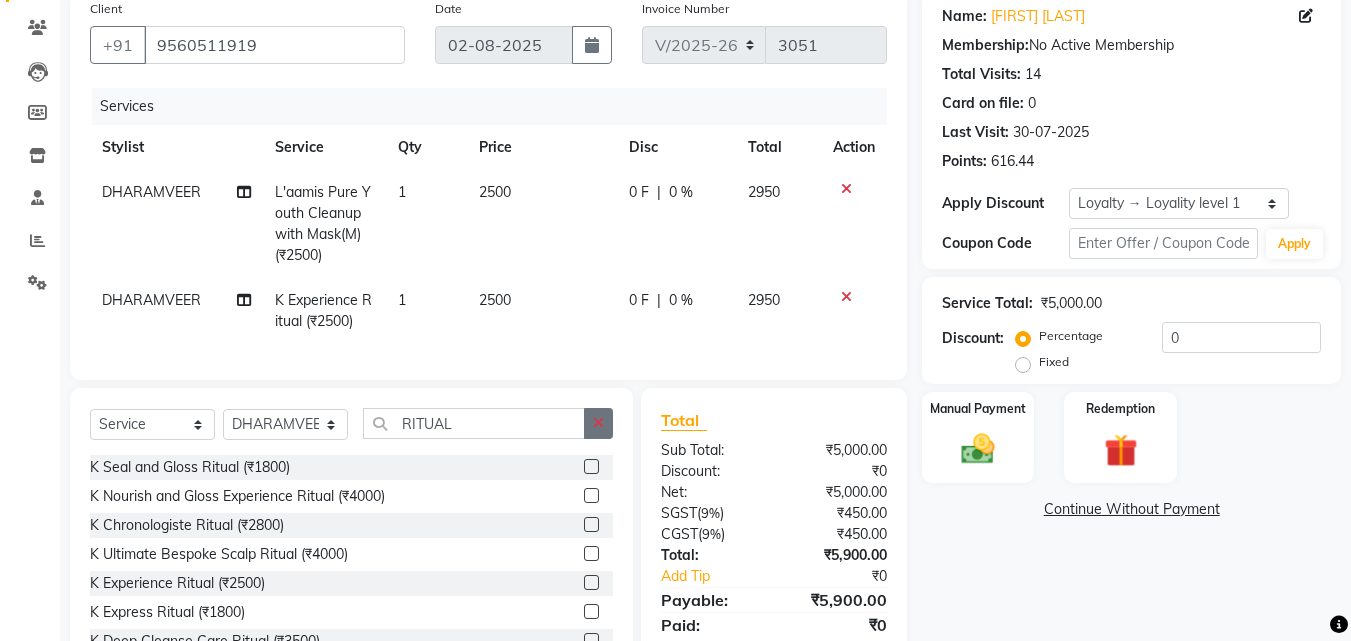 click 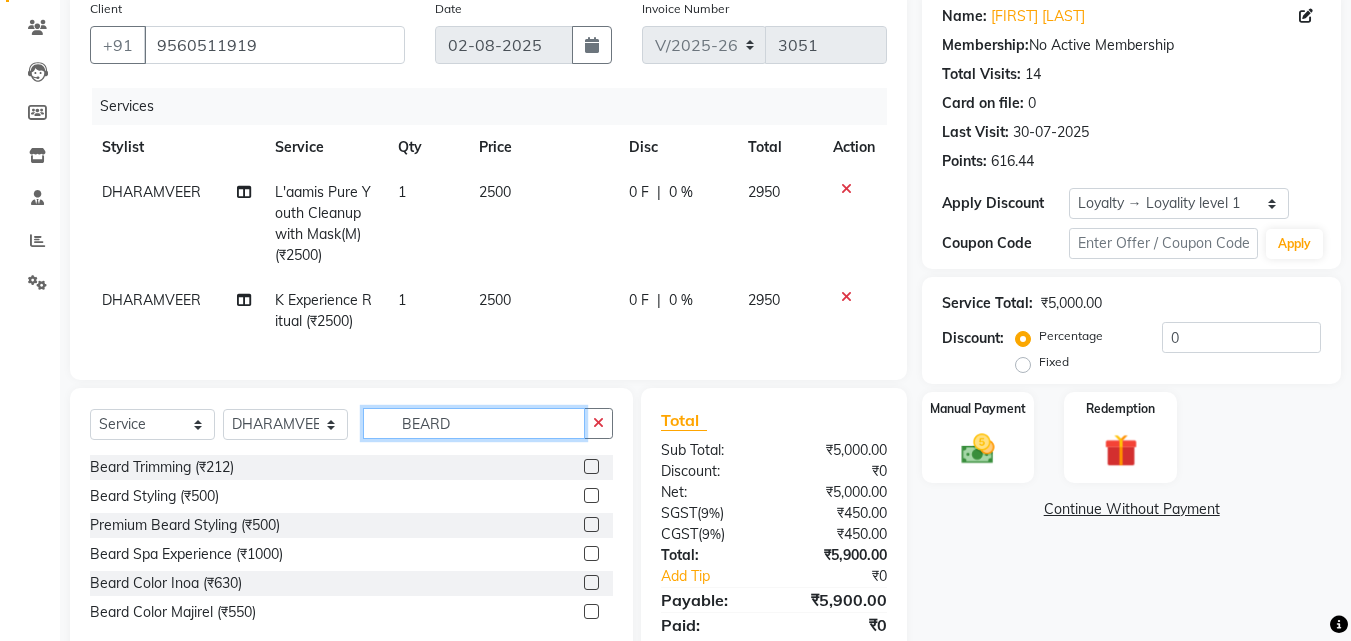 type on "BEARD" 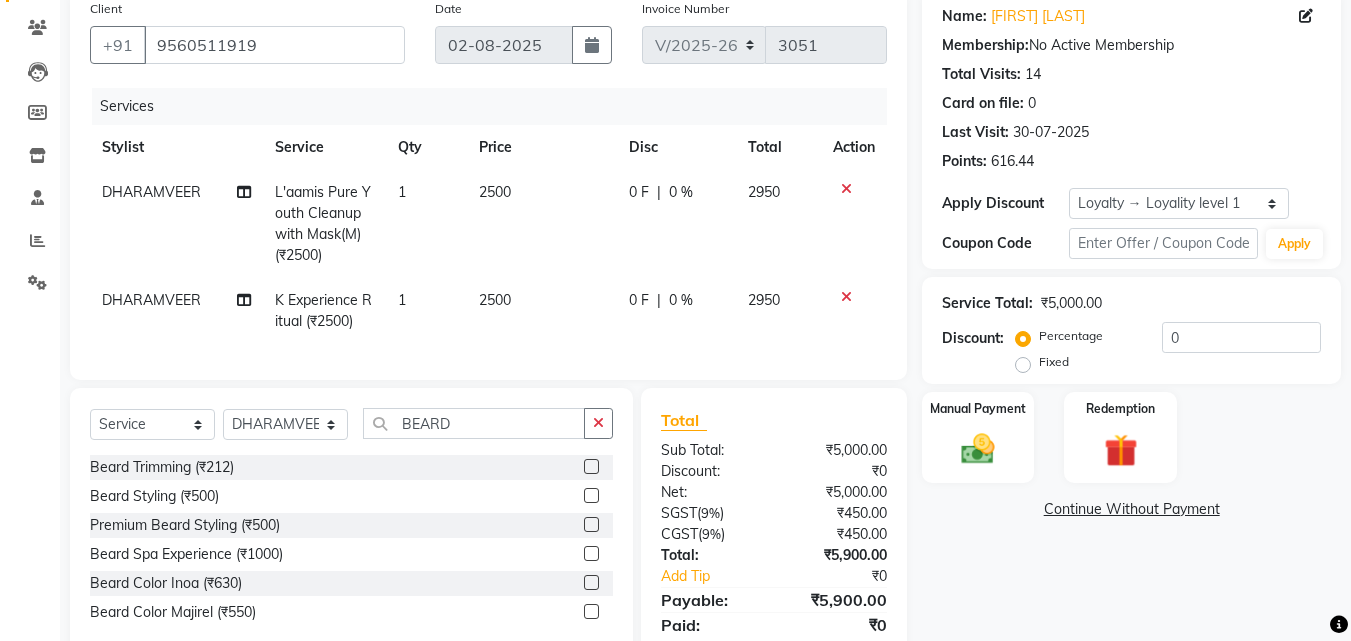 click 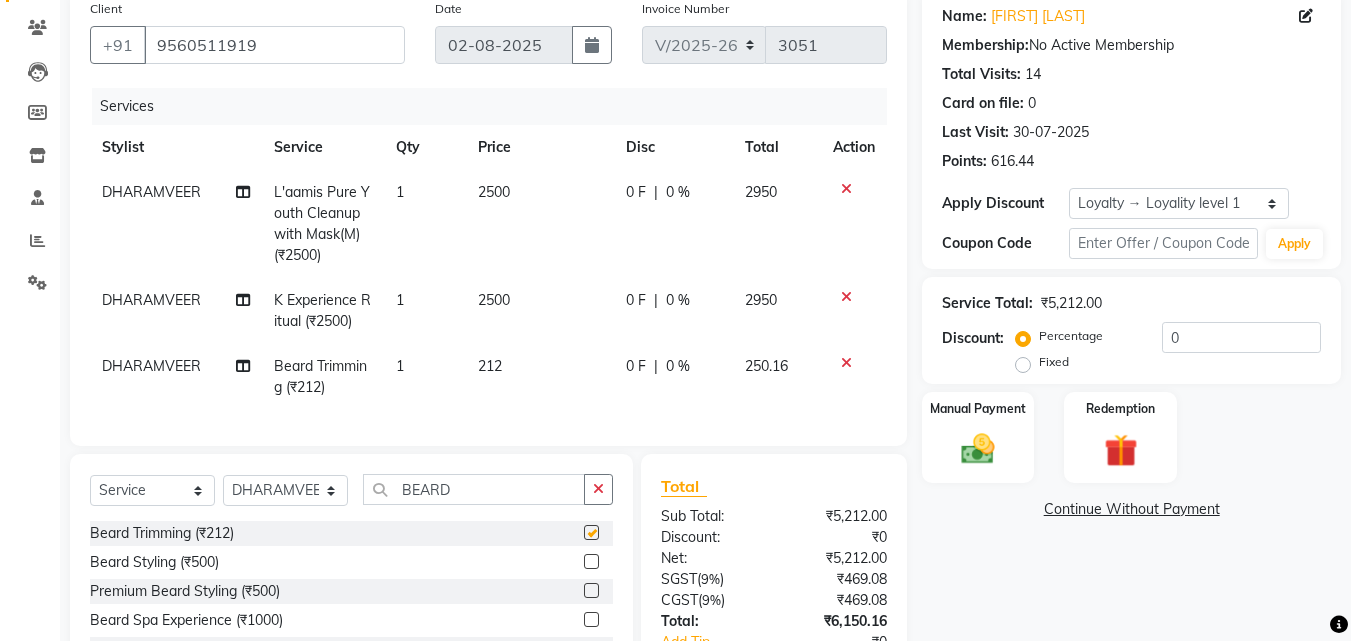 checkbox on "false" 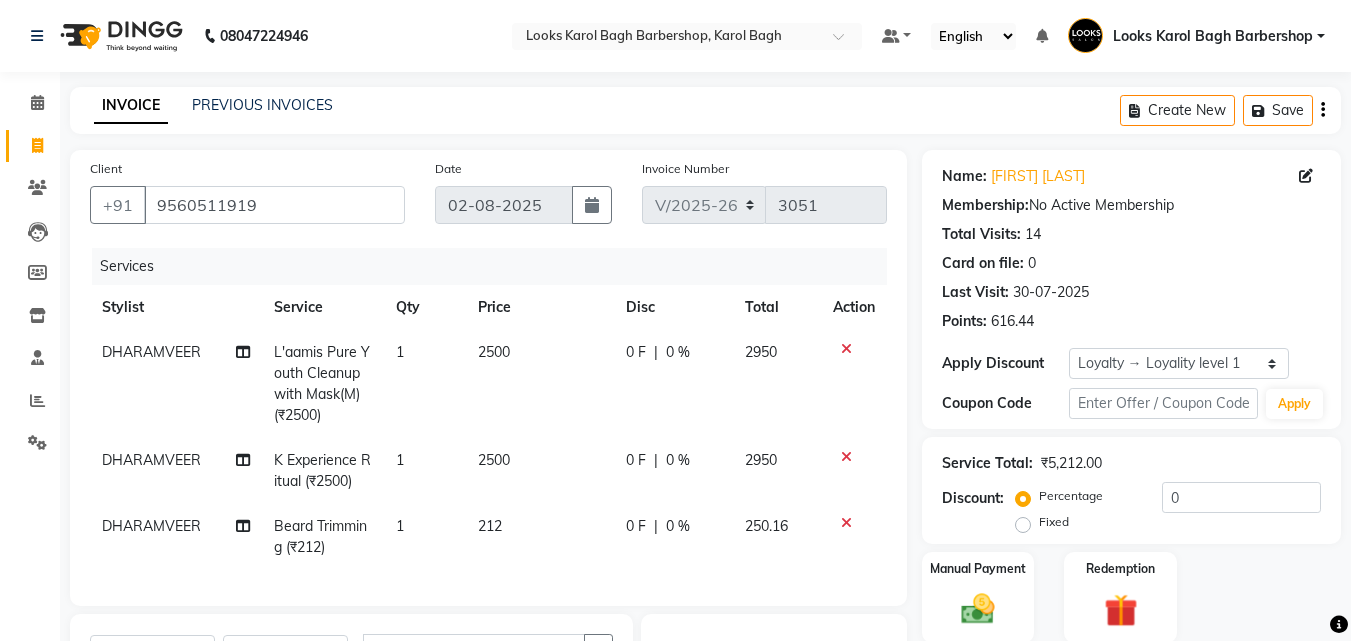 scroll, scrollTop: 333, scrollLeft: 0, axis: vertical 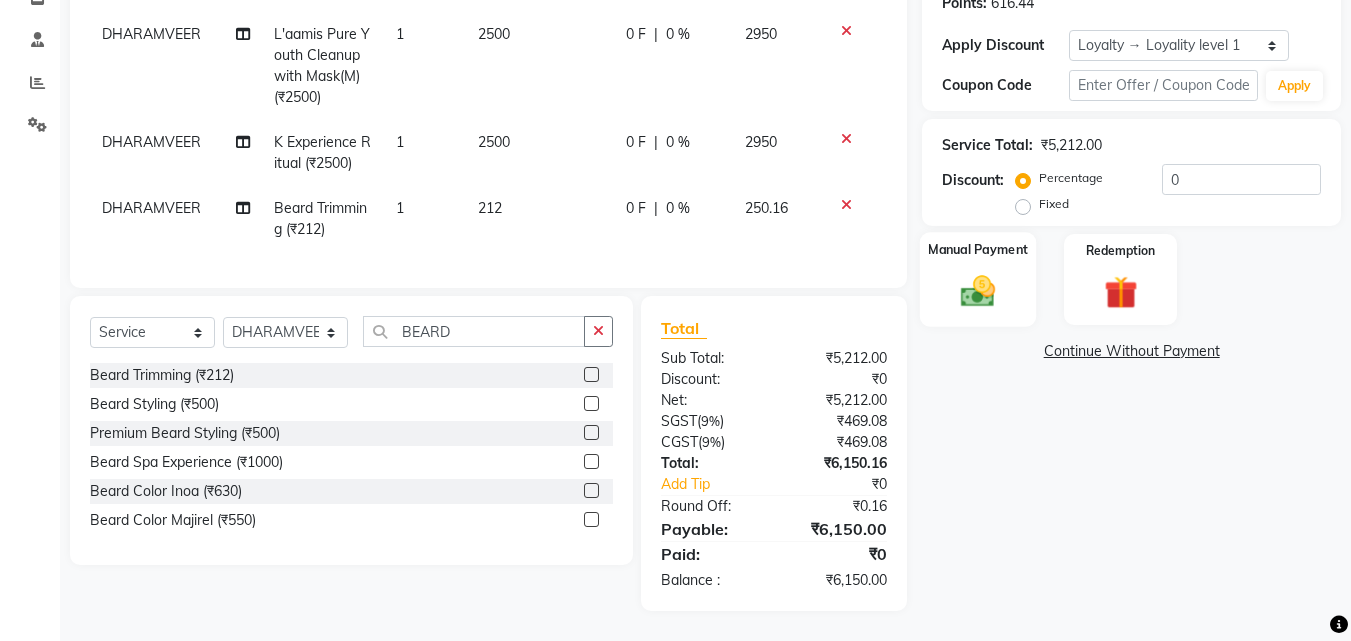 click 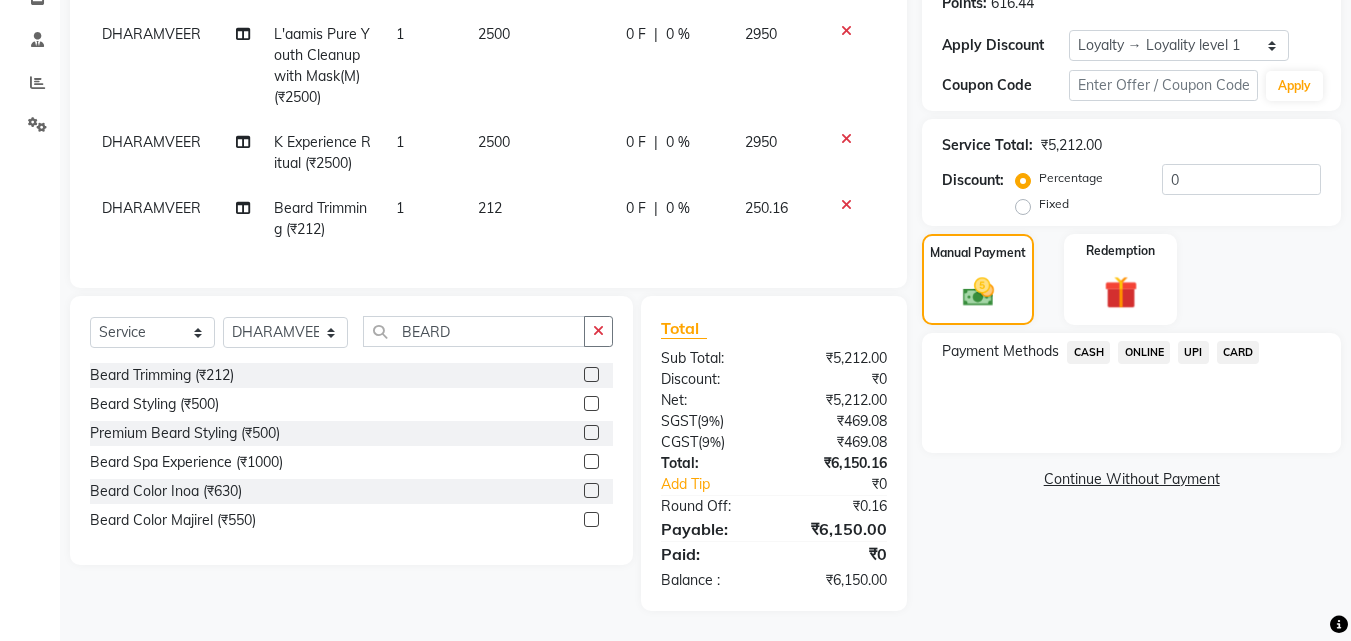 click on "UPI" 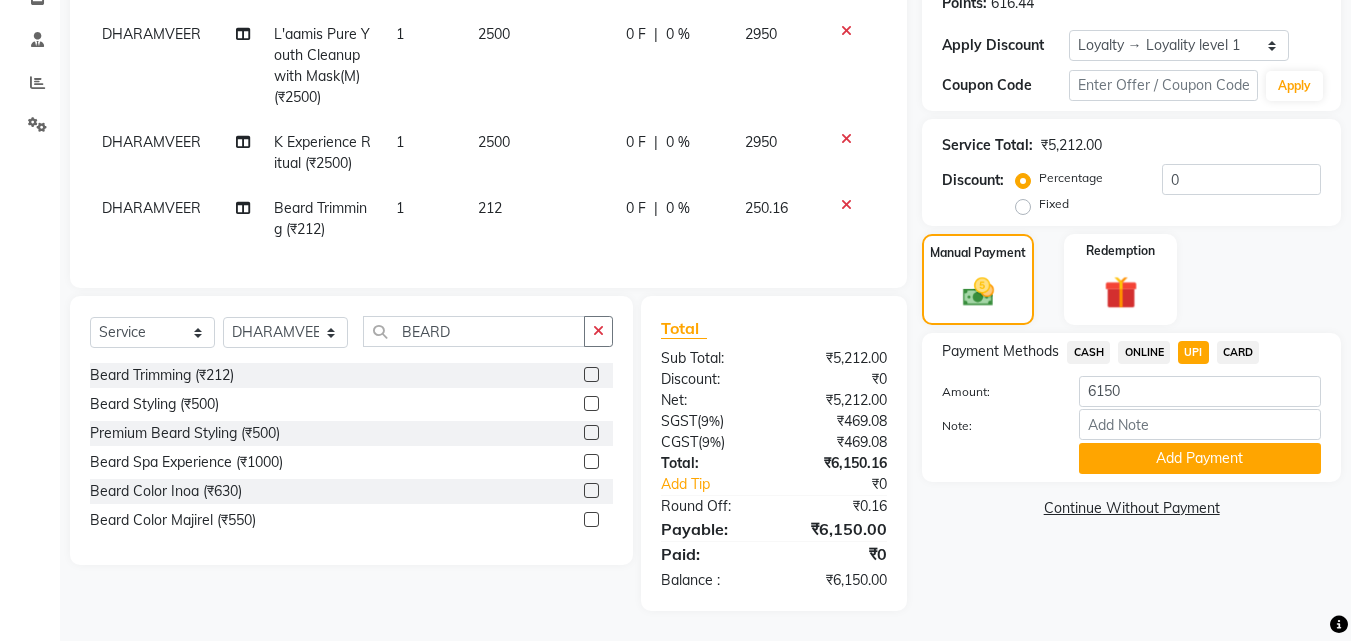 click on "Add Payment" 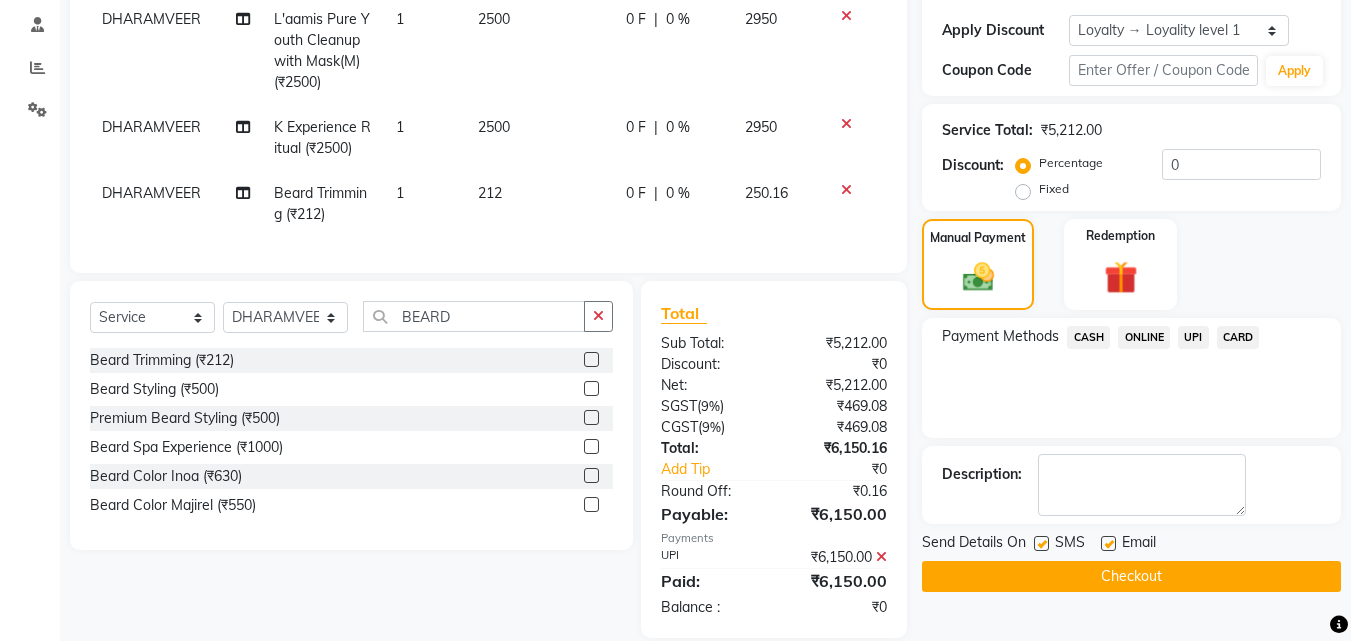 scroll, scrollTop: 495, scrollLeft: 0, axis: vertical 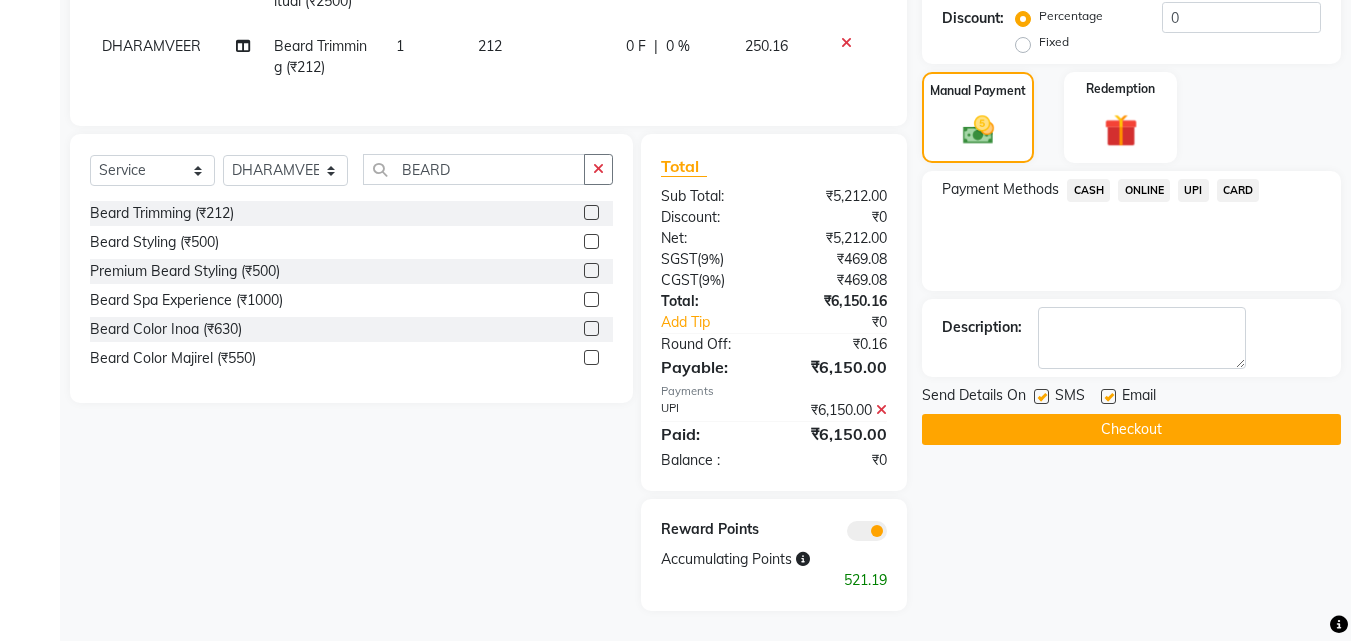 click on "Checkout" 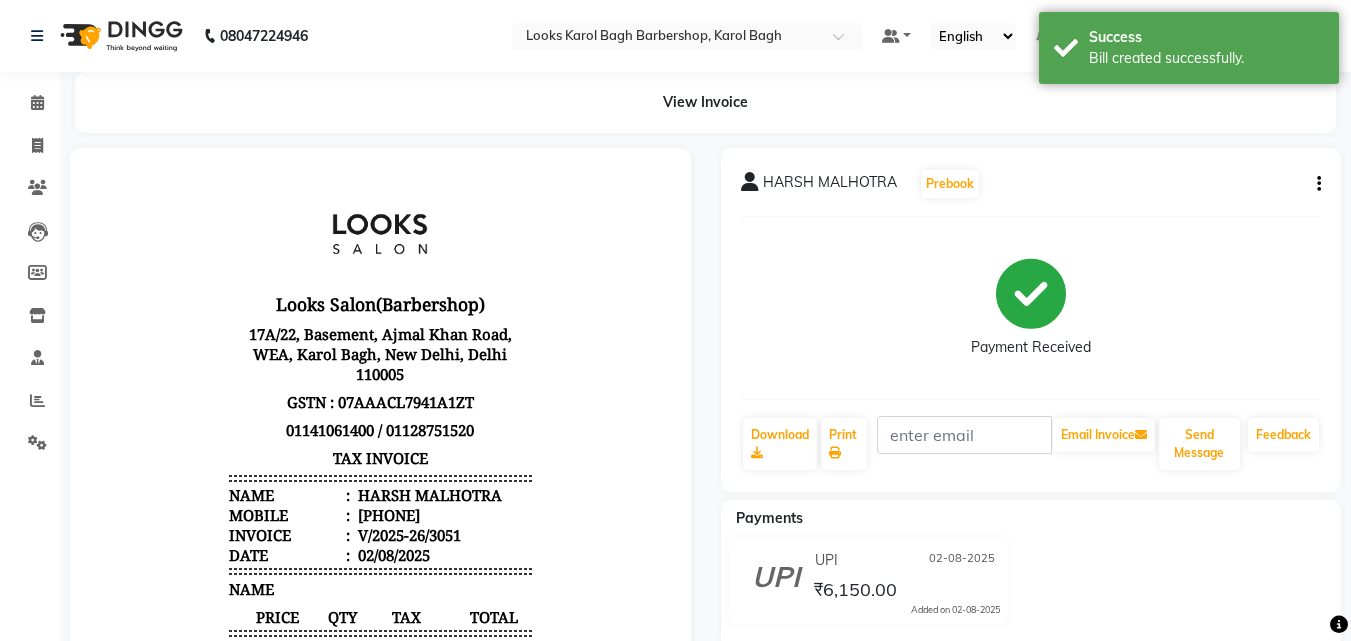scroll, scrollTop: 0, scrollLeft: 0, axis: both 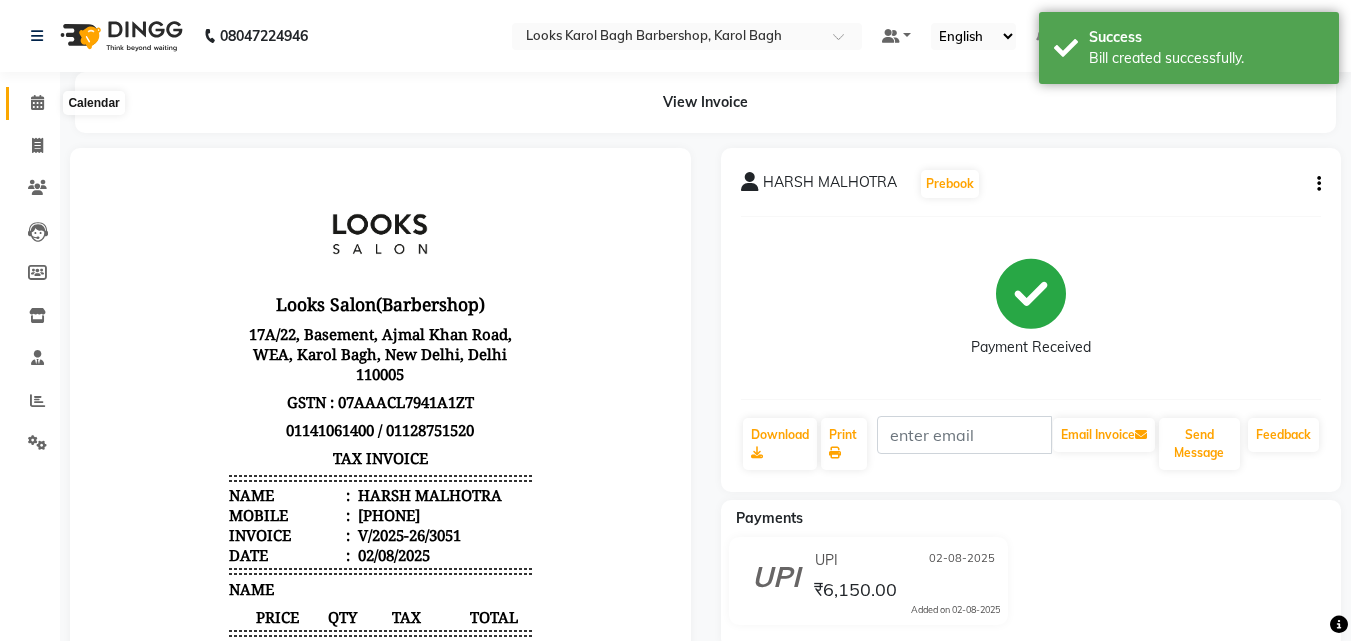 drag, startPoint x: 47, startPoint y: 106, endPoint x: 0, endPoint y: 108, distance: 47.042534 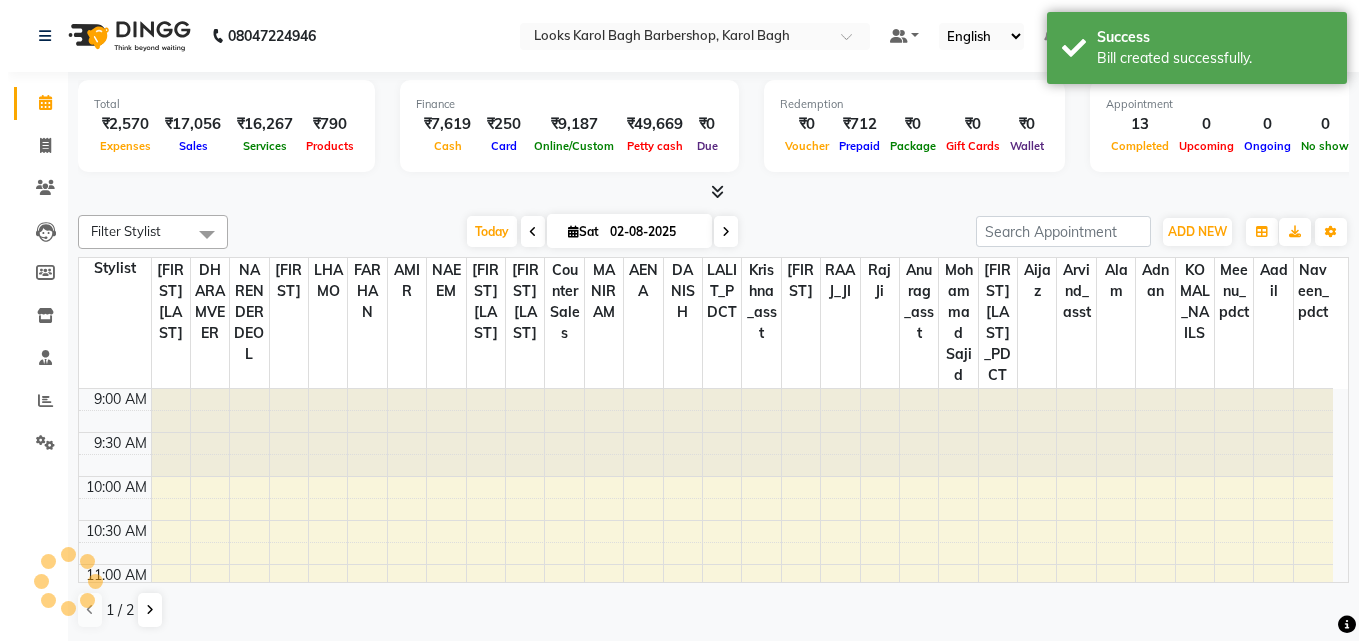 scroll, scrollTop: 617, scrollLeft: 0, axis: vertical 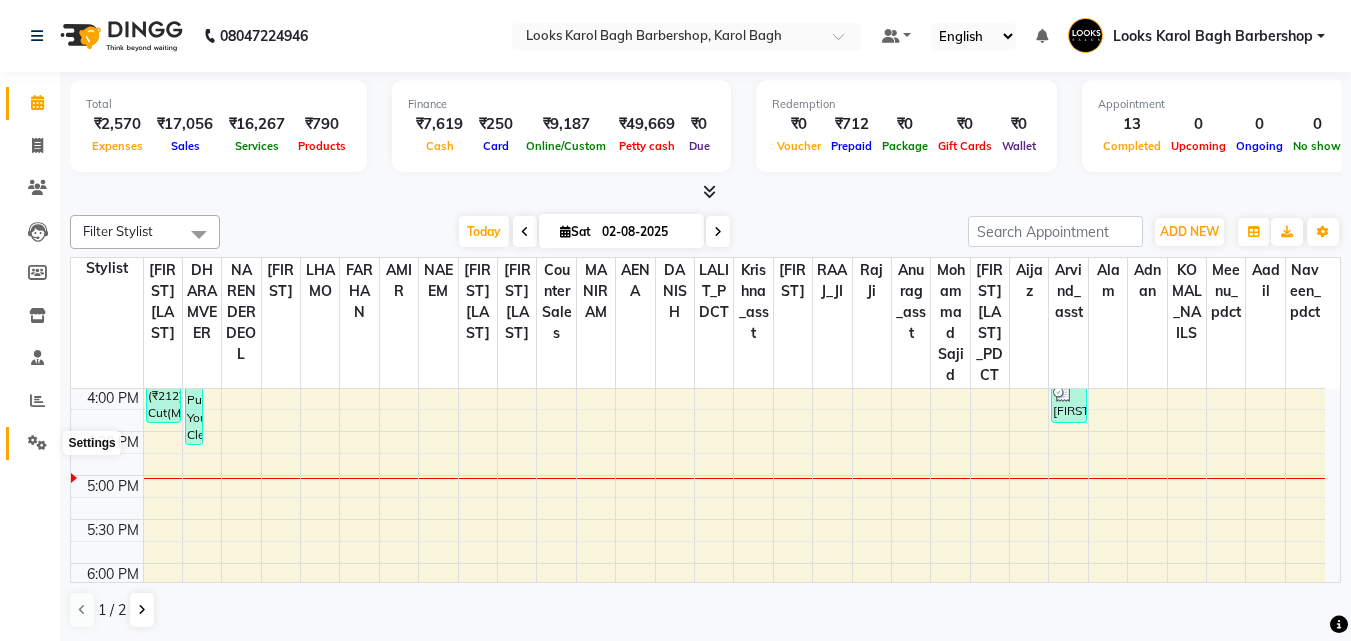 click 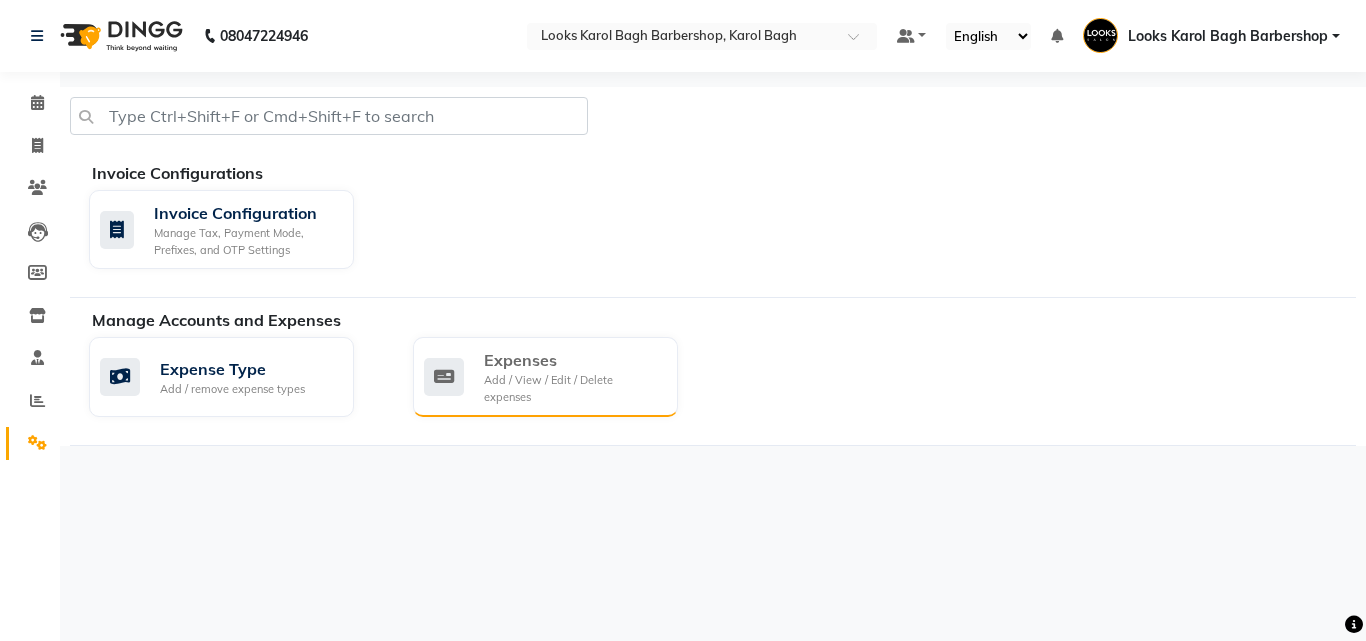 click on "Expenses" 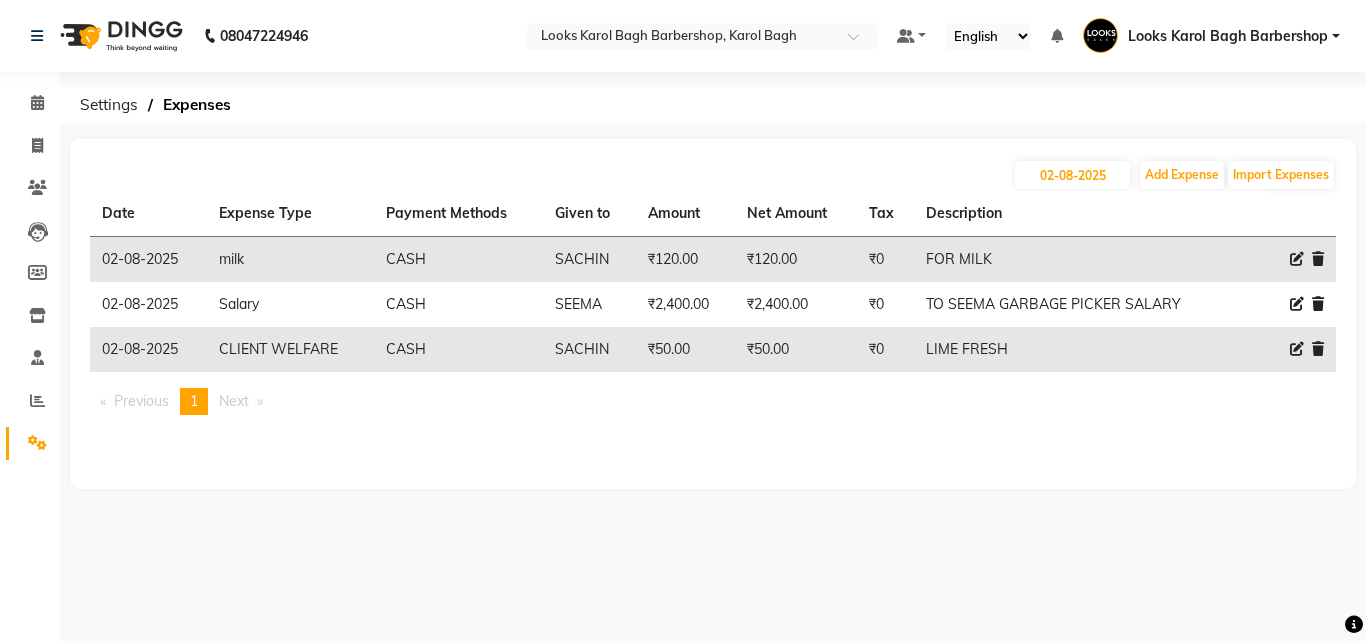 click 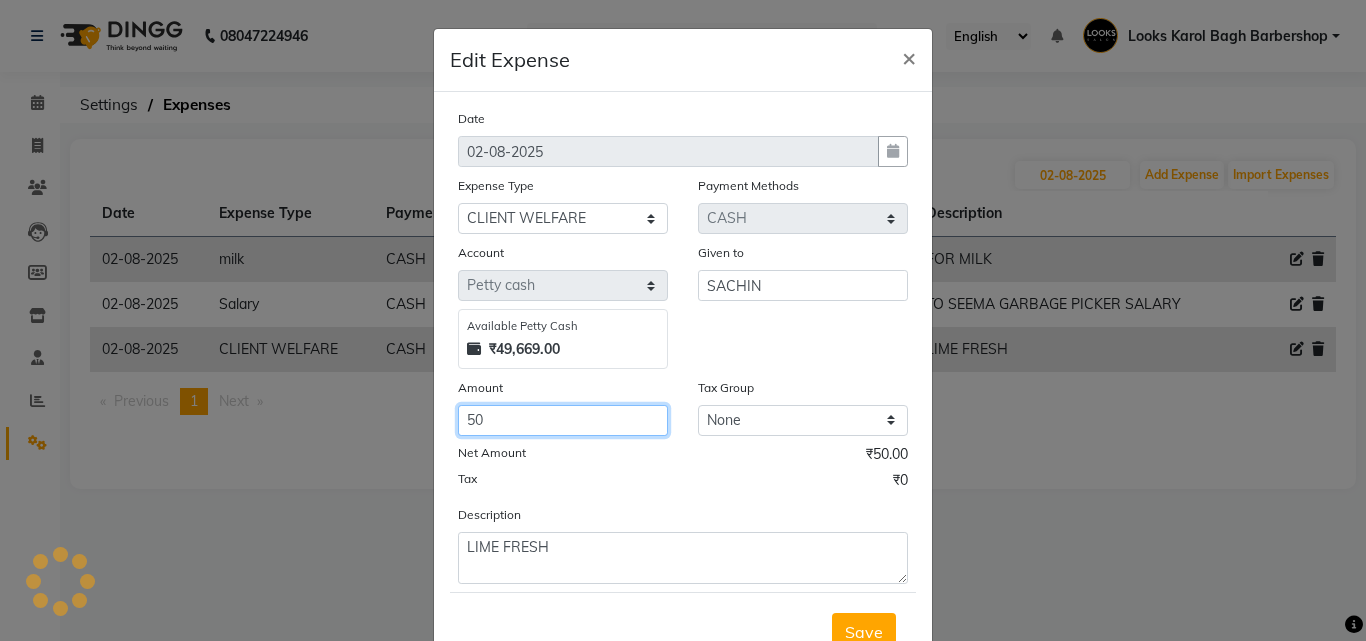 click on "50" 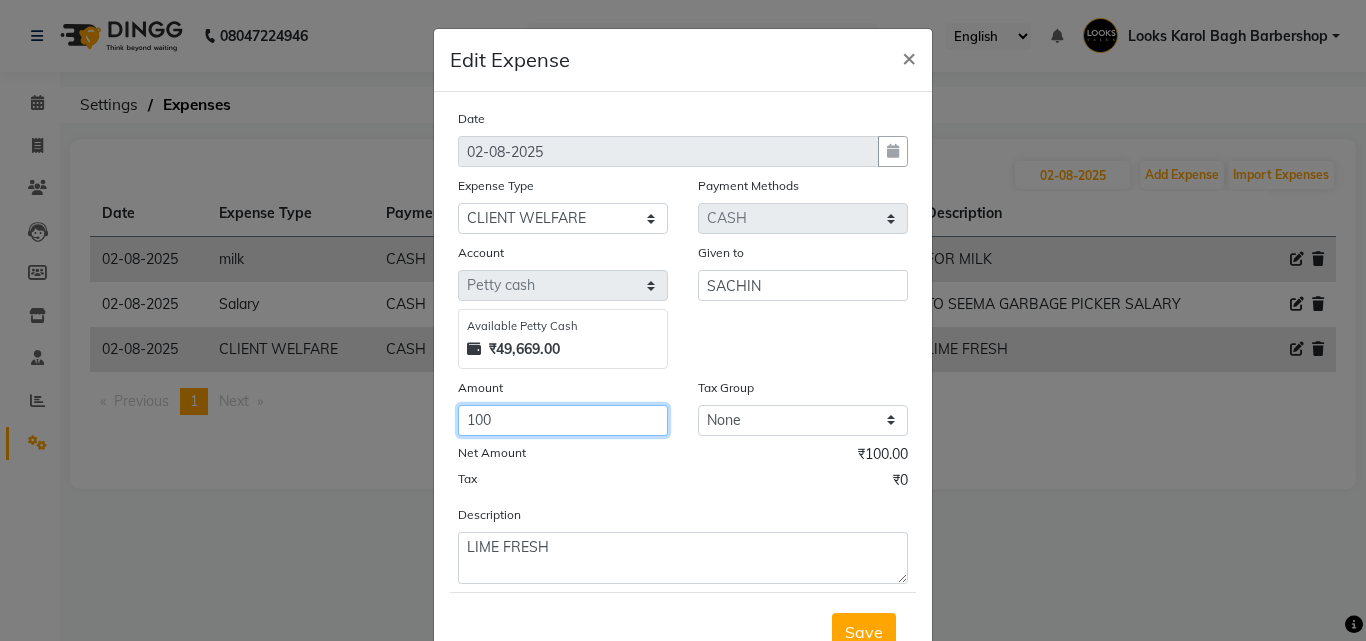 type on "100" 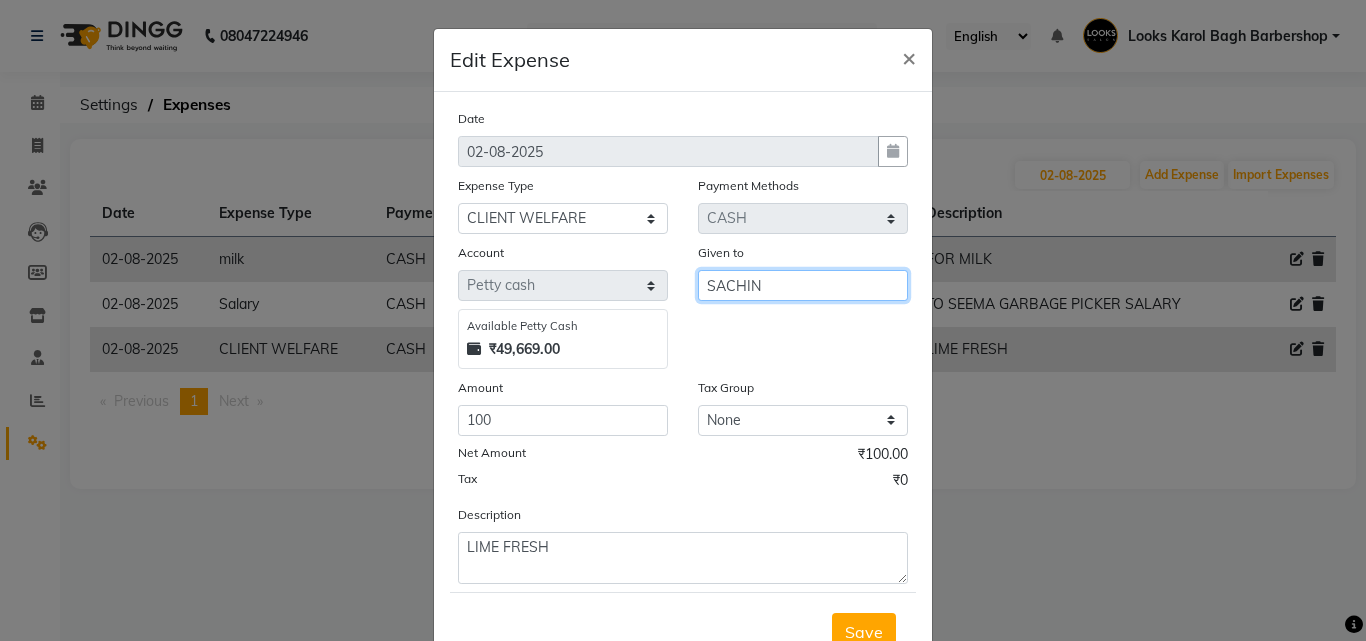 click on "SACHIN" at bounding box center (803, 285) 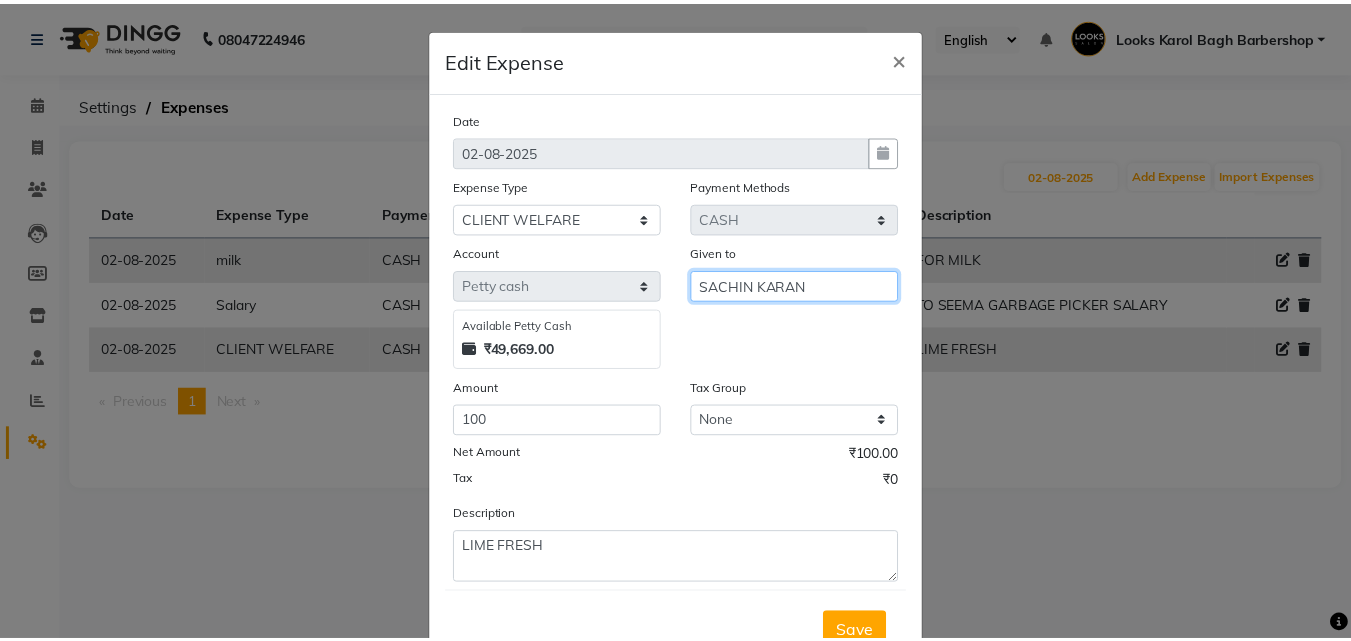 scroll, scrollTop: 75, scrollLeft: 0, axis: vertical 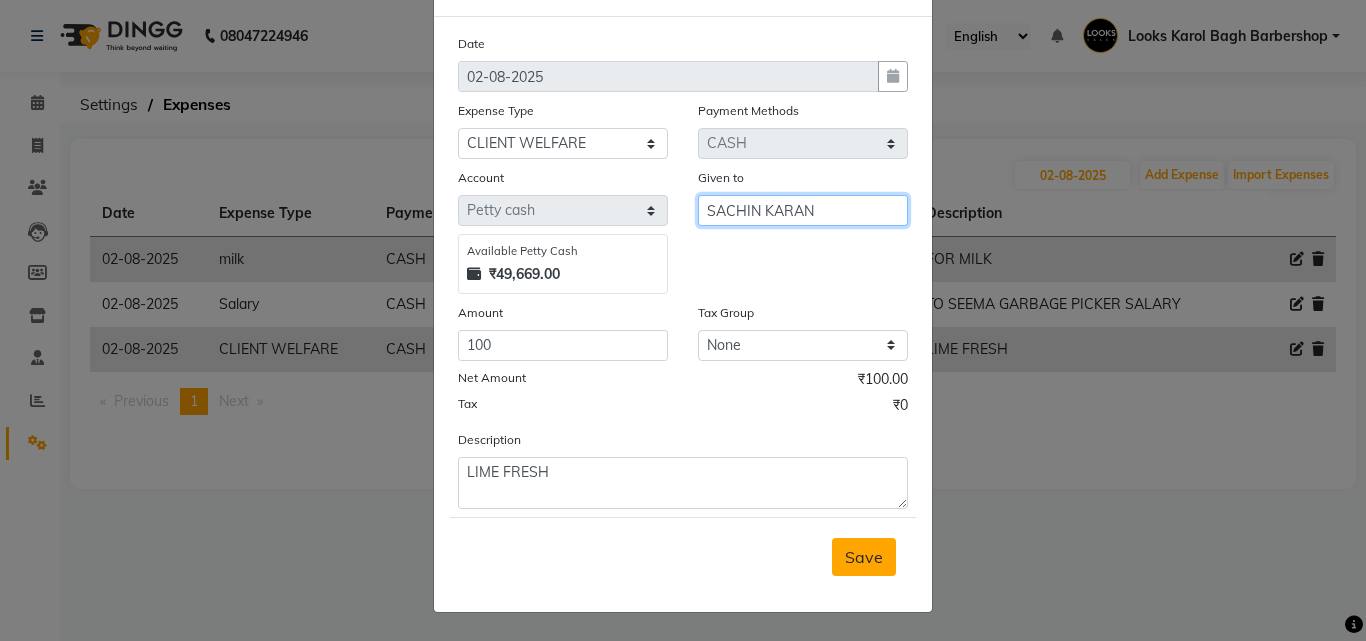 type on "SACHIN KARAN" 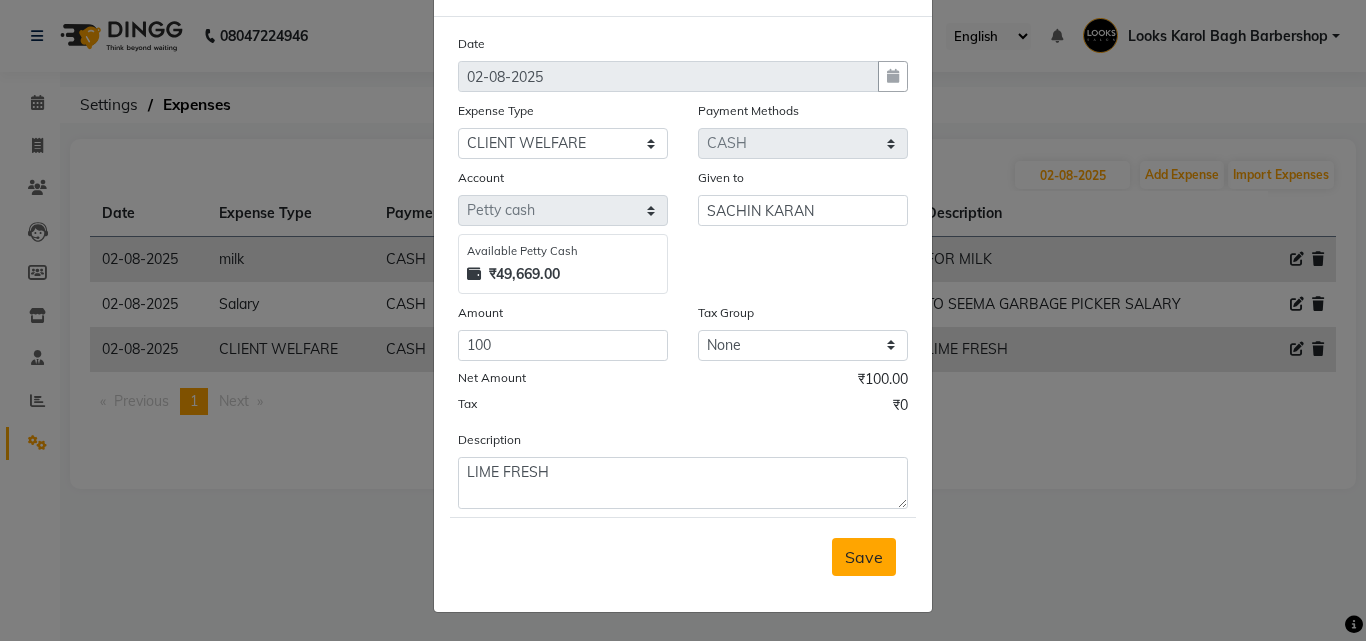 click on "Save" at bounding box center (864, 557) 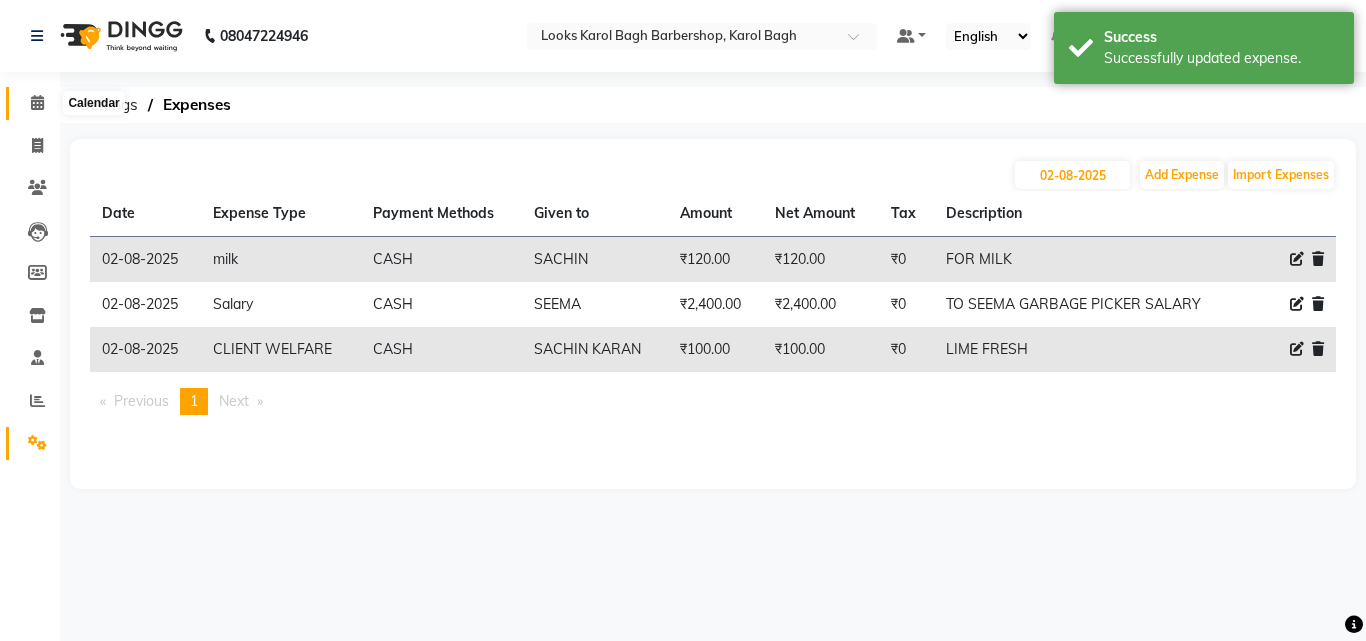click 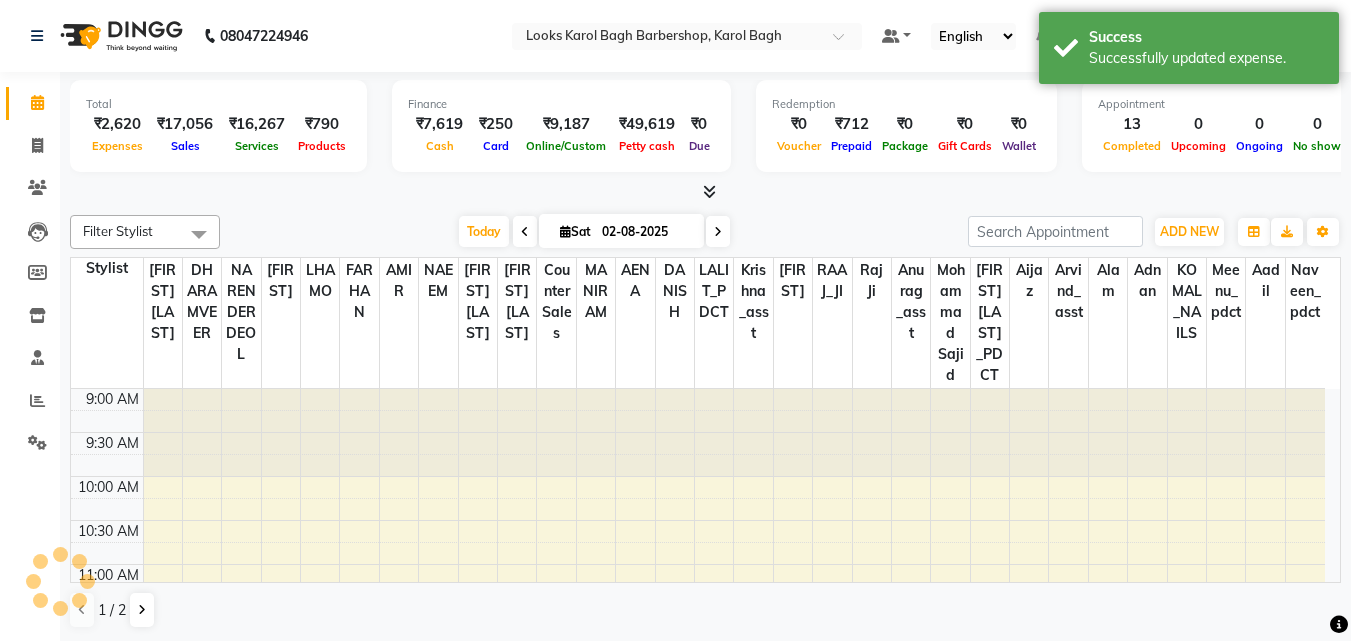 scroll, scrollTop: 0, scrollLeft: 0, axis: both 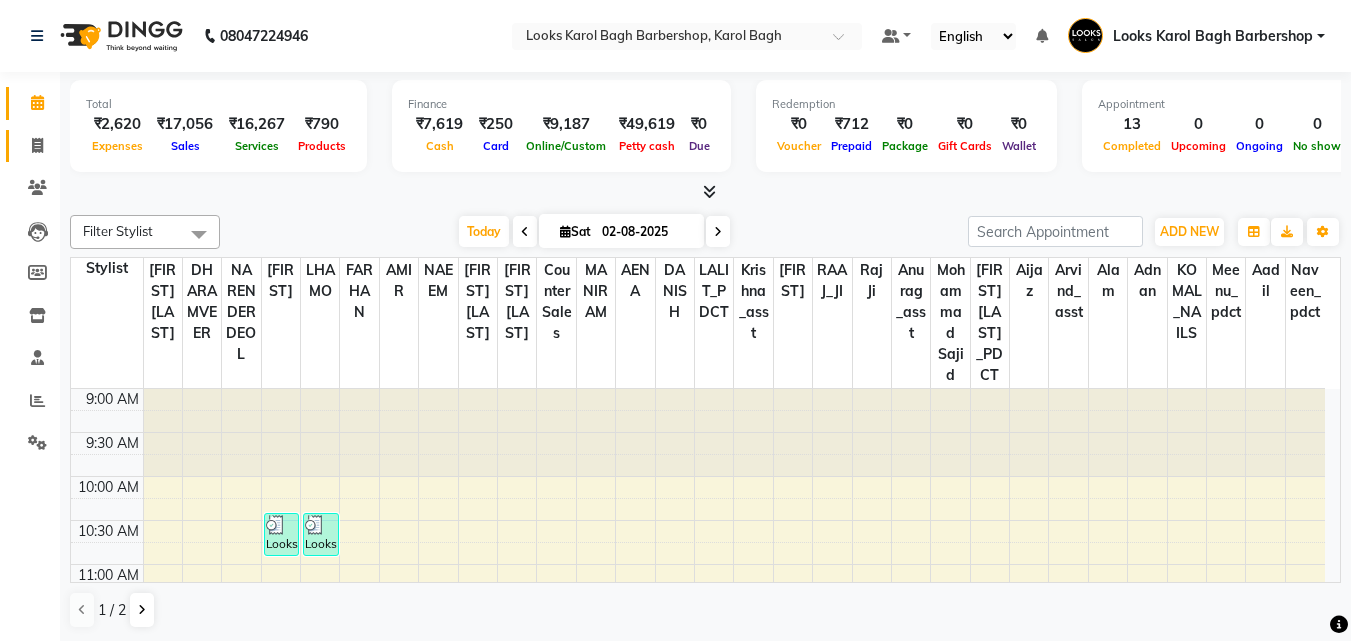 click on "Invoice" 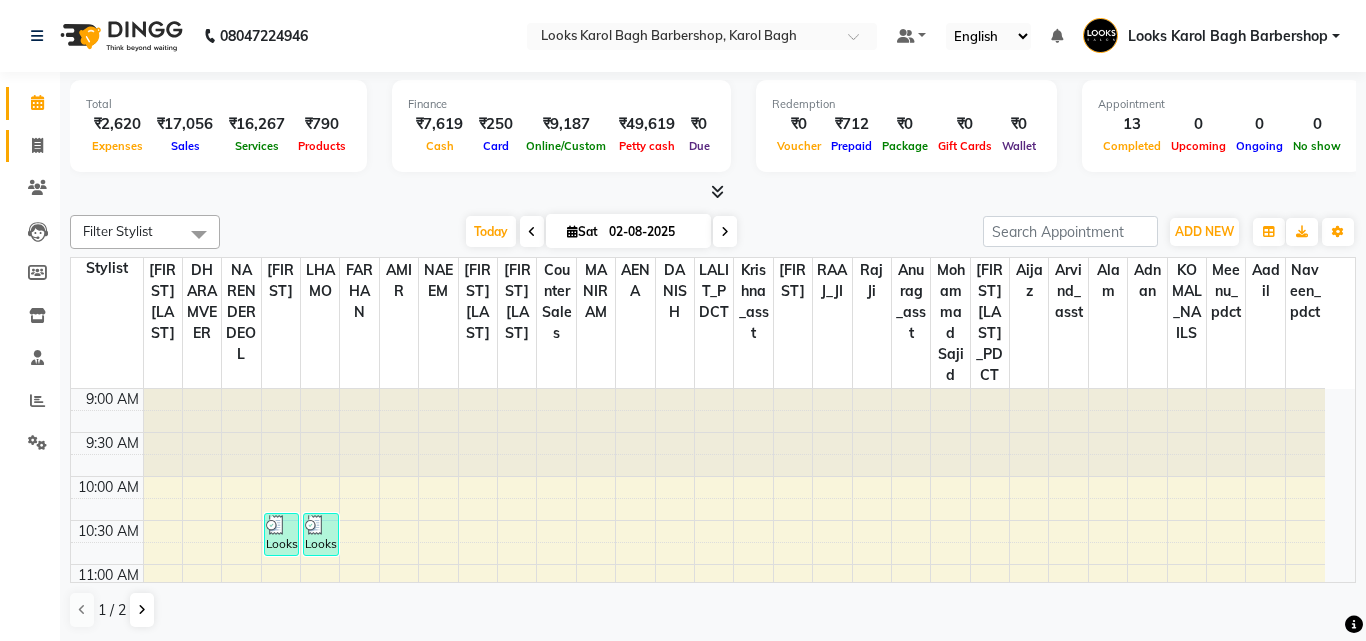 select on "service" 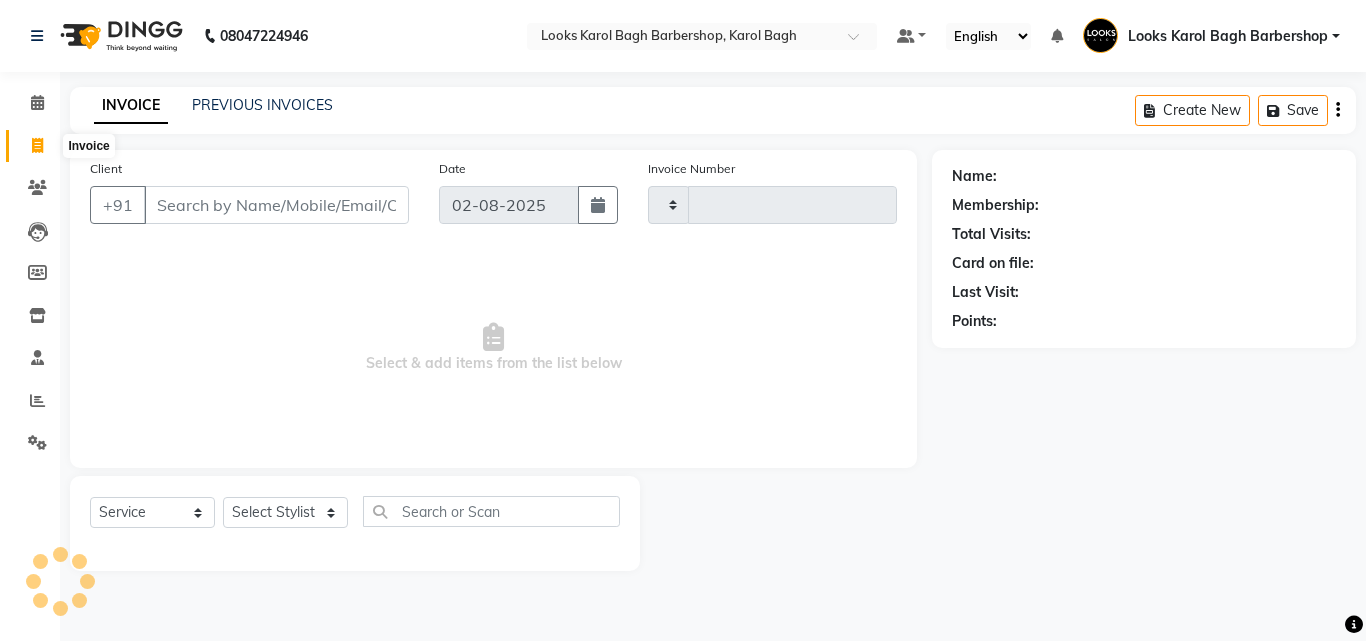 click 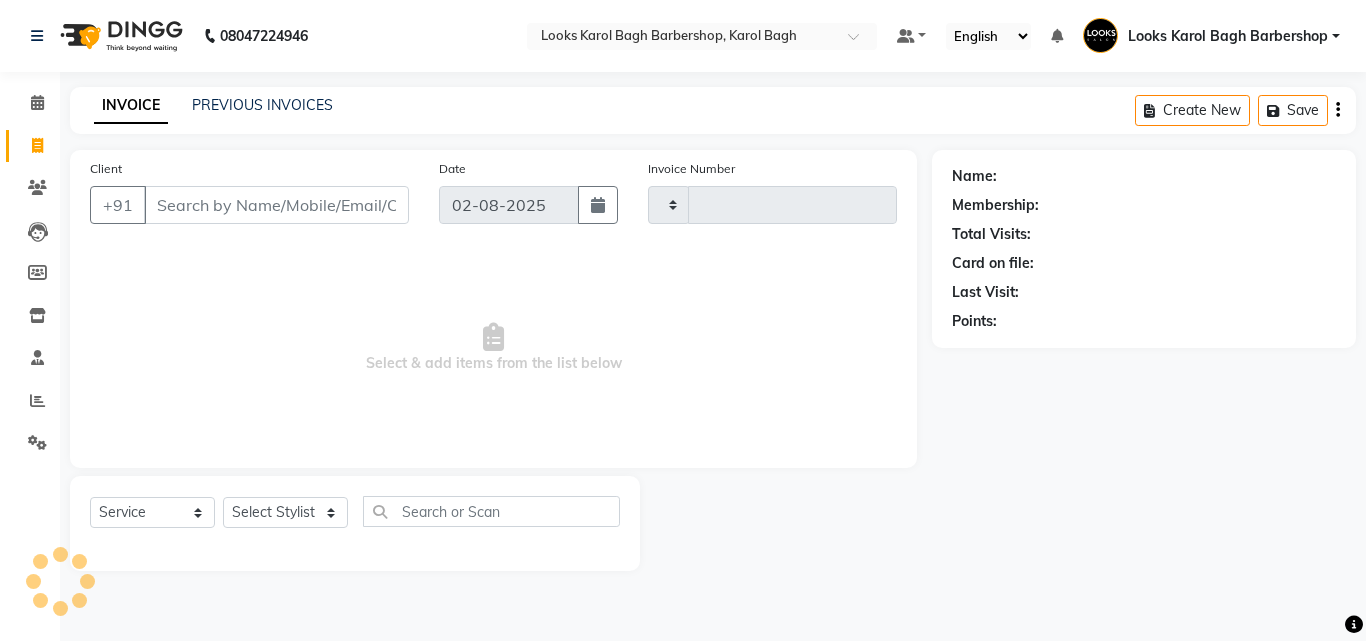 type on "3052" 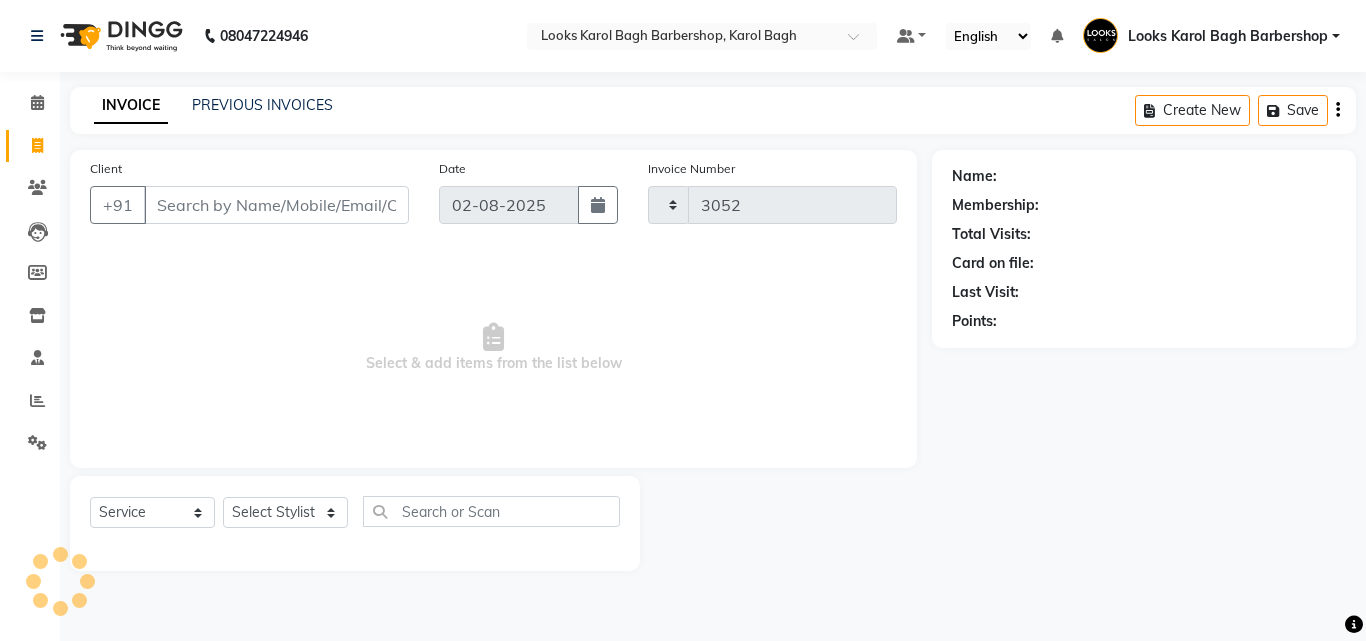 select on "4323" 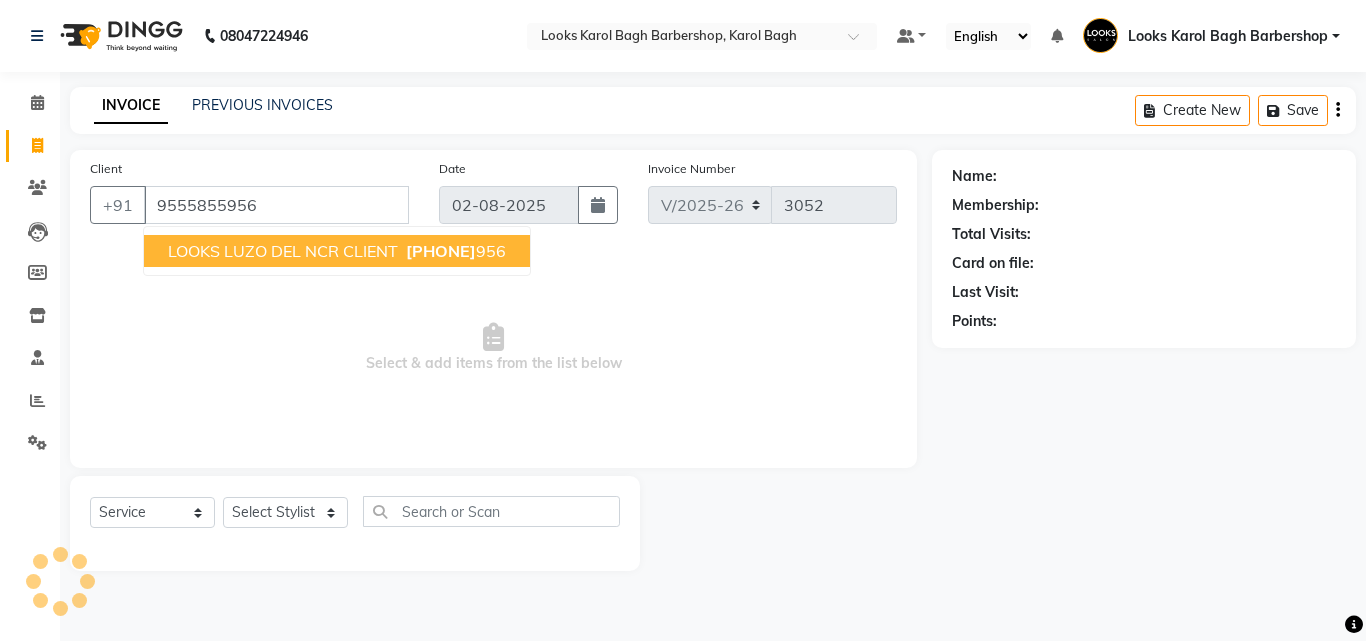 type on "9555855956" 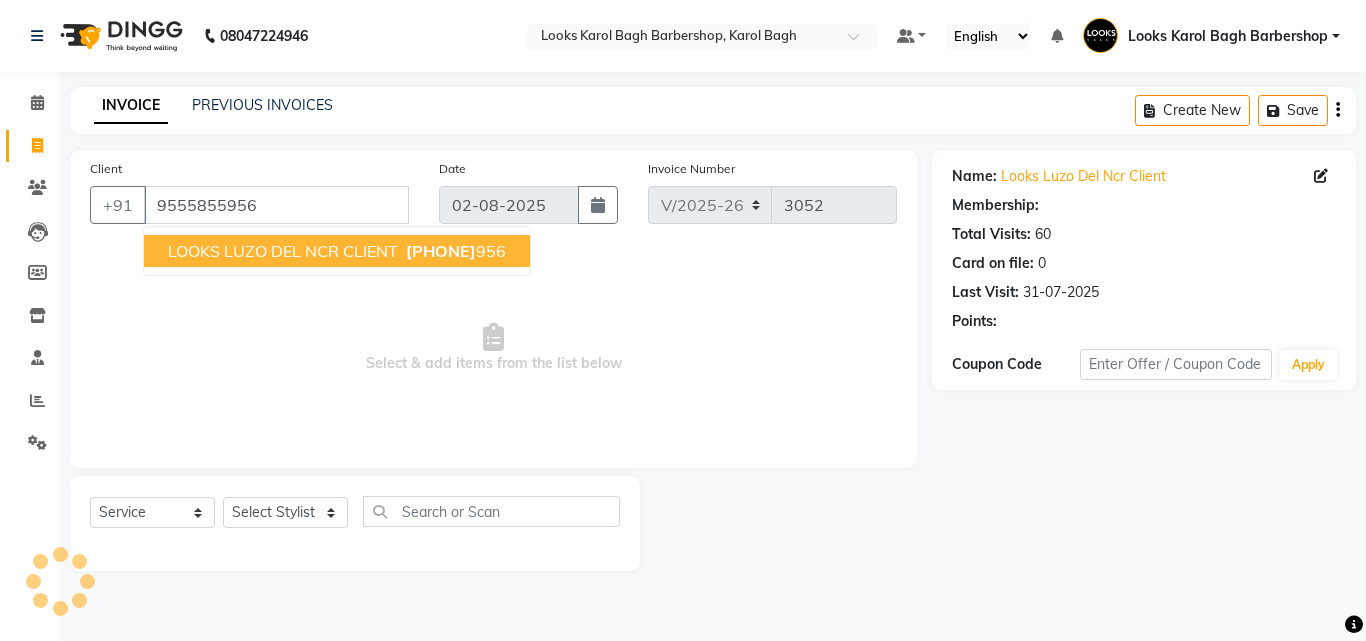 select on "1: Object" 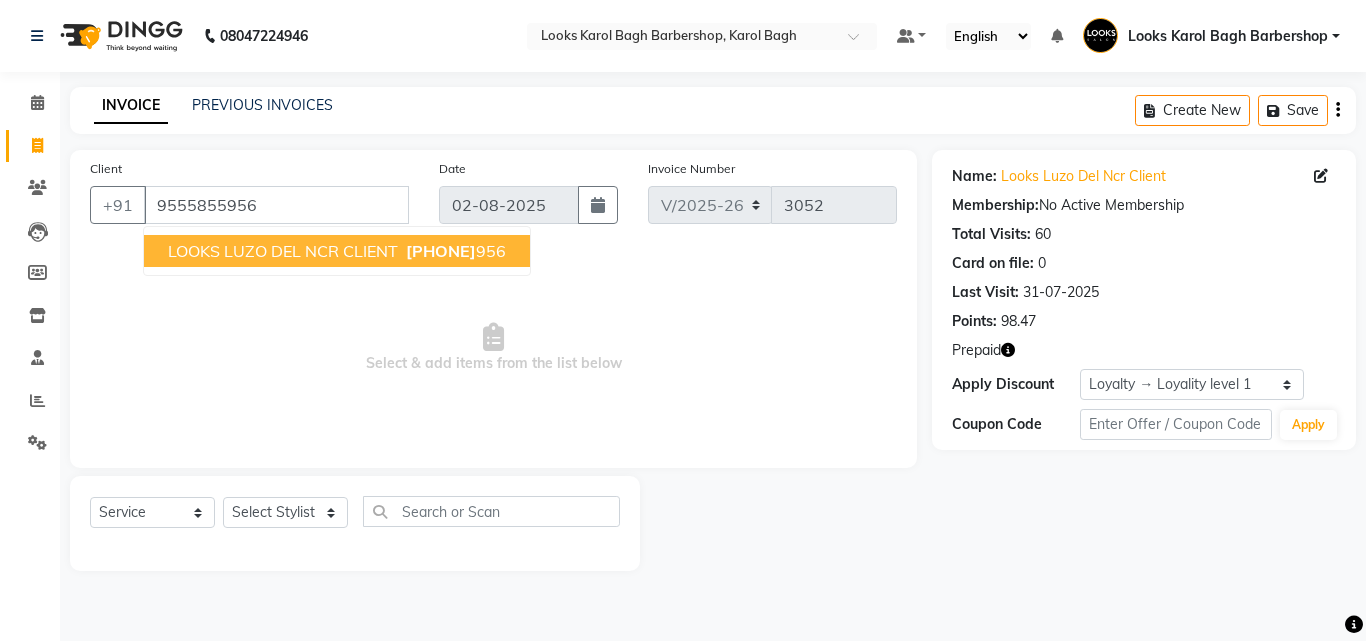 click on "LOOKS LUZO DEL NCR CLIENT" at bounding box center [283, 251] 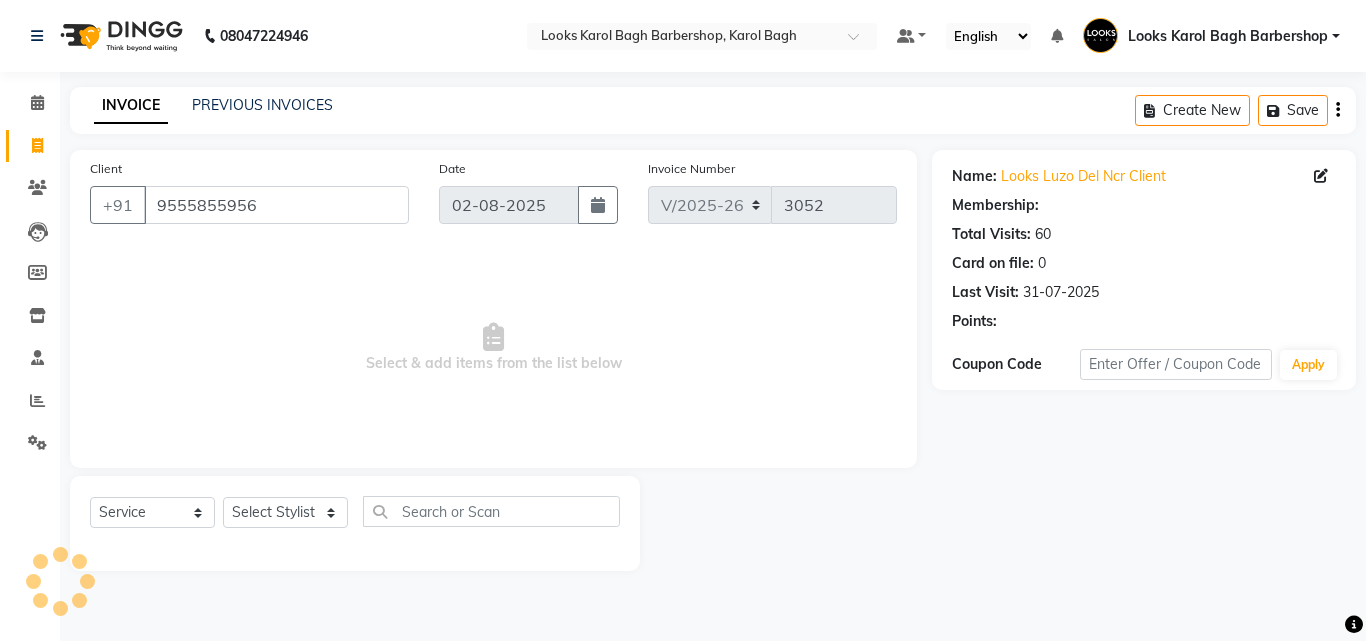 select on "1: Object" 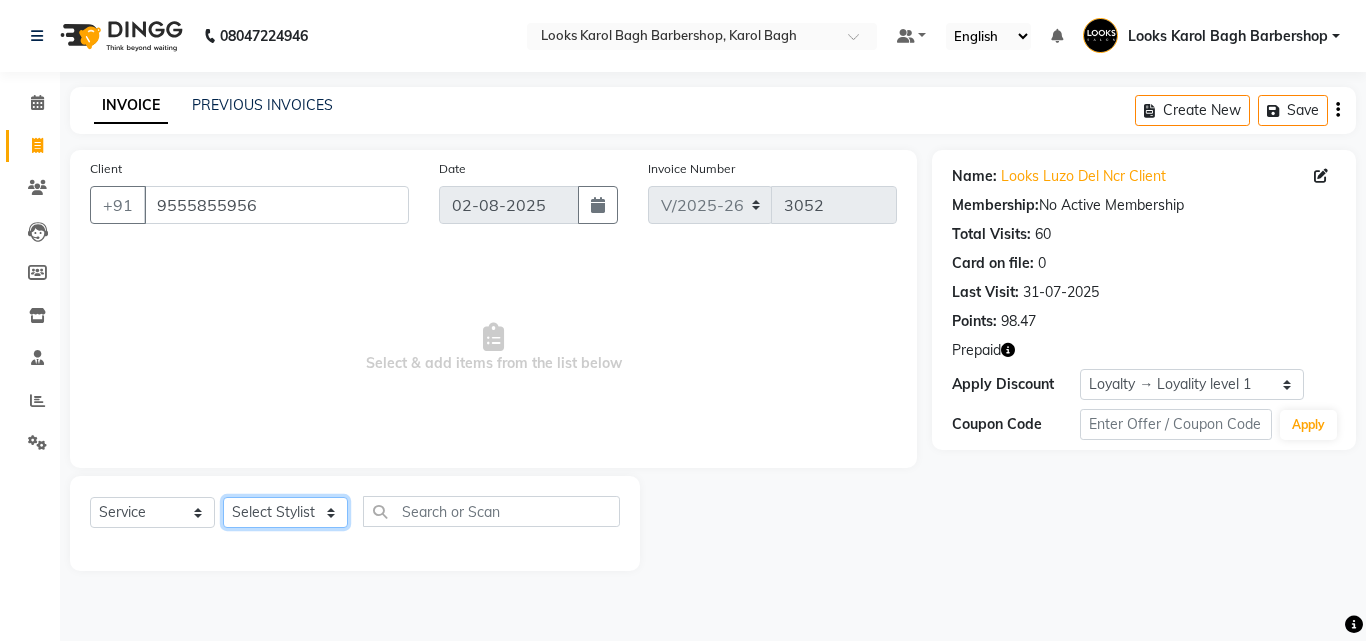 click on "Select Stylist Aadil Adnan AENA Aijaz Alam Amazon_Kart AMIR  Anurag _asst Arvind_asst BIJENDER  Counter Sales DANISH DHARAMVEER Eshan FARHAN KARAN RAI  KOMAL_NAILS Krishna_asst LALIT_PDCT LHAMO Looks_Female_Section Looks_H.O_Store Looks Karol Bagh Barbershop Looks_Kart MANIRAM Meenu_pdct Mohammad Sajid NAEEM  NARENDER DEOL  Naveen_pdct Prabhakar Kumar_PDCT RAAJ GUPTA RAAJ_JI raj ji RAM MURTI NARYAL ROHIT  Rohit Seth Rohit Thakur SACHIN sahil Shabina Shakir SIMRAN Sonia Sunny VIKRAM VIKRANT SINGH  Vishal_Asst YOGESH ASSISTANT" 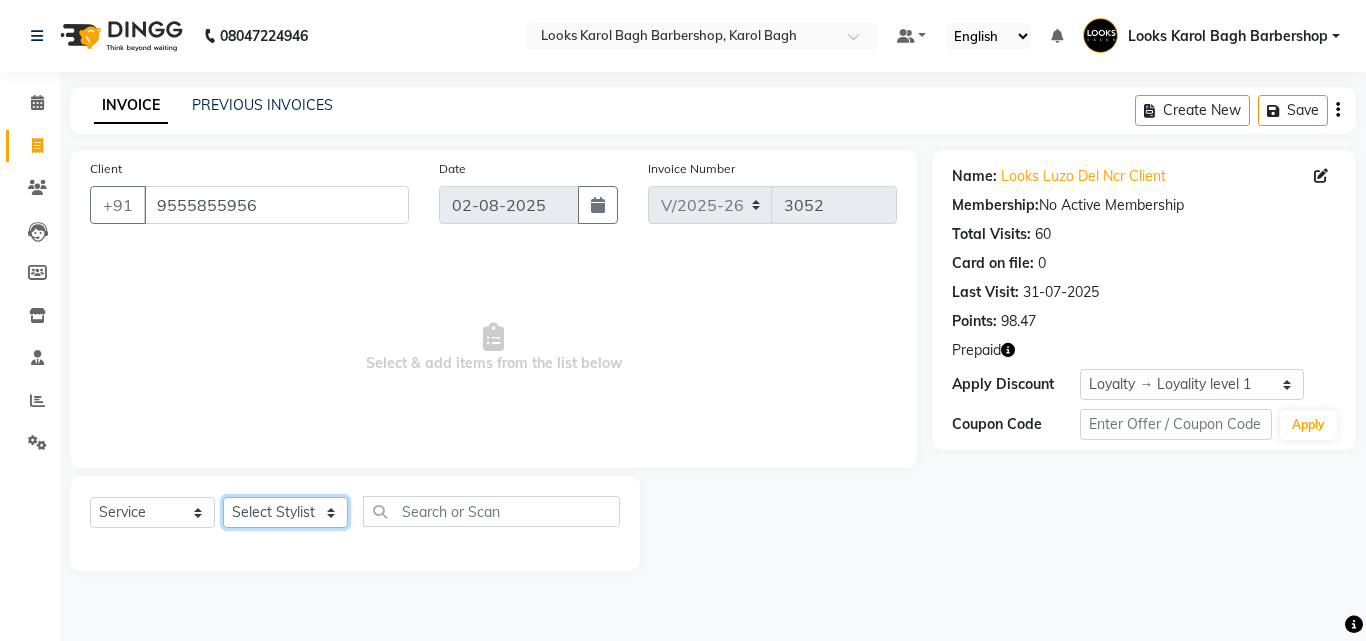 select on "23409" 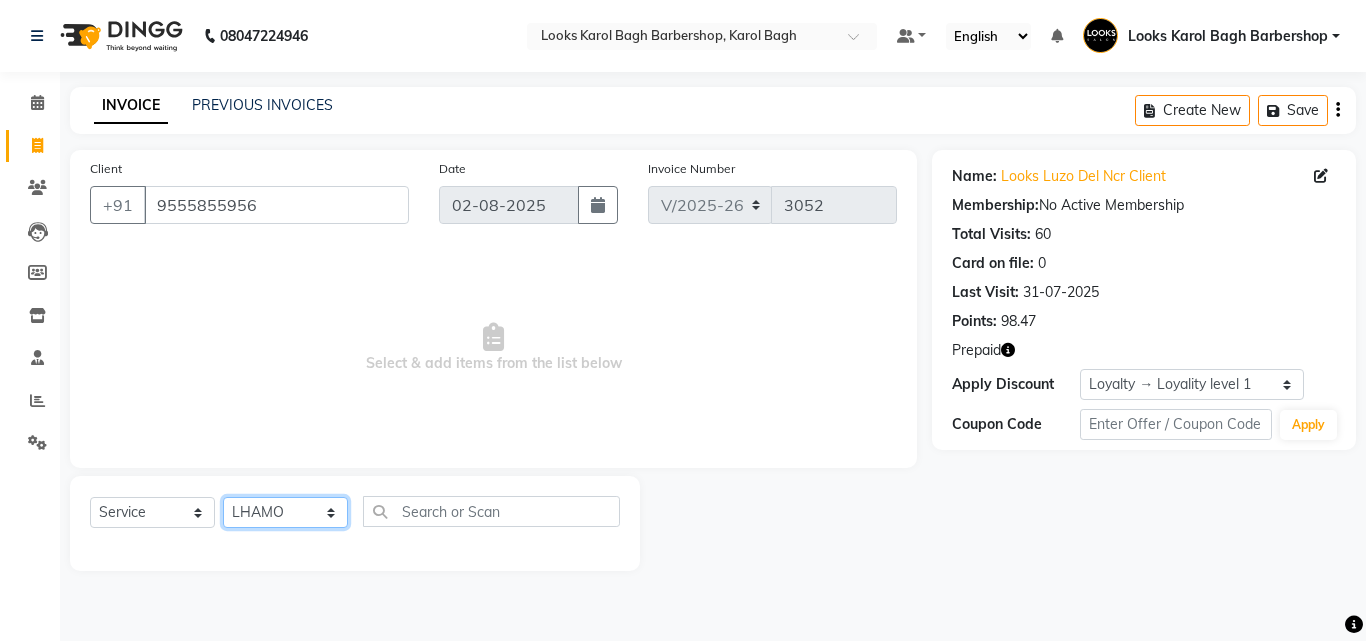click on "Select Stylist Aadil Adnan AENA Aijaz Alam Amazon_Kart AMIR  Anurag _asst Arvind_asst BIJENDER  Counter Sales DANISH DHARAMVEER Eshan FARHAN KARAN RAI  KOMAL_NAILS Krishna_asst LALIT_PDCT LHAMO Looks_Female_Section Looks_H.O_Store Looks Karol Bagh Barbershop Looks_Kart MANIRAM Meenu_pdct Mohammad Sajid NAEEM  NARENDER DEOL  Naveen_pdct Prabhakar Kumar_PDCT RAAJ GUPTA RAAJ_JI raj ji RAM MURTI NARYAL ROHIT  Rohit Seth Rohit Thakur SACHIN sahil Shabina Shakir SIMRAN Sonia Sunny VIKRAM VIKRANT SINGH  Vishal_Asst YOGESH ASSISTANT" 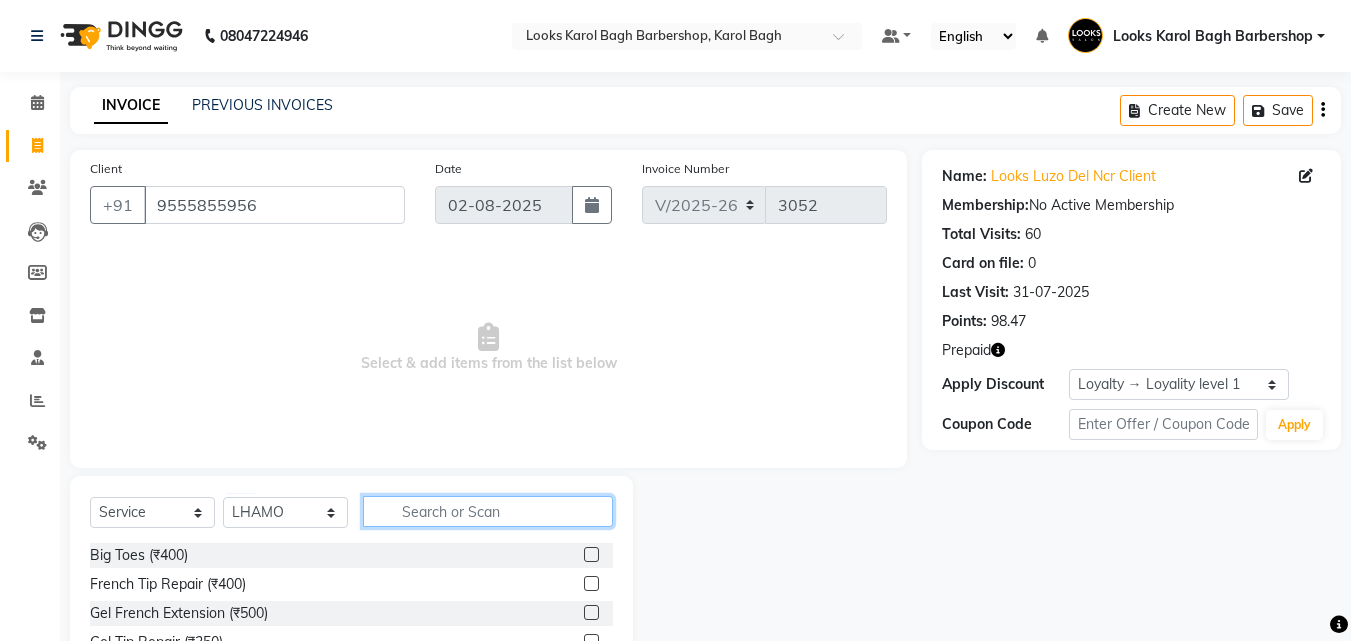 click 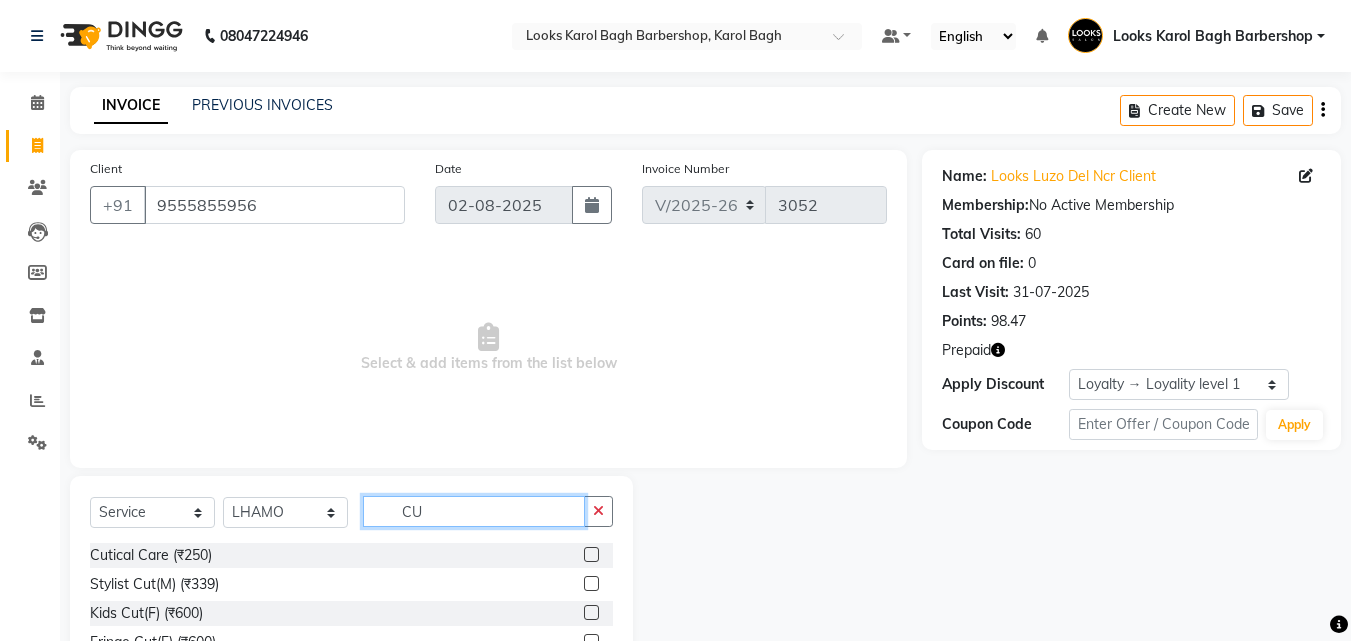 scroll, scrollTop: 160, scrollLeft: 0, axis: vertical 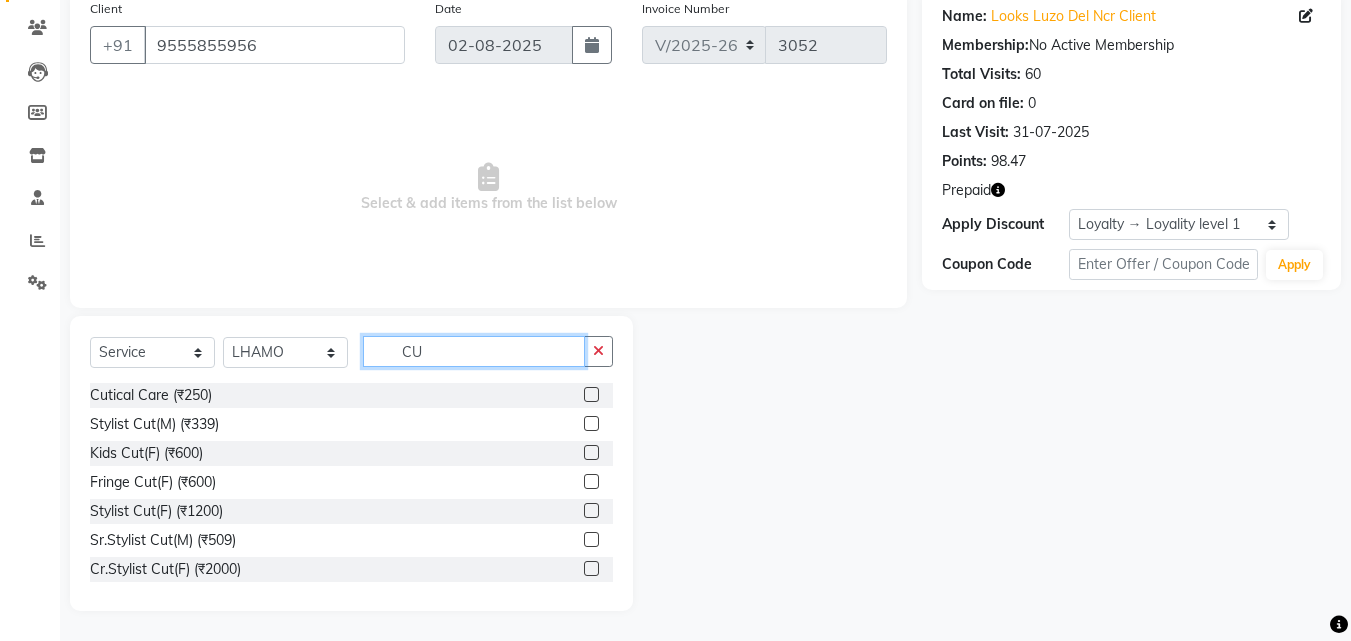 type 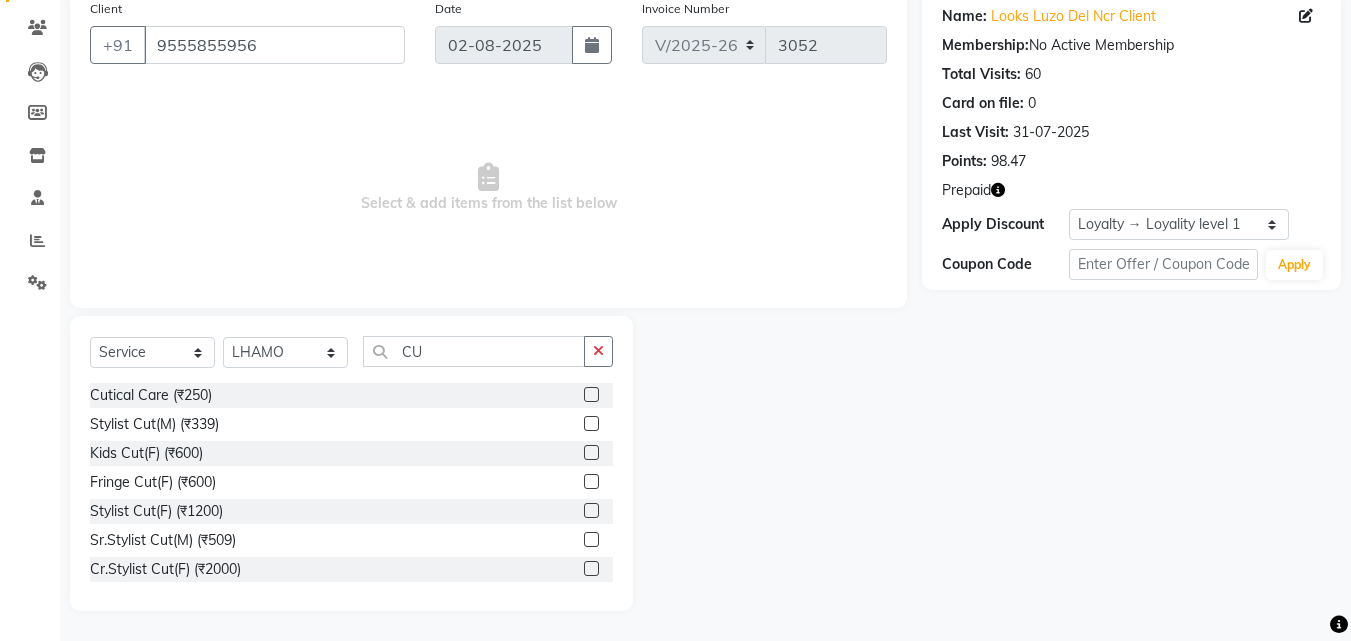 click 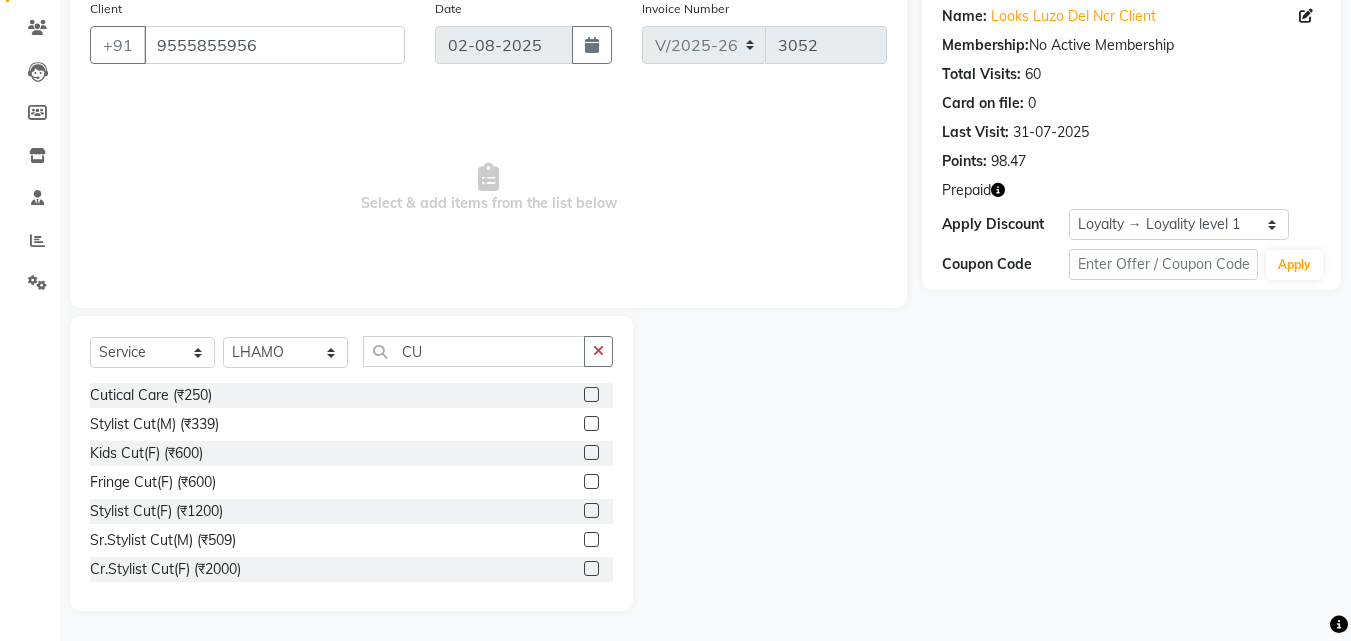 click 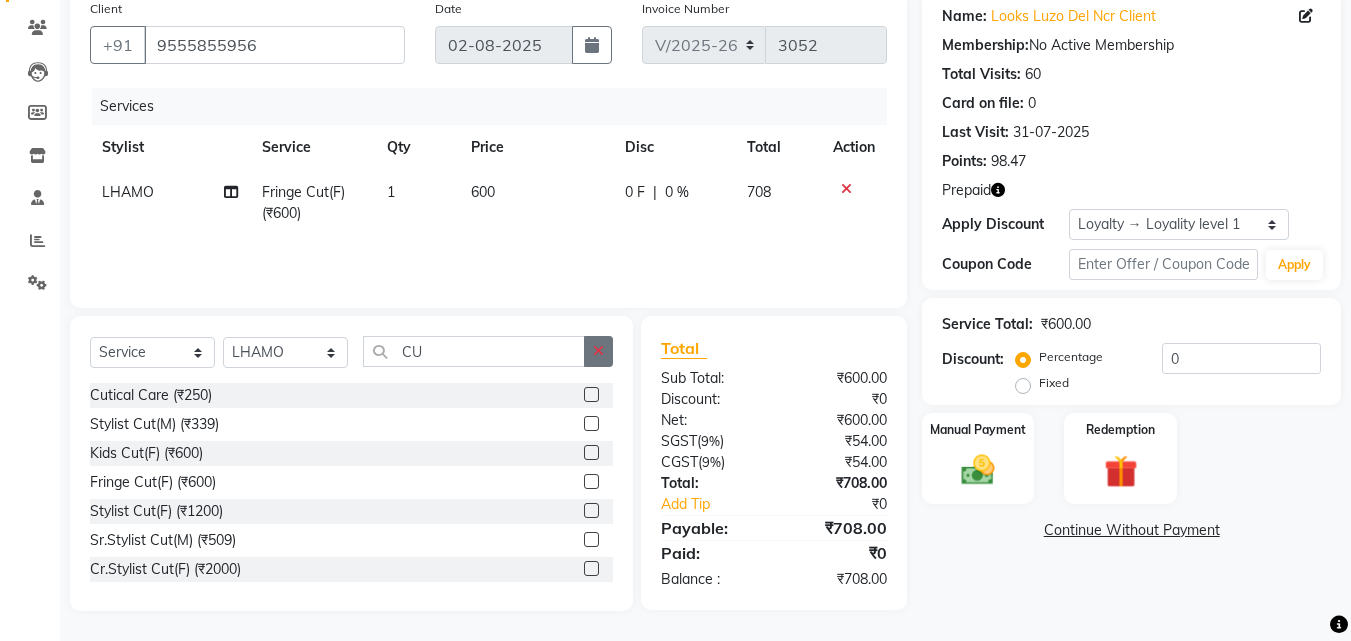 click 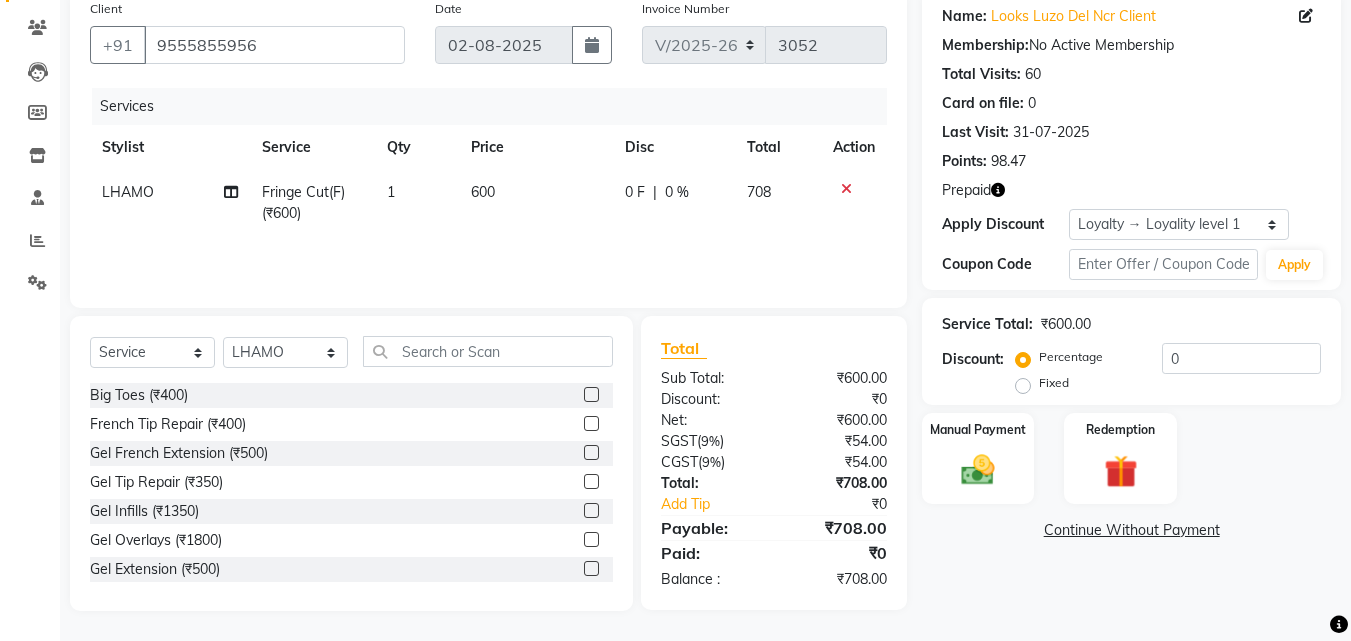 click 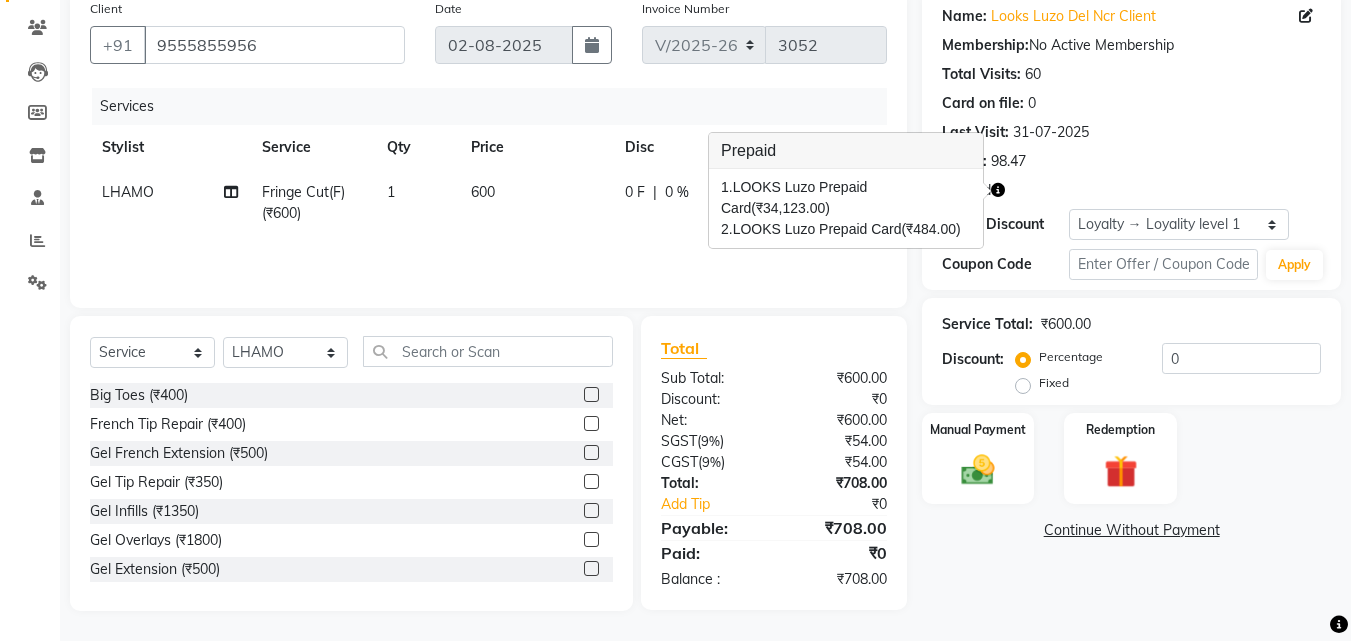 click on "Name: Looks Luzo Del Ncr Client Membership:  No Active Membership  Total Visits:  60 Card on file:  0 Last Visit:   31-07-2025 Points:   98.47" 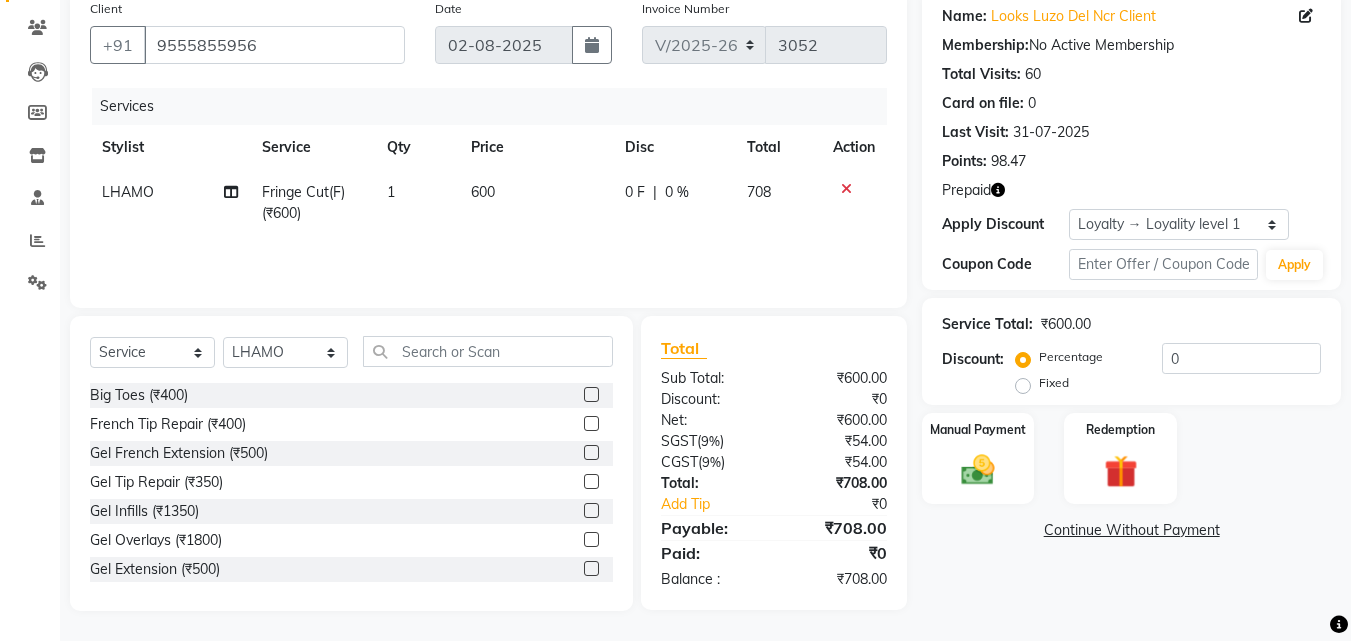 scroll, scrollTop: 0, scrollLeft: 0, axis: both 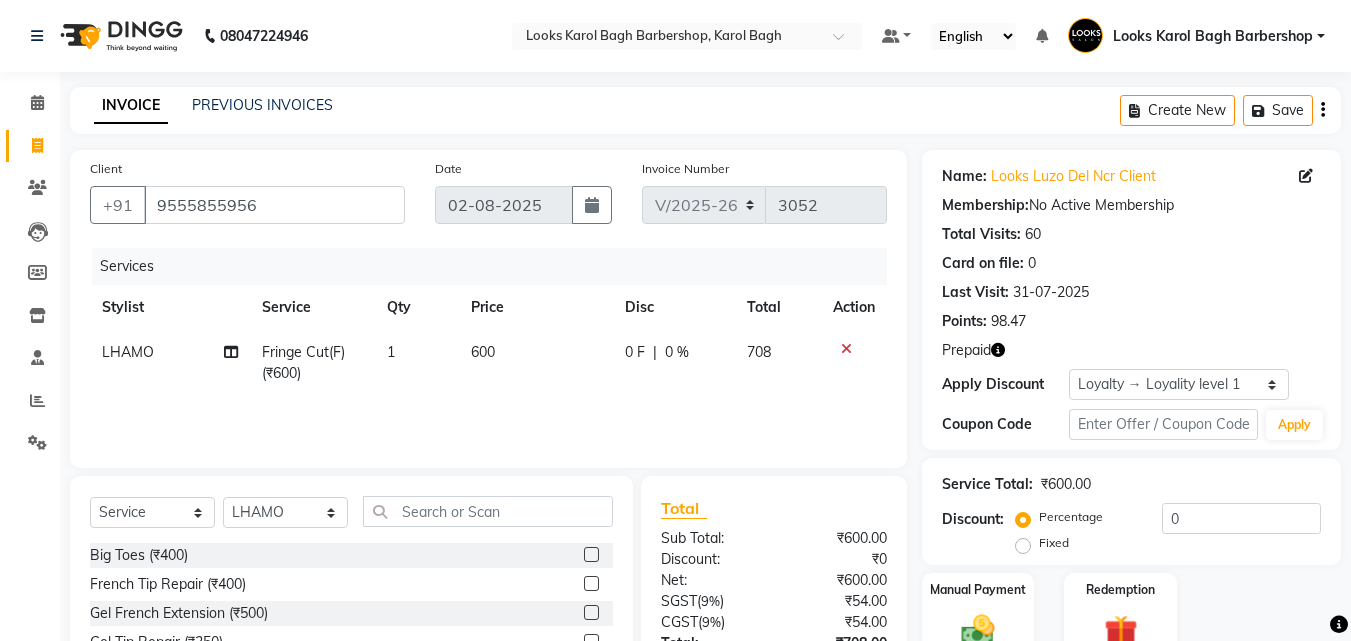 click on "600" 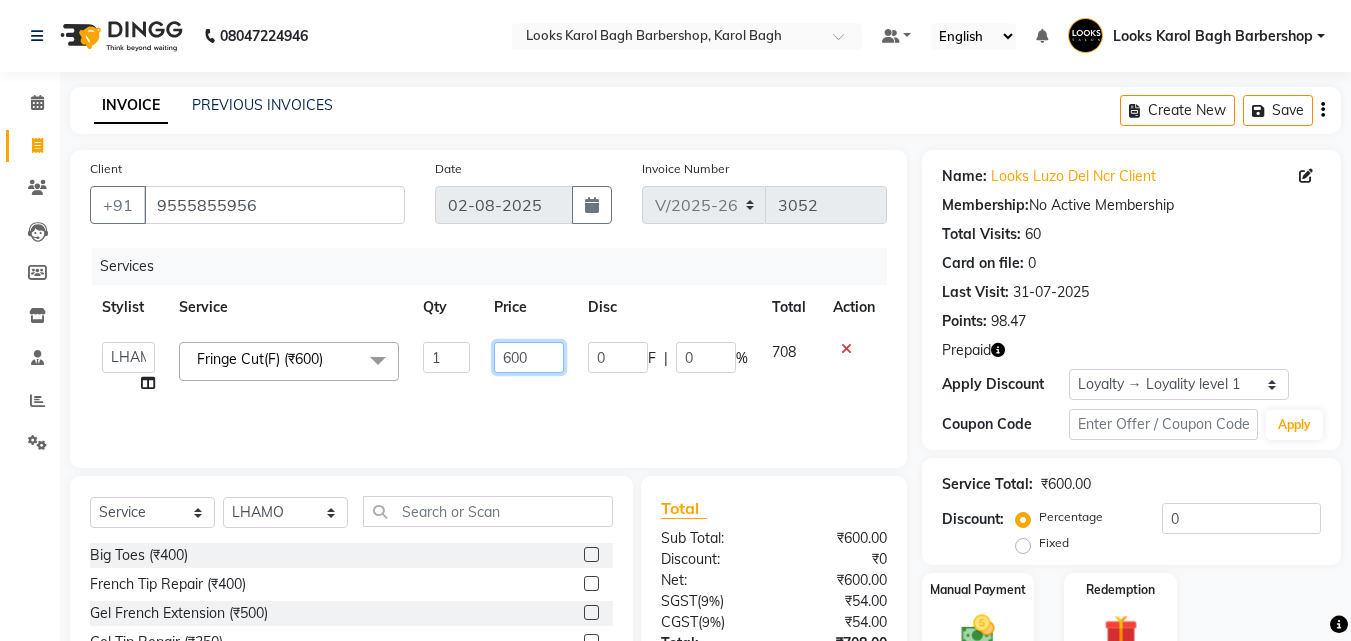 click on "600" 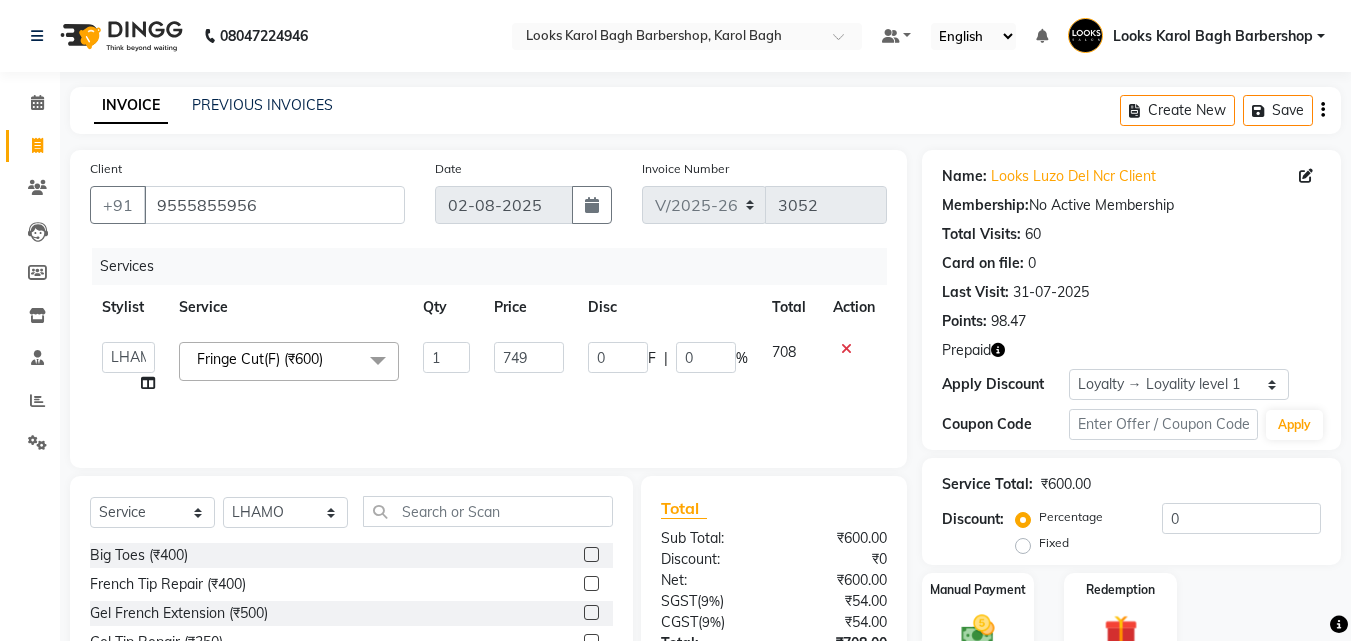 click on "749" 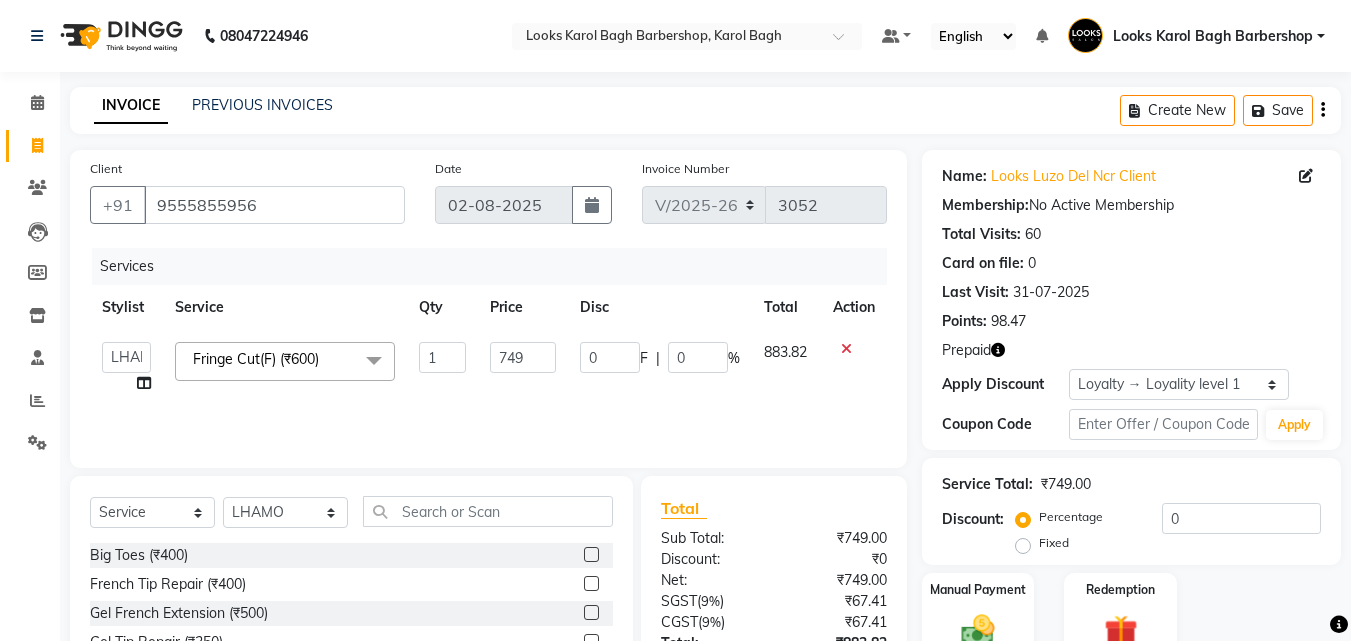 scroll, scrollTop: 180, scrollLeft: 0, axis: vertical 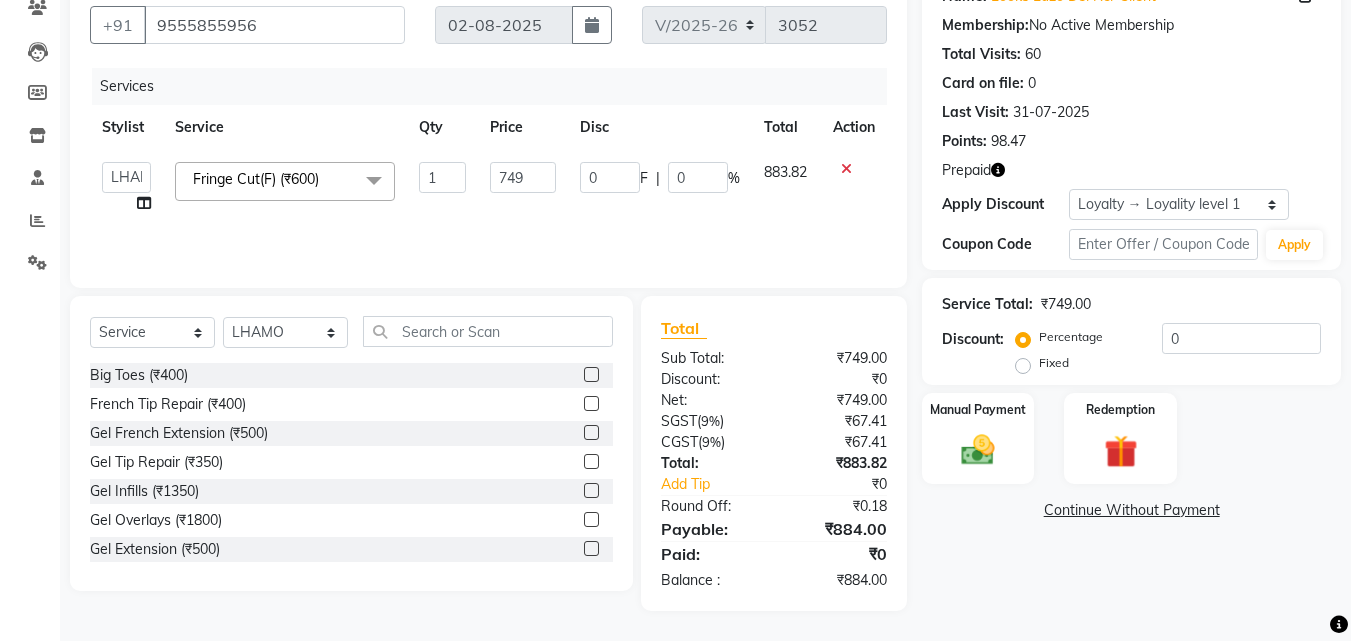 click on "Fringe Cut(F) (₹600)  x Big Toes (₹400) French Tip Repair (₹400) Gel French Extension (₹500) Gel Tip Repair (₹350) Gel Infills (₹1350) Gel Overlays (₹1800) Gel Extension (₹500) Gel Nail Removal (₹150) Natural Nail Extensions (₹3300) French Nail Extensions (₹3500) Gel Polish Removal (₹600) Extension Removal (₹1000) Nail Art Recruiter (₹500) French Ombre Gel Polish (₹2500) Nail Art Nedle (₹600) Cutical Care (₹250) Nail Art Brush (₹500) French Gel Polish (₹2000) French Glitter Gel Polish (₹2500) Gel Polish Touchup                                   (₹1200) Nail Art Per Finger(F)* (₹400) 3D Nail Art Recruiter (₹600) Nail Art with Stones/Foil/Stickers per Finger (₹500) Acrylic Overlays (₹1000) Nail Extension Refill (₹1498) Finger Tip Repair (₹400) Acrylic Removal (₹900) Gel Polish Application (₹1650) Gel Overlays (₹3300) Refills  (₹2750) Stick on Nails (₹2500) Full Arms Bleach (₹1000) Face Bleach(F) (₹500) Bleach Full Back/Front (₹1000)" 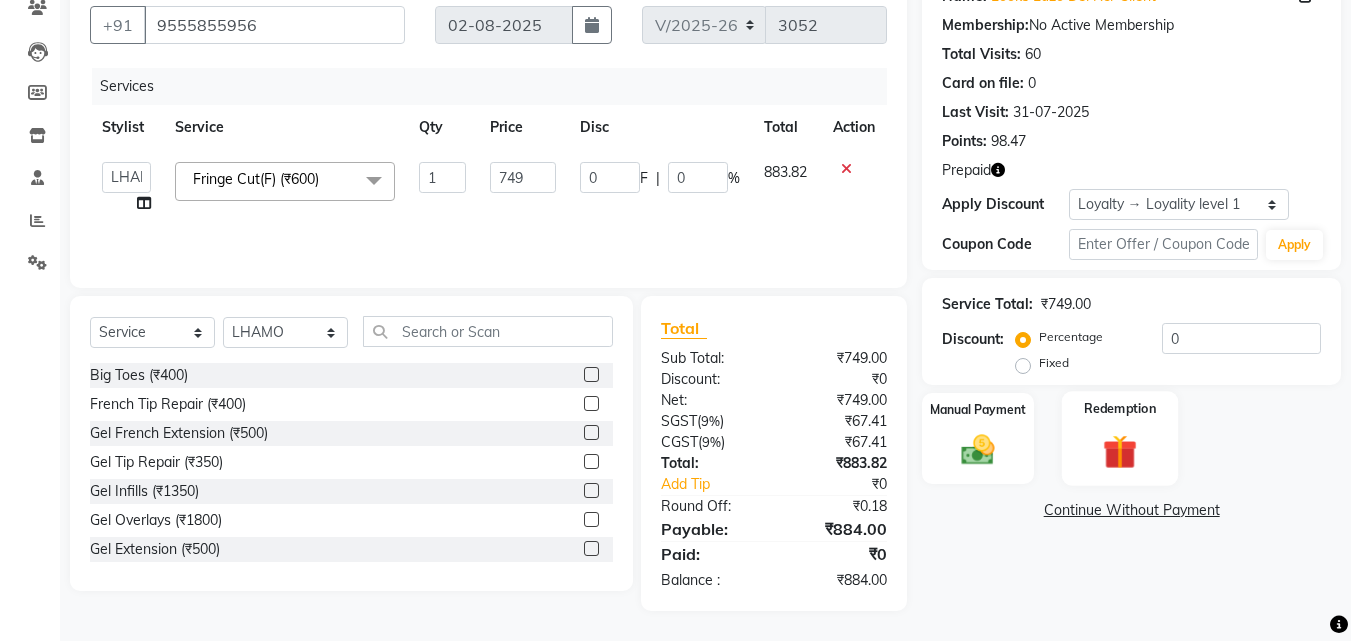 click 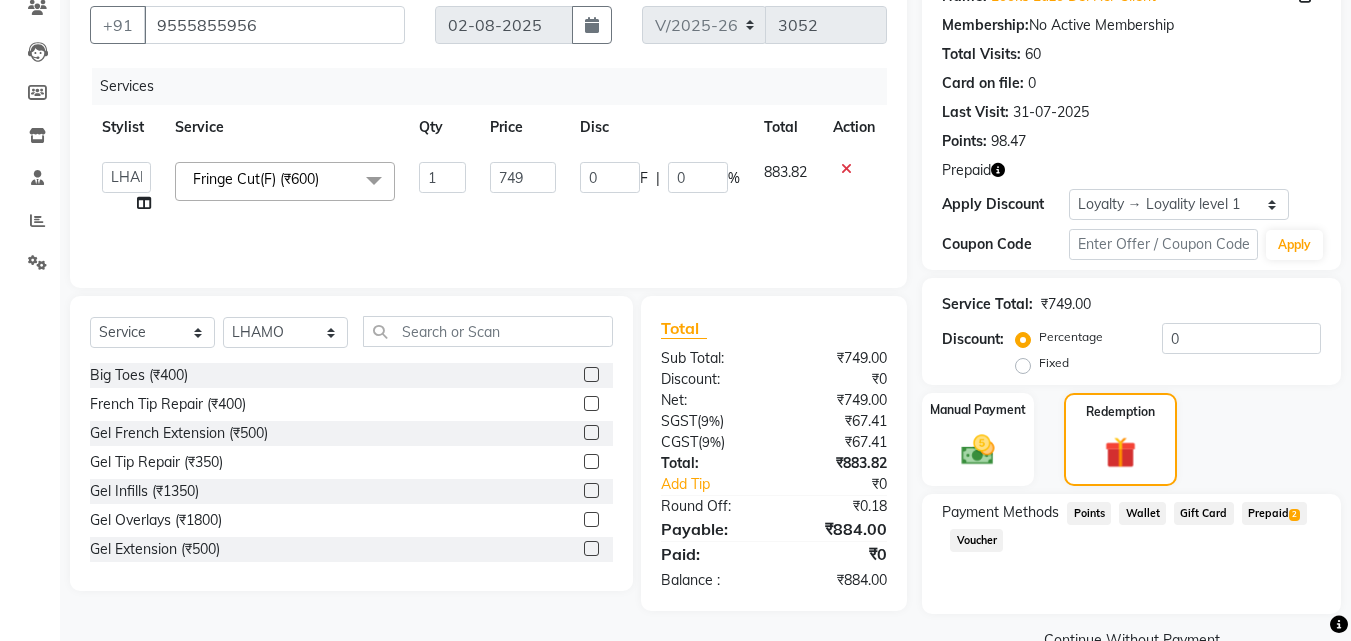 click on "Prepaid  2" 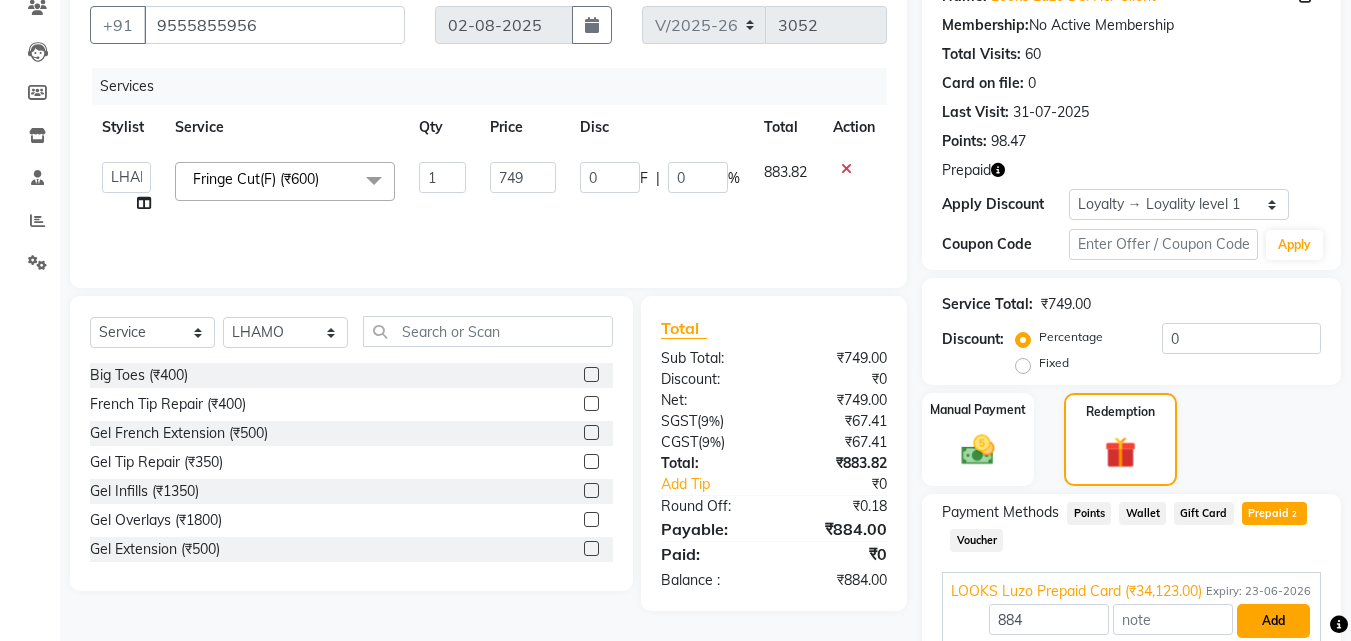 click on "Add" at bounding box center [1273, 621] 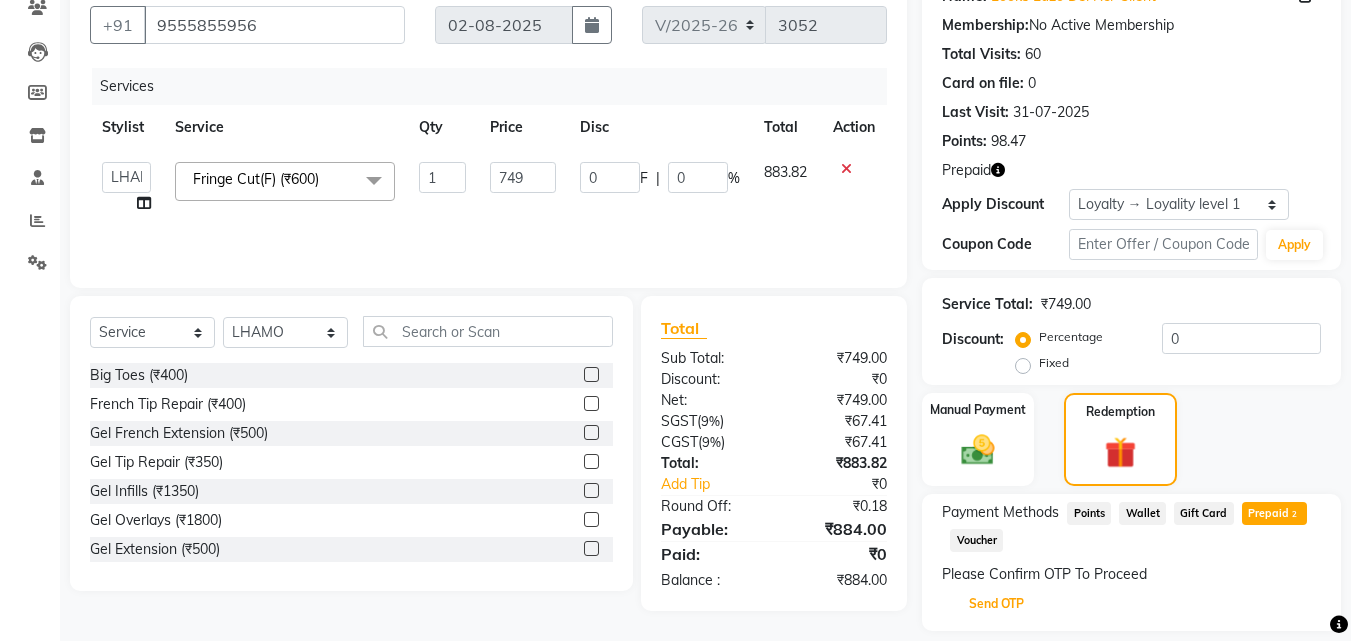 click on "Send OTP" 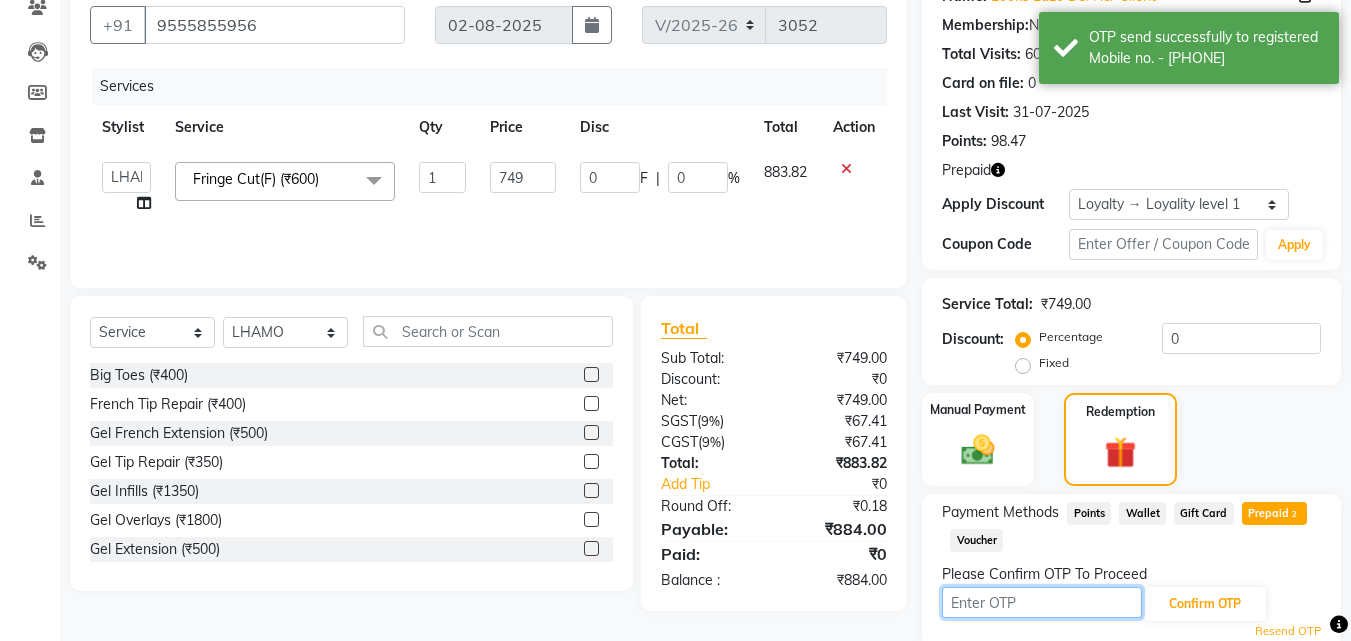 click at bounding box center [1042, 602] 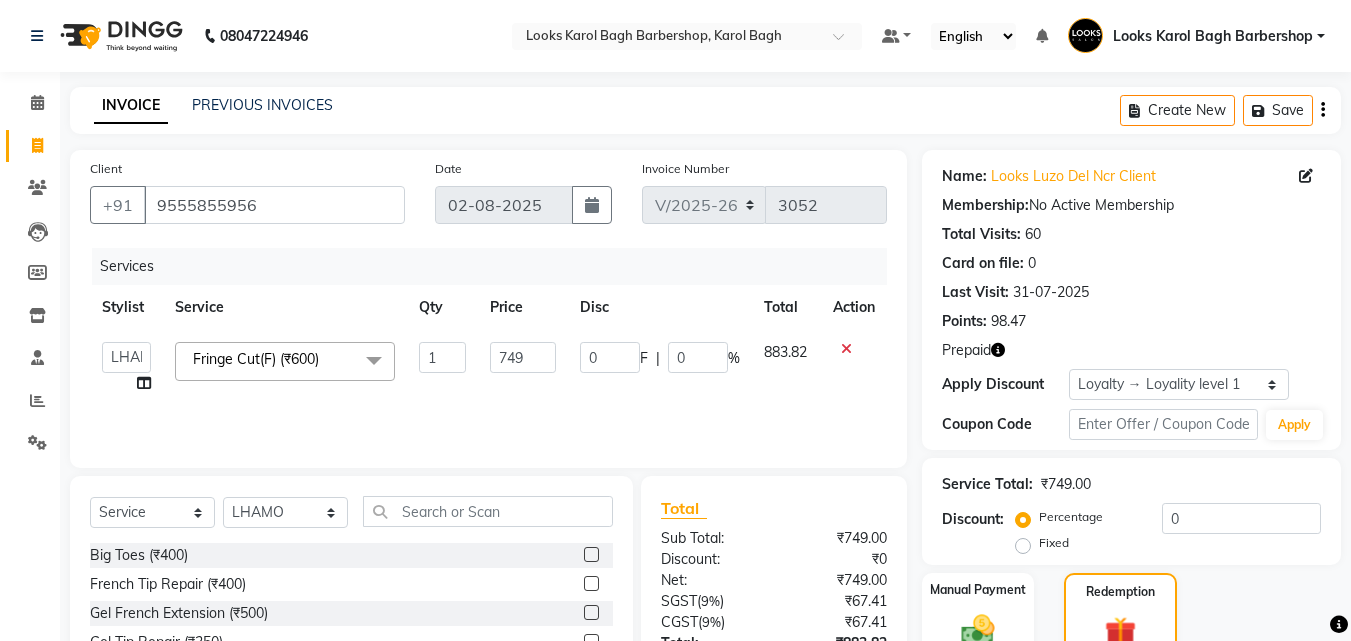 scroll, scrollTop: 257, scrollLeft: 0, axis: vertical 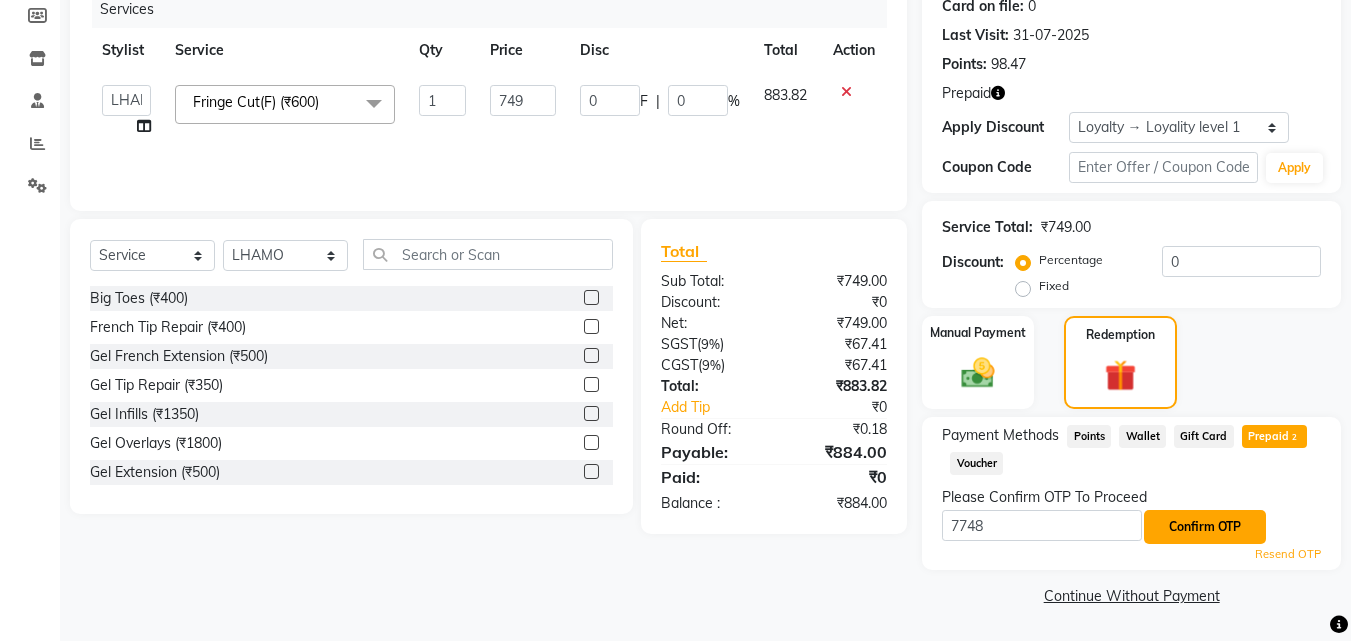 click on "Confirm OTP" 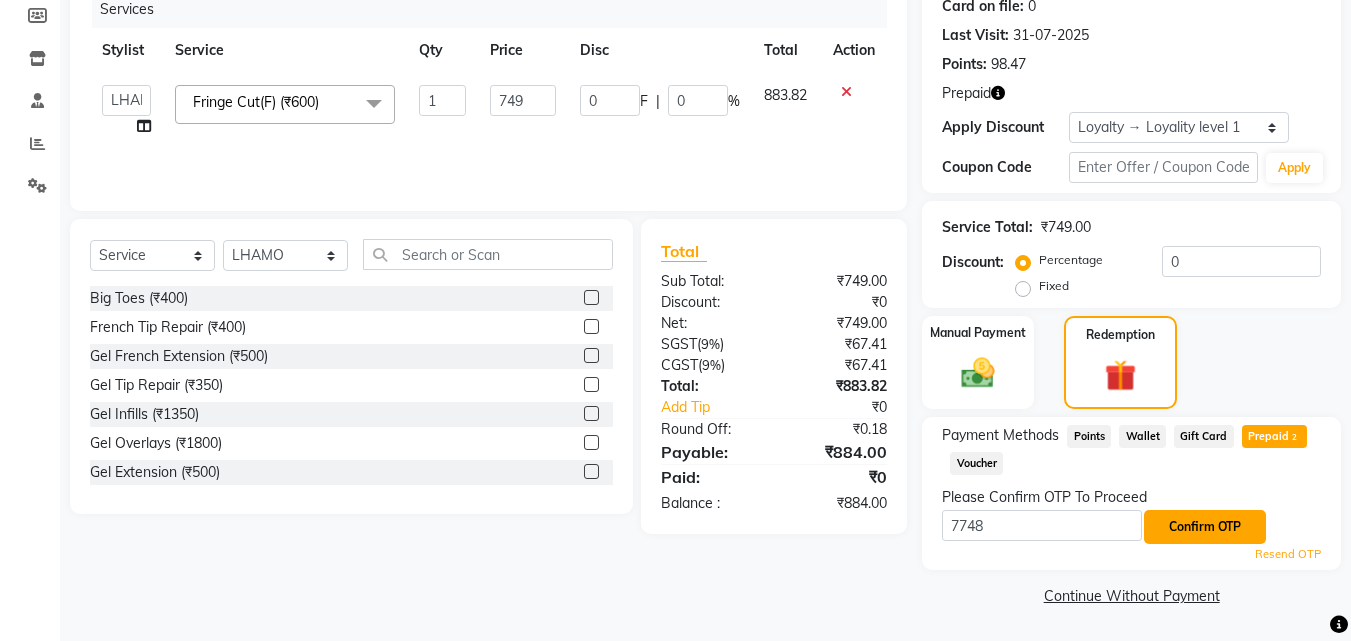 click on "Confirm OTP" 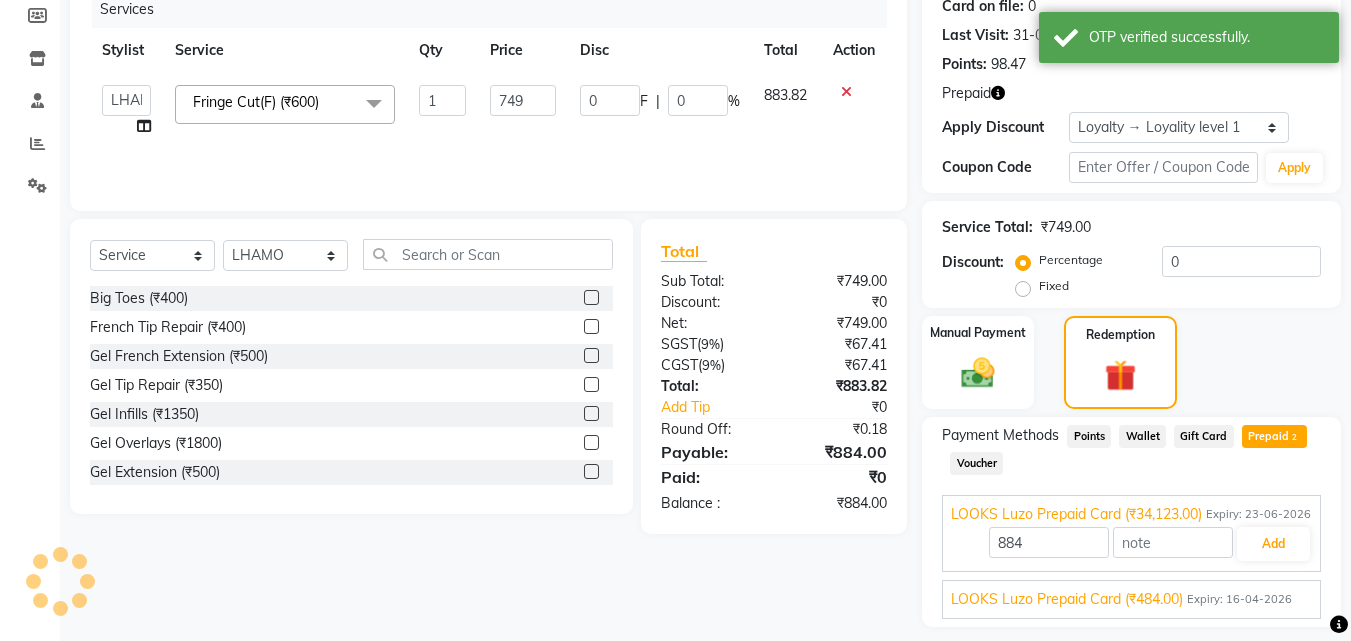 click on "884 Add" at bounding box center [1131, 544] 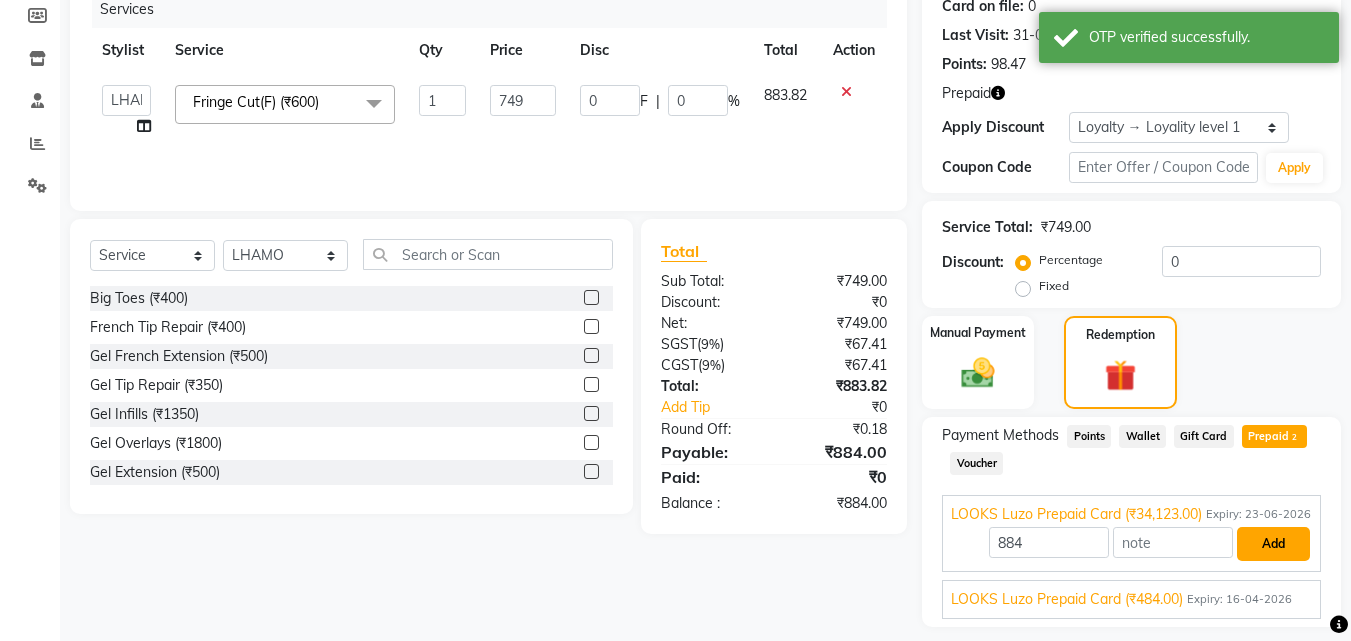 click on "Add" at bounding box center (1273, 544) 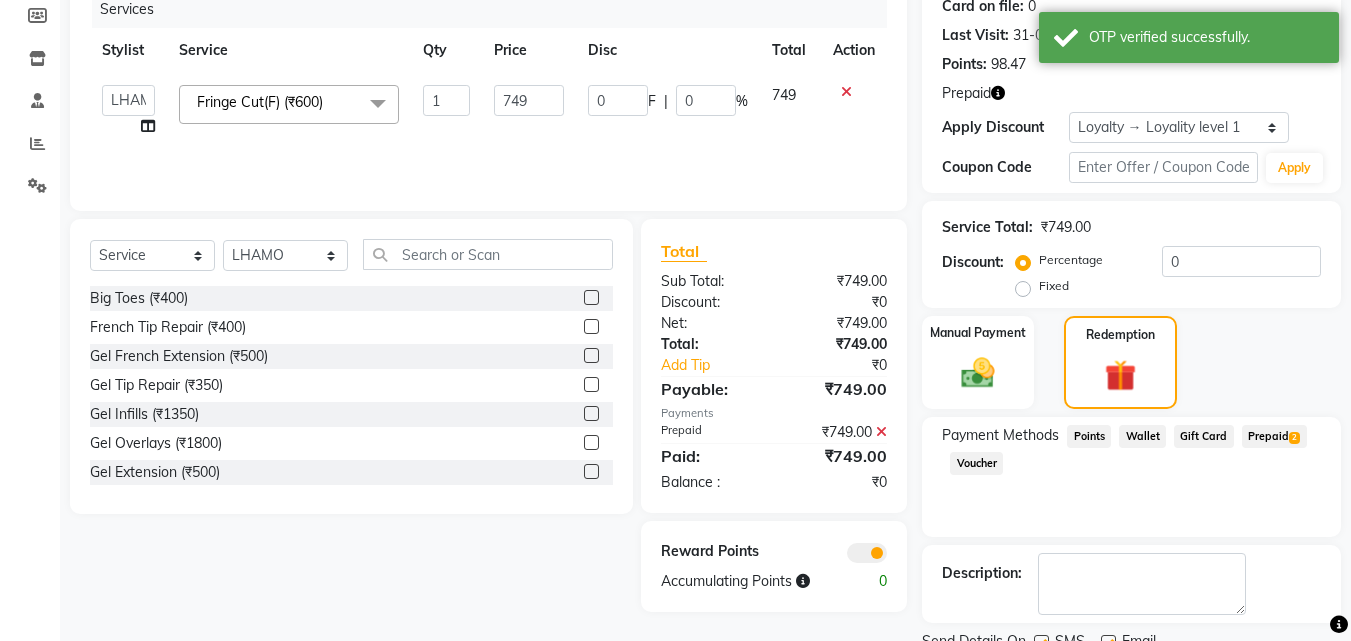 scroll, scrollTop: 337, scrollLeft: 0, axis: vertical 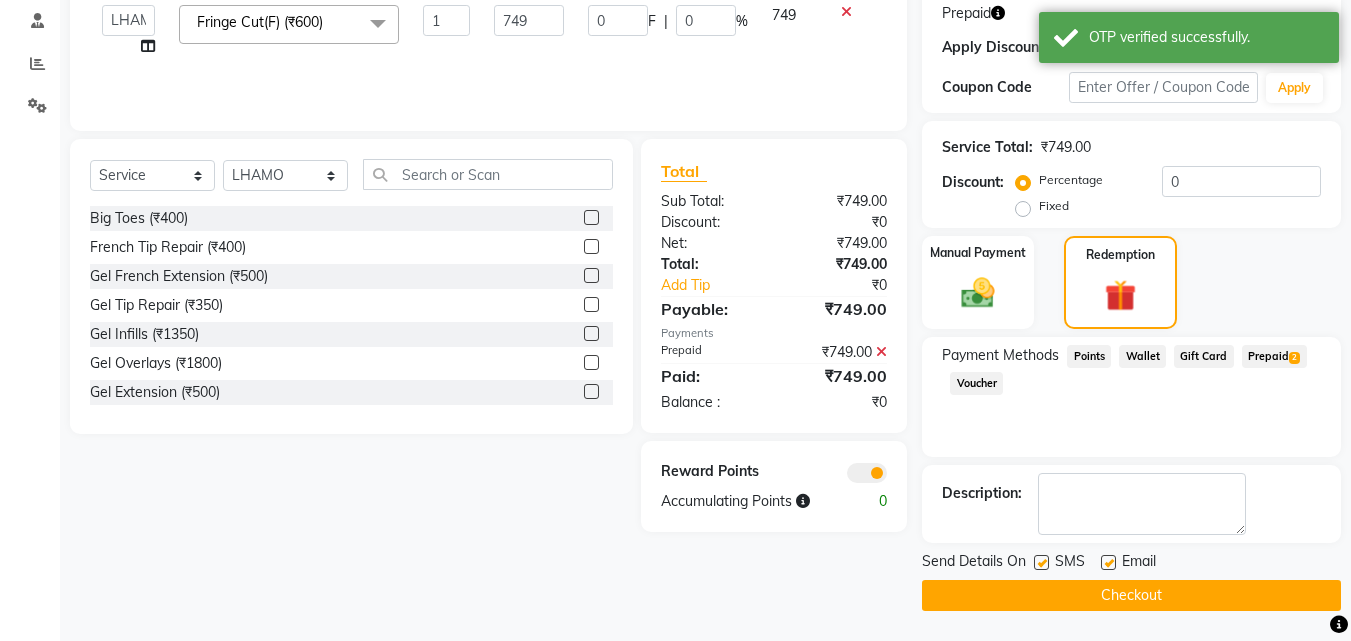 click on "Checkout" 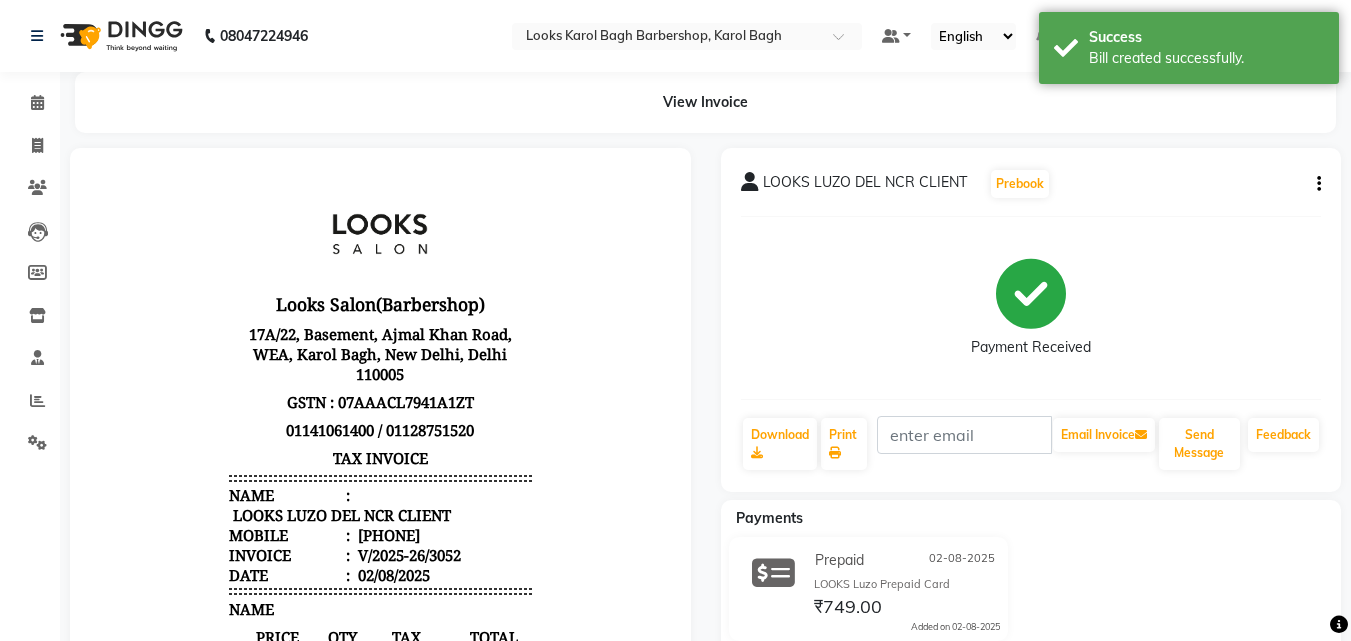 scroll, scrollTop: 0, scrollLeft: 0, axis: both 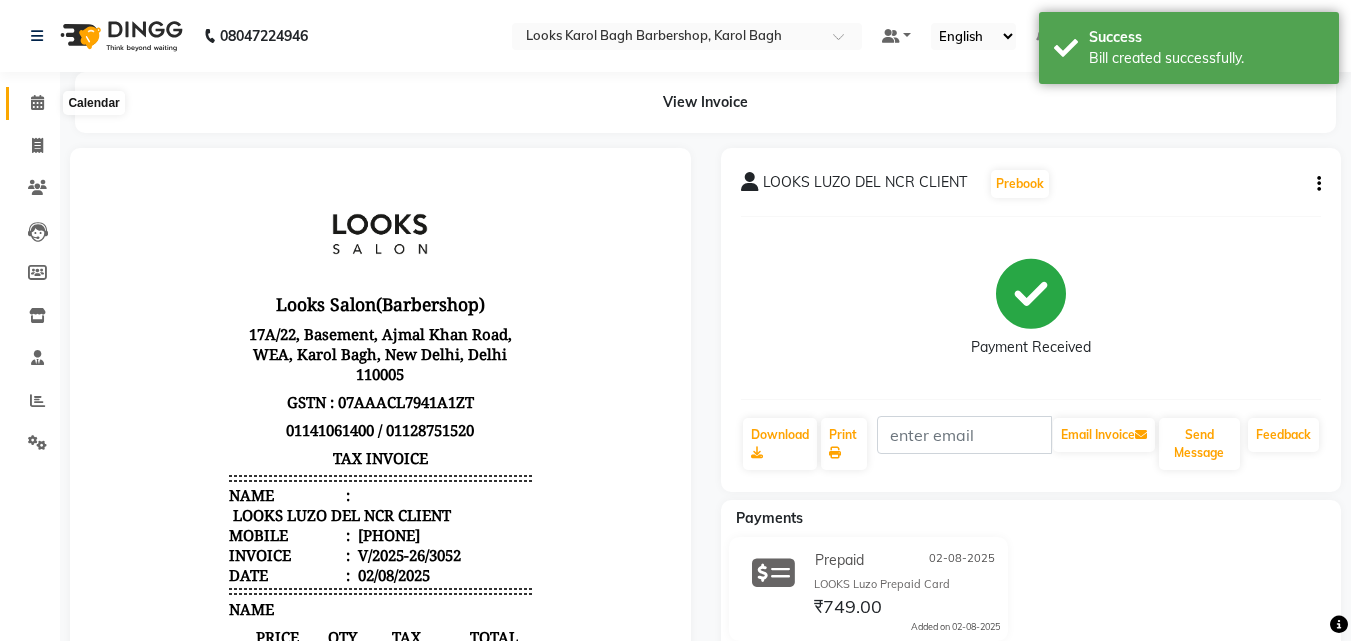 click 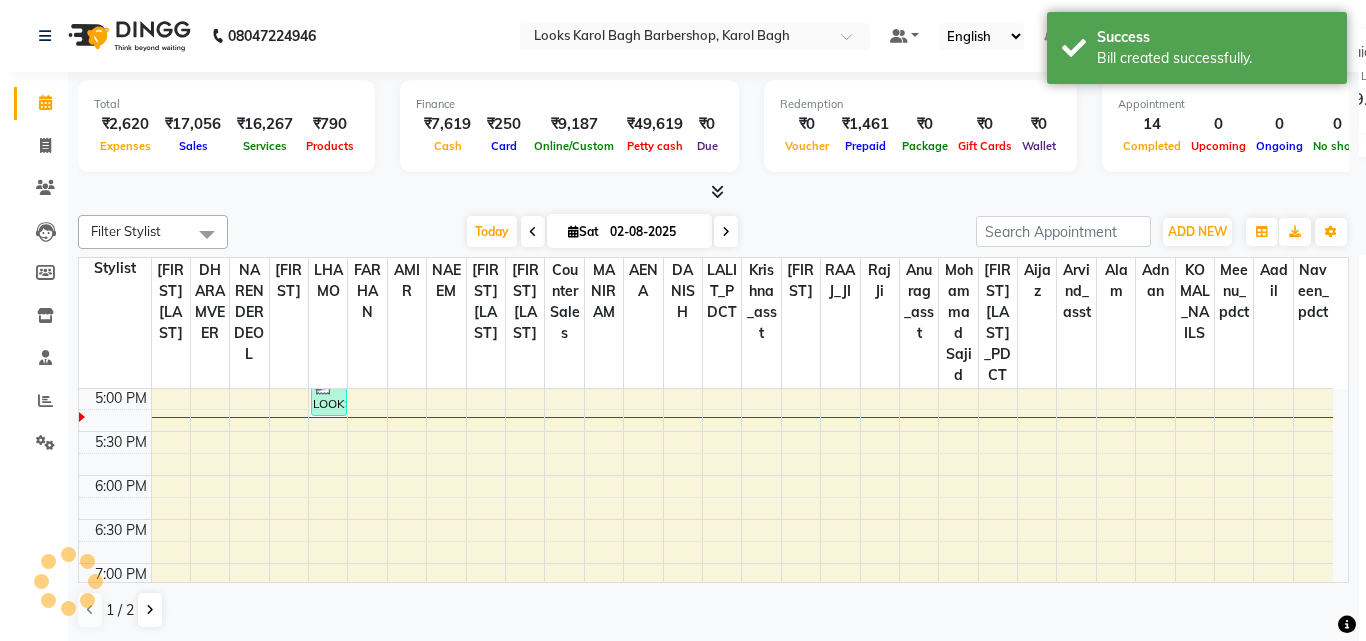 scroll, scrollTop: 0, scrollLeft: 0, axis: both 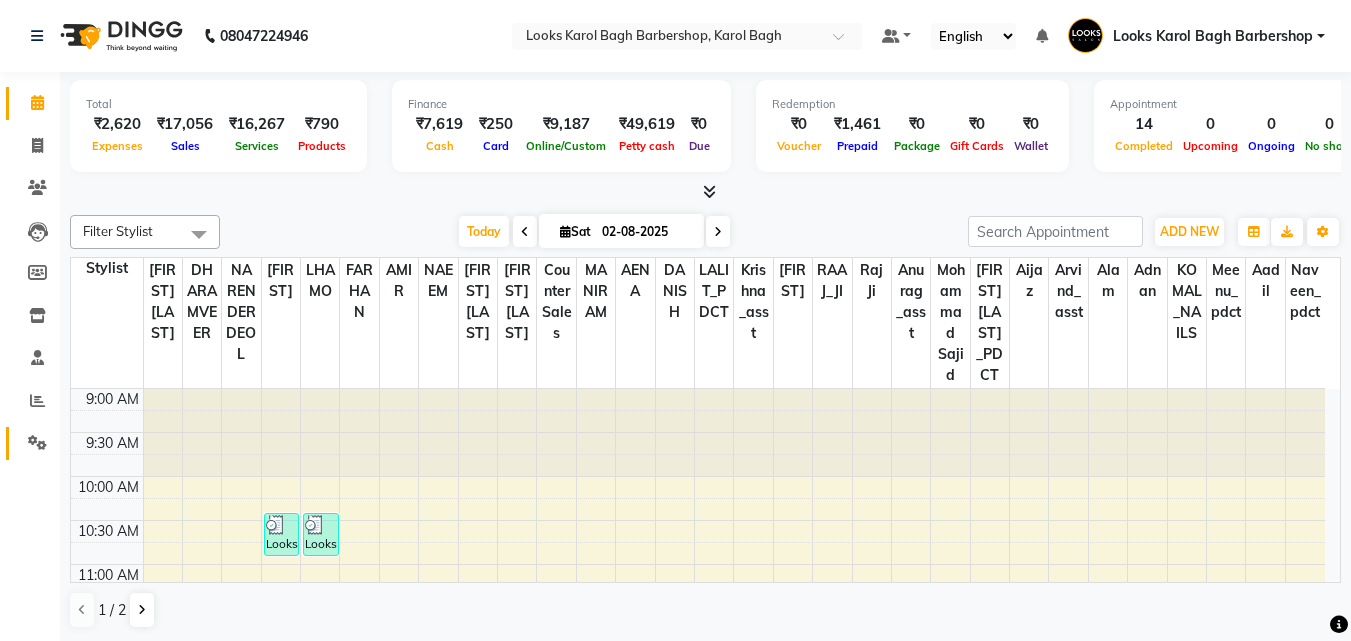 click on "Settings" 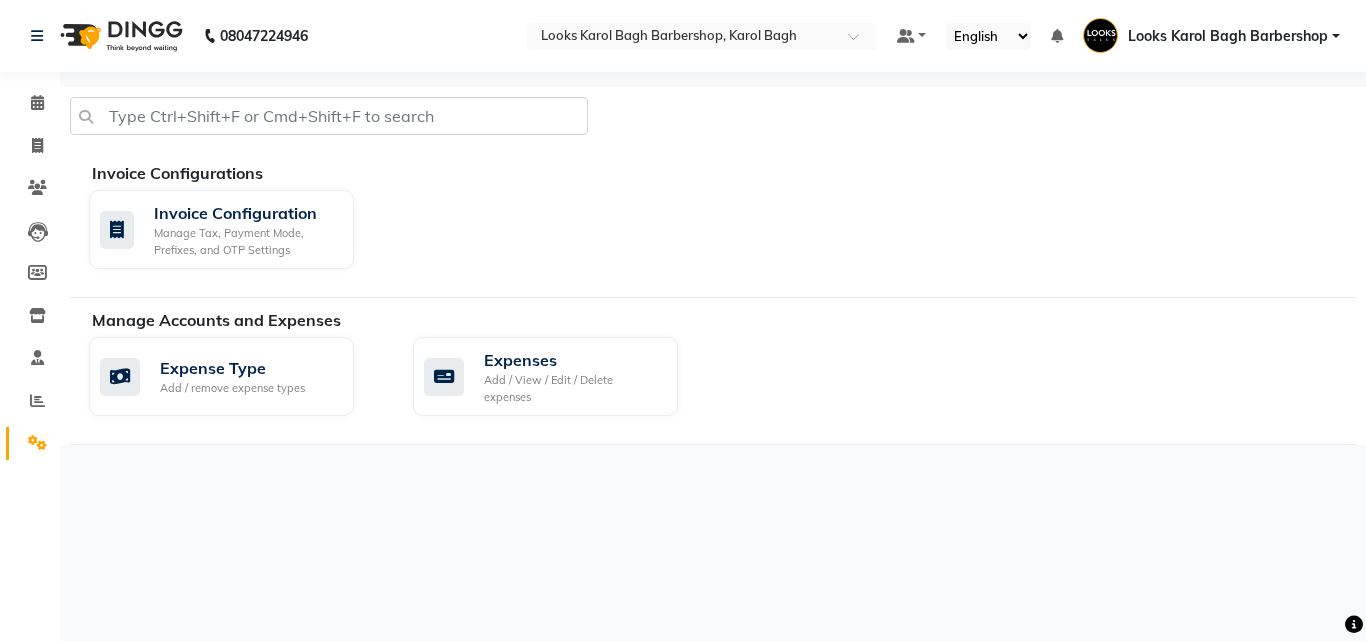 click on "Expense Type Add / remove expense types  Expenses Add / View / Edit / Delete expenses" 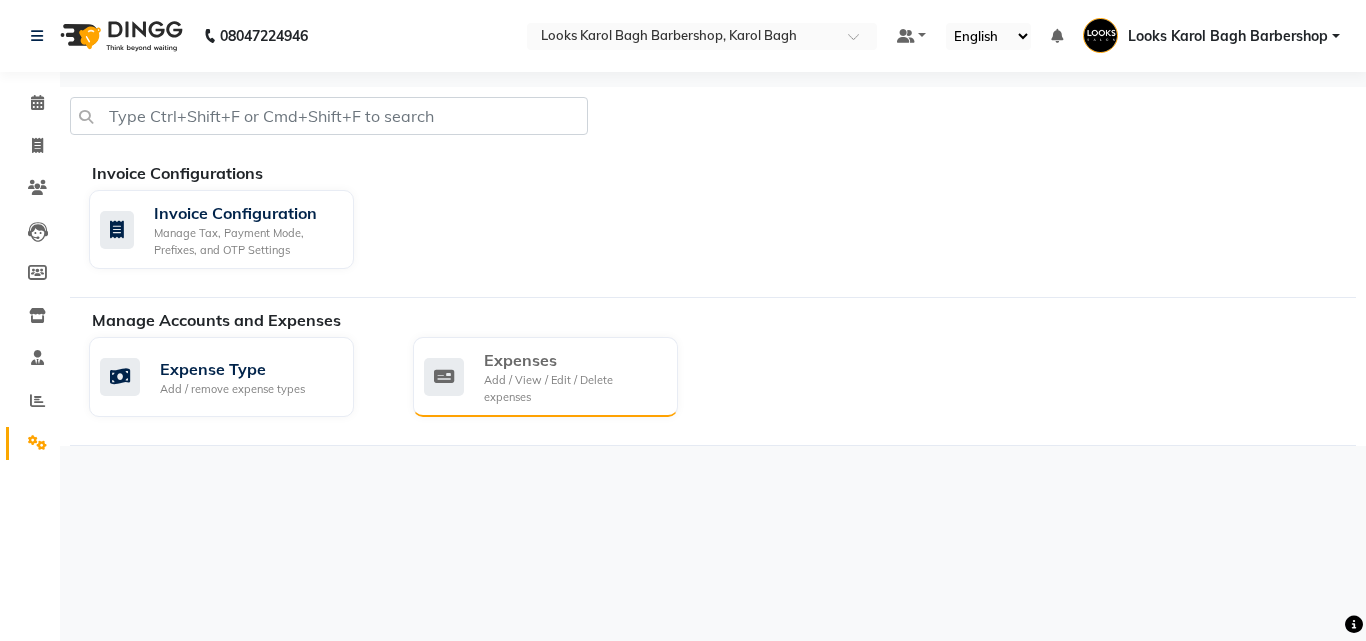 click on "Add / View / Edit / Delete expenses" 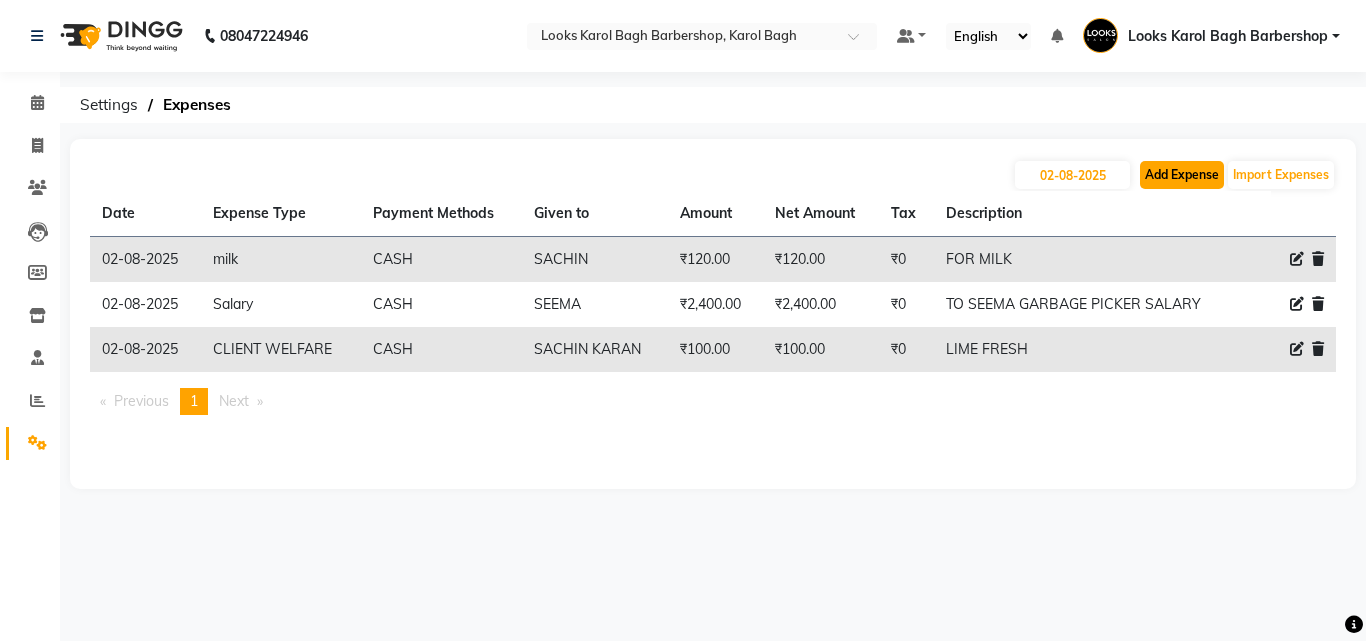 click on "Add Expense" 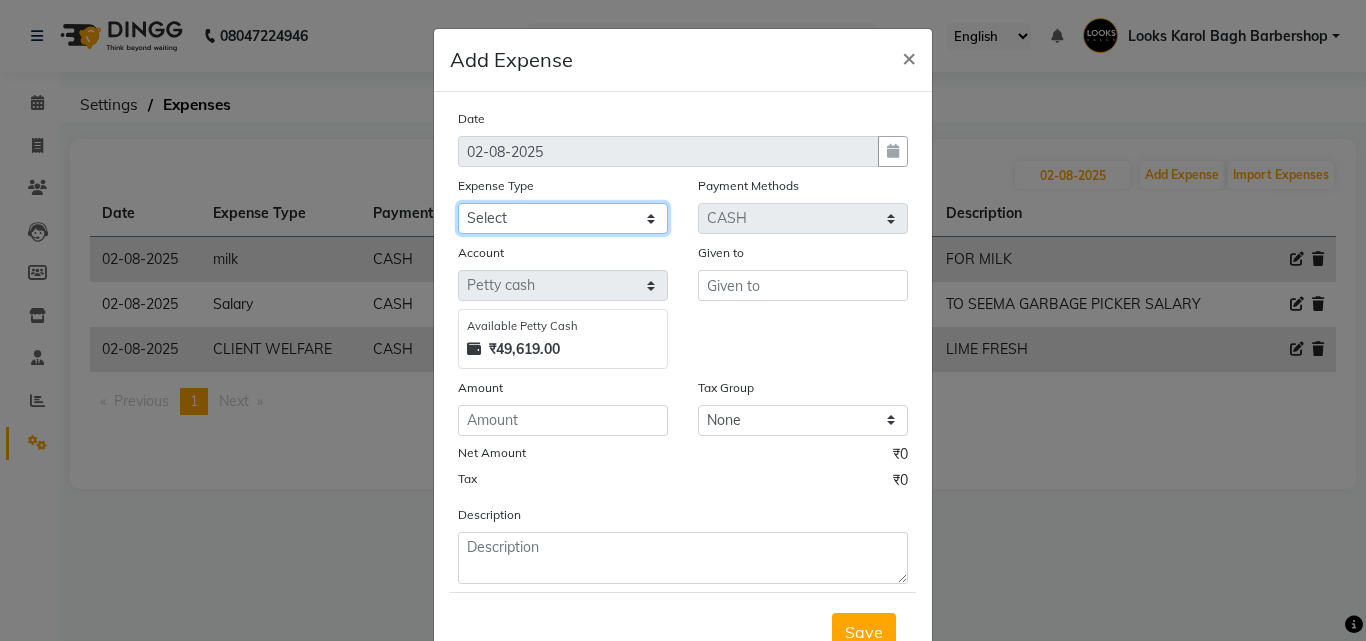 click on "Select BANK DEPOSIT Cash Handover Caurrier Client Refund Agnst Bill CLIENT WELFARE Convyance to staff Counter sale General Expense Laundry Bill Miscellaneous Office Upkeep Pantry PAYMENTS Printing And Stationery Product Incentive Repair And Maintenance Salary Salary advance SERVICE INCENTIVE staff accommodation STAFF WELFARE TIP CREDIT CARD TIP UPI Travelling And Conveyance WATER BILL" 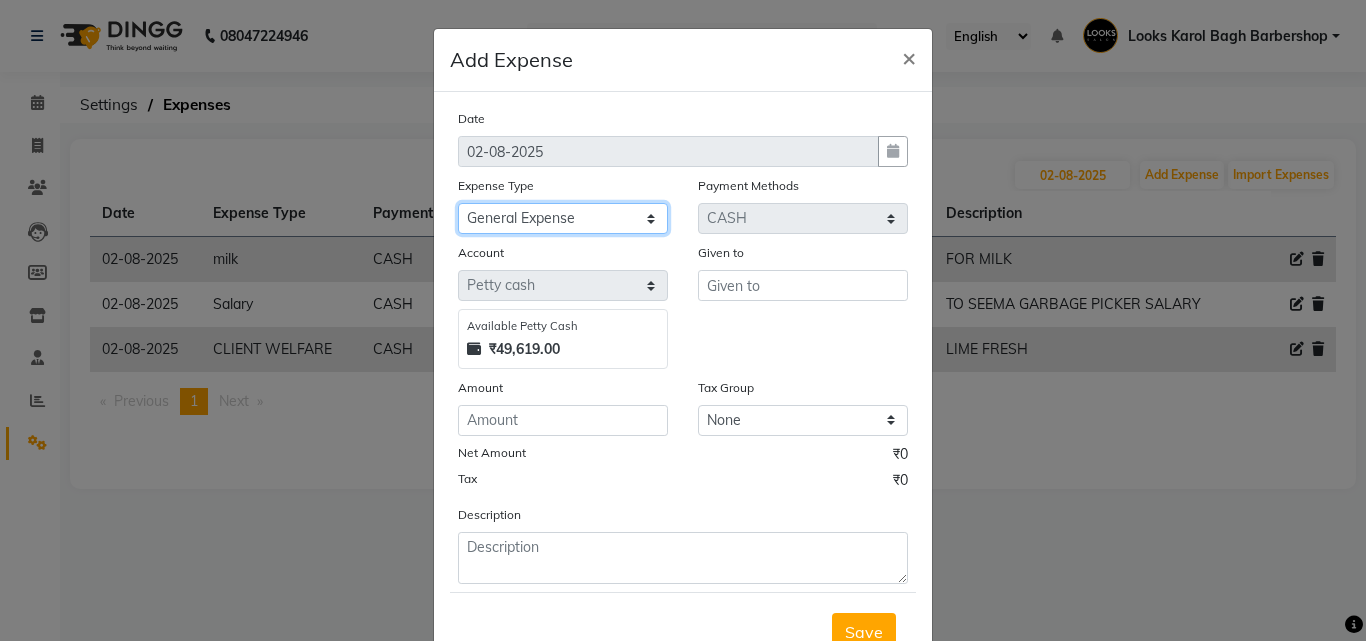 click on "Select BANK DEPOSIT Cash Handover Caurrier Client Refund Agnst Bill CLIENT WELFARE Convyance to staff Counter sale General Expense Laundry Bill Miscellaneous Office Upkeep Pantry PAYMENTS Printing And Stationery Product Incentive Repair And Maintenance Salary Salary advance SERVICE INCENTIVE staff accommodation STAFF WELFARE TIP CREDIT CARD TIP UPI Travelling And Conveyance WATER BILL" 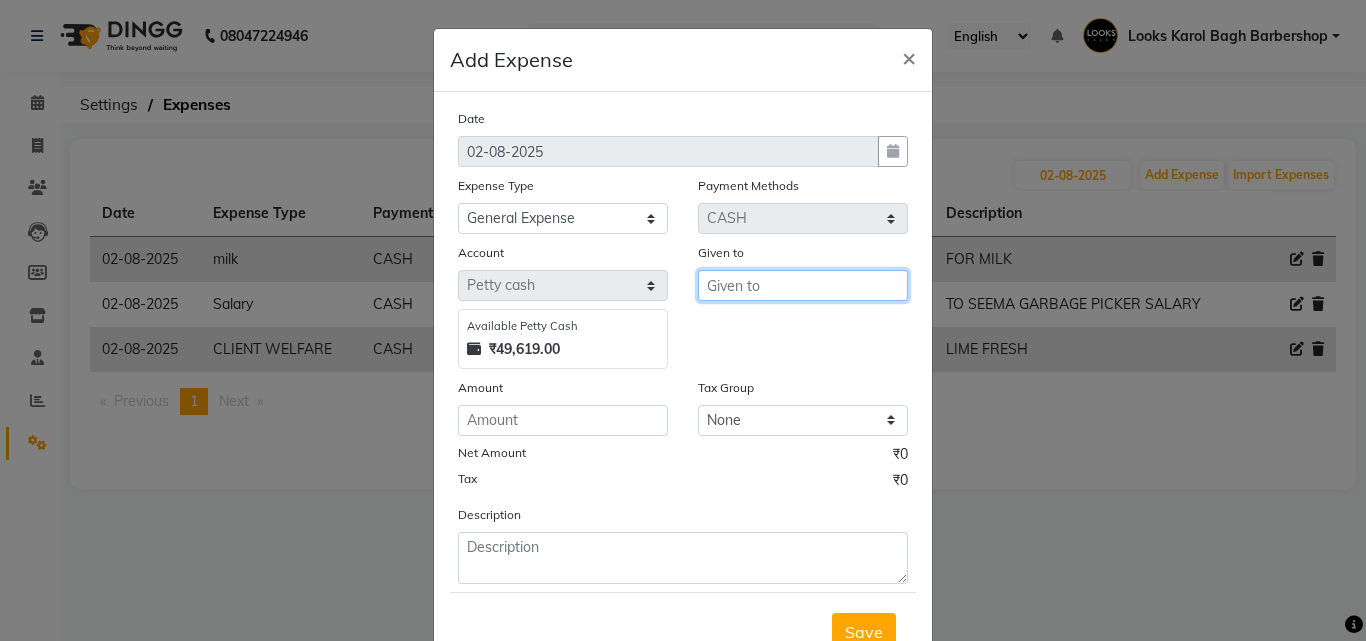 click at bounding box center [803, 285] 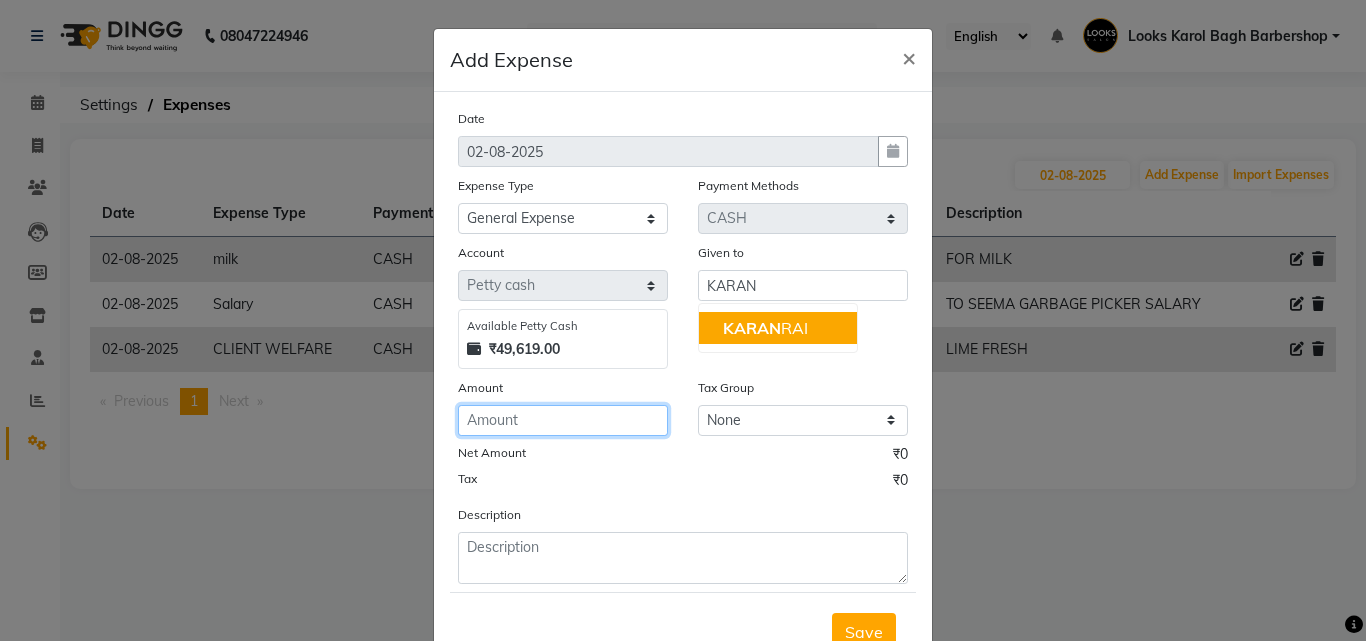 click 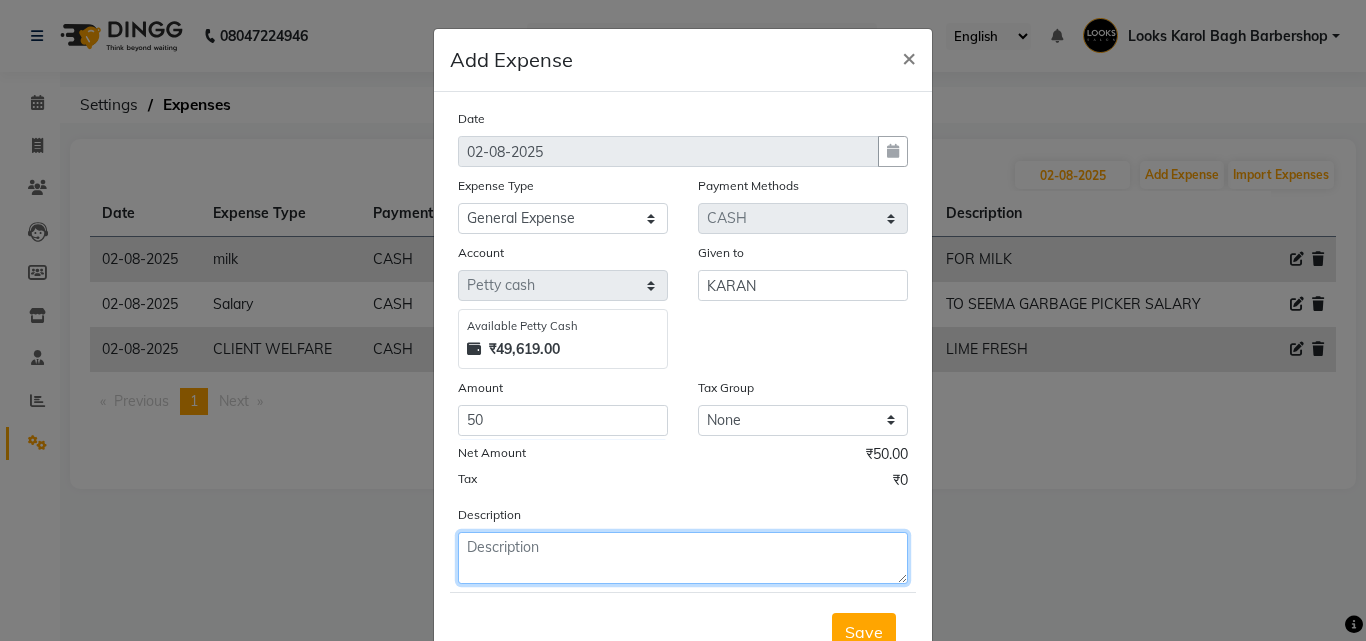click 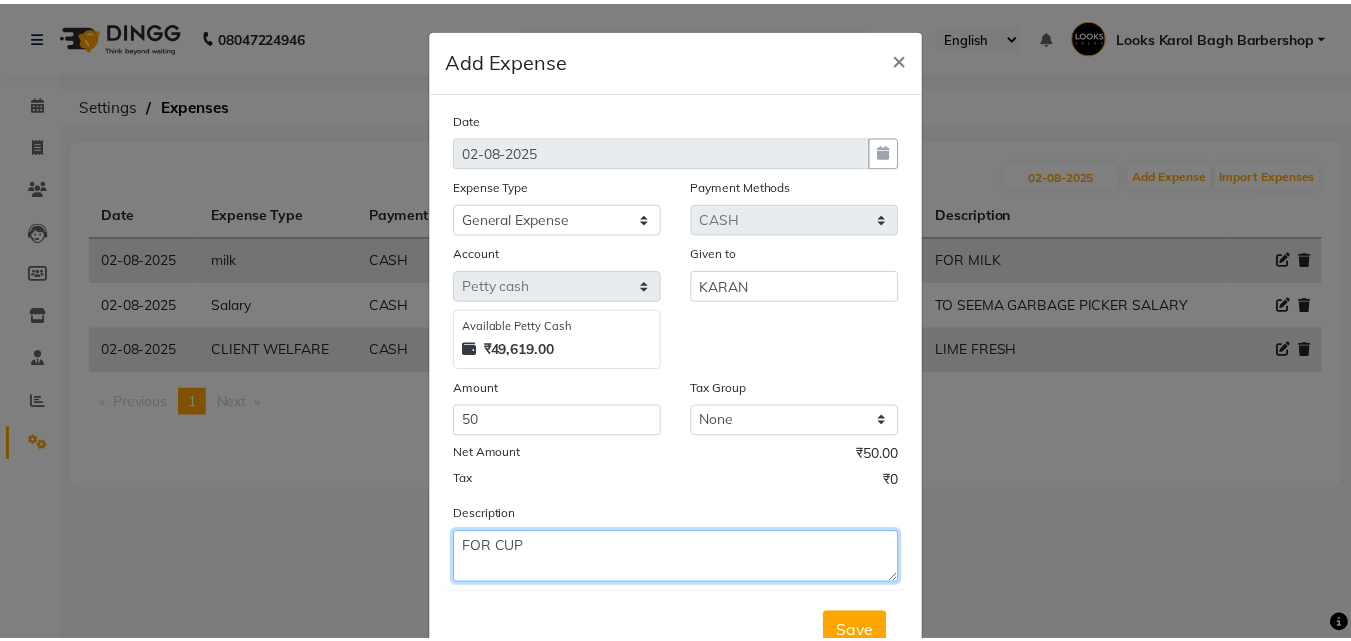 scroll, scrollTop: 75, scrollLeft: 0, axis: vertical 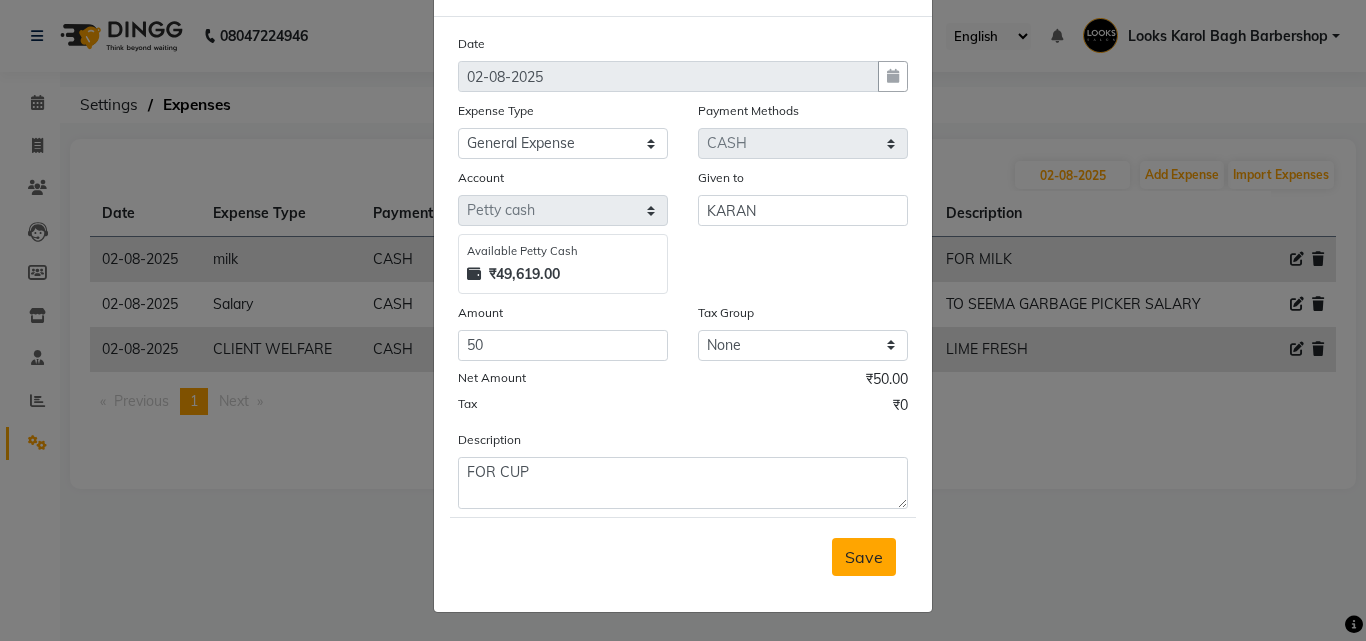 click on "Save" at bounding box center [864, 557] 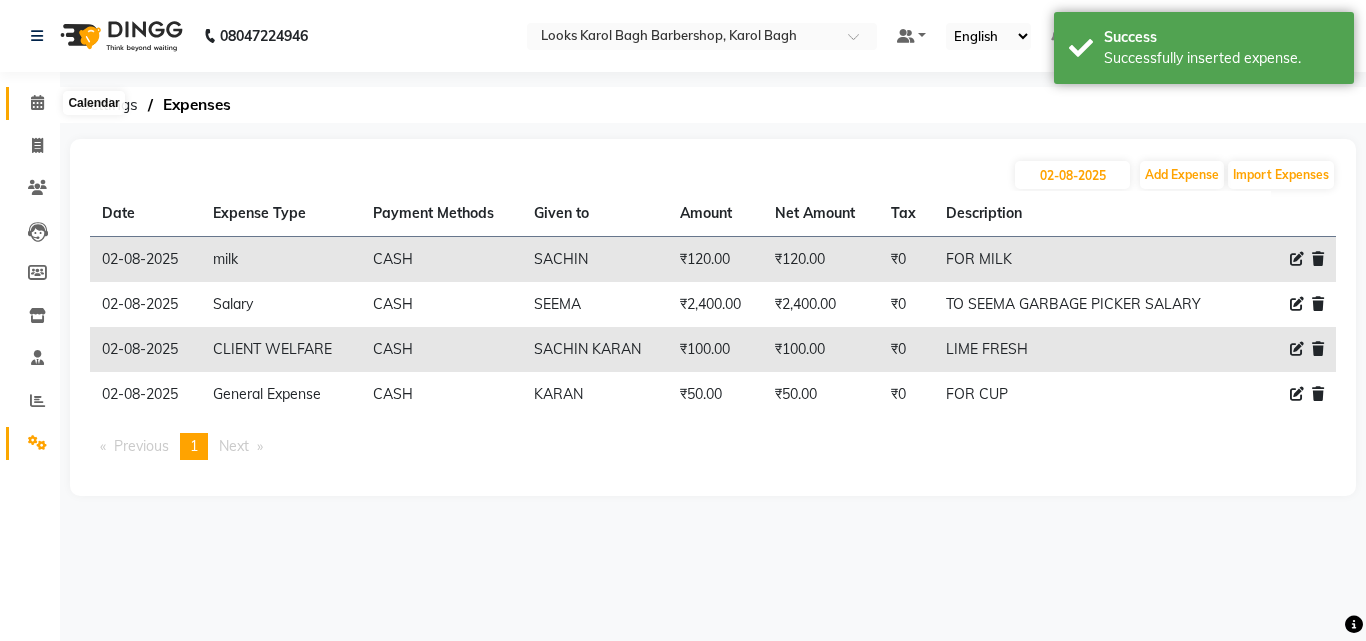 click 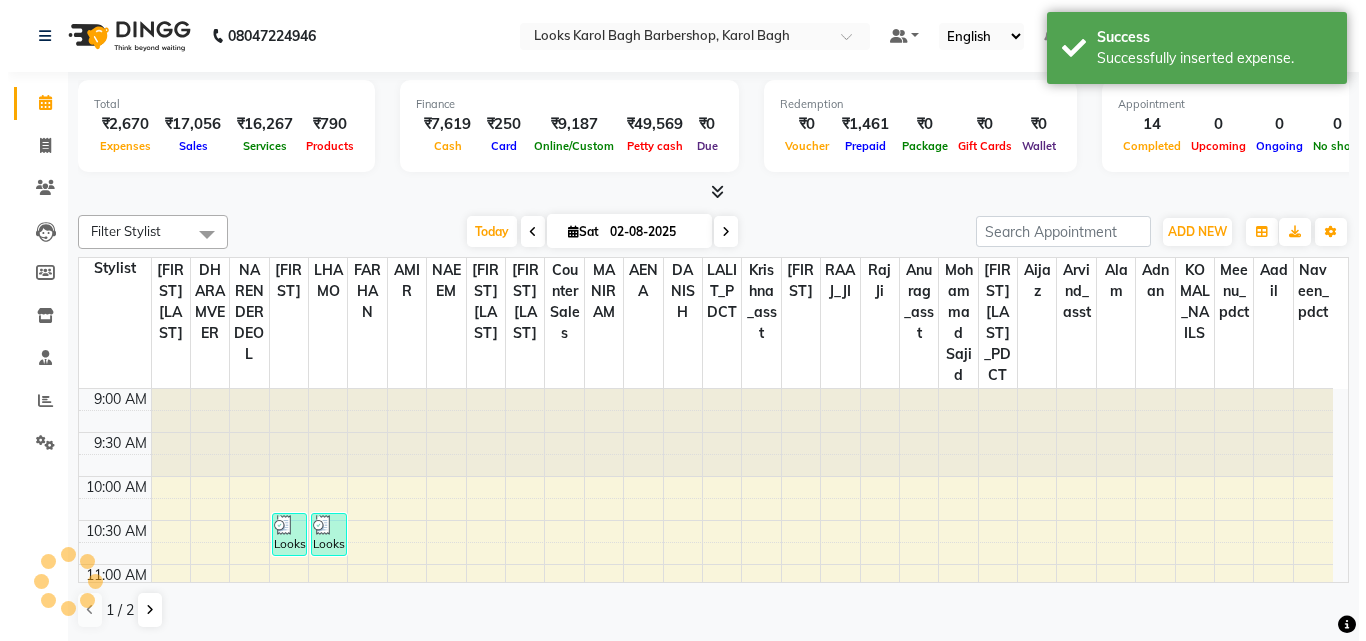 scroll, scrollTop: 0, scrollLeft: 0, axis: both 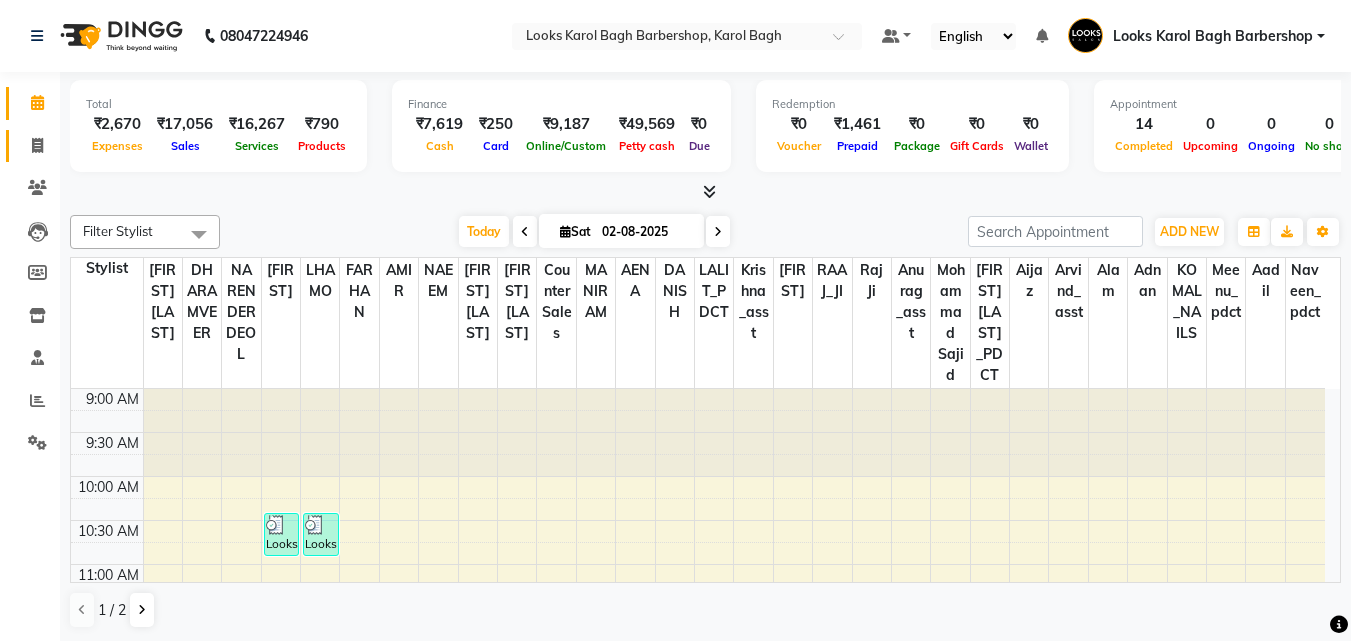 click on "Invoice" 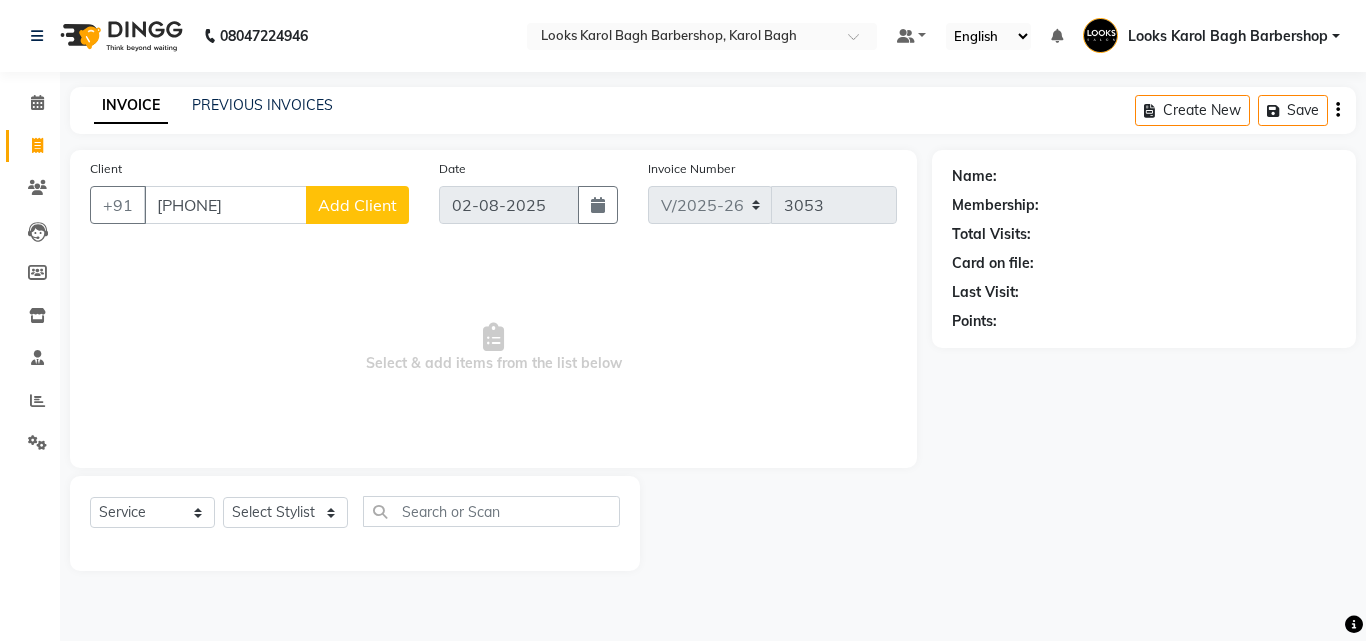 click on "Add Client" 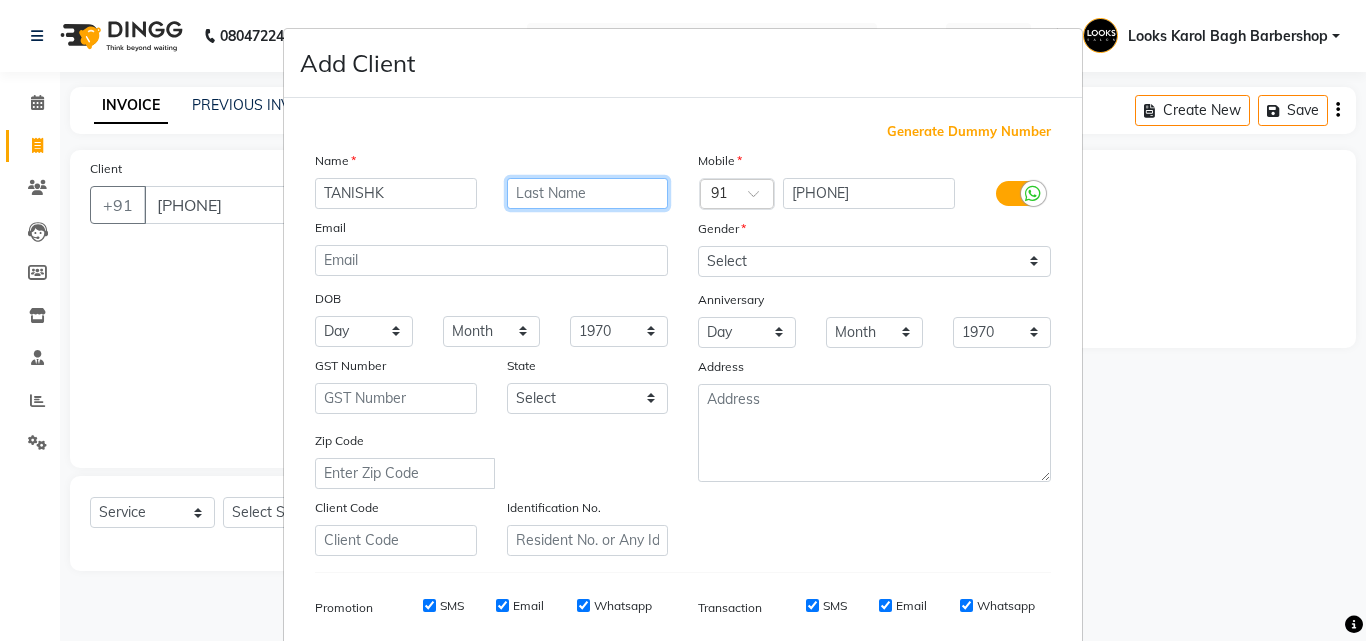click at bounding box center [588, 193] 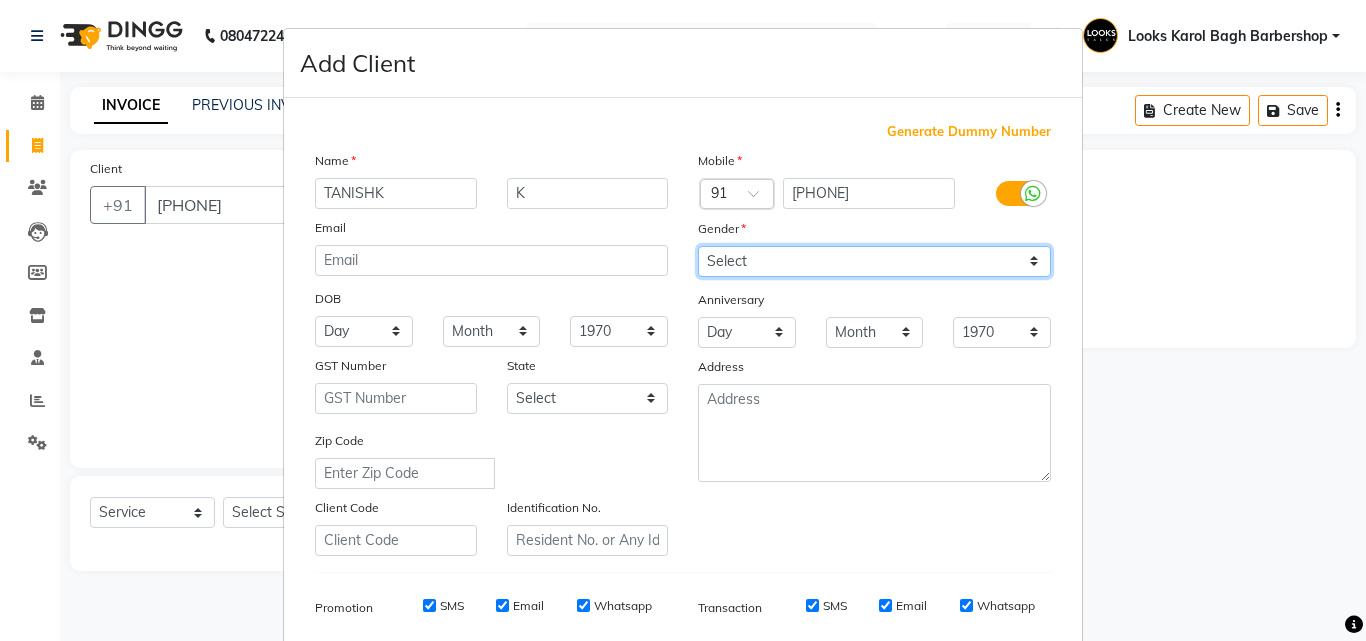 click on "Select Male Female Other Prefer Not To Say" at bounding box center [874, 261] 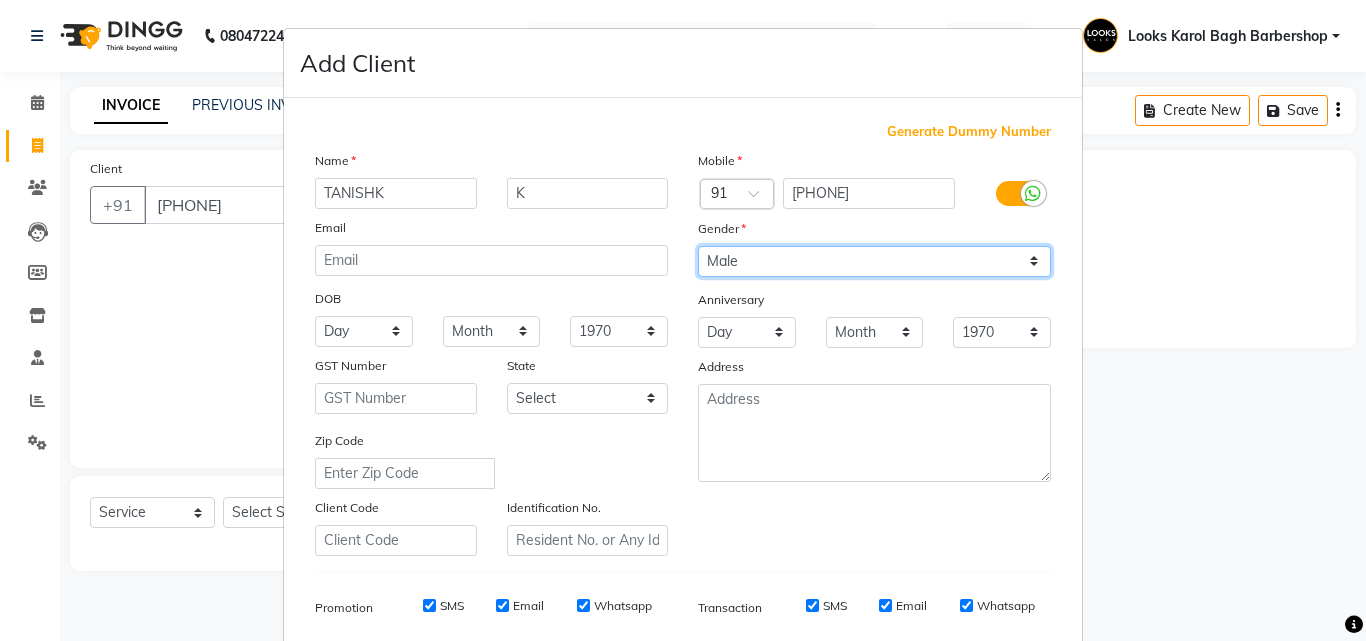 click on "Select Male Female Other Prefer Not To Say" at bounding box center (874, 261) 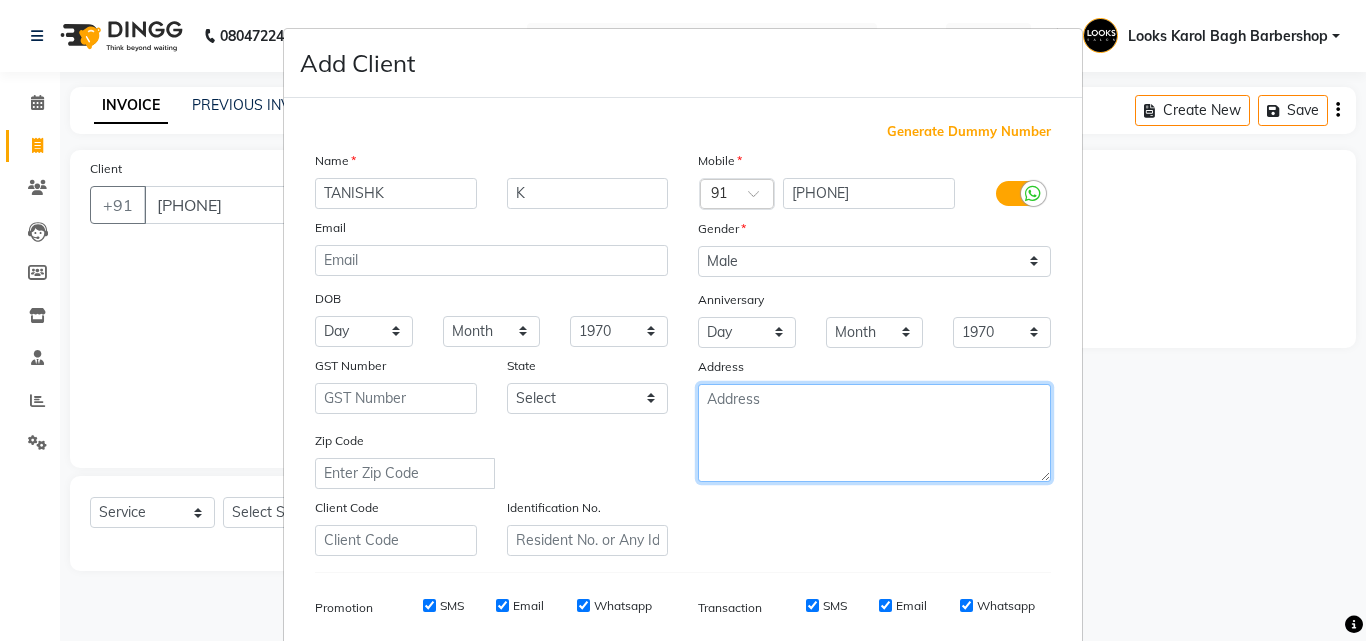 click at bounding box center [874, 433] 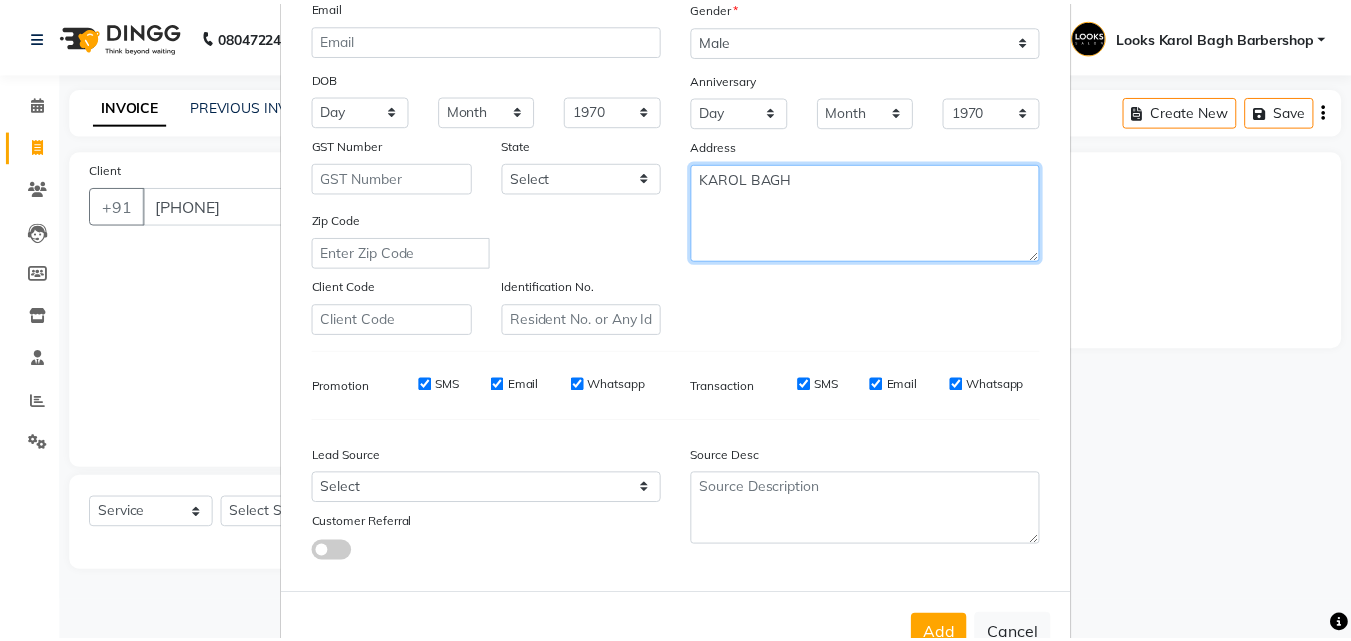 scroll, scrollTop: 282, scrollLeft: 0, axis: vertical 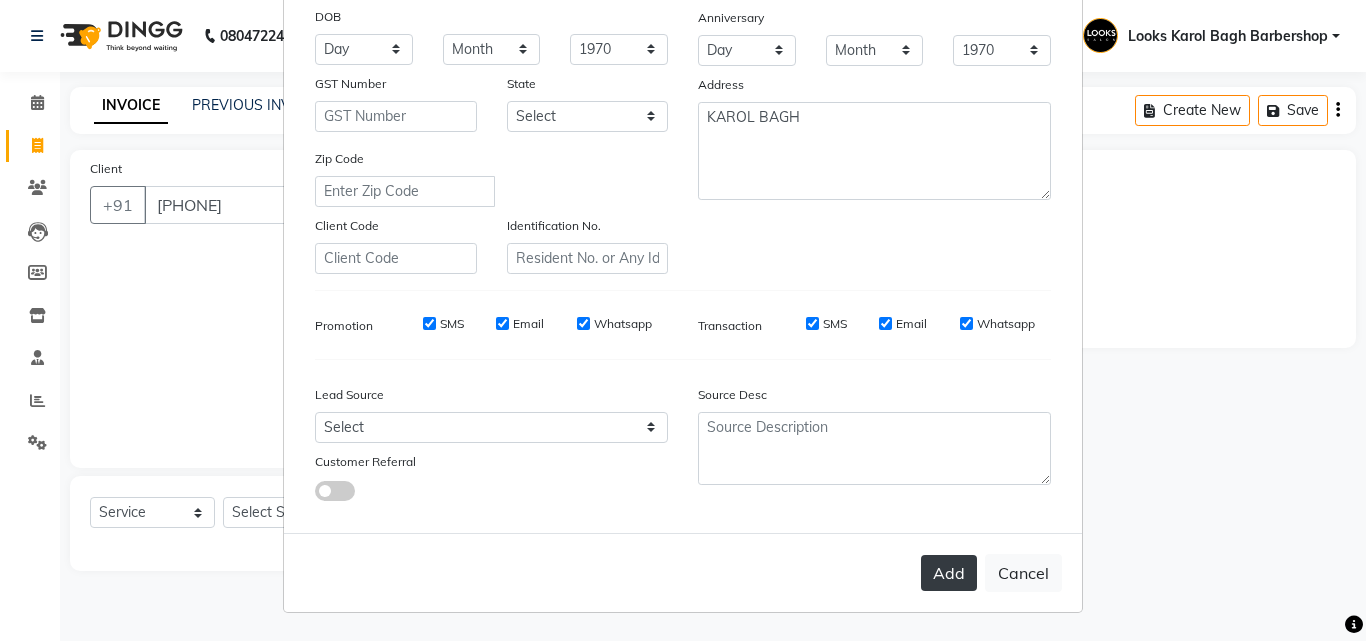 click on "Add" at bounding box center (949, 573) 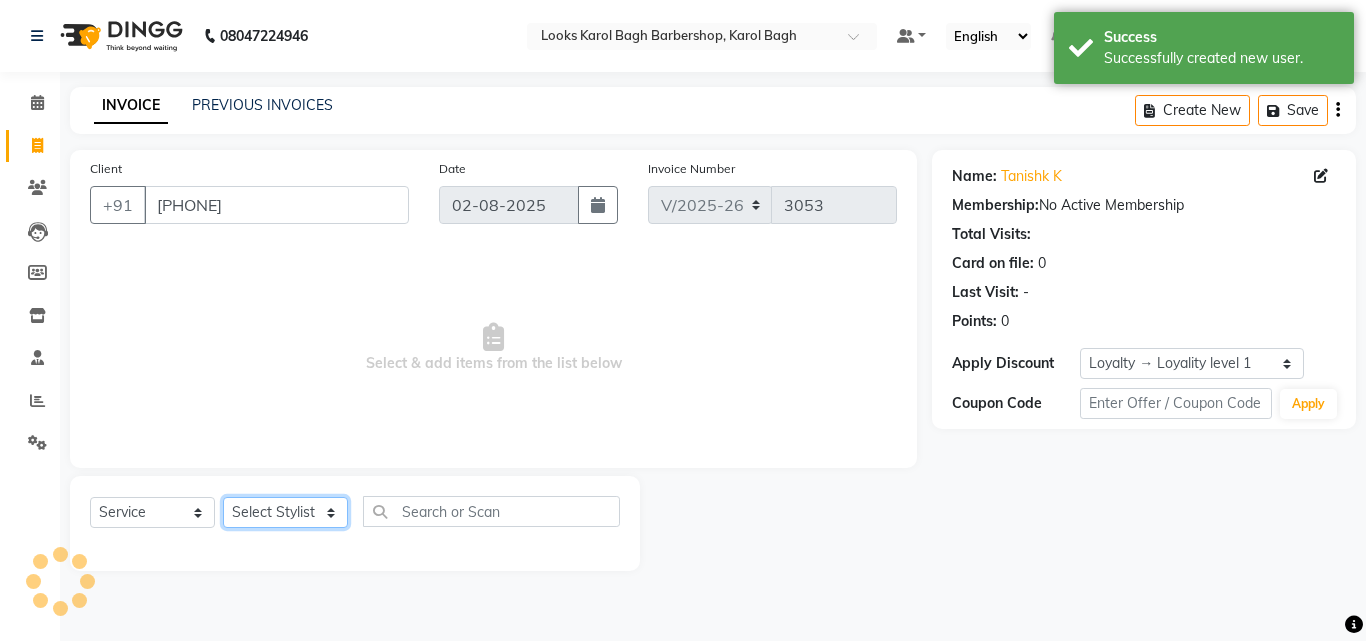 click on "Select Stylist Aadil Adnan AENA Aijaz Alam Amazon_Kart AMIR  Anurag _asst Arvind_asst BIJENDER  Counter Sales DANISH DHARAMVEER Eshan FARHAN KARAN RAI  KOMAL_NAILS Krishna_asst LALIT_PDCT LHAMO Looks_Female_Section Looks_H.O_Store Looks Karol Bagh Barbershop Looks_Kart MANIRAM Meenu_pdct Mohammad Sajid NAEEM  NARENDER DEOL  Naveen_pdct Prabhakar Kumar_PDCT RAAJ GUPTA RAAJ_JI raj ji RAM MURTI NARYAL ROHIT  Rohit Seth Rohit Thakur SACHIN sahil Shabina Shakir SIMRAN Sonia Sunny VIKRAM VIKRANT SINGH  Vishal_Asst YOGESH ASSISTANT" 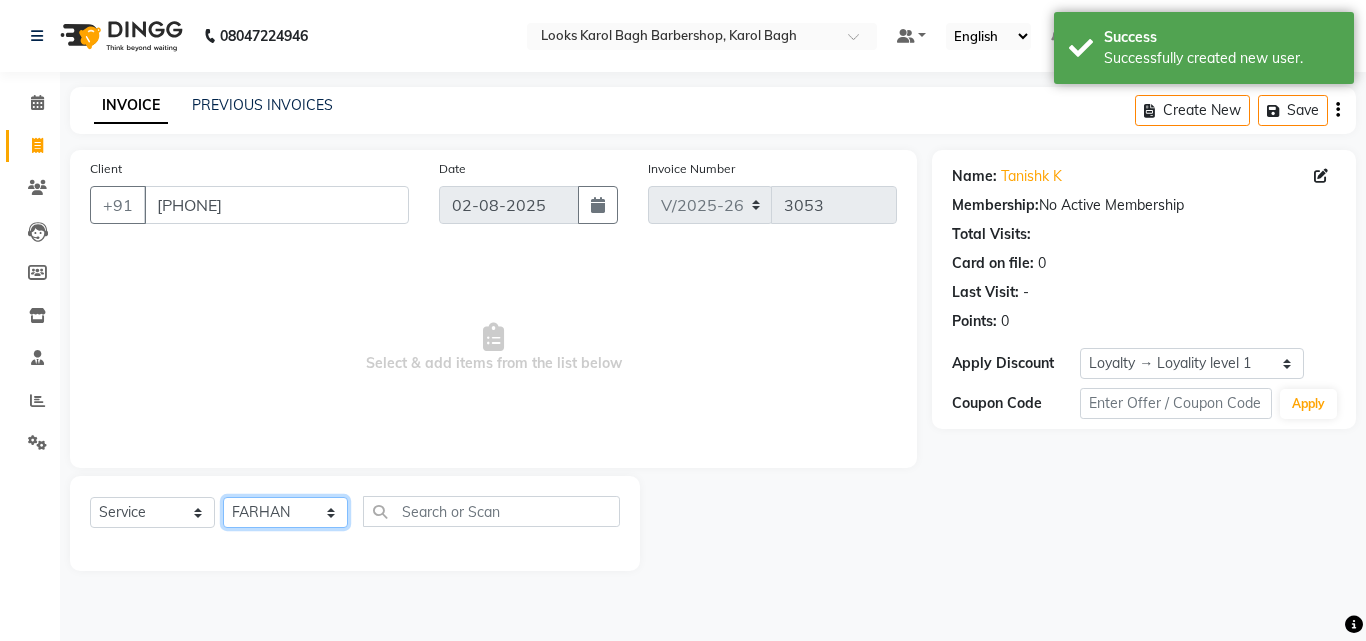 click on "Select Stylist Aadil Adnan AENA Aijaz Alam Amazon_Kart AMIR  Anurag _asst Arvind_asst BIJENDER  Counter Sales DANISH DHARAMVEER Eshan FARHAN KARAN RAI  KOMAL_NAILS Krishna_asst LALIT_PDCT LHAMO Looks_Female_Section Looks_H.O_Store Looks Karol Bagh Barbershop Looks_Kart MANIRAM Meenu_pdct Mohammad Sajid NAEEM  NARENDER DEOL  Naveen_pdct Prabhakar Kumar_PDCT RAAJ GUPTA RAAJ_JI raj ji RAM MURTI NARYAL ROHIT  Rohit Seth Rohit Thakur SACHIN sahil Shabina Shakir SIMRAN Sonia Sunny VIKRAM VIKRANT SINGH  Vishal_Asst YOGESH ASSISTANT" 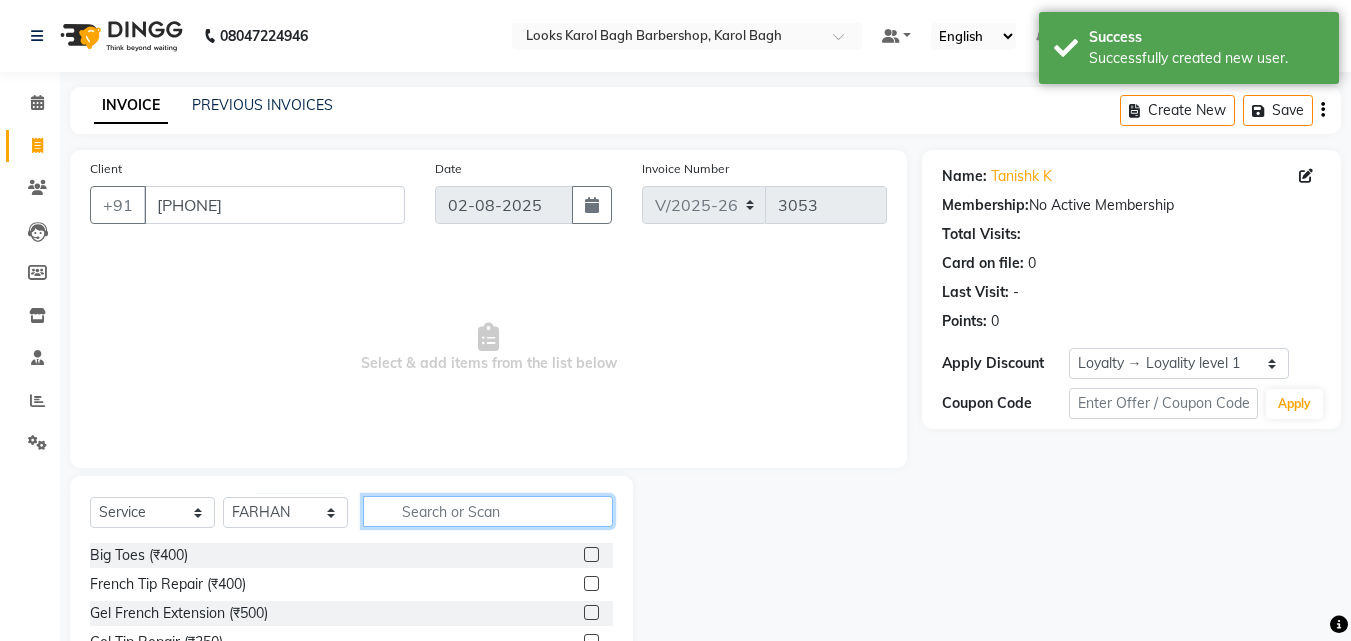 click 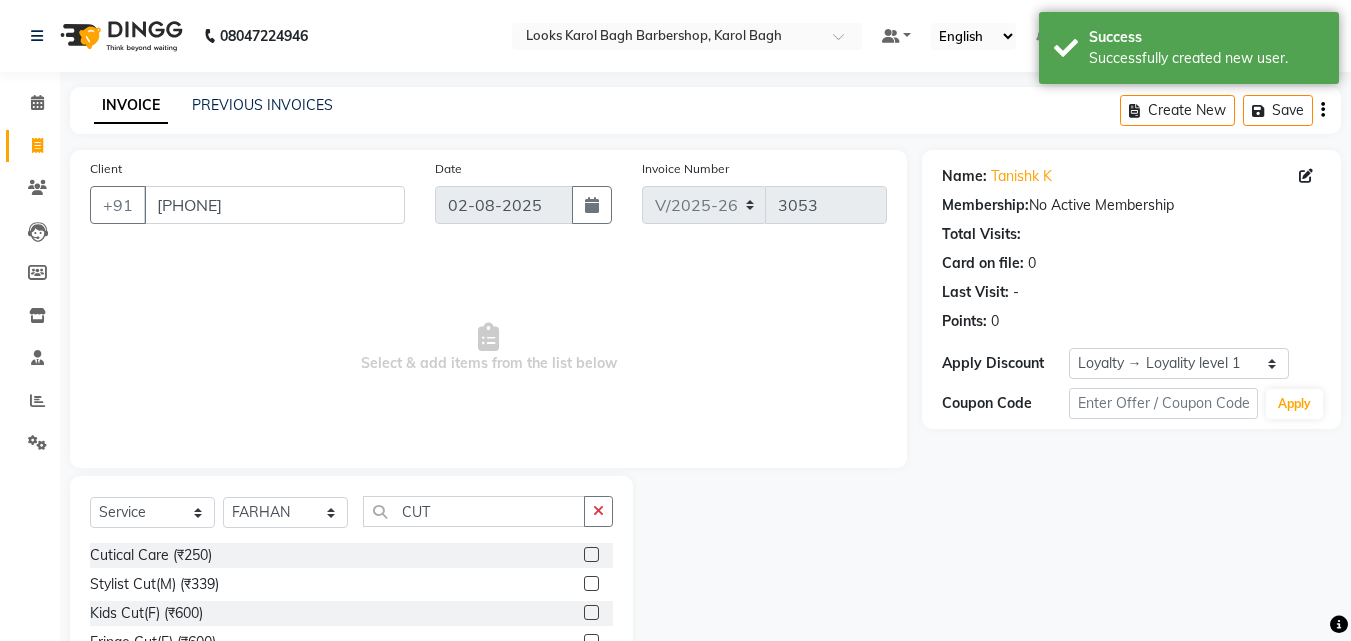 click 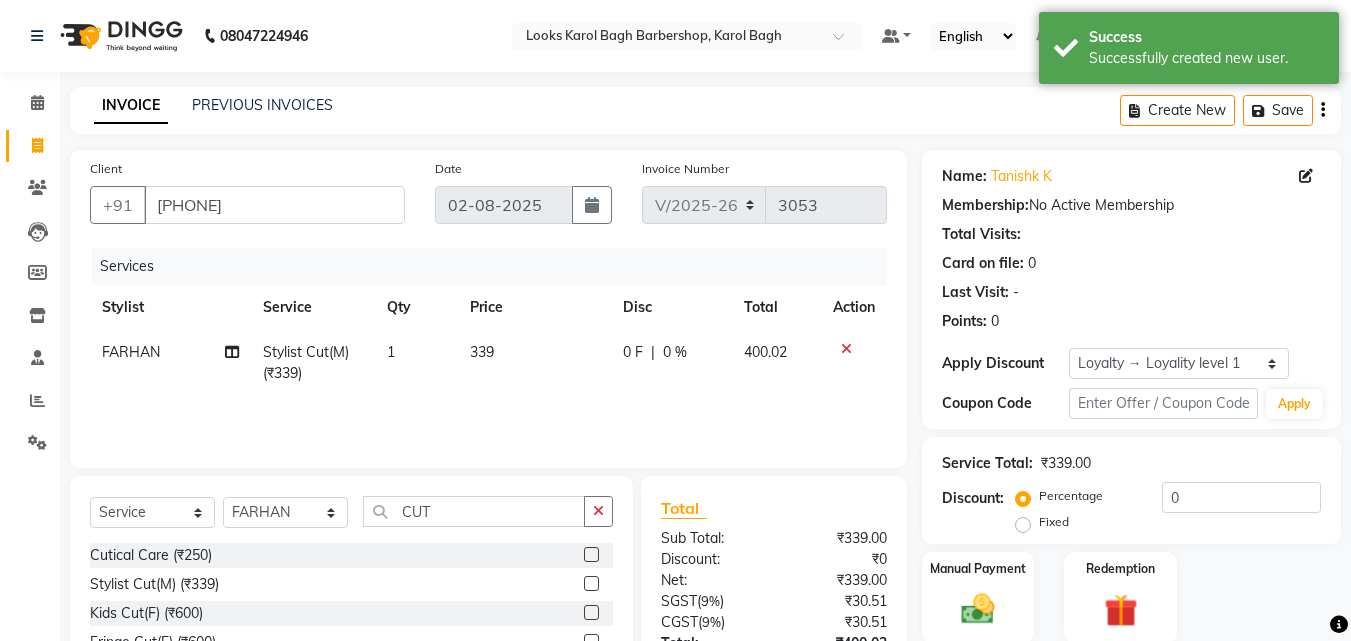 scroll, scrollTop: 180, scrollLeft: 0, axis: vertical 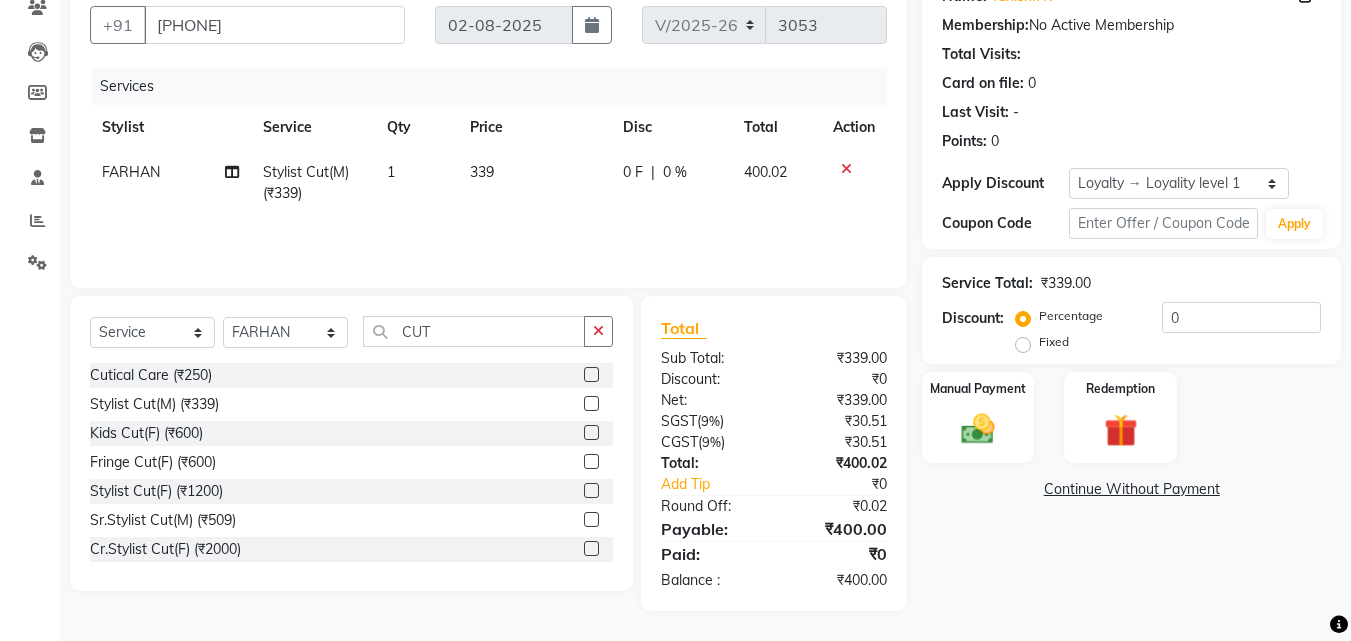 click 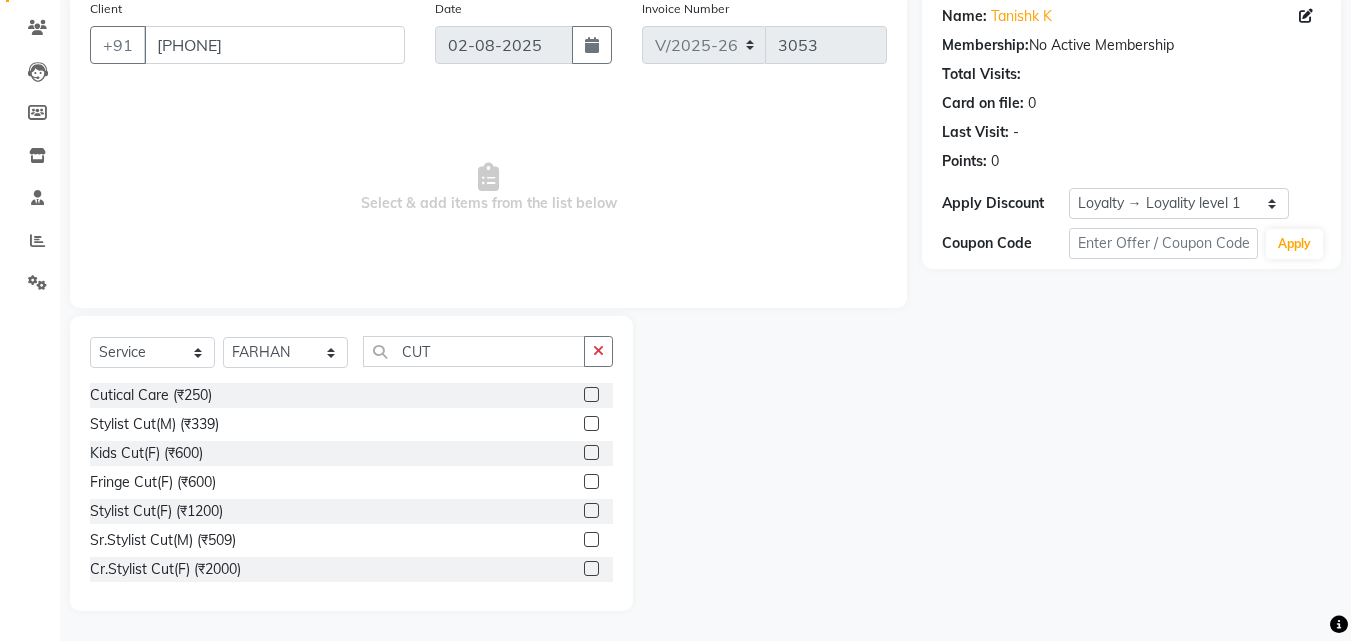scroll, scrollTop: 160, scrollLeft: 0, axis: vertical 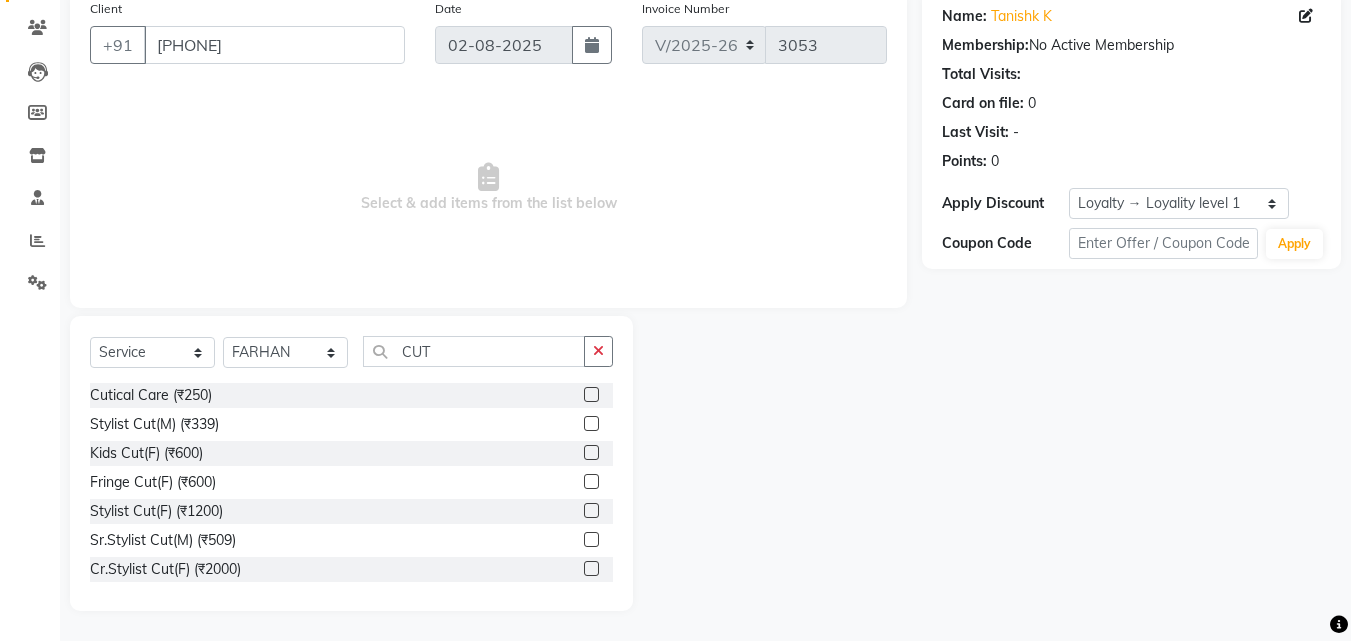 click 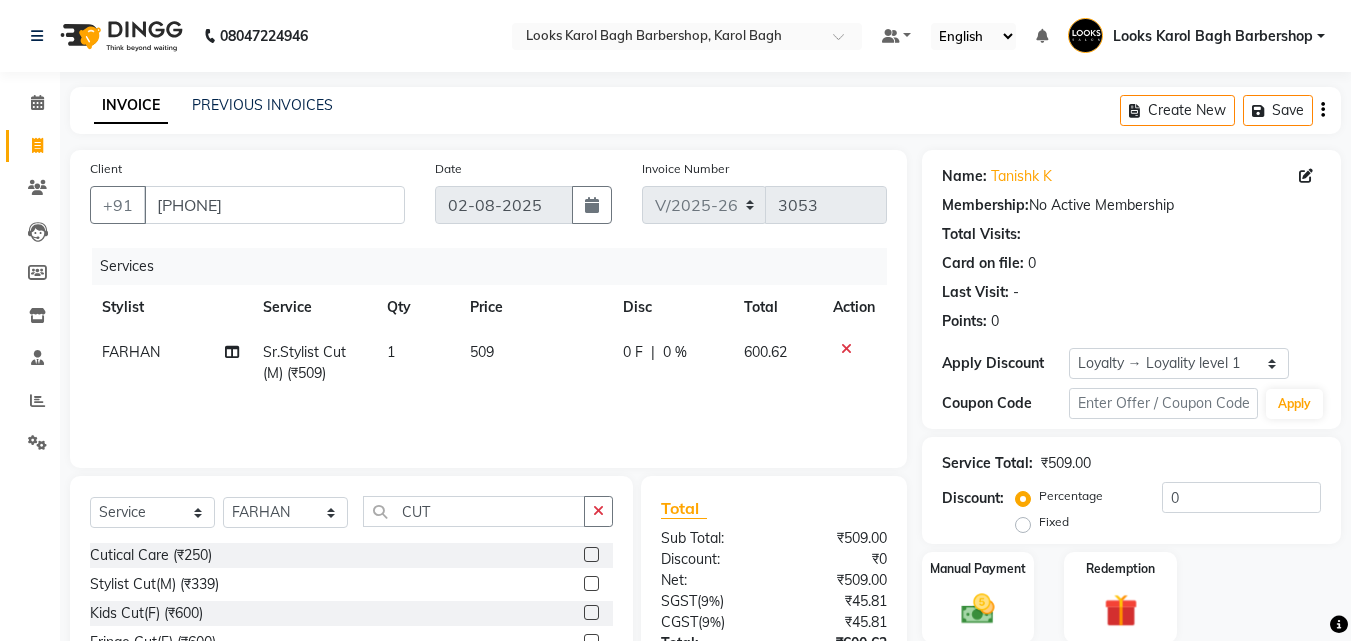 scroll, scrollTop: 180, scrollLeft: 0, axis: vertical 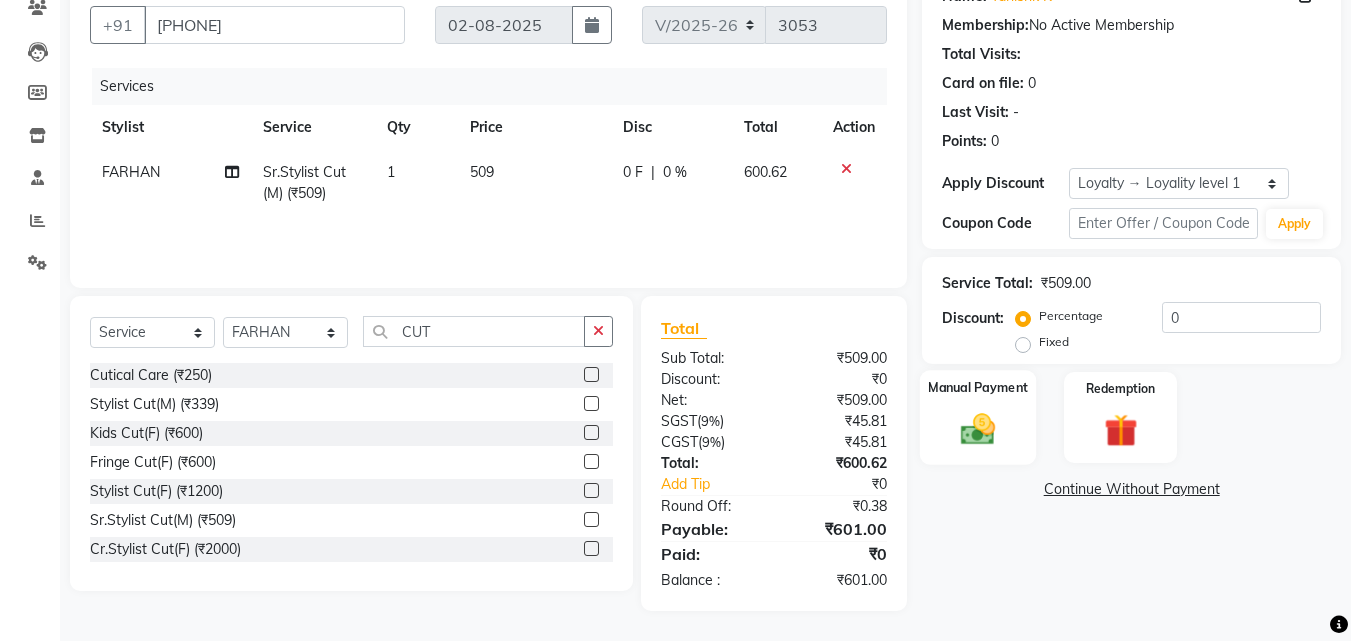 click 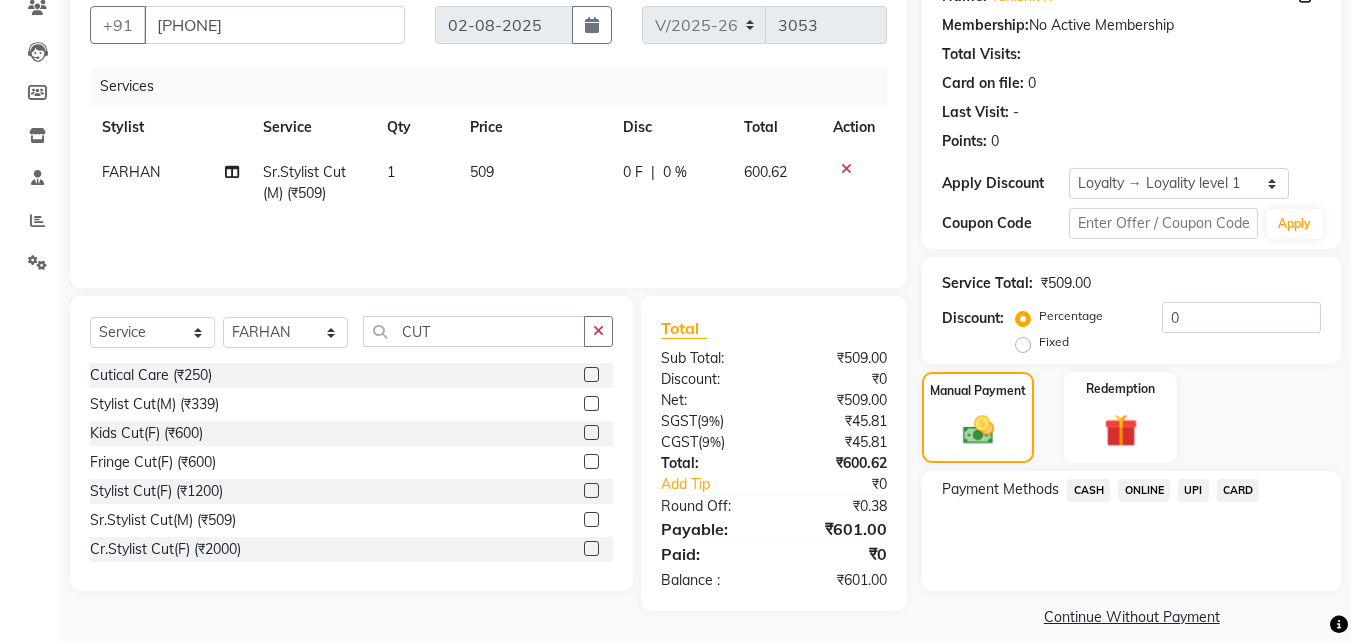 click on "UPI" 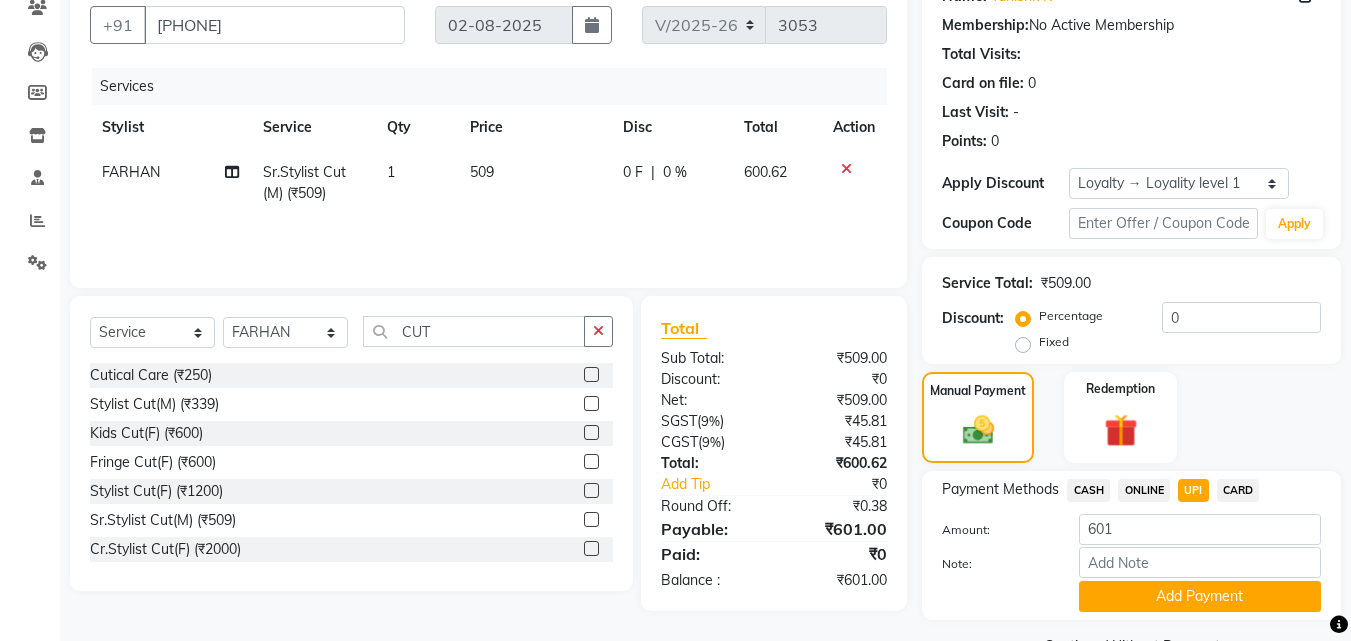 click on "Add Payment" 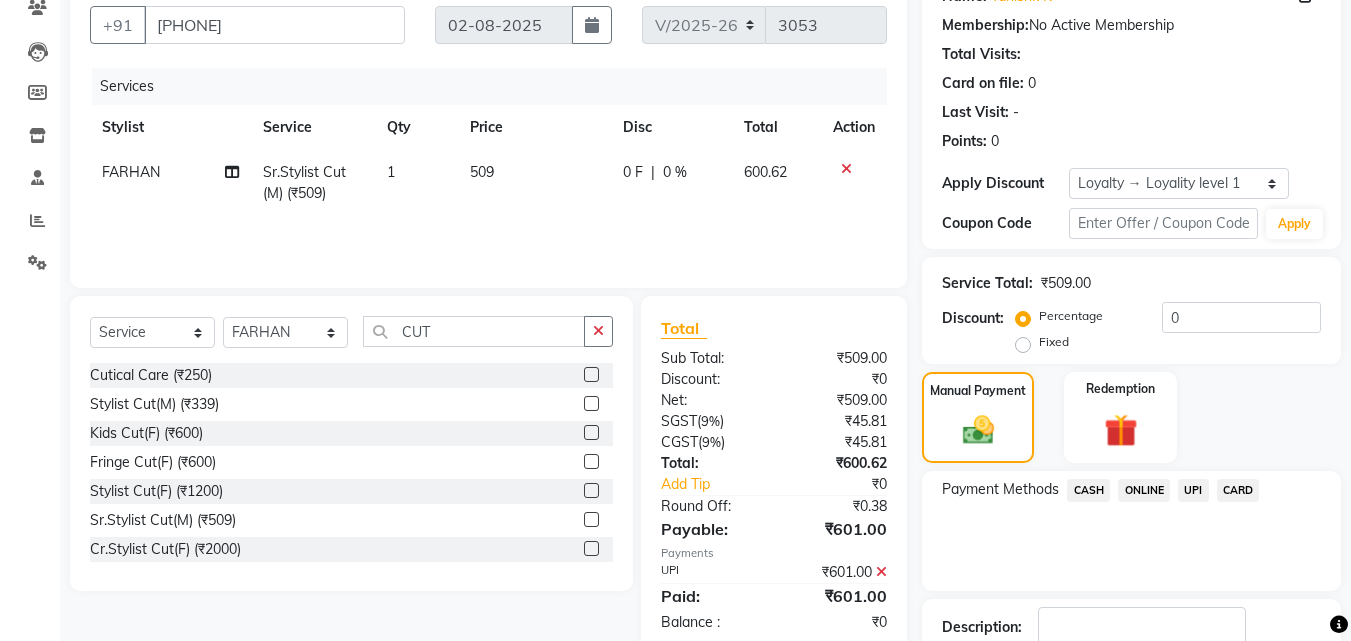 click on "Checkout" 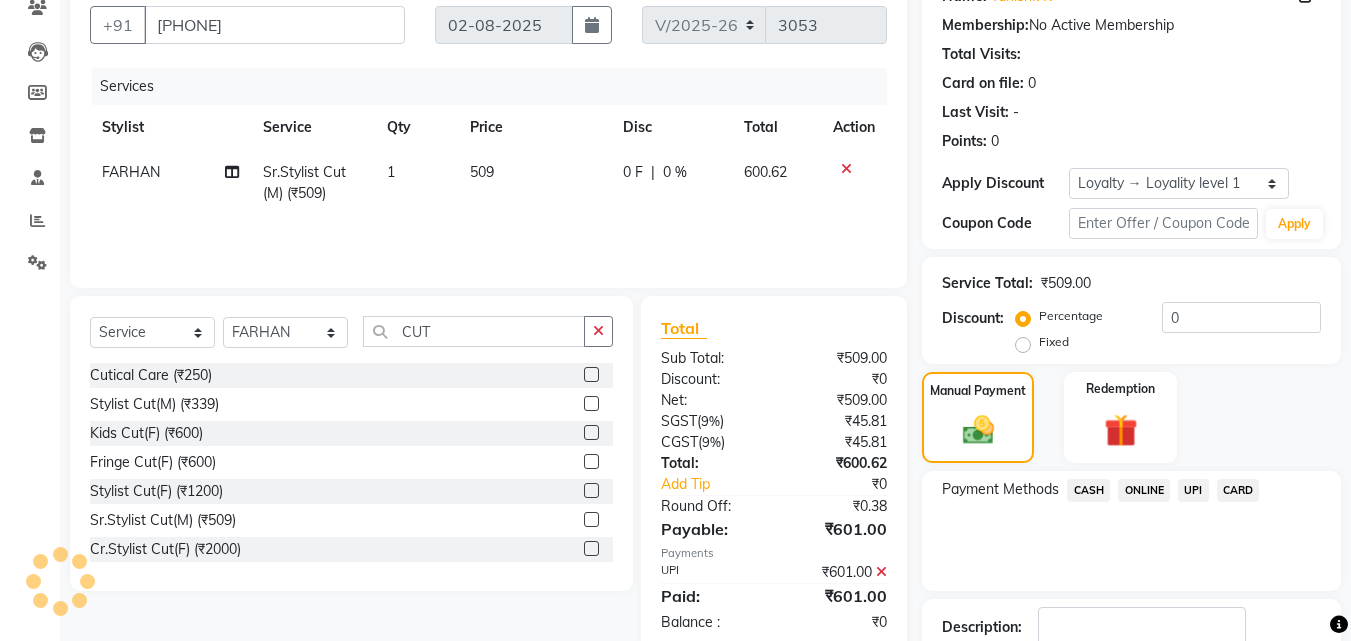 scroll, scrollTop: 321, scrollLeft: 0, axis: vertical 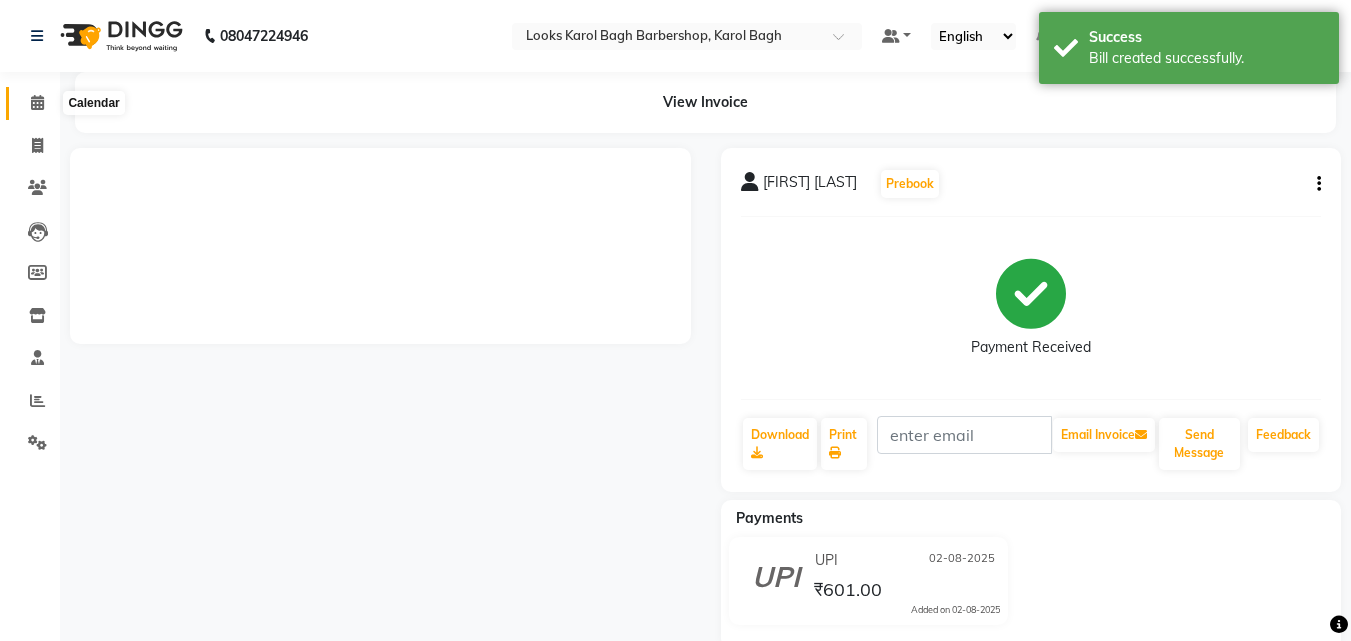 click 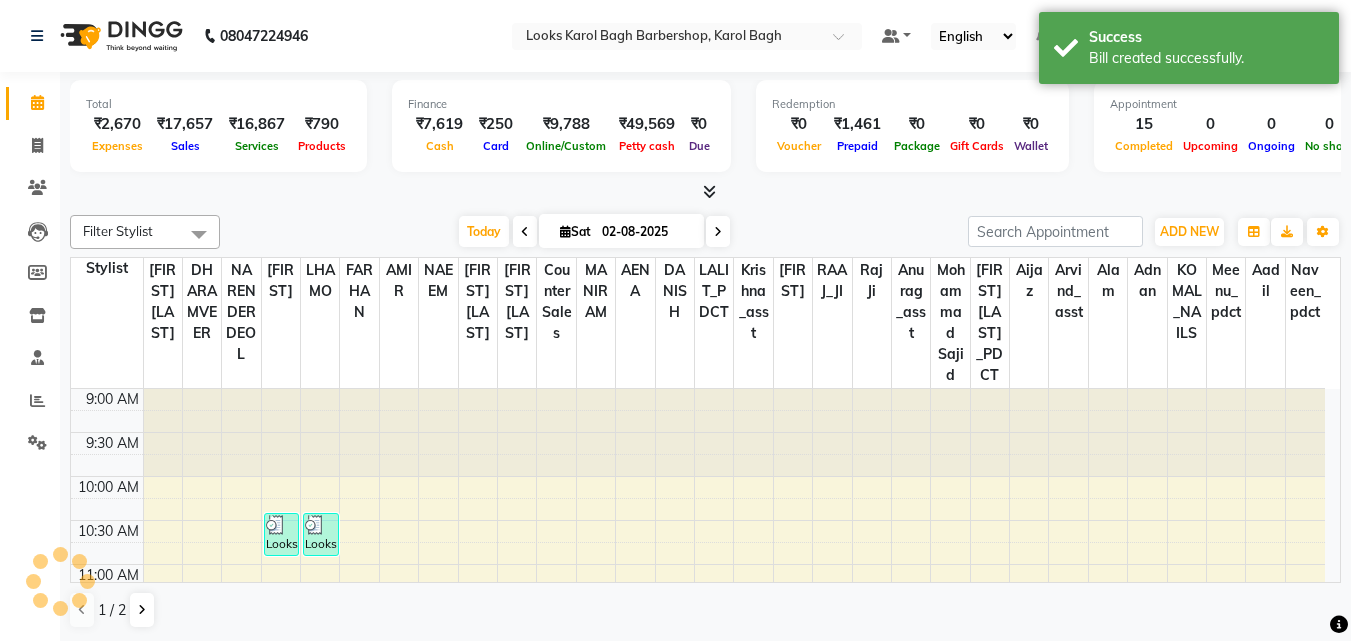 scroll, scrollTop: 0, scrollLeft: 0, axis: both 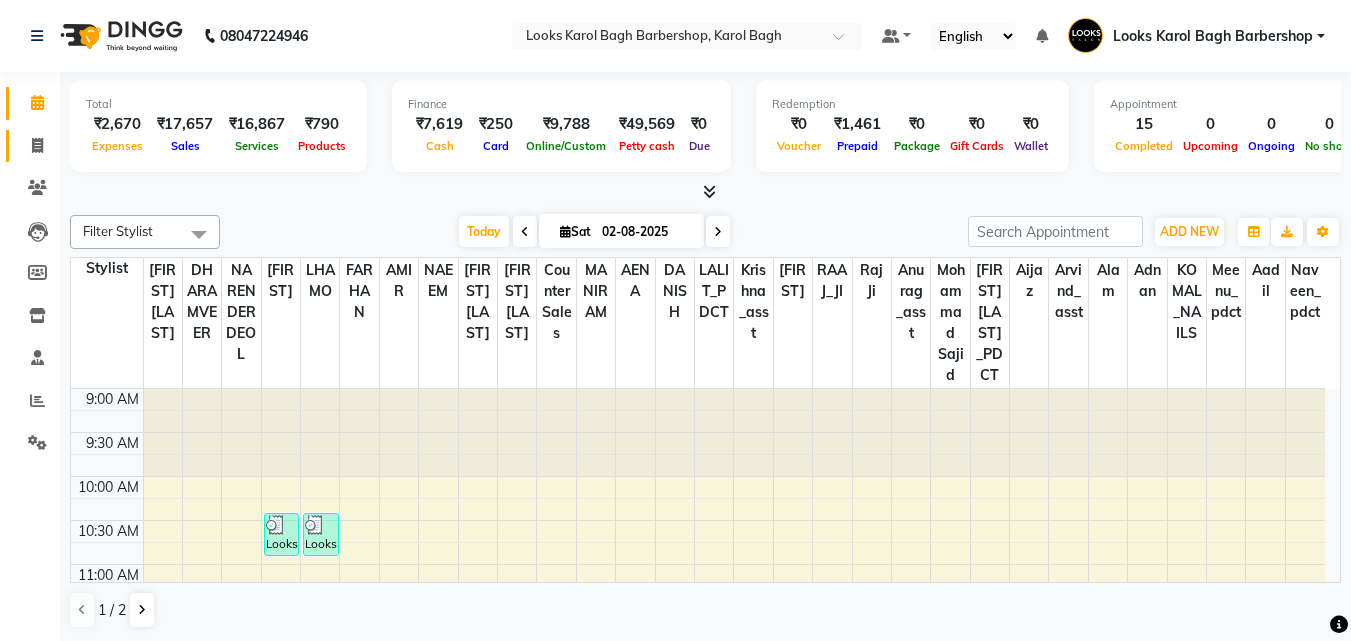 click on "Invoice" 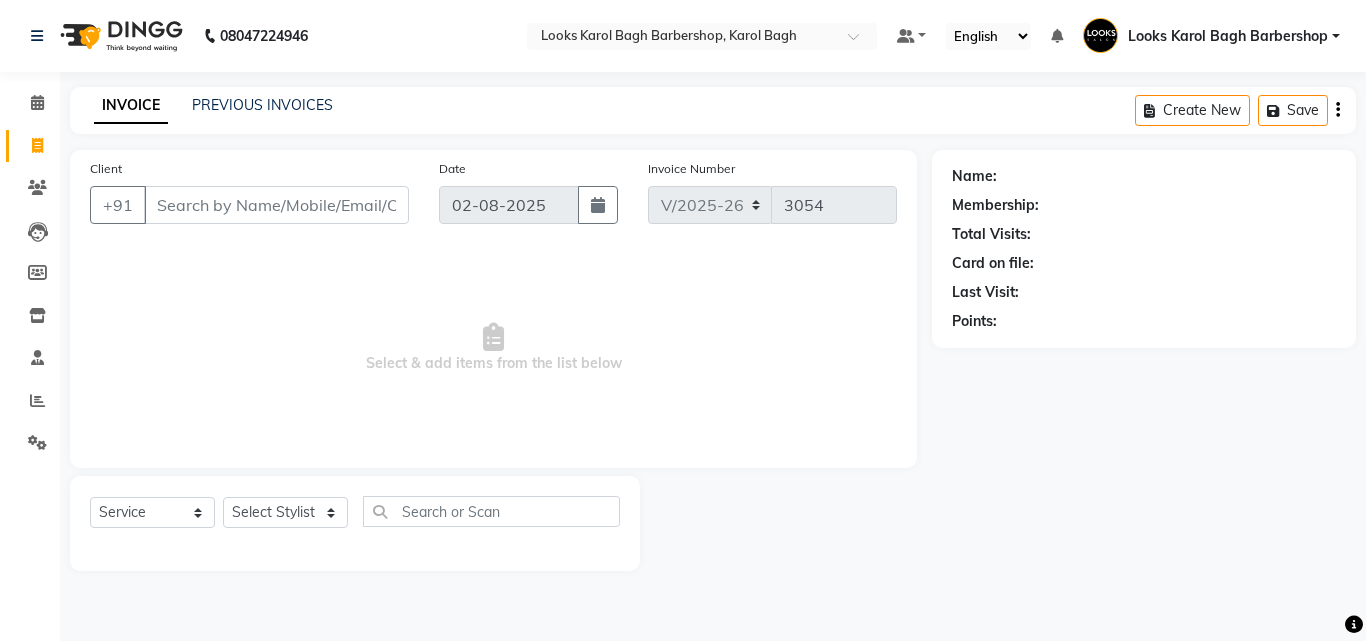 click on "Clients" 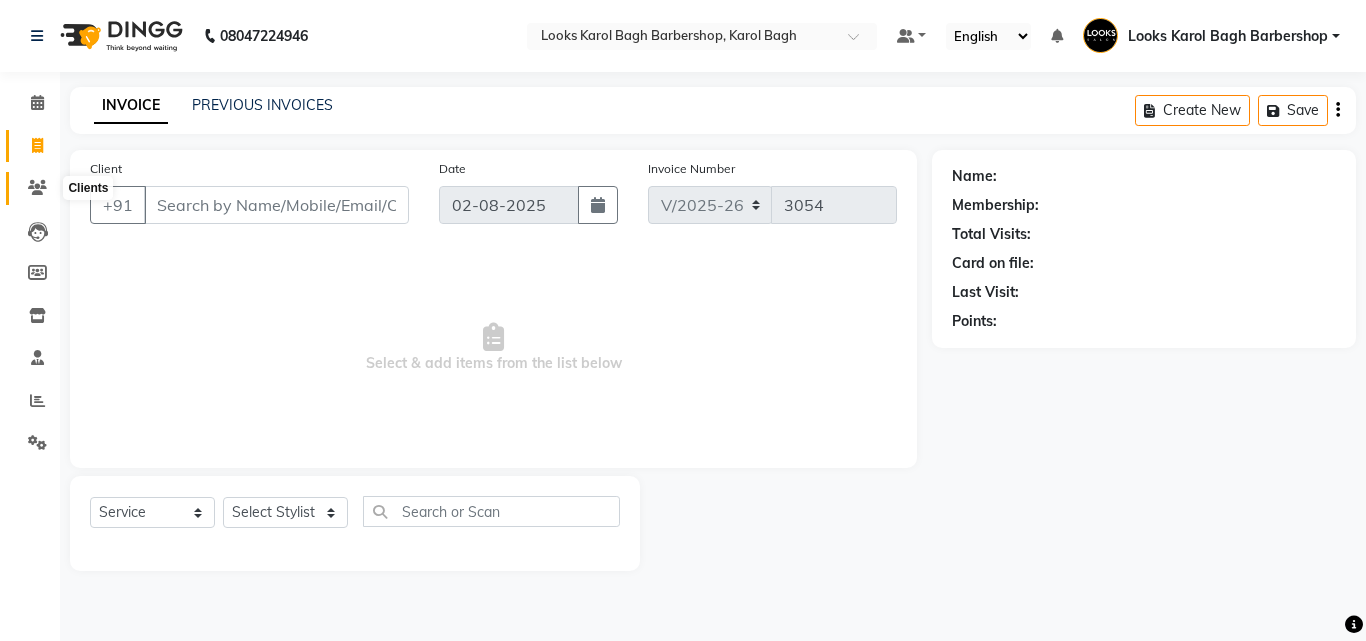 click 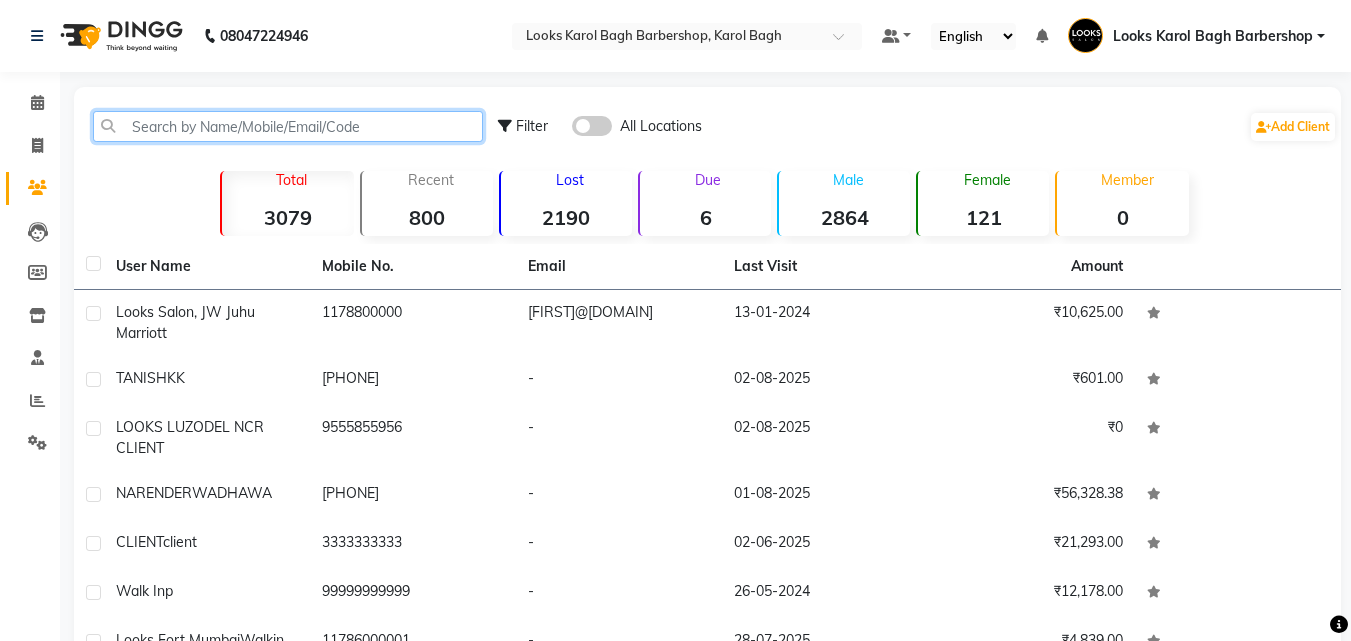 click 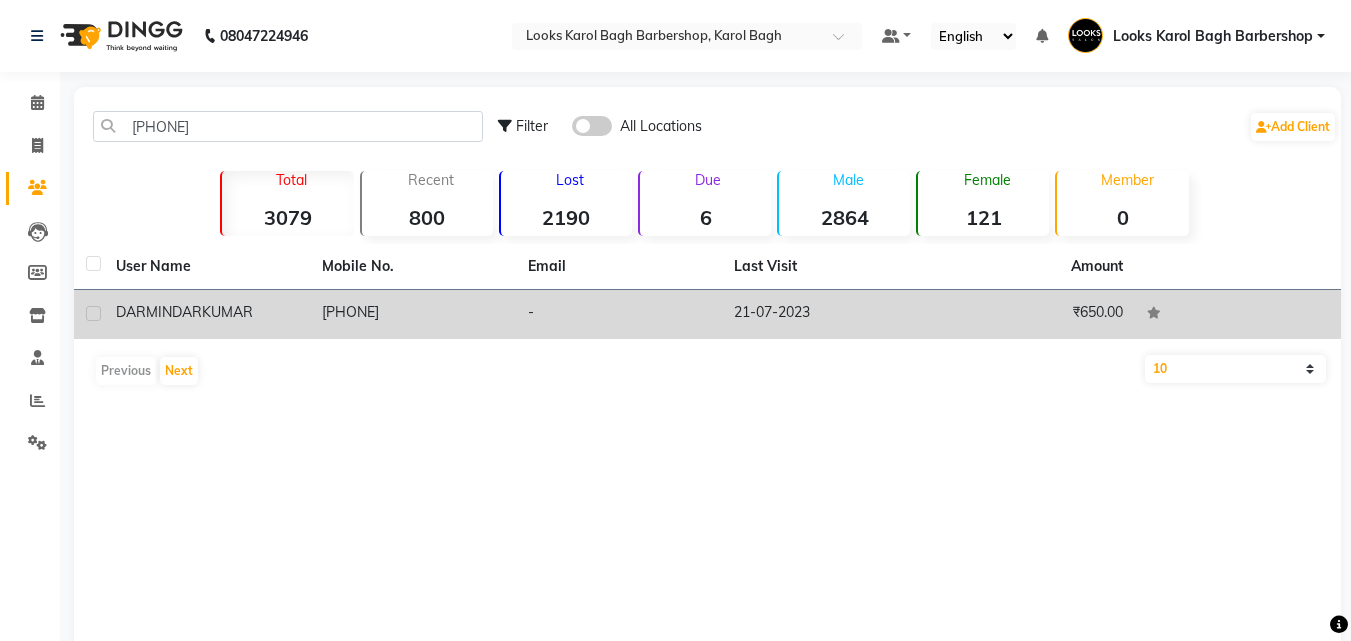 click on "KUMAR" 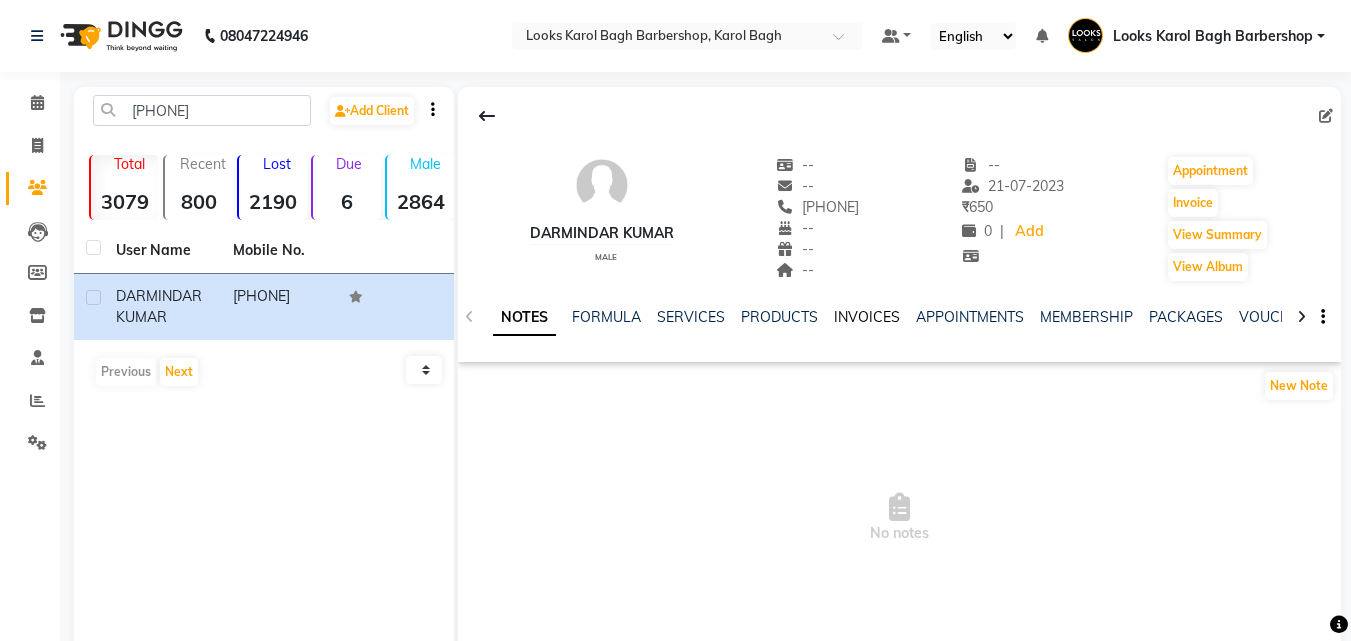 click on "INVOICES" 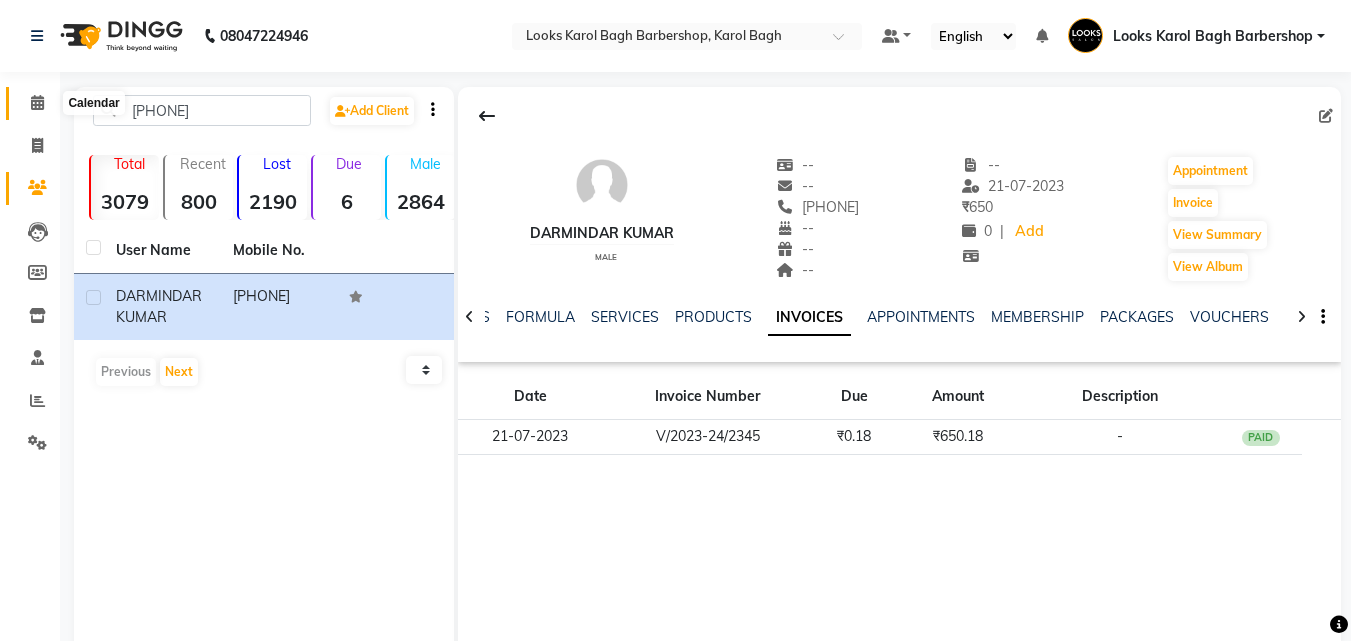 click 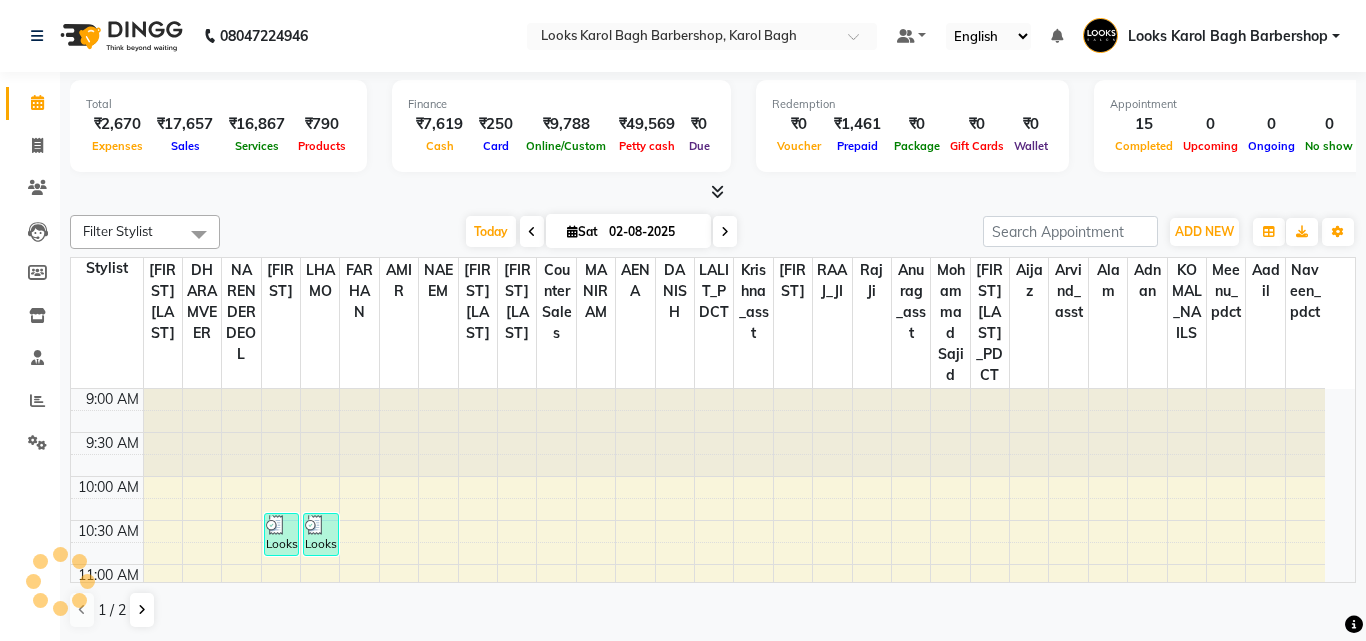 scroll, scrollTop: 705, scrollLeft: 0, axis: vertical 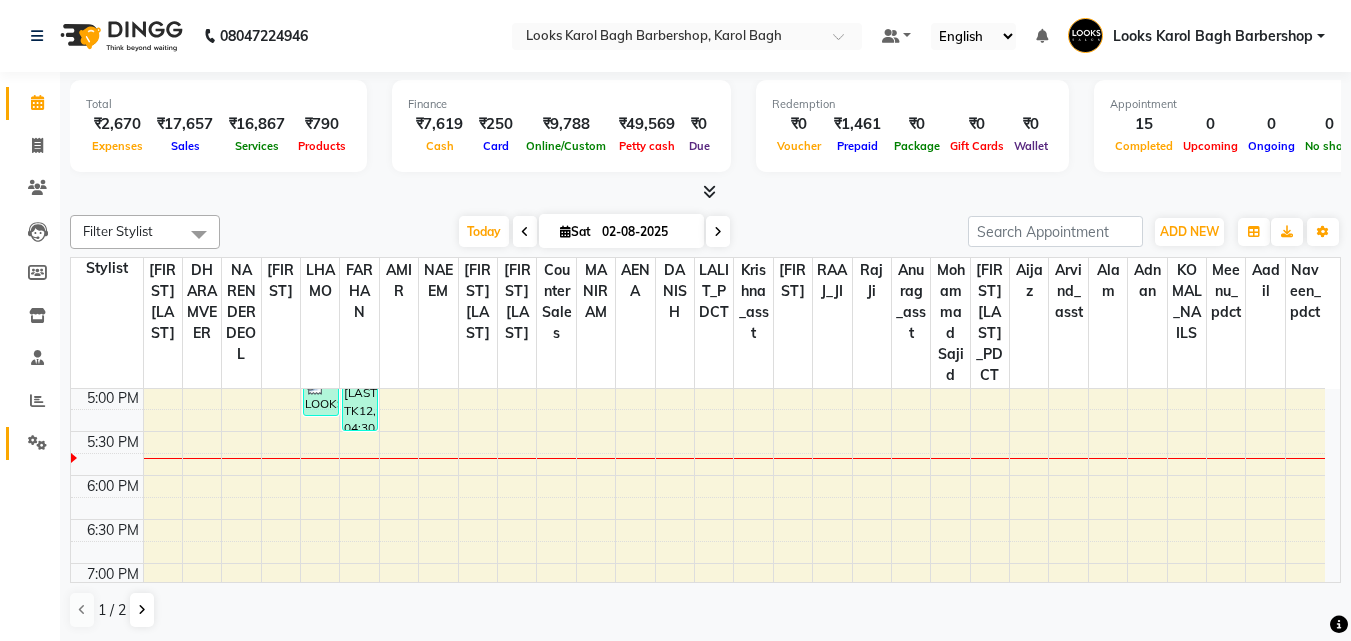 click on "Settings" 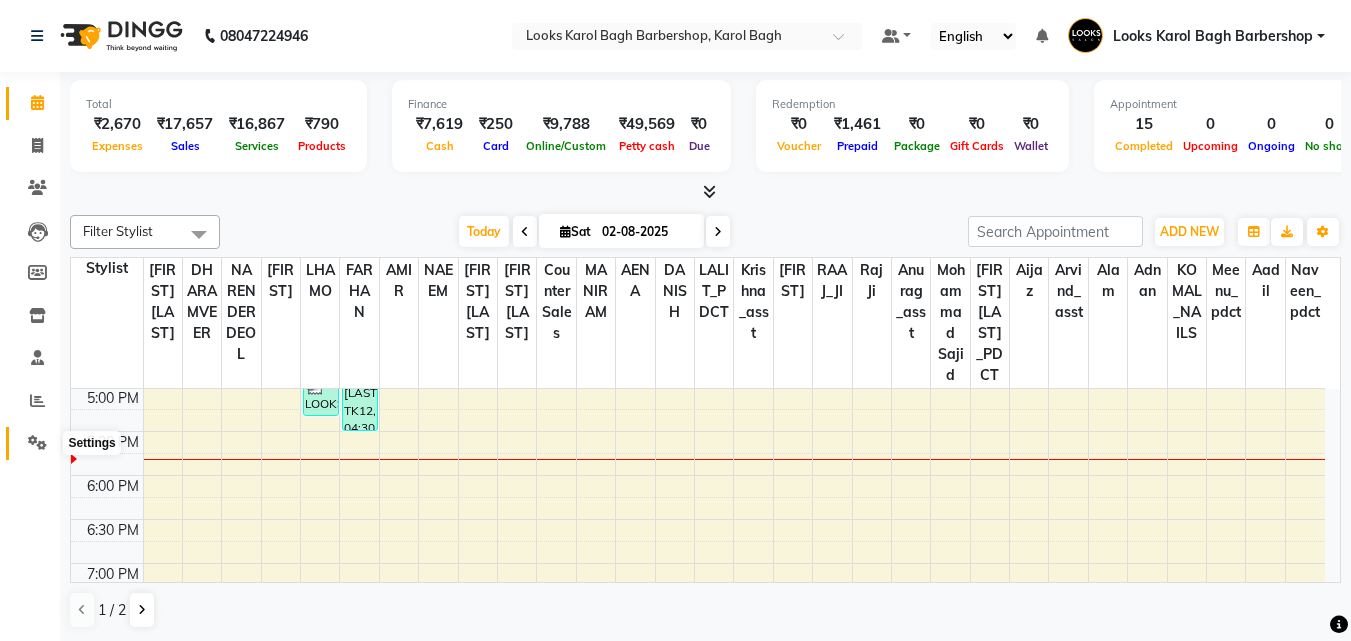 click 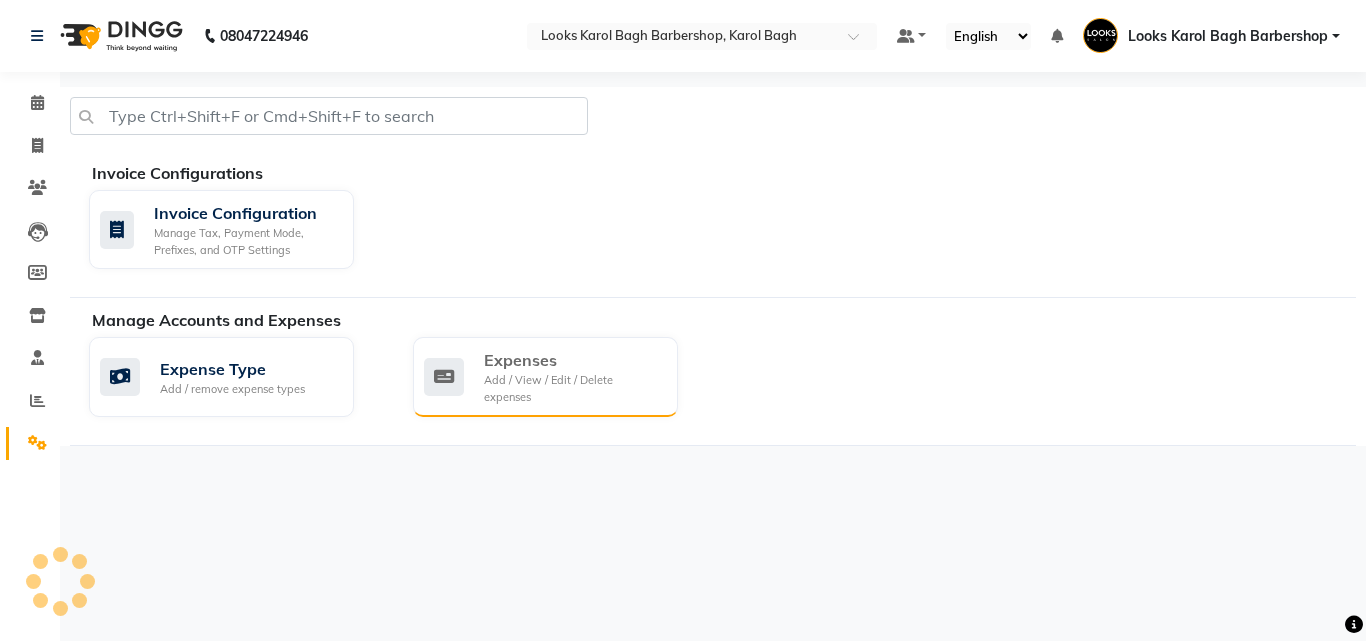 drag, startPoint x: 576, startPoint y: 417, endPoint x: 575, endPoint y: 388, distance: 29.017237 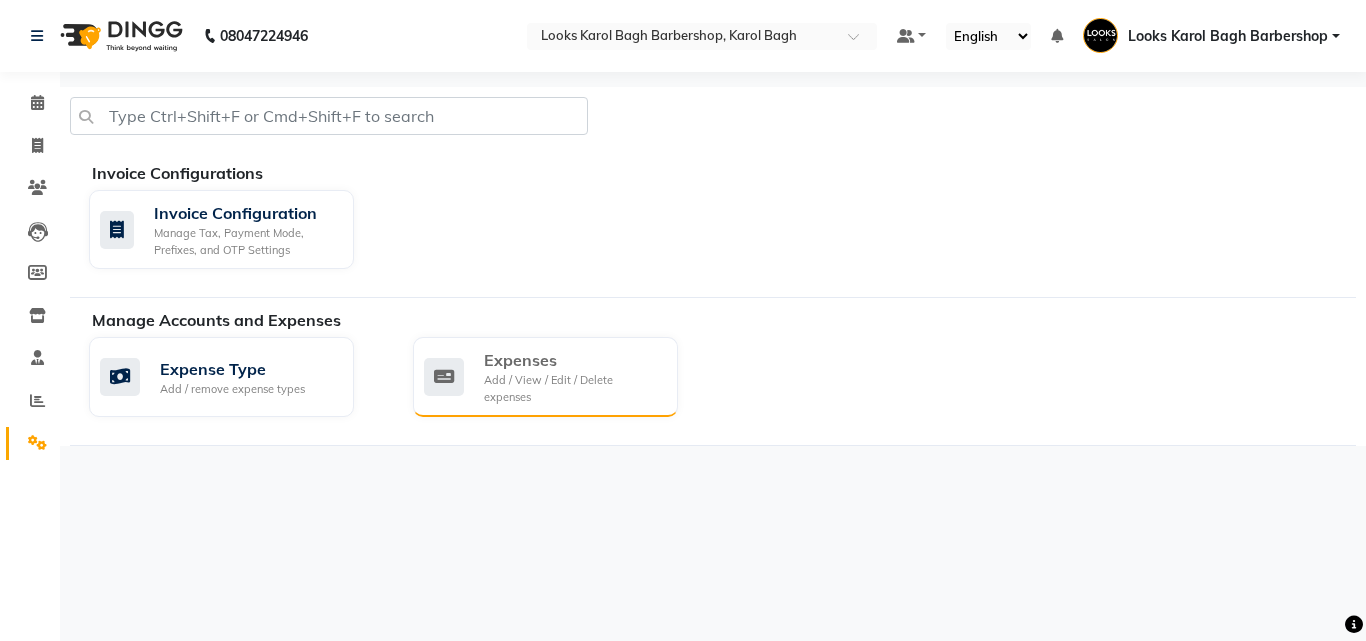 click on "Expenses" 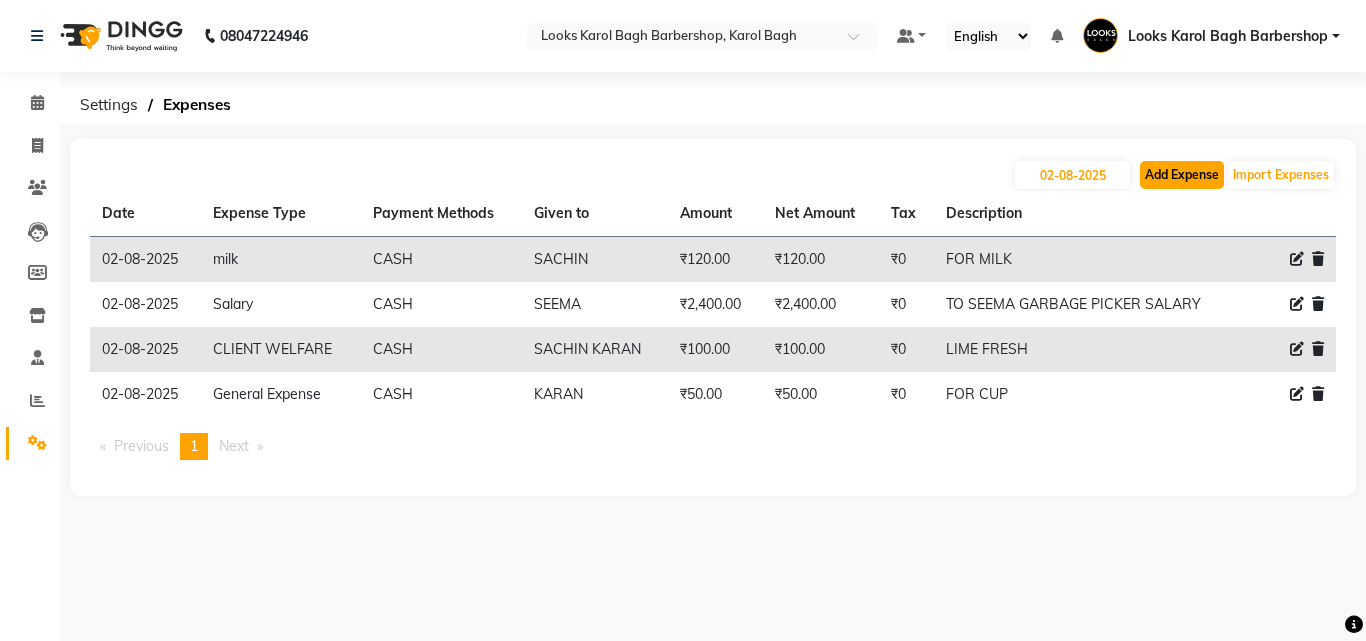 click on "Add Expense" 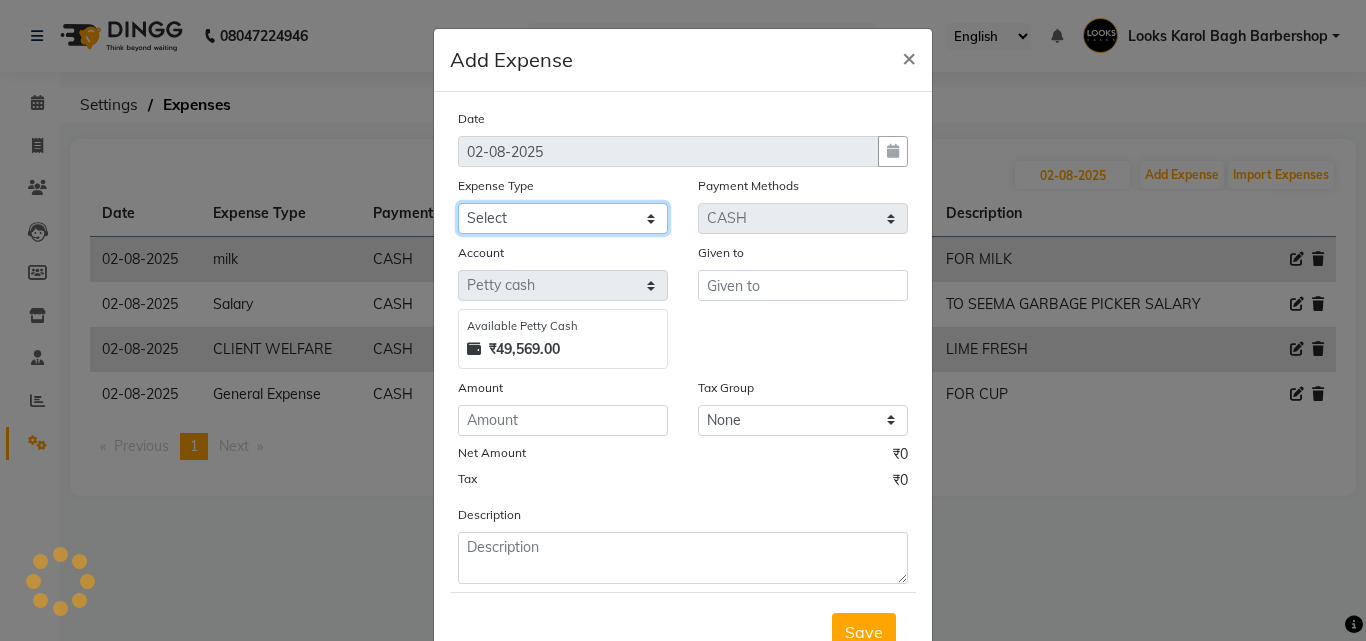 click on "Select BANK DEPOSIT Cash Handover Caurrier Client Refund Agnst Bill CLIENT WELFARE Convyance to staff Counter sale General Expense Laundry Bill Miscellaneous Office Upkeep Pantry PAYMENTS Printing And Stationery Product Incentive Repair And Maintenance Salary Salary advance SERVICE INCENTIVE staff accommodation STAFF WELFARE TIP CREDIT CARD TIP UPI Travelling And Conveyance WATER BILL" 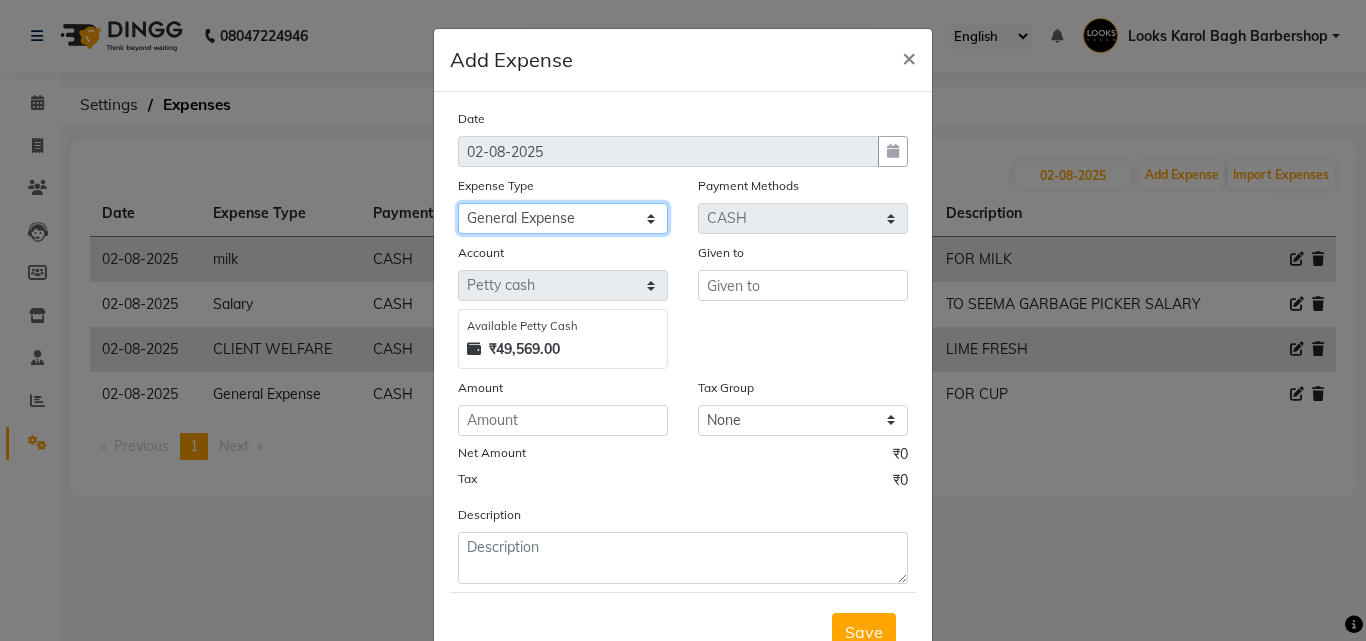 click on "Select BANK DEPOSIT Cash Handover Caurrier Client Refund Agnst Bill CLIENT WELFARE Convyance to staff Counter sale General Expense Laundry Bill Miscellaneous Office Upkeep Pantry PAYMENTS Printing And Stationery Product Incentive Repair And Maintenance Salary Salary advance SERVICE INCENTIVE staff accommodation STAFF WELFARE TIP CREDIT CARD TIP UPI Travelling And Conveyance WATER BILL" 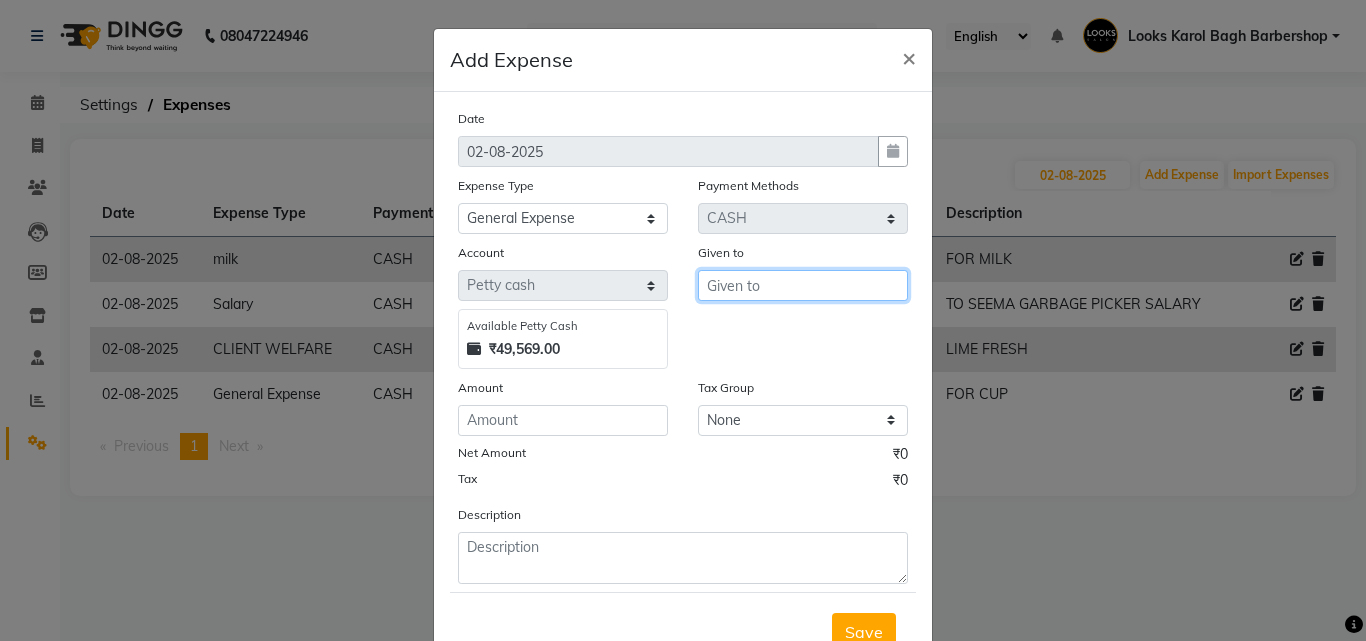 click at bounding box center (803, 285) 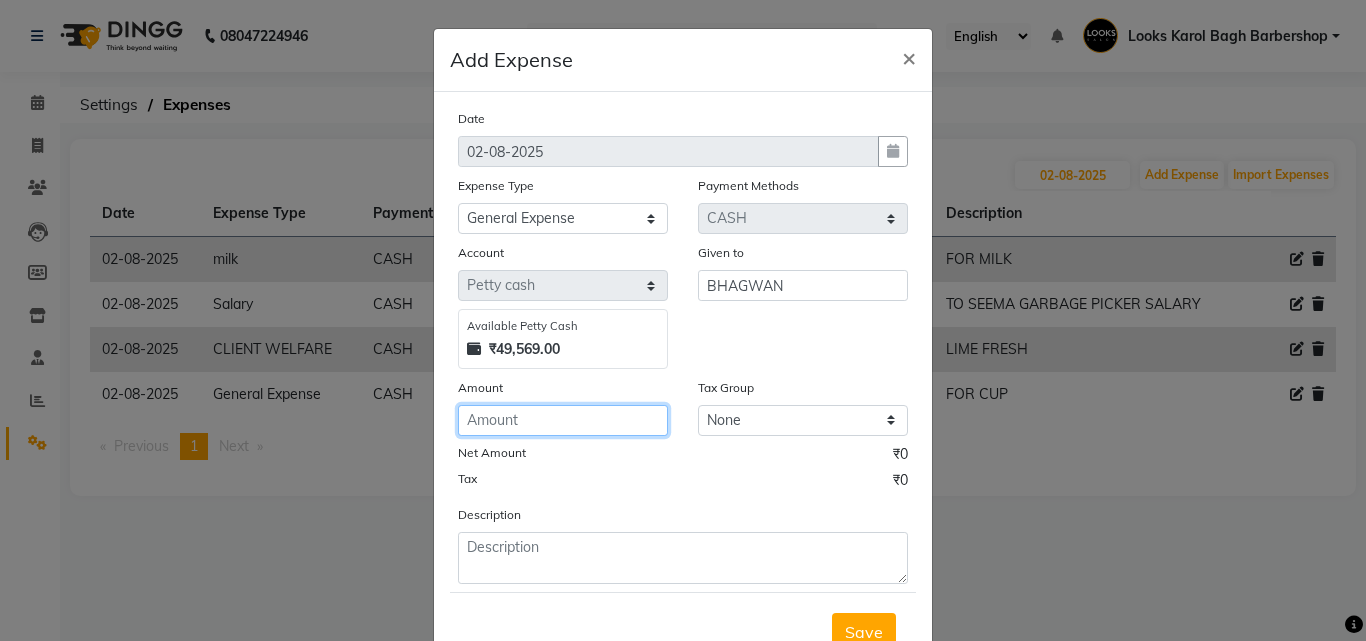 click 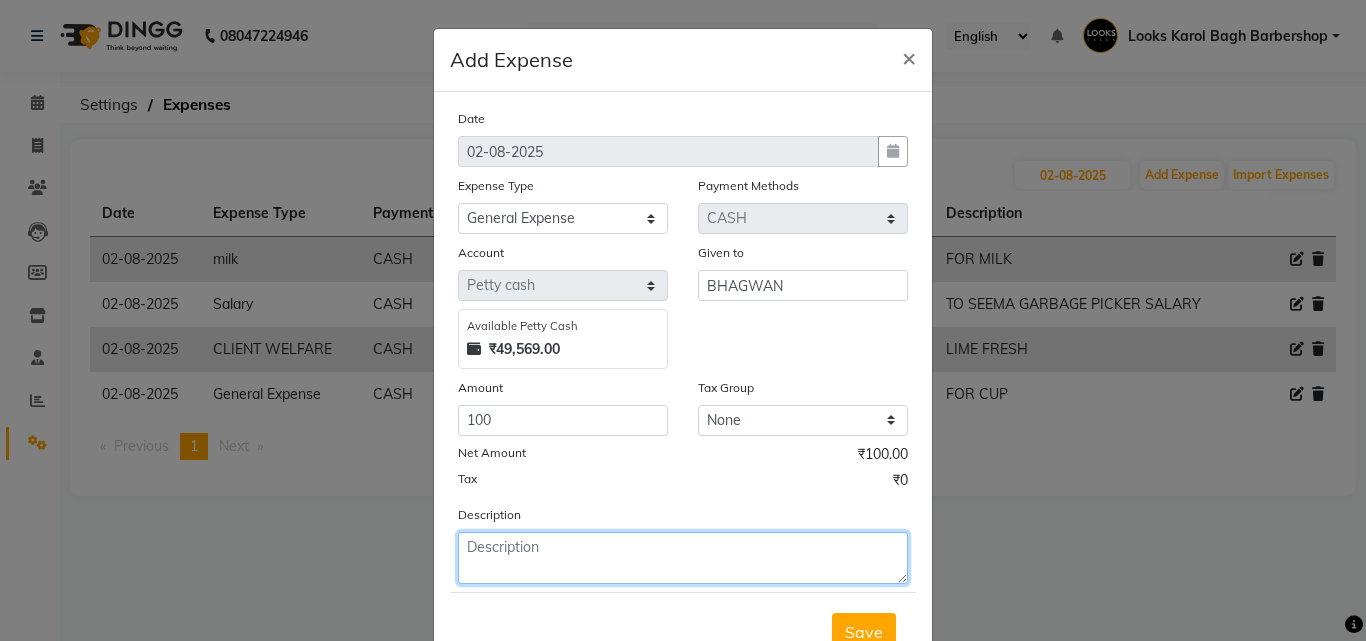 click 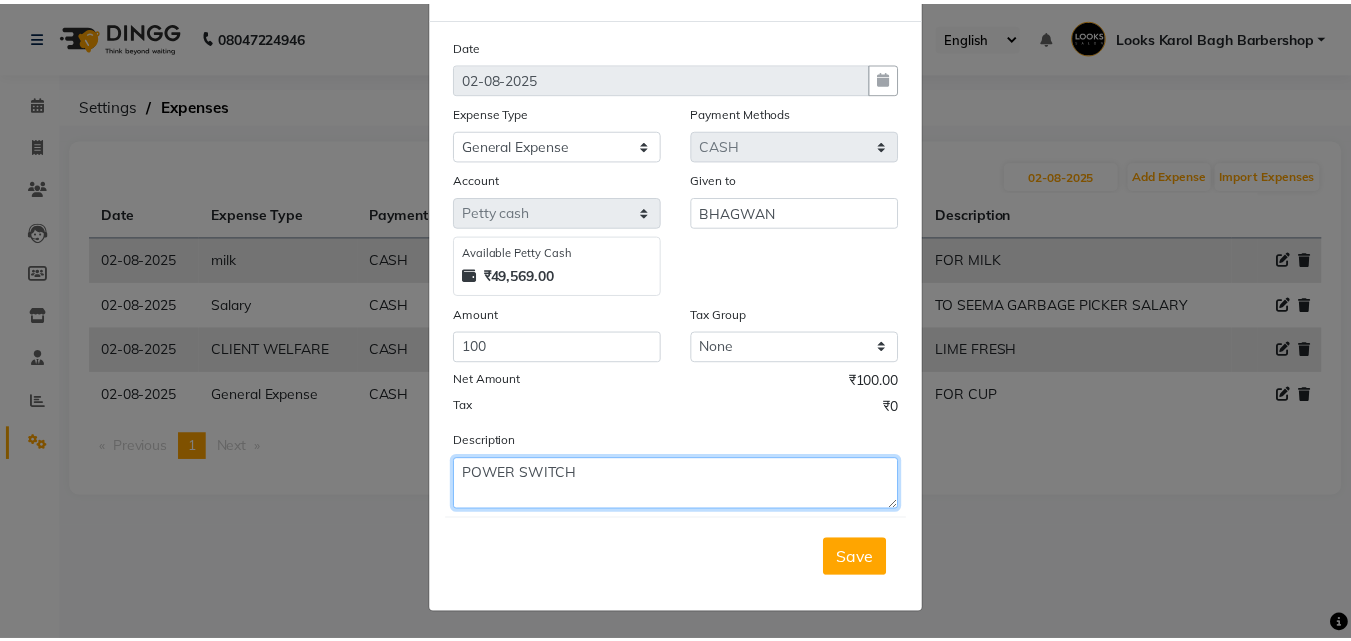 scroll, scrollTop: 75, scrollLeft: 0, axis: vertical 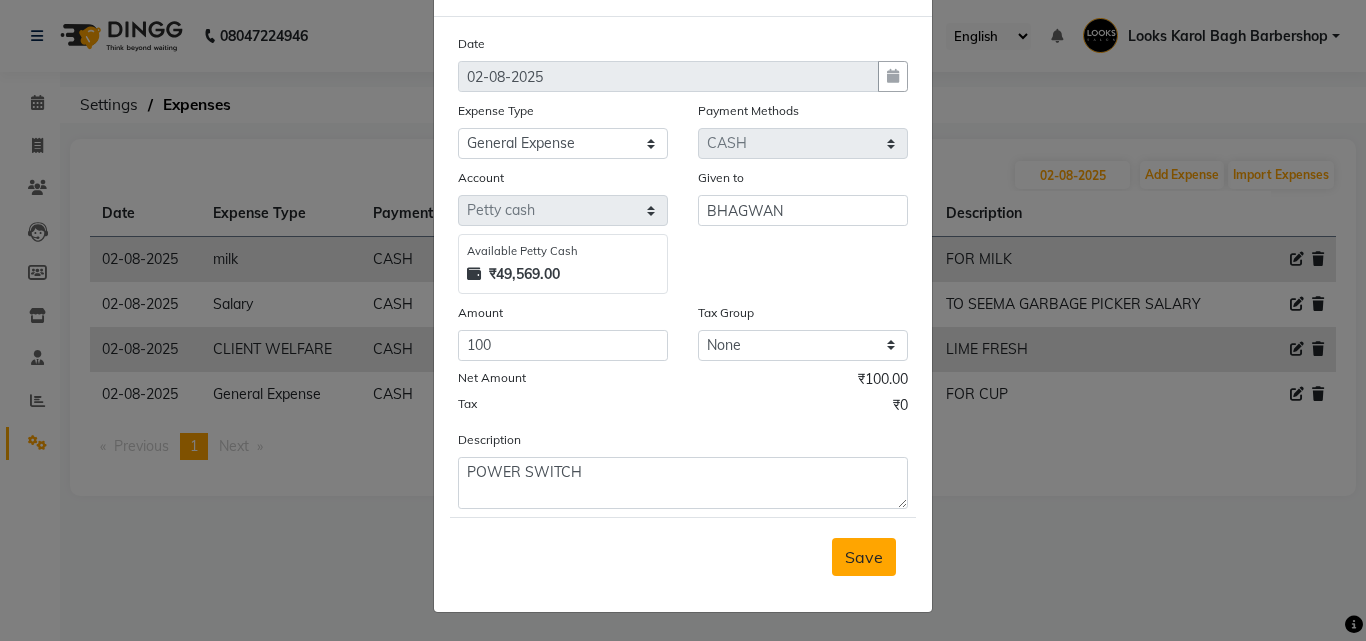click on "Save" at bounding box center (864, 557) 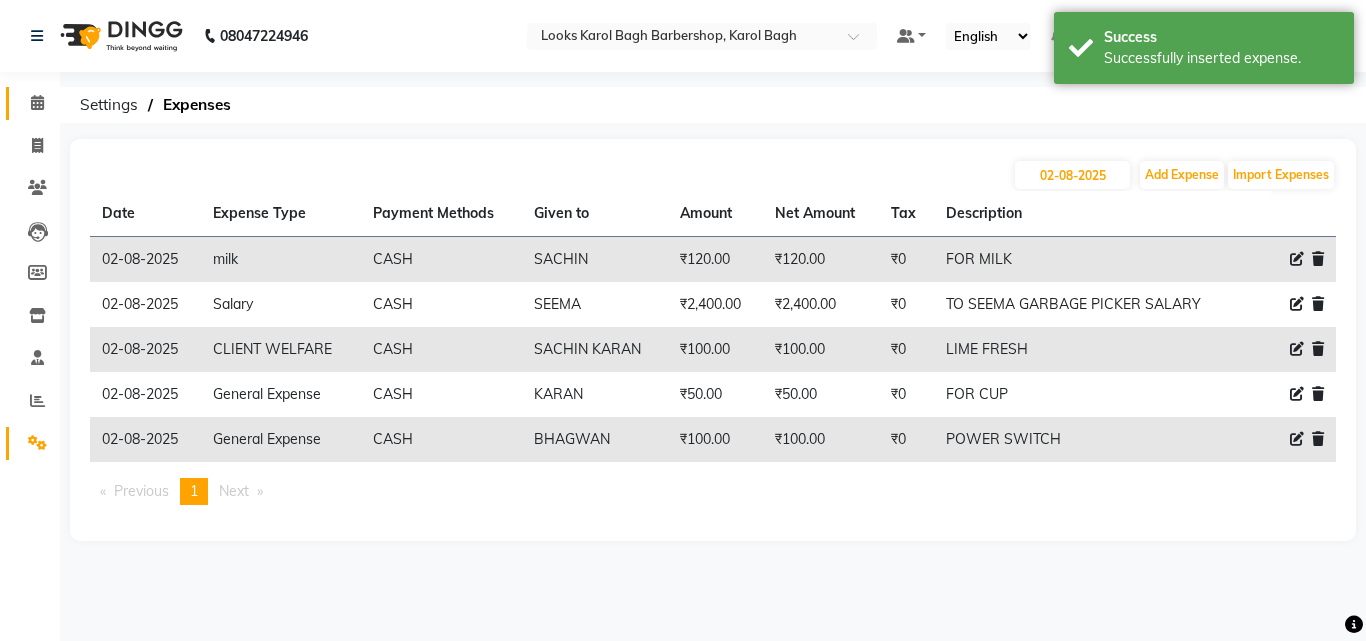 click on "Calendar" 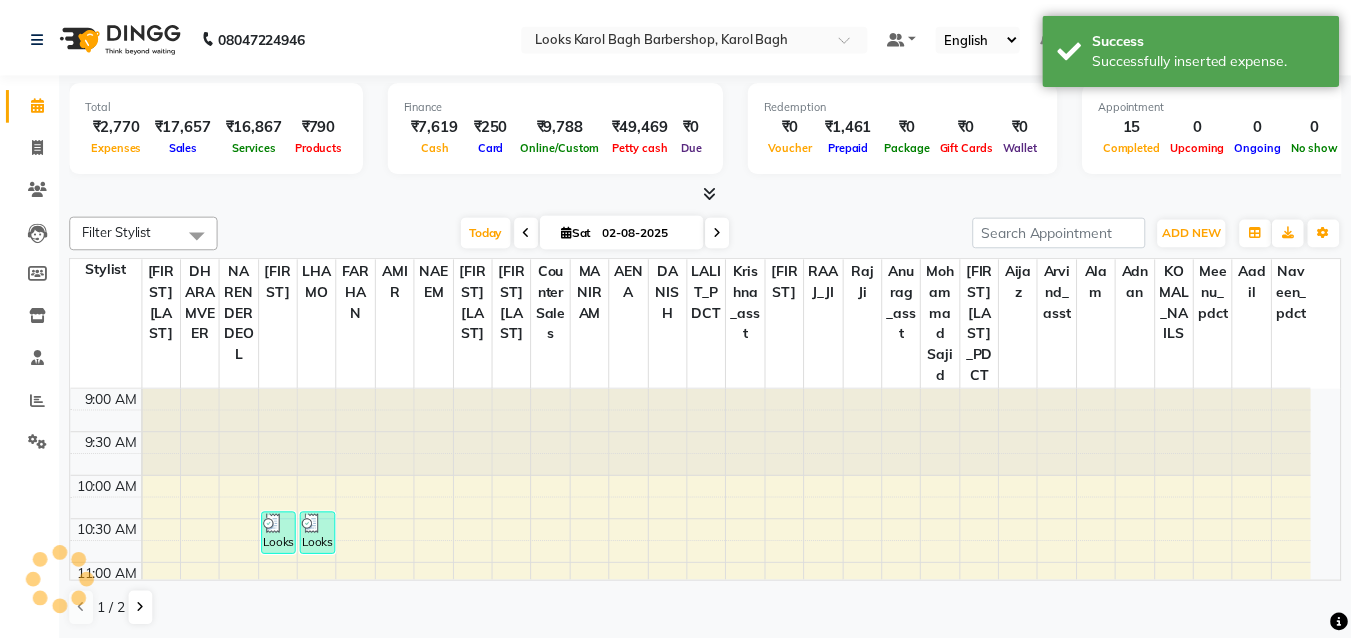 scroll, scrollTop: 0, scrollLeft: 0, axis: both 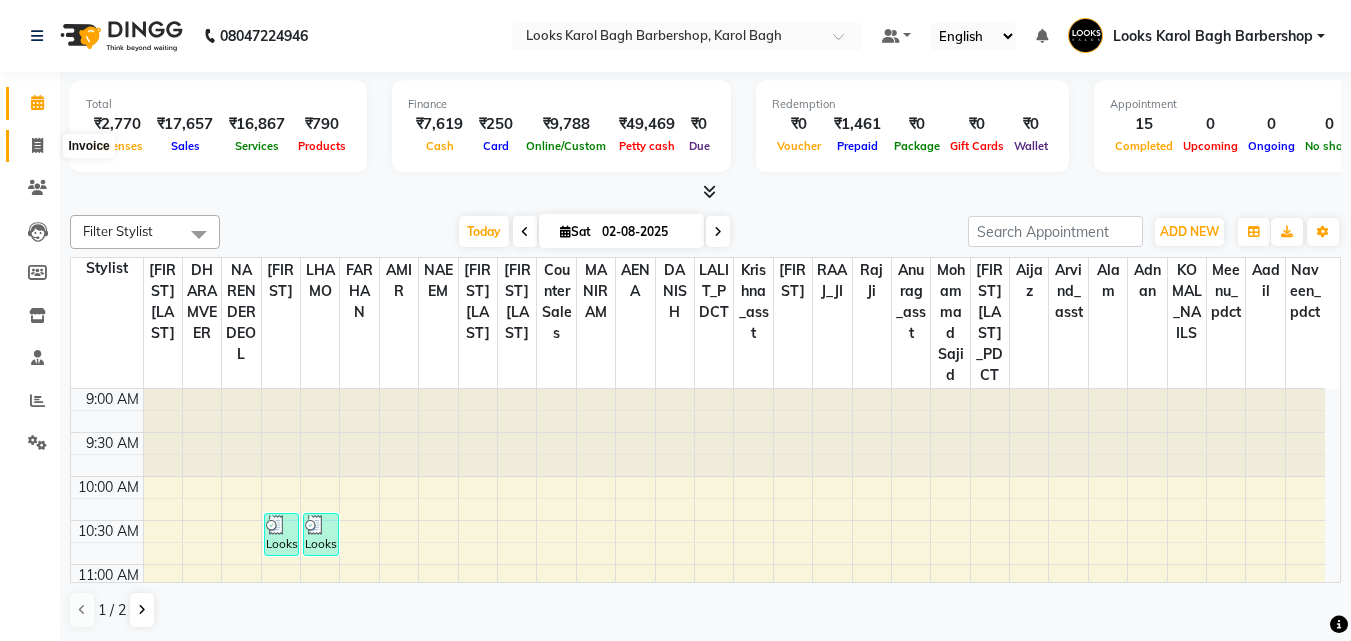 drag, startPoint x: 47, startPoint y: 138, endPoint x: 87, endPoint y: 142, distance: 40.1995 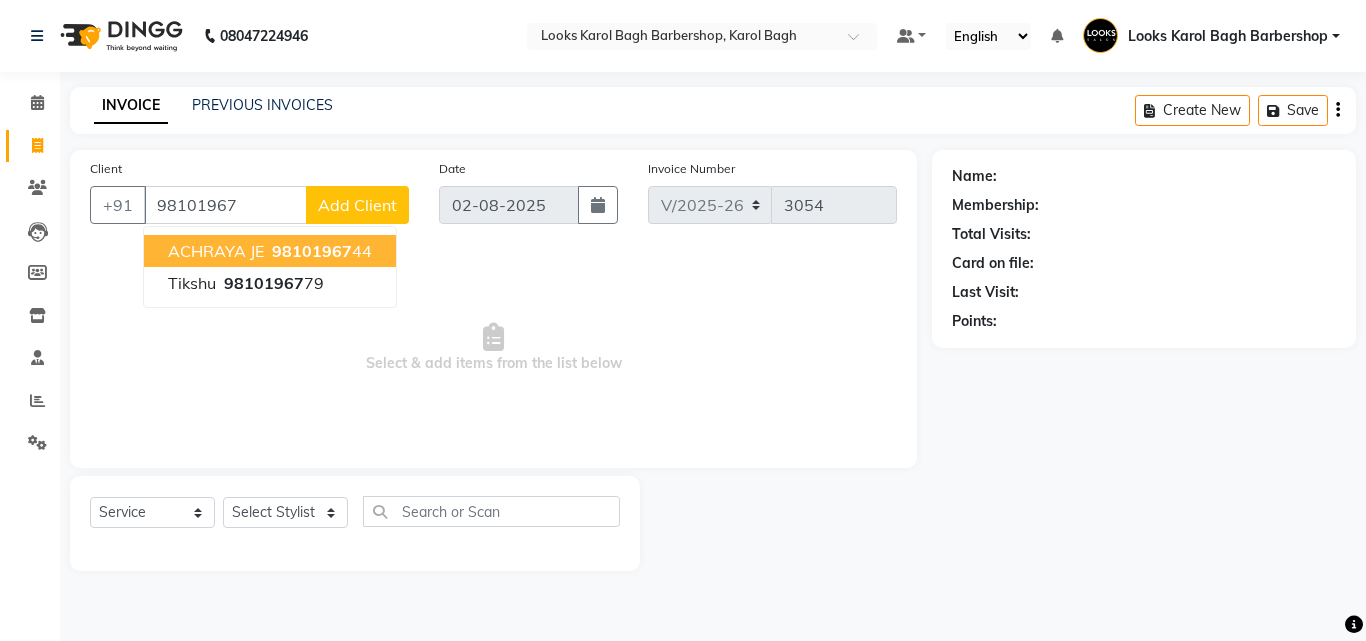 click on "[FIRST] [LAST] [PHONE]" at bounding box center (270, 251) 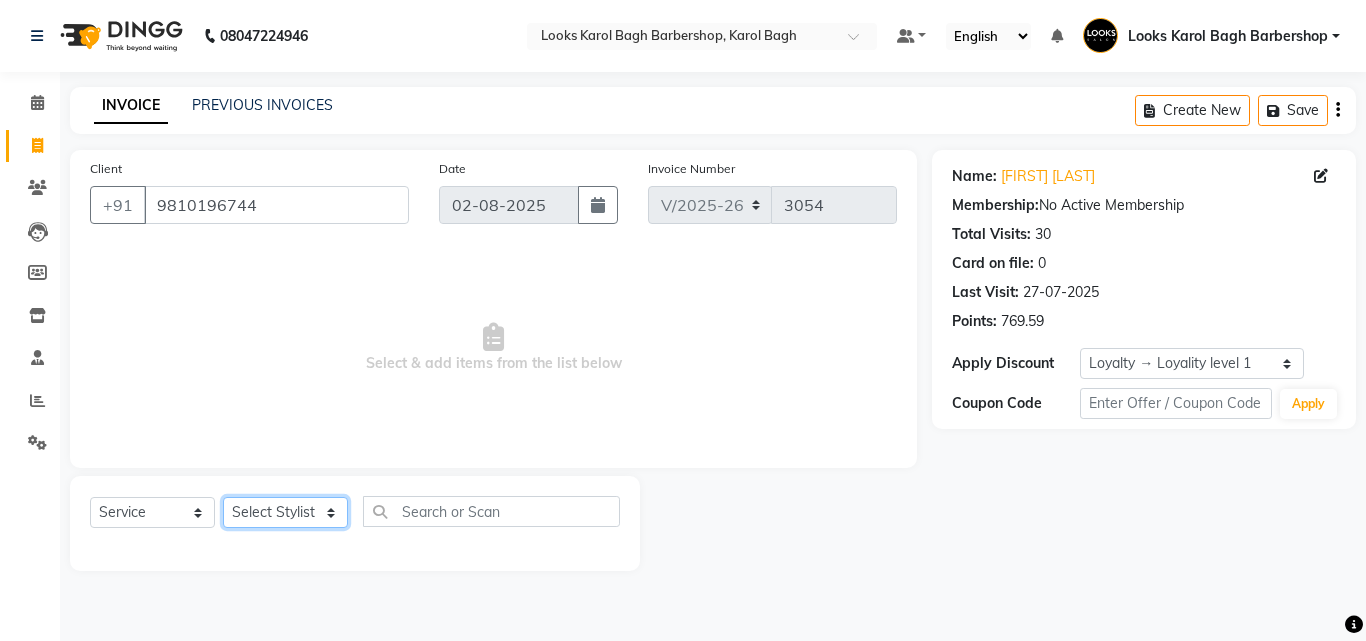 click on "Select Stylist Aadil Adnan AENA Aijaz Alam Amazon_Kart AMIR  Anurag _asst Arvind_asst BIJENDER  Counter Sales DANISH DHARAMVEER Eshan FARHAN KARAN RAI  KOMAL_NAILS Krishna_asst LALIT_PDCT LHAMO Looks_Female_Section Looks_H.O_Store Looks Karol Bagh Barbershop Looks_Kart MANIRAM Meenu_pdct Mohammad Sajid NAEEM  NARENDER DEOL  Naveen_pdct Prabhakar Kumar_PDCT RAAJ GUPTA RAAJ_JI raj ji RAM MURTI NARYAL ROHIT  Rohit Seth Rohit Thakur SACHIN sahil Shabina Shakir SIMRAN Sonia Sunny VIKRAM VIKRANT SINGH  Vishal_Asst YOGESH ASSISTANT" 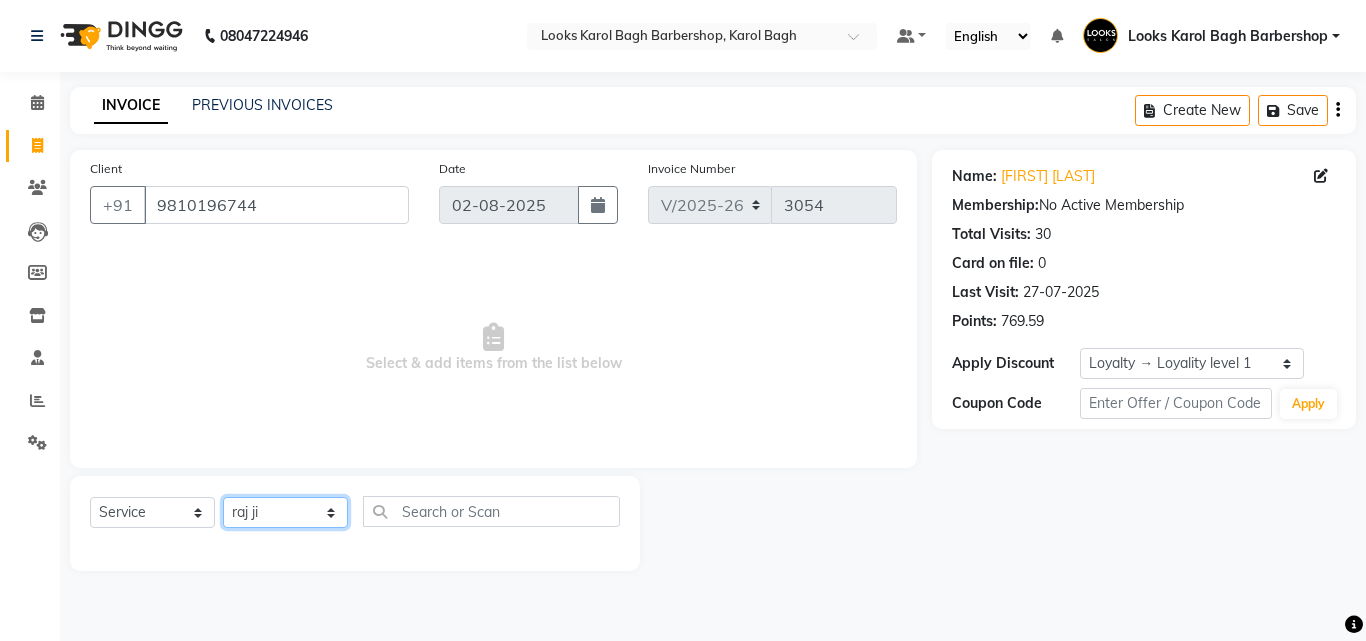 click on "Select Stylist Aadil Adnan AENA Aijaz Alam Amazon_Kart AMIR  Anurag _asst Arvind_asst BIJENDER  Counter Sales DANISH DHARAMVEER Eshan FARHAN KARAN RAI  KOMAL_NAILS Krishna_asst LALIT_PDCT LHAMO Looks_Female_Section Looks_H.O_Store Looks Karol Bagh Barbershop Looks_Kart MANIRAM Meenu_pdct Mohammad Sajid NAEEM  NARENDER DEOL  Naveen_pdct Prabhakar Kumar_PDCT RAAJ GUPTA RAAJ_JI raj ji RAM MURTI NARYAL ROHIT  Rohit Seth Rohit Thakur SACHIN sahil Shabina Shakir SIMRAN Sonia Sunny VIKRAM VIKRANT SINGH  Vishal_Asst YOGESH ASSISTANT" 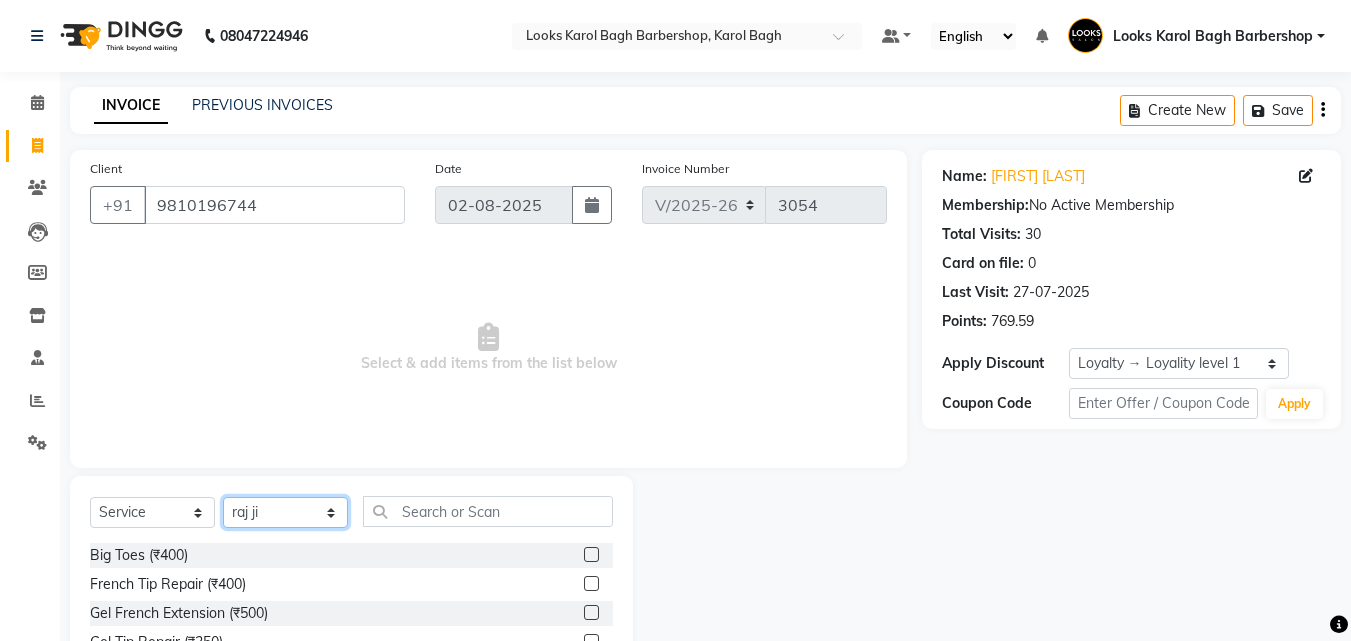 click on "Select Stylist Aadil Adnan AENA Aijaz Alam Amazon_Kart AMIR  Anurag _asst Arvind_asst BIJENDER  Counter Sales DANISH DHARAMVEER Eshan FARHAN KARAN RAI  KOMAL_NAILS Krishna_asst LALIT_PDCT LHAMO Looks_Female_Section Looks_H.O_Store Looks Karol Bagh Barbershop Looks_Kart MANIRAM Meenu_pdct Mohammad Sajid NAEEM  NARENDER DEOL  Naveen_pdct Prabhakar Kumar_PDCT RAAJ GUPTA RAAJ_JI raj ji RAM MURTI NARYAL ROHIT  Rohit Seth Rohit Thakur SACHIN sahil Shabina Shakir SIMRAN Sonia Sunny VIKRAM VIKRANT SINGH  Vishal_Asst YOGESH ASSISTANT" 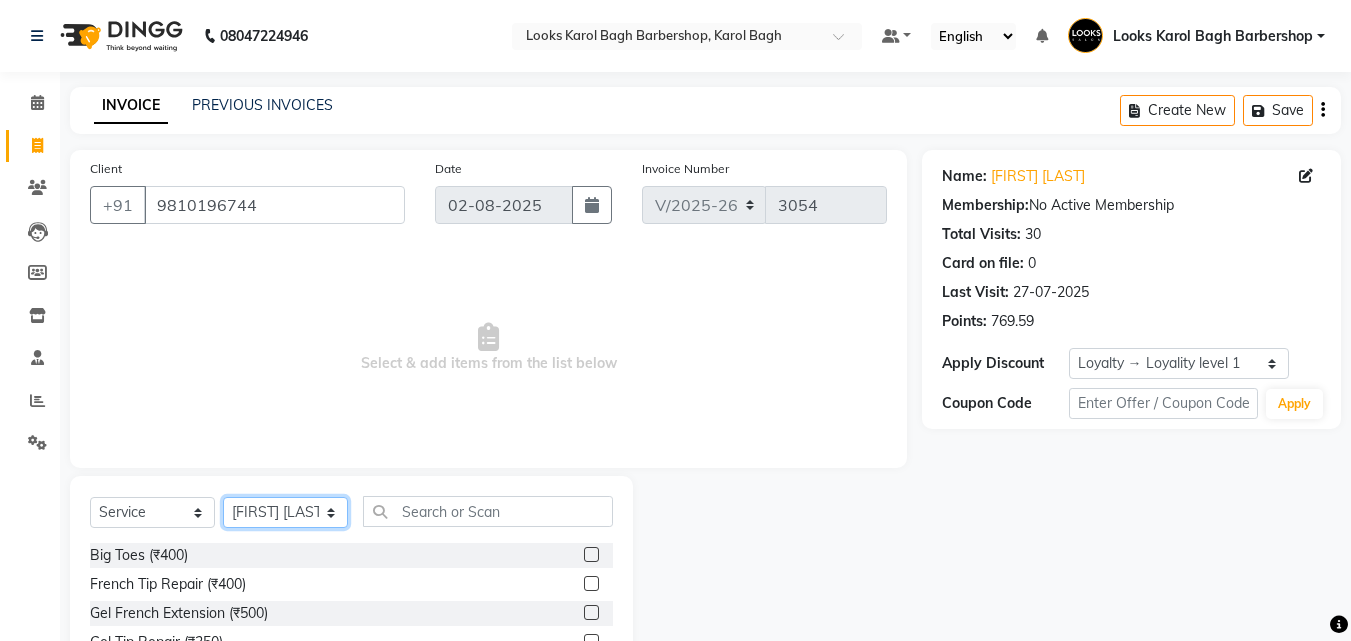 click on "Select Stylist Aadil Adnan AENA Aijaz Alam Amazon_Kart AMIR  Anurag _asst Arvind_asst BIJENDER  Counter Sales DANISH DHARAMVEER Eshan FARHAN KARAN RAI  KOMAL_NAILS Krishna_asst LALIT_PDCT LHAMO Looks_Female_Section Looks_H.O_Store Looks Karol Bagh Barbershop Looks_Kart MANIRAM Meenu_pdct Mohammad Sajid NAEEM  NARENDER DEOL  Naveen_pdct Prabhakar Kumar_PDCT RAAJ GUPTA RAAJ_JI raj ji RAM MURTI NARYAL ROHIT  Rohit Seth Rohit Thakur SACHIN sahil Shabina Shakir SIMRAN Sonia Sunny VIKRAM VIKRANT SINGH  Vishal_Asst YOGESH ASSISTANT" 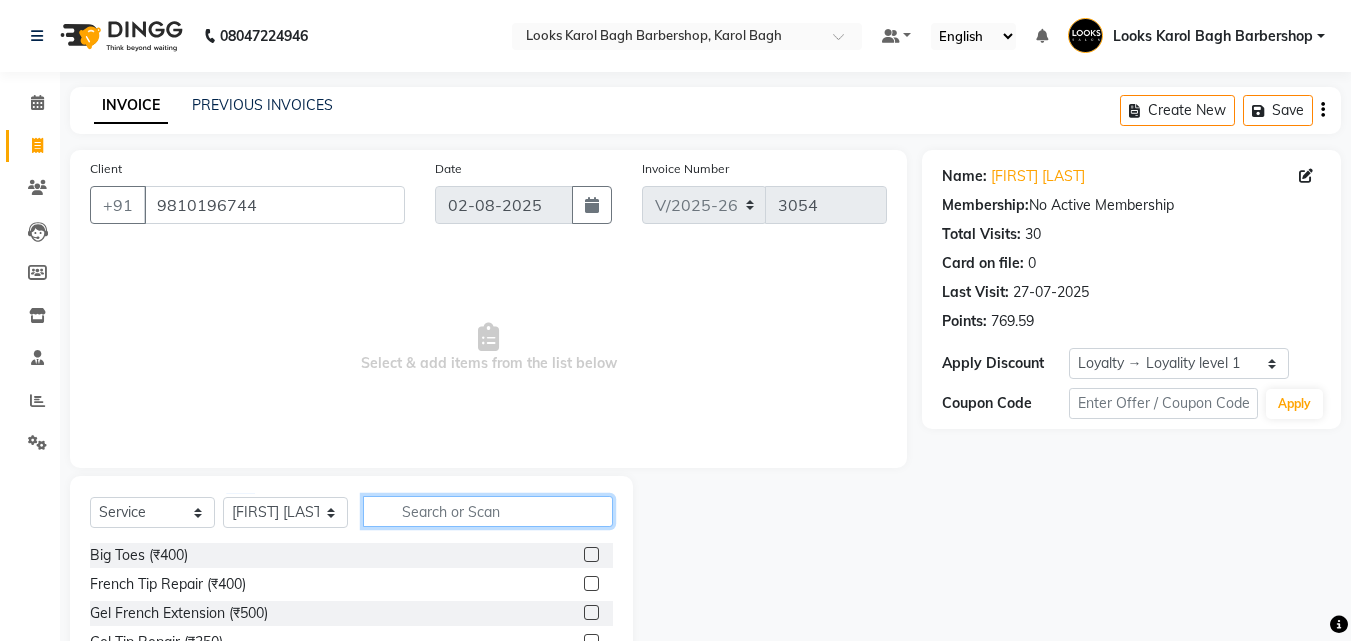 drag, startPoint x: 409, startPoint y: 519, endPoint x: 417, endPoint y: 505, distance: 16.124516 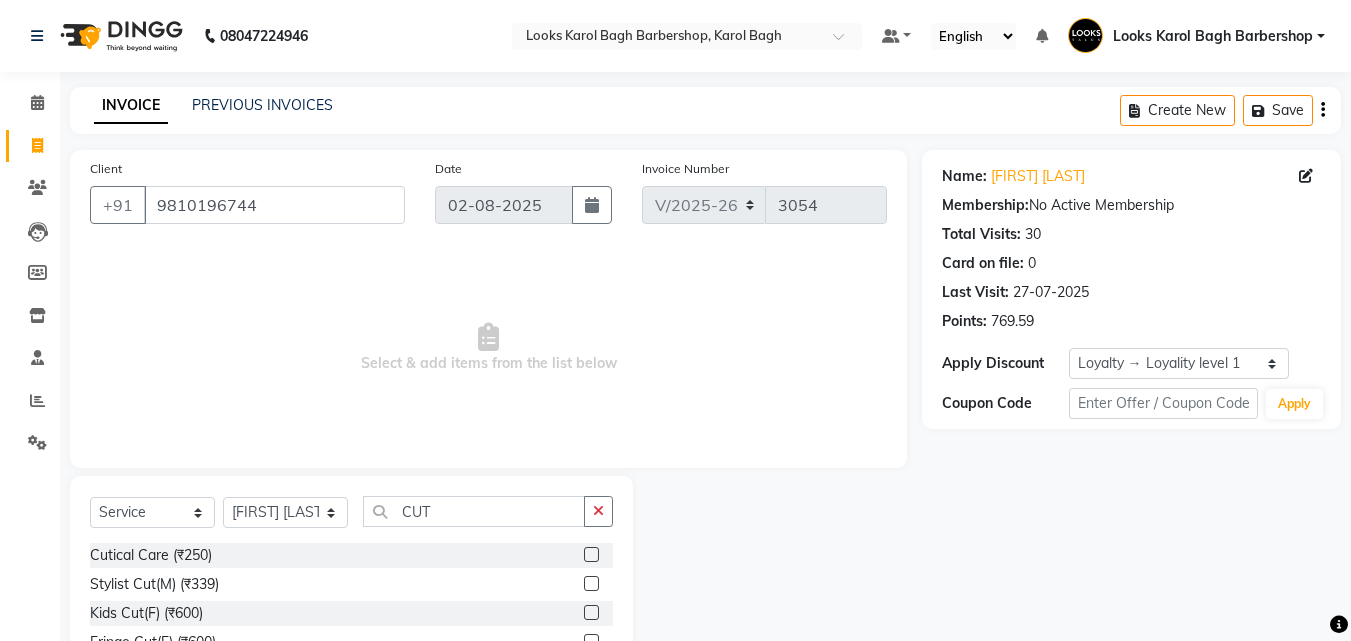 click 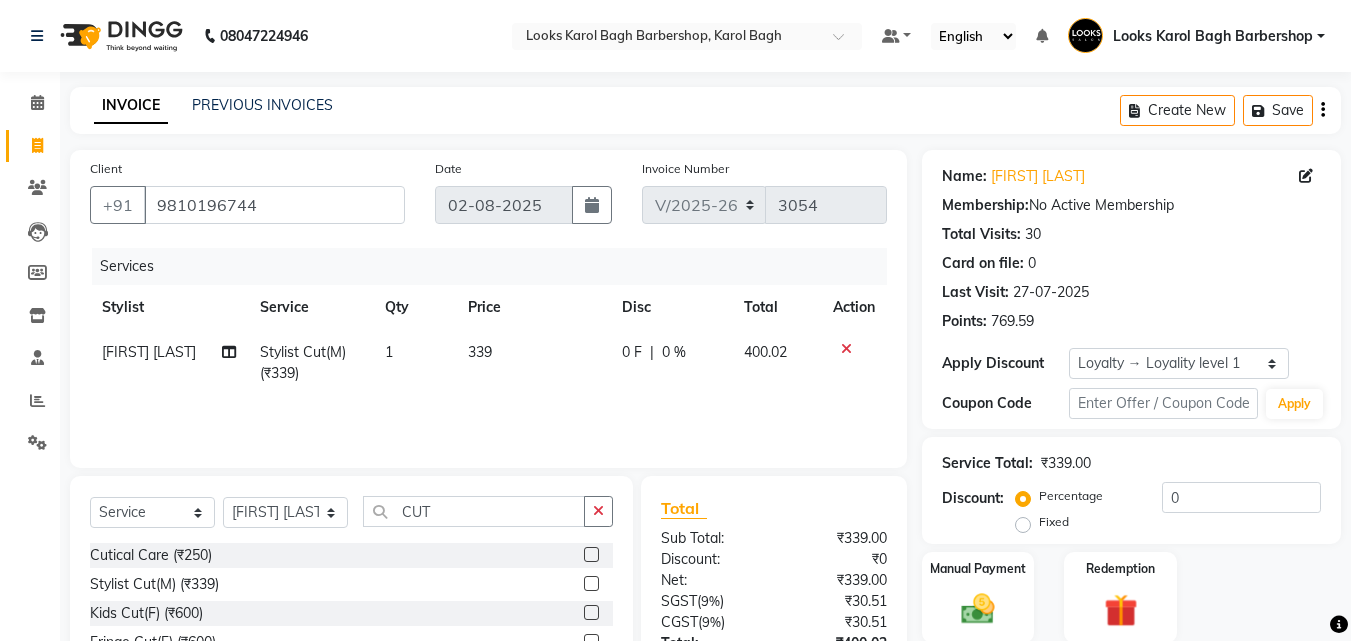 scroll, scrollTop: 180, scrollLeft: 0, axis: vertical 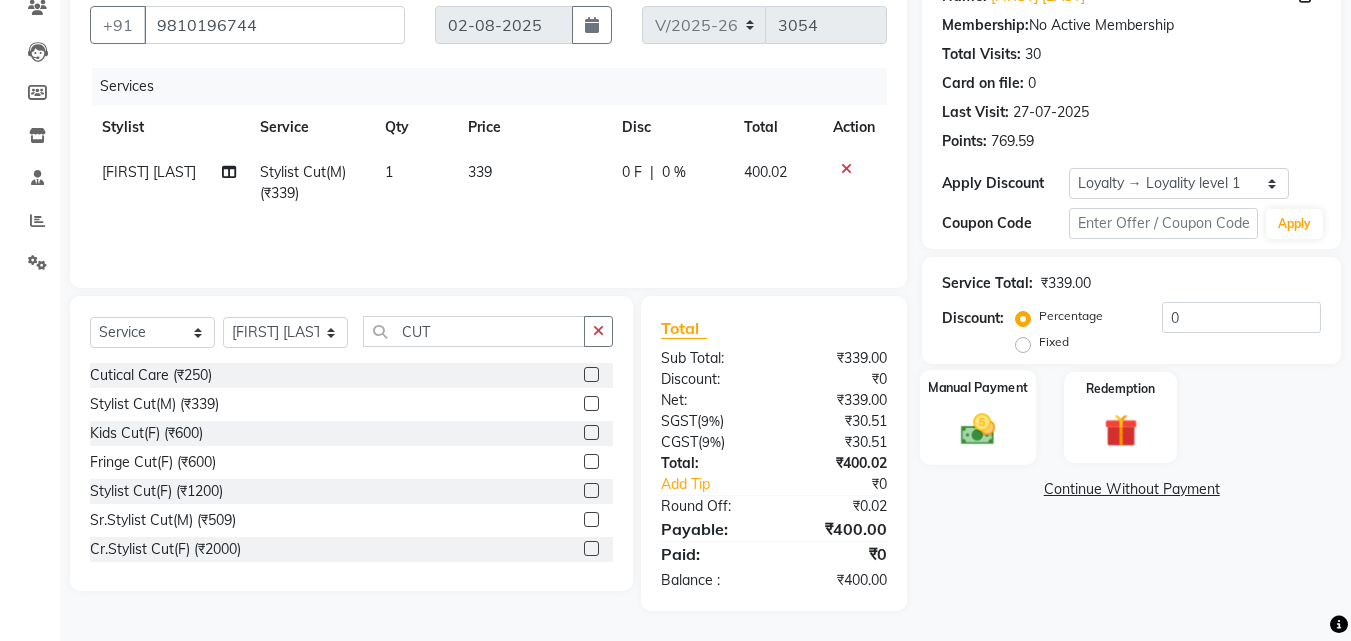 click on "Manual Payment" 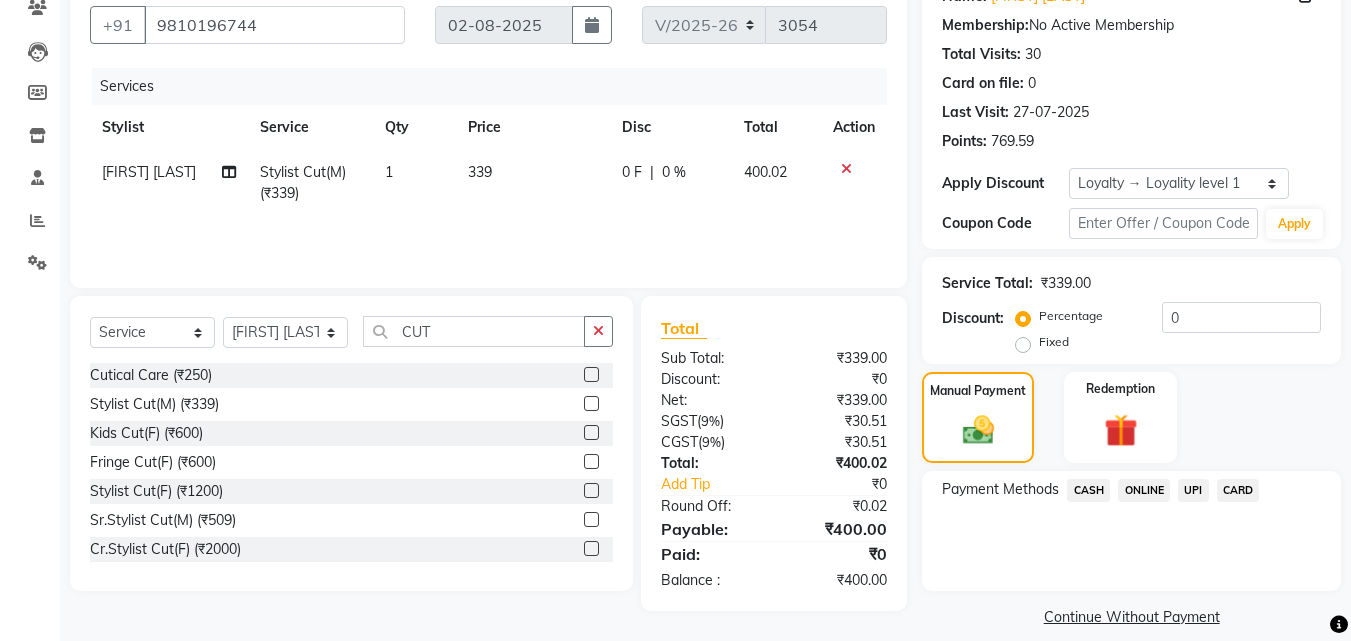 click on "CASH" 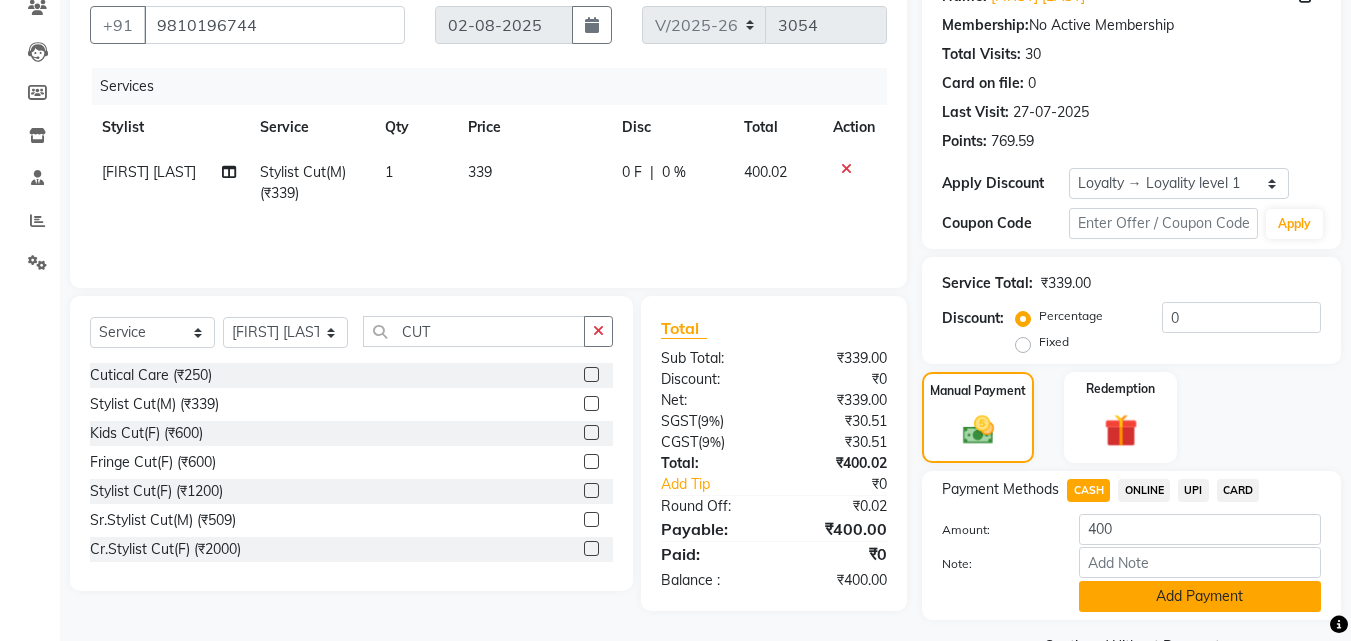 click on "Add Payment" 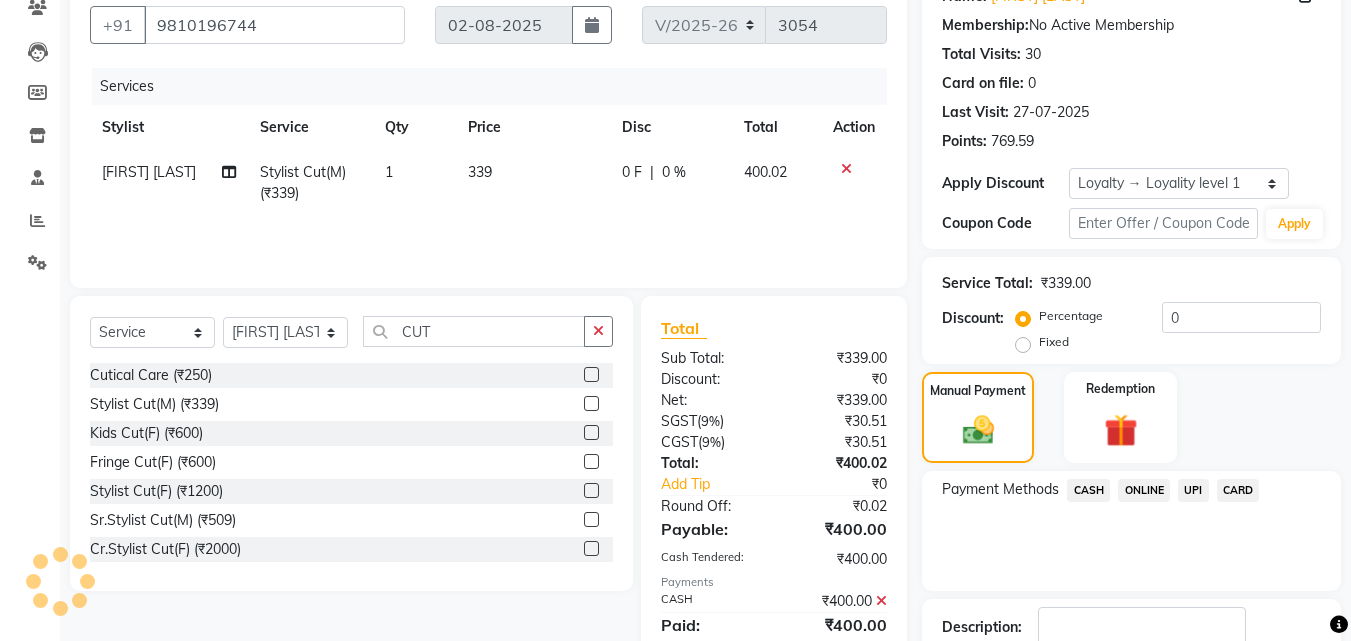 scroll, scrollTop: 350, scrollLeft: 0, axis: vertical 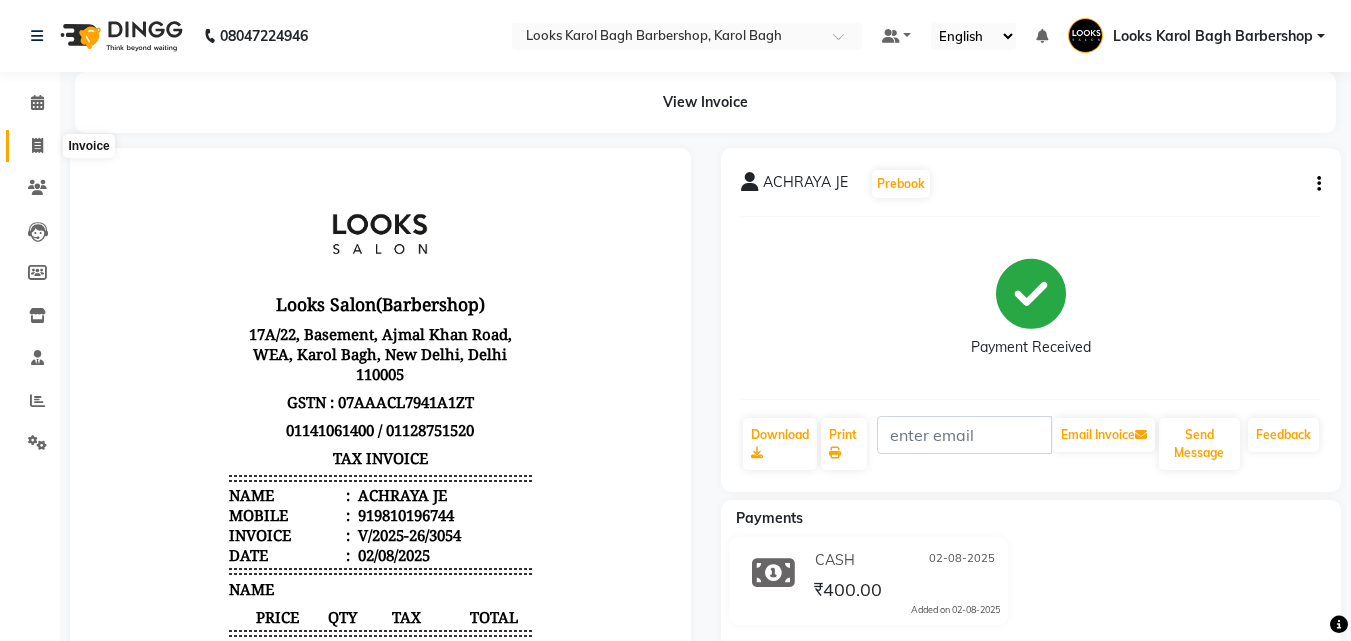 click 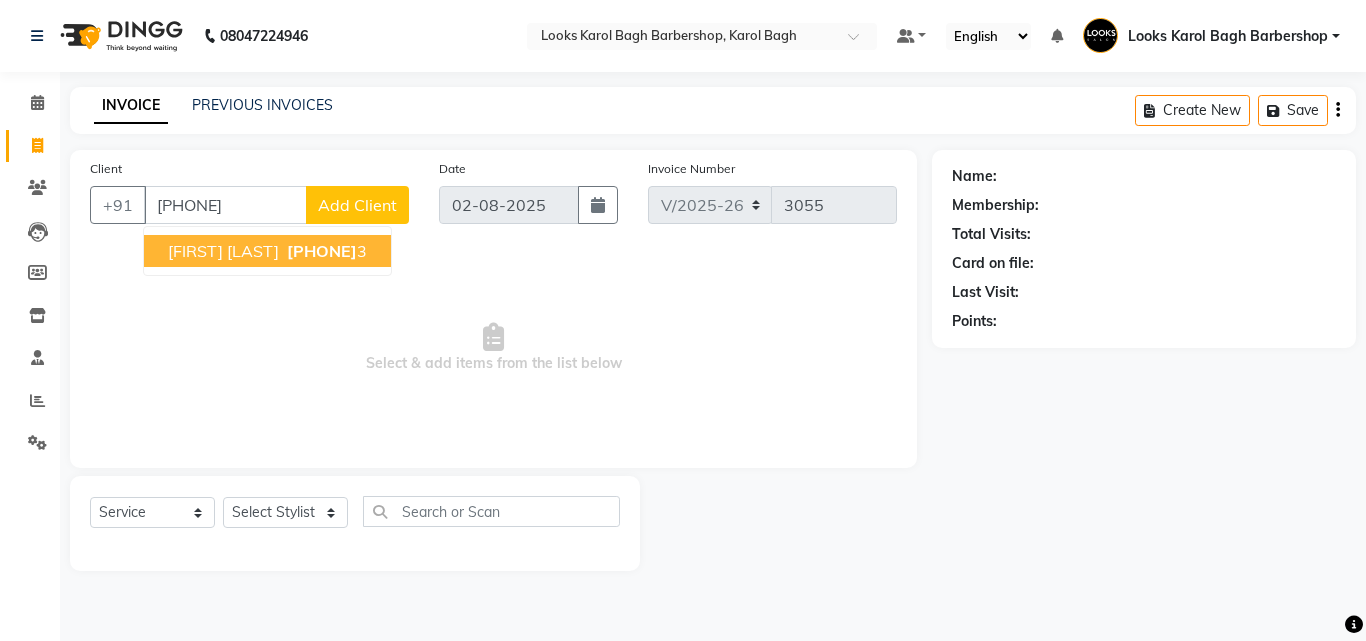 click on "[FIRST] [LAST]" at bounding box center (223, 251) 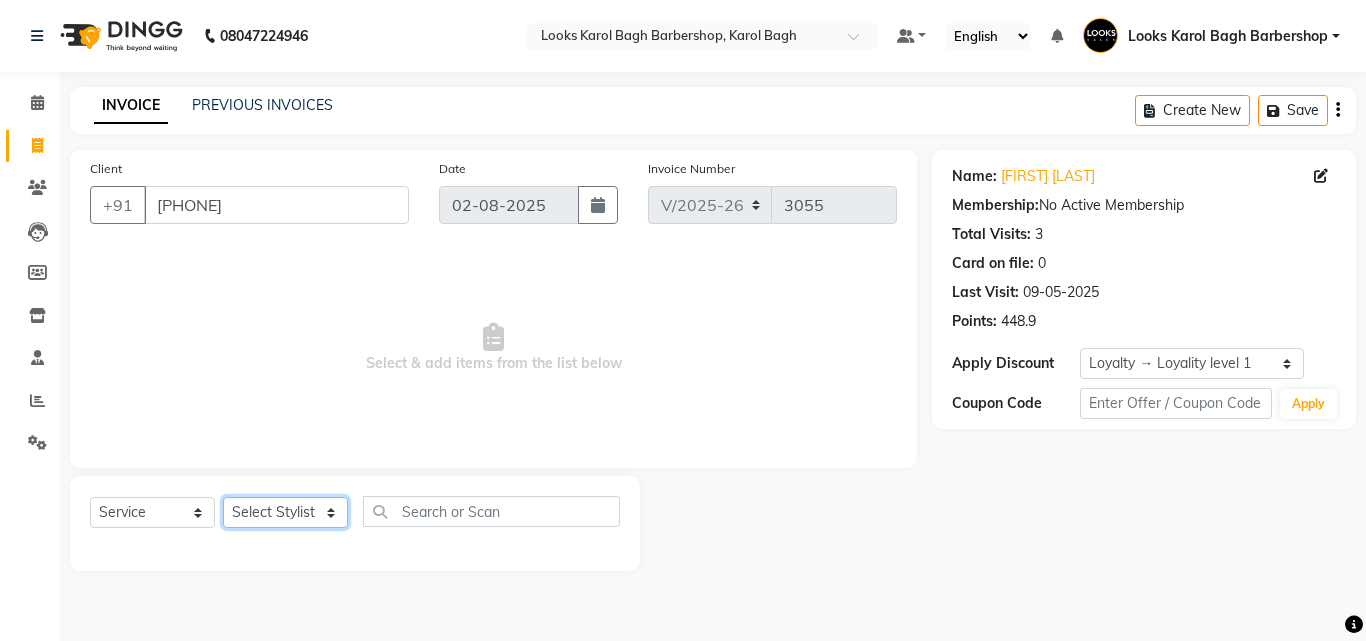 click on "Select Stylist Aadil Adnan AENA Aijaz Alam Amazon_Kart AMIR  Anurag _asst Arvind_asst BIJENDER  Counter Sales DANISH DHARAMVEER Eshan FARHAN KARAN RAI  KOMAL_NAILS Krishna_asst LALIT_PDCT LHAMO Looks_Female_Section Looks_H.O_Store Looks Karol Bagh Barbershop Looks_Kart MANIRAM Meenu_pdct Mohammad Sajid NAEEM  NARENDER DEOL  Naveen_pdct Prabhakar Kumar_PDCT RAAJ GUPTA RAAJ_JI raj ji RAM MURTI NARYAL ROHIT  Rohit Seth Rohit Thakur SACHIN sahil Shabina Shakir SIMRAN Sonia Sunny VIKRAM VIKRANT SINGH  Vishal_Asst YOGESH ASSISTANT" 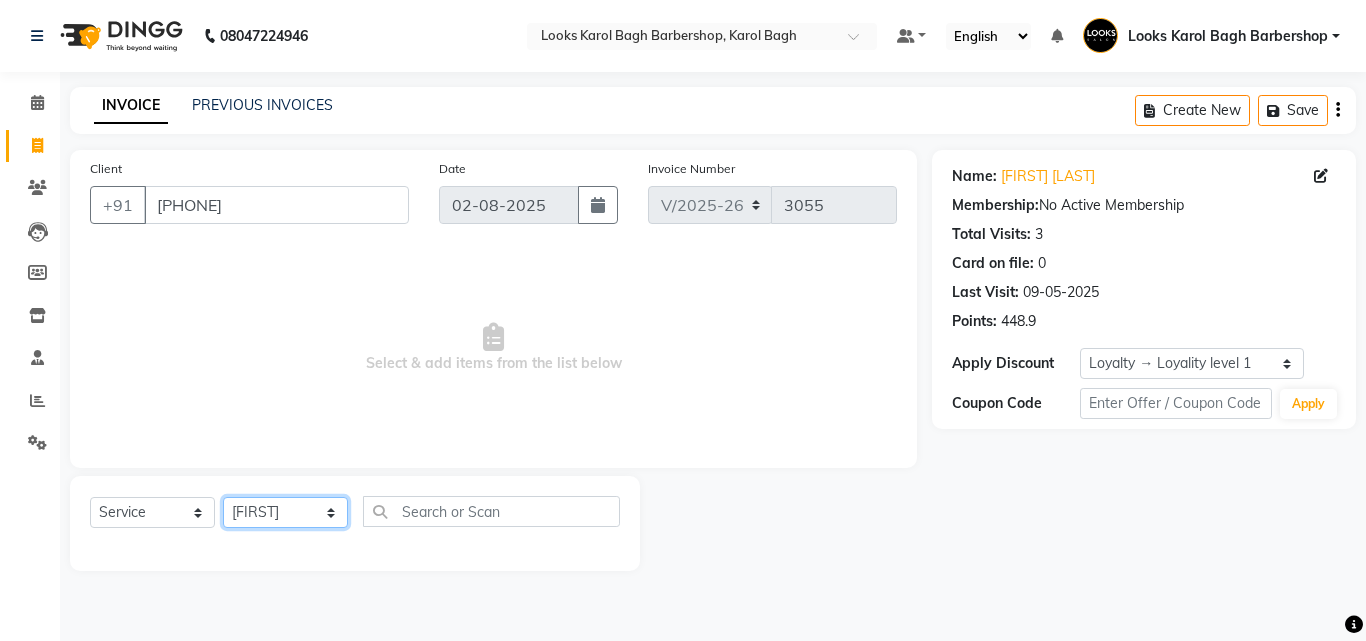 click on "Select Stylist Aadil Adnan AENA Aijaz Alam Amazon_Kart AMIR  Anurag _asst Arvind_asst BIJENDER  Counter Sales DANISH DHARAMVEER Eshan FARHAN KARAN RAI  KOMAL_NAILS Krishna_asst LALIT_PDCT LHAMO Looks_Female_Section Looks_H.O_Store Looks Karol Bagh Barbershop Looks_Kart MANIRAM Meenu_pdct Mohammad Sajid NAEEM  NARENDER DEOL  Naveen_pdct Prabhakar Kumar_PDCT RAAJ GUPTA RAAJ_JI raj ji RAM MURTI NARYAL ROHIT  Rohit Seth Rohit Thakur SACHIN sahil Shabina Shakir SIMRAN Sonia Sunny VIKRAM VIKRANT SINGH  Vishal_Asst YOGESH ASSISTANT" 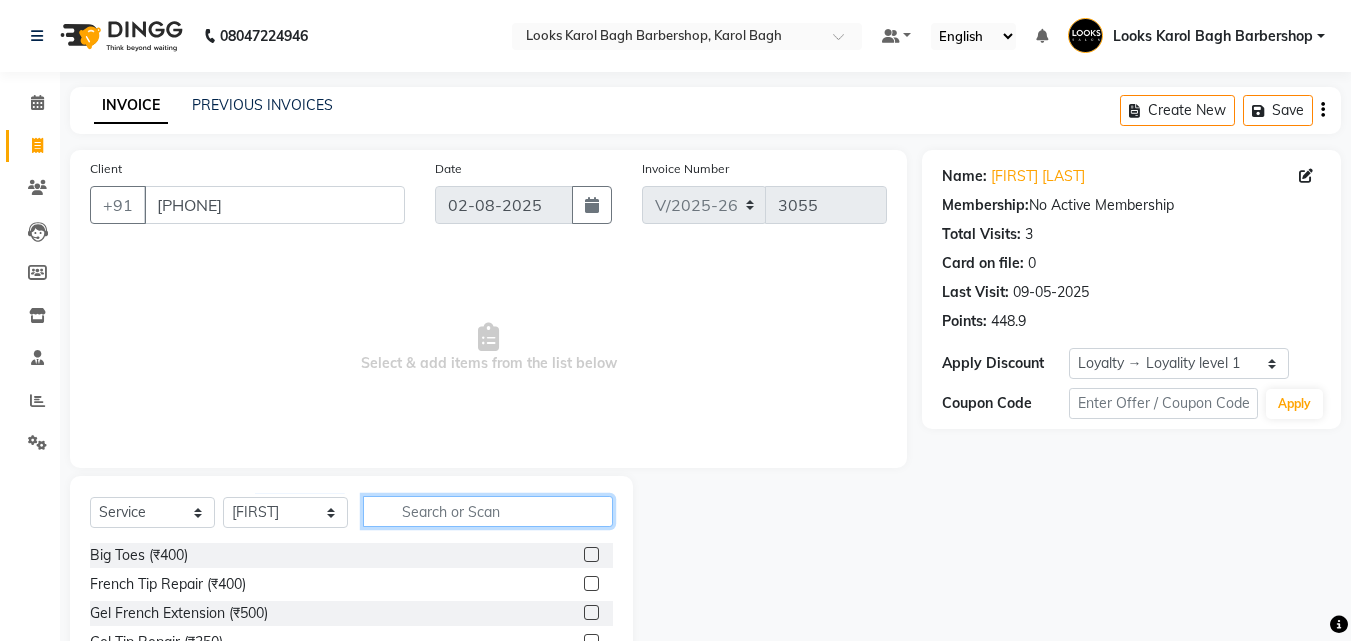 click 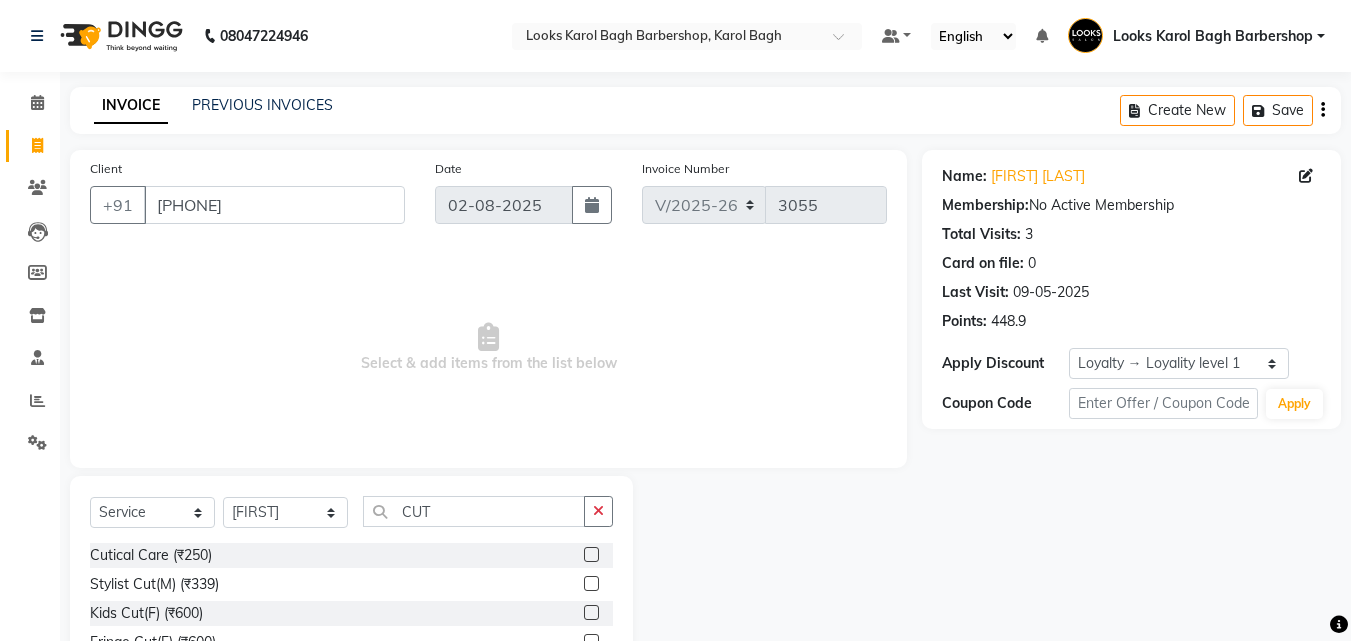 click 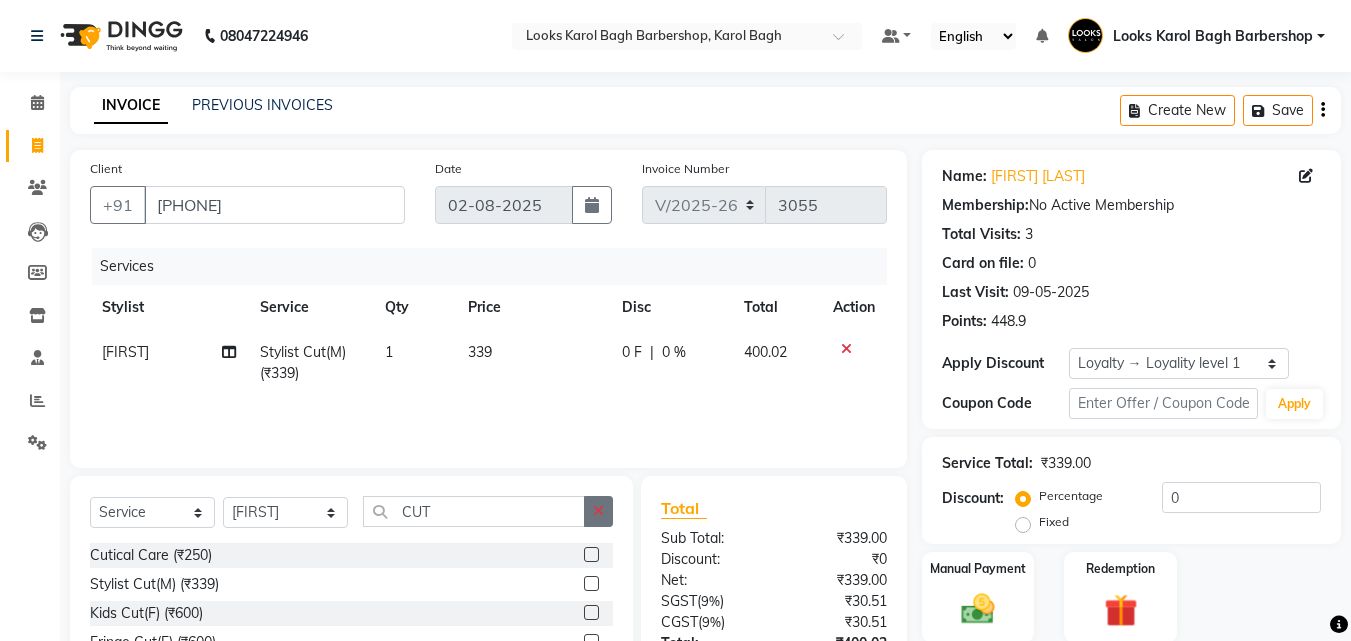 click 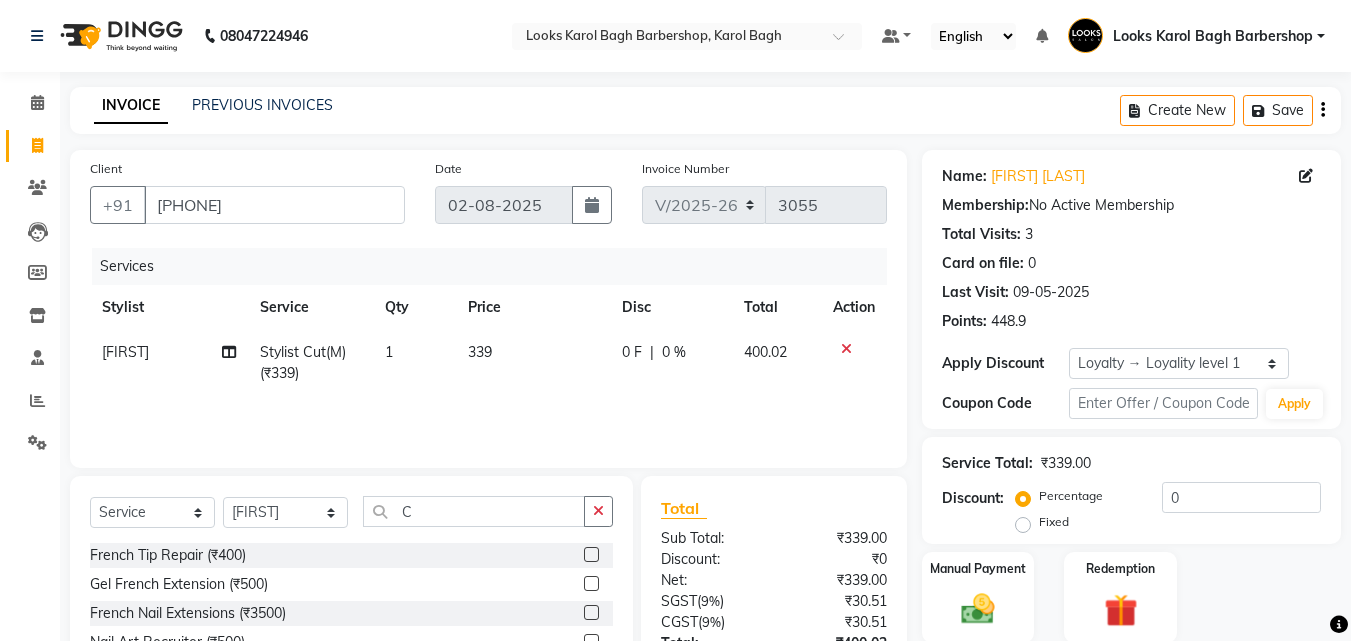 click 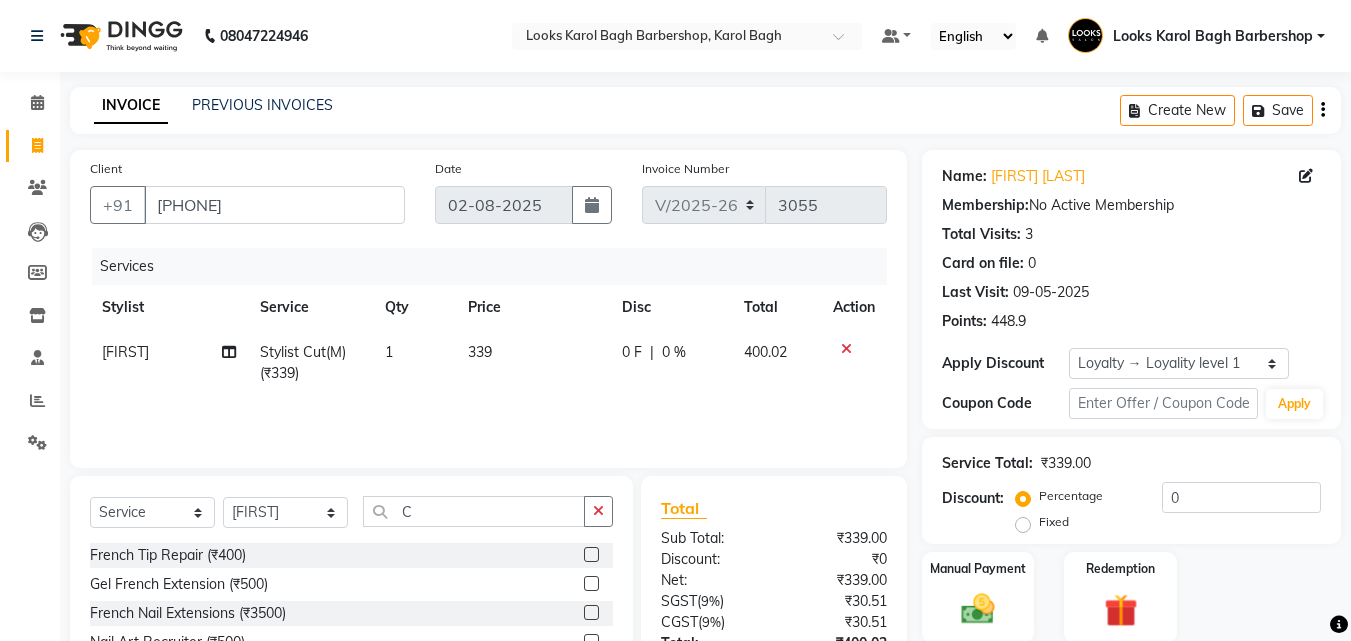 click 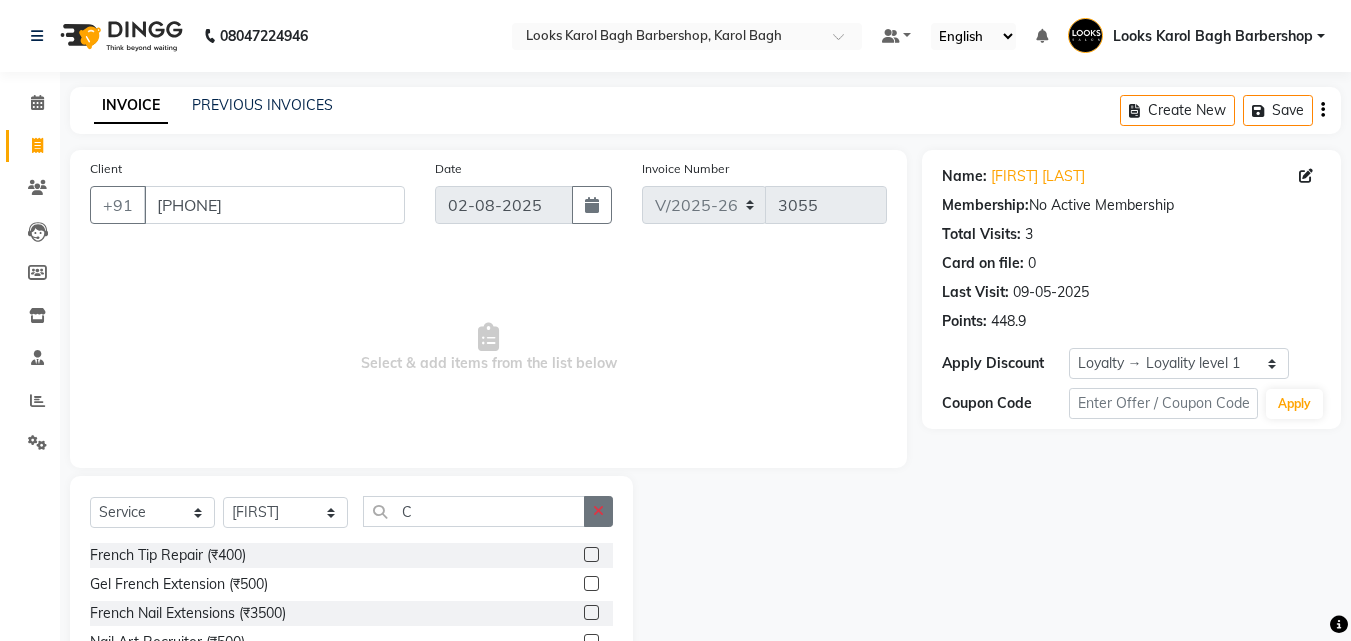 click 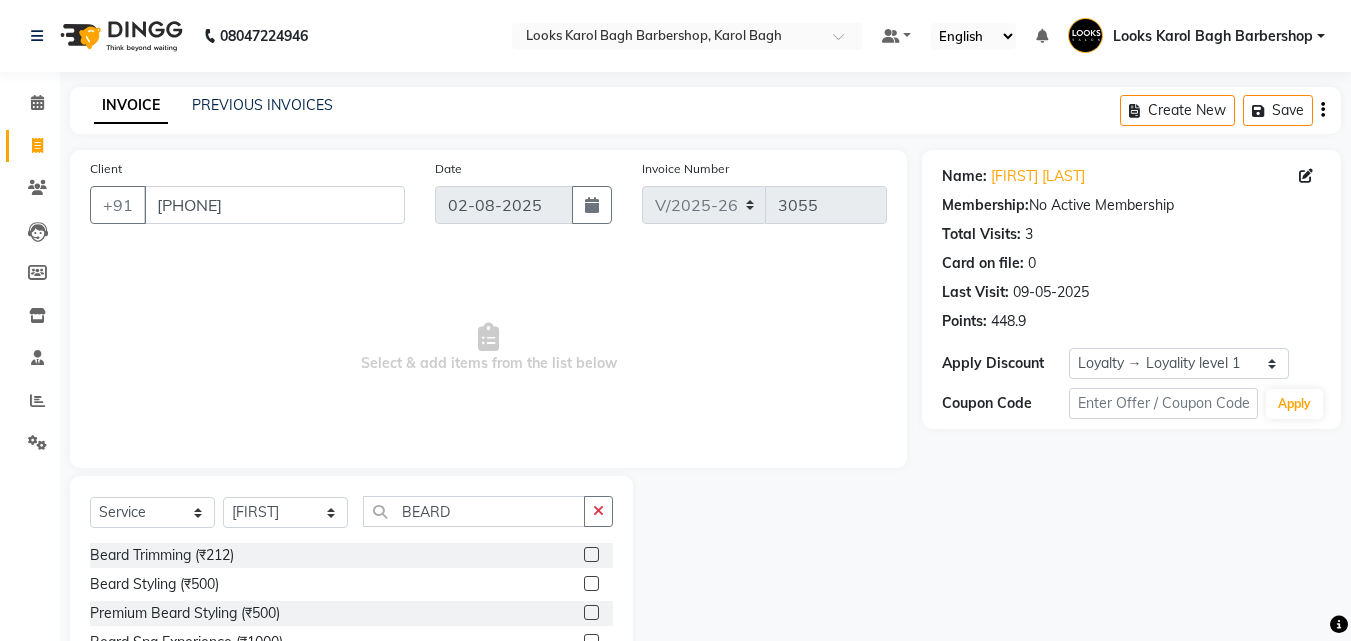drag, startPoint x: 587, startPoint y: 554, endPoint x: 590, endPoint y: 541, distance: 13.341664 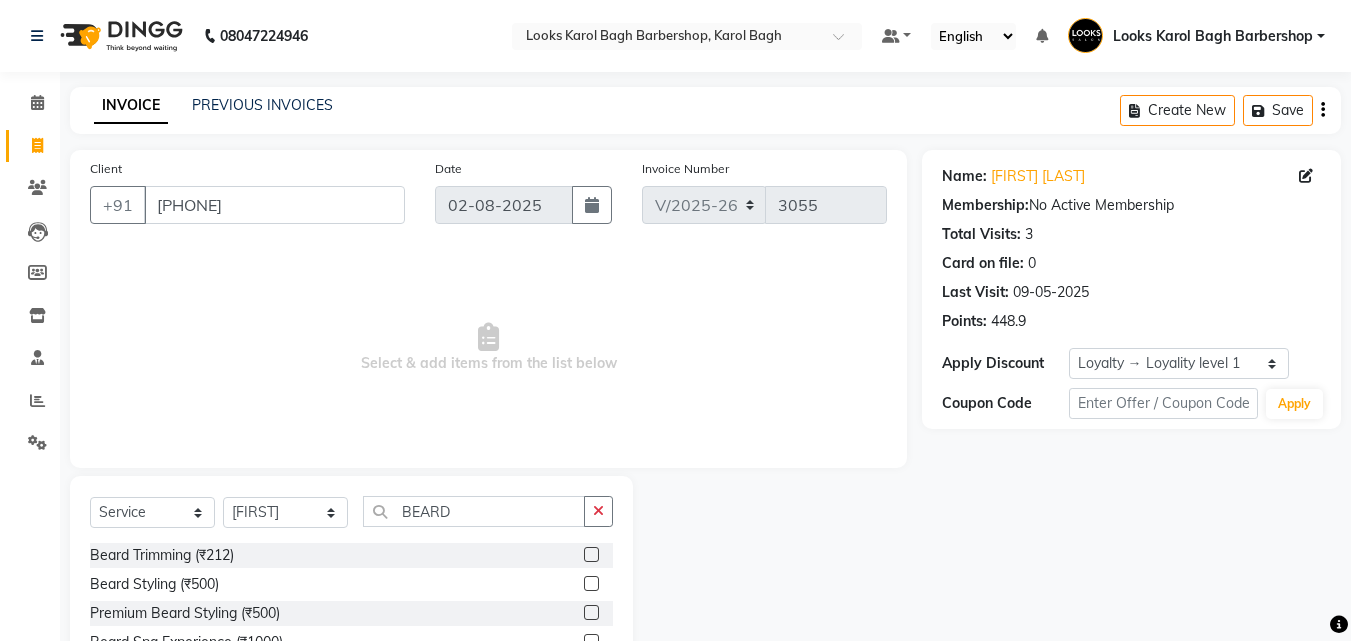 click 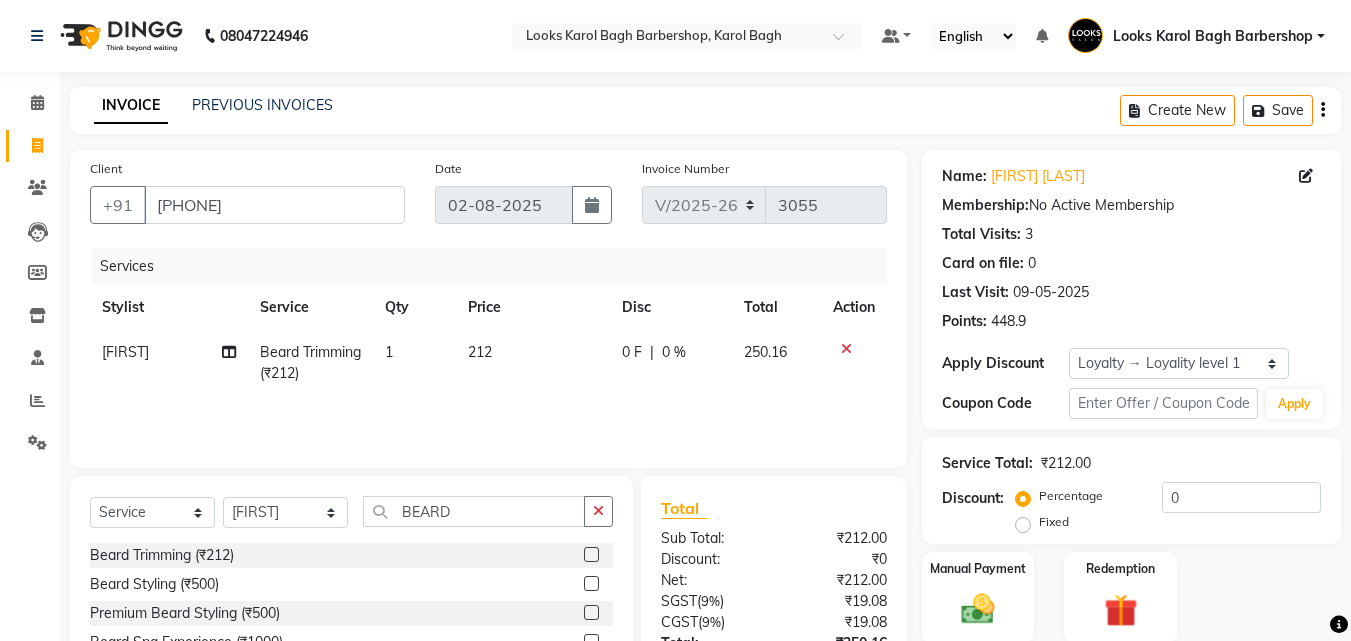 click 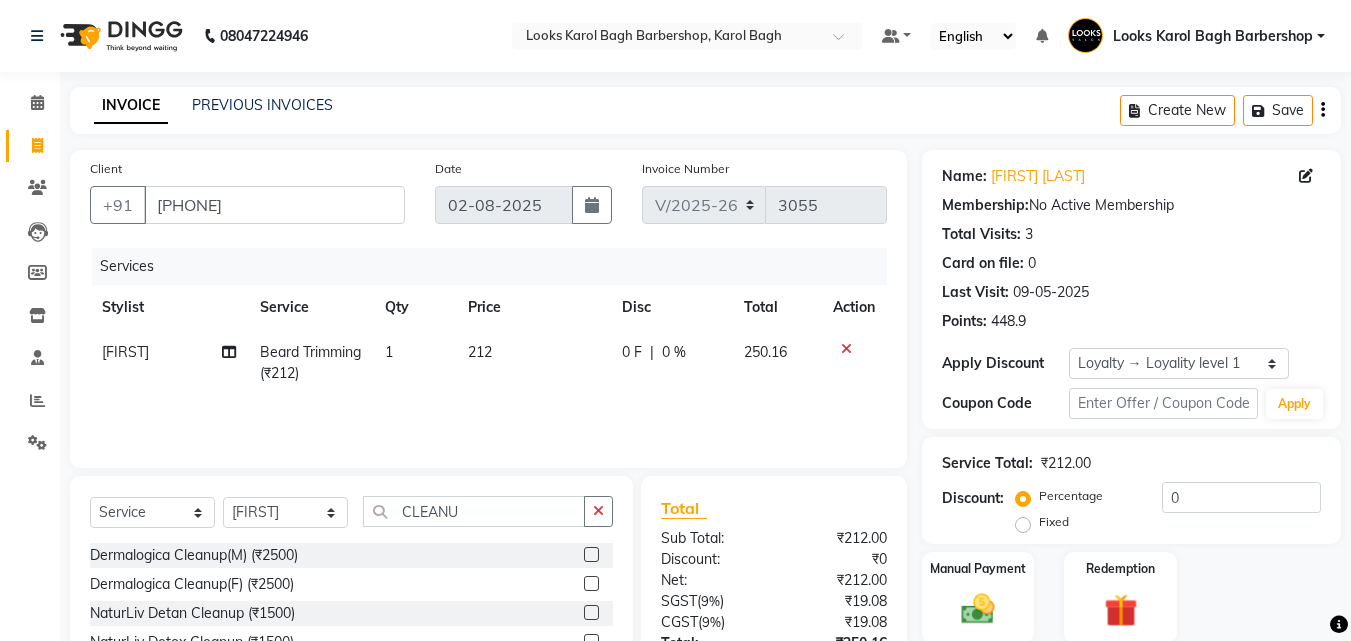 click 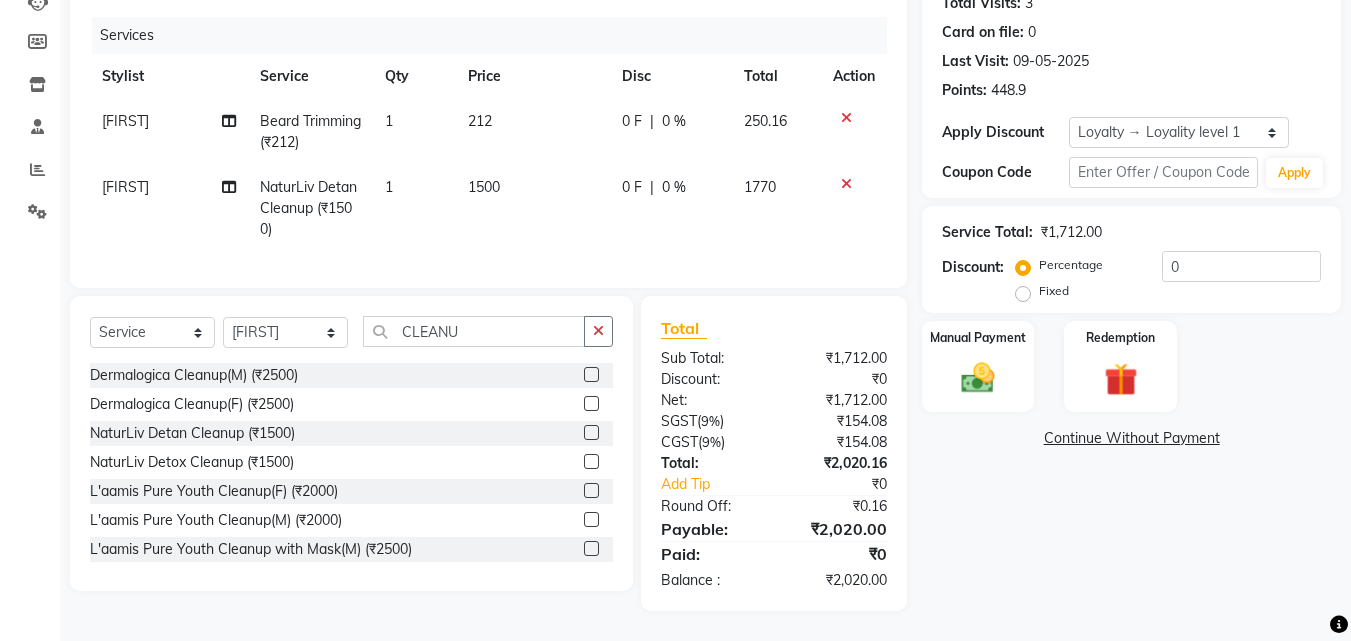 scroll, scrollTop: 0, scrollLeft: 0, axis: both 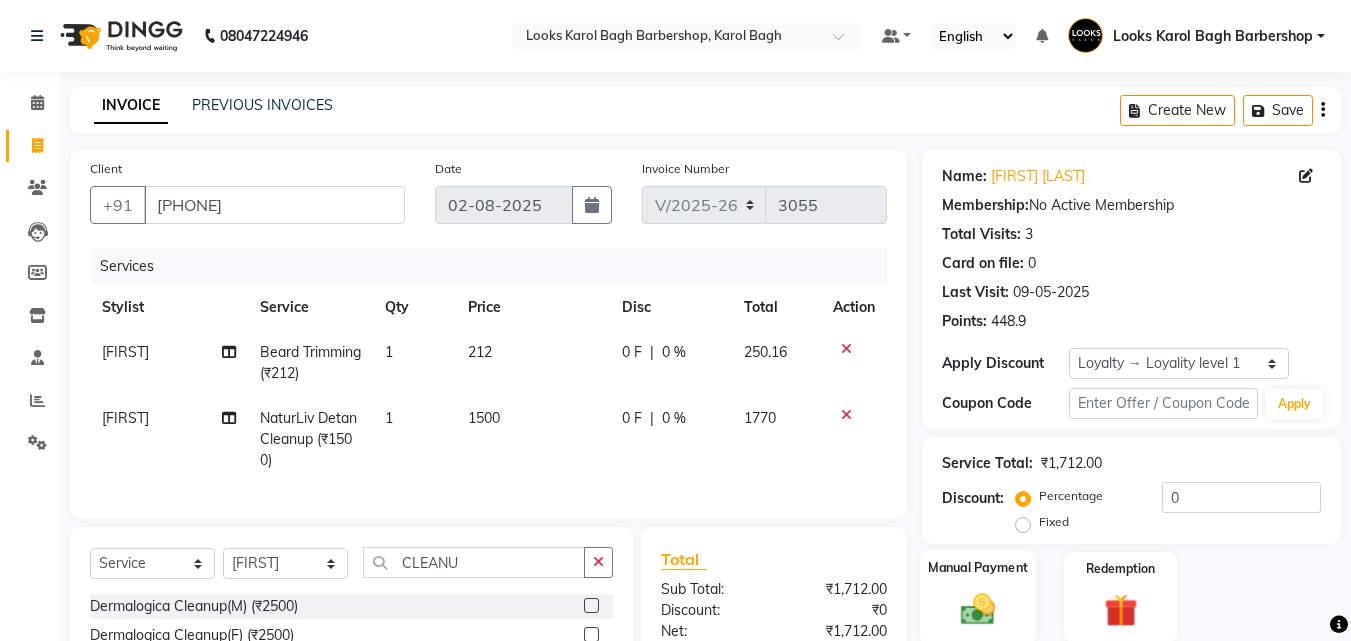 drag, startPoint x: 1002, startPoint y: 618, endPoint x: 984, endPoint y: 609, distance: 20.12461 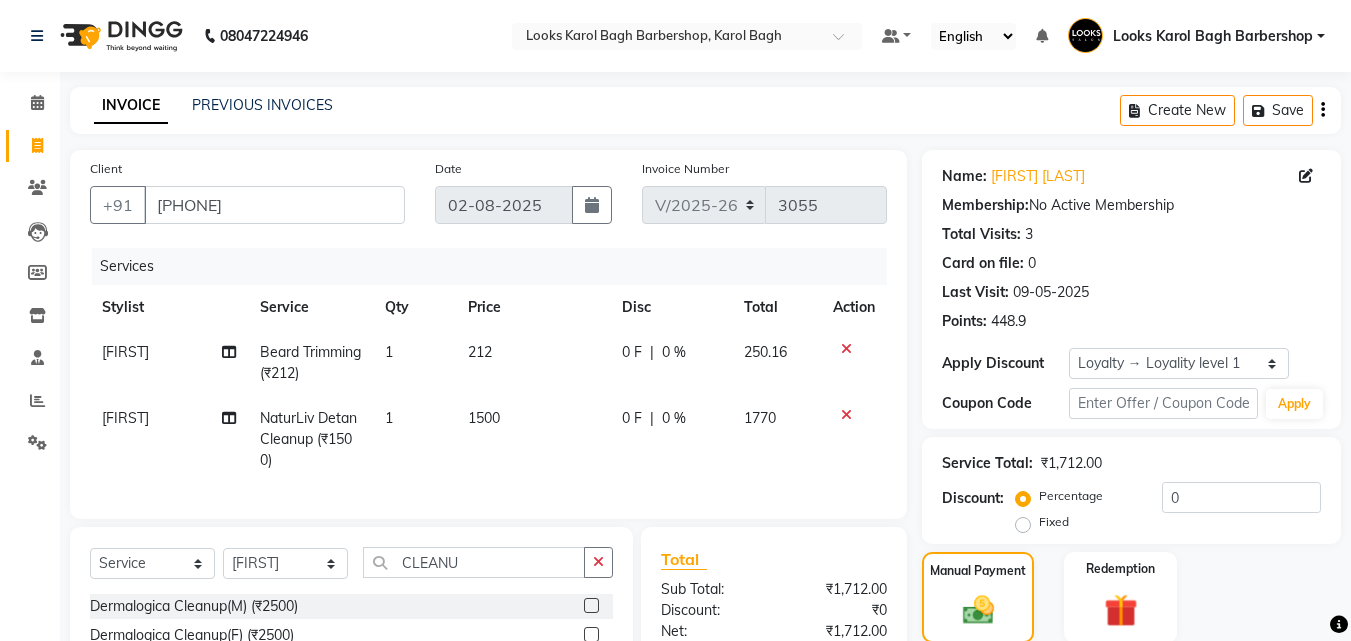 scroll, scrollTop: 246, scrollLeft: 0, axis: vertical 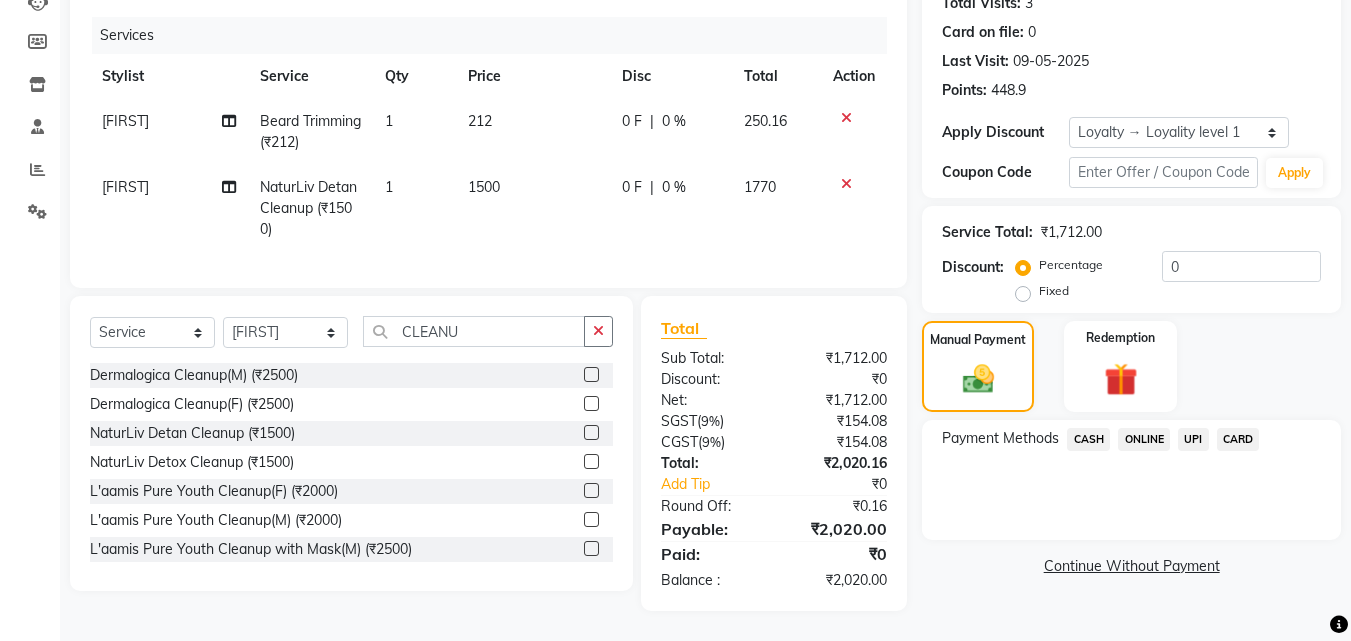 click on "UPI" 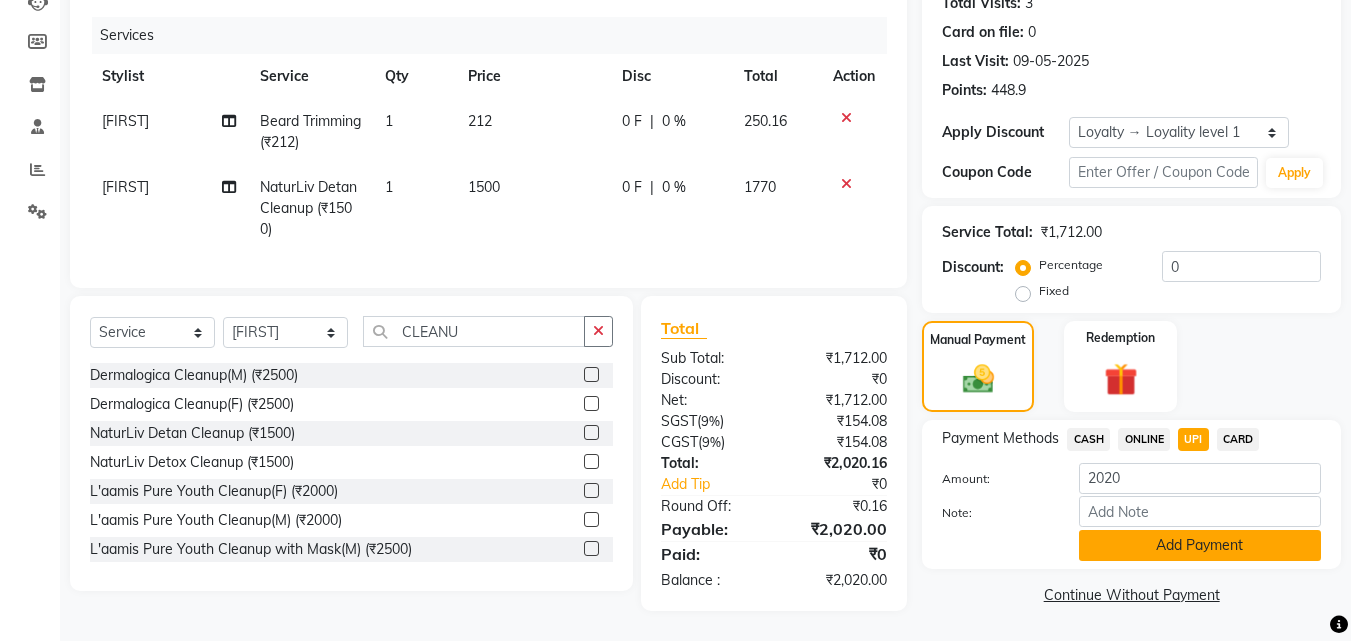click on "Add Payment" 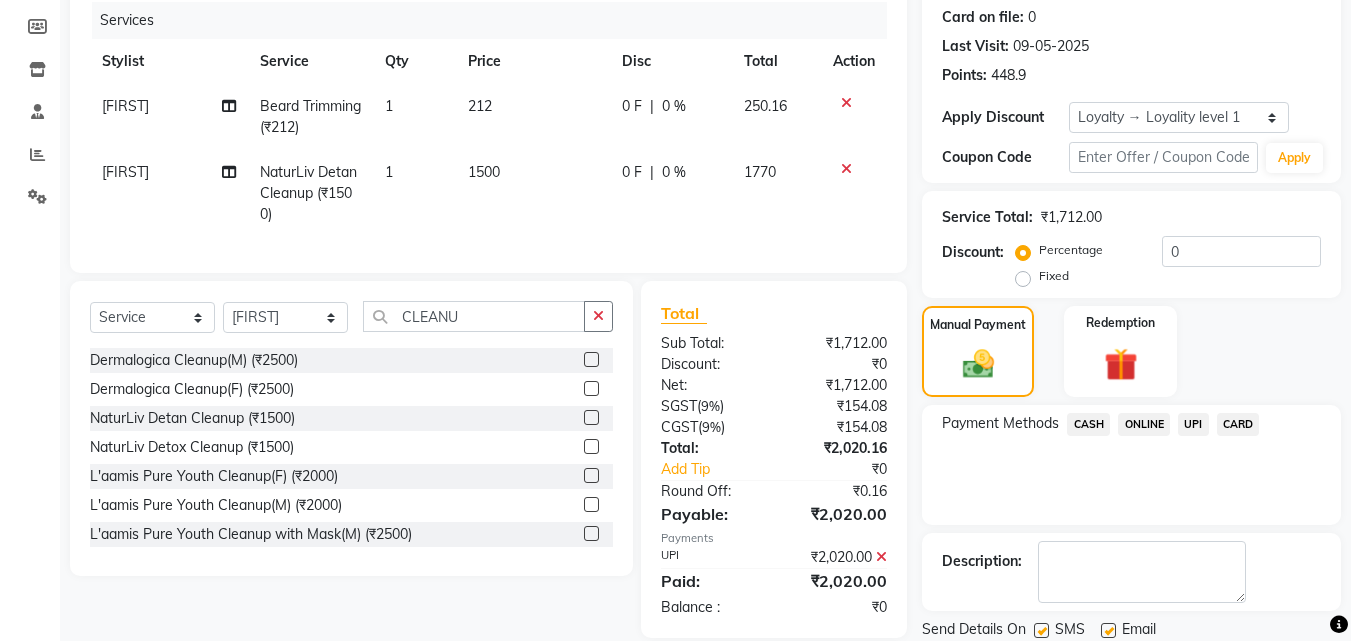 click on "Checkout" 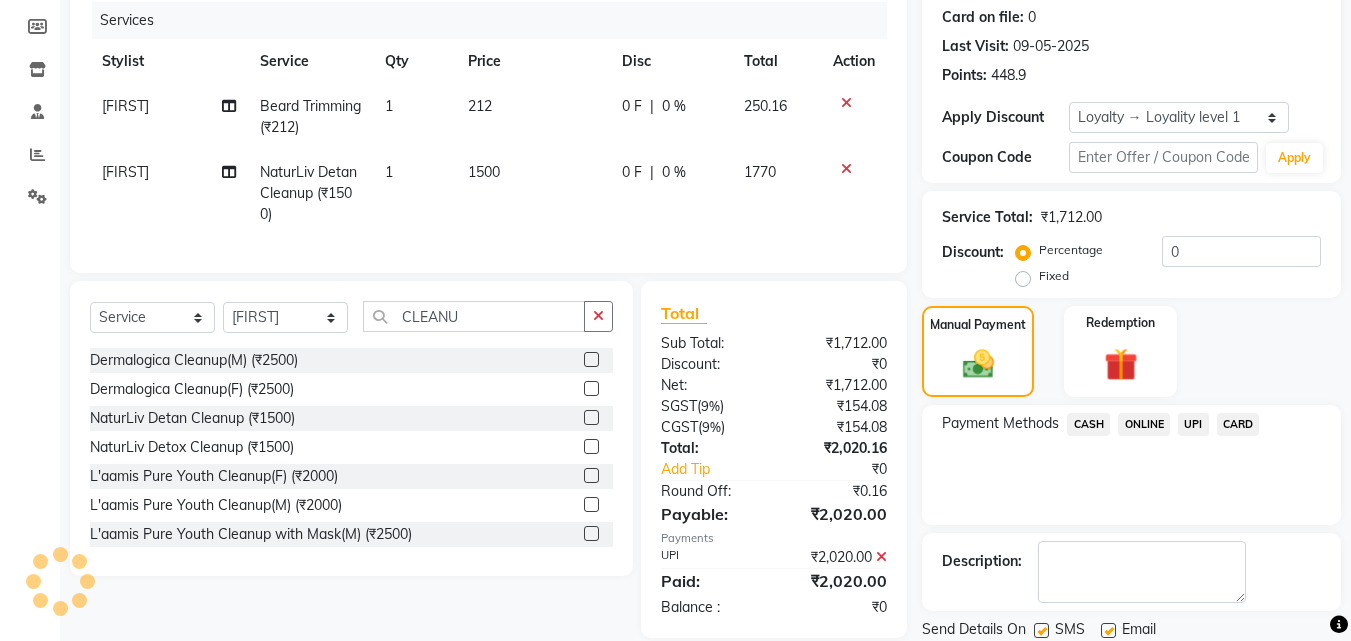 scroll, scrollTop: 408, scrollLeft: 0, axis: vertical 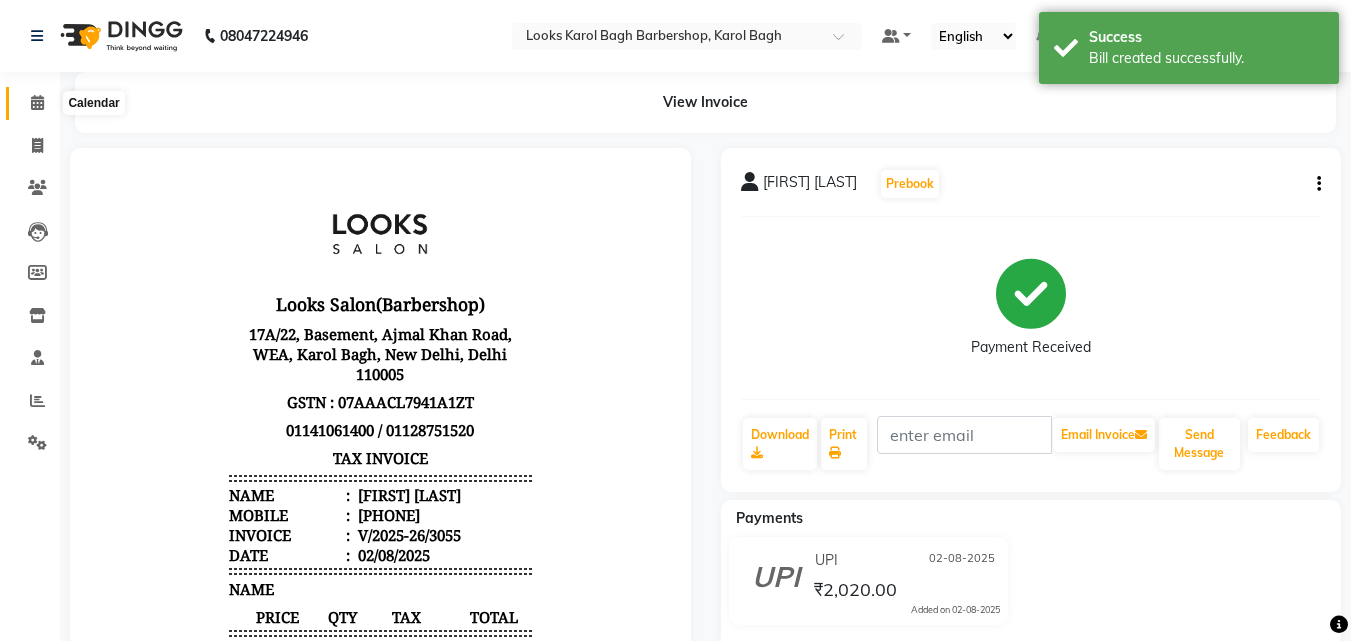 click 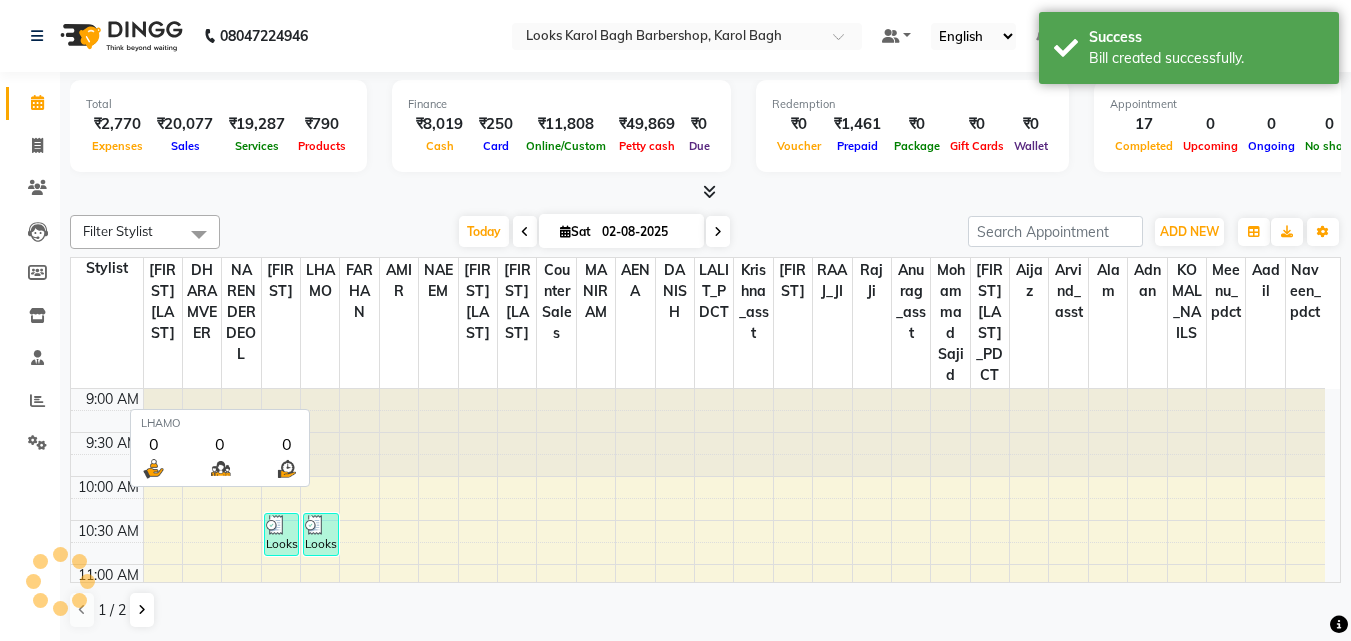 scroll, scrollTop: 793, scrollLeft: 0, axis: vertical 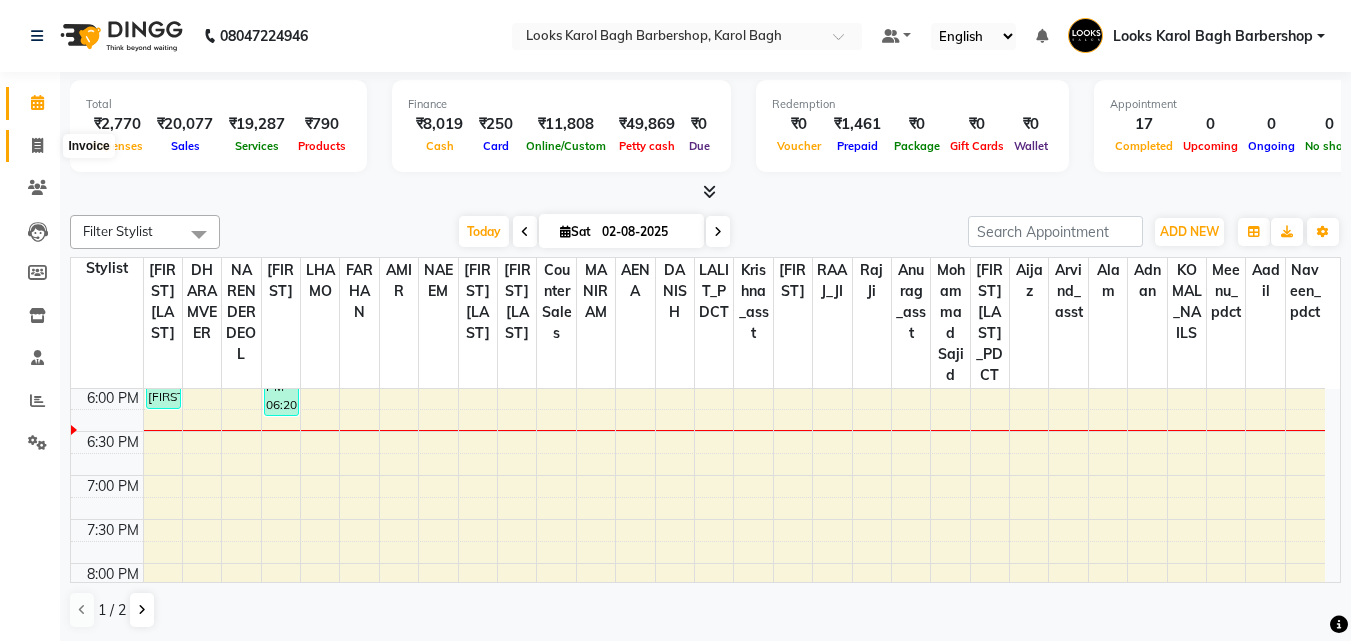 click 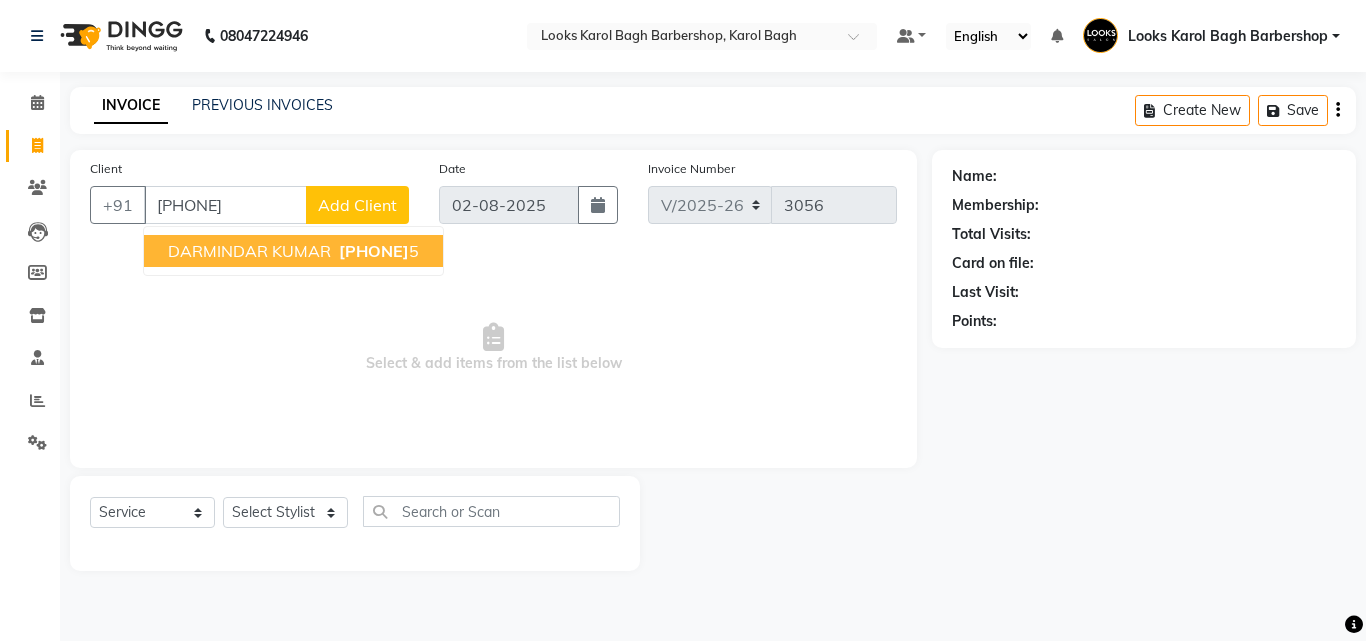 click on "DARMINDAR KUMAR" at bounding box center [249, 251] 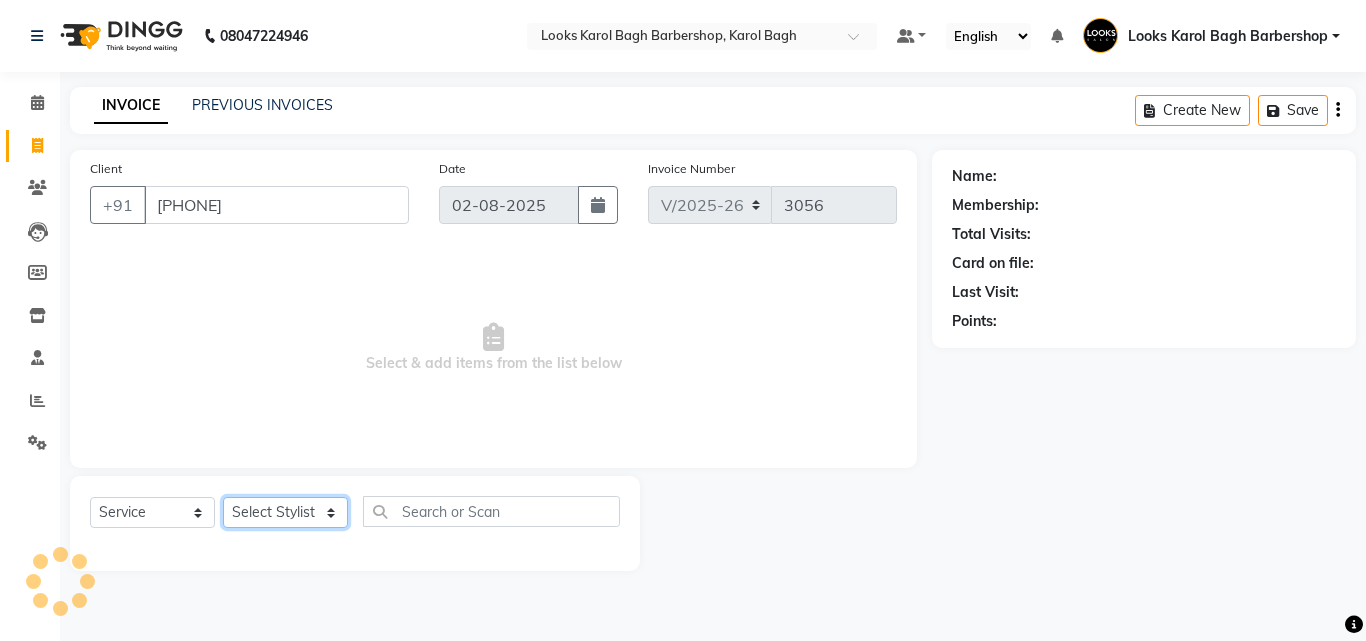 click on "Select Stylist Aadil Adnan AENA Aijaz Alam Amazon_Kart AMIR  Anurag _asst Arvind_asst BIJENDER  Counter Sales DANISH DHARAMVEER Eshan FARHAN KARAN RAI  KOMAL_NAILS Krishna_asst LALIT_PDCT LHAMO Looks_Female_Section Looks_H.O_Store Looks Karol Bagh Barbershop Looks_Kart MANIRAM Meenu_pdct Mohammad Sajid NAEEM  NARENDER DEOL  Naveen_pdct Prabhakar Kumar_PDCT RAAJ GUPTA RAAJ_JI raj ji RAM MURTI NARYAL ROHIT  Rohit Seth Rohit Thakur SACHIN sahil Shabina Shakir SIMRAN Sonia Sunny VIKRAM VIKRANT SINGH  Vishal_Asst YOGESH ASSISTANT" 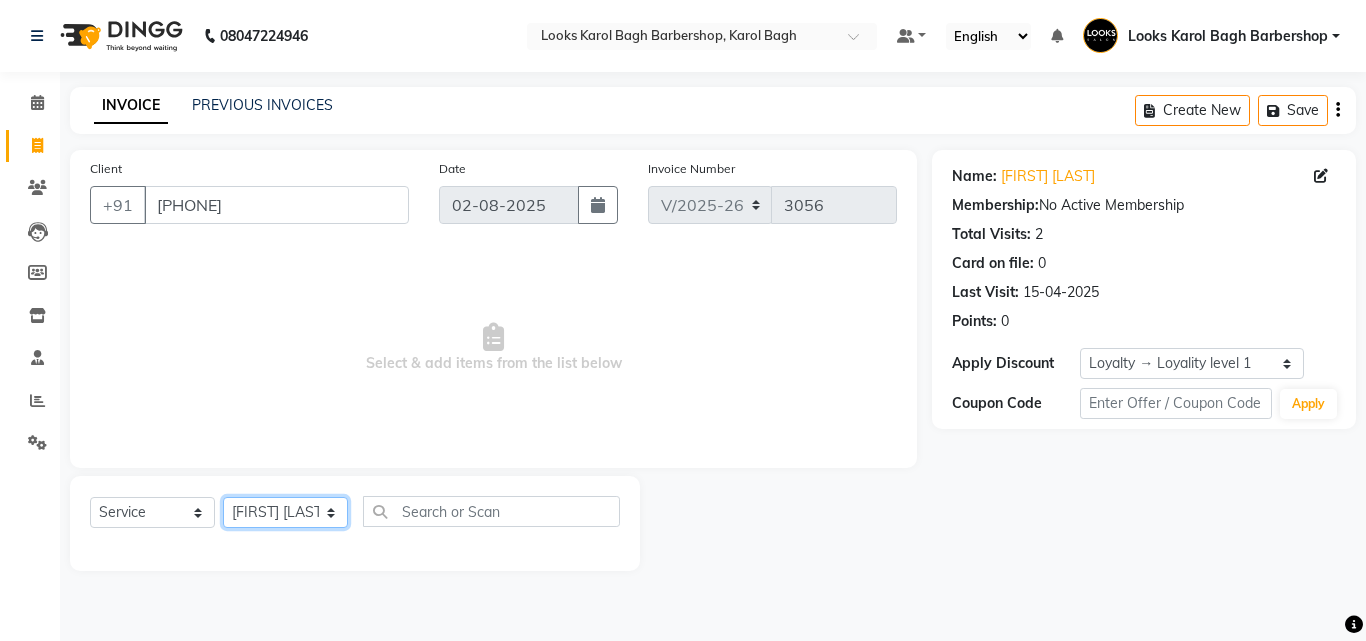 click on "Select Stylist Aadil Adnan AENA Aijaz Alam Amazon_Kart AMIR  Anurag _asst Arvind_asst BIJENDER  Counter Sales DANISH DHARAMVEER Eshan FARHAN KARAN RAI  KOMAL_NAILS Krishna_asst LALIT_PDCT LHAMO Looks_Female_Section Looks_H.O_Store Looks Karol Bagh Barbershop Looks_Kart MANIRAM Meenu_pdct Mohammad Sajid NAEEM  NARENDER DEOL  Naveen_pdct Prabhakar Kumar_PDCT RAAJ GUPTA RAAJ_JI raj ji RAM MURTI NARYAL ROHIT  Rohit Seth Rohit Thakur SACHIN sahil Shabina Shakir SIMRAN Sonia Sunny VIKRAM VIKRANT SINGH  Vishal_Asst YOGESH ASSISTANT" 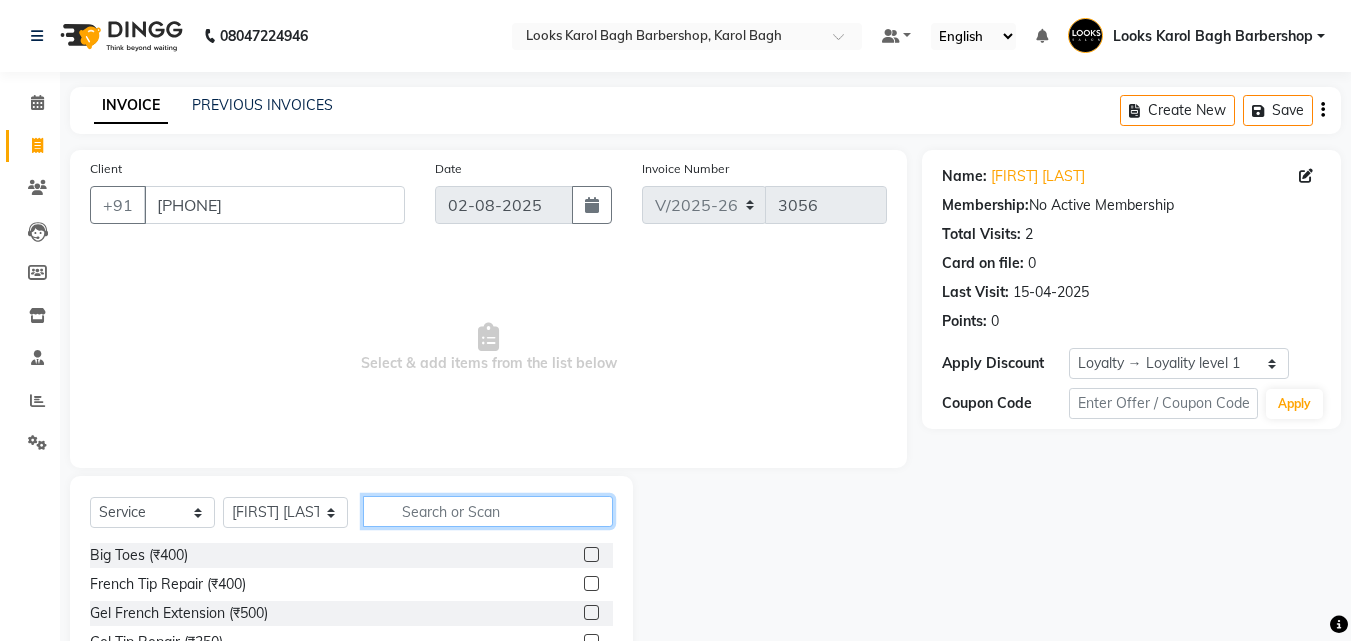 click 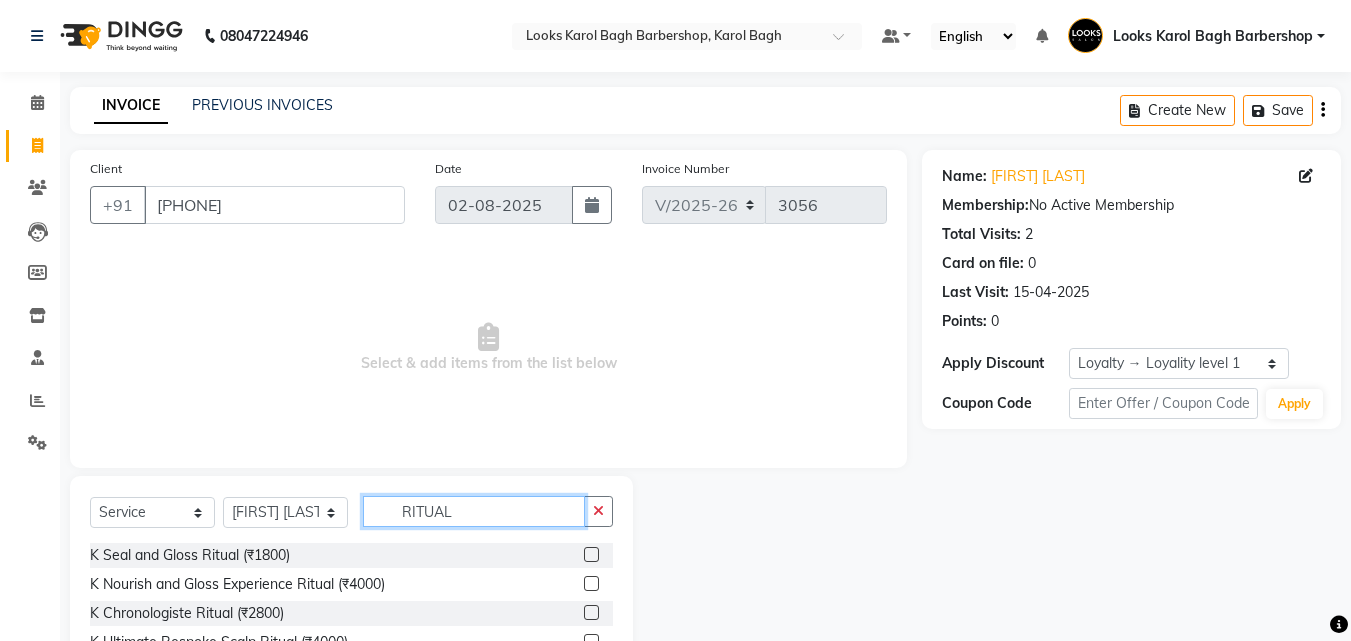 scroll, scrollTop: 160, scrollLeft: 0, axis: vertical 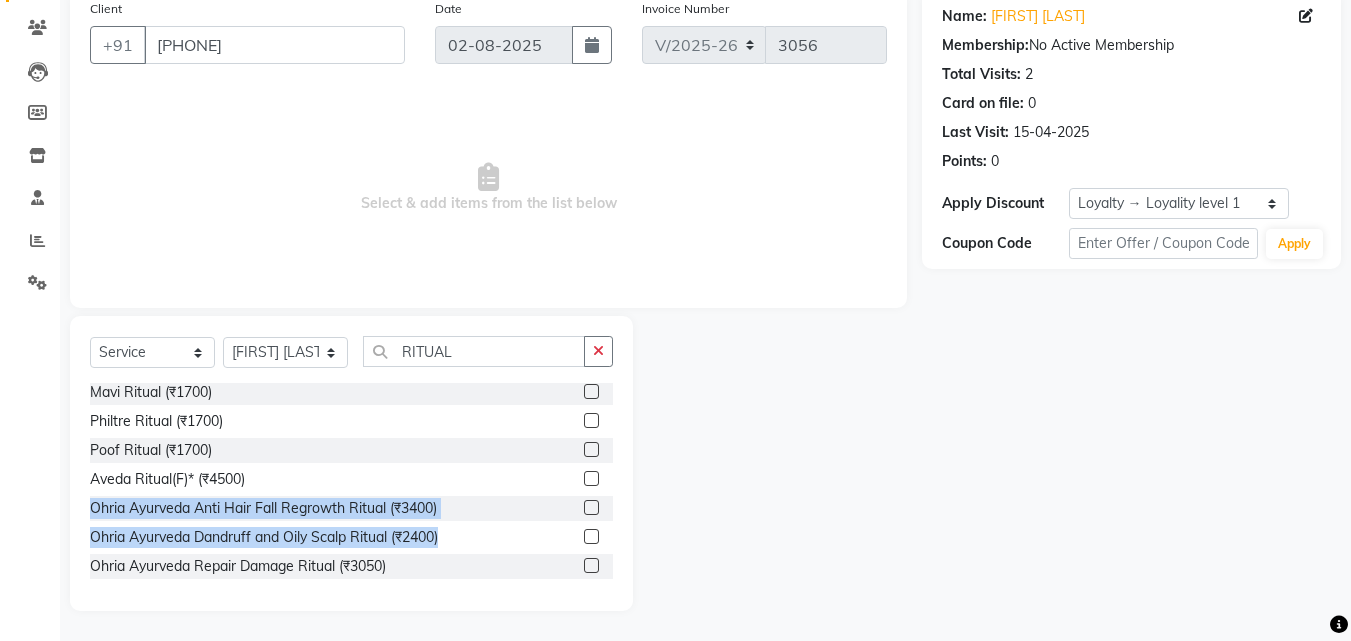 drag, startPoint x: 617, startPoint y: 524, endPoint x: 611, endPoint y: 487, distance: 37.48333 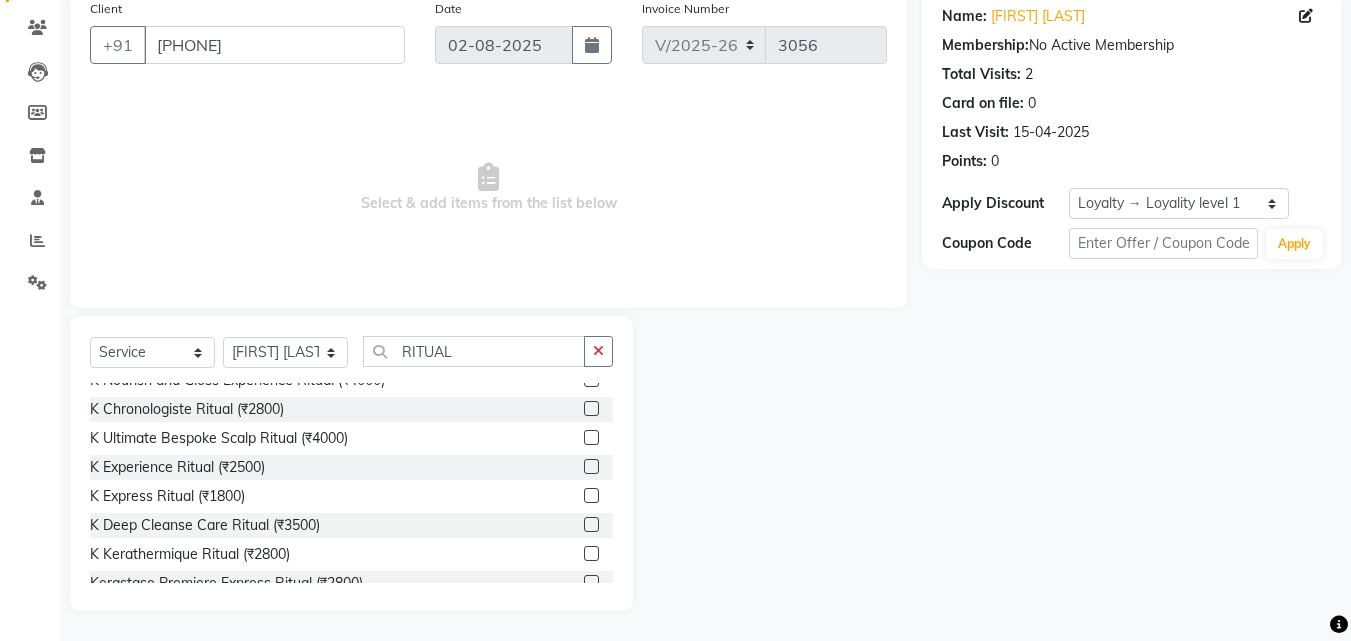 scroll, scrollTop: 0, scrollLeft: 0, axis: both 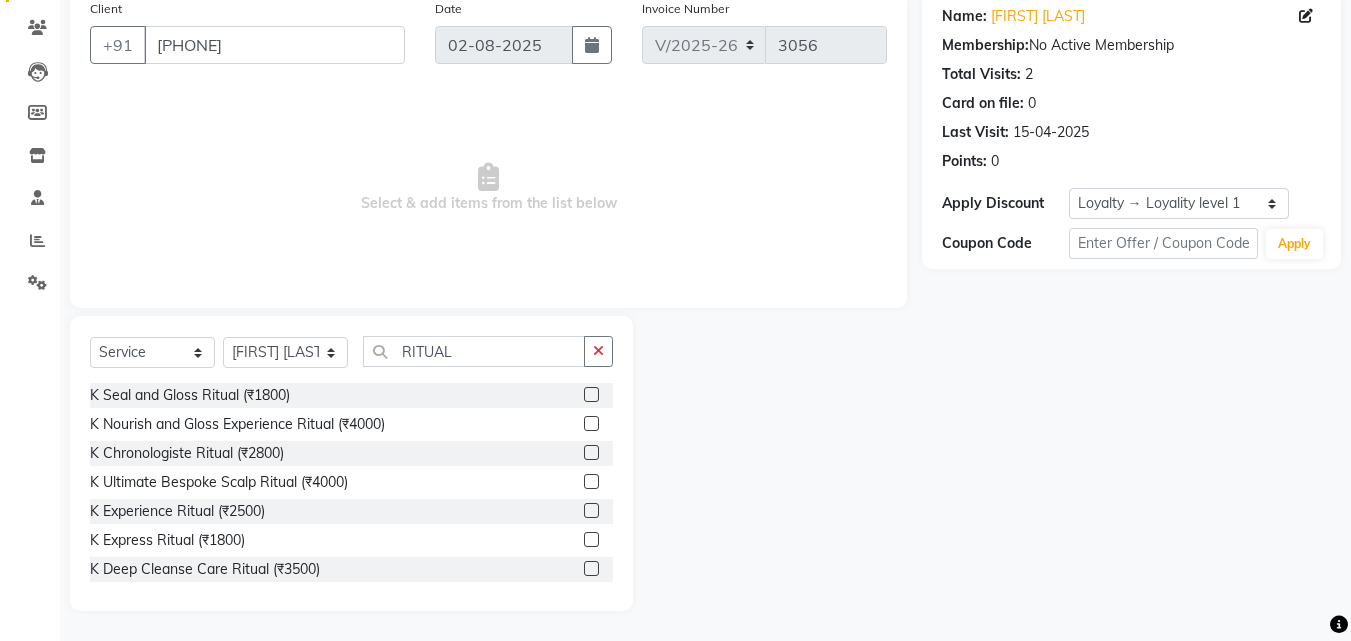 click 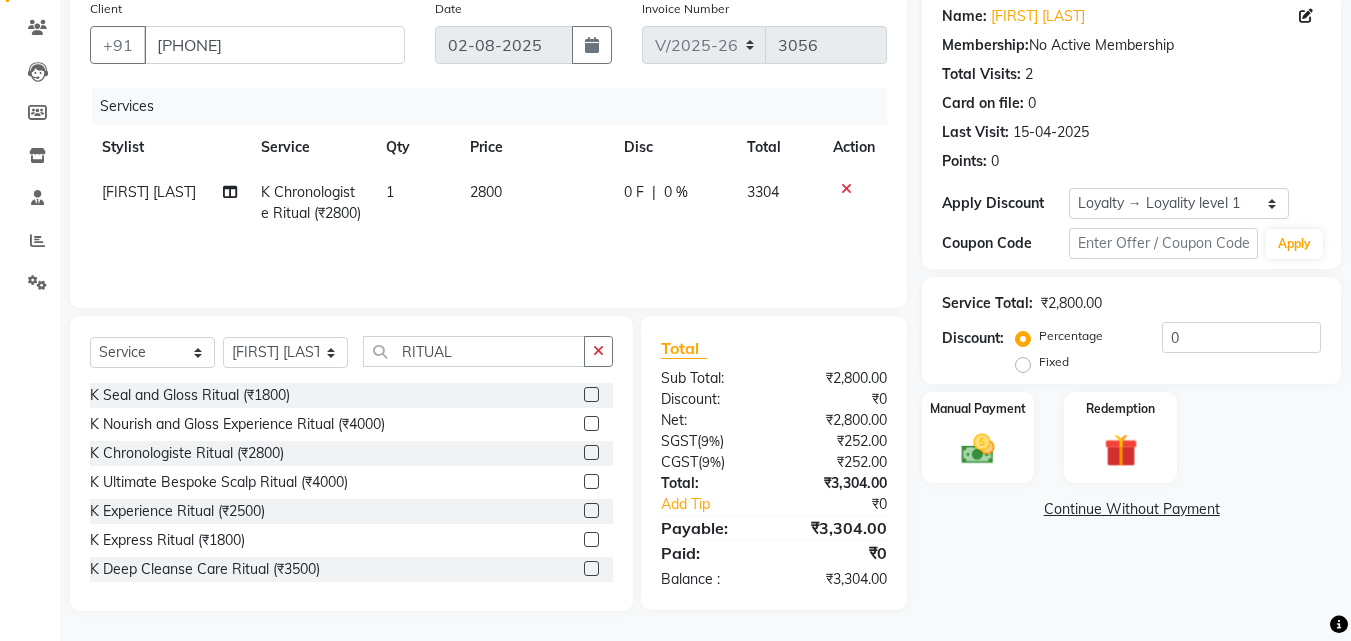 click on "2800" 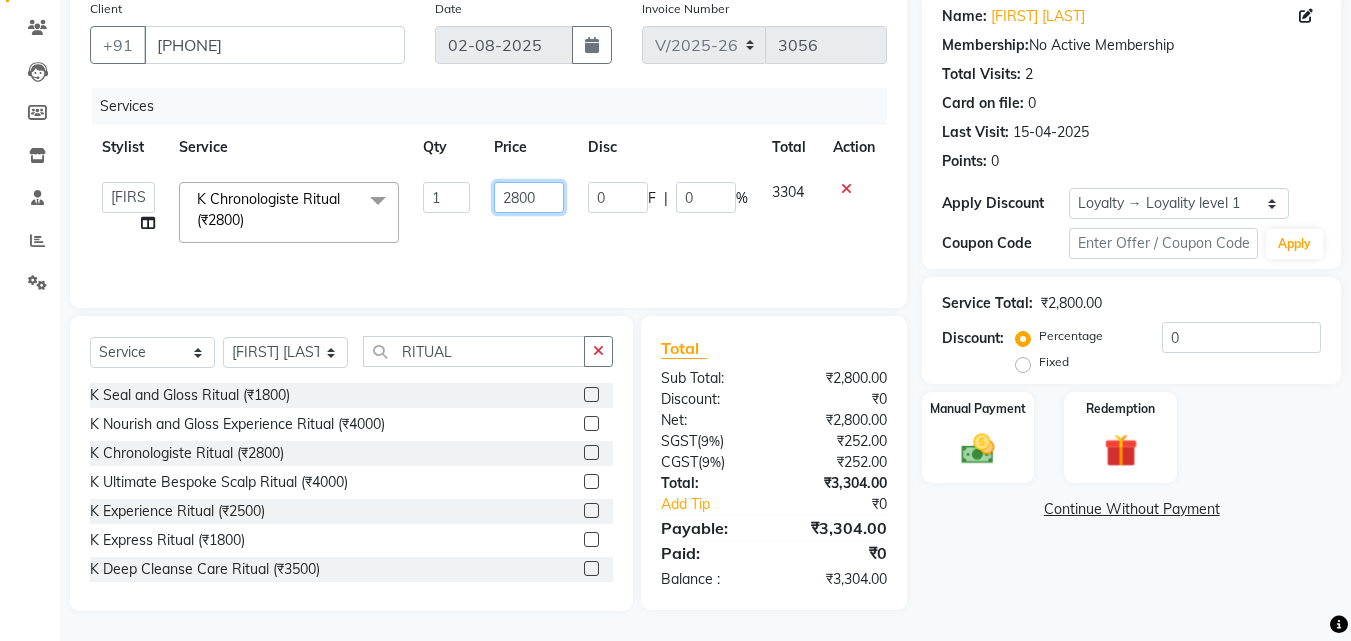 drag, startPoint x: 539, startPoint y: 195, endPoint x: 549, endPoint y: 191, distance: 10.770329 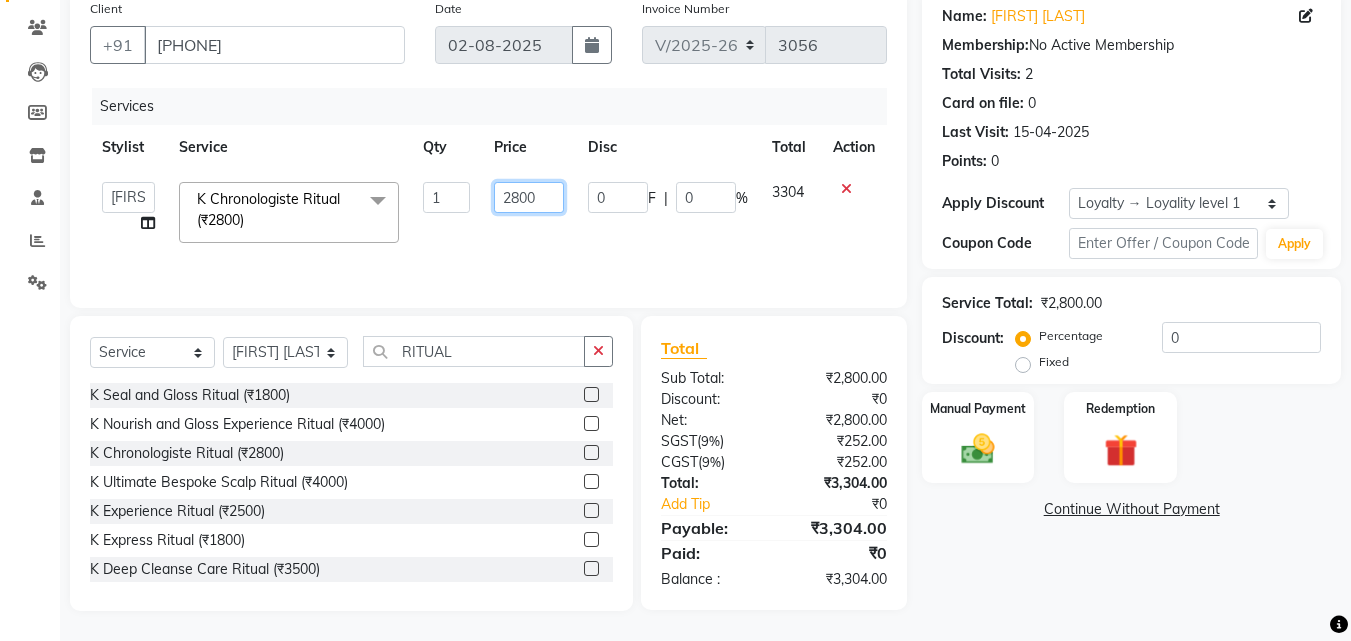 click on "2800" 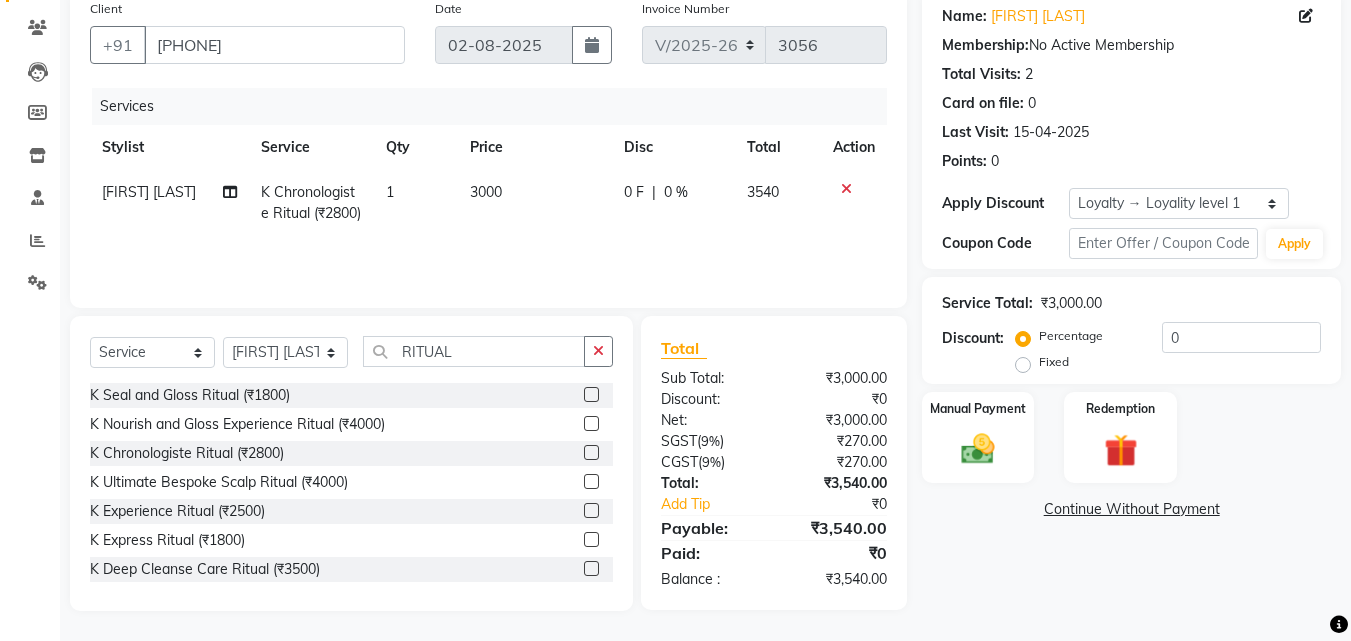 click on "Services Stylist Service Qty Price Disc Total Action Rohit Seth K Chronologiste Ritual (₹2800) 1 3000 0 F | 0 % 3540" 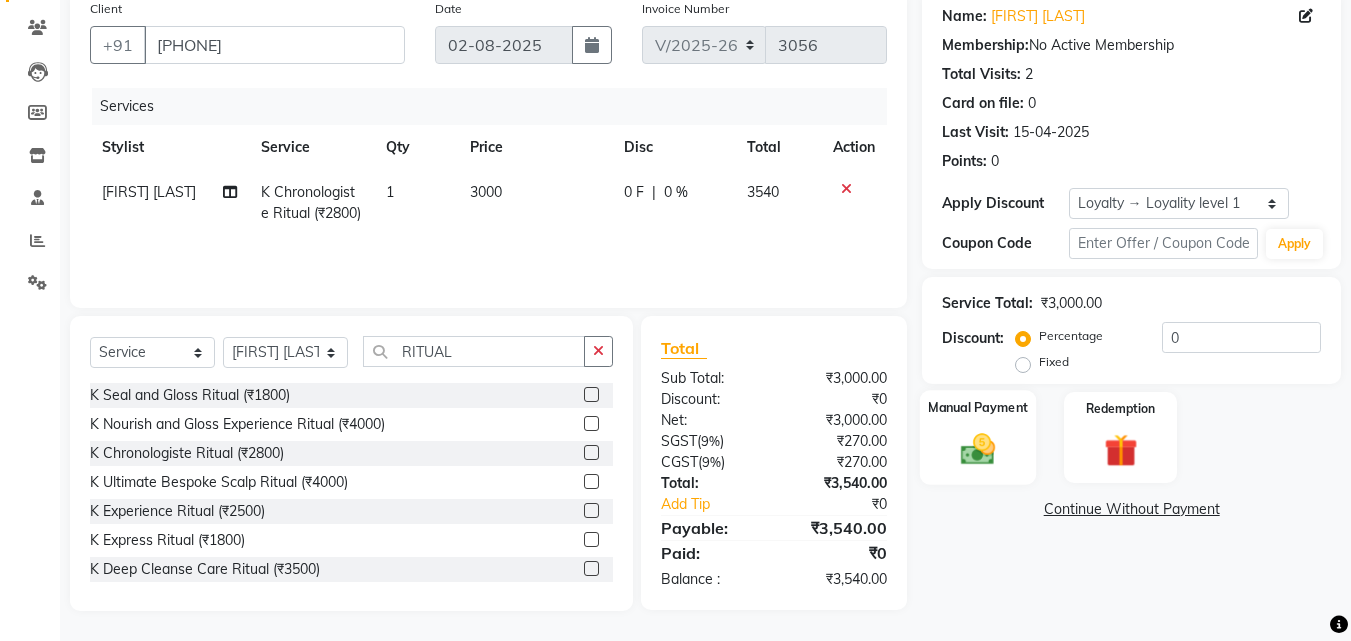 click 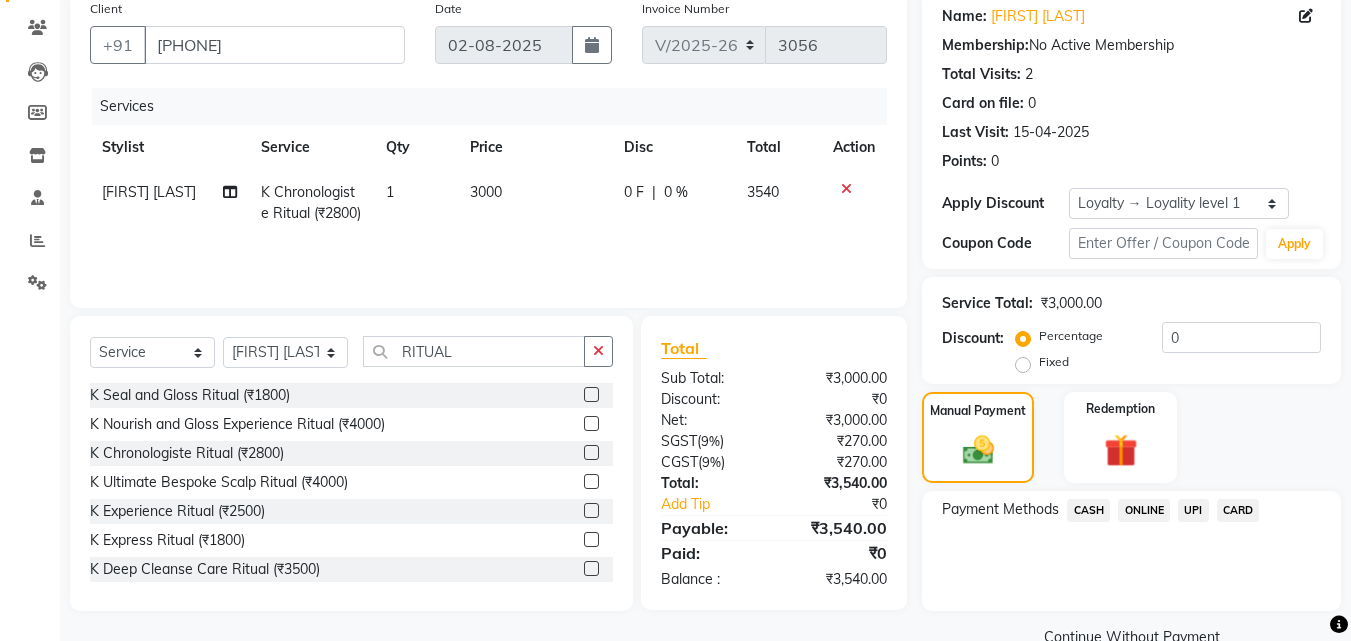 drag, startPoint x: 1186, startPoint y: 513, endPoint x: 1205, endPoint y: 527, distance: 23.600847 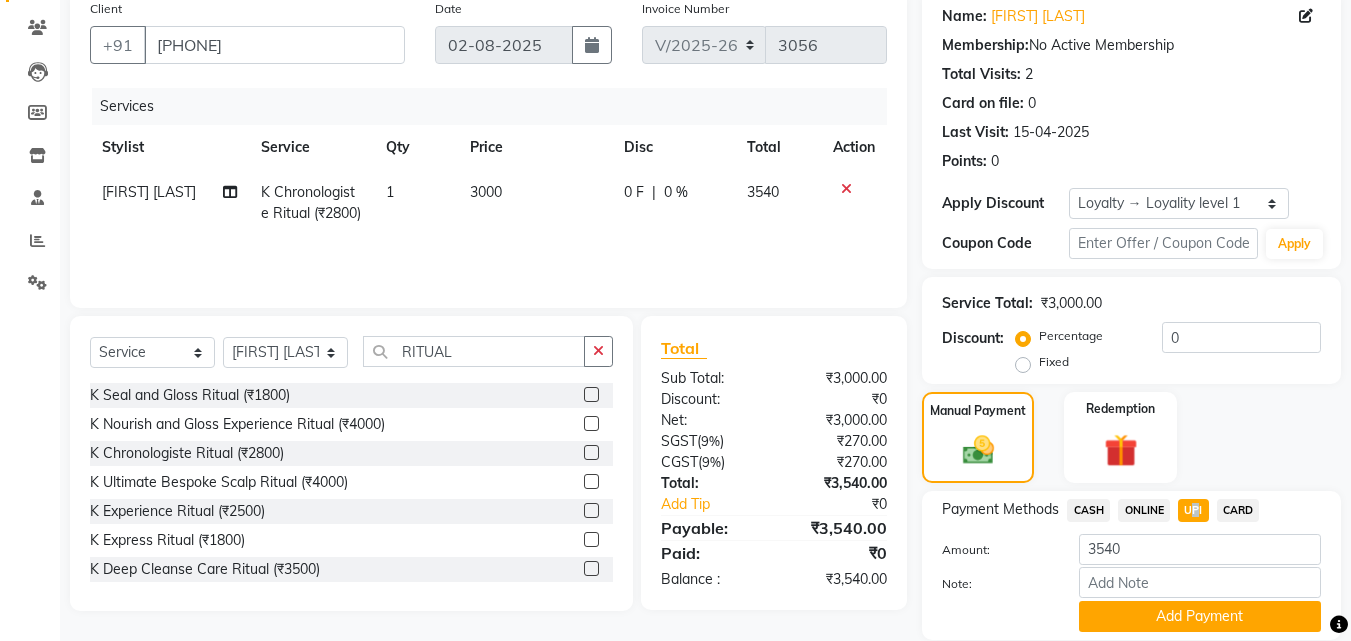 click on "Add Payment" 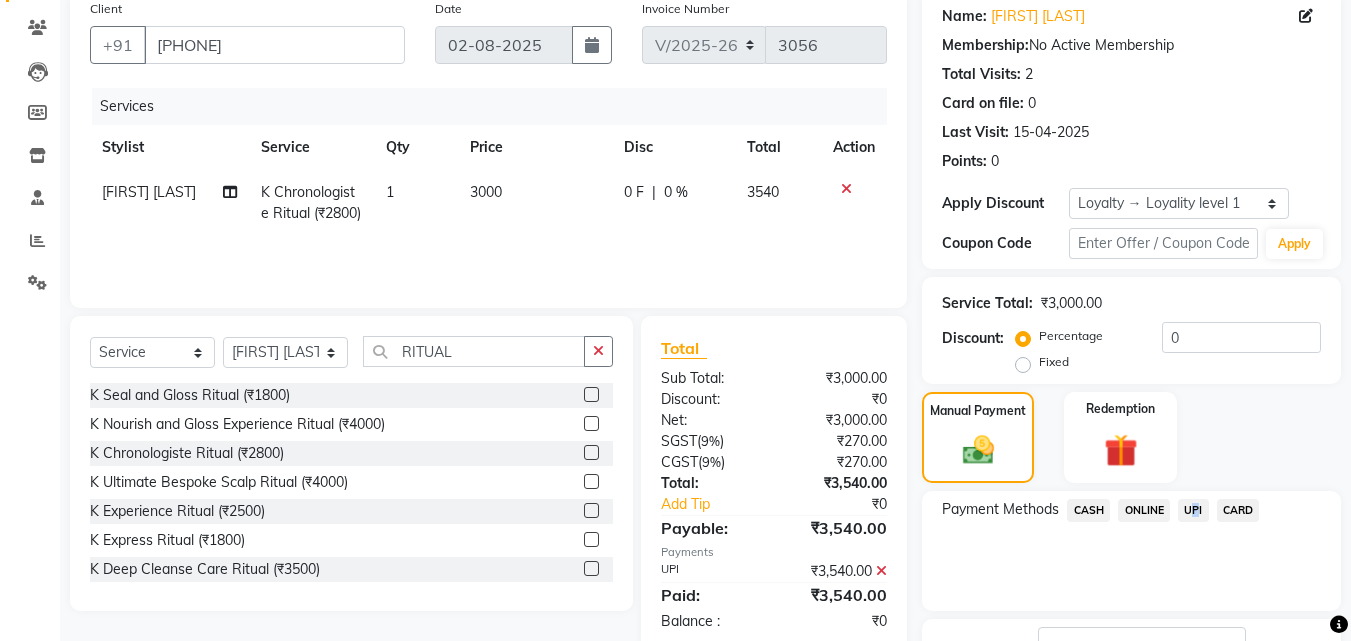 click on "Checkout" 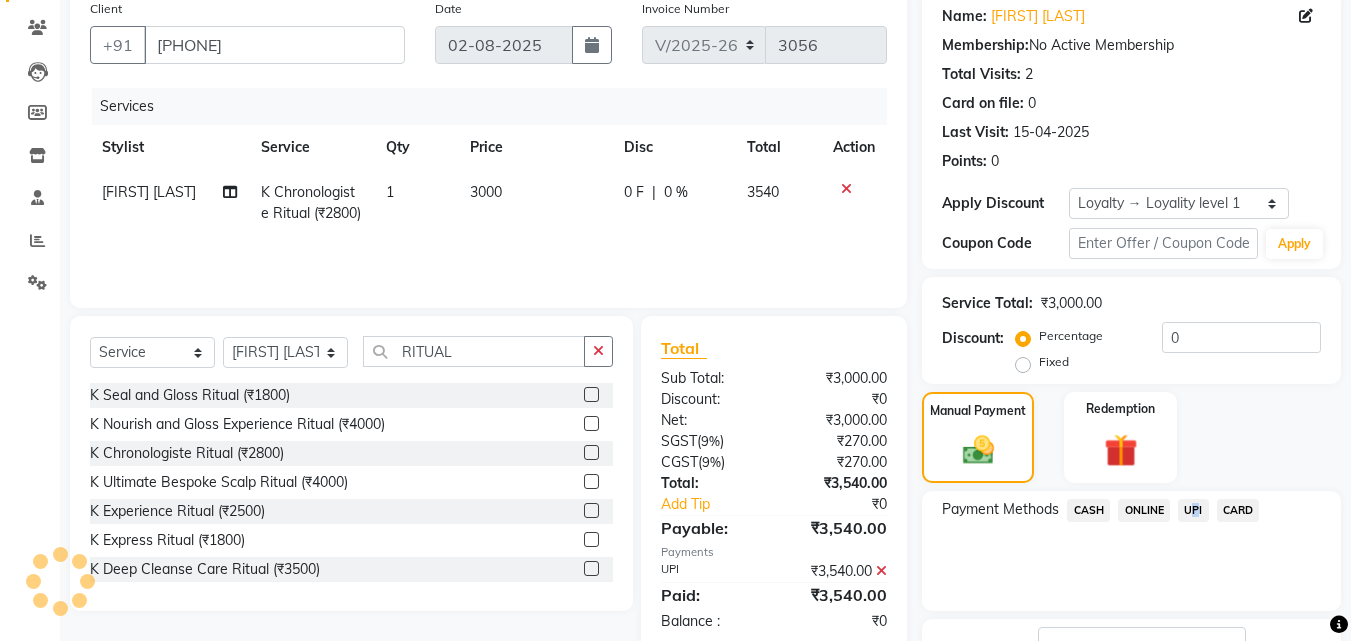 scroll, scrollTop: 314, scrollLeft: 0, axis: vertical 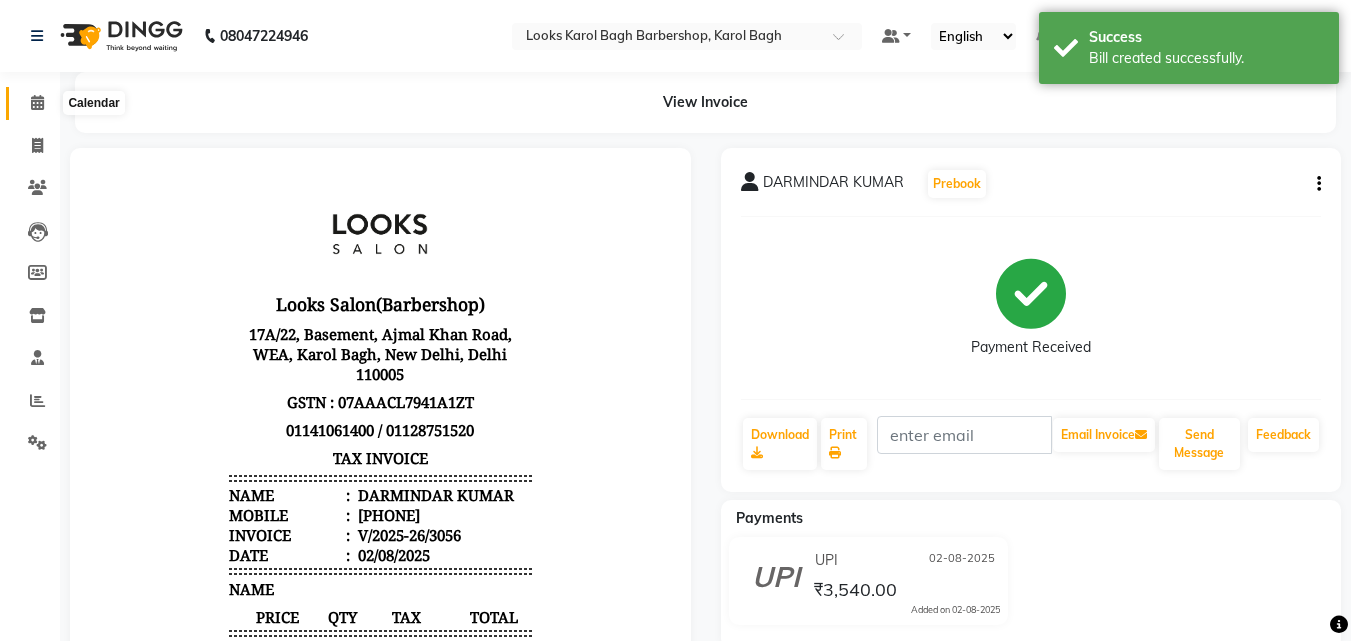 click 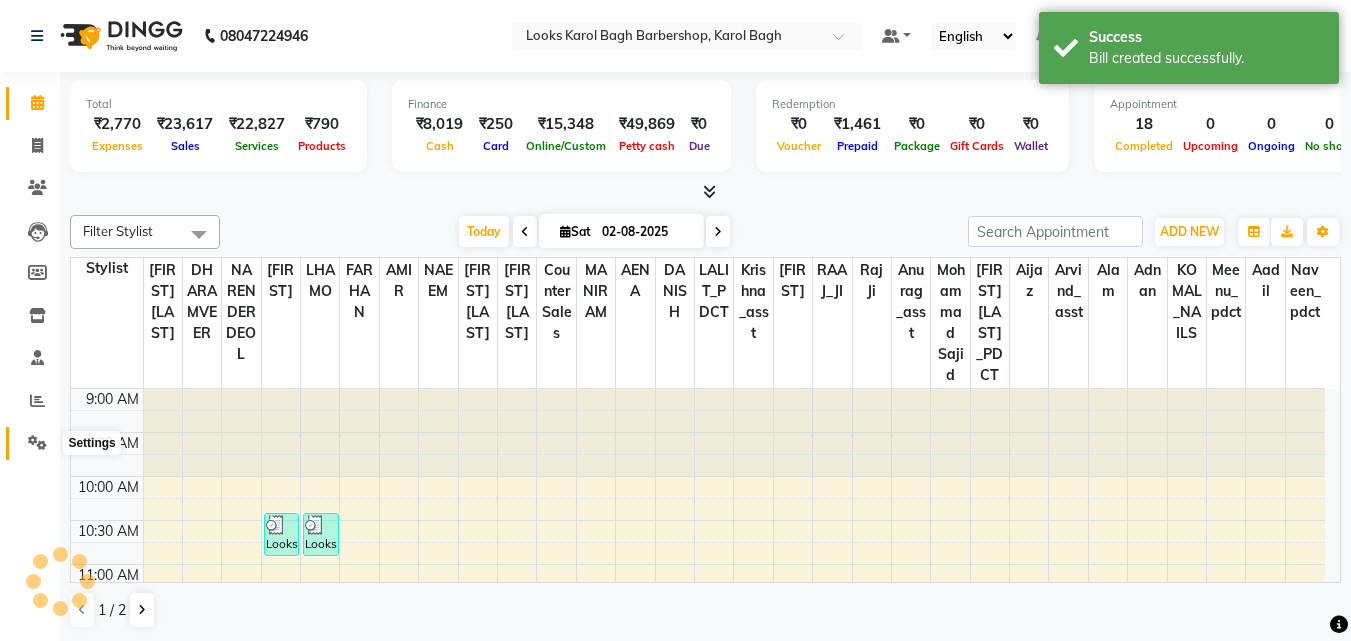 scroll, scrollTop: 0, scrollLeft: 0, axis: both 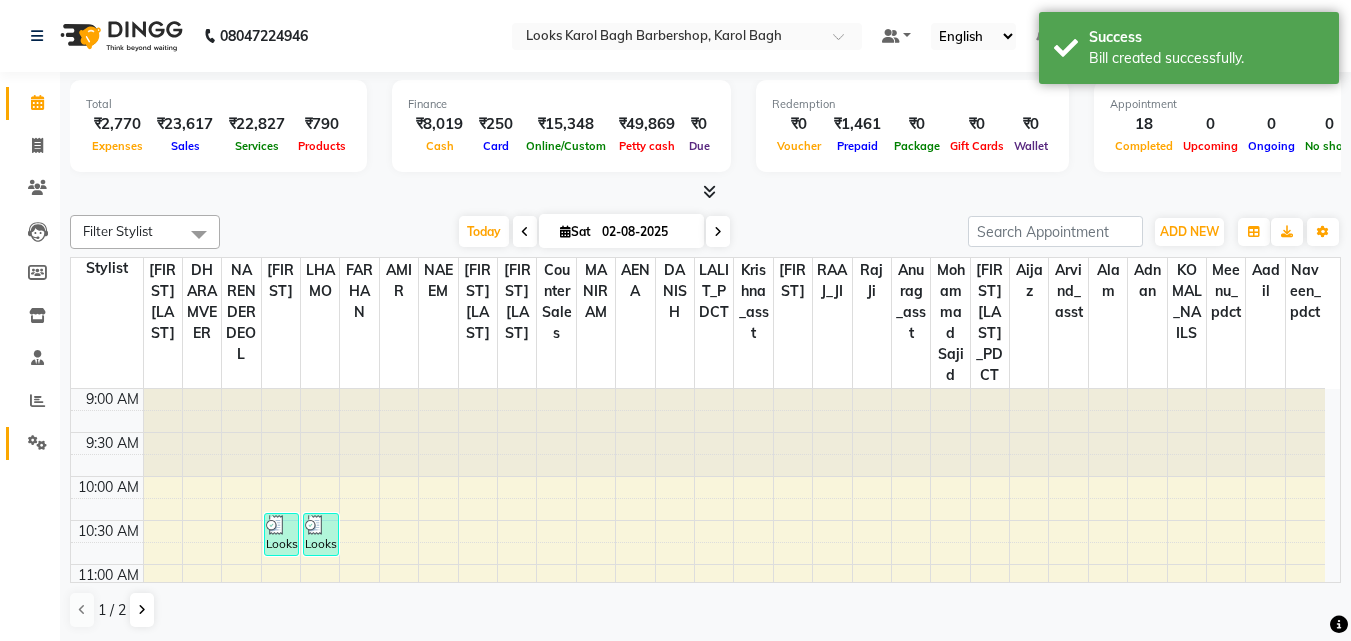 click on "Settings" 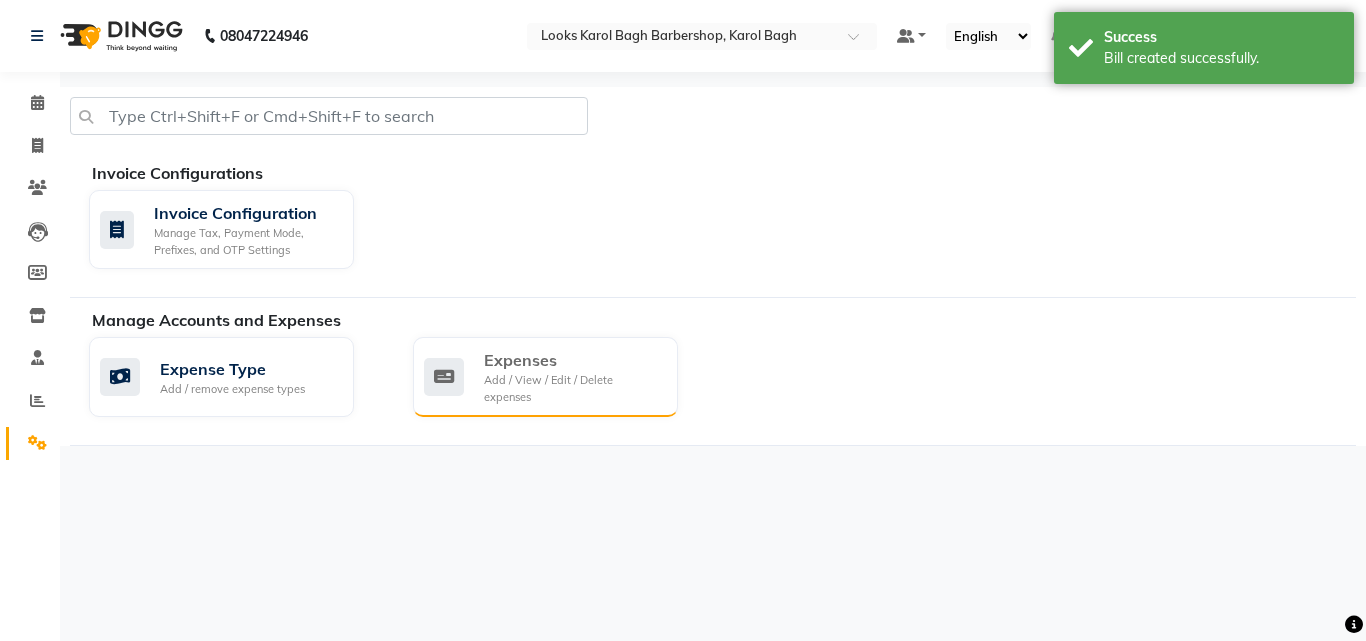 click on "Expenses" 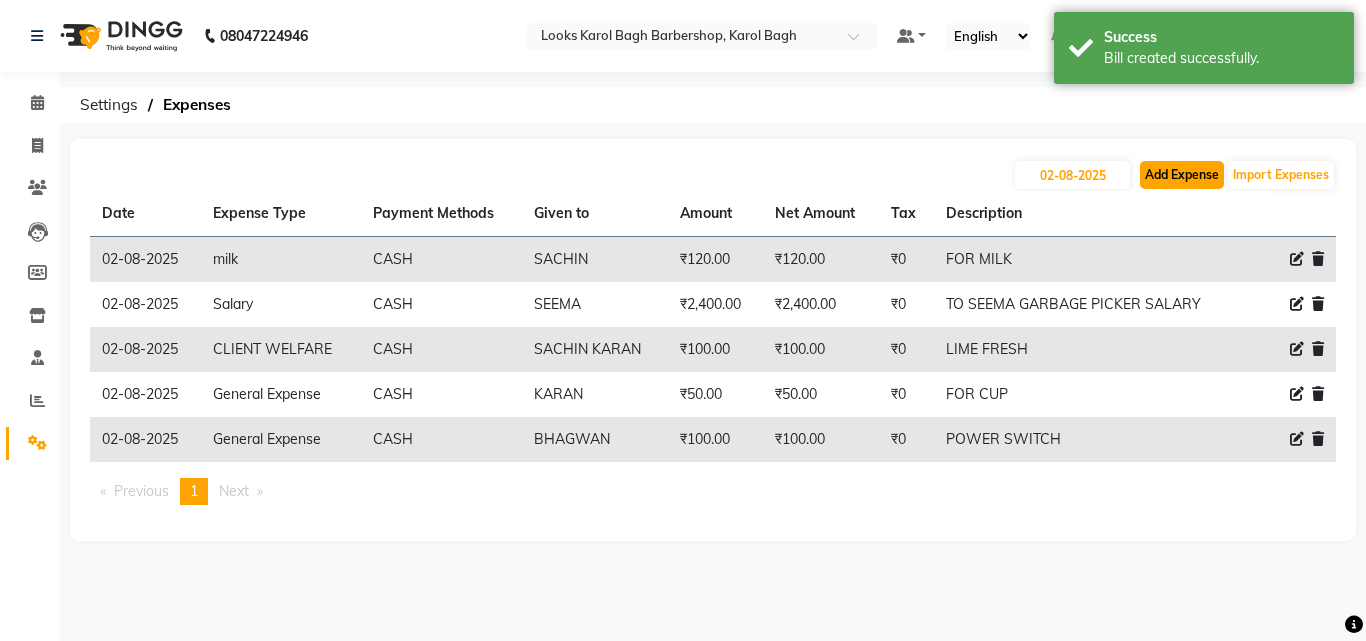 click on "Add Expense" 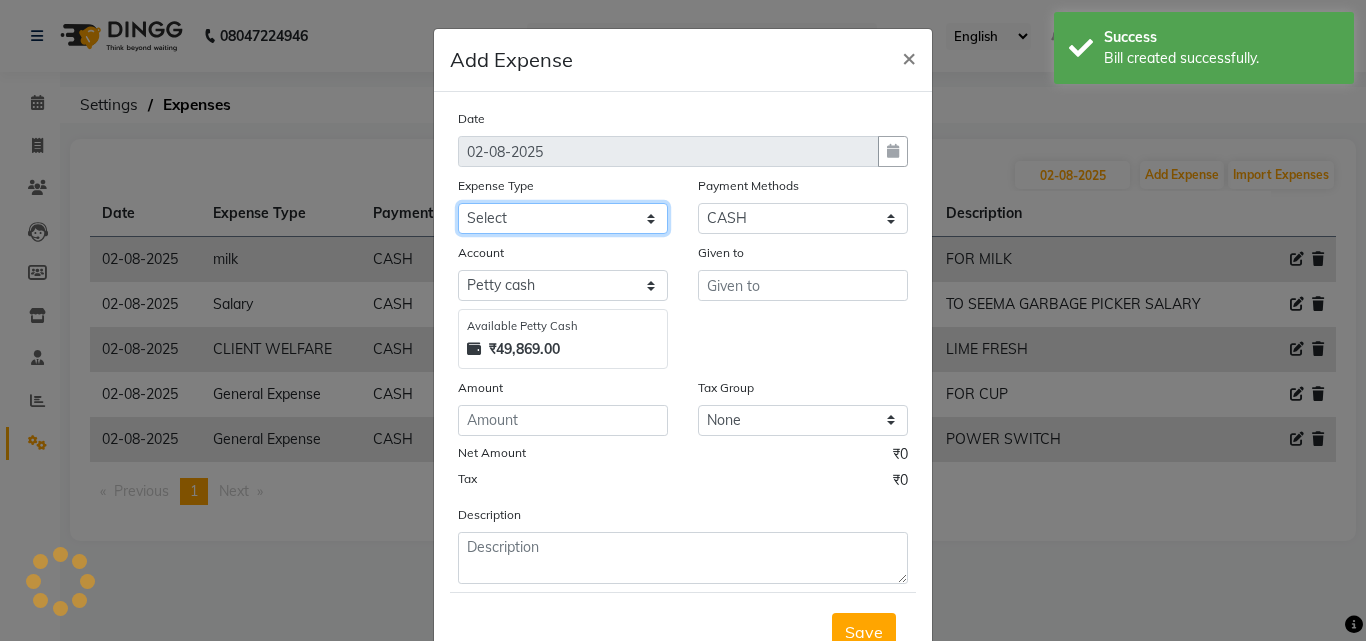 click on "Select BANK DEPOSIT Cash Handover Caurrier Client Refund Agnst Bill CLIENT WELFARE Convyance to staff Counter sale General Expense Laundry Bill Miscellaneous Office Upkeep Pantry PAYMENTS Printing And Stationery Product Incentive Repair And Maintenance Salary Salary advance SERVICE INCENTIVE staff accommodation STAFF WELFARE TIP CREDIT CARD TIP UPI Travelling And Conveyance WATER BILL" 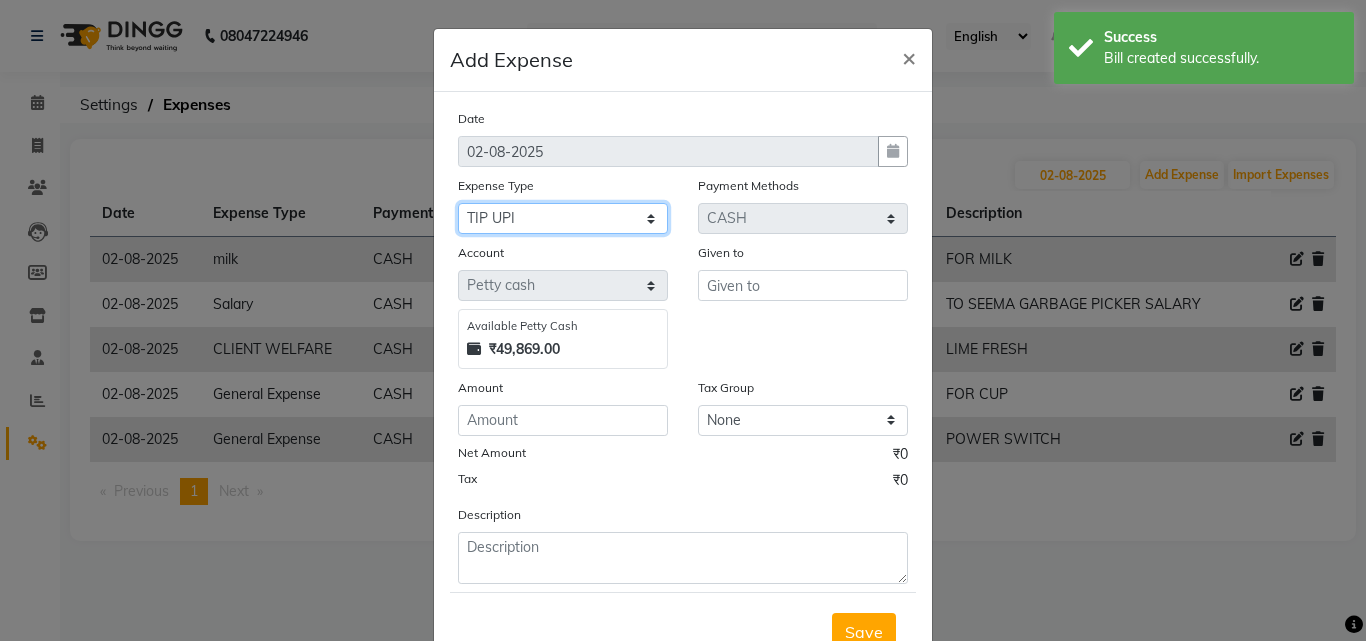 click on "Select BANK DEPOSIT Cash Handover Caurrier Client Refund Agnst Bill CLIENT WELFARE Convyance to staff Counter sale General Expense Laundry Bill Miscellaneous Office Upkeep Pantry PAYMENTS Printing And Stationery Product Incentive Repair And Maintenance Salary Salary advance SERVICE INCENTIVE staff accommodation STAFF WELFARE TIP CREDIT CARD TIP UPI Travelling And Conveyance WATER BILL" 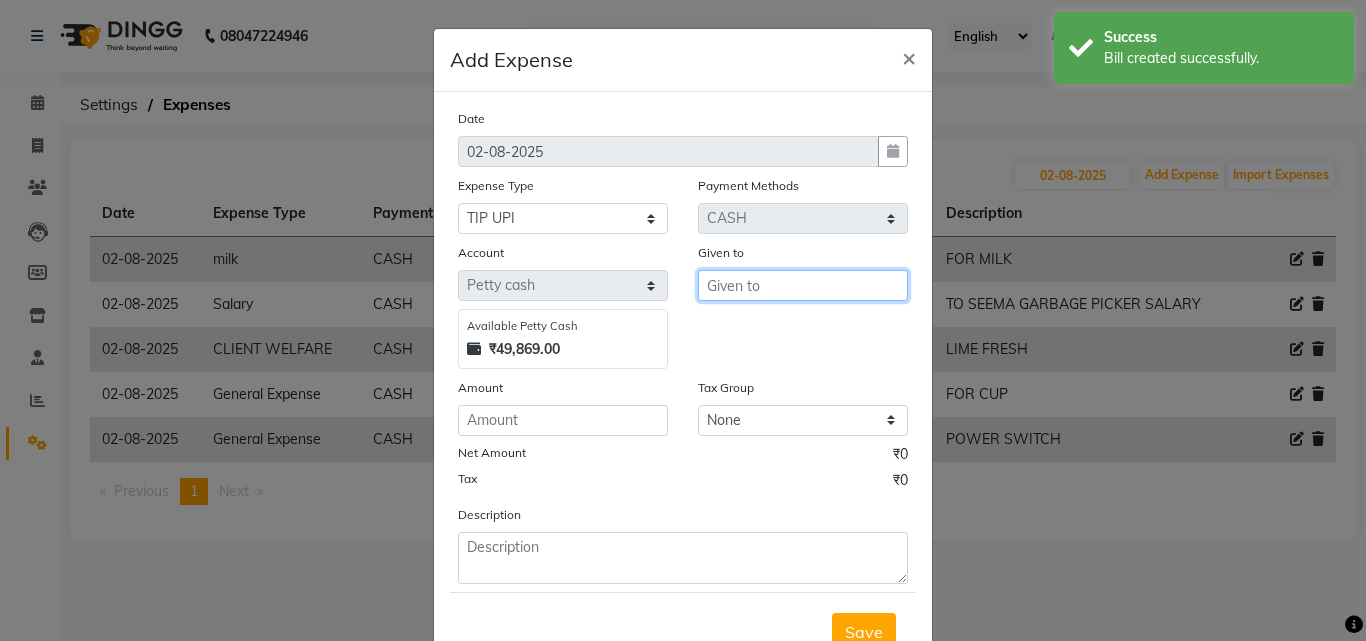 click at bounding box center [803, 285] 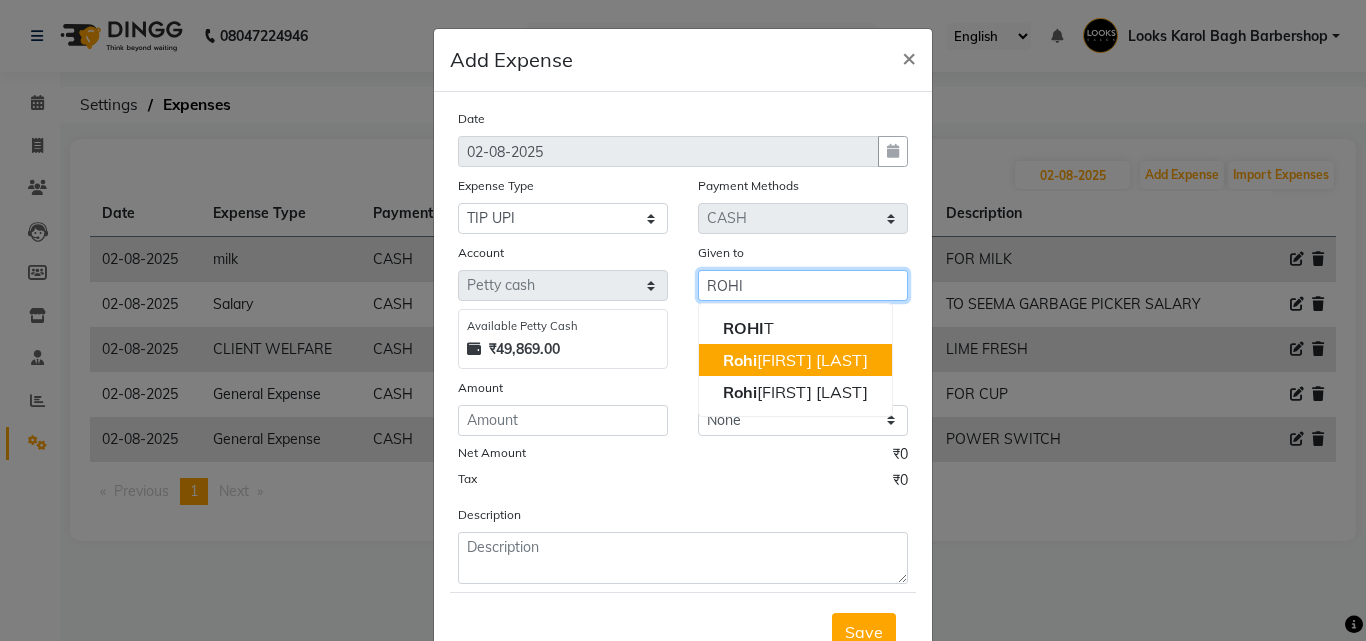 click on "Rohi t Seth" at bounding box center (795, 360) 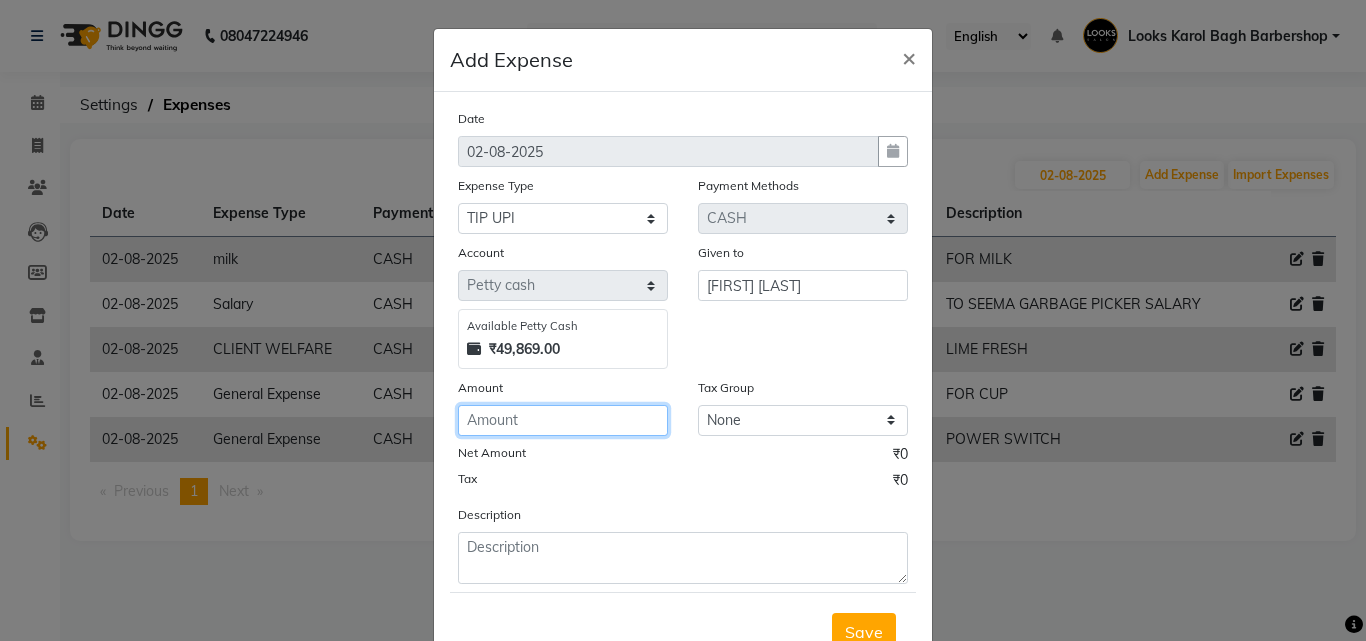 click 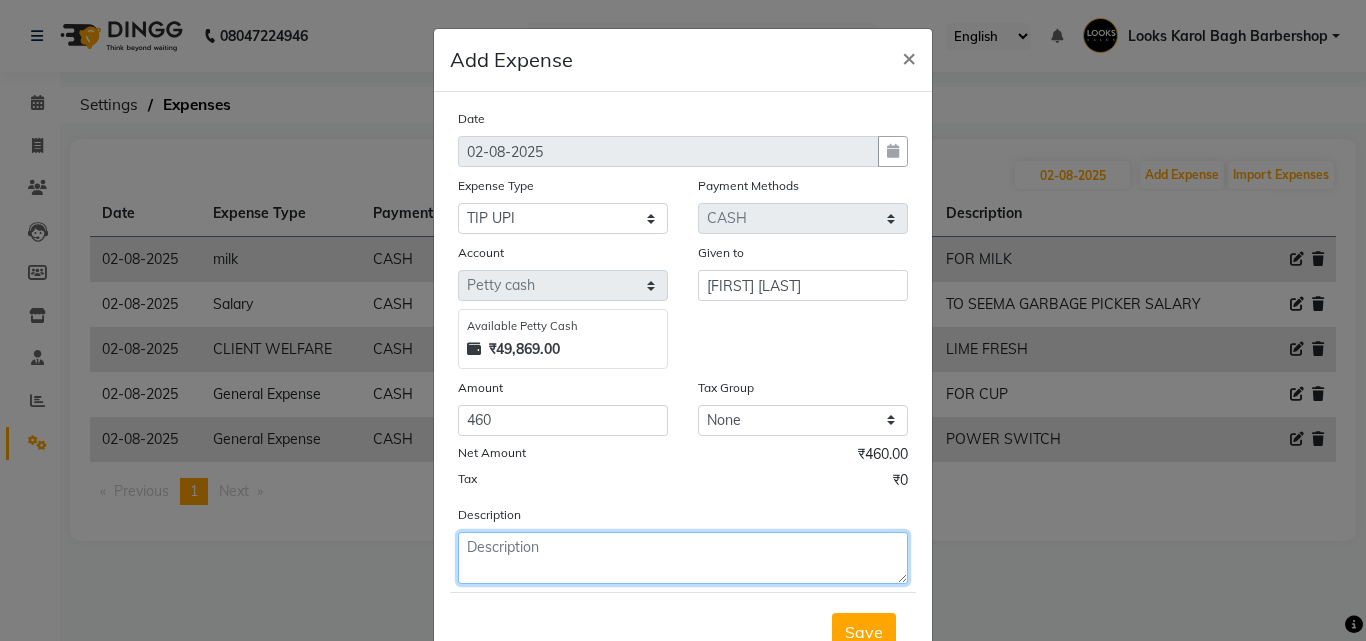 click 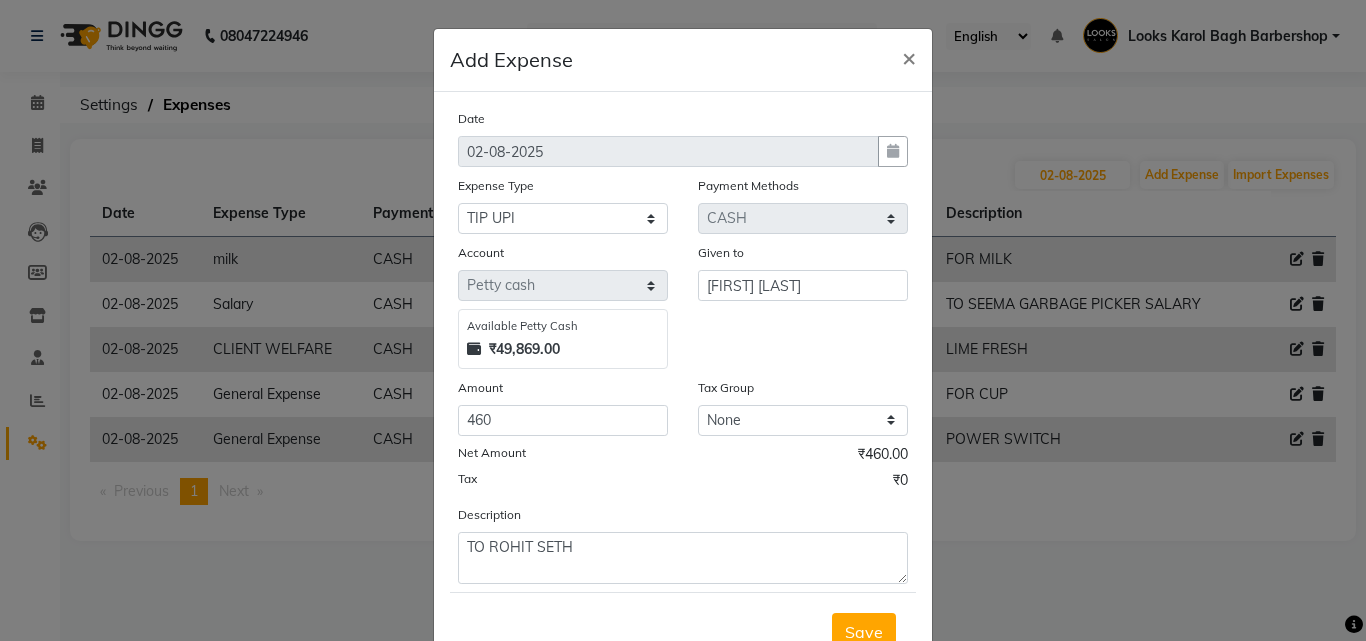 drag, startPoint x: 845, startPoint y: 625, endPoint x: 846, endPoint y: 612, distance: 13.038404 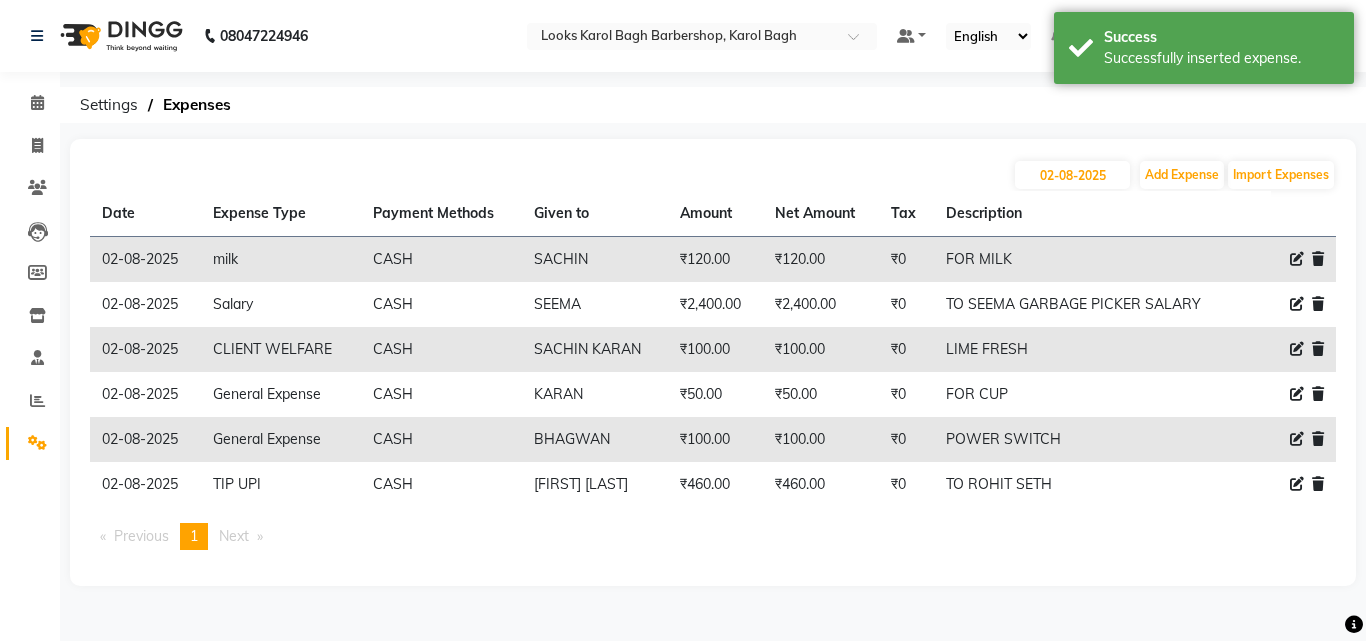 click on "Calendar" 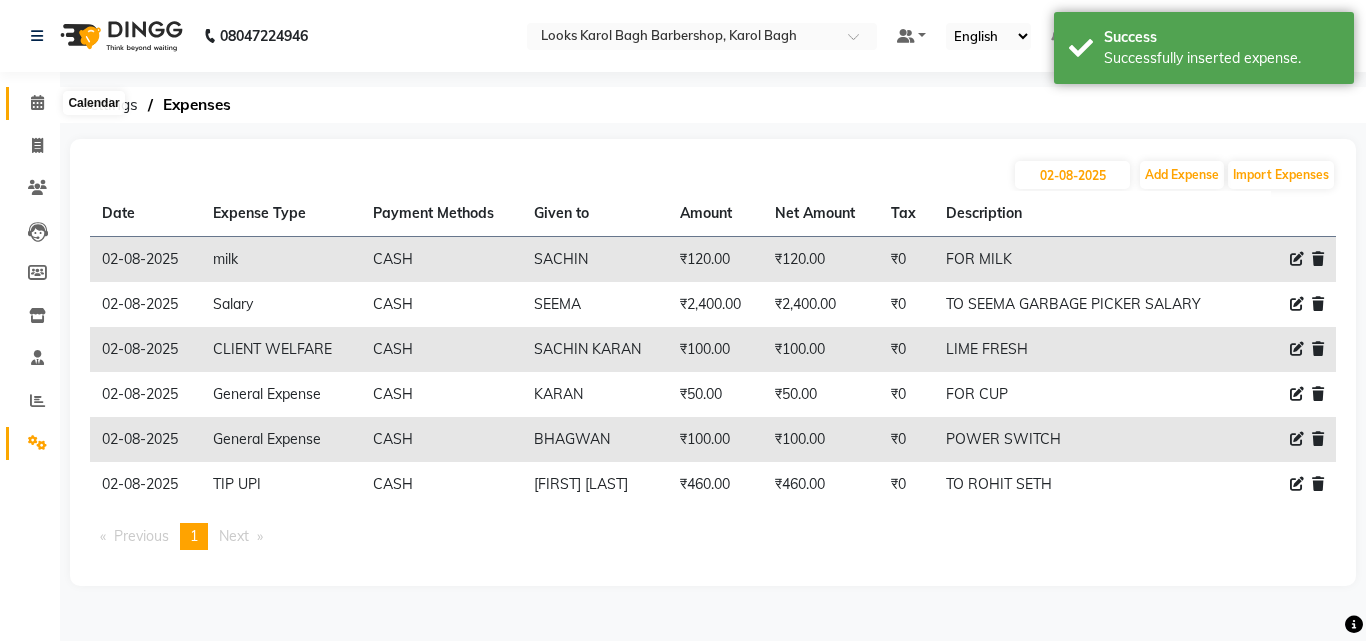 click 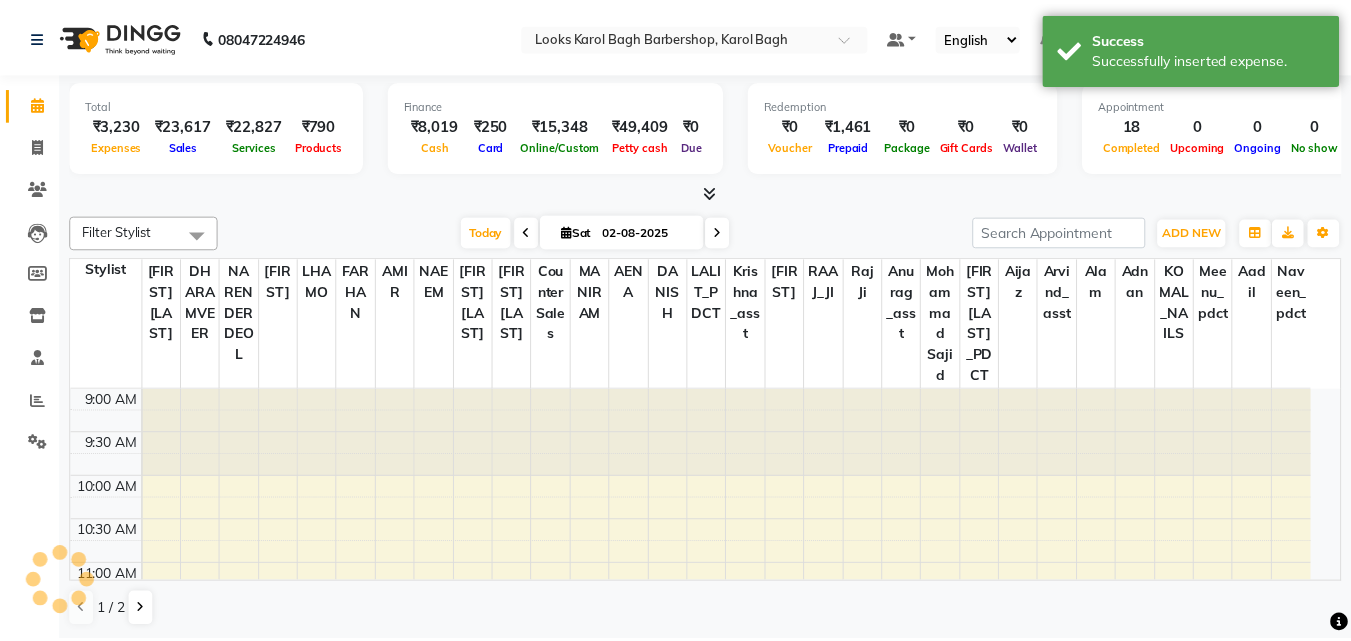 scroll, scrollTop: 793, scrollLeft: 0, axis: vertical 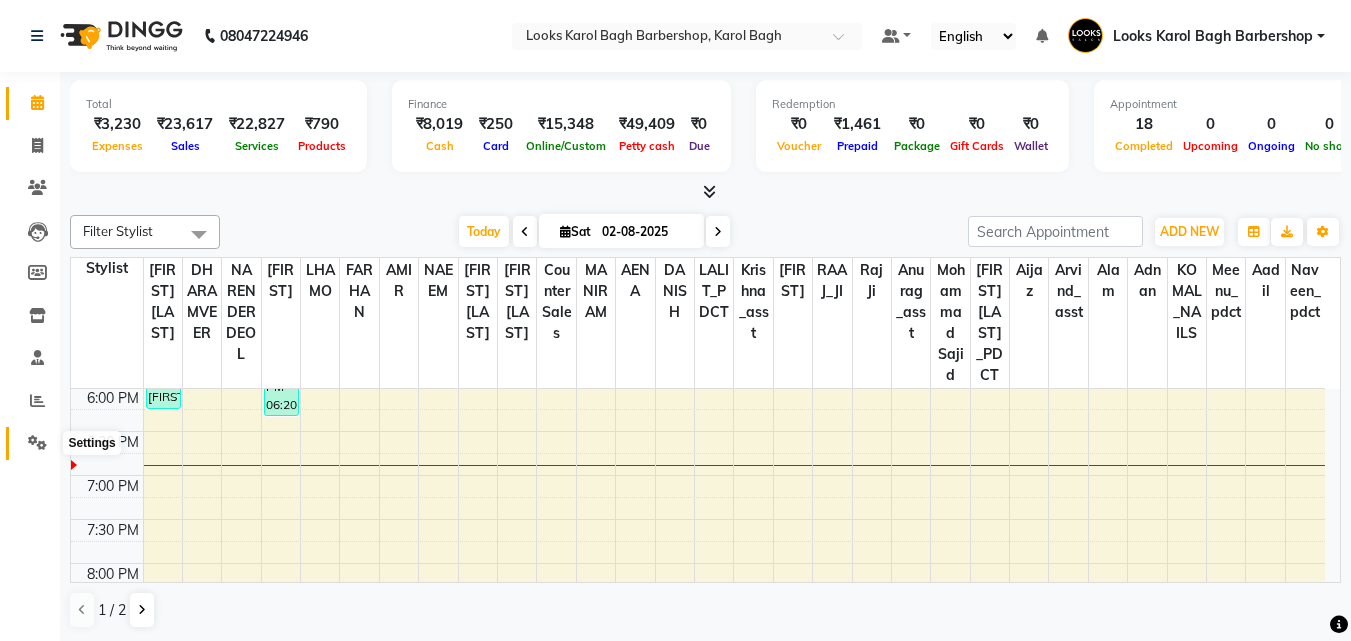 click 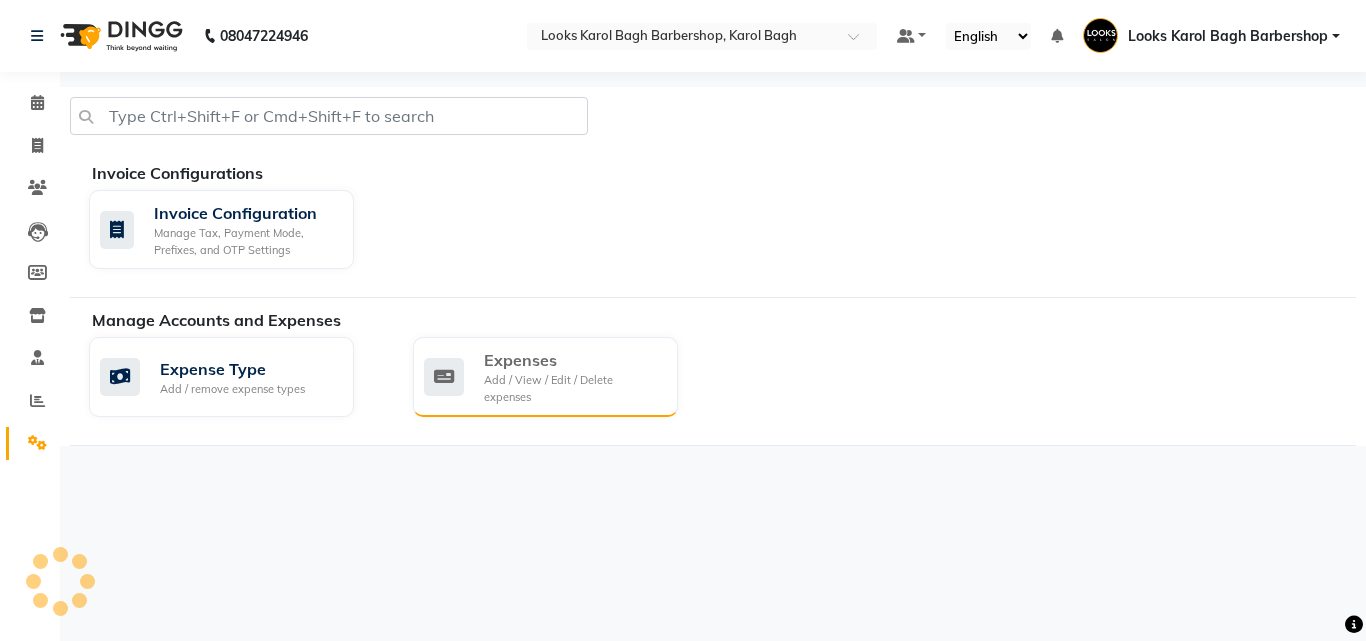 click on "Add / View / Edit / Delete expenses" 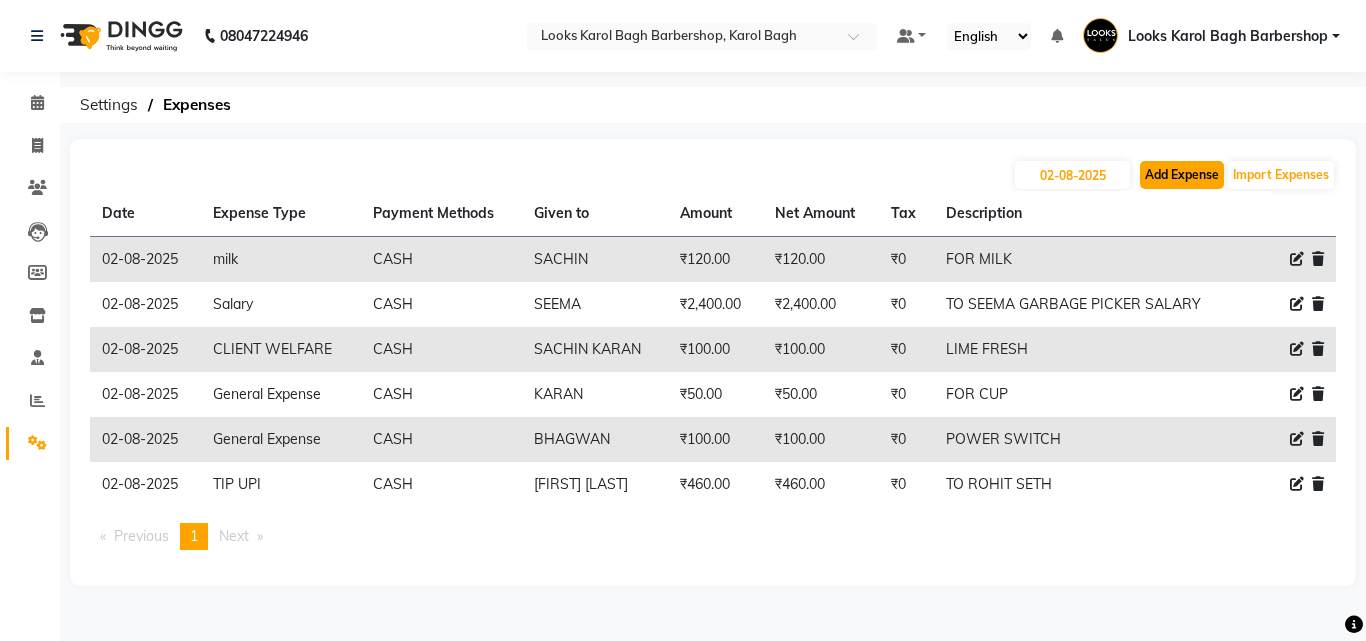click on "Add Expense" 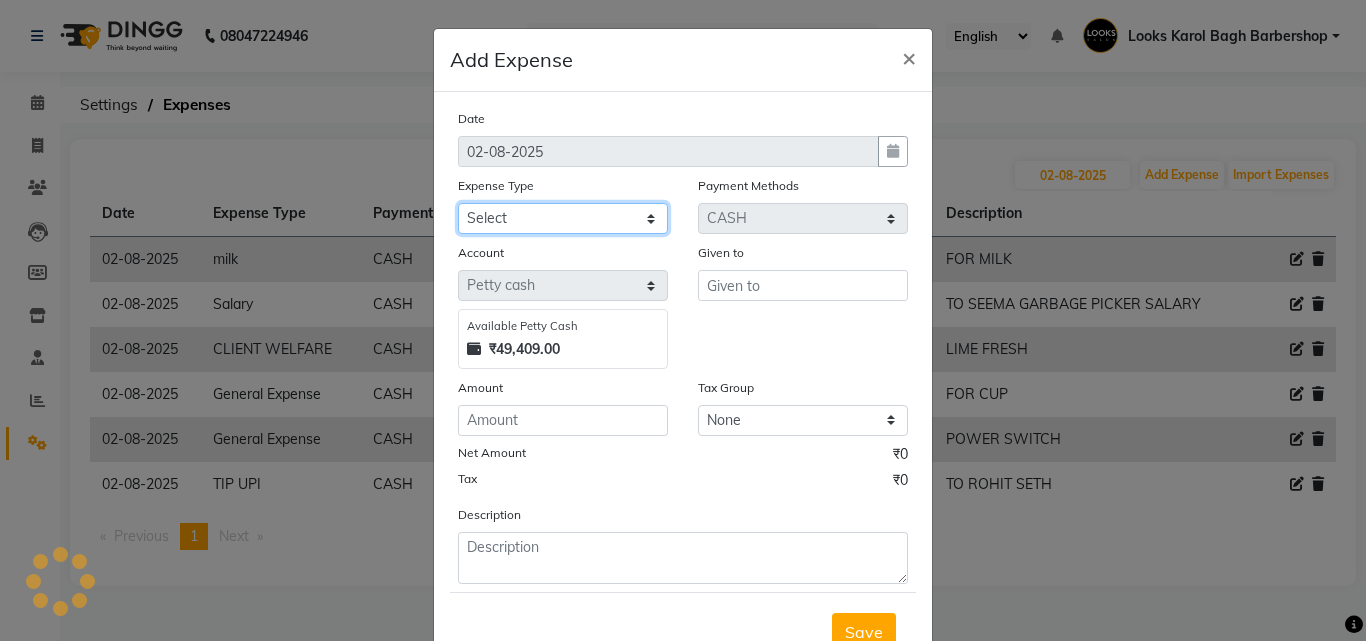 click on "Select BANK DEPOSIT Cash Handover Caurrier Client Refund Agnst Bill CLIENT WELFARE Convyance to staff Counter sale General Expense Laundry Bill Miscellaneous Office Upkeep Pantry PAYMENTS Printing And Stationery Product Incentive Repair And Maintenance Salary Salary advance SERVICE INCENTIVE staff accommodation STAFF WELFARE TIP CREDIT CARD TIP UPI Travelling And Conveyance WATER BILL" 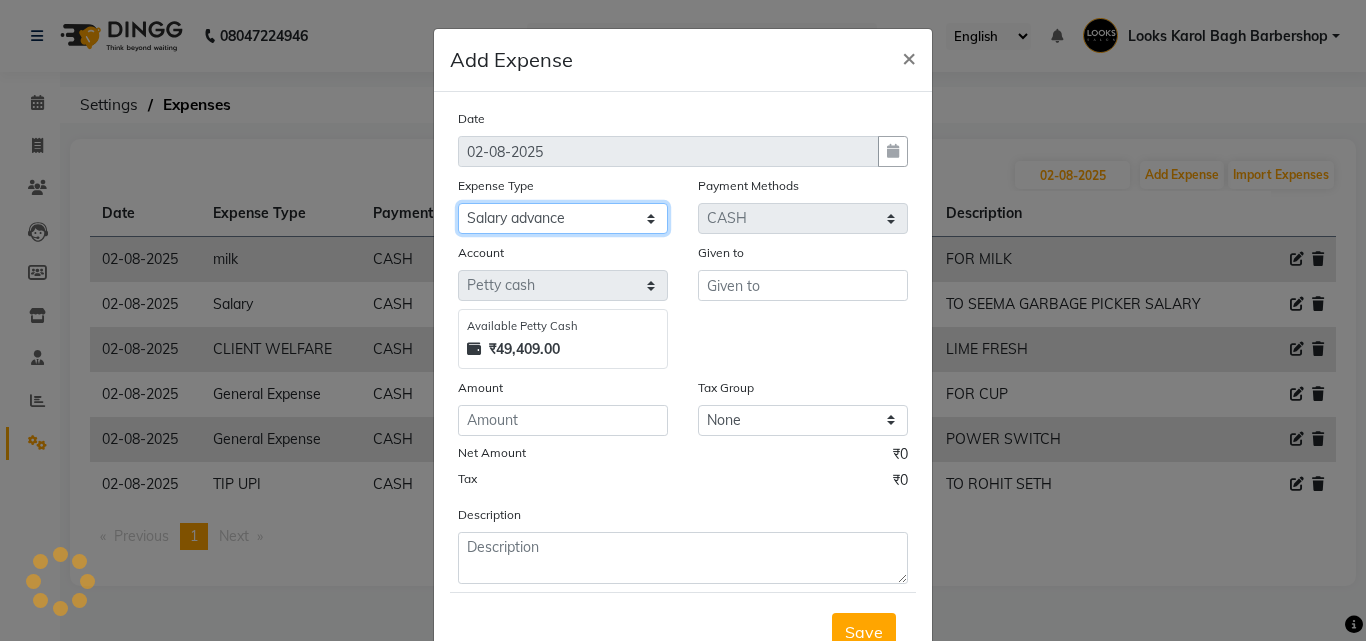 click on "Select BANK DEPOSIT Cash Handover Caurrier Client Refund Agnst Bill CLIENT WELFARE Convyance to staff Counter sale General Expense Laundry Bill Miscellaneous Office Upkeep Pantry PAYMENTS Printing And Stationery Product Incentive Repair And Maintenance Salary Salary advance SERVICE INCENTIVE staff accommodation STAFF WELFARE TIP CREDIT CARD TIP UPI Travelling And Conveyance WATER BILL" 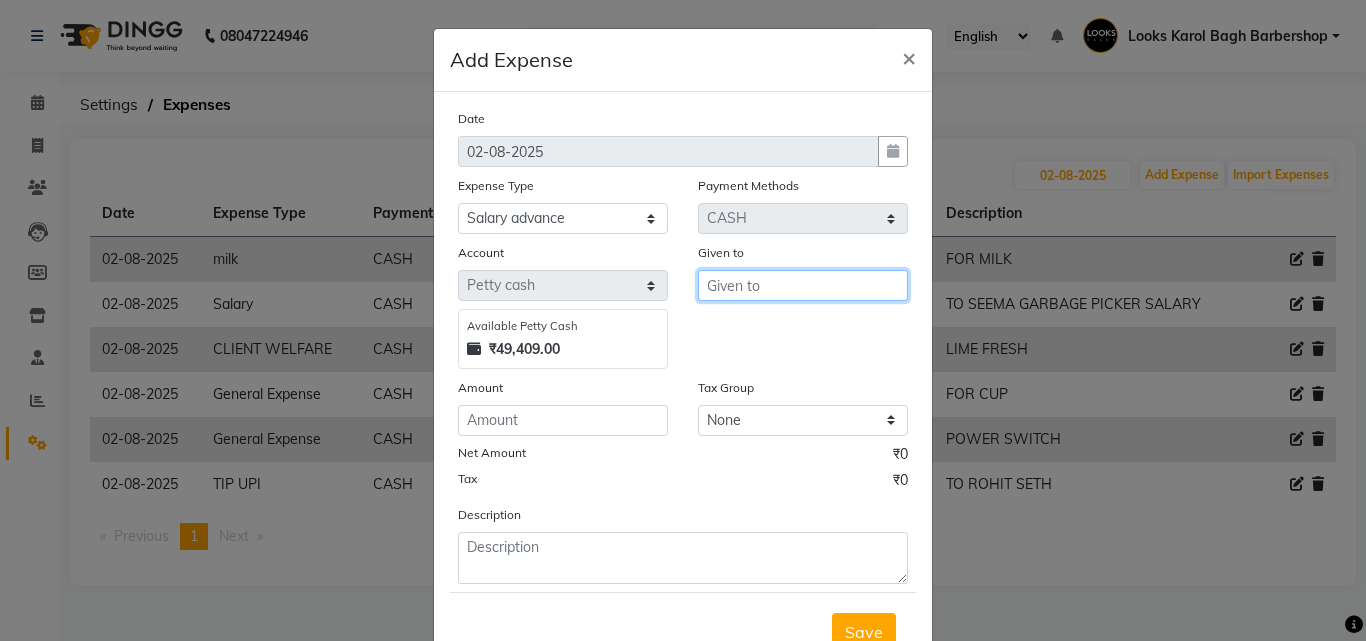 click at bounding box center (803, 285) 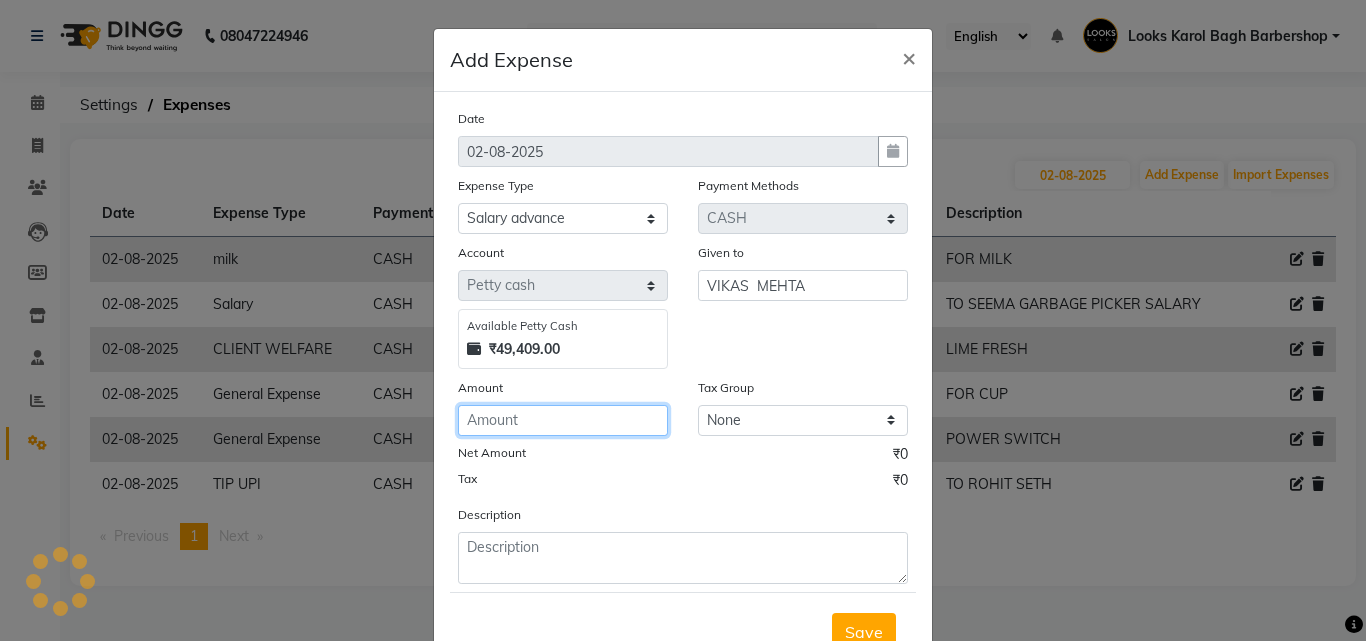 drag, startPoint x: 550, startPoint y: 410, endPoint x: 536, endPoint y: 417, distance: 15.652476 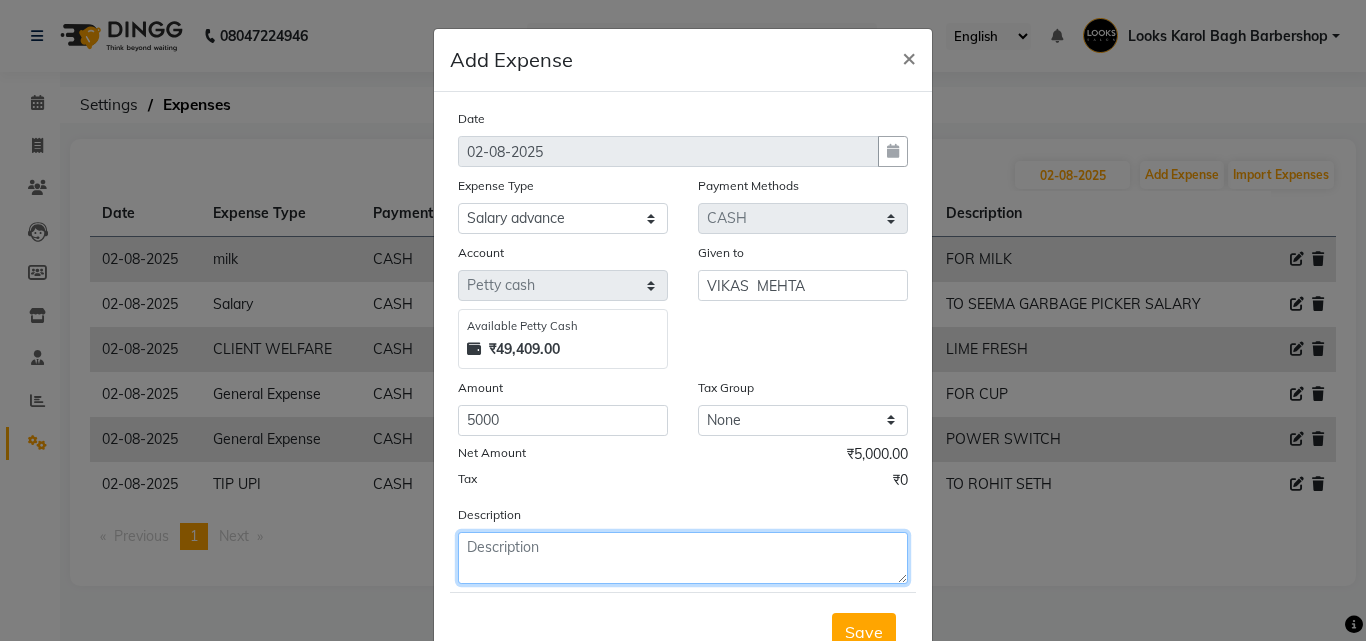 click 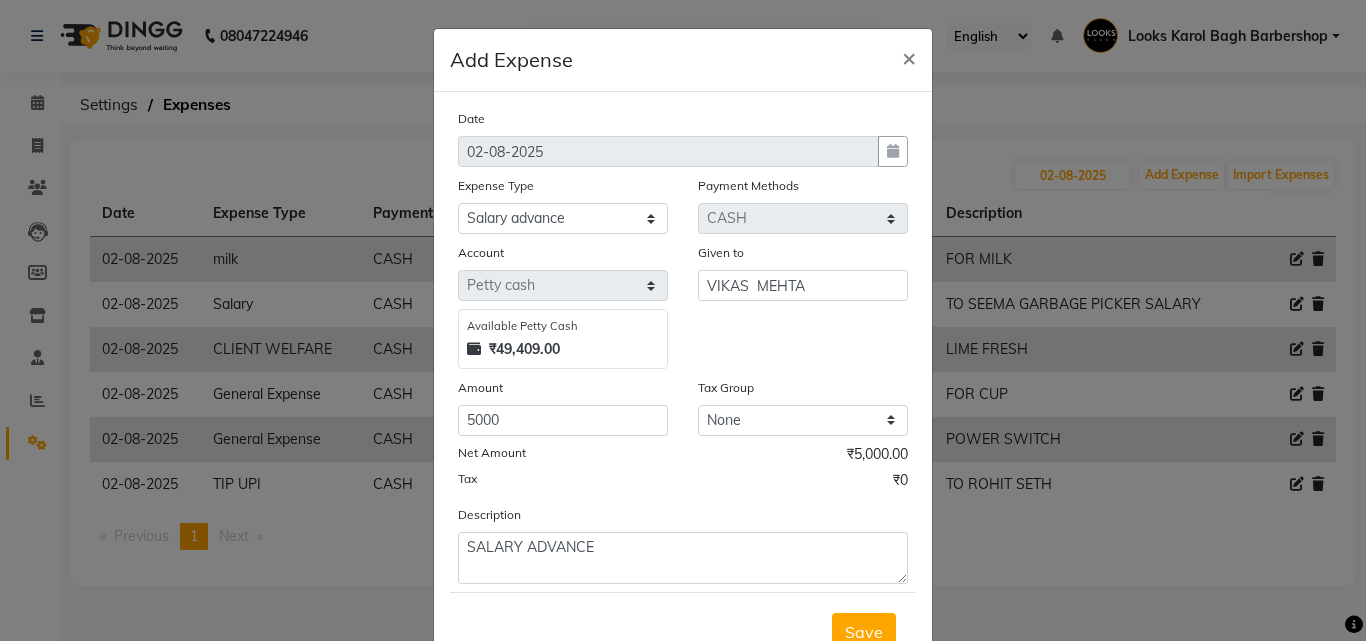 click on "Save" at bounding box center [864, 632] 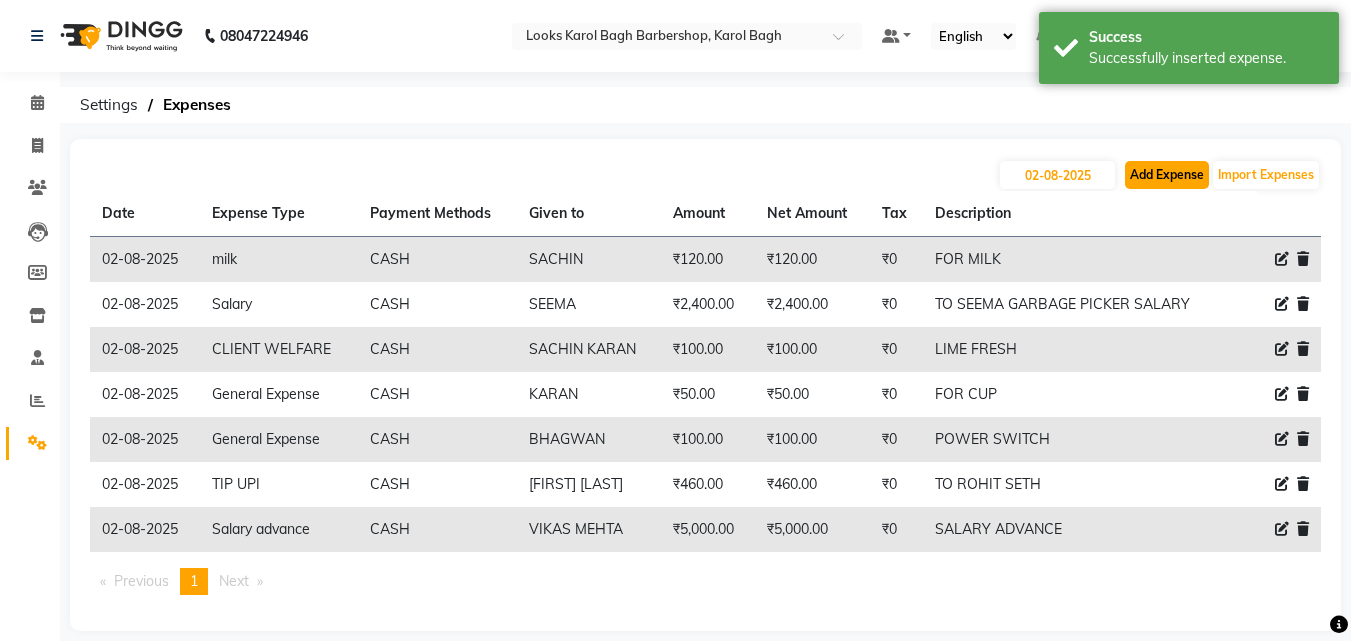 click on "Add Expense" 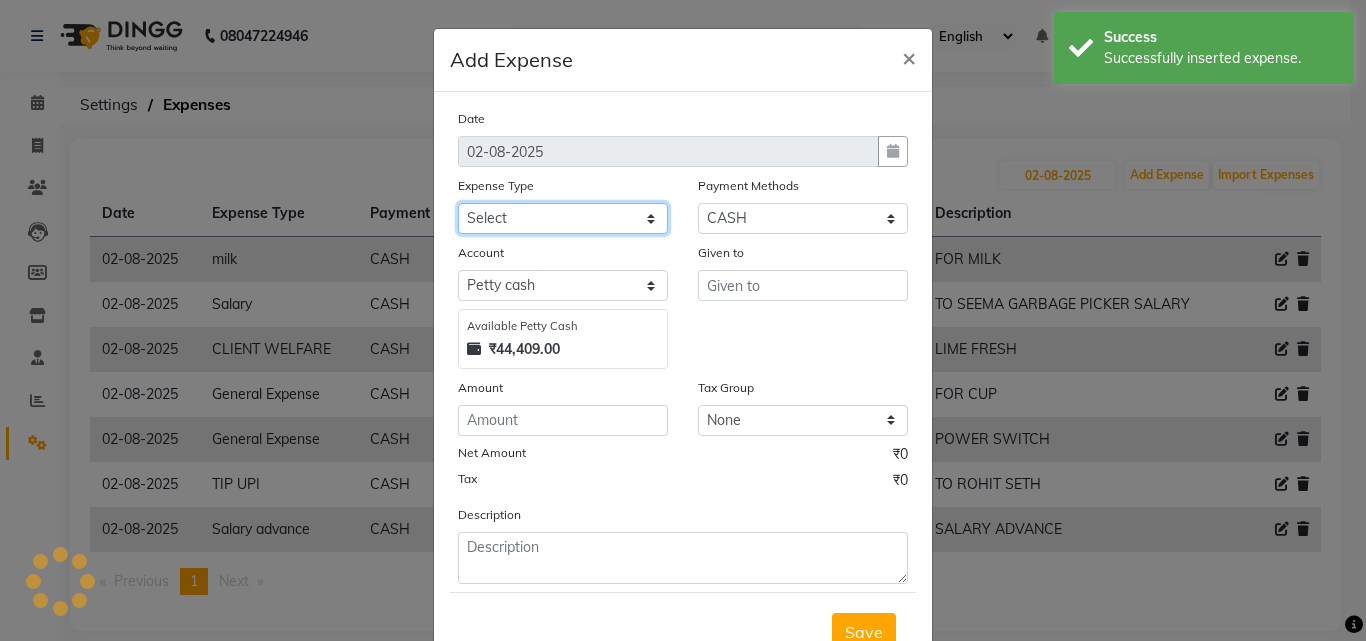 click on "Select BANK DEPOSIT Cash Handover Caurrier Client Refund Agnst Bill CLIENT WELFARE Convyance to staff Counter sale General Expense Laundry Bill Miscellaneous Office Upkeep Pantry PAYMENTS Printing And Stationery Product Incentive Repair And Maintenance Salary Salary advance SERVICE INCENTIVE staff accommodation STAFF WELFARE TIP CREDIT CARD TIP UPI Travelling And Conveyance WATER BILL" 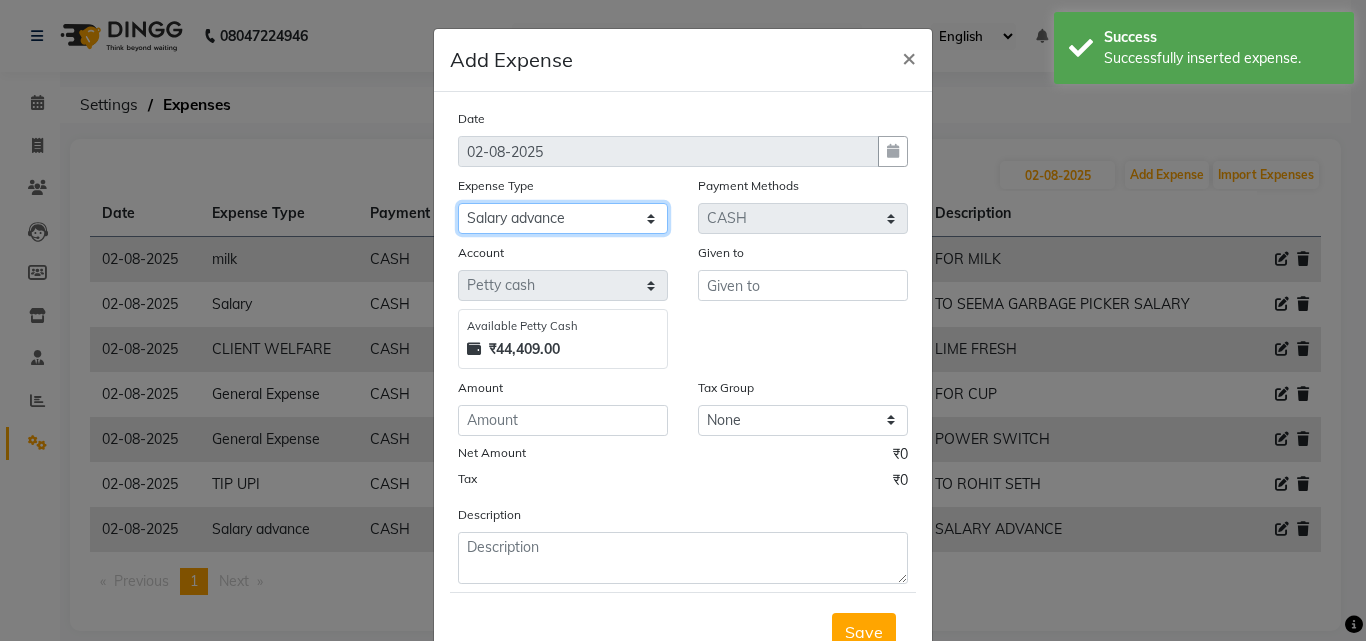 click on "Select BANK DEPOSIT Cash Handover Caurrier Client Refund Agnst Bill CLIENT WELFARE Convyance to staff Counter sale General Expense Laundry Bill Miscellaneous Office Upkeep Pantry PAYMENTS Printing And Stationery Product Incentive Repair And Maintenance Salary Salary advance SERVICE INCENTIVE staff accommodation STAFF WELFARE TIP CREDIT CARD TIP UPI Travelling And Conveyance WATER BILL" 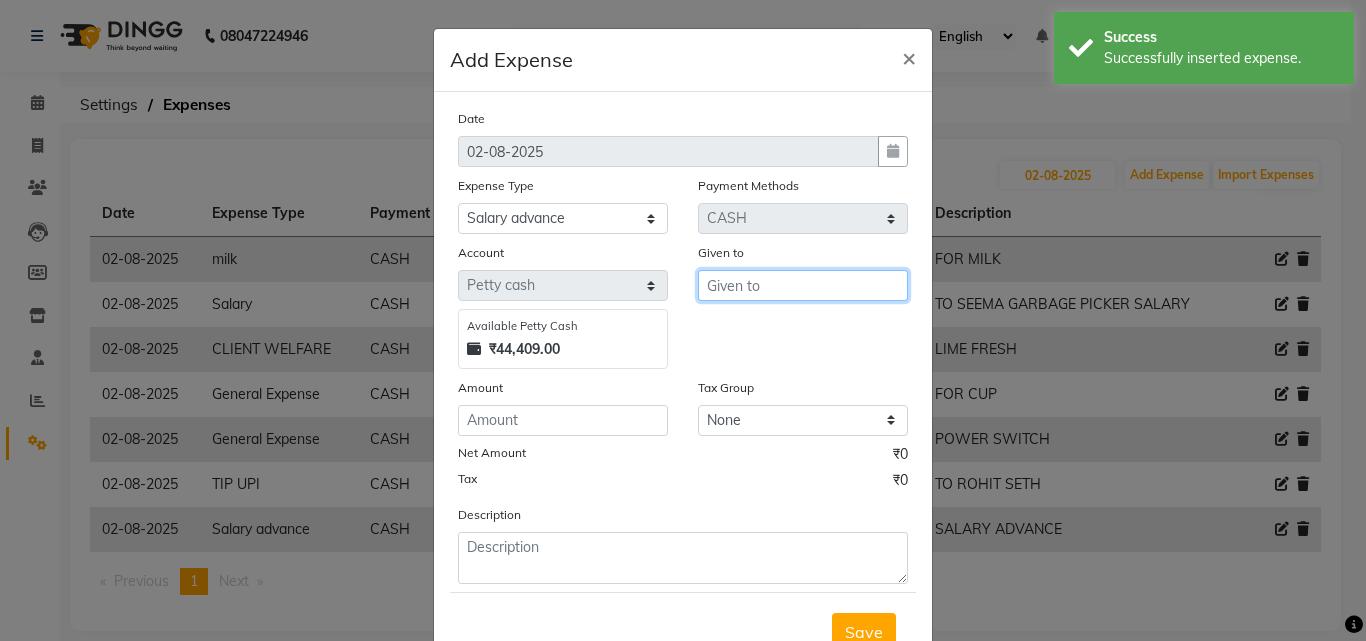 click at bounding box center [803, 285] 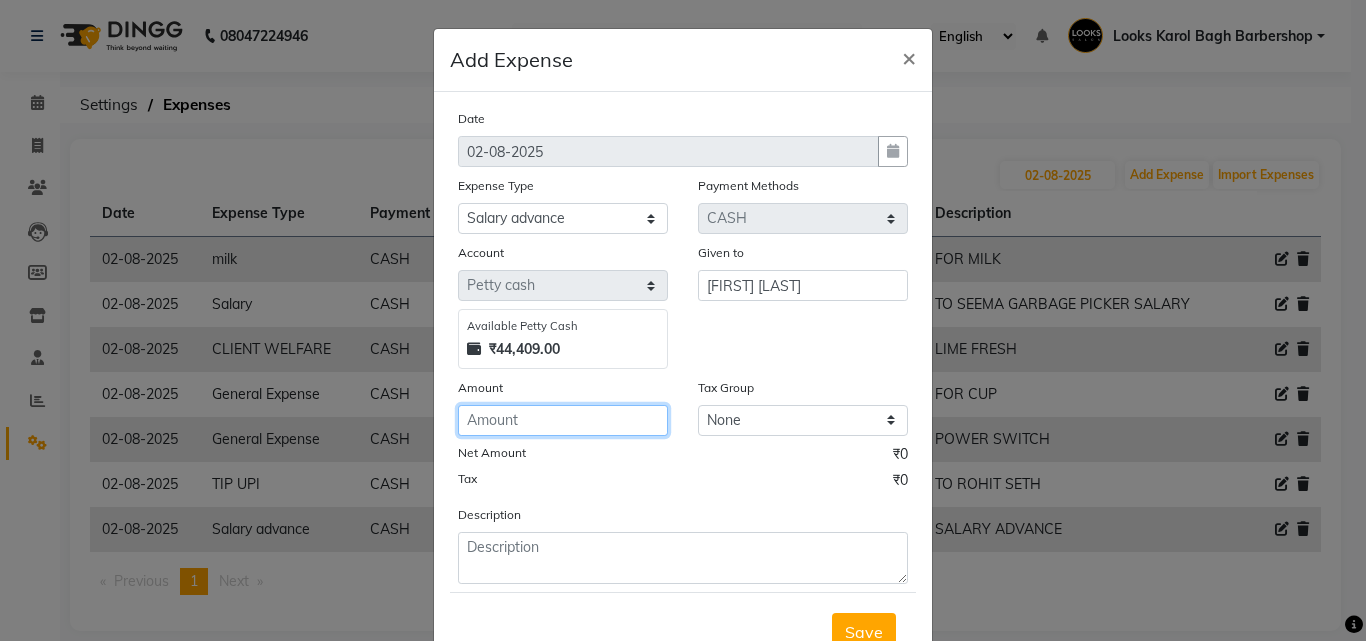 click 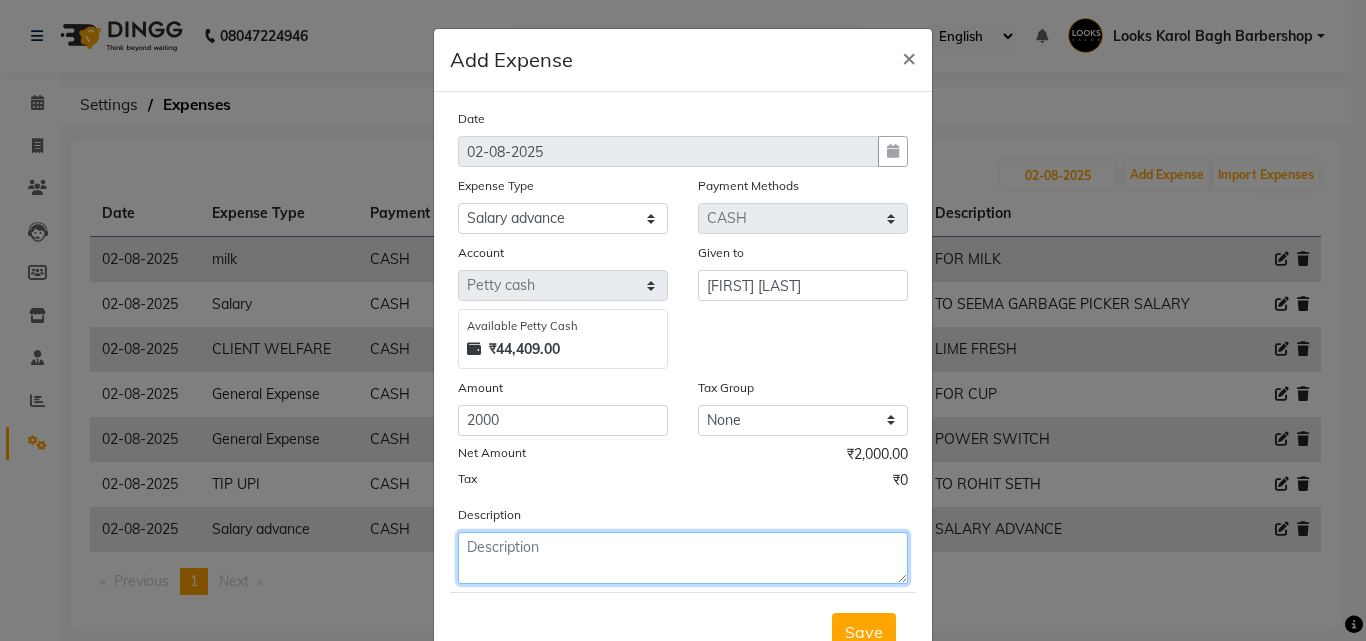 click 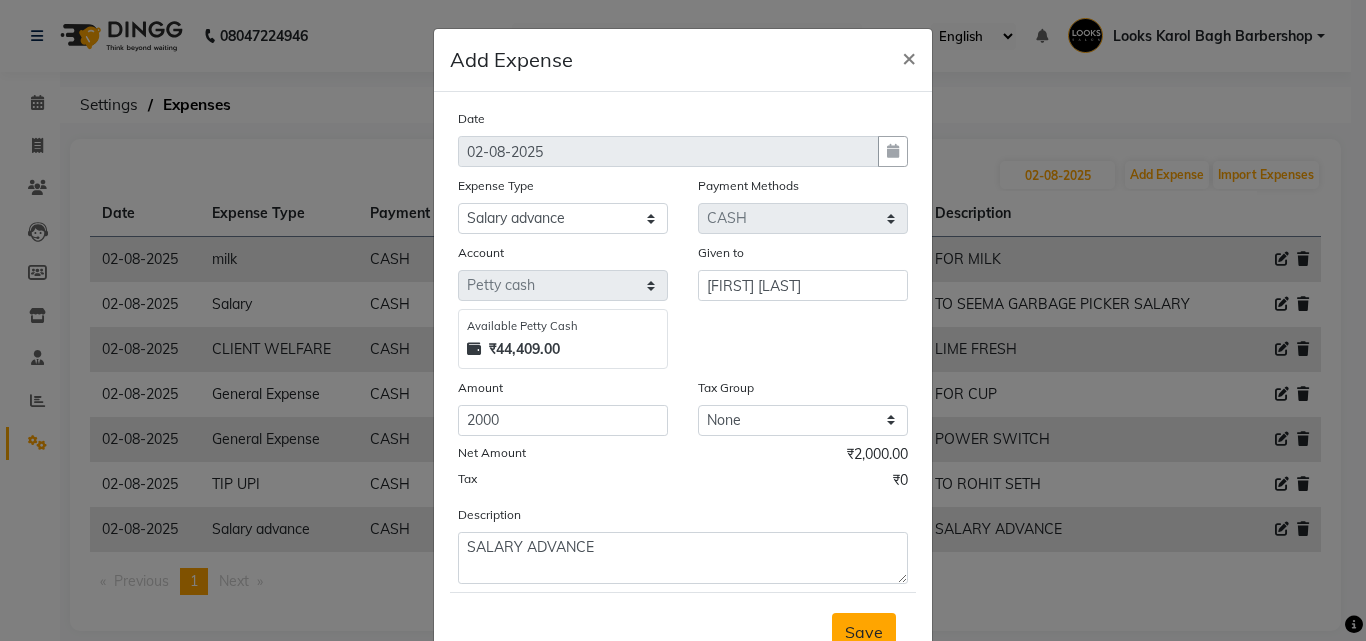 click on "Save" at bounding box center (864, 632) 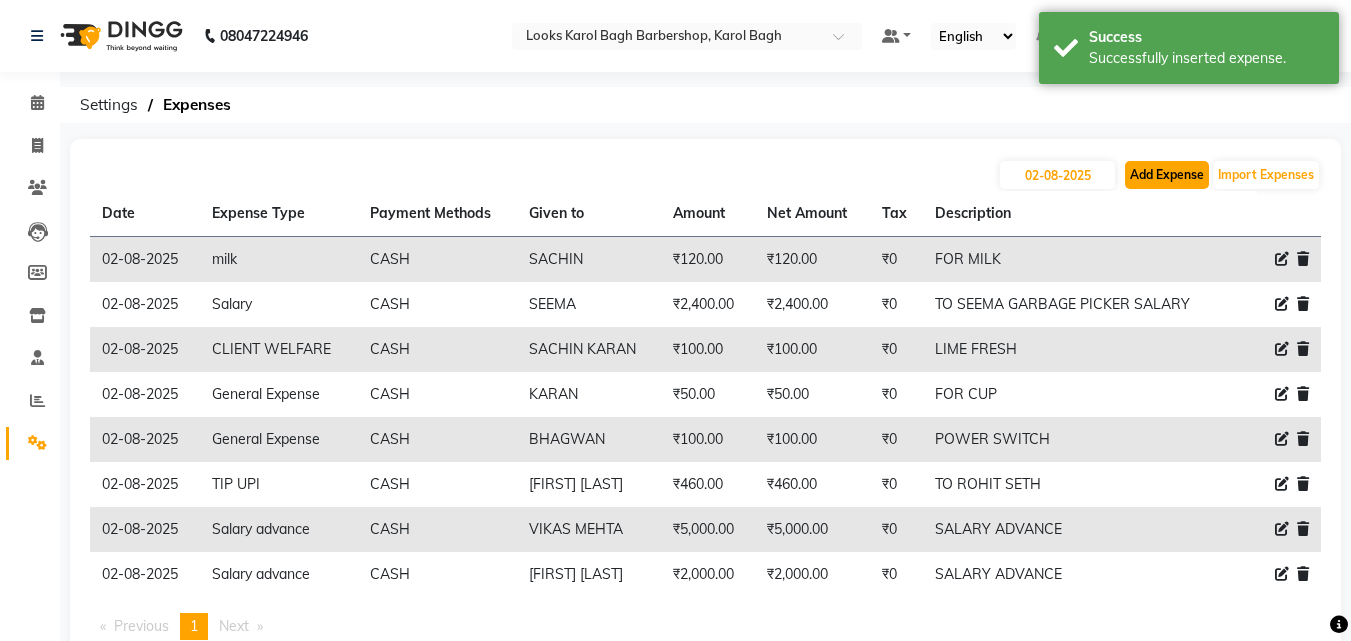 click on "Add Expense" 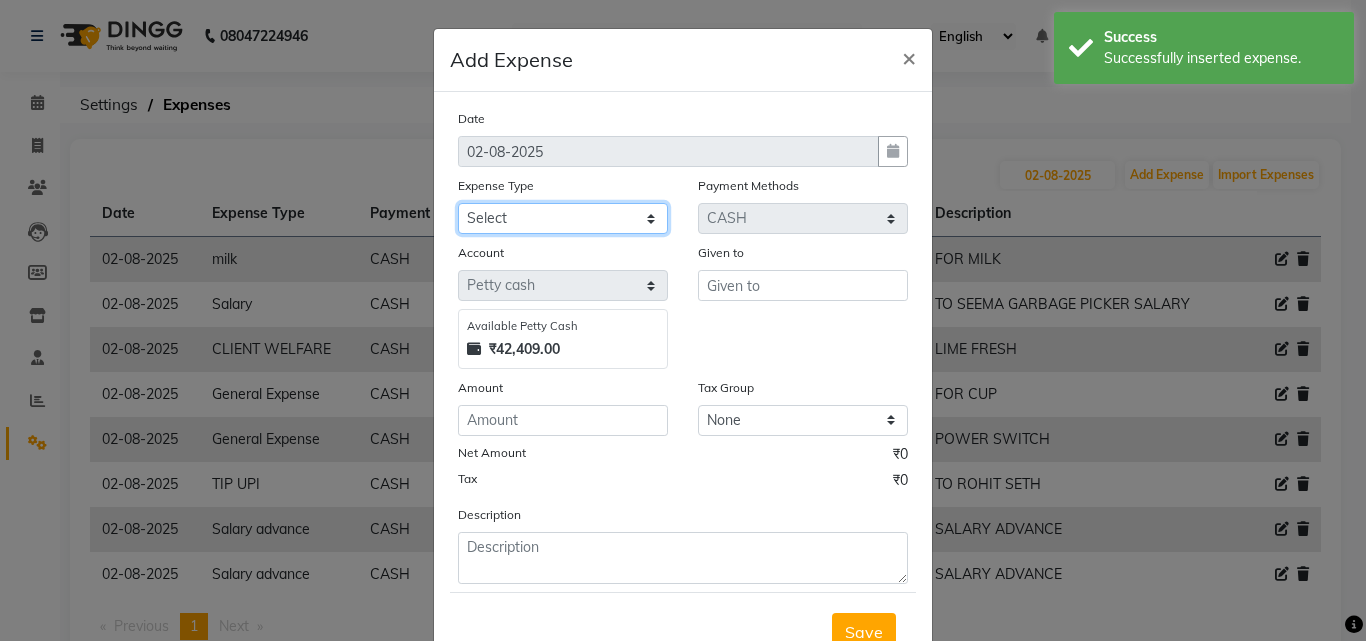 click on "Select BANK DEPOSIT Cash Handover Caurrier Client Refund Agnst Bill CLIENT WELFARE Convyance to staff Counter sale General Expense Laundry Bill Miscellaneous Office Upkeep Pantry PAYMENTS Printing And Stationery Product Incentive Repair And Maintenance Salary Salary advance SERVICE INCENTIVE staff accommodation STAFF WELFARE TIP CREDIT CARD TIP UPI Travelling And Conveyance WATER BILL" 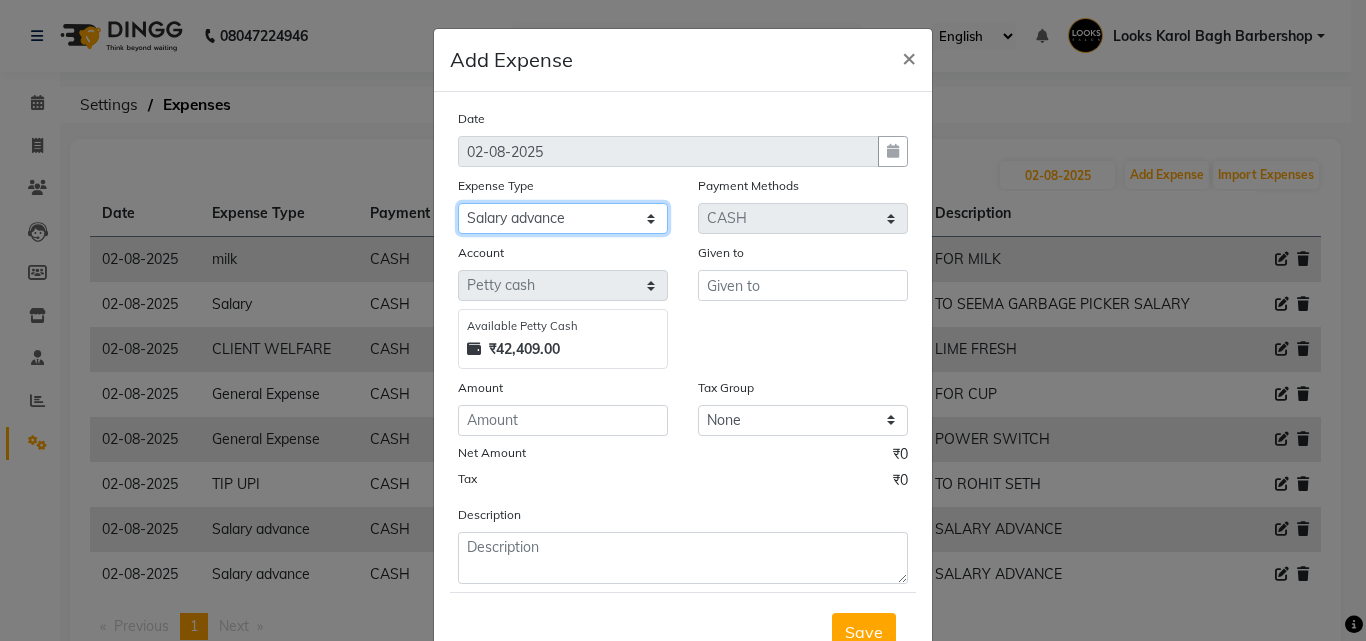click on "Select BANK DEPOSIT Cash Handover Caurrier Client Refund Agnst Bill CLIENT WELFARE Convyance to staff Counter sale General Expense Laundry Bill Miscellaneous Office Upkeep Pantry PAYMENTS Printing And Stationery Product Incentive Repair And Maintenance Salary Salary advance SERVICE INCENTIVE staff accommodation STAFF WELFARE TIP CREDIT CARD TIP UPI Travelling And Conveyance WATER BILL" 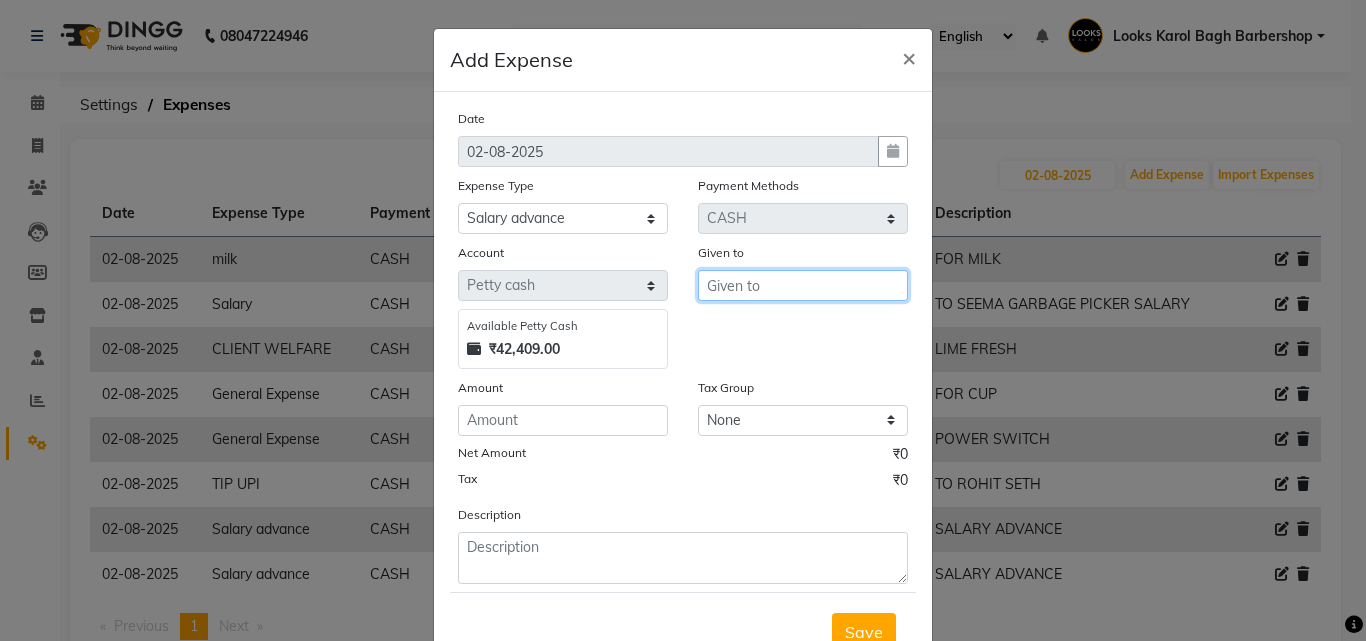 click at bounding box center (803, 285) 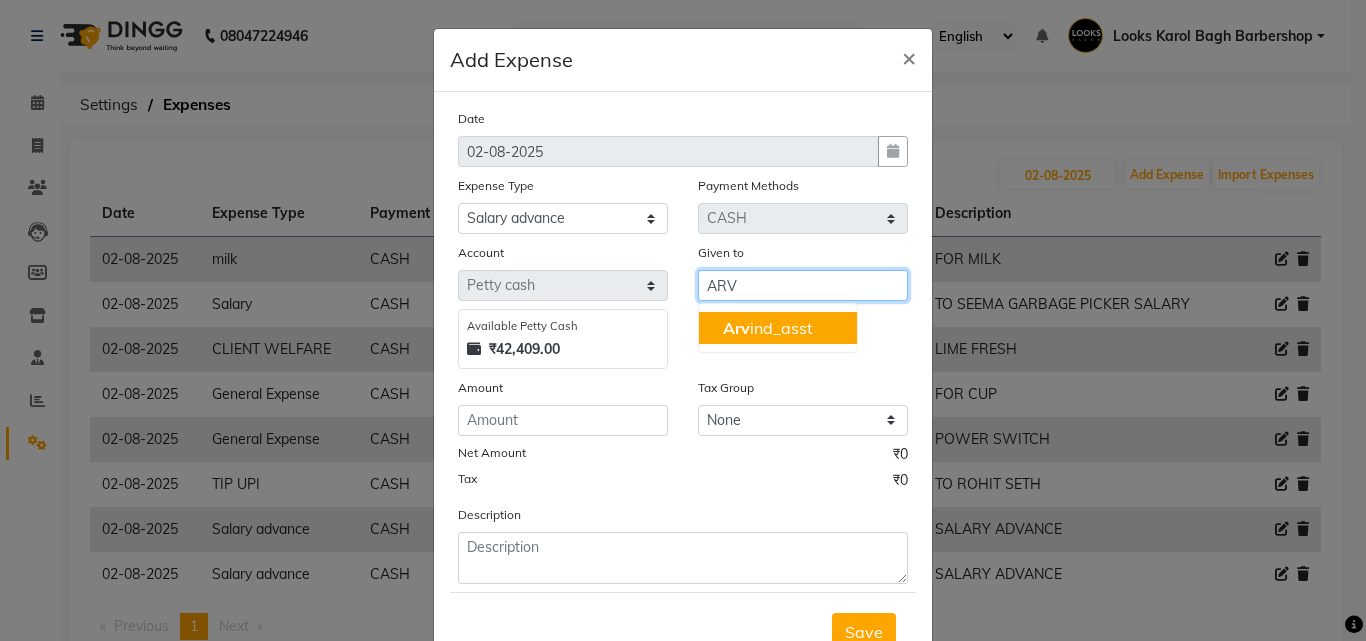 click on "Arv" 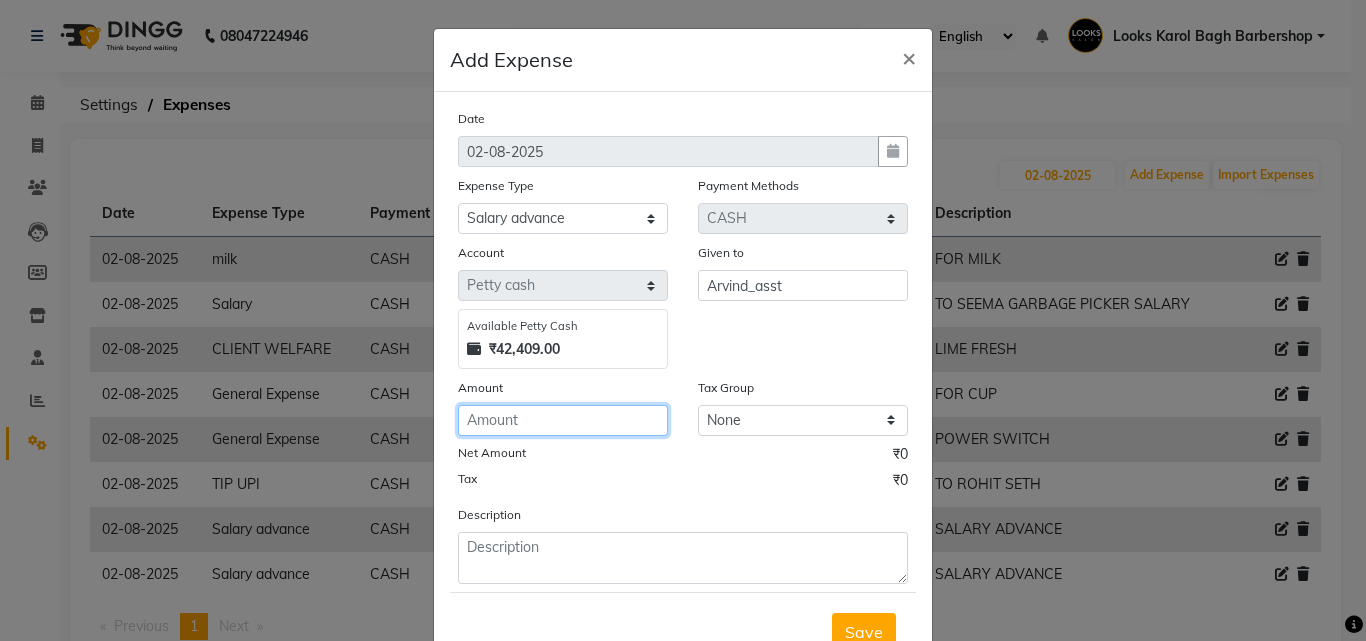 click 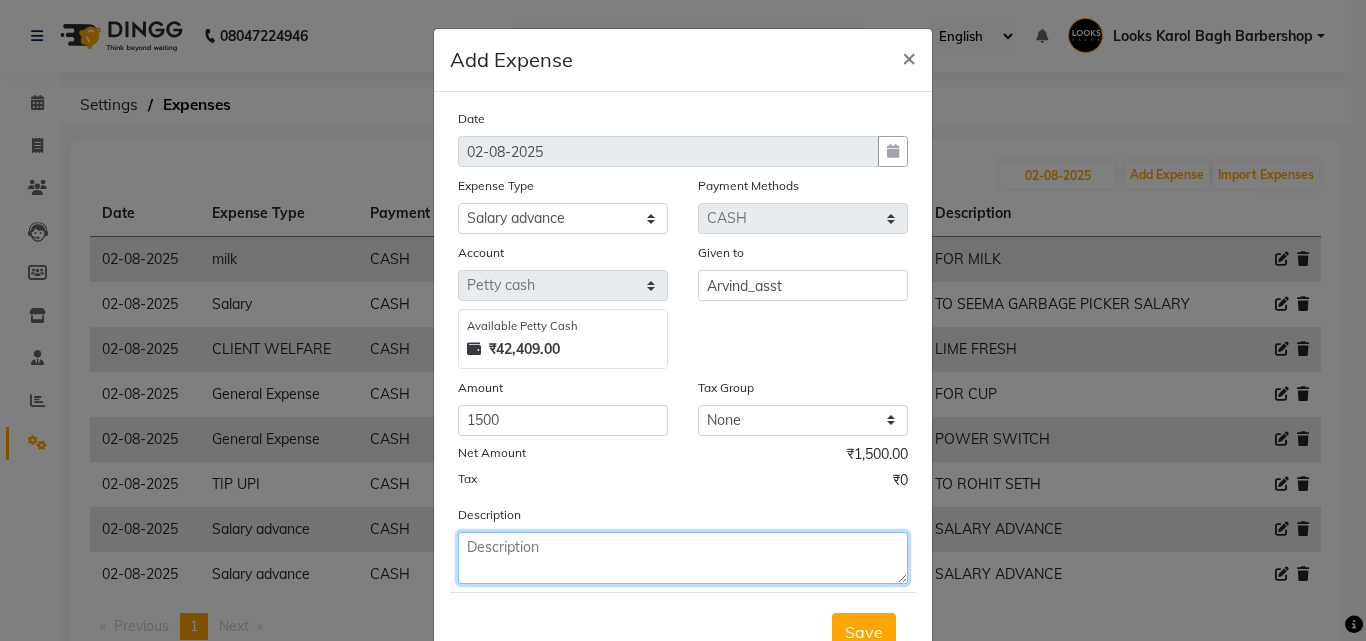 click 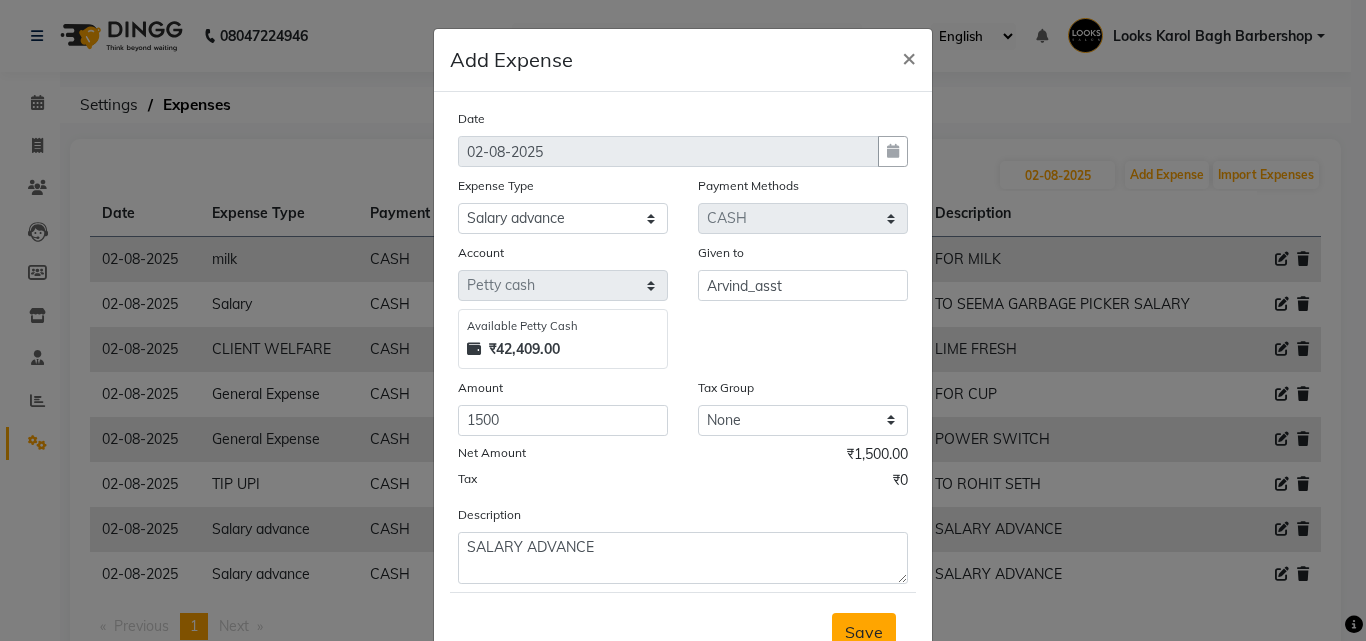 click on "Save" at bounding box center (864, 632) 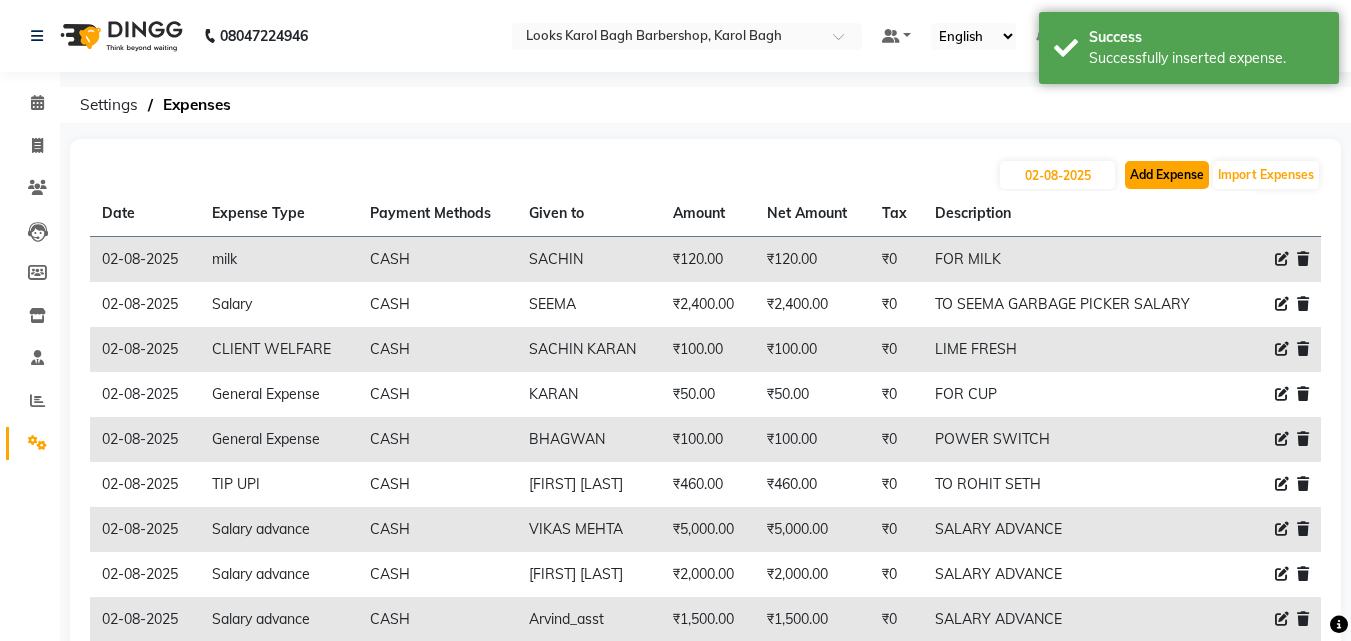 click on "Add Expense" 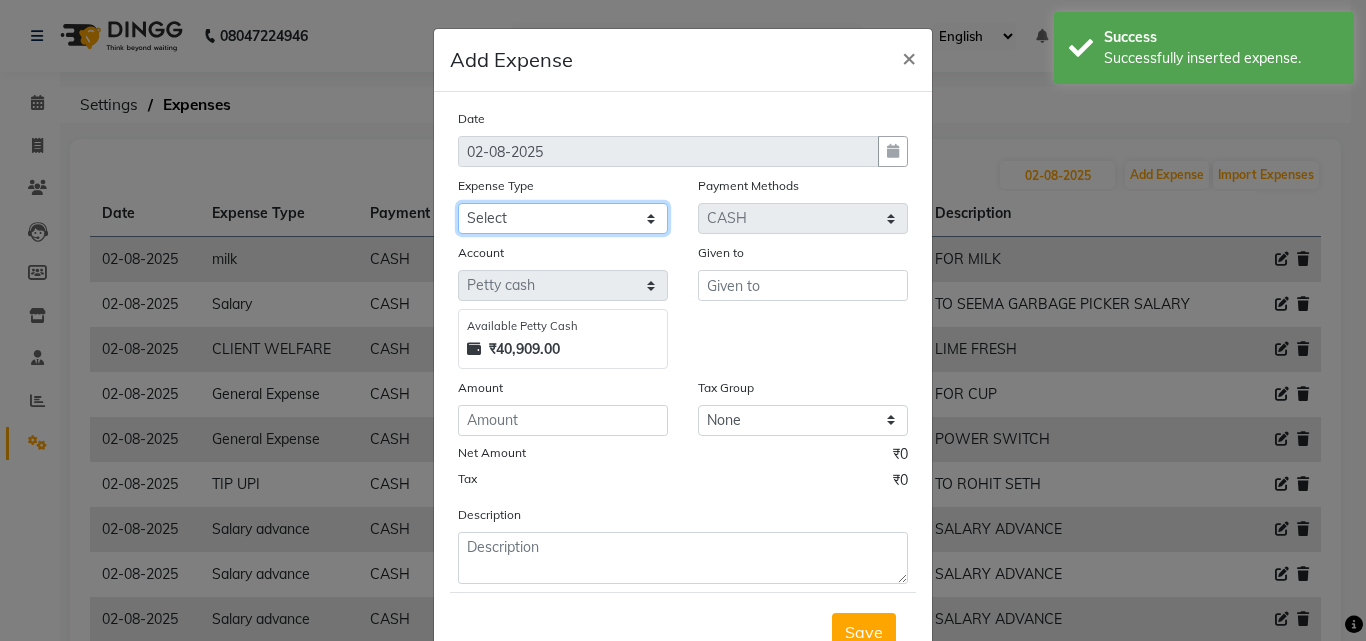 click on "Select BANK DEPOSIT Cash Handover Caurrier Client Refund Agnst Bill CLIENT WELFARE Convyance to staff Counter sale General Expense Laundry Bill Miscellaneous Office Upkeep Pantry PAYMENTS Printing And Stationery Product Incentive Repair And Maintenance Salary Salary advance SERVICE INCENTIVE staff accommodation STAFF WELFARE TIP CREDIT CARD TIP UPI Travelling And Conveyance WATER BILL" 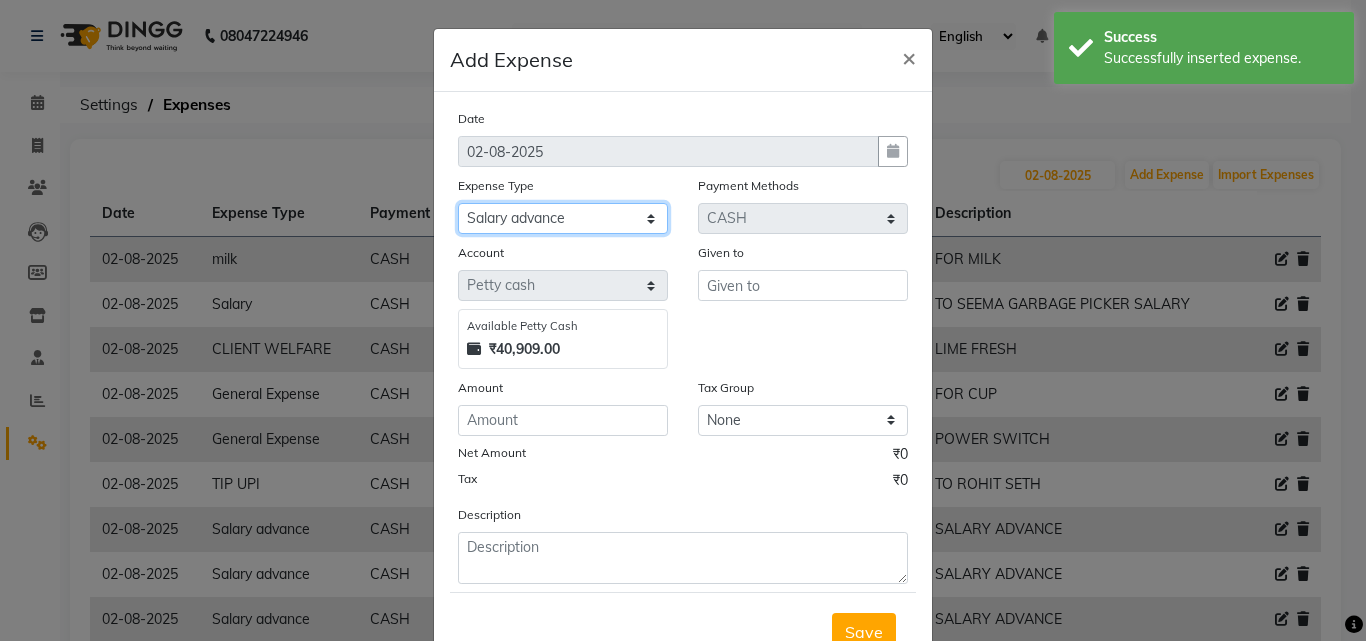 click on "Select BANK DEPOSIT Cash Handover Caurrier Client Refund Agnst Bill CLIENT WELFARE Convyance to staff Counter sale General Expense Laundry Bill Miscellaneous Office Upkeep Pantry PAYMENTS Printing And Stationery Product Incentive Repair And Maintenance Salary Salary advance SERVICE INCENTIVE staff accommodation STAFF WELFARE TIP CREDIT CARD TIP UPI Travelling And Conveyance WATER BILL" 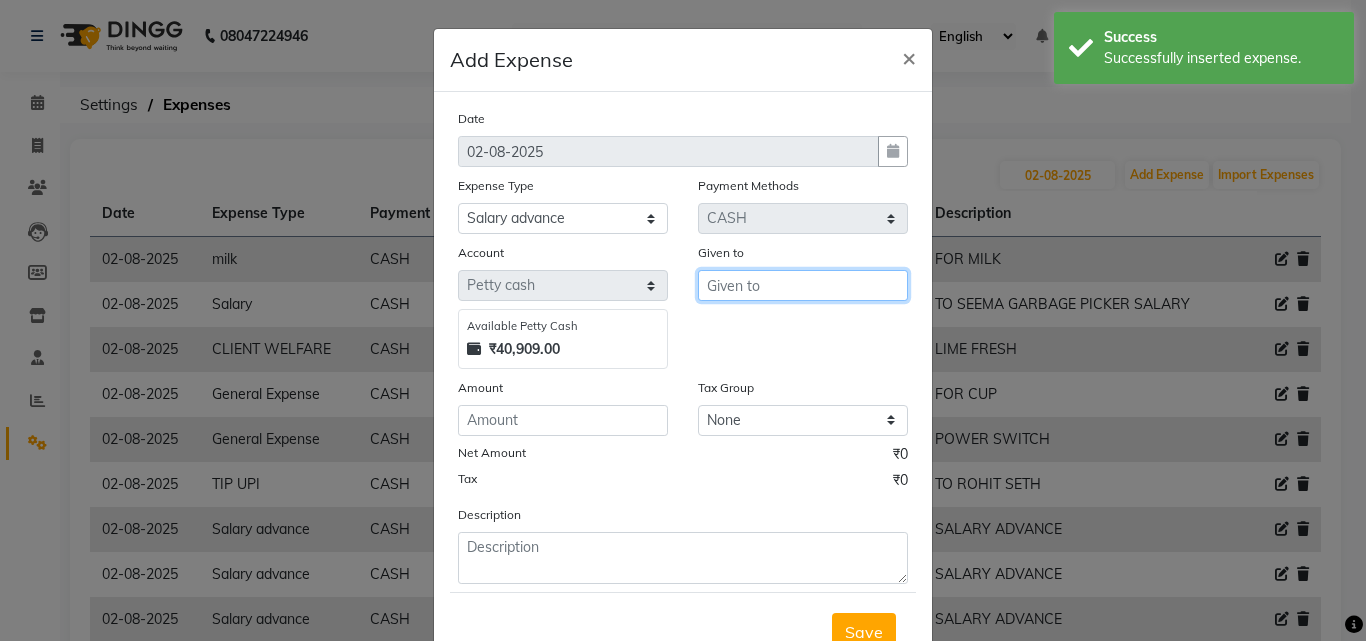 click at bounding box center [803, 285] 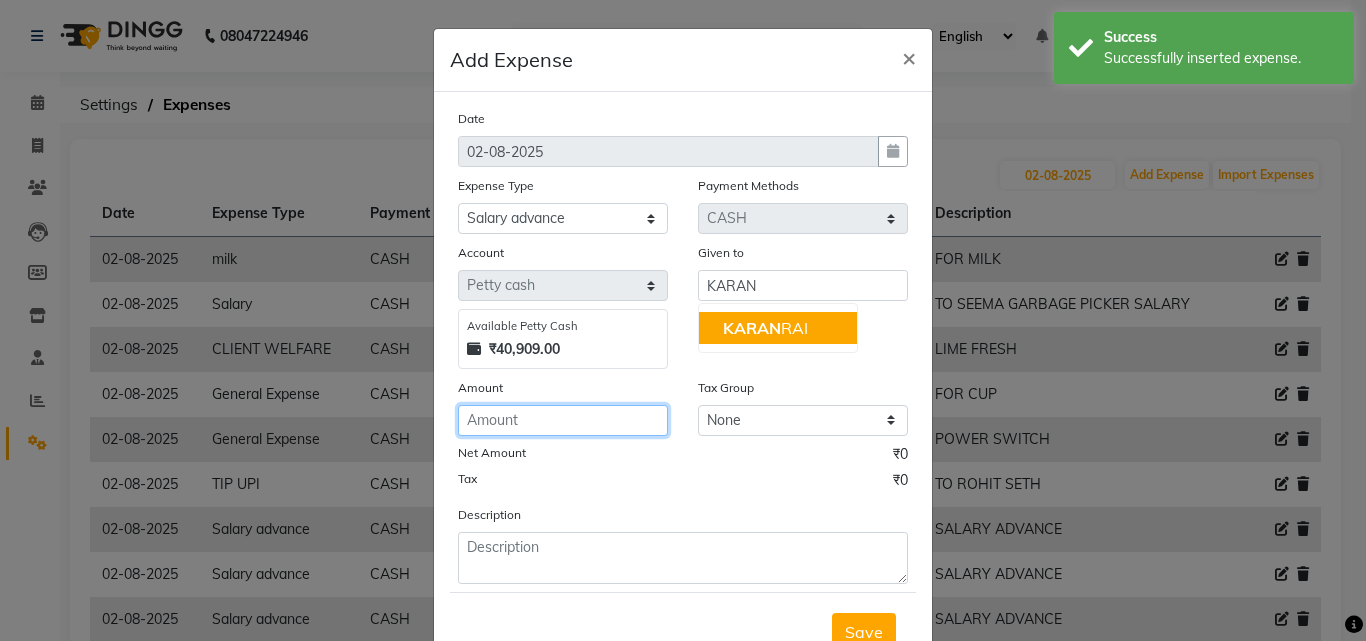 click 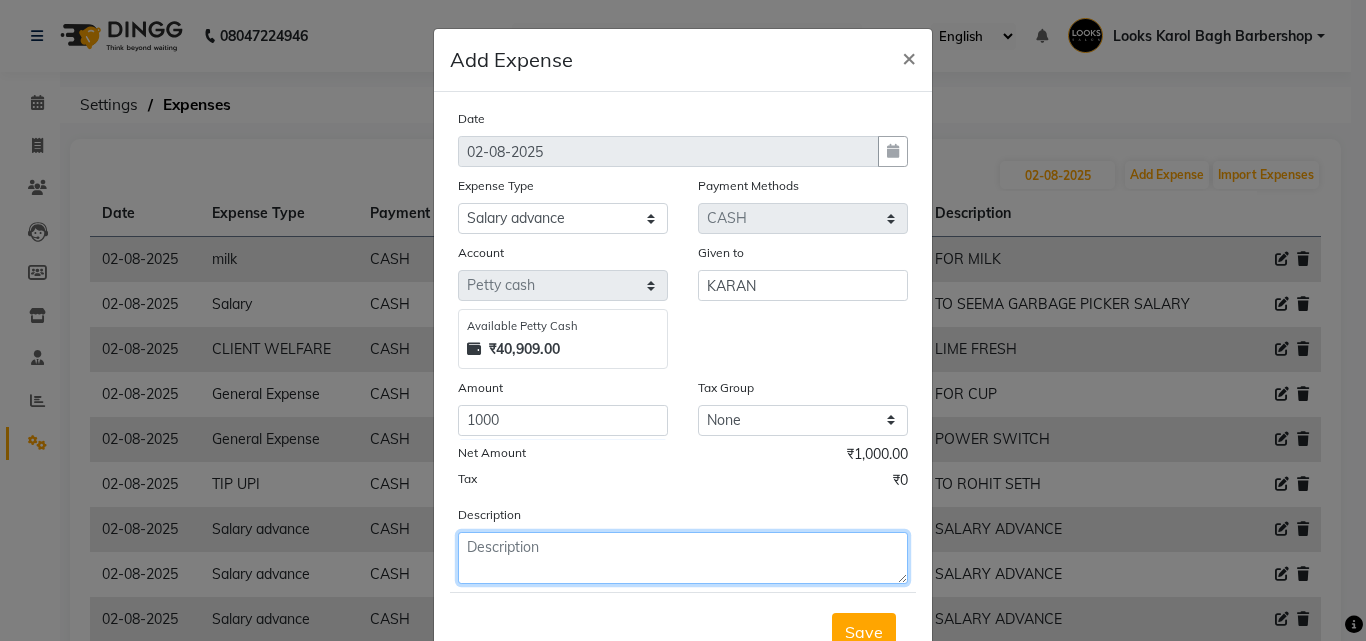 drag, startPoint x: 489, startPoint y: 538, endPoint x: 458, endPoint y: 528, distance: 32.572994 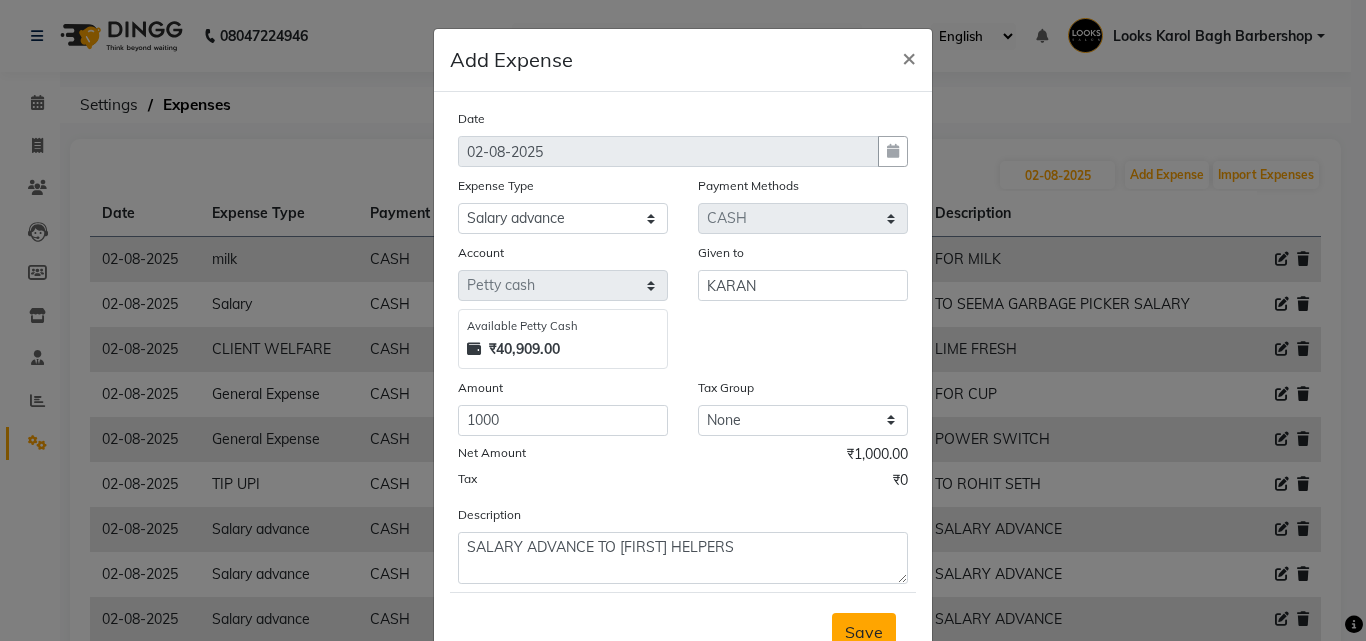 click on "Save" at bounding box center [864, 632] 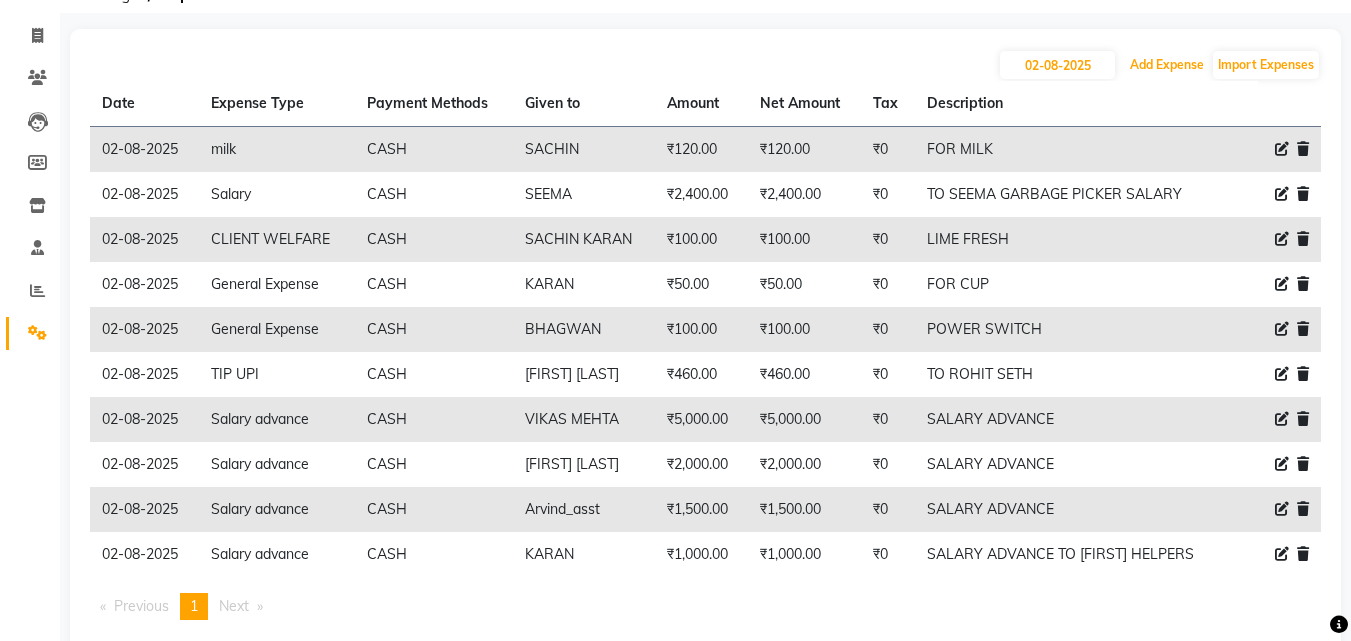 scroll, scrollTop: 0, scrollLeft: 0, axis: both 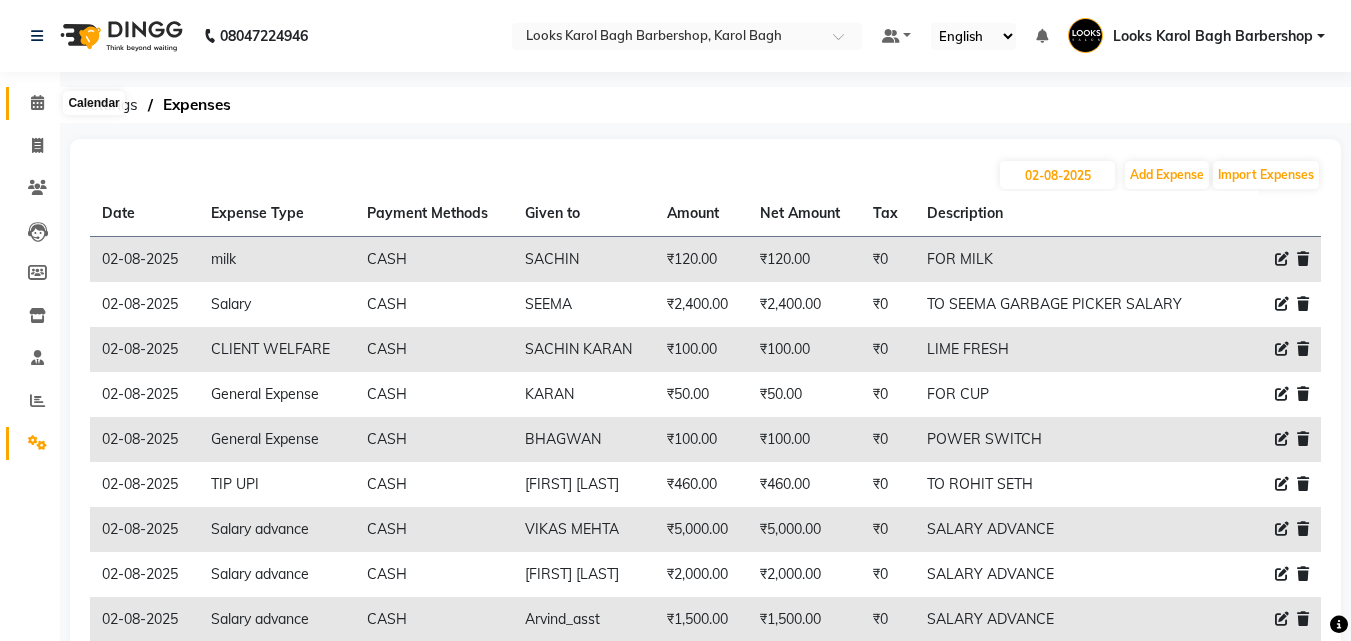 click 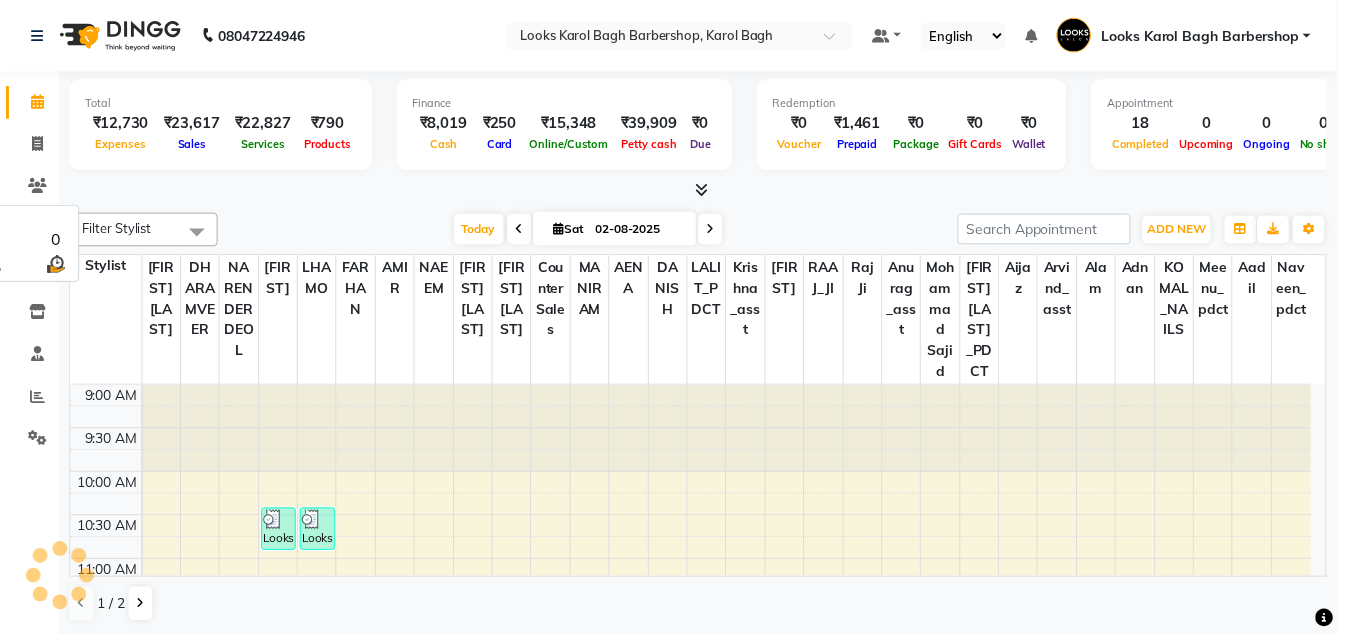 scroll, scrollTop: 0, scrollLeft: 0, axis: both 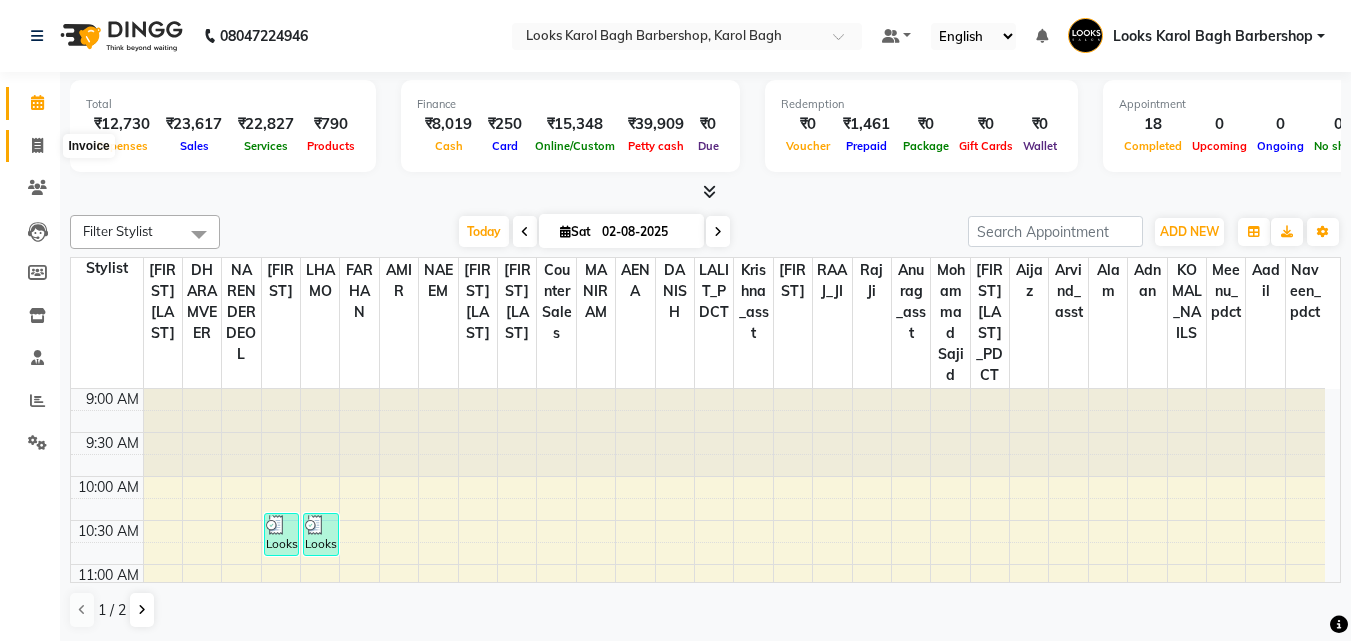 click 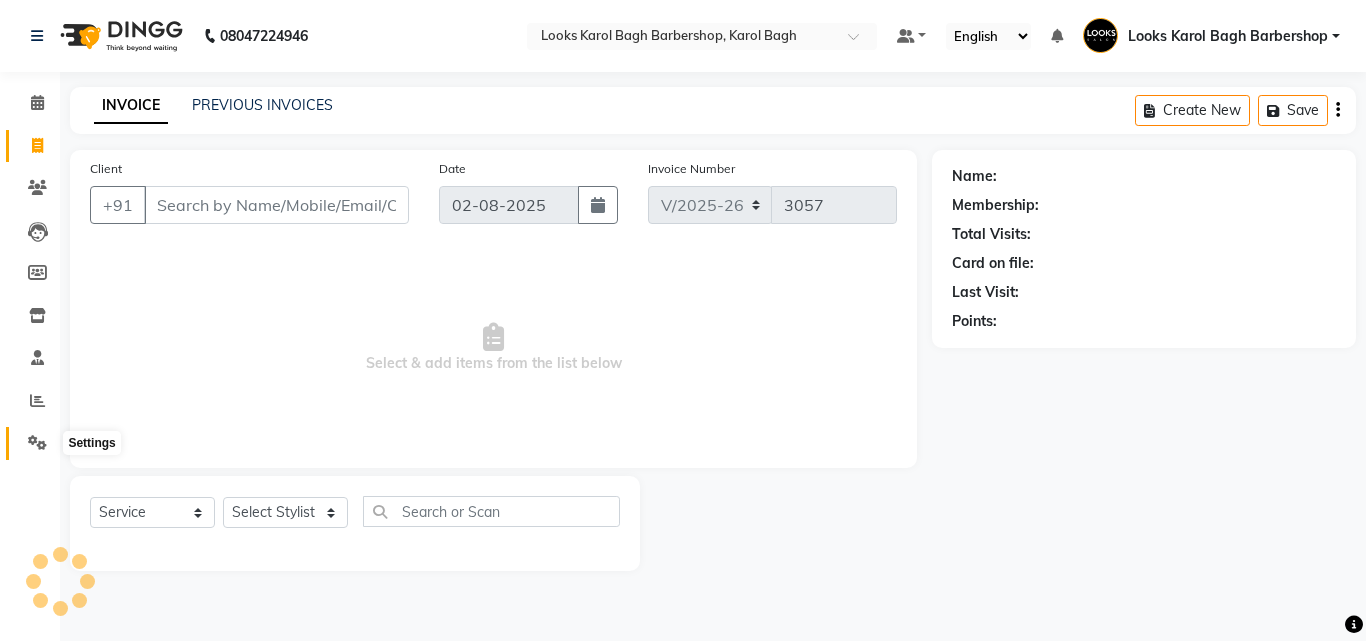 click 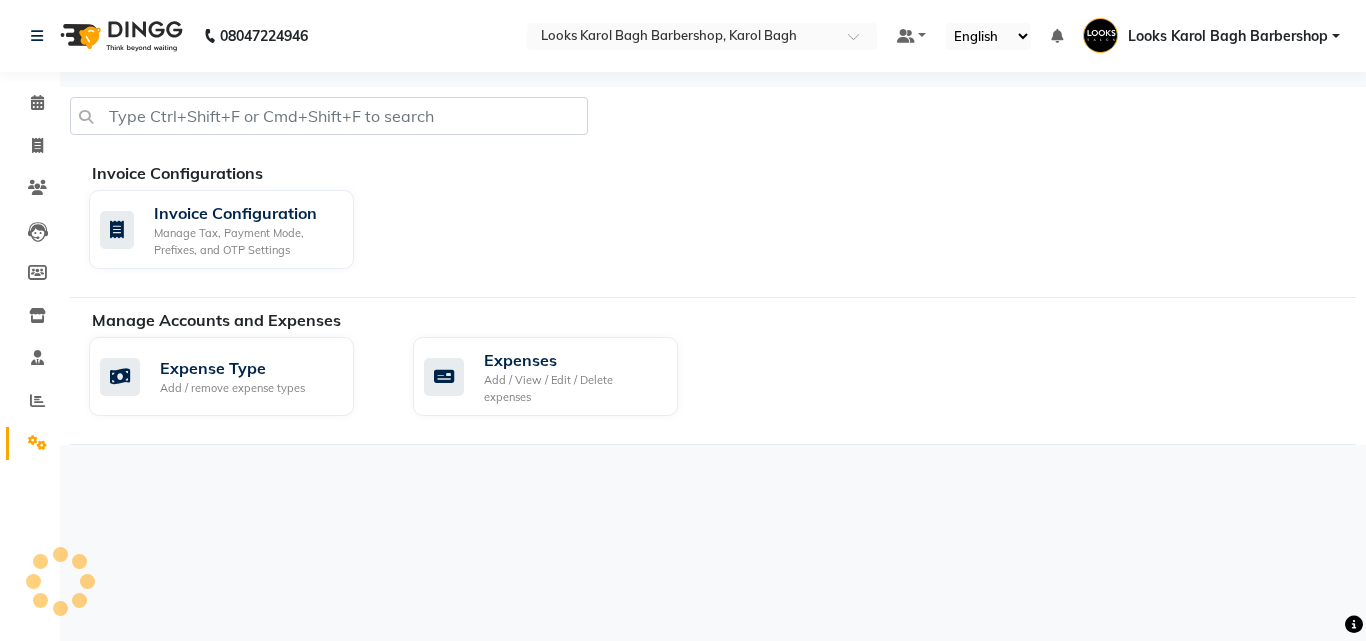 click on "Invoice Configurations   Invoice Configuration Manage Tax, Payment Mode, Prefixes, and OTP Settings" 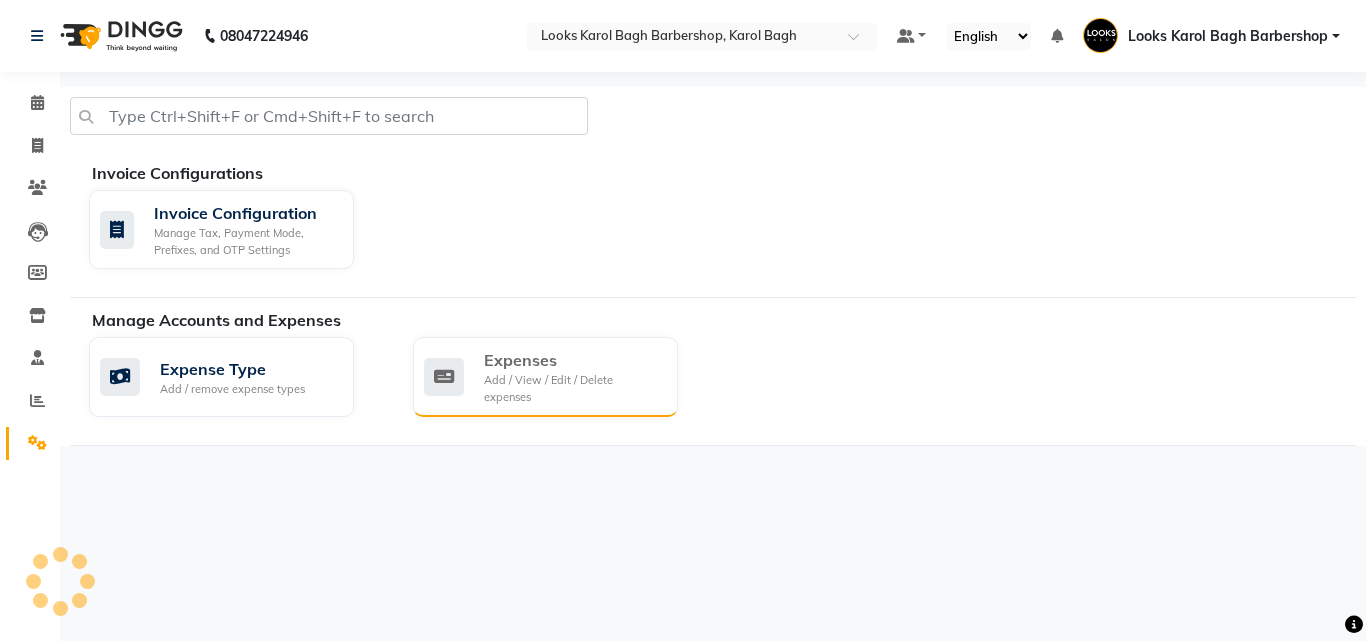 click on "Expenses" 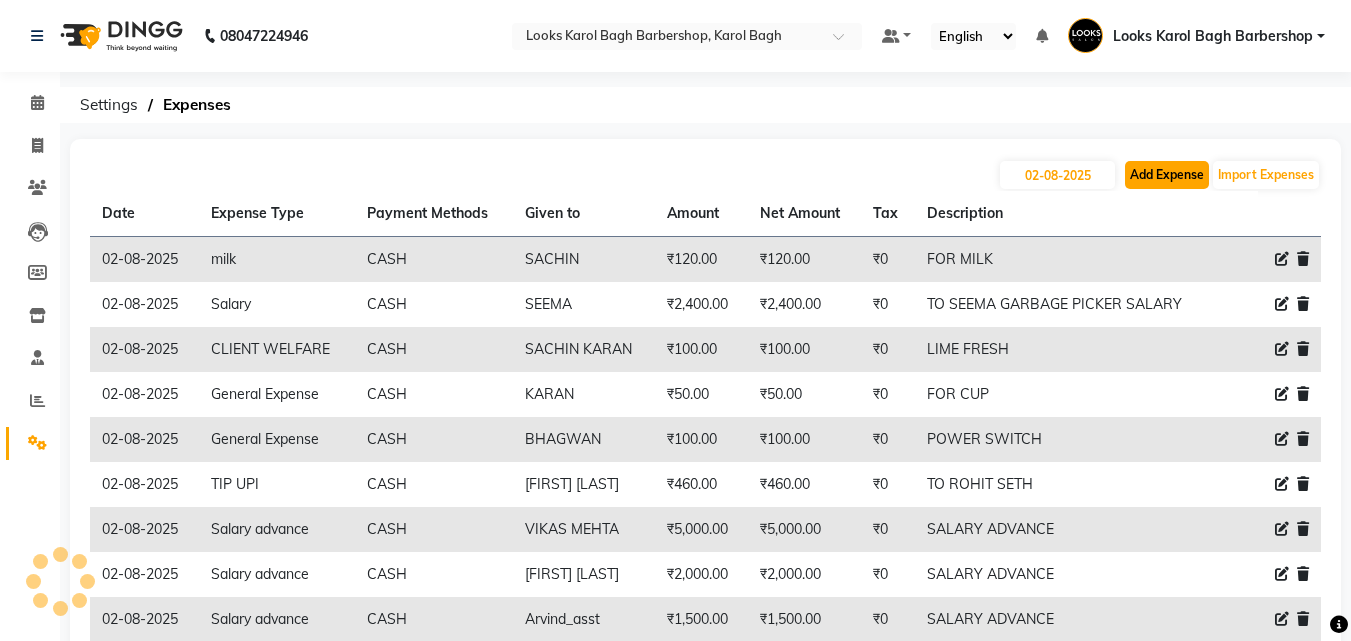 click on "Add Expense" 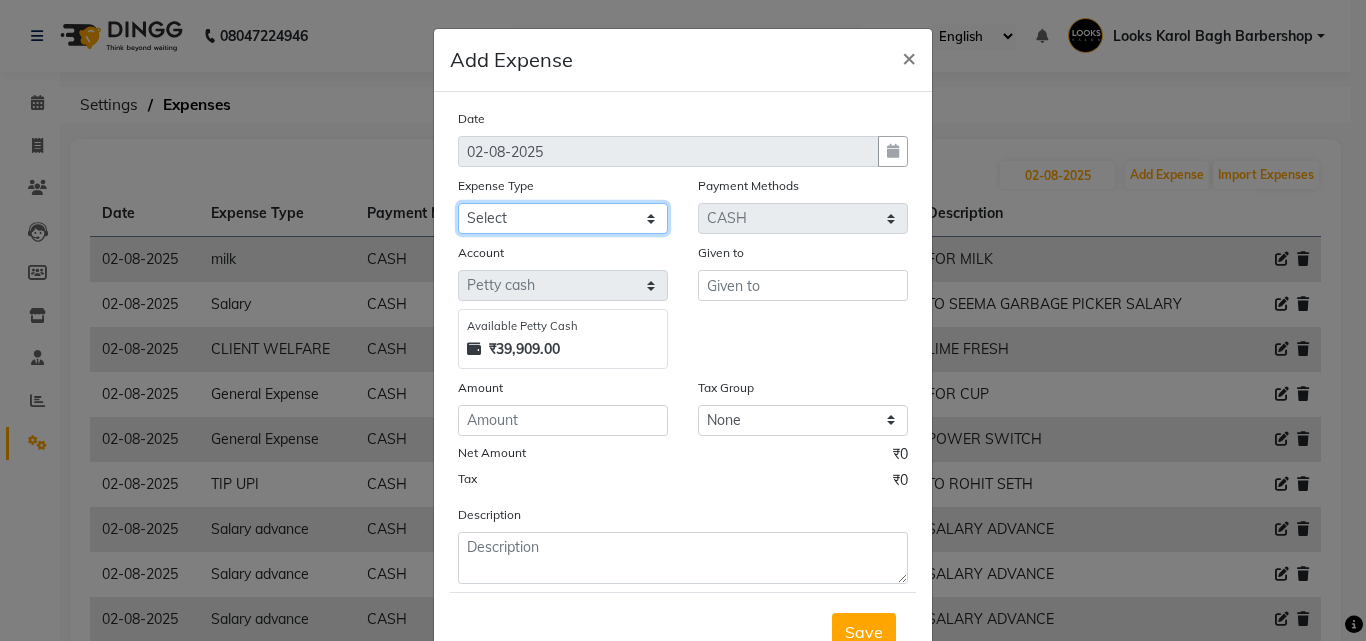 click on "Select BANK DEPOSIT Cash Handover Caurrier Client Refund Agnst Bill CLIENT WELFARE Convyance to staff Counter sale General Expense Laundry Bill Miscellaneous Office Upkeep Pantry PAYMENTS Printing And Stationery Product Incentive Repair And Maintenance Salary Salary advance SERVICE INCENTIVE staff accommodation STAFF WELFARE TIP CREDIT CARD TIP UPI Travelling And Conveyance WATER BILL" 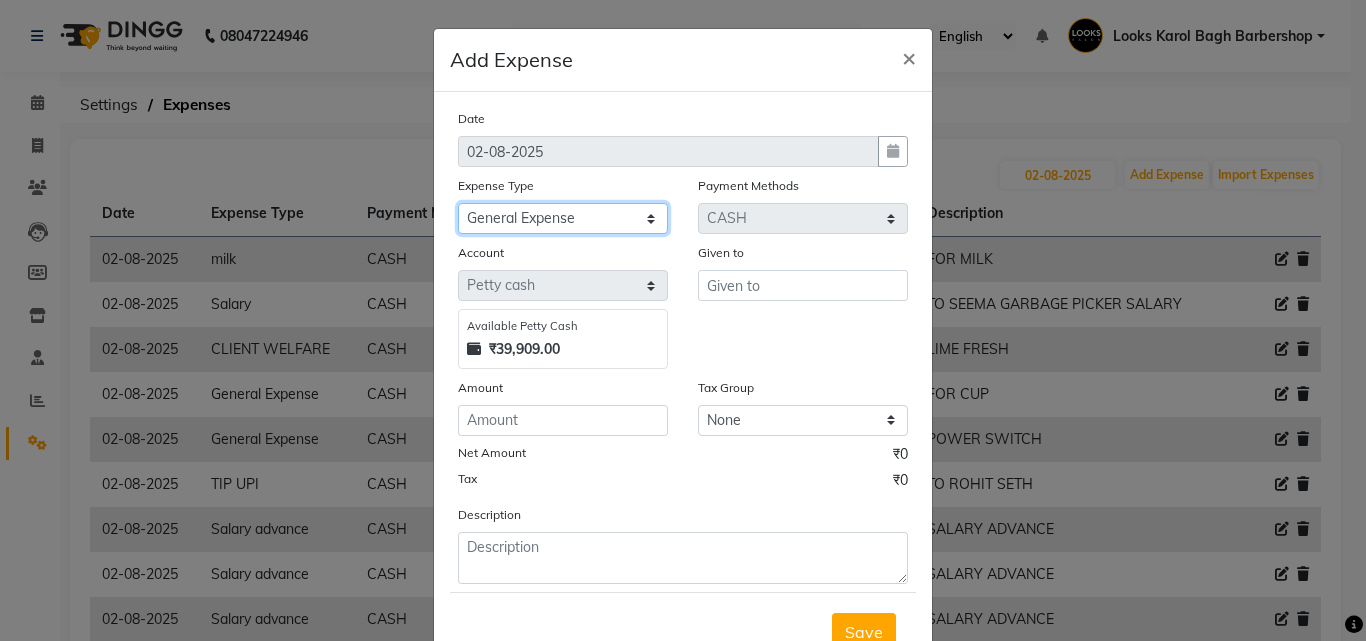 click on "Select BANK DEPOSIT Cash Handover Caurrier Client Refund Agnst Bill CLIENT WELFARE Convyance to staff Counter sale General Expense Laundry Bill Miscellaneous Office Upkeep Pantry PAYMENTS Printing And Stationery Product Incentive Repair And Maintenance Salary Salary advance SERVICE INCENTIVE staff accommodation STAFF WELFARE TIP CREDIT CARD TIP UPI Travelling And Conveyance WATER BILL" 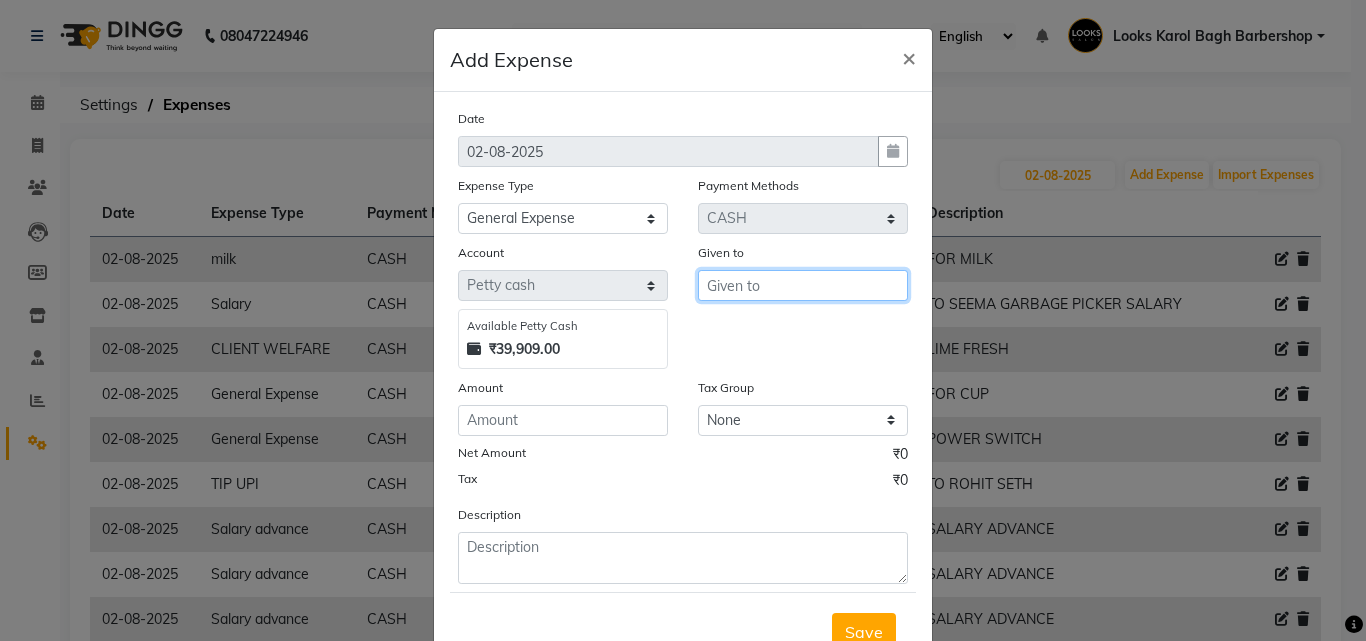 click at bounding box center (803, 285) 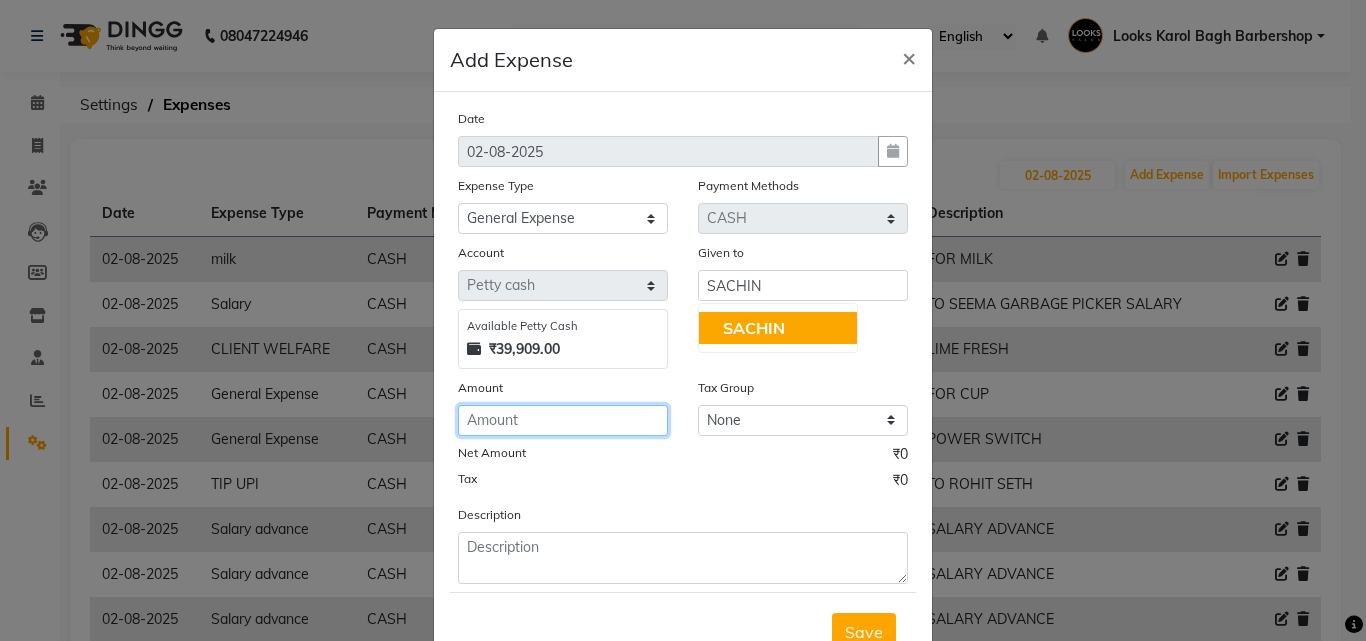 click 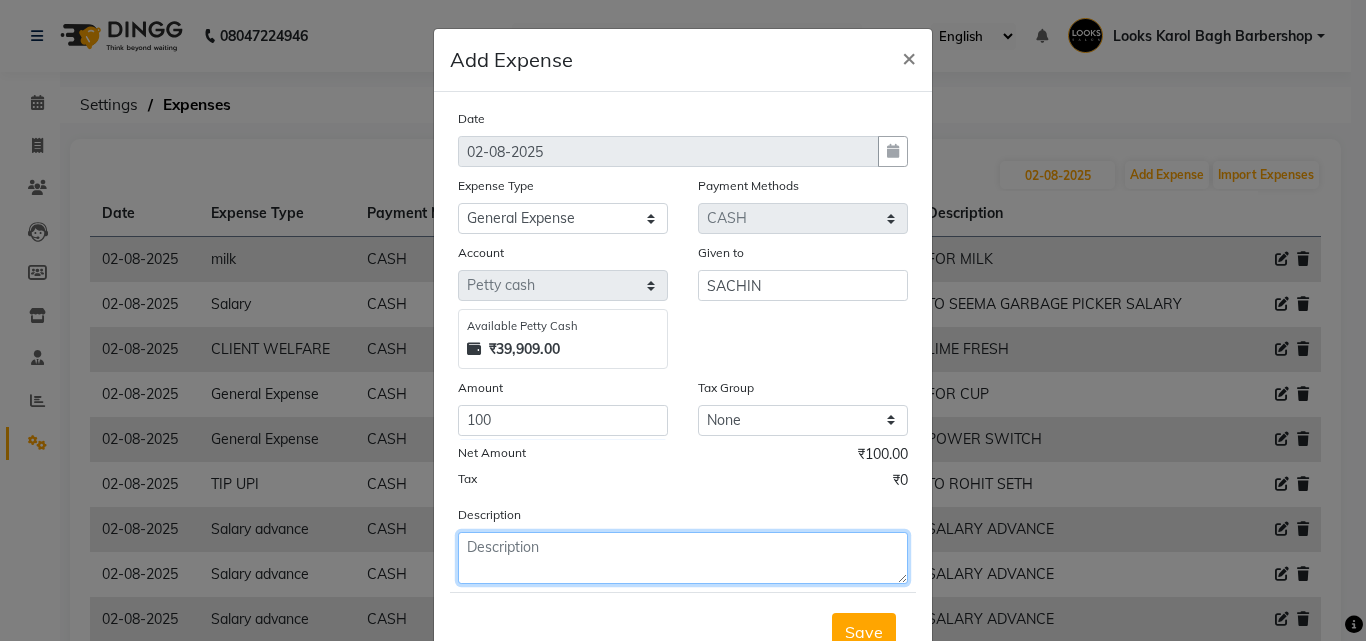 drag, startPoint x: 633, startPoint y: 581, endPoint x: 614, endPoint y: 574, distance: 20.248457 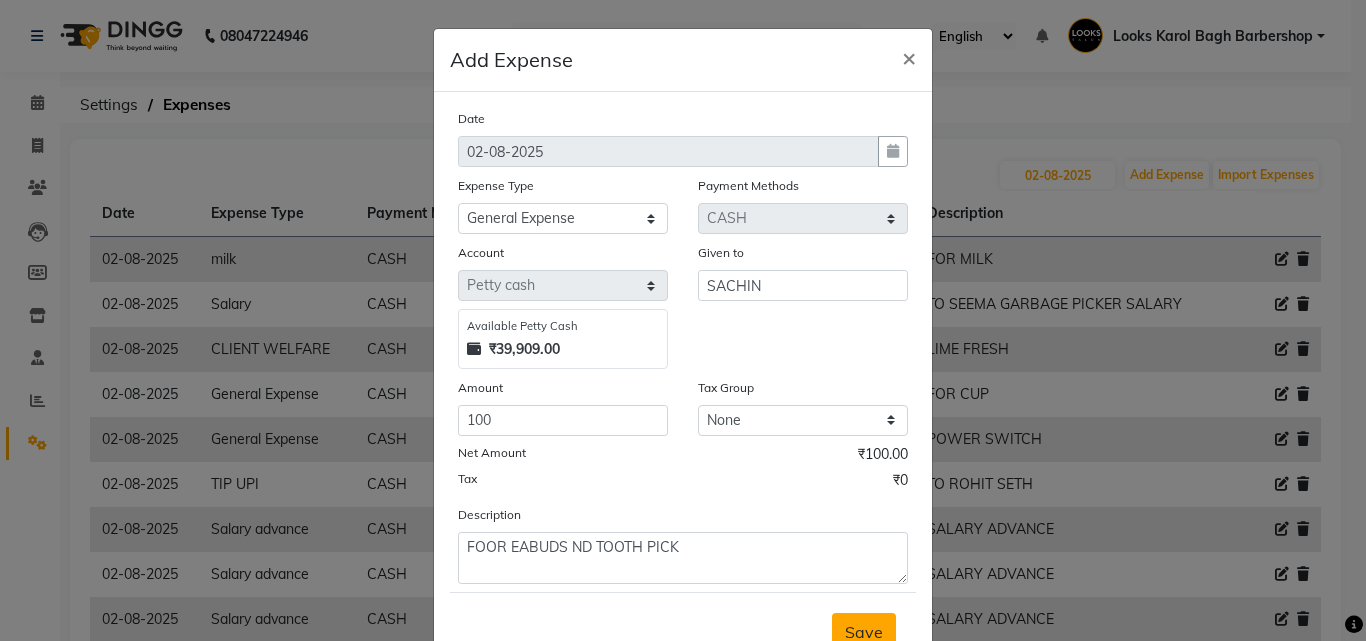 click on "Save" at bounding box center (864, 632) 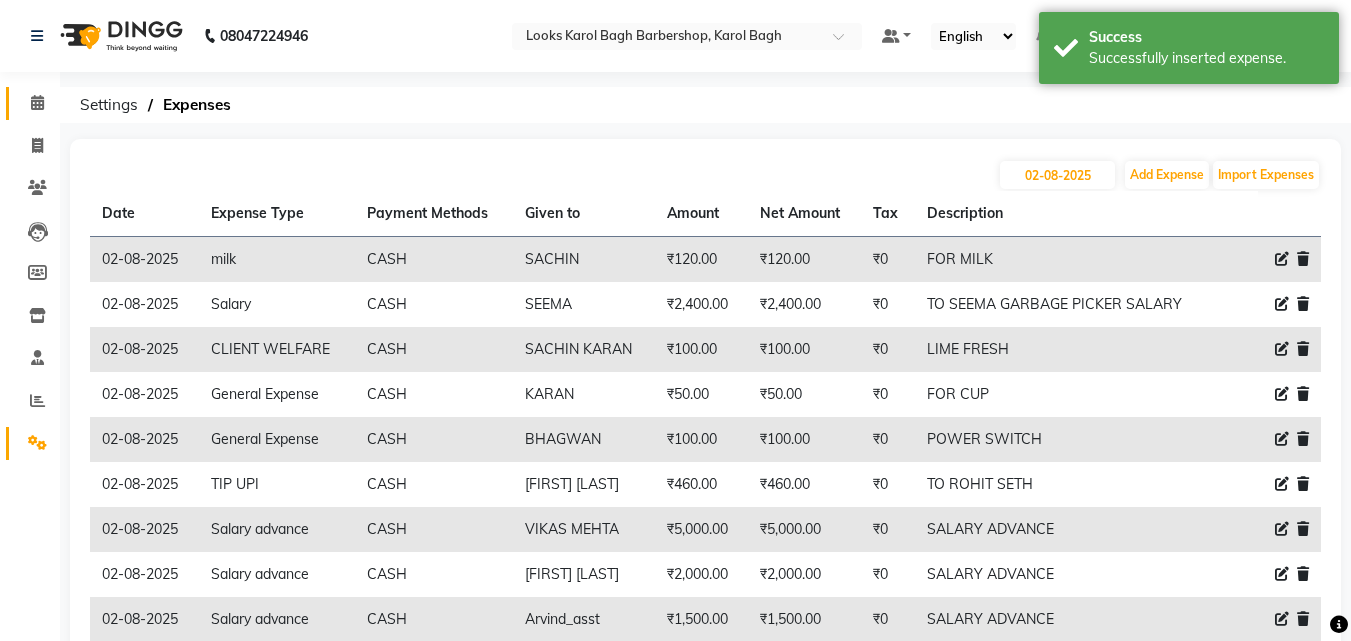 click on "Calendar" 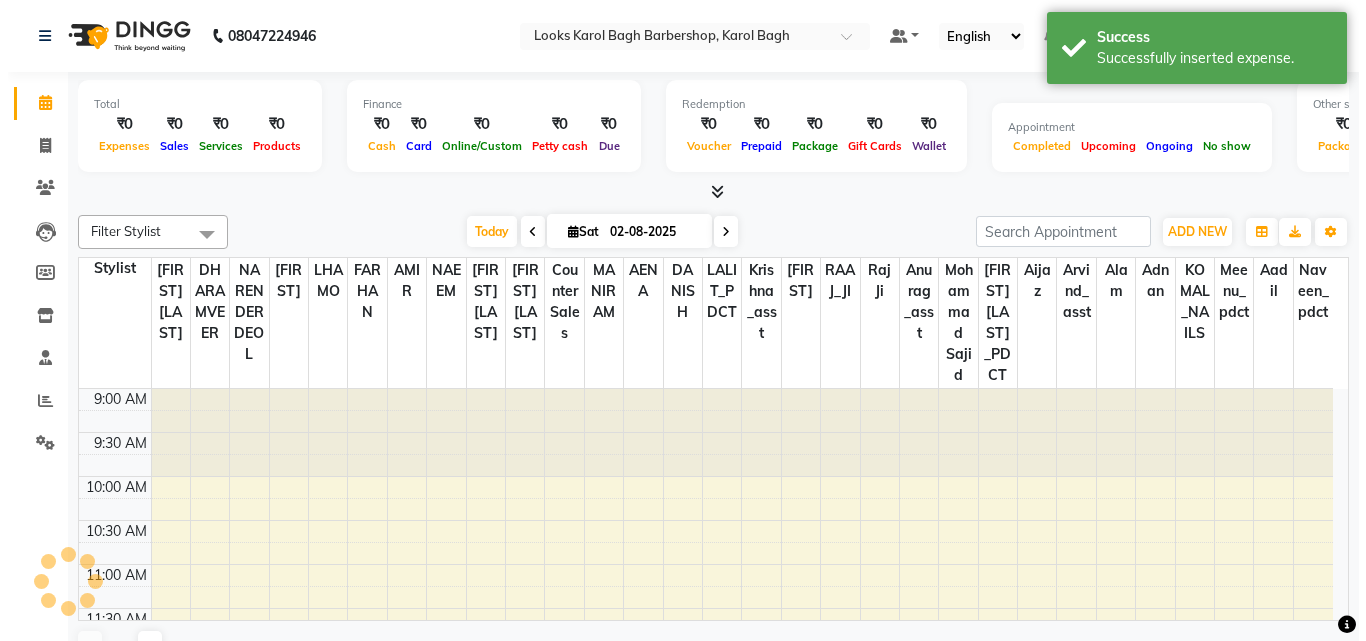 scroll, scrollTop: 881, scrollLeft: 0, axis: vertical 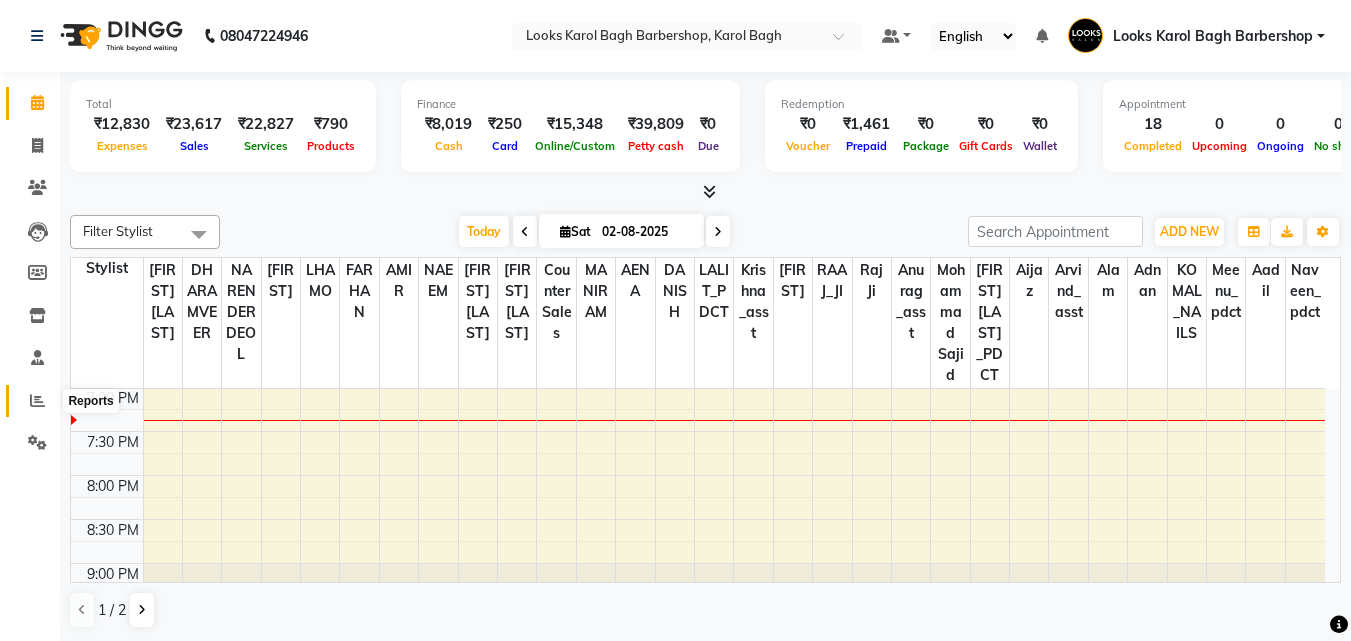 click 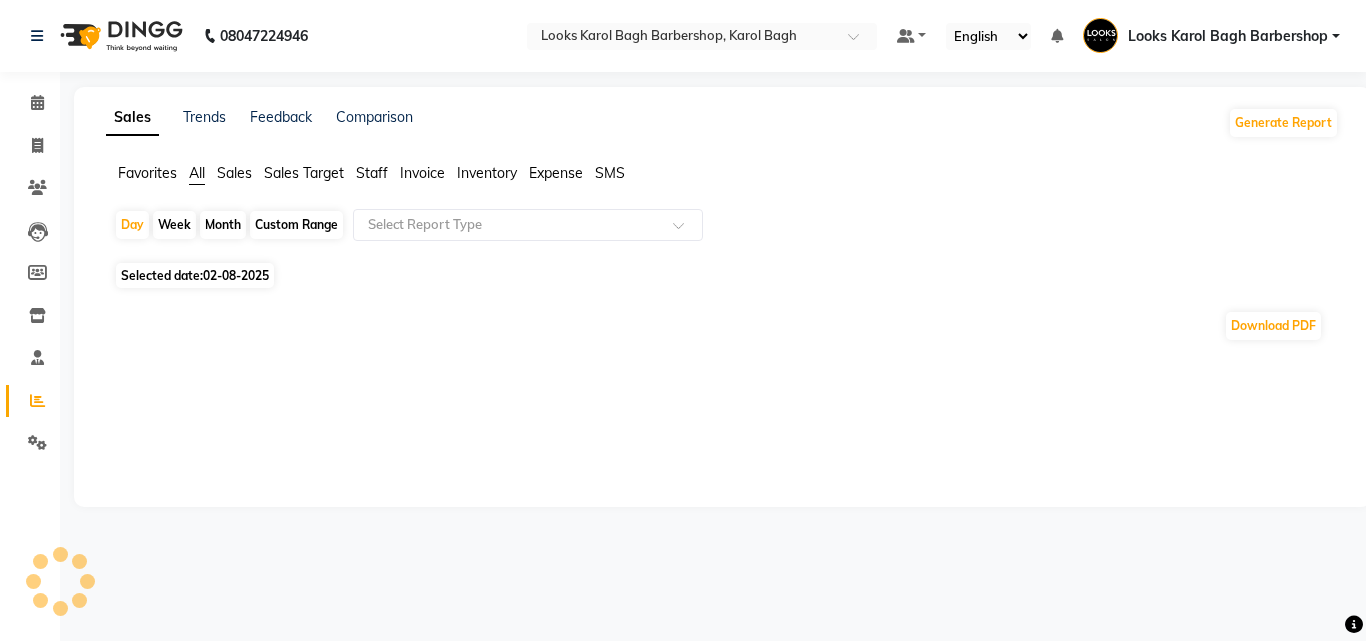 click on "Sales Trends Feedback Comparison Generate Report Favorites All Sales Sales Target Staff Invoice Inventory Expense SMS Day Week Month Custom Range Select Report Type Selected date: 02-08-2025 Download PDF ★ Mark as Favorite Choose how you'd like to save "" report to favorites Save to Personal Favorites: Only you can see this report in your favorites tab. Share with Organization: Everyone in your organization can see this report in their favorites tab. Save to Favorites" 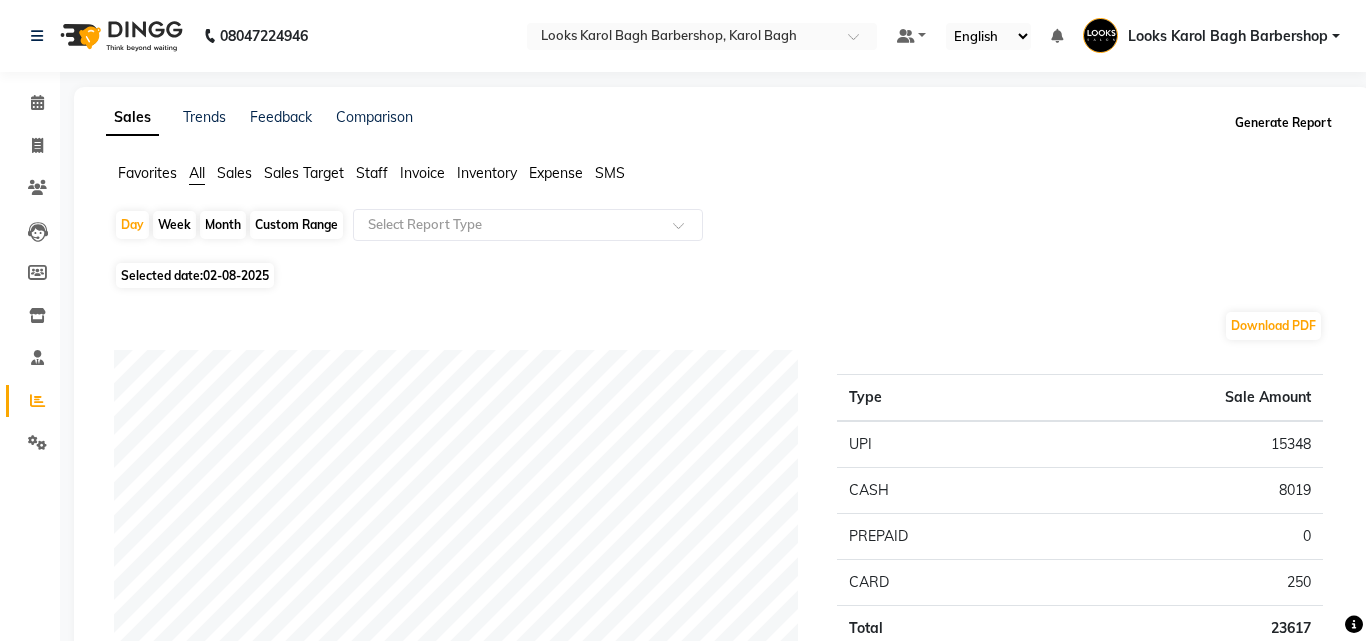 click on "Generate Report" 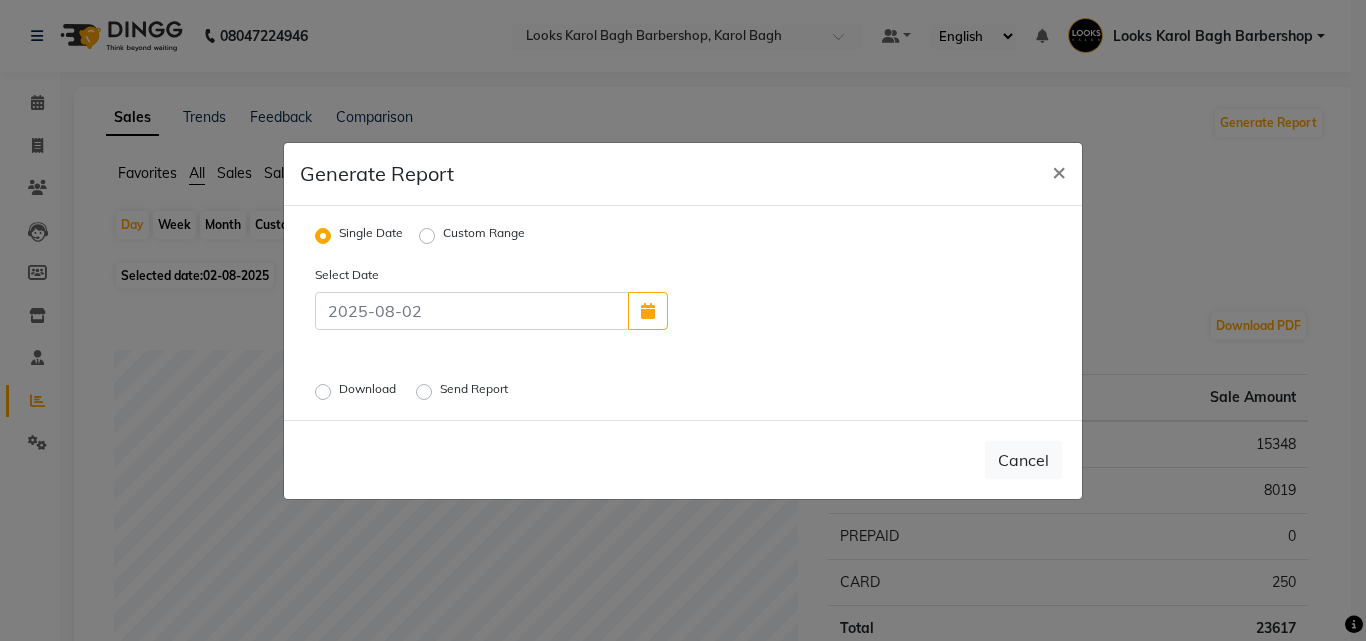 click on "Download" 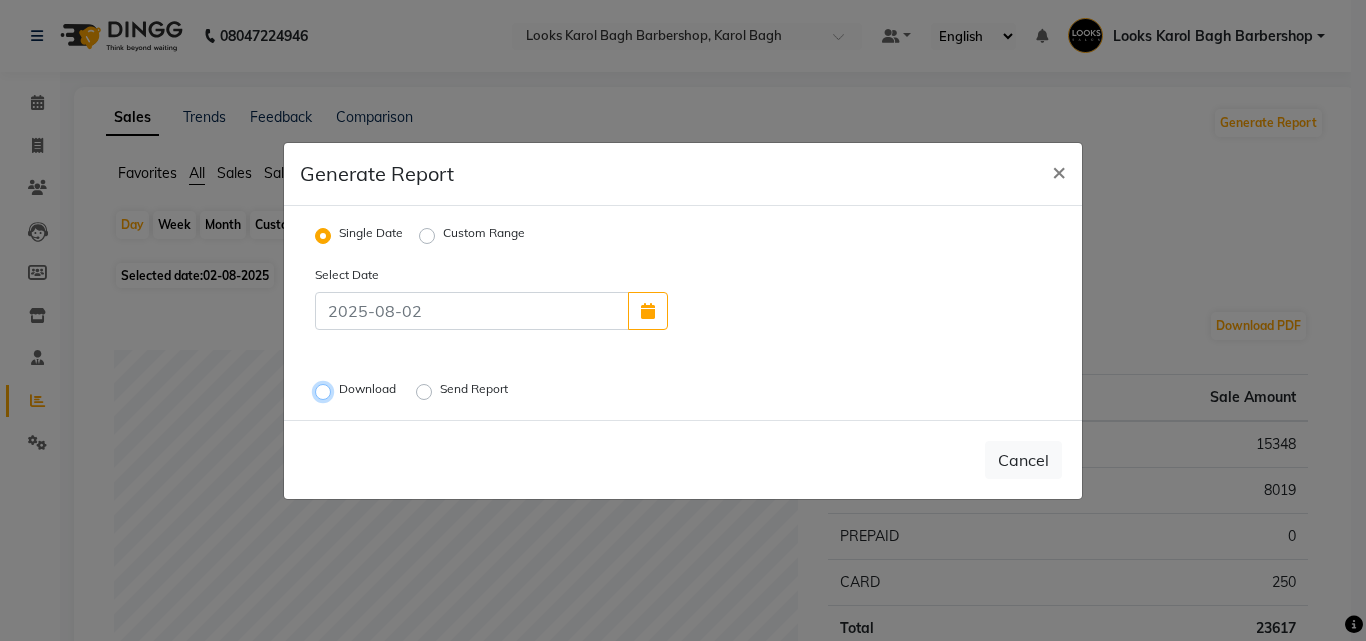 click on "Download" at bounding box center (326, 391) 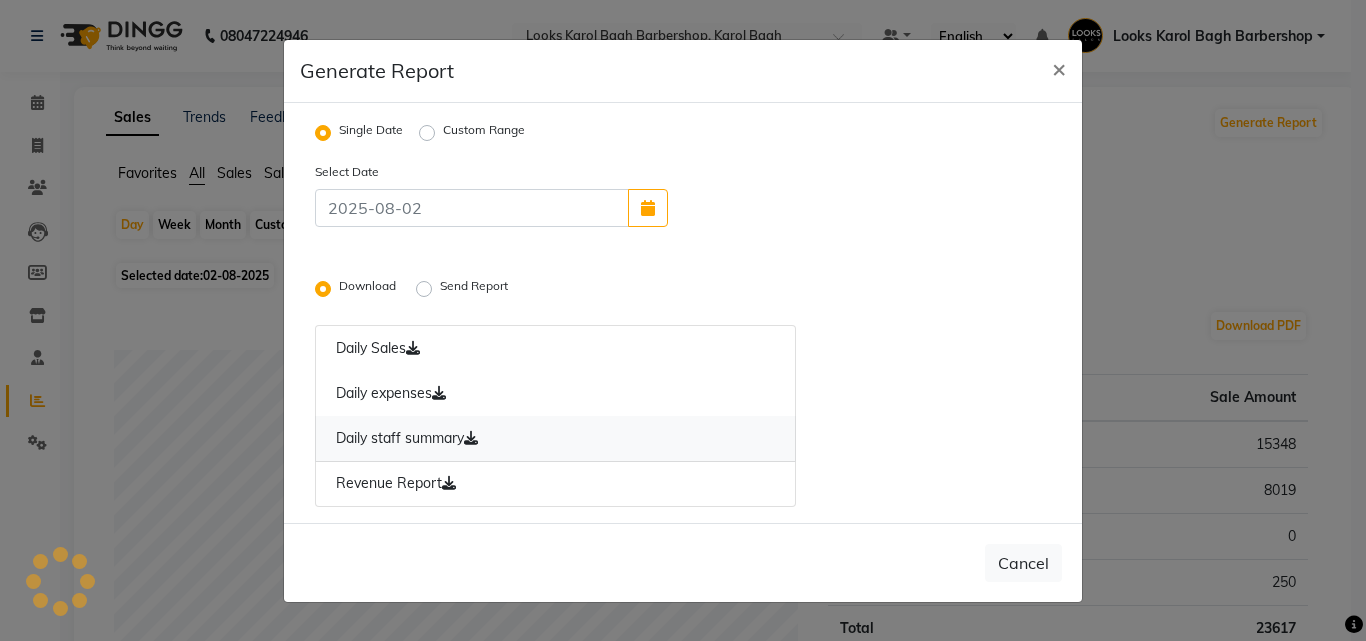 click on "Daily staff summary" 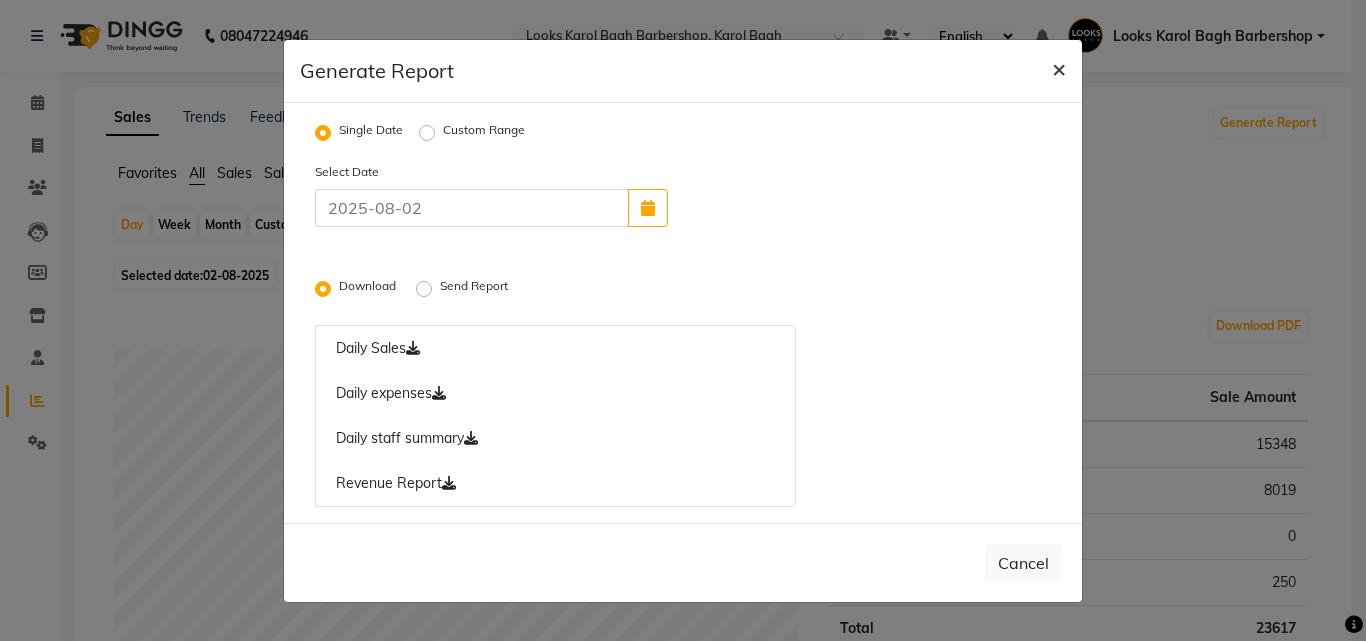 click on "×" 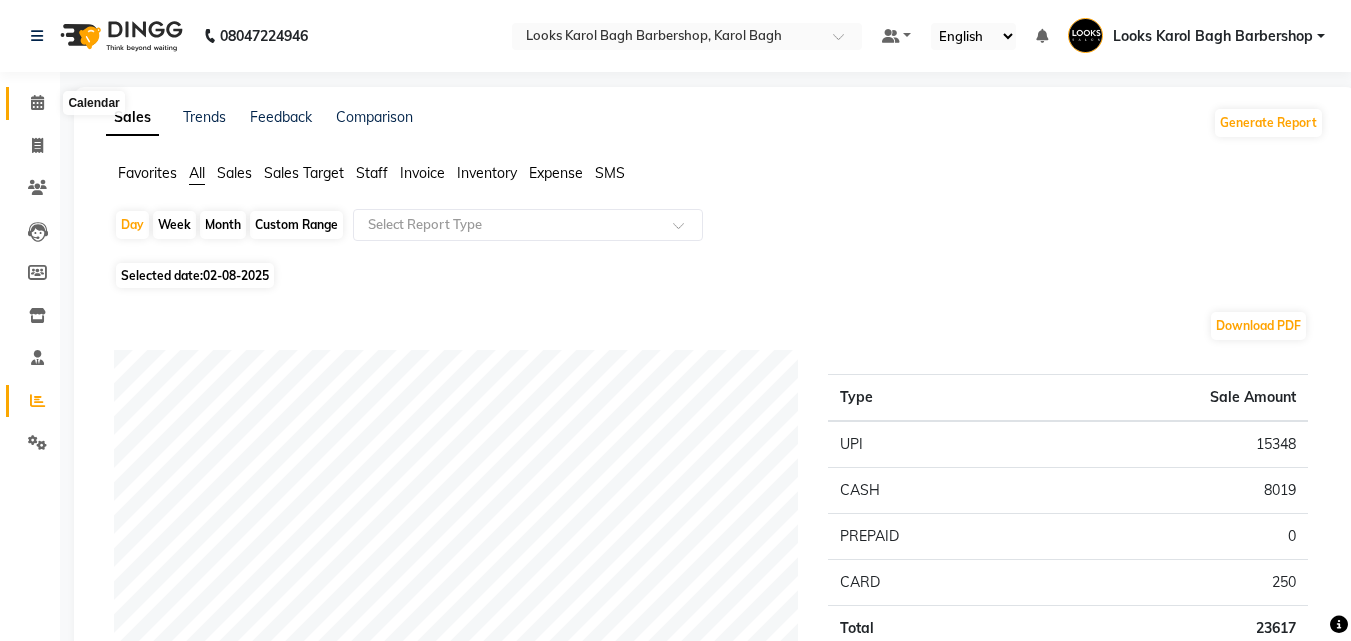 click 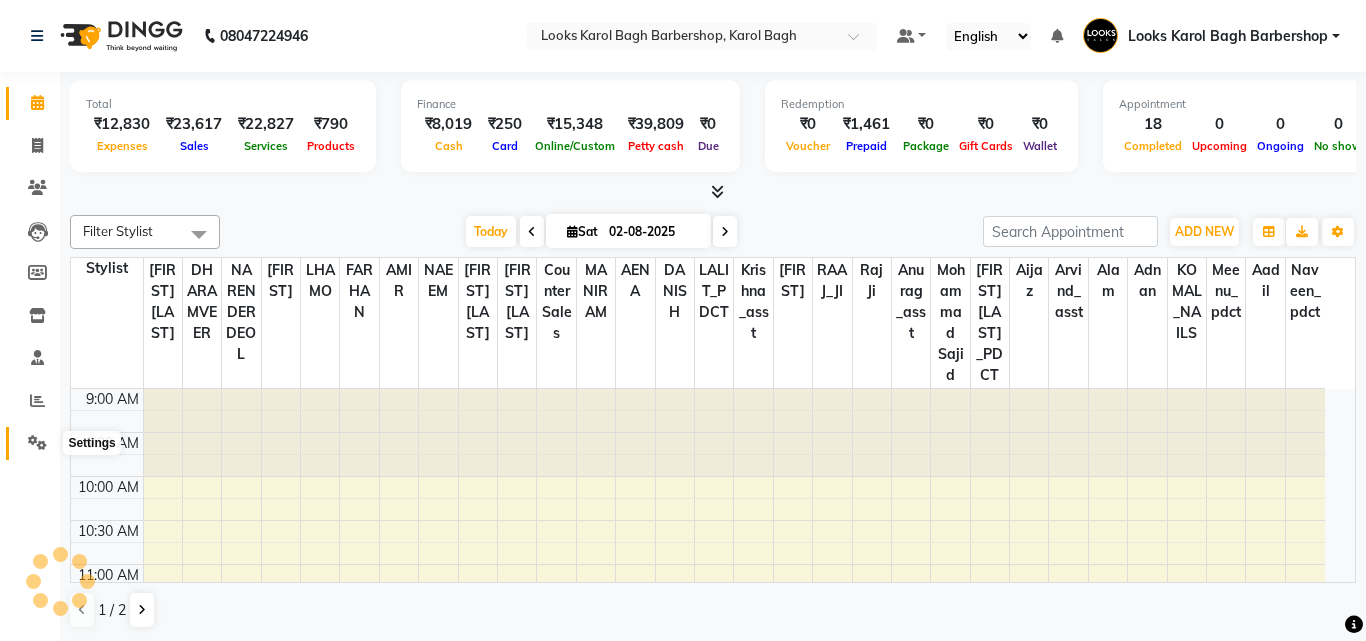drag, startPoint x: 22, startPoint y: 442, endPoint x: 49, endPoint y: 427, distance: 30.88689 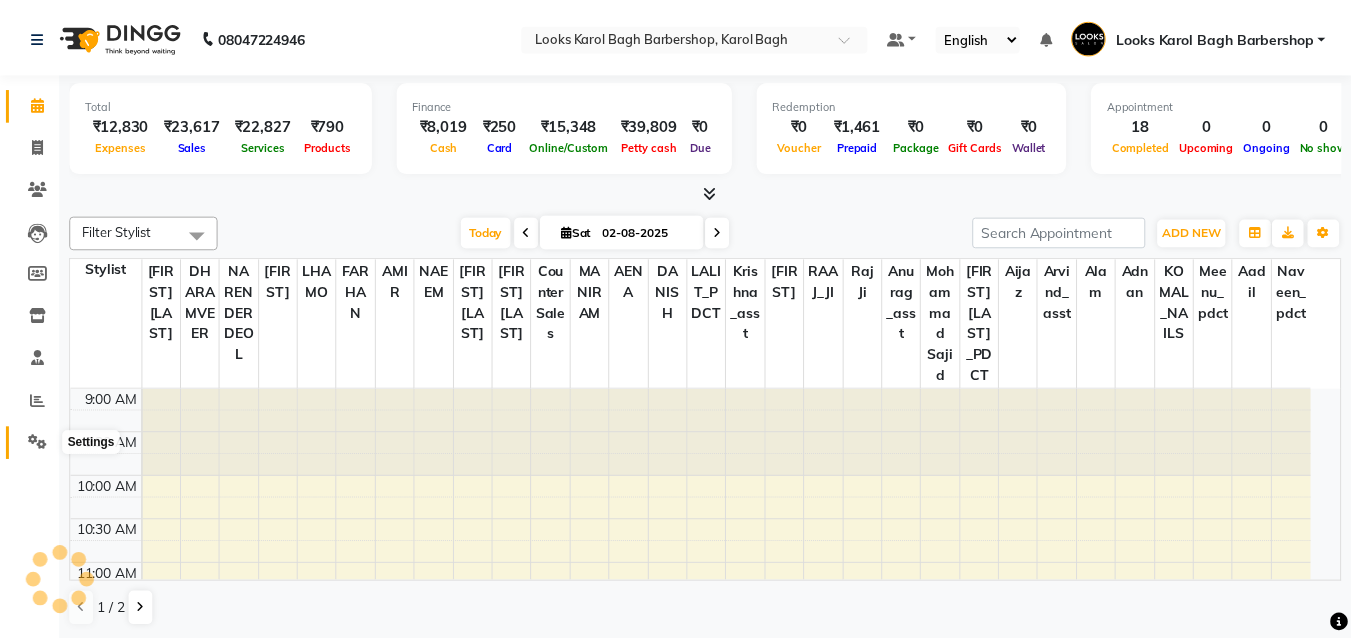 scroll, scrollTop: 0, scrollLeft: 0, axis: both 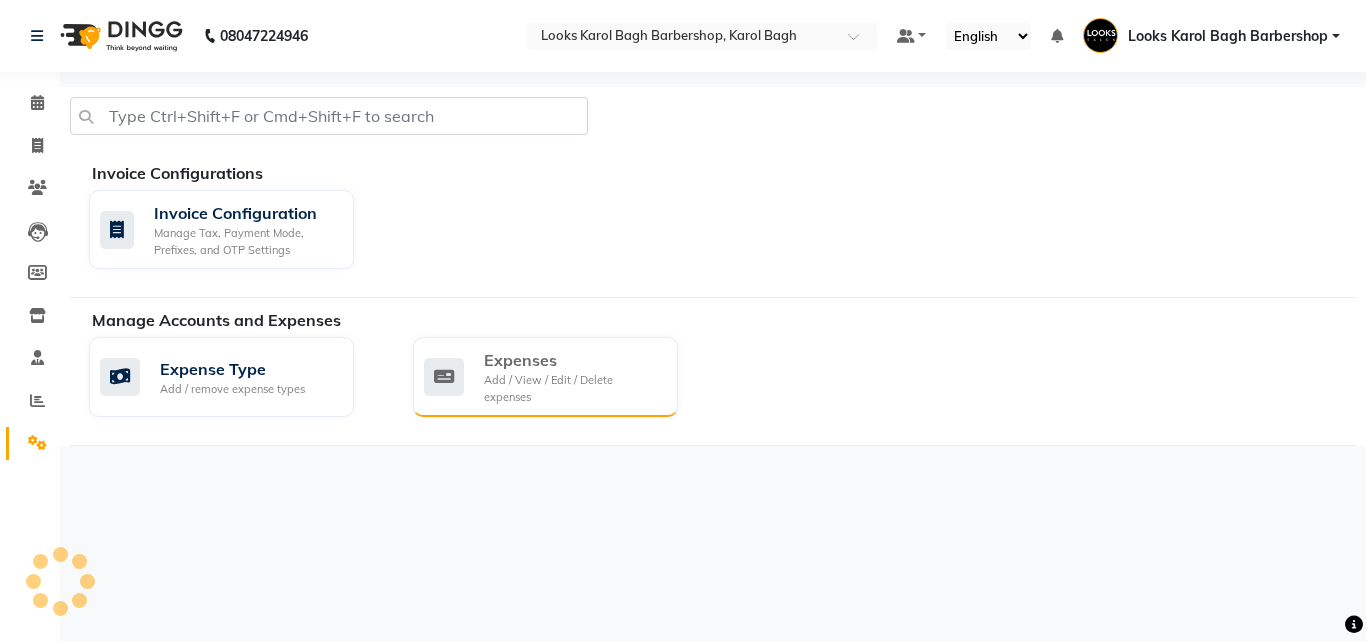 click on "Expenses" 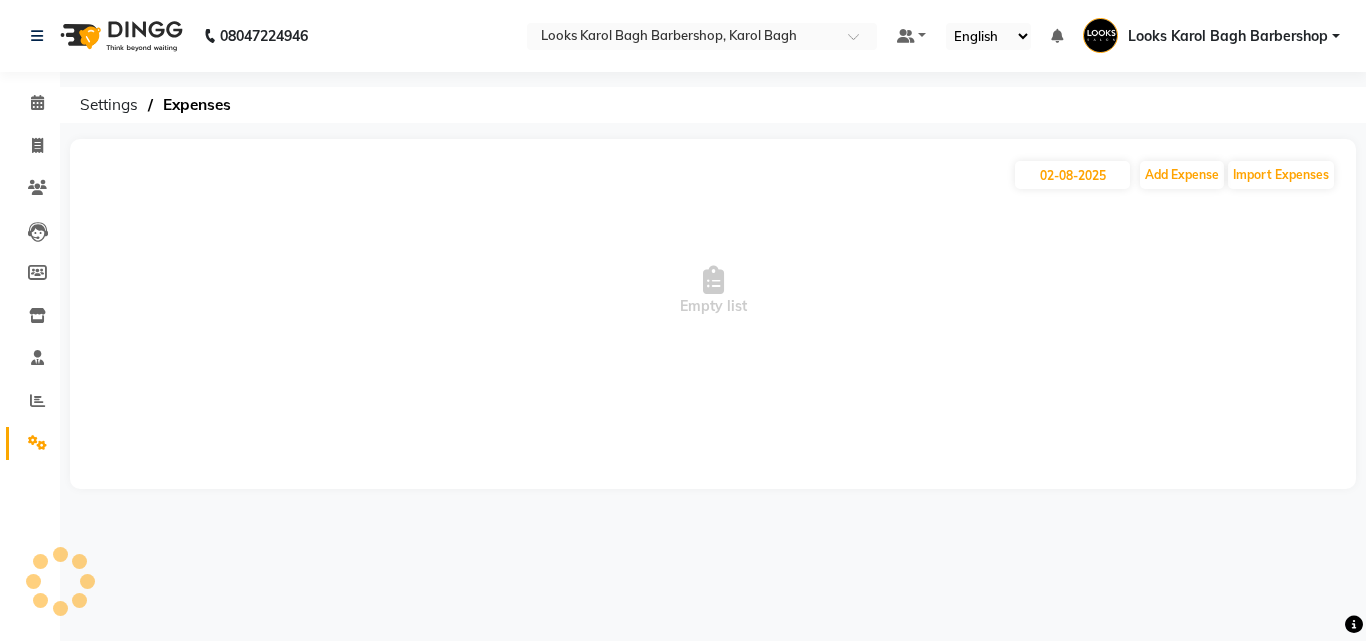 click on "02-08-2025 Add Expense Import Expenses" 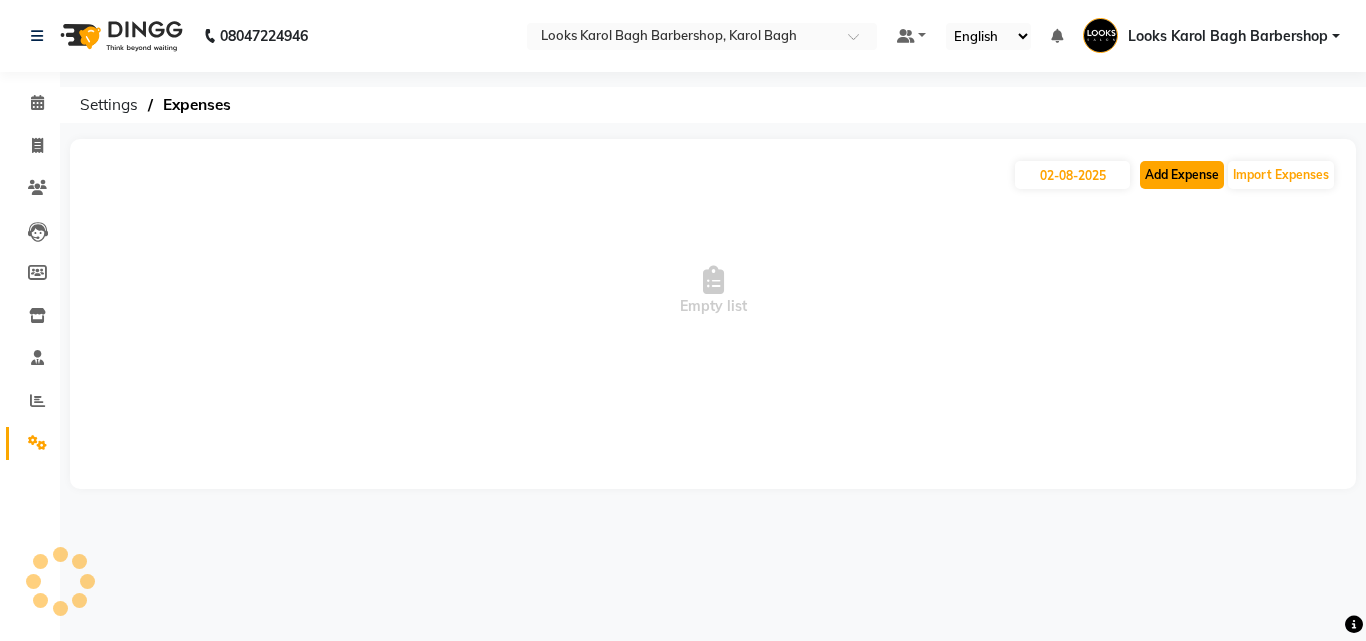 click on "Add Expense" 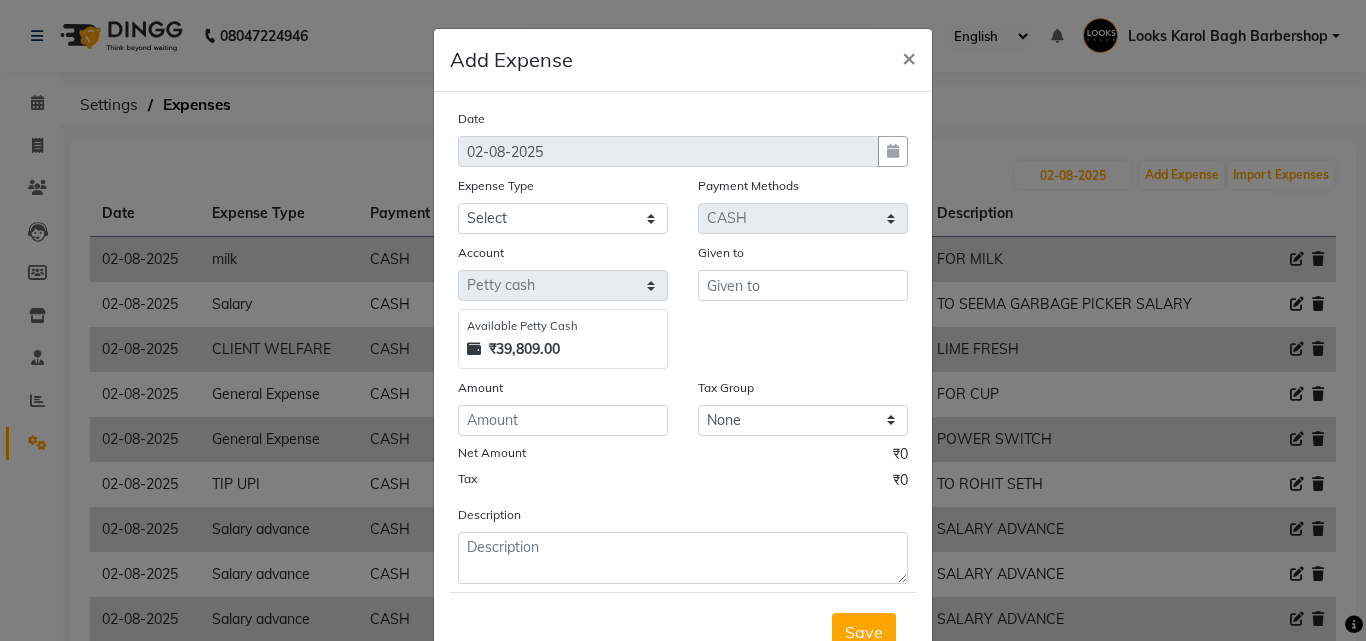 click on "Expense Type" 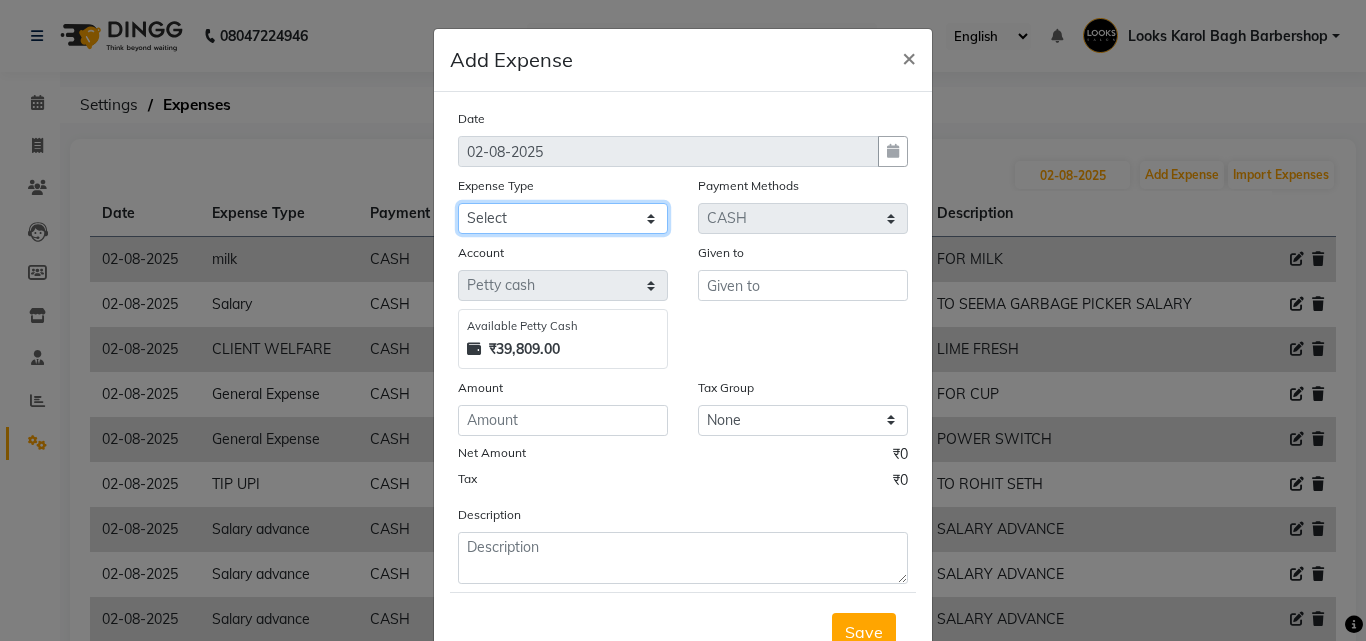 click on "Select BANK DEPOSIT Cash Handover Caurrier Client Refund Agnst Bill CLIENT WELFARE Convyance to staff Counter sale General Expense Laundry Bill Miscellaneous Office Upkeep Pantry PAYMENTS PREPAID Printing And Stationery Product Incentive Repair And Maintenance Salary Salary advance SERVICE INCENTIVE staff accommodation STAFF WELFARE TIP CREDIT CARD TIP UPI Travelling And Conveyance WATER BILL" 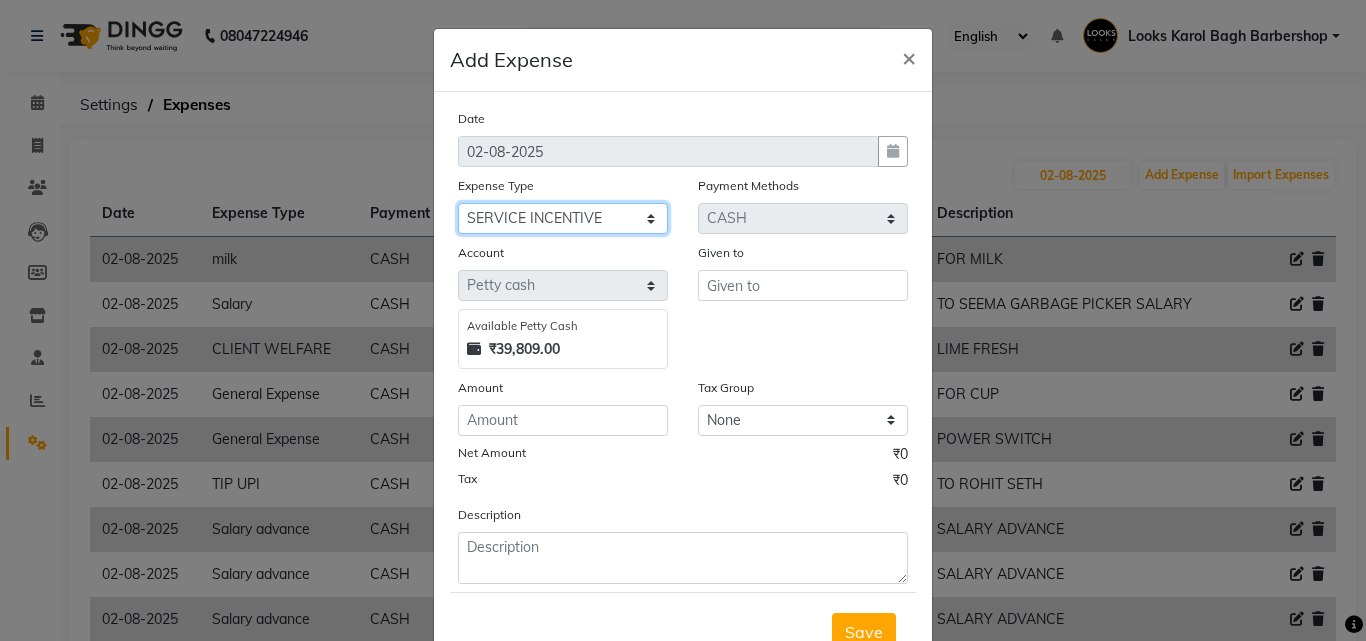 click on "Select BANK DEPOSIT Cash Handover Caurrier Client Refund Agnst Bill CLIENT WELFARE Convyance to staff Counter sale General Expense Laundry Bill Miscellaneous Office Upkeep Pantry PAYMENTS PREPAID Printing And Stationery Product Incentive Repair And Maintenance Salary Salary advance SERVICE INCENTIVE staff accommodation STAFF WELFARE TIP CREDIT CARD TIP UPI Travelling And Conveyance WATER BILL" 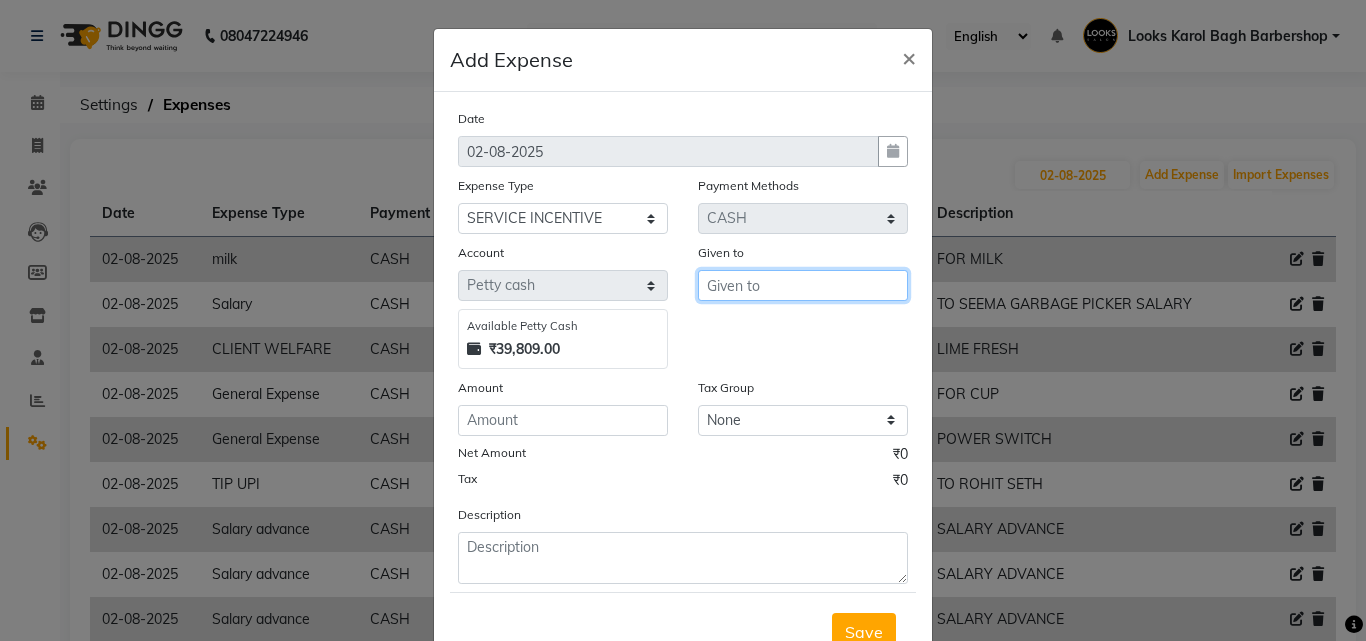 click at bounding box center (803, 285) 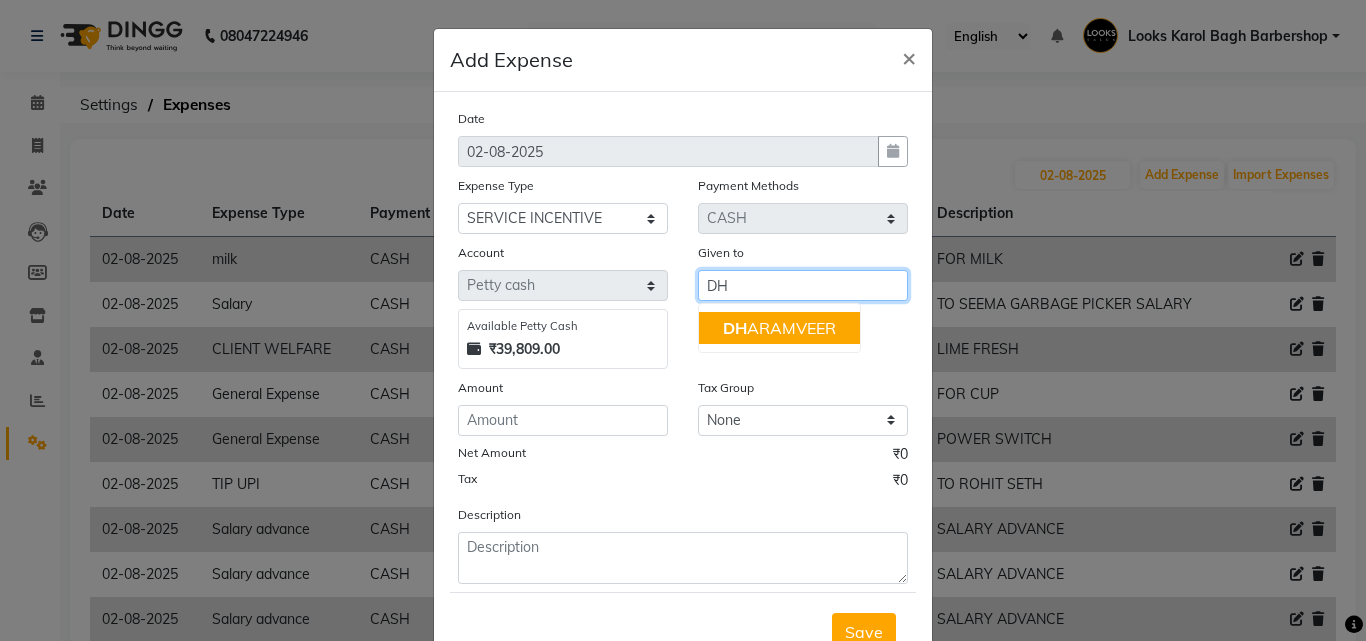 click on "DH" 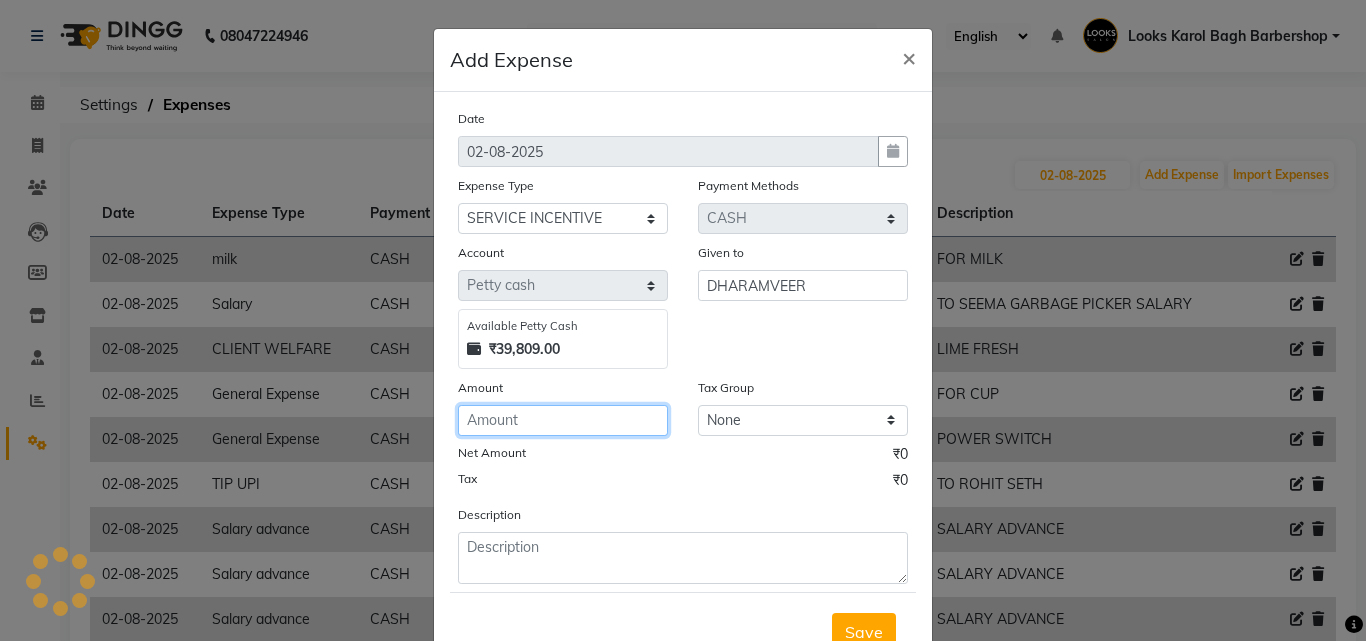 click 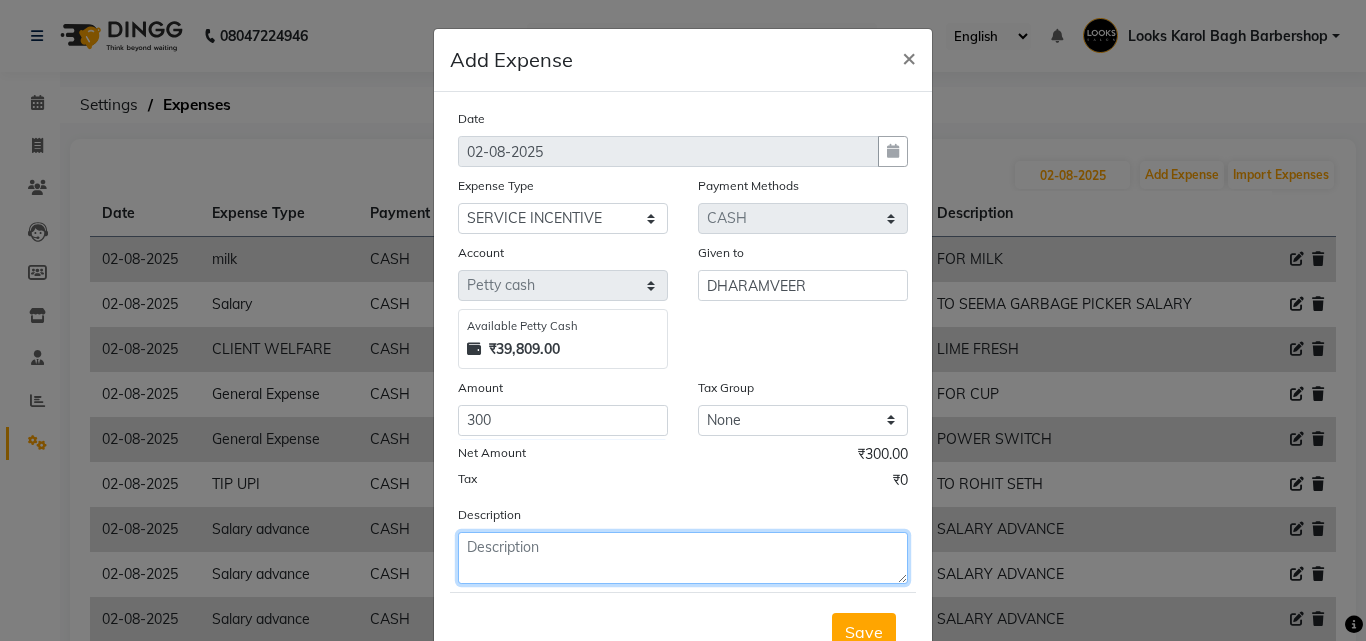 click 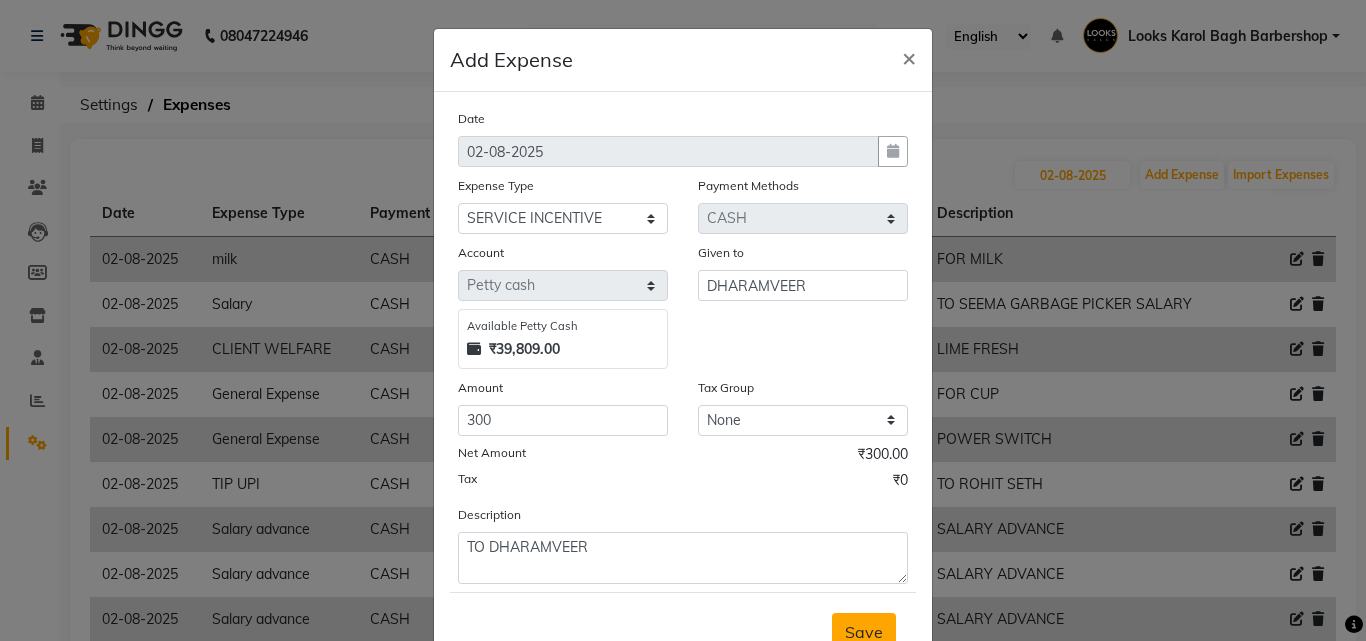 click on "Save" at bounding box center [864, 632] 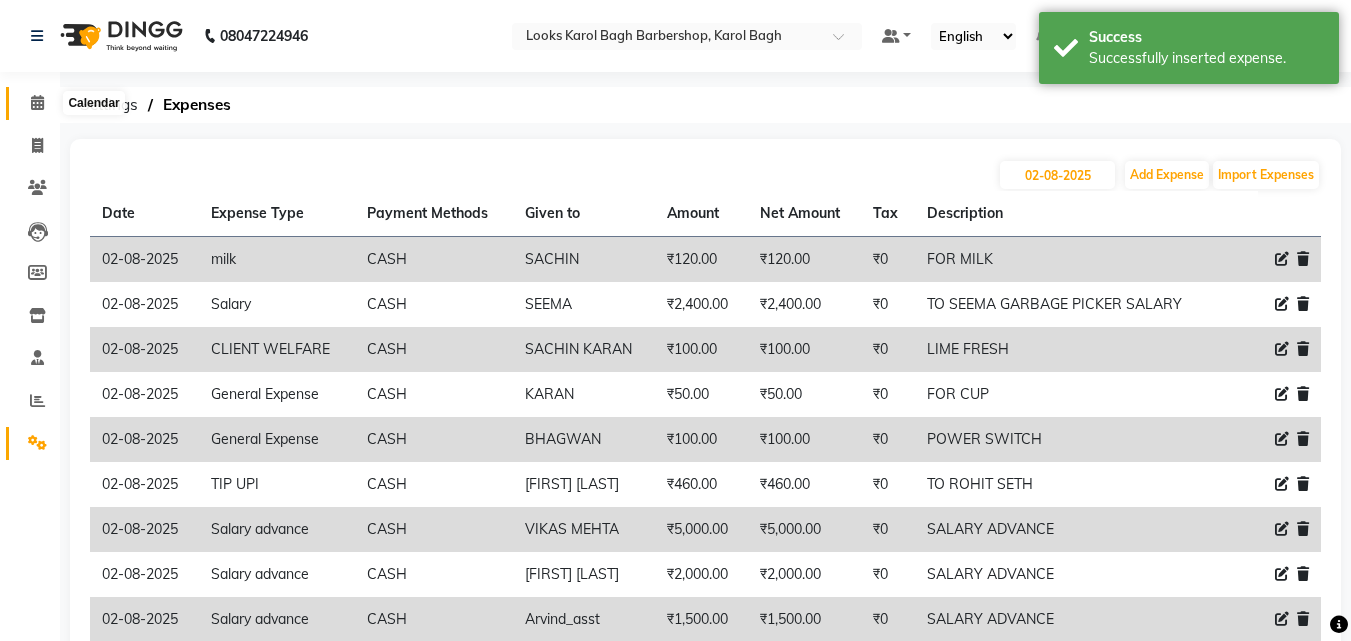 click 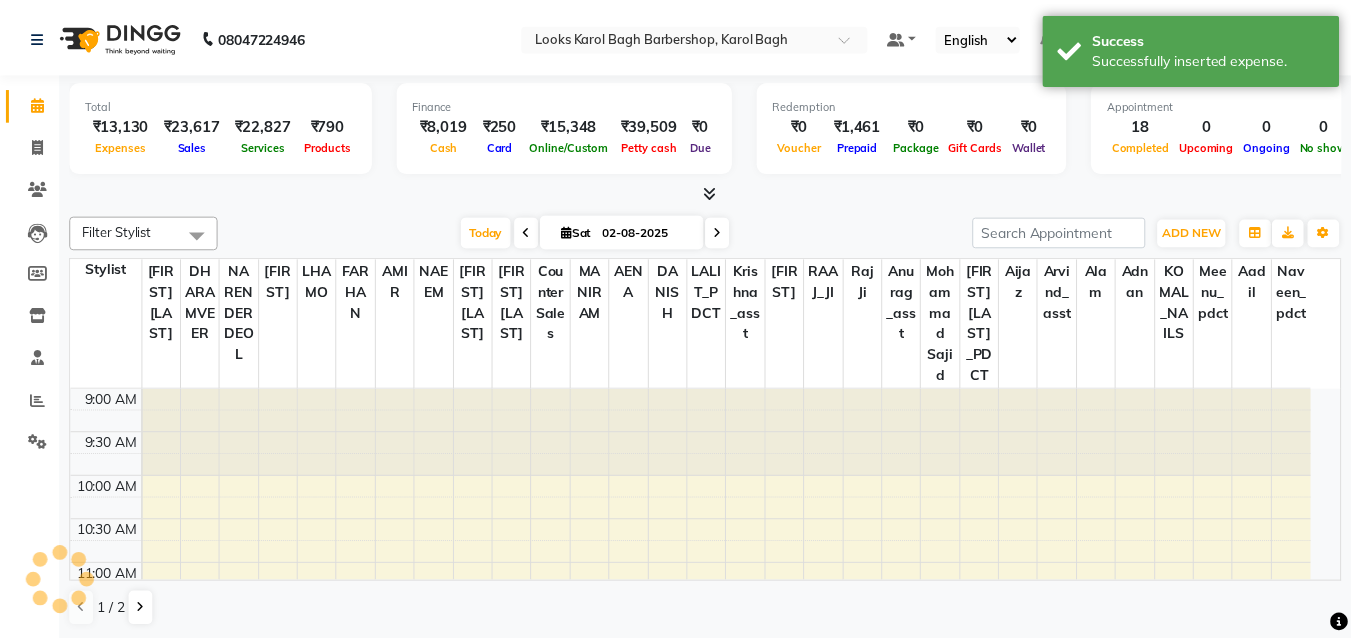 scroll, scrollTop: 881, scrollLeft: 0, axis: vertical 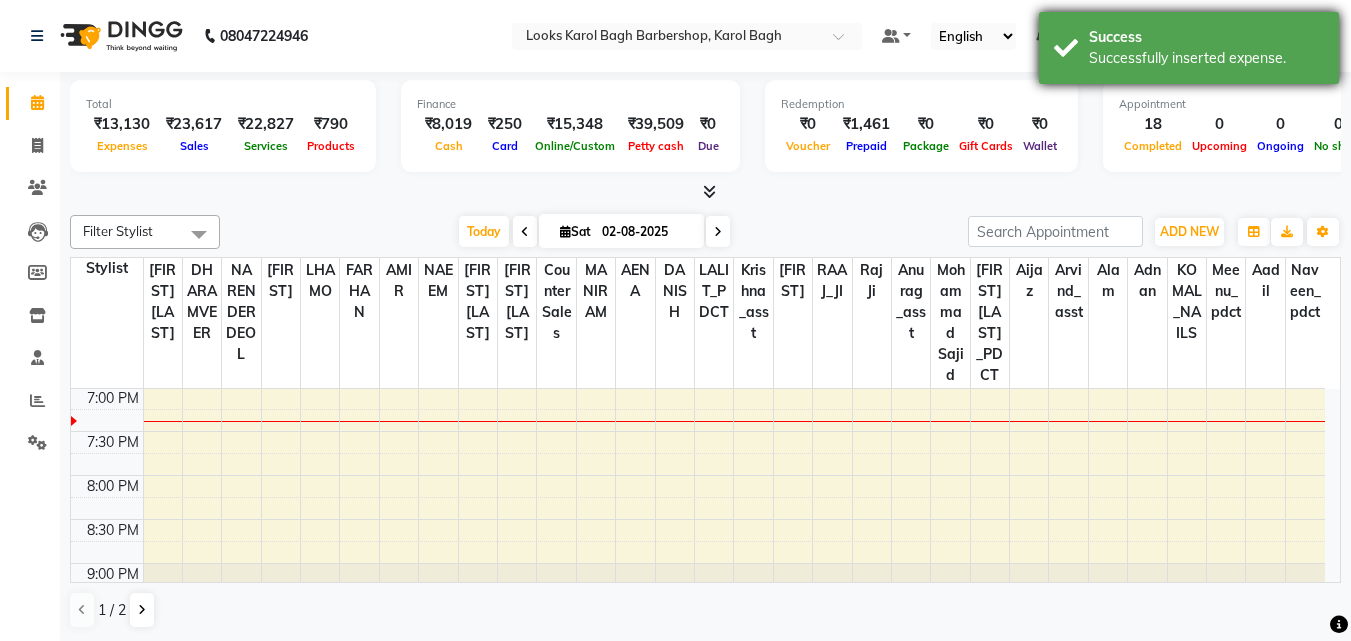 click on "Success" at bounding box center [1206, 37] 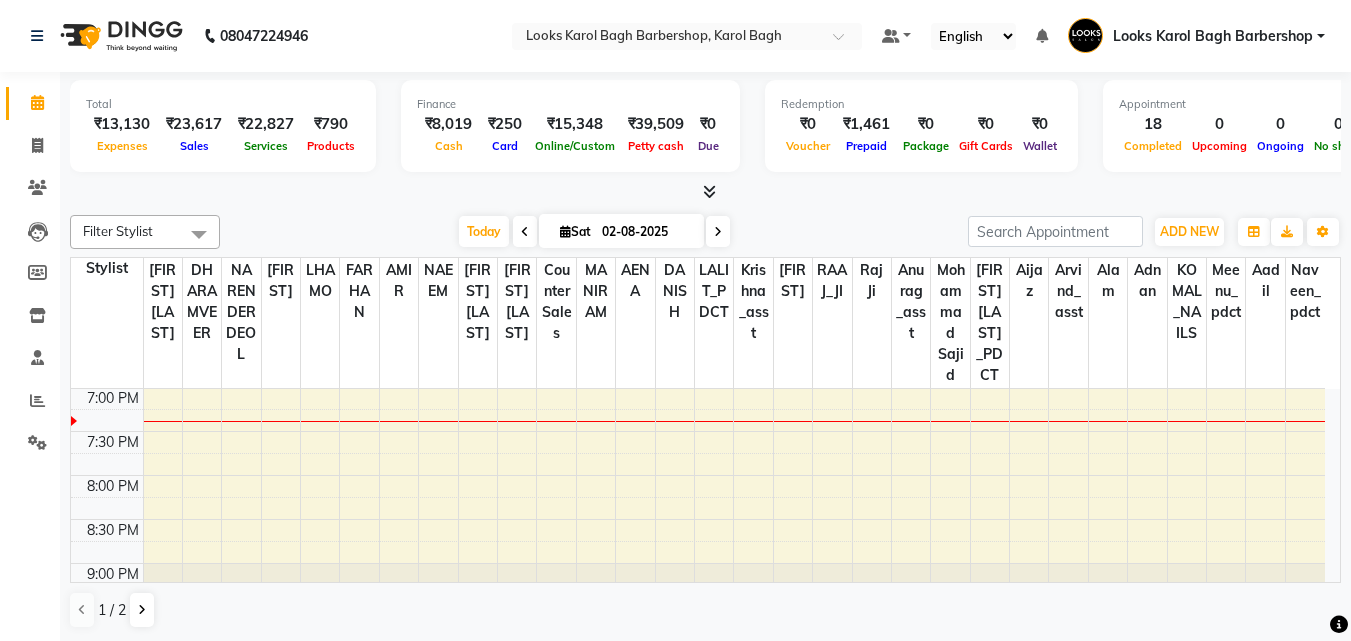 click at bounding box center [705, 192] 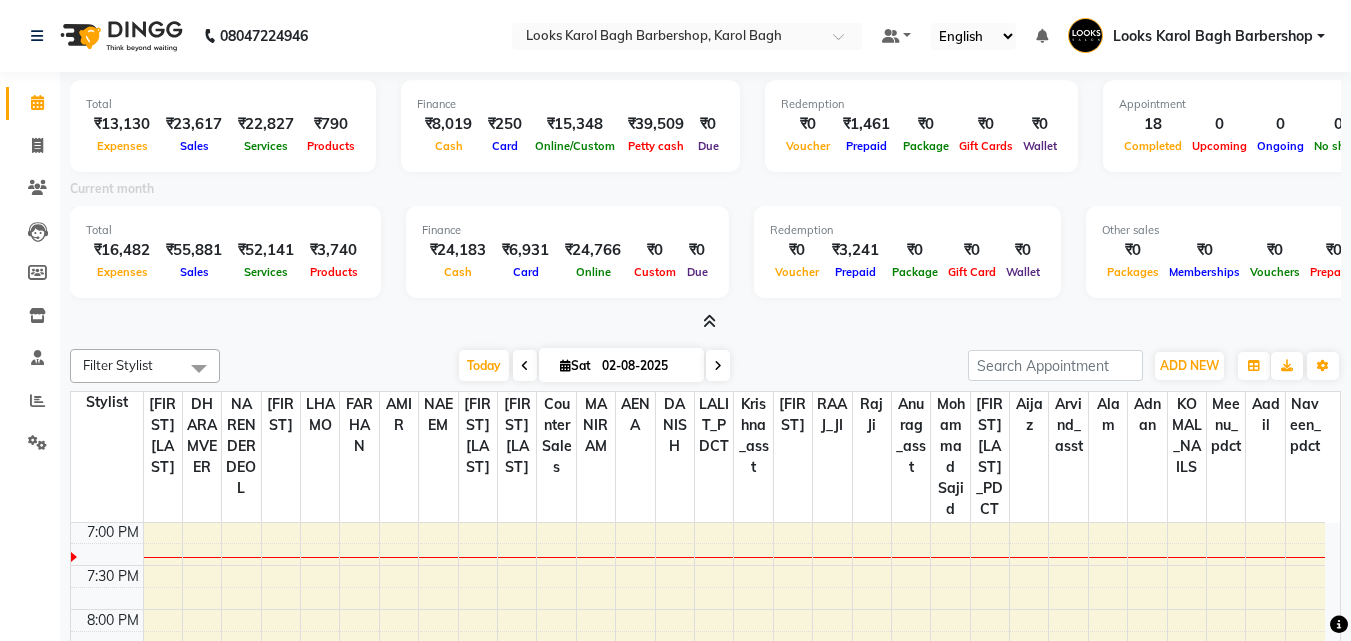 click at bounding box center [709, 321] 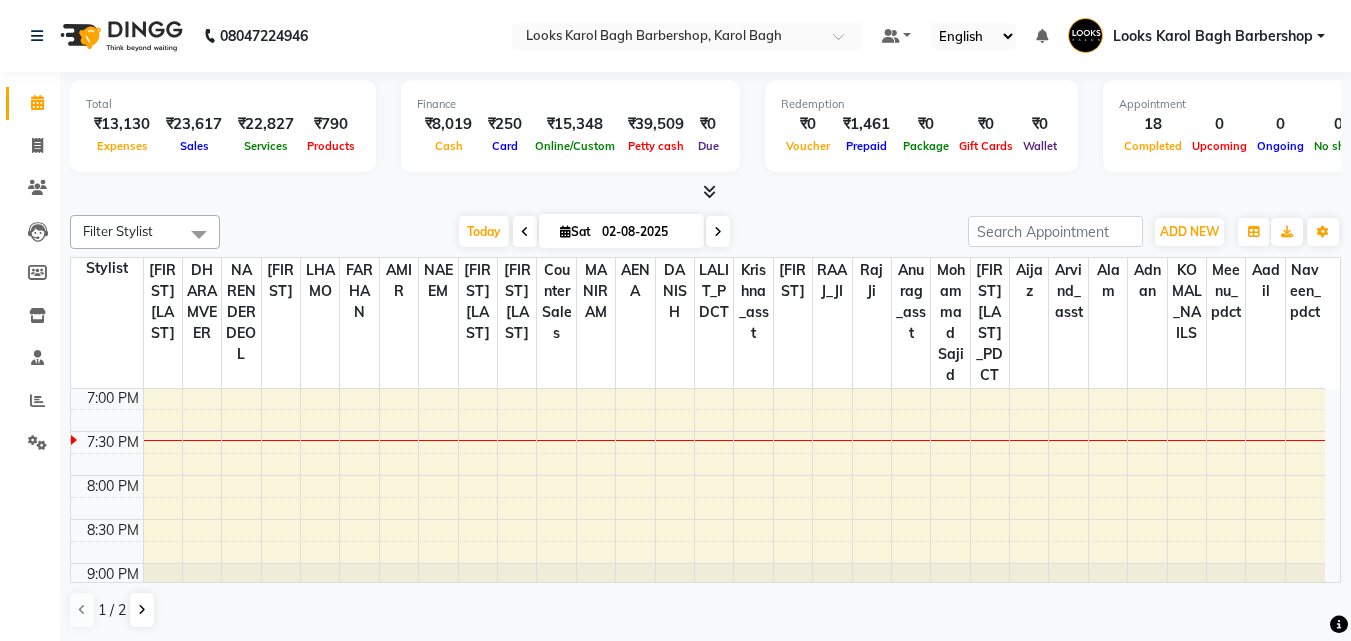 click on "Today  Sat 02-08-2025" at bounding box center (594, 232) 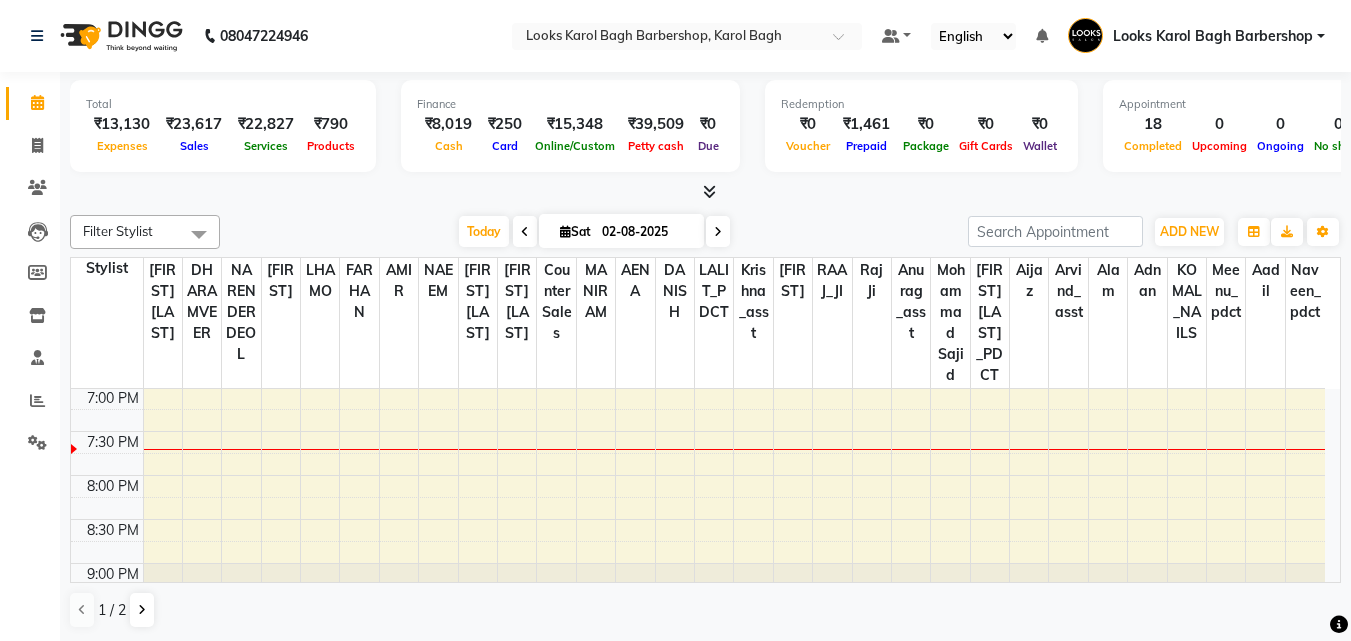 click on "Calendar" 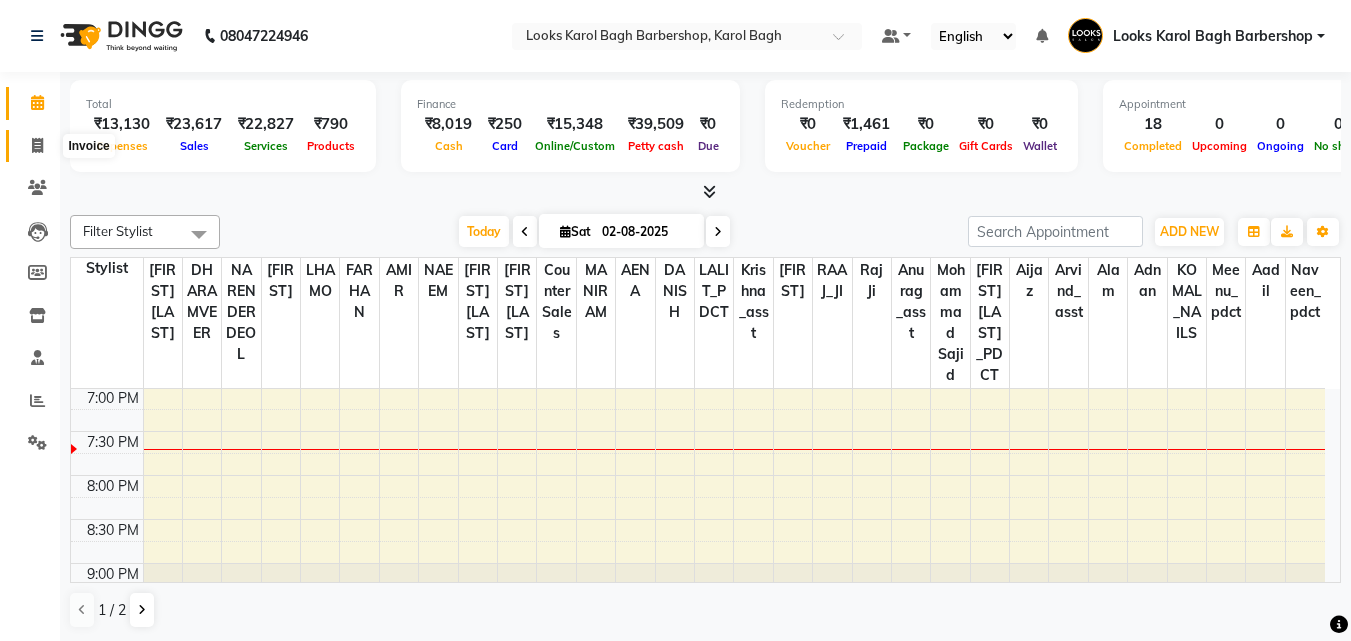 click 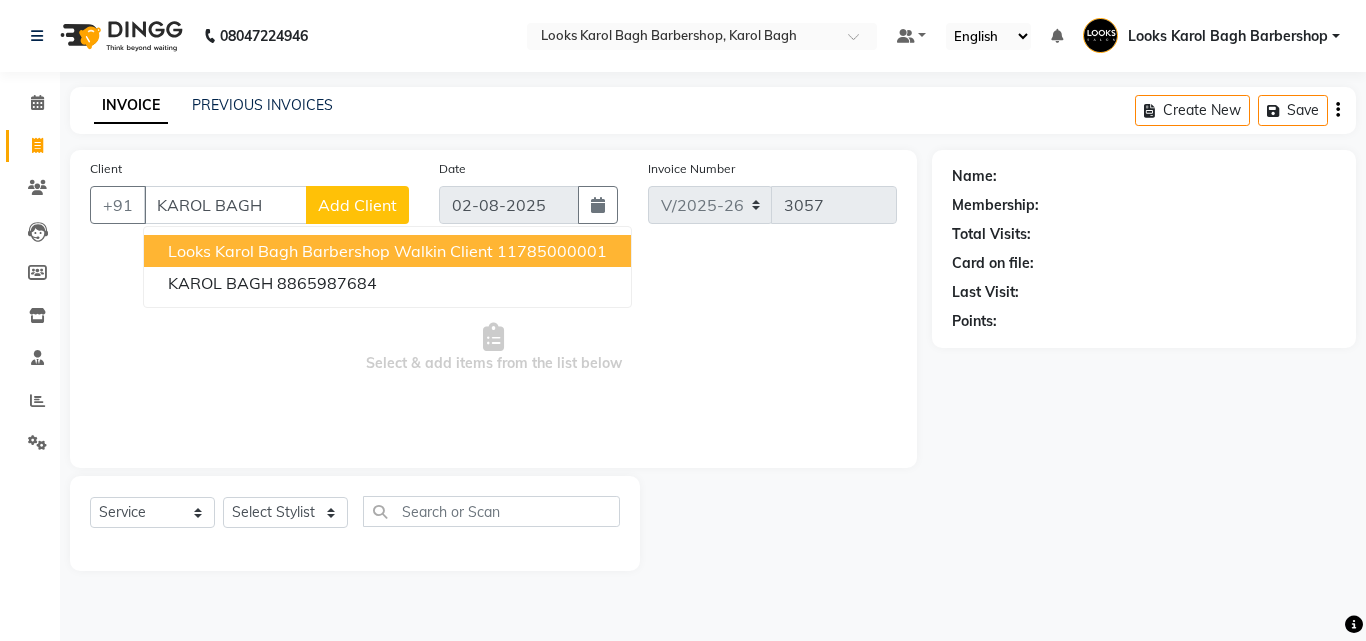 click on "Looks Karol Bagh Barbershop Walkin Client" at bounding box center (330, 251) 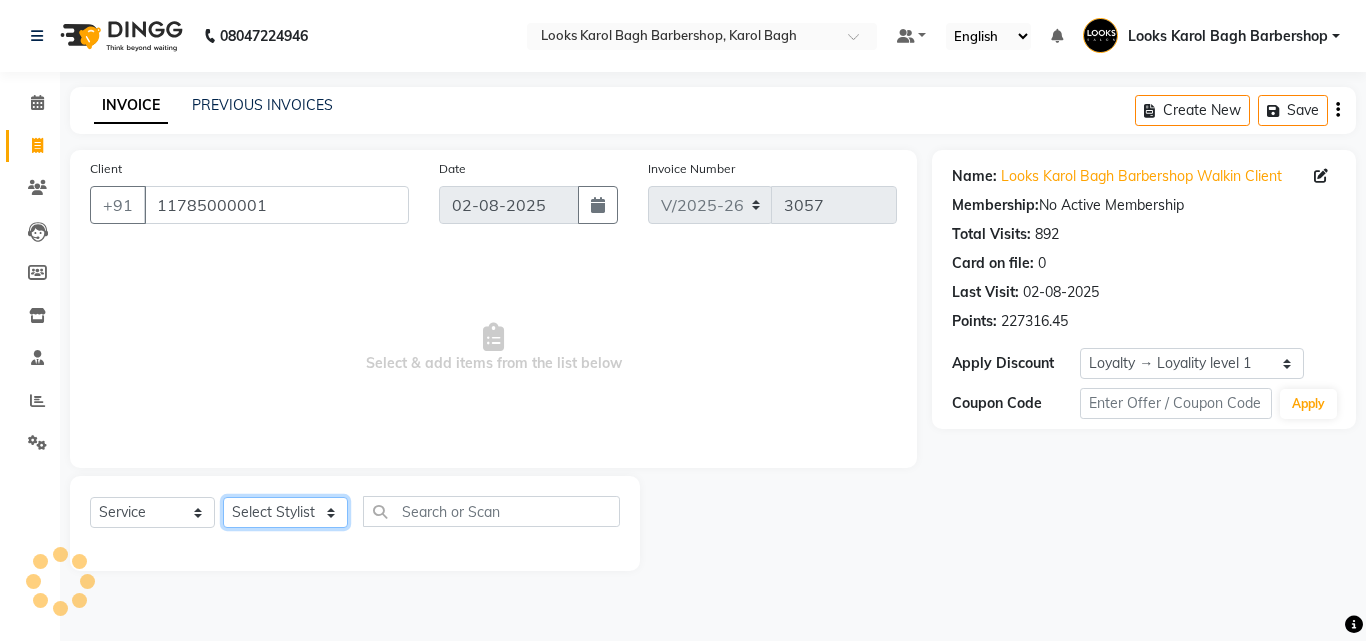 click on "Select Stylist Aadil Adnan AENA Aijaz Alam Amazon_Kart AMIR  Anurag _asst Arvind_asst BIJENDER  Counter Sales DANISH DHARAMVEER Eshan FARHAN KARAN RAI  KOMAL_NAILS Krishna_asst LALIT_PDCT LHAMO Looks_Female_Section Looks_H.O_Store Looks Karol Bagh Barbershop Looks_Kart MANIRAM Meenu_pdct Mohammad Sajid NAEEM  NARENDER DEOL  Naveen_pdct Prabhakar Kumar_PDCT RAAJ GUPTA RAAJ_JI raj ji RAM MURTI NARYAL ROHIT  Rohit Seth Rohit Thakur SACHIN sahil Shabina Shakir SIMRAN Sonia Sunny VIKRAM VIKRANT SINGH  Vishal_Asst YOGESH ASSISTANT" 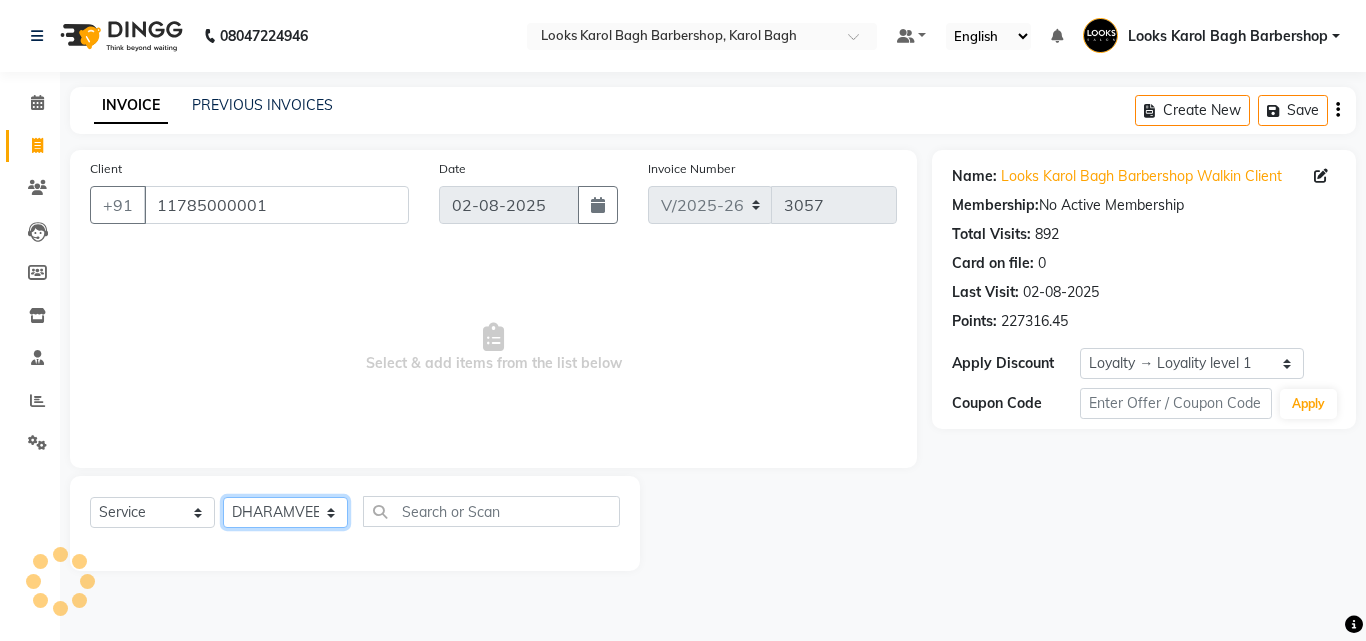 click on "Select Stylist Aadil Adnan AENA Aijaz Alam Amazon_Kart AMIR  Anurag _asst Arvind_asst BIJENDER  Counter Sales DANISH DHARAMVEER Eshan FARHAN KARAN RAI  KOMAL_NAILS Krishna_asst LALIT_PDCT LHAMO Looks_Female_Section Looks_H.O_Store Looks Karol Bagh Barbershop Looks_Kart MANIRAM Meenu_pdct Mohammad Sajid NAEEM  NARENDER DEOL  Naveen_pdct Prabhakar Kumar_PDCT RAAJ GUPTA RAAJ_JI raj ji RAM MURTI NARYAL ROHIT  Rohit Seth Rohit Thakur SACHIN sahil Shabina Shakir SIMRAN Sonia Sunny VIKRAM VIKRANT SINGH  Vishal_Asst YOGESH ASSISTANT" 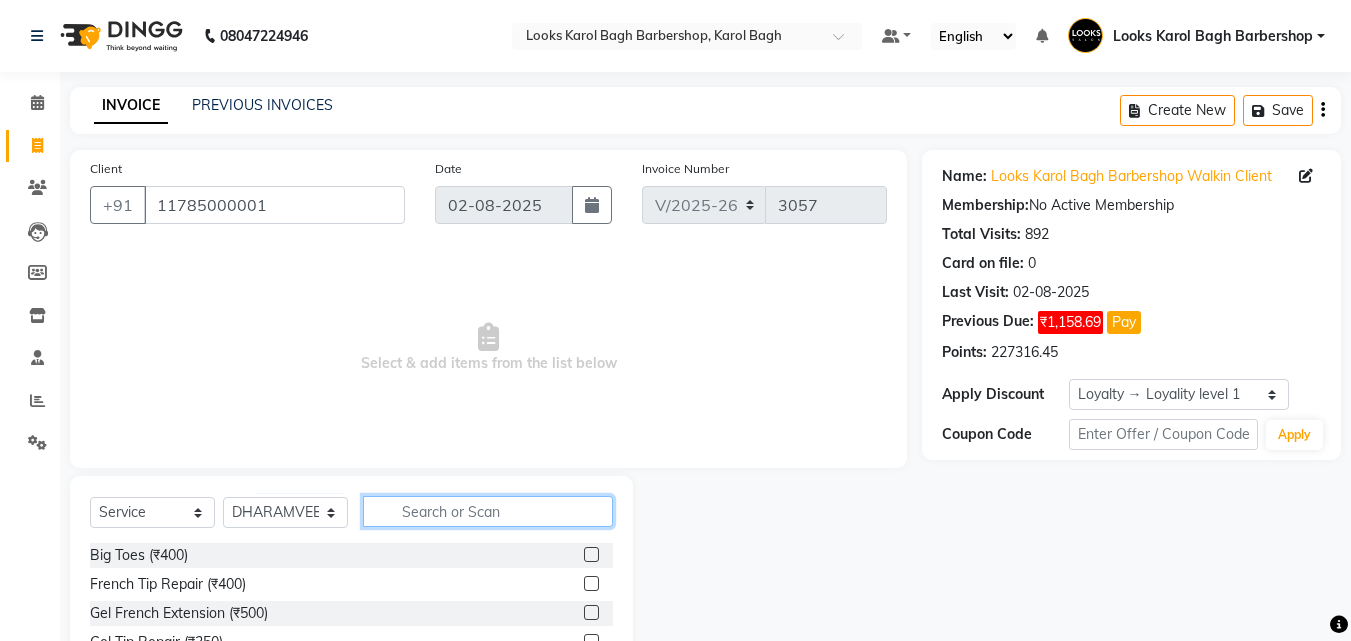 click 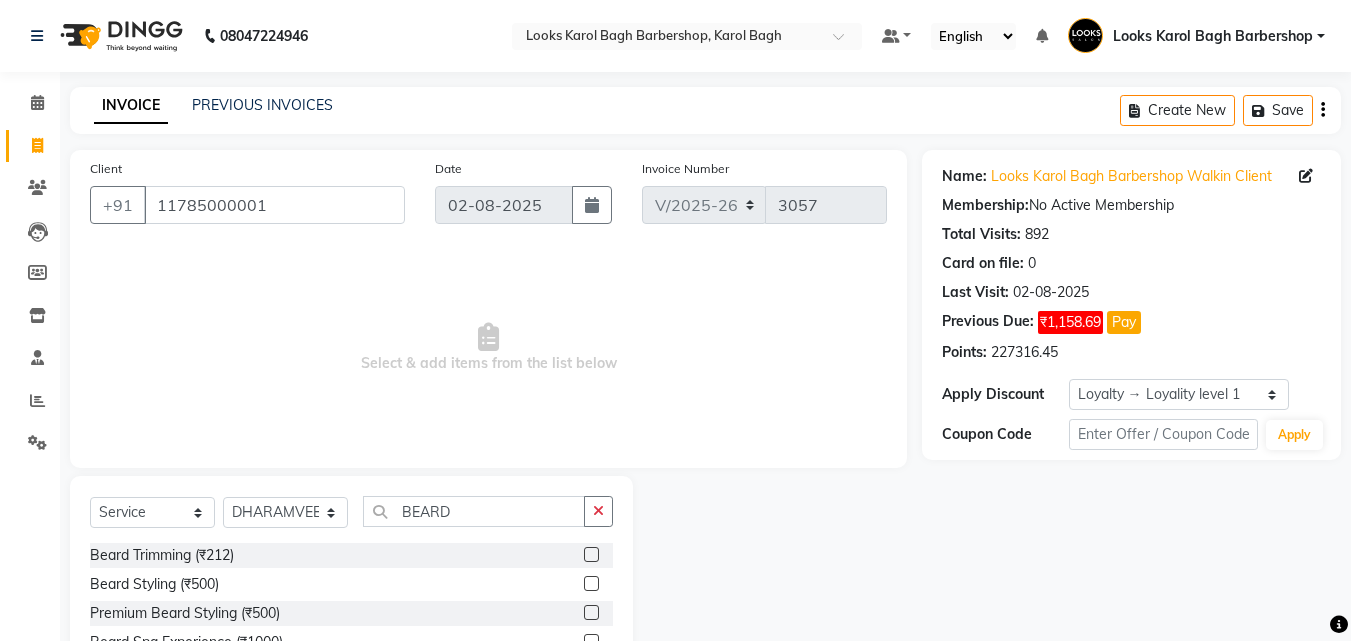 click 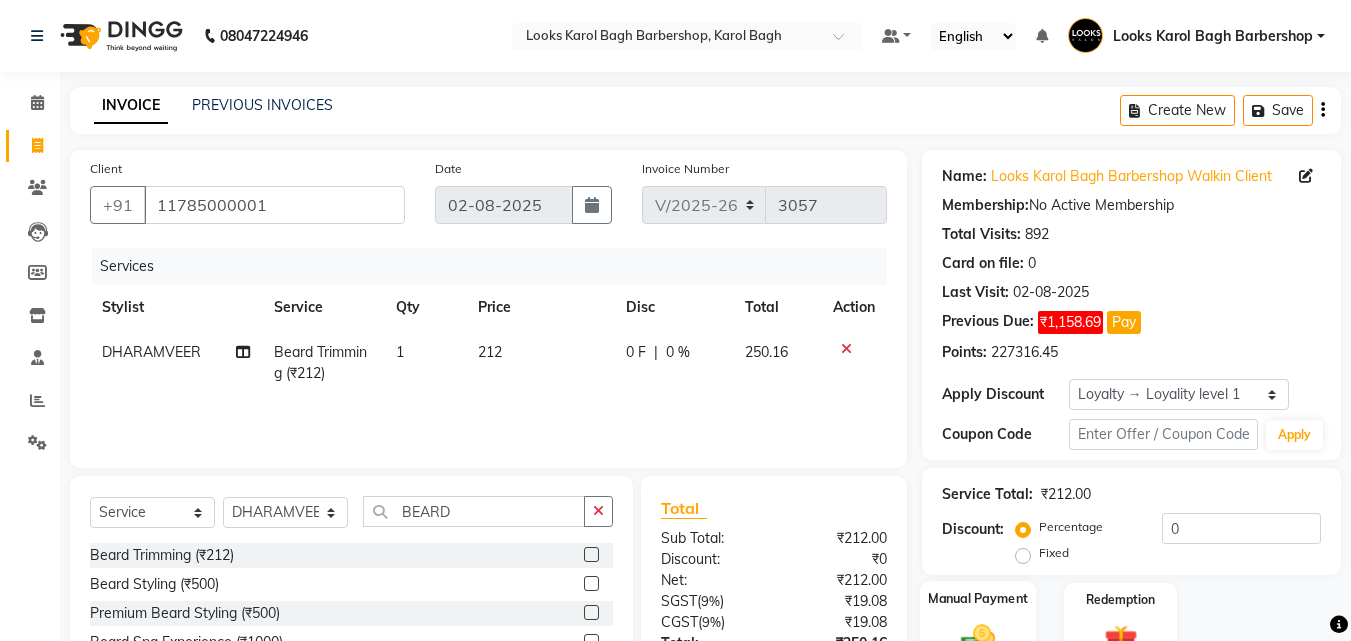 click 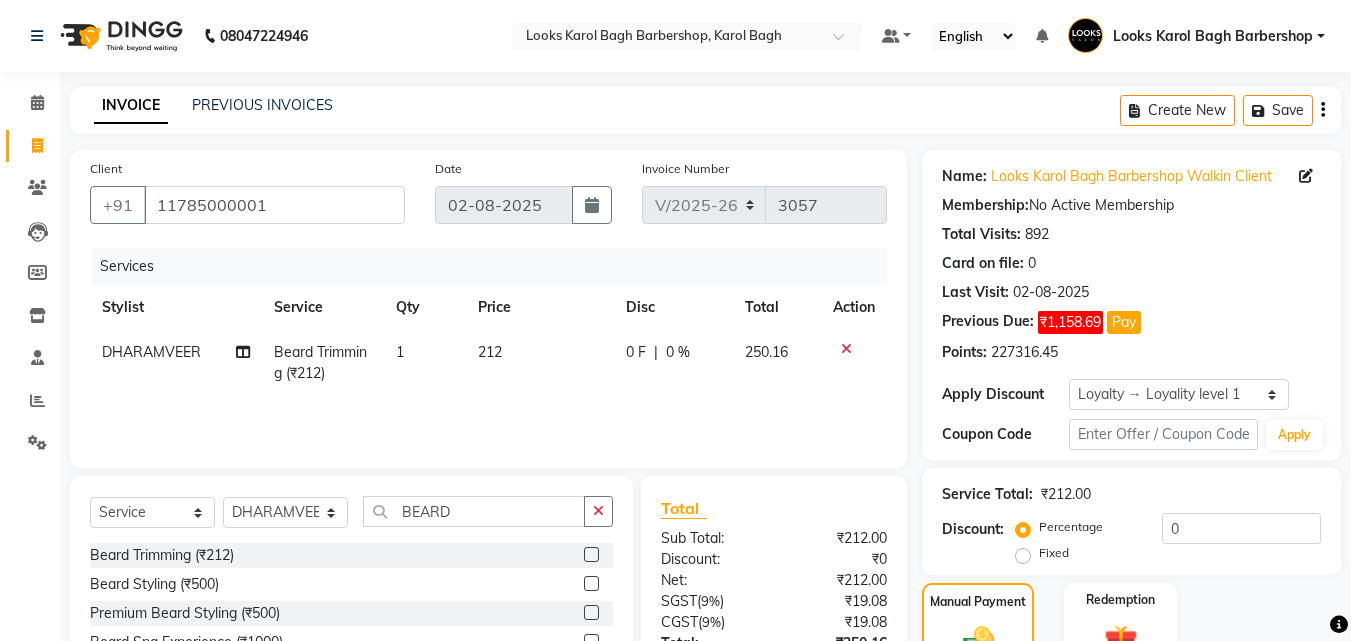 scroll, scrollTop: 180, scrollLeft: 0, axis: vertical 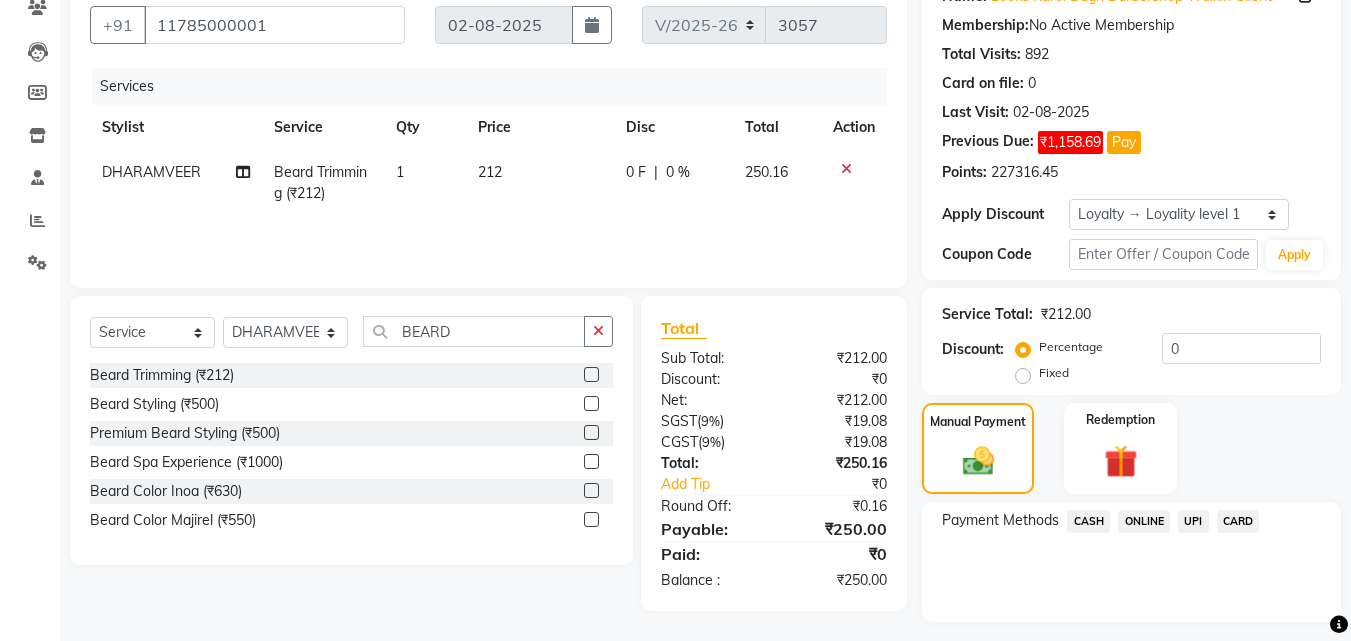 click on "CASH" 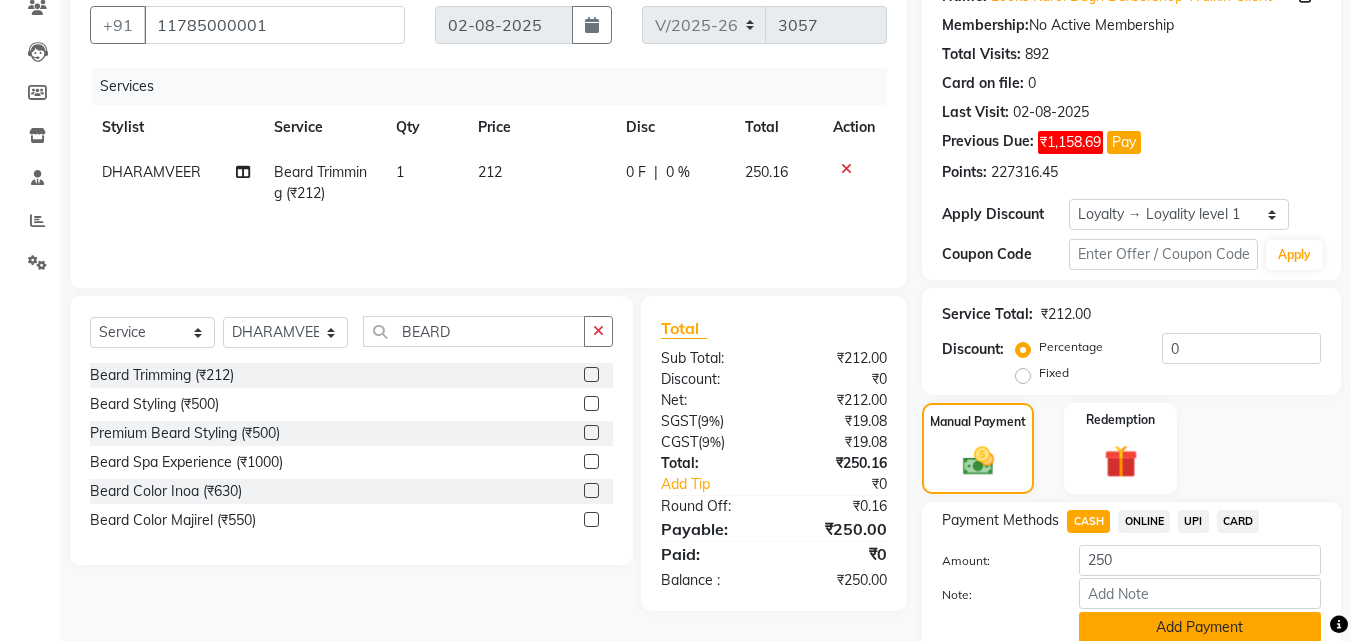click on "Add Payment" 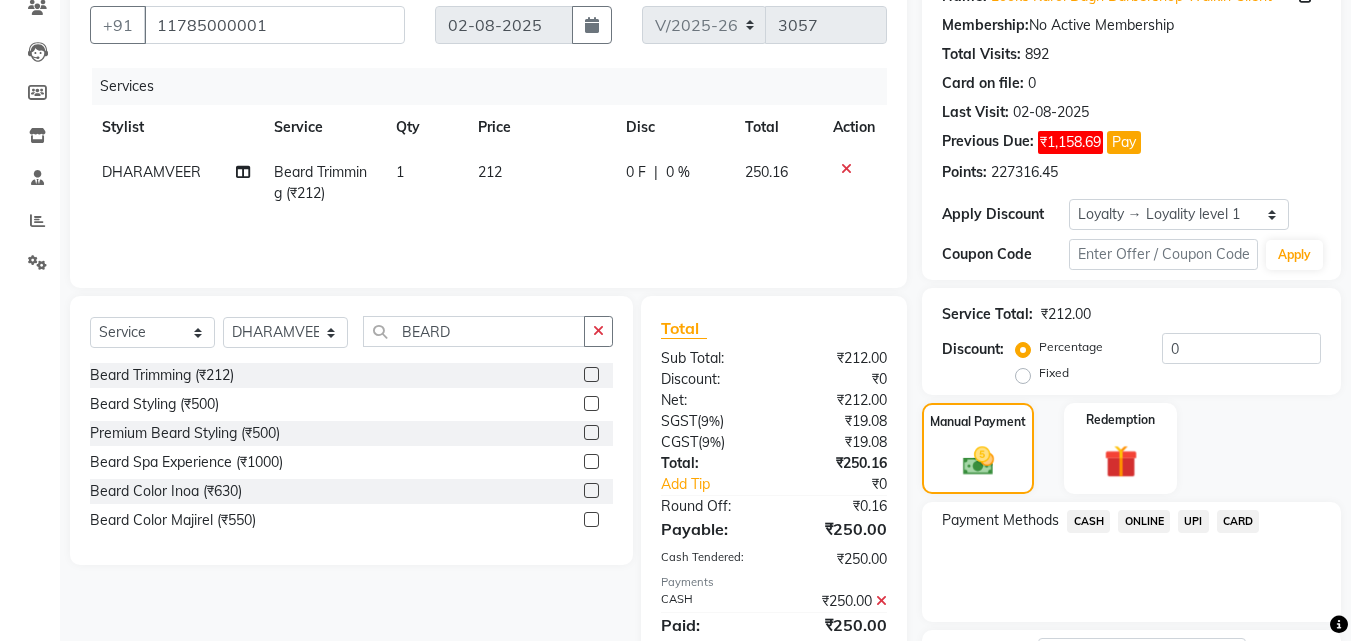 click on "Send Details On SMS Email  Checkout" 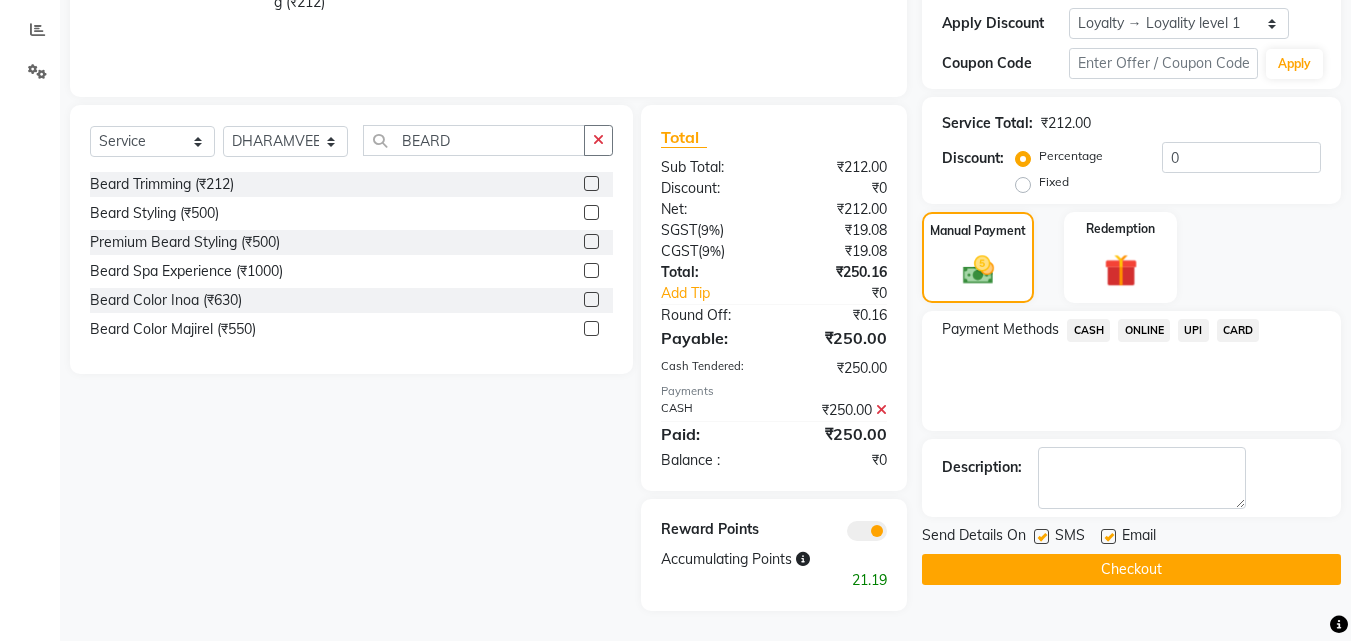 click on "Checkout" 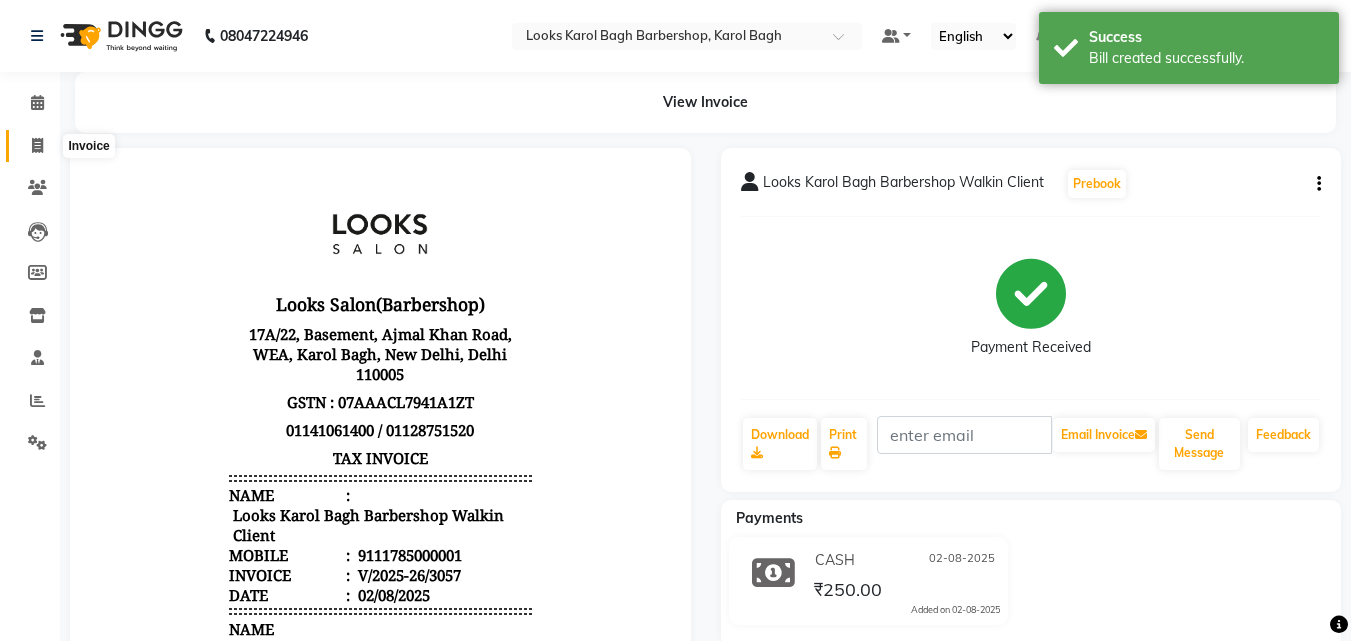 scroll, scrollTop: 0, scrollLeft: 0, axis: both 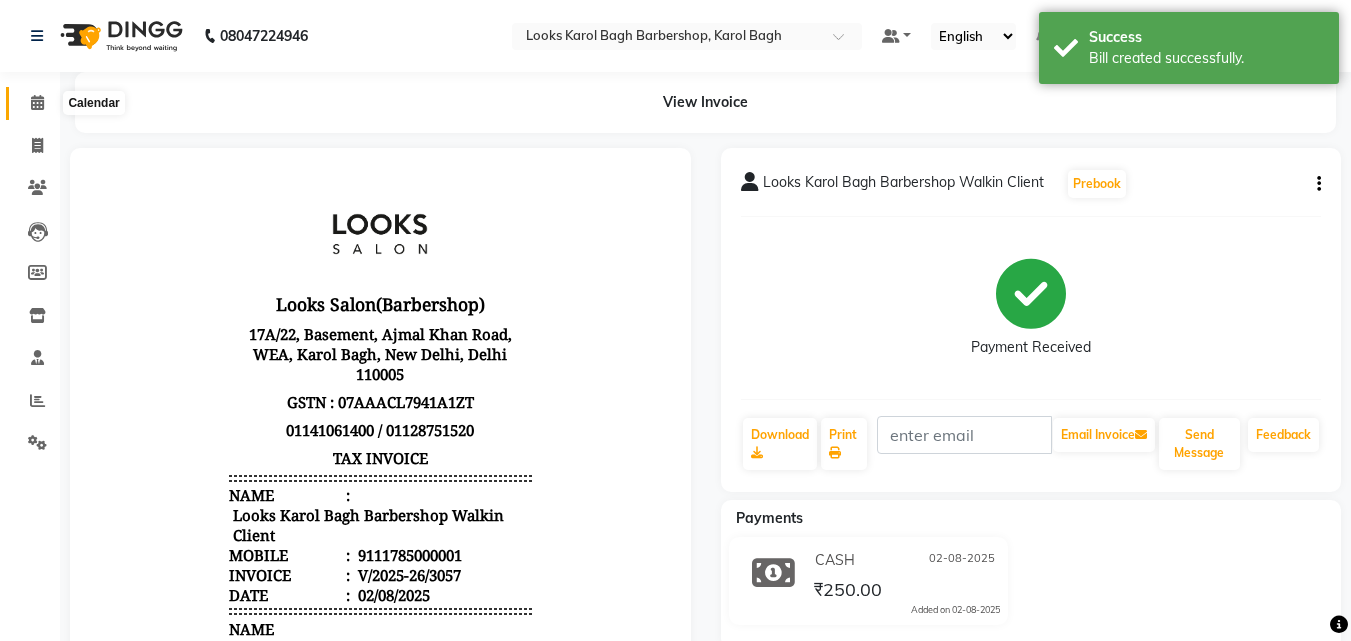 click 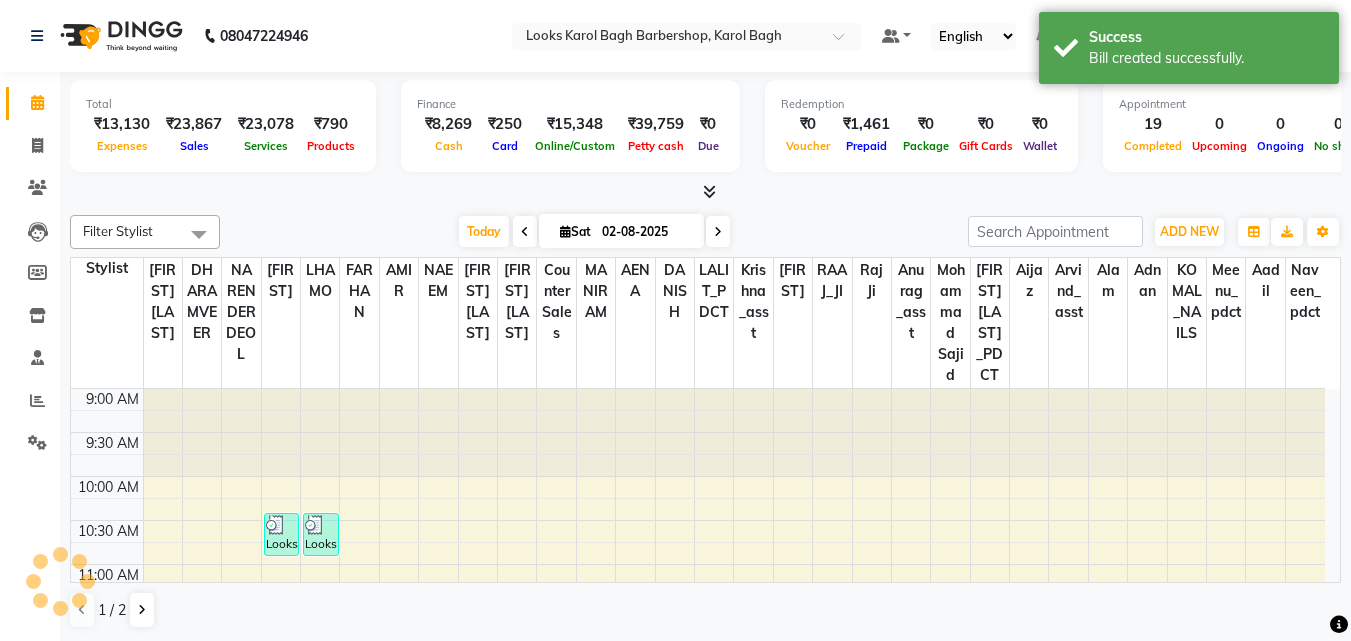 scroll, scrollTop: 881, scrollLeft: 0, axis: vertical 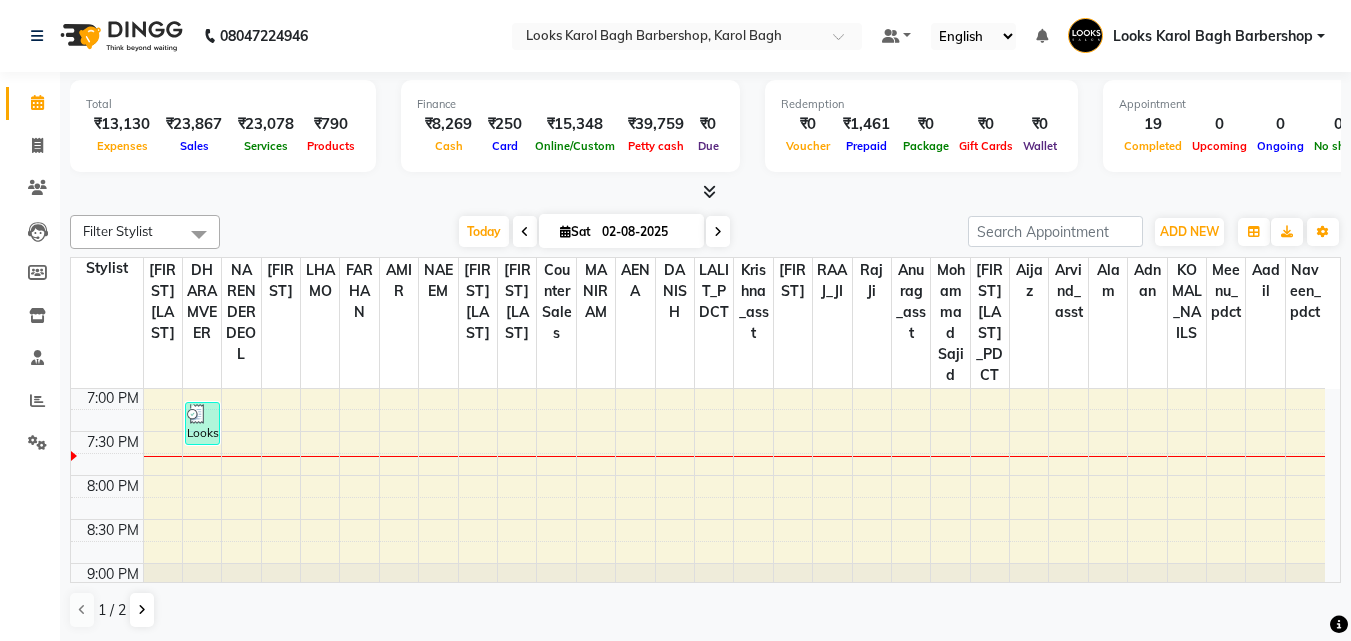 click on "Calendar" 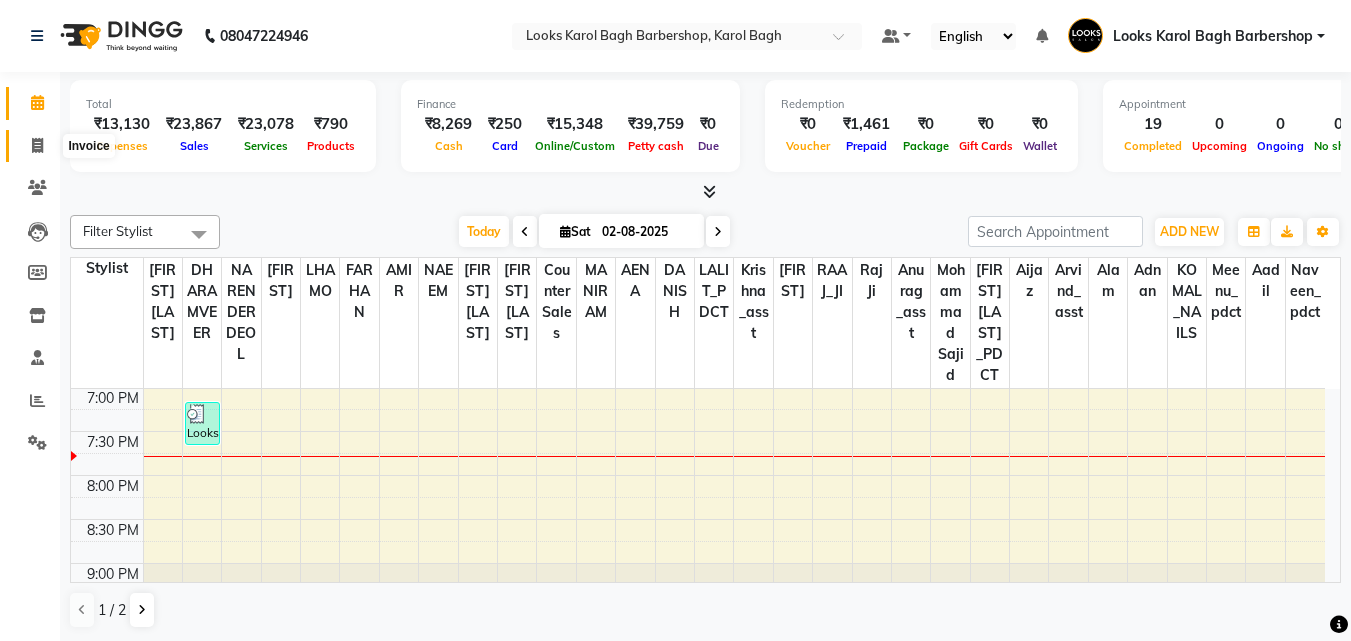 click 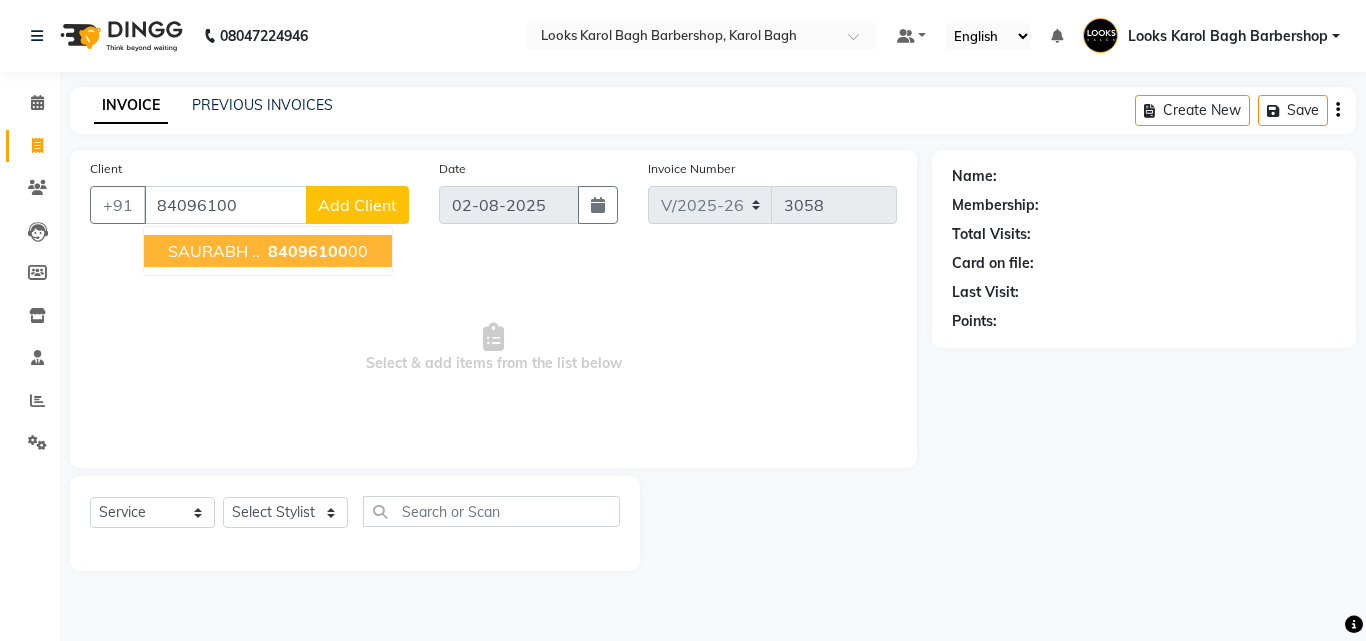 click on "SAURABH .." at bounding box center [214, 251] 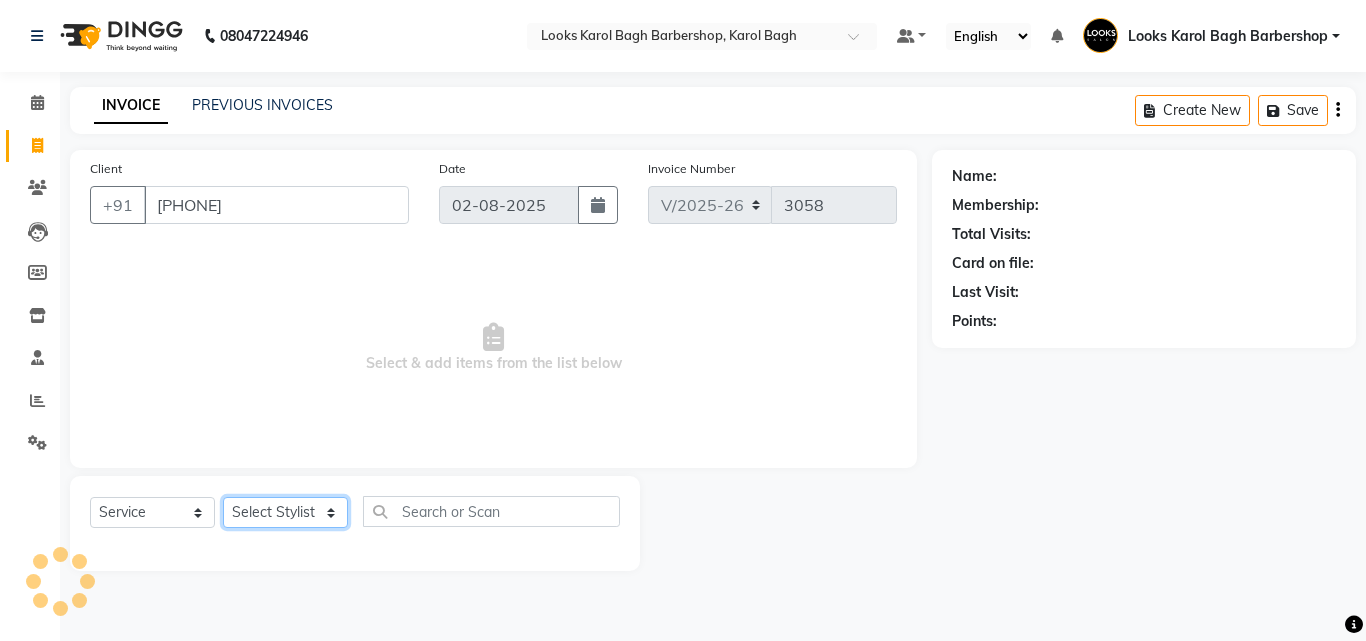 click on "Select Stylist Aadil Adnan AENA Aijaz Alam Amazon_Kart AMIR  Anurag _asst Arvind_asst BIJENDER  Counter Sales DANISH DHARAMVEER Eshan FARHAN KARAN RAI  KOMAL_NAILS Krishna_asst LALIT_PDCT LHAMO Looks_Female_Section Looks_H.O_Store Looks Karol Bagh Barbershop Looks_Kart MANIRAM Meenu_pdct Mohammad Sajid NAEEM  NARENDER DEOL  Naveen_pdct Prabhakar Kumar_PDCT RAAJ GUPTA RAAJ_JI raj ji RAM MURTI NARYAL ROHIT  Rohit Seth Rohit Thakur SACHIN sahil Shabina Shakir SIMRAN Sonia Sunny VIKRAM VIKRANT SINGH  Vishal_Asst YOGESH ASSISTANT" 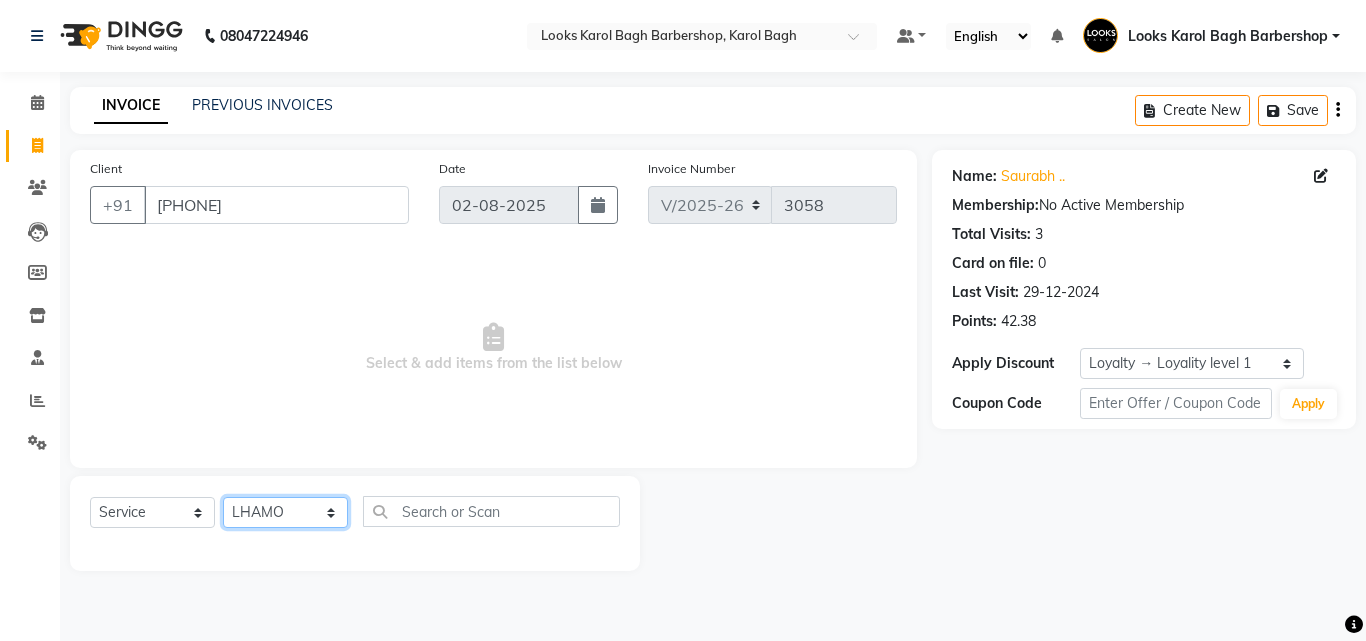 click on "Select Stylist Aadil Adnan AENA Aijaz Alam Amazon_Kart AMIR  Anurag _asst Arvind_asst BIJENDER  Counter Sales DANISH DHARAMVEER Eshan FARHAN KARAN RAI  KOMAL_NAILS Krishna_asst LALIT_PDCT LHAMO Looks_Female_Section Looks_H.O_Store Looks Karol Bagh Barbershop Looks_Kart MANIRAM Meenu_pdct Mohammad Sajid NAEEM  NARENDER DEOL  Naveen_pdct Prabhakar Kumar_PDCT RAAJ GUPTA RAAJ_JI raj ji RAM MURTI NARYAL ROHIT  Rohit Seth Rohit Thakur SACHIN sahil Shabina Shakir SIMRAN Sonia Sunny VIKRAM VIKRANT SINGH  Vishal_Asst YOGESH ASSISTANT" 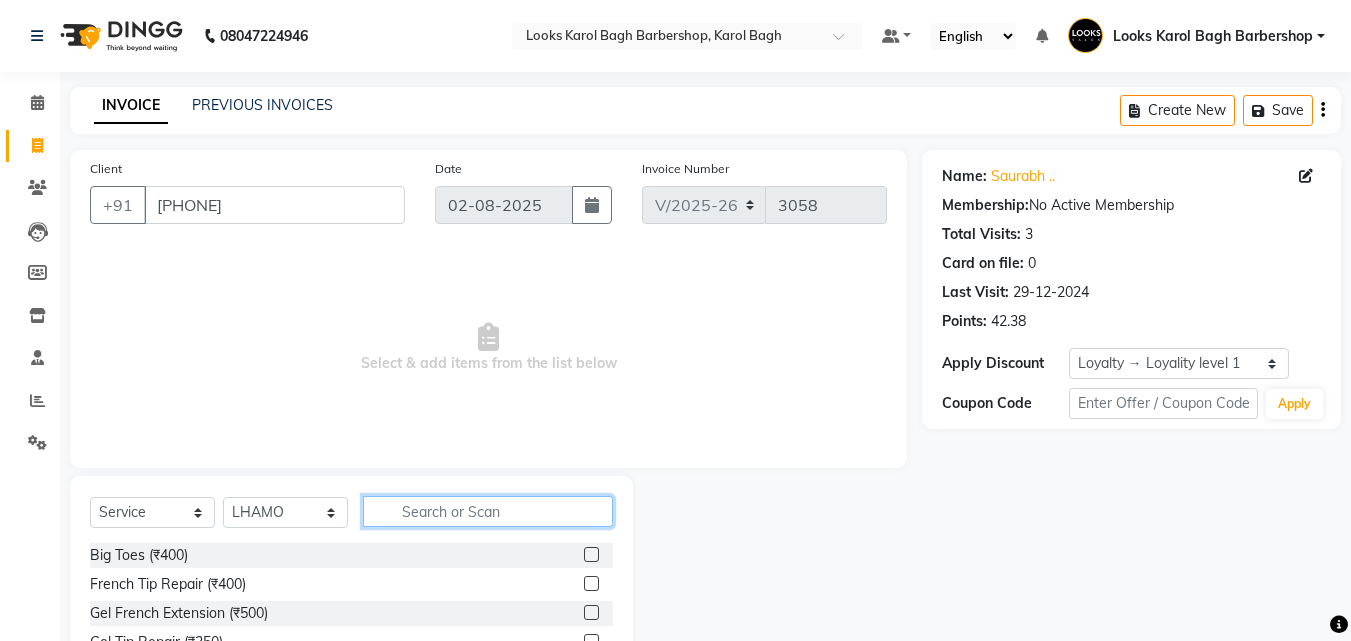 click 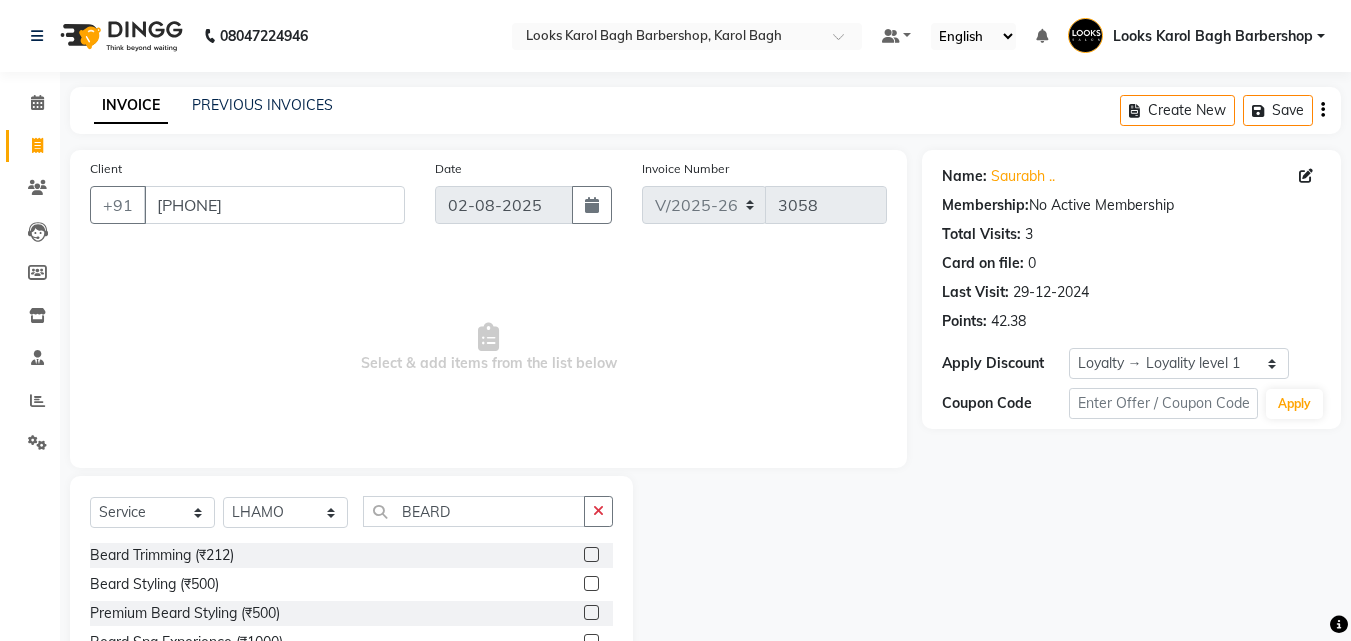 click 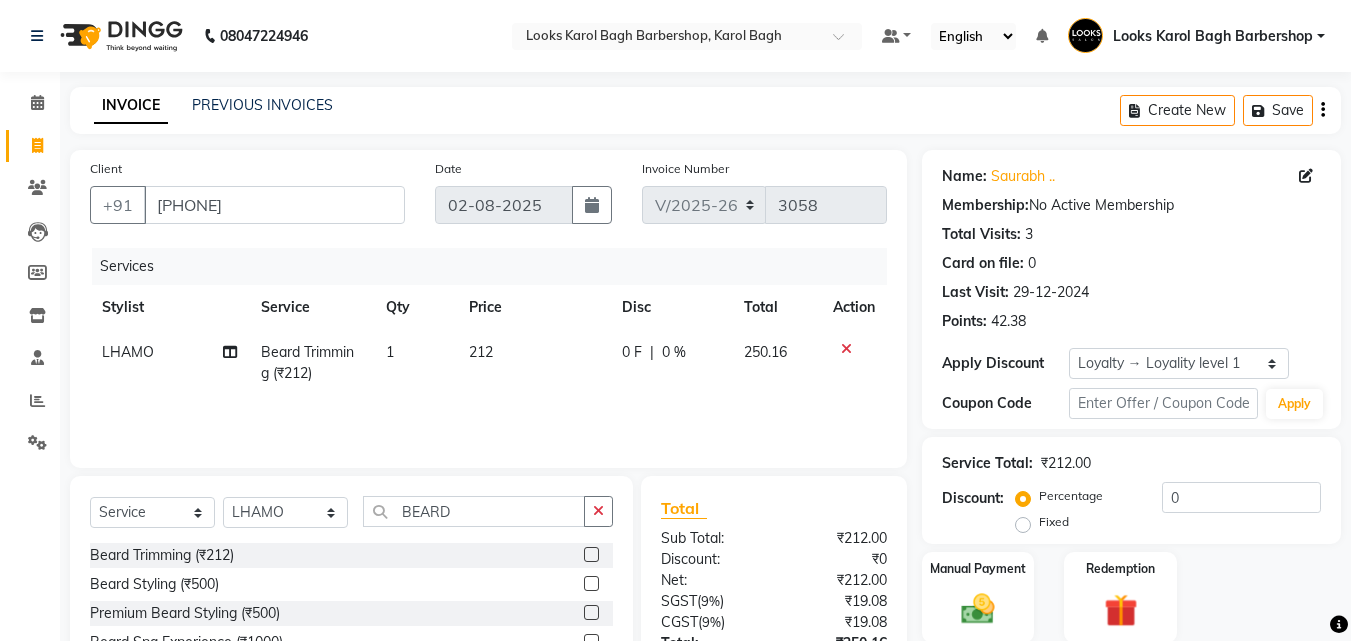 scroll, scrollTop: 180, scrollLeft: 0, axis: vertical 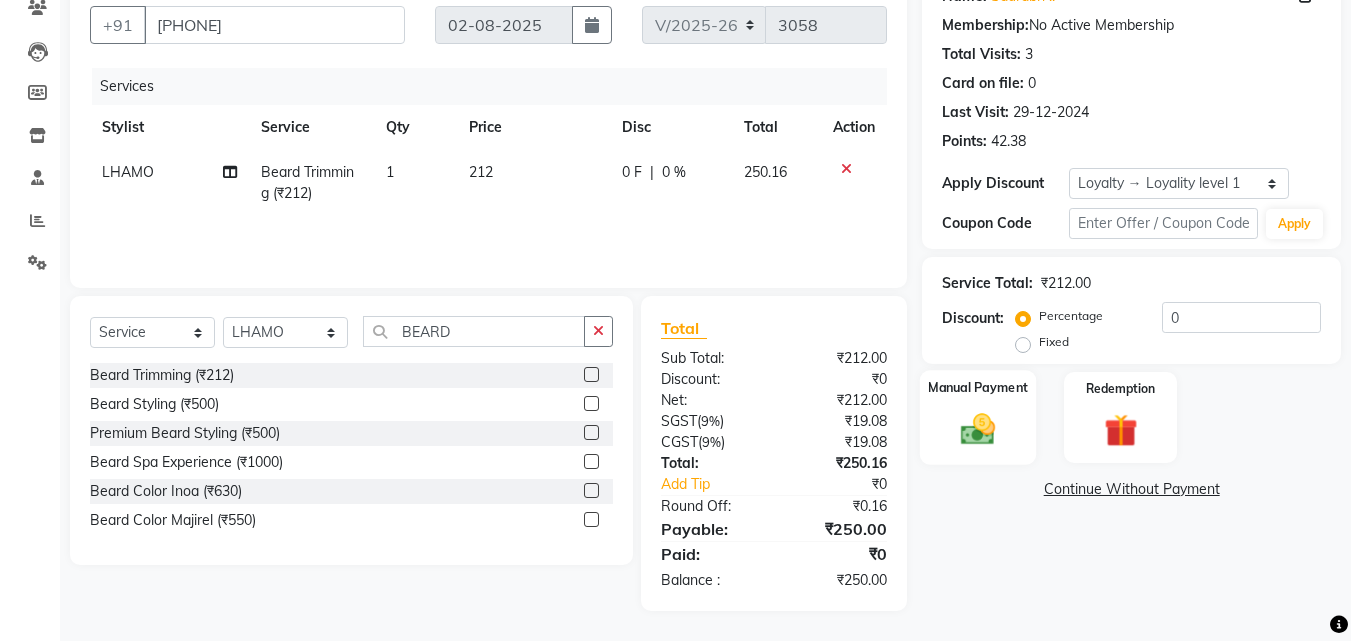 drag, startPoint x: 969, startPoint y: 428, endPoint x: 930, endPoint y: 409, distance: 43.382023 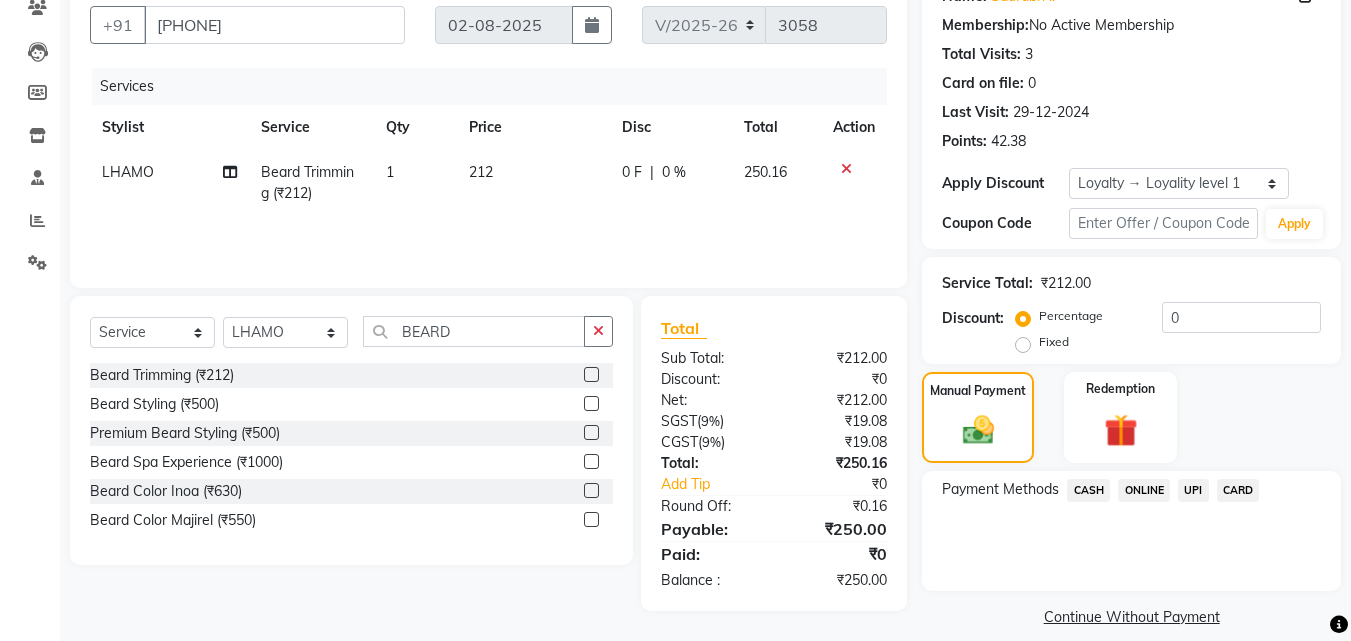 click on "CASH" 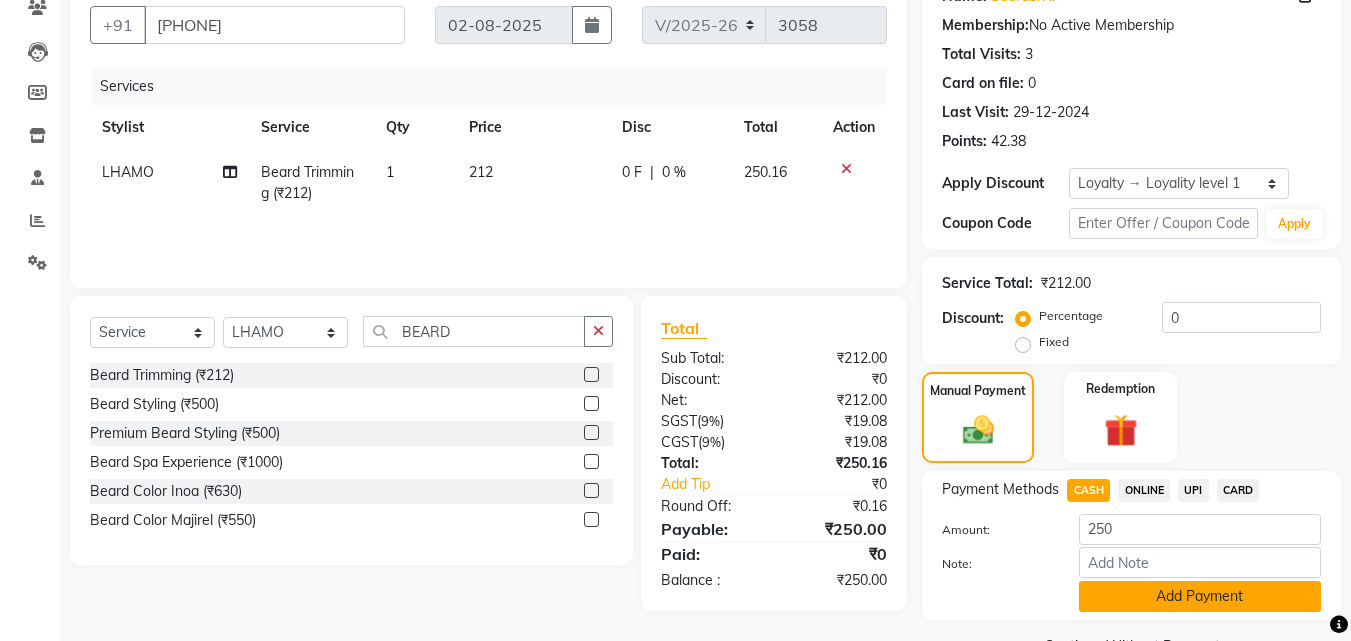 click on "Add Payment" 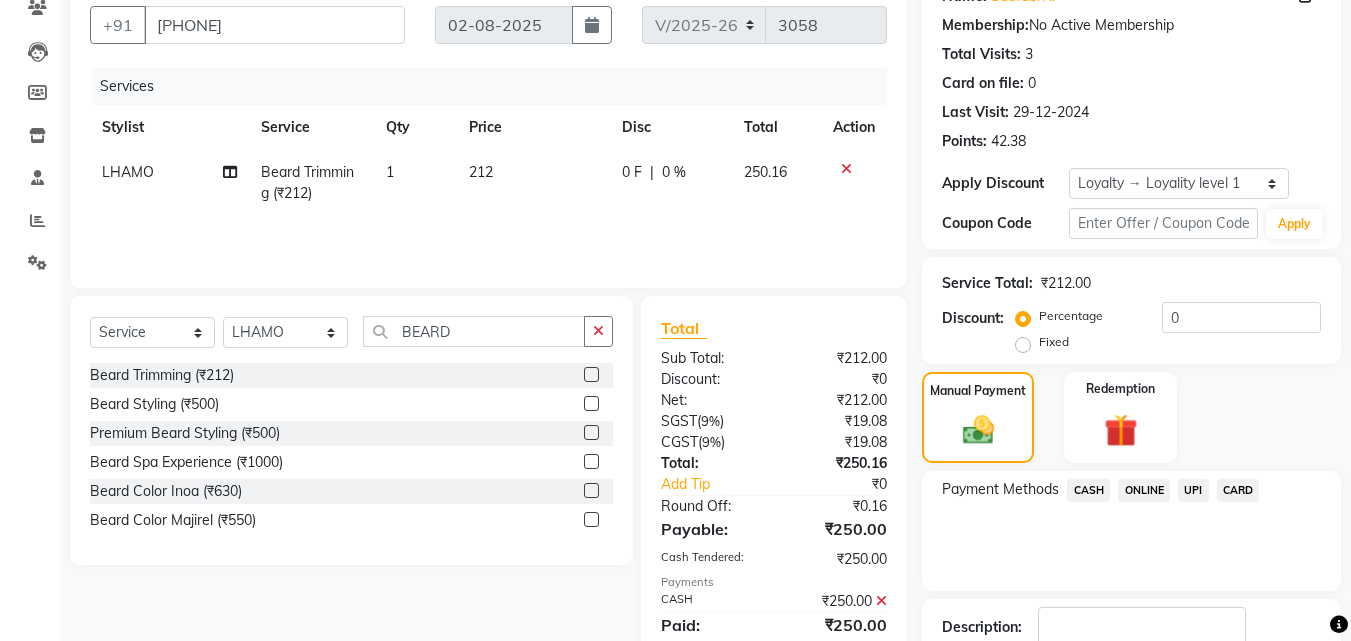 click on "Checkout" 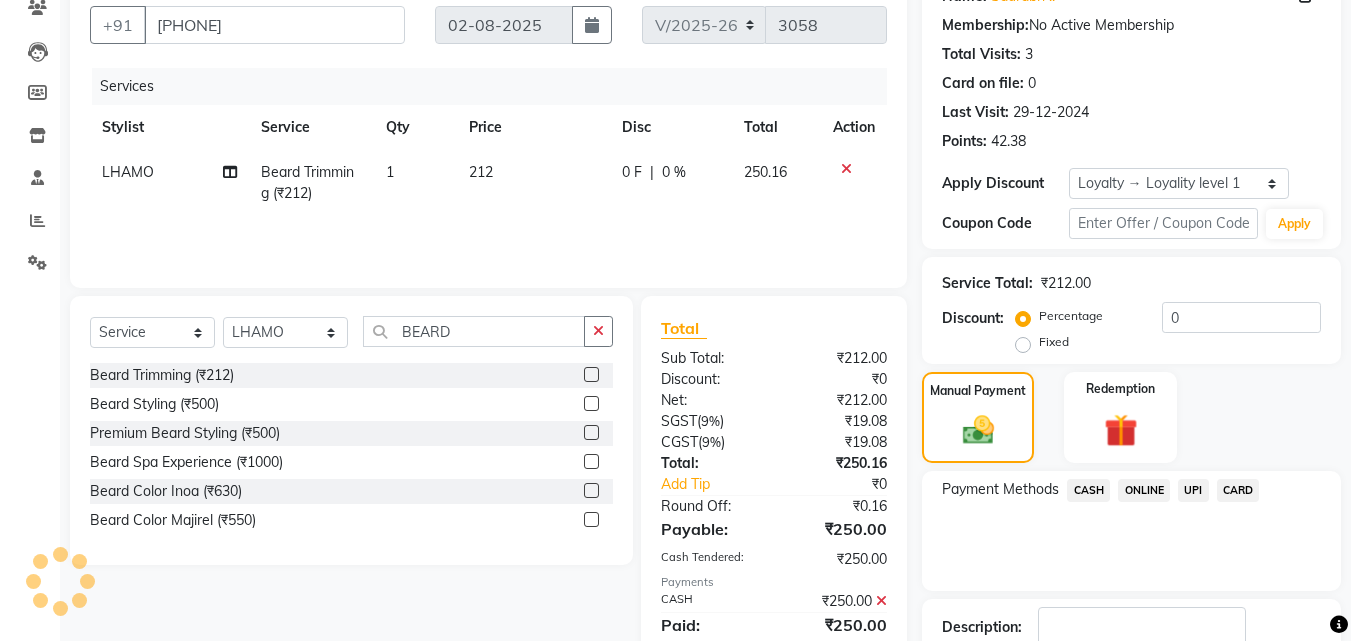 scroll, scrollTop: 371, scrollLeft: 0, axis: vertical 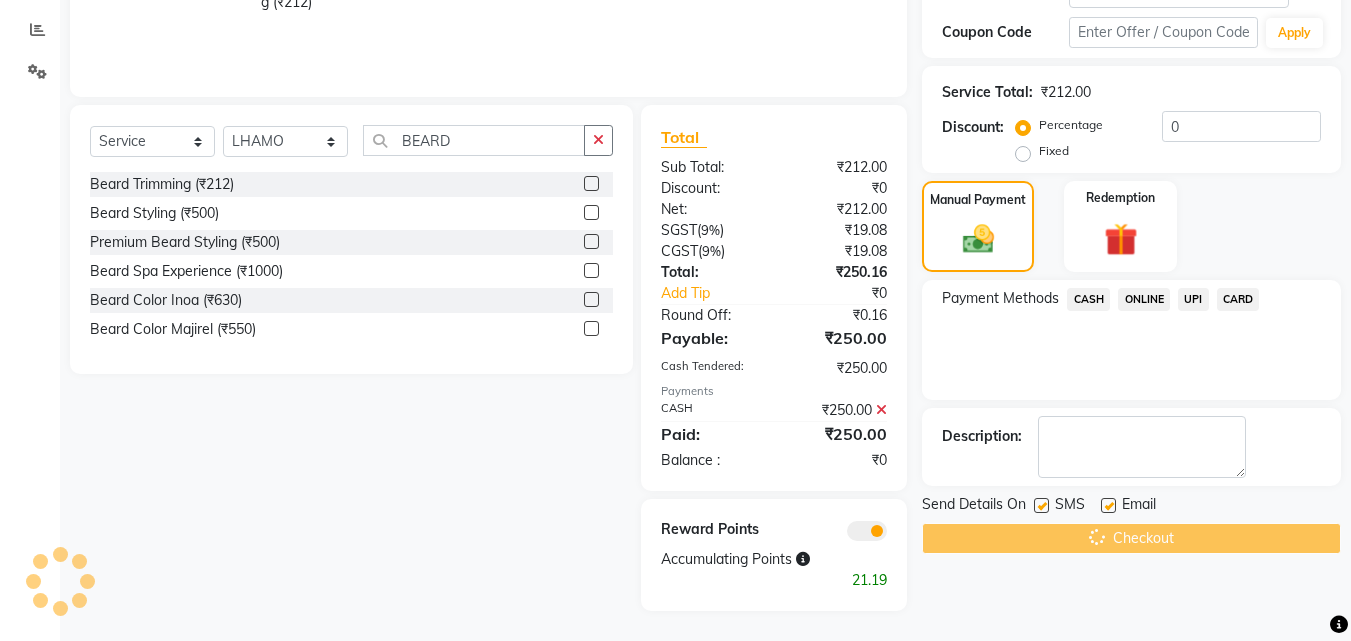 click on "Checkout" 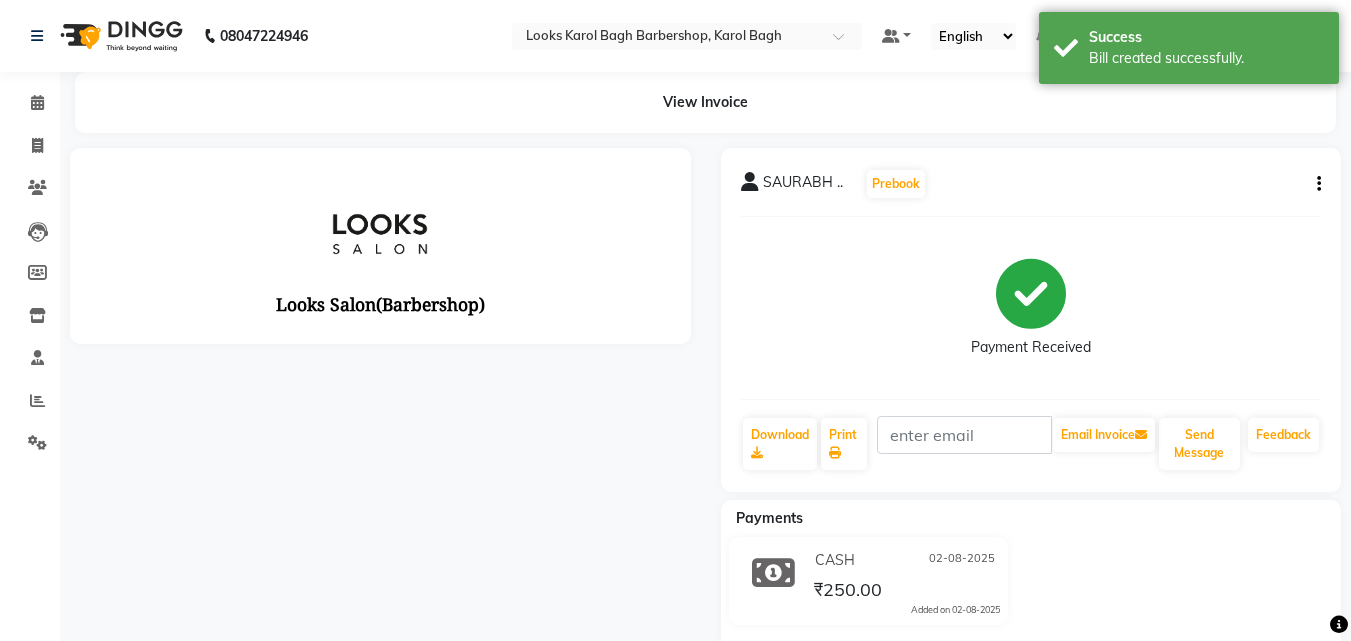 scroll, scrollTop: 0, scrollLeft: 0, axis: both 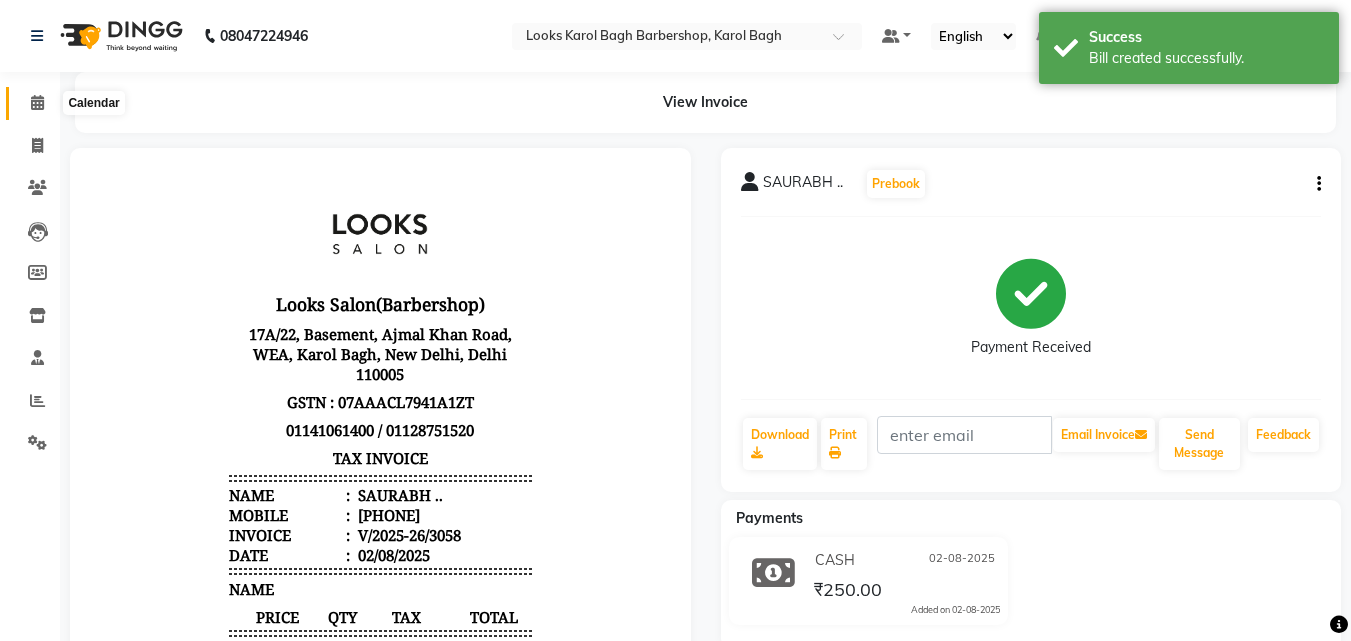 click 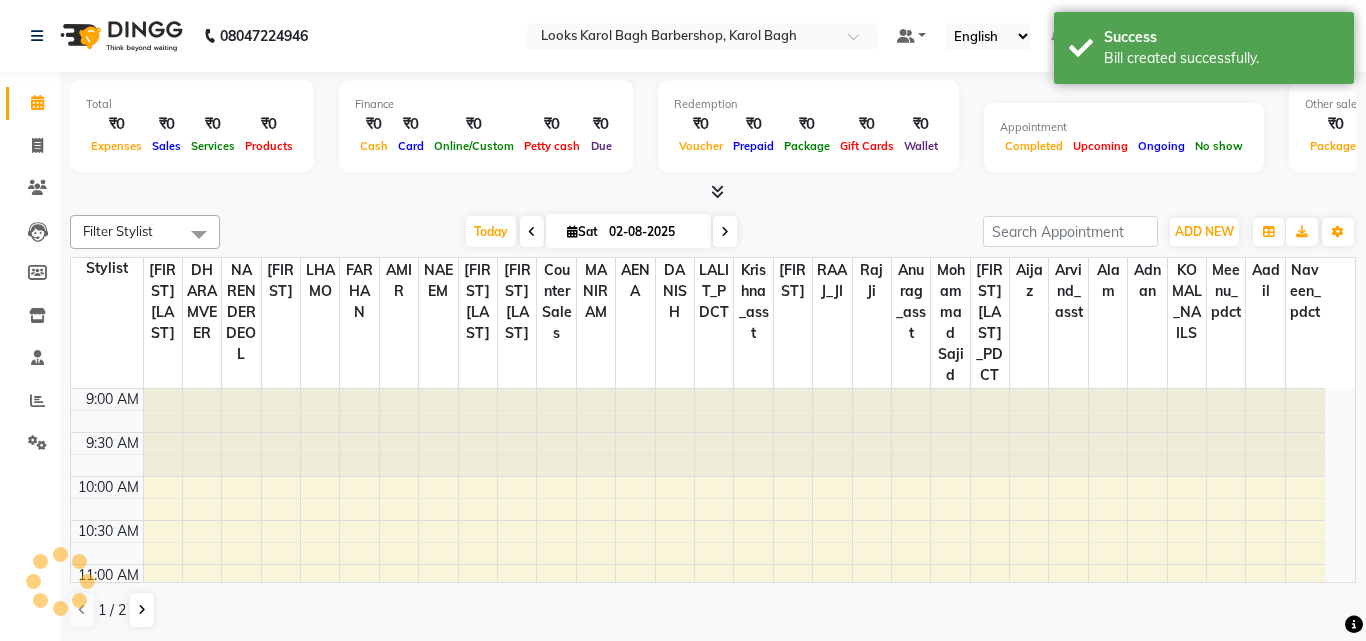 scroll, scrollTop: 0, scrollLeft: 0, axis: both 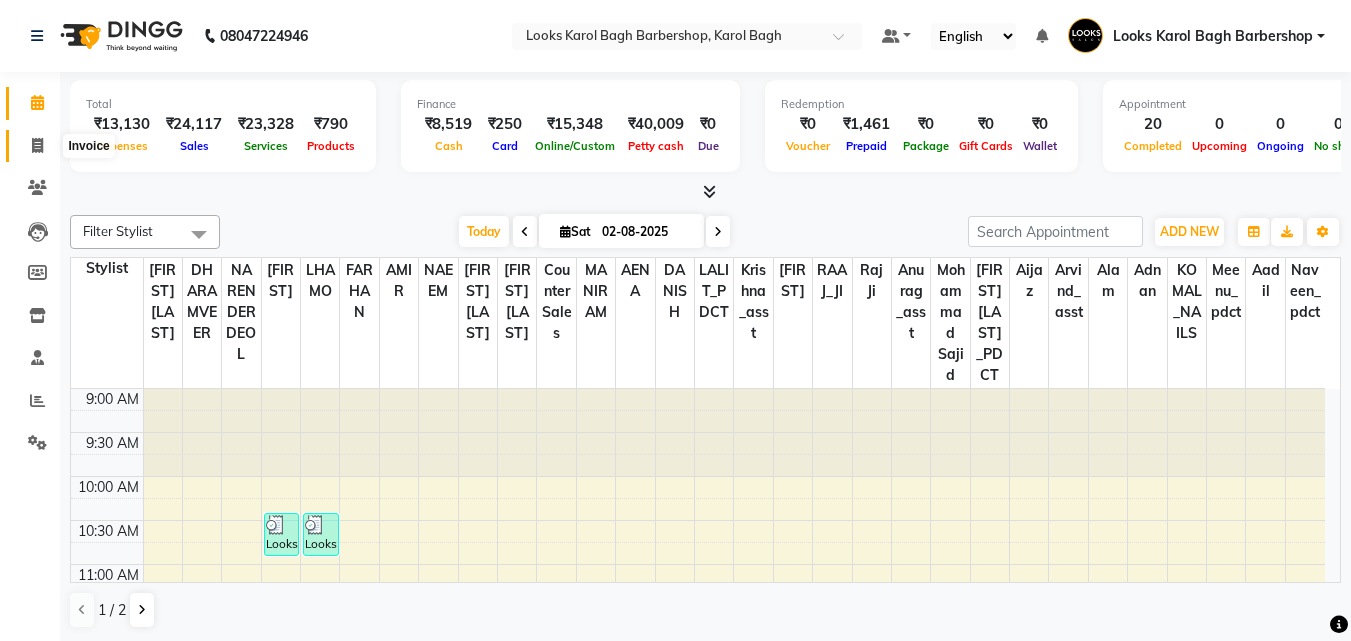 click 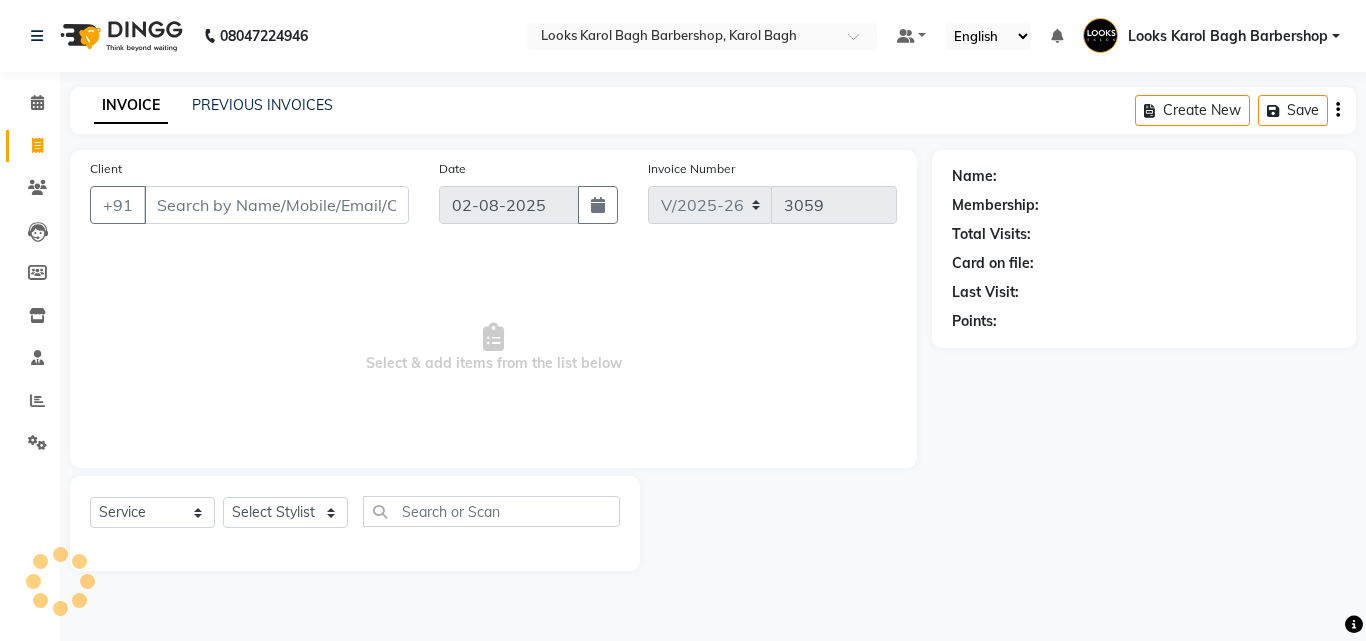 click on "Client" at bounding box center [276, 205] 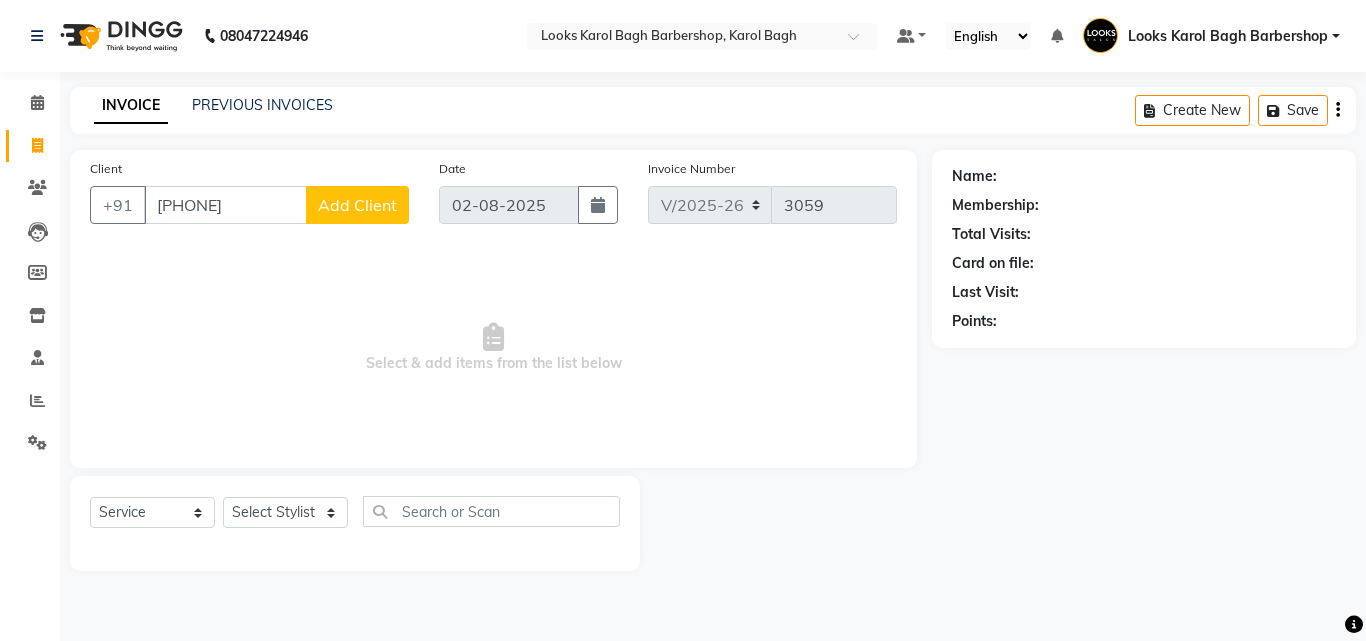 select on "4323" 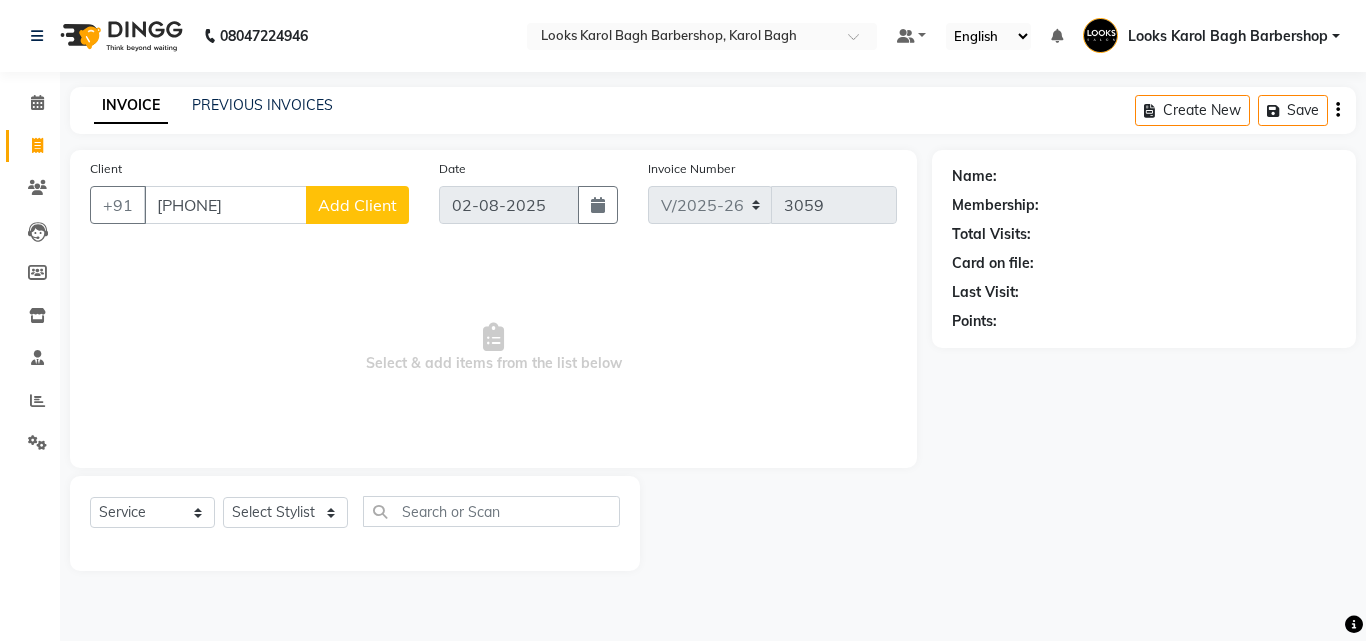 type on "[PHONE]" 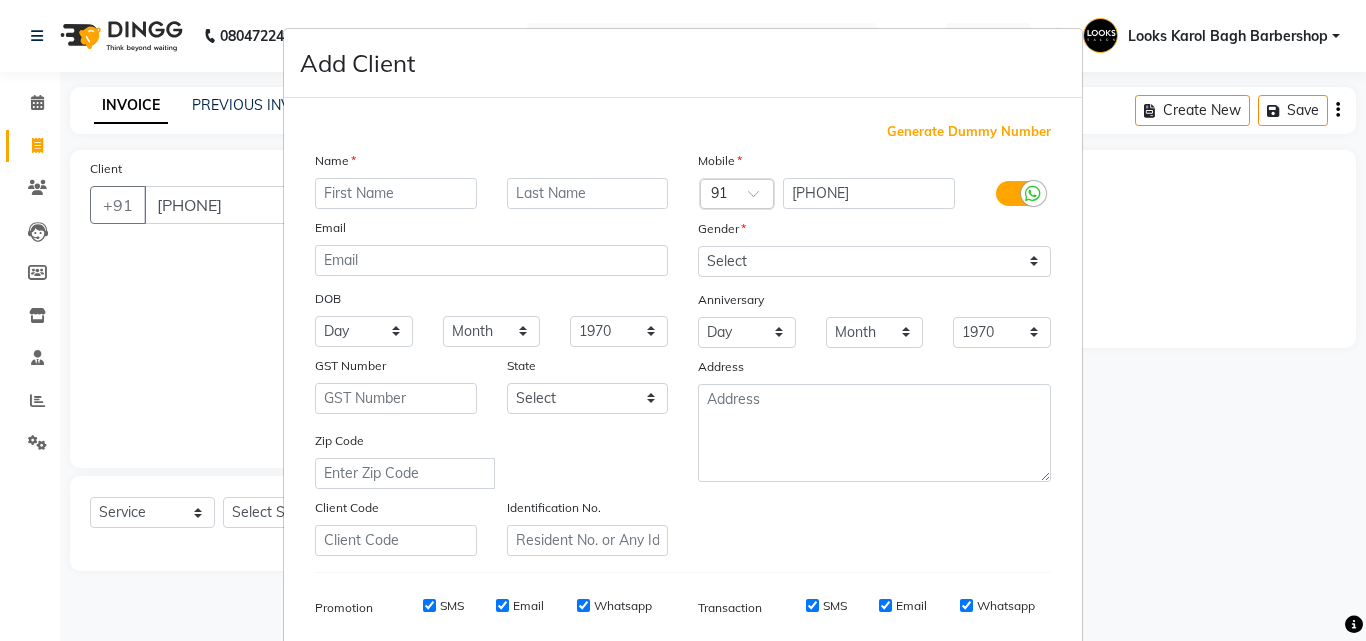 click at bounding box center (396, 193) 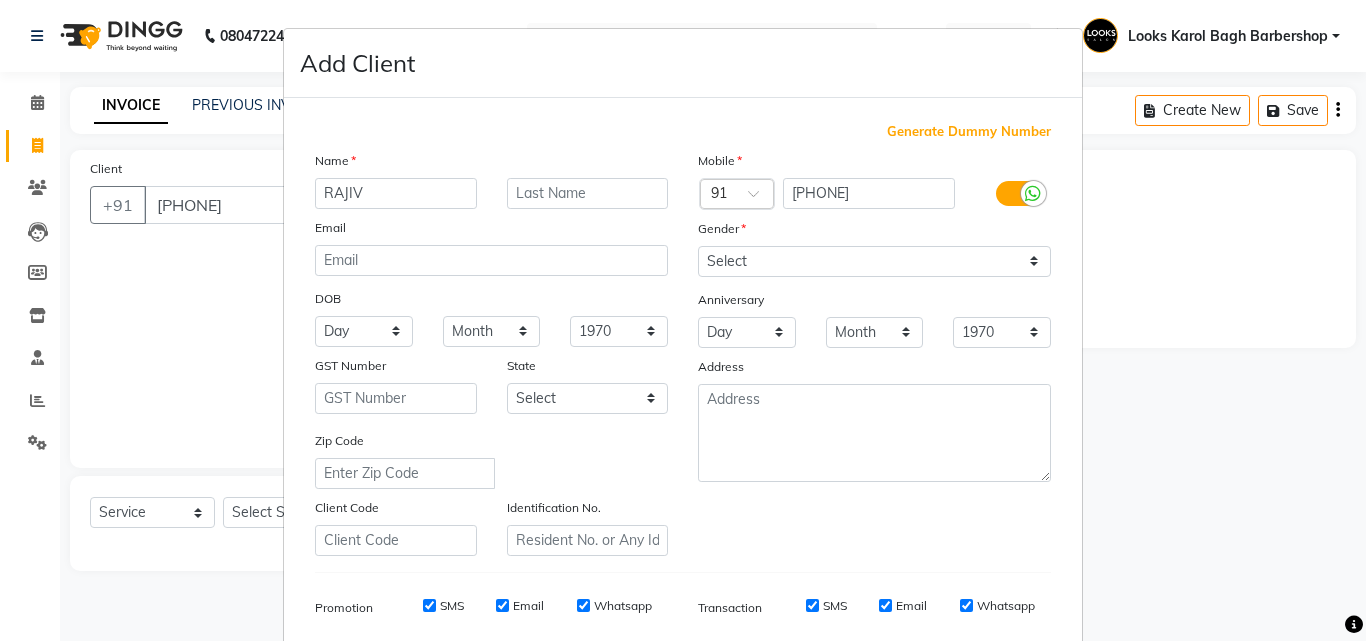type on "RAJIV" 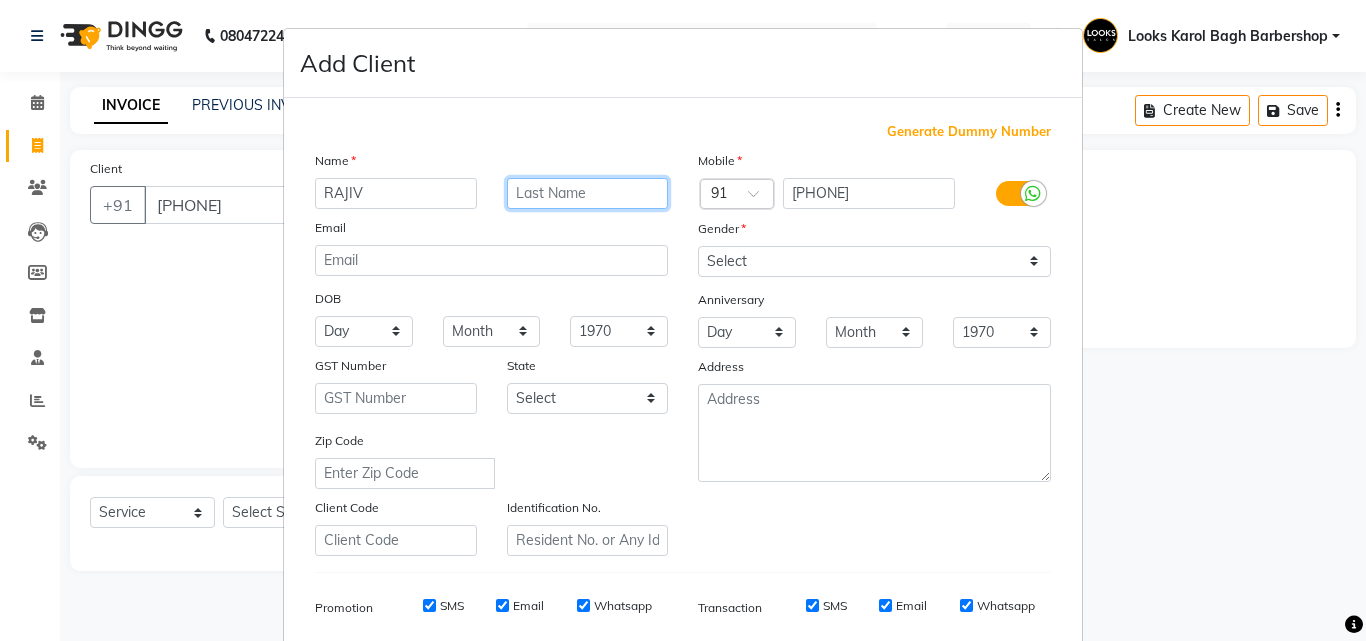 click at bounding box center (588, 193) 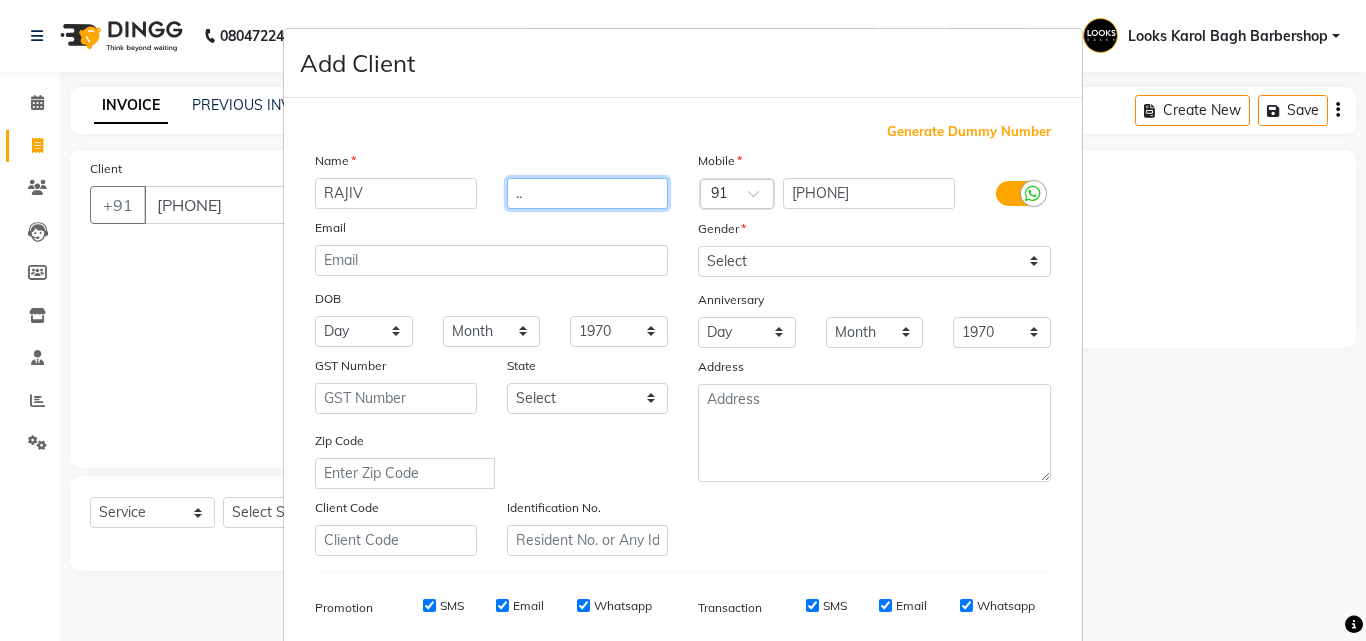 type on ".." 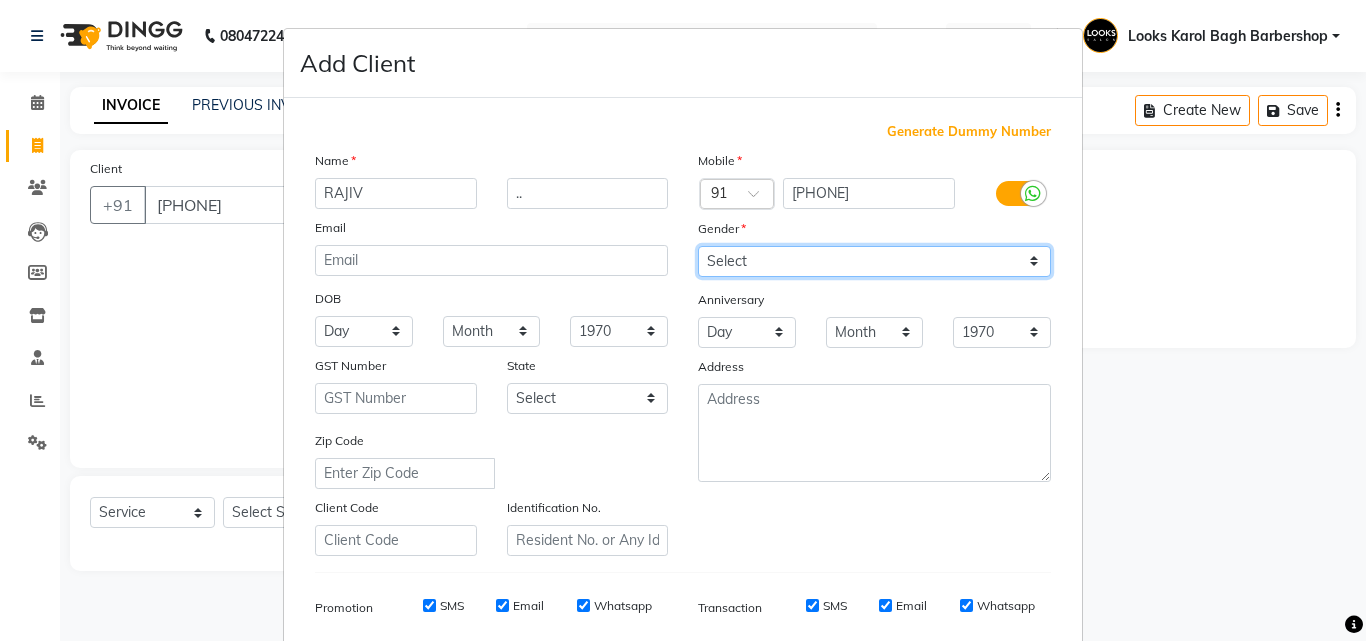 click on "Select Male Female Other Prefer Not To Say" at bounding box center (874, 261) 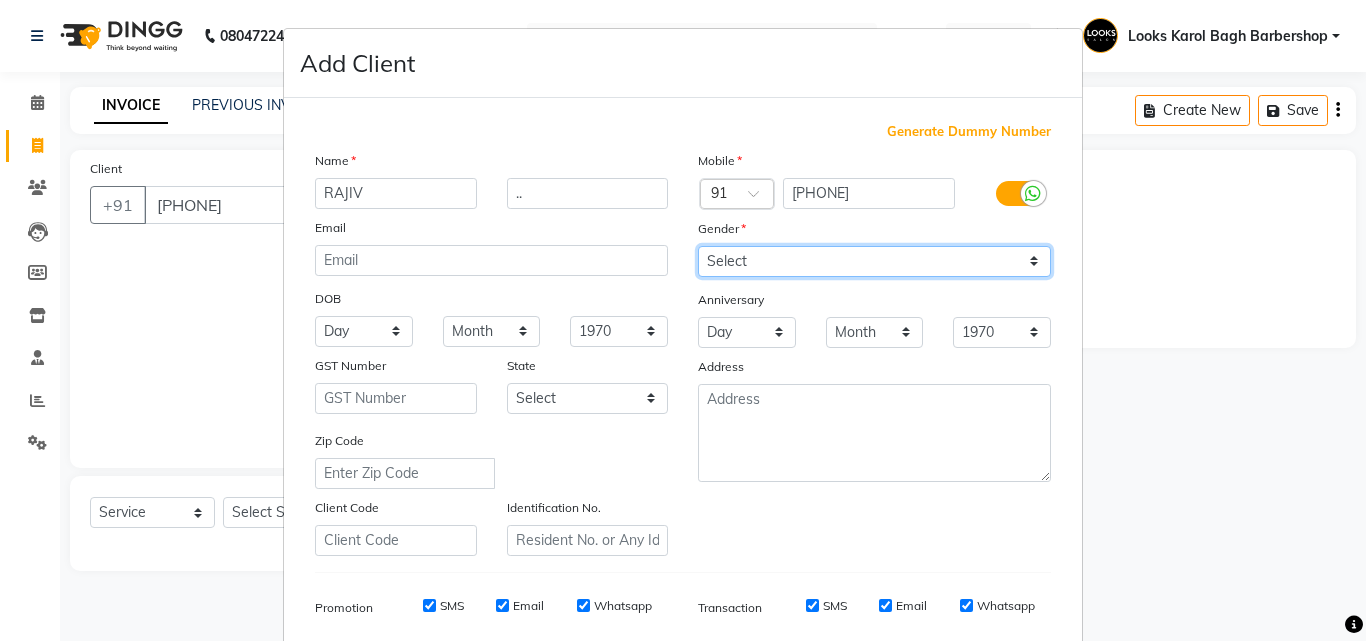 select on "male" 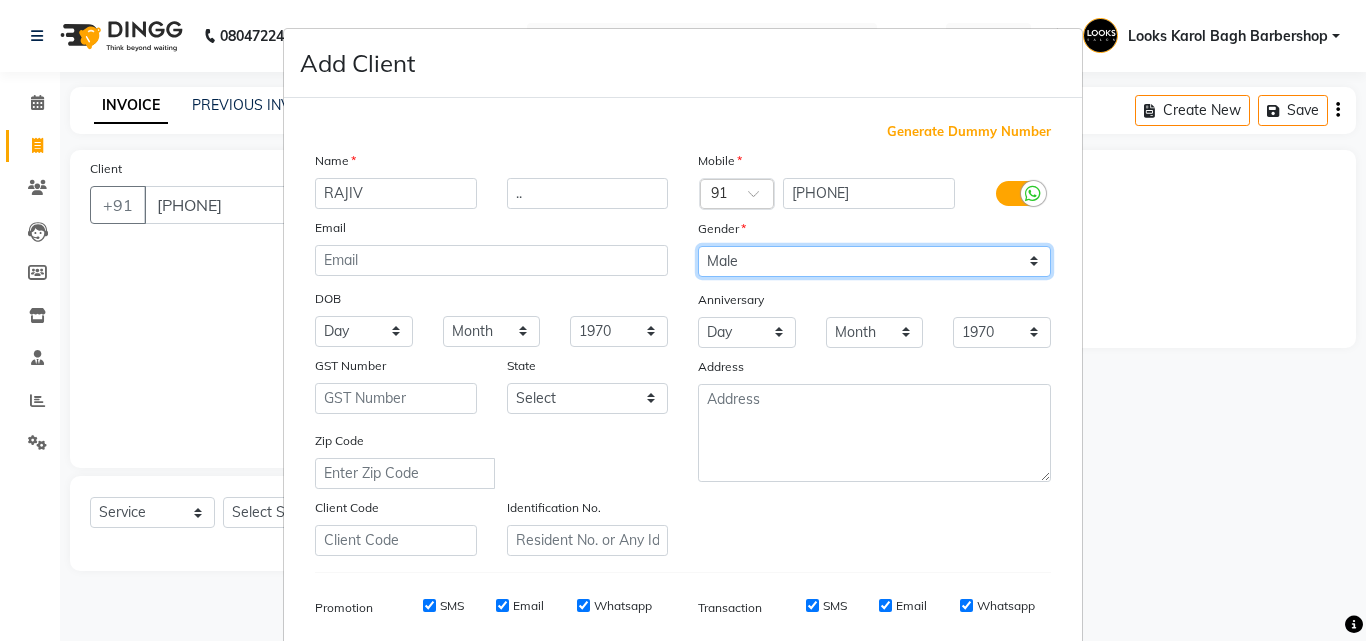 click on "Select Male Female Other Prefer Not To Say" at bounding box center [874, 261] 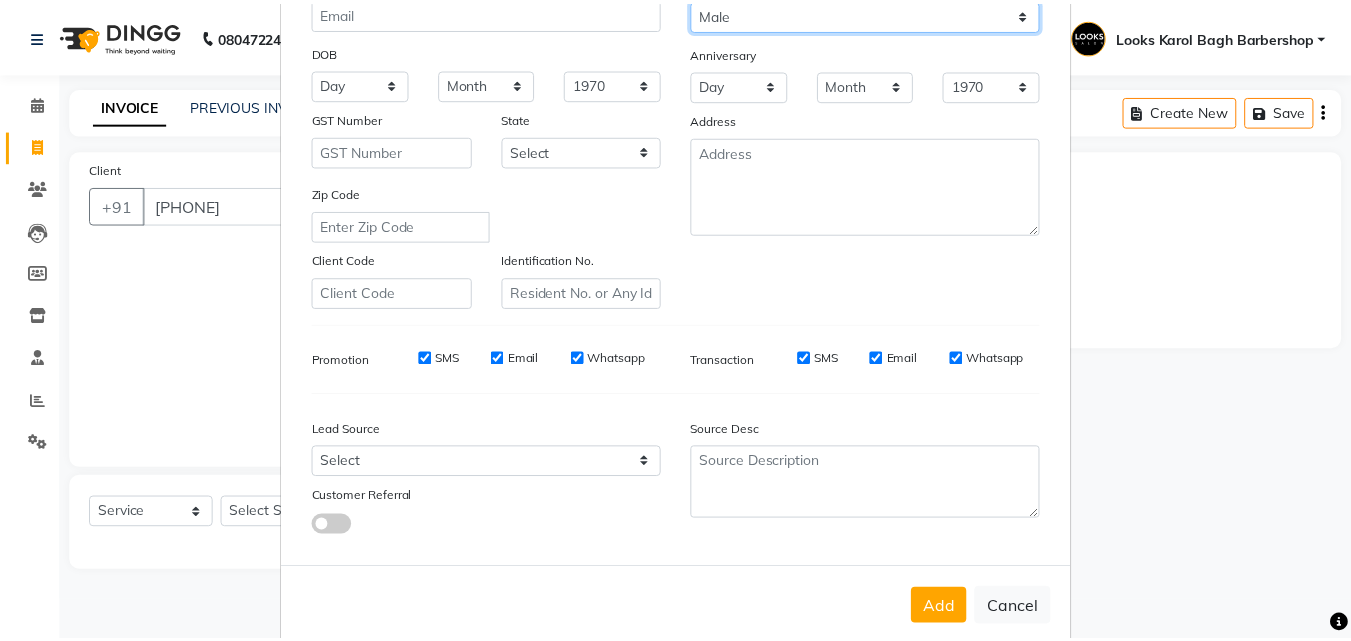 scroll, scrollTop: 282, scrollLeft: 0, axis: vertical 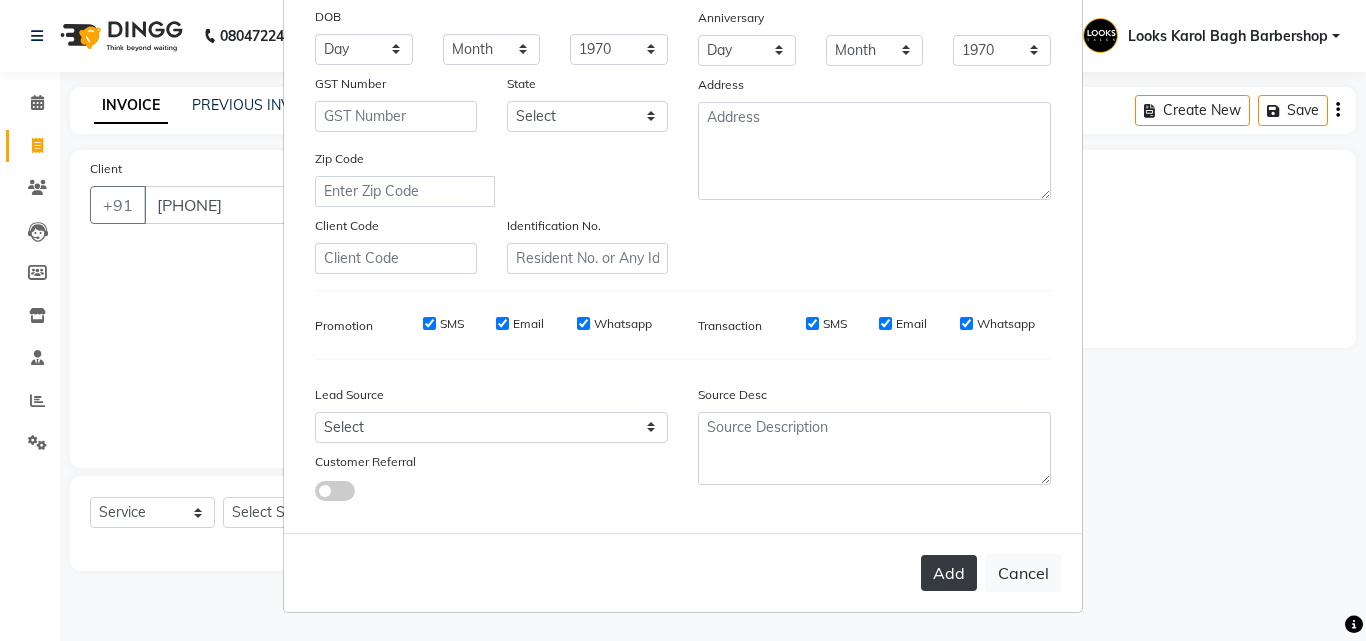 click on "Add" at bounding box center [949, 573] 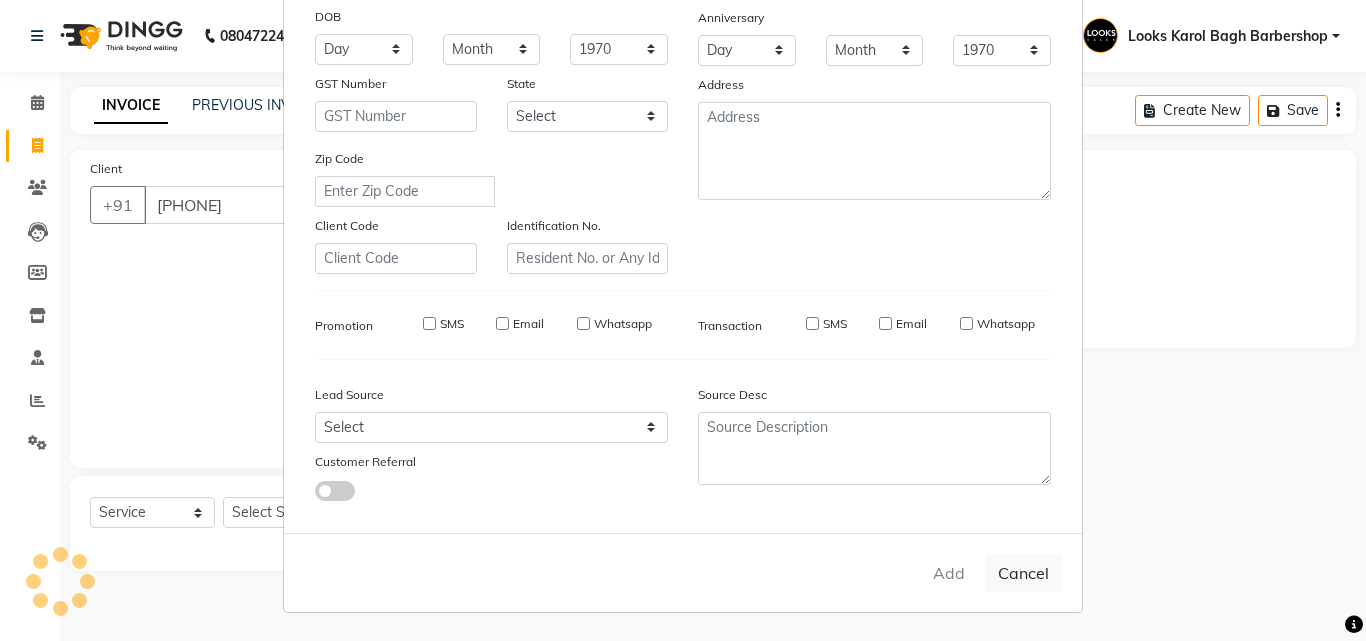 type 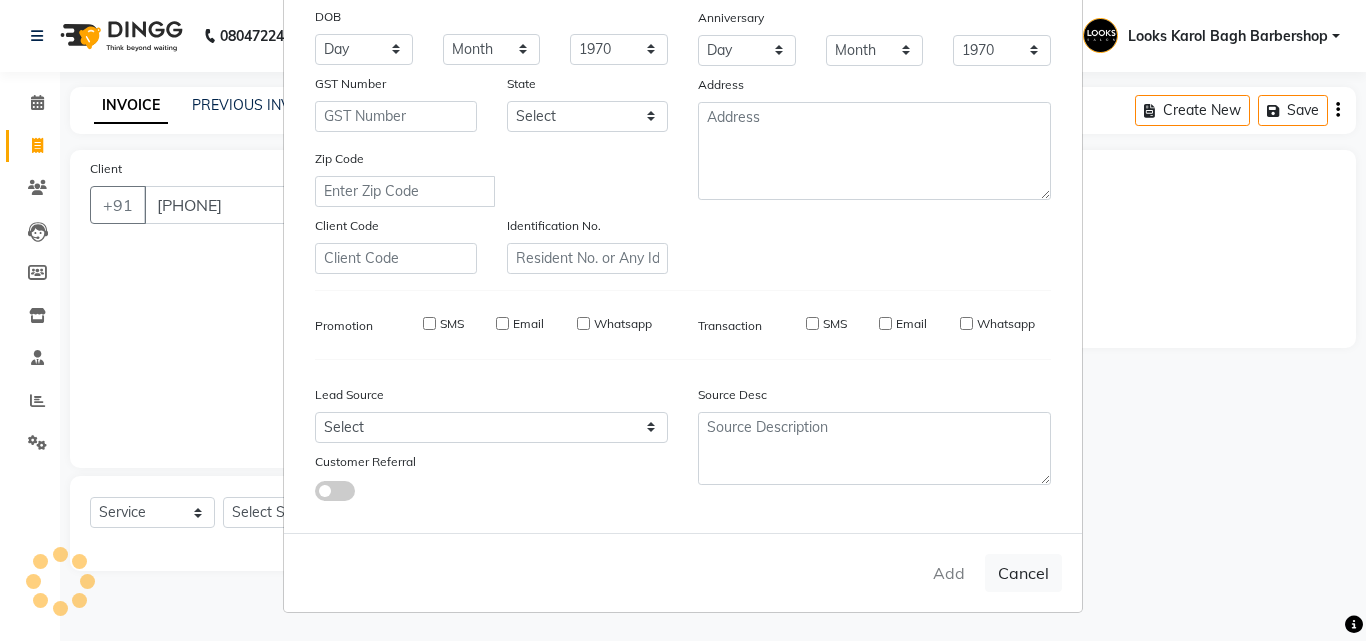 type 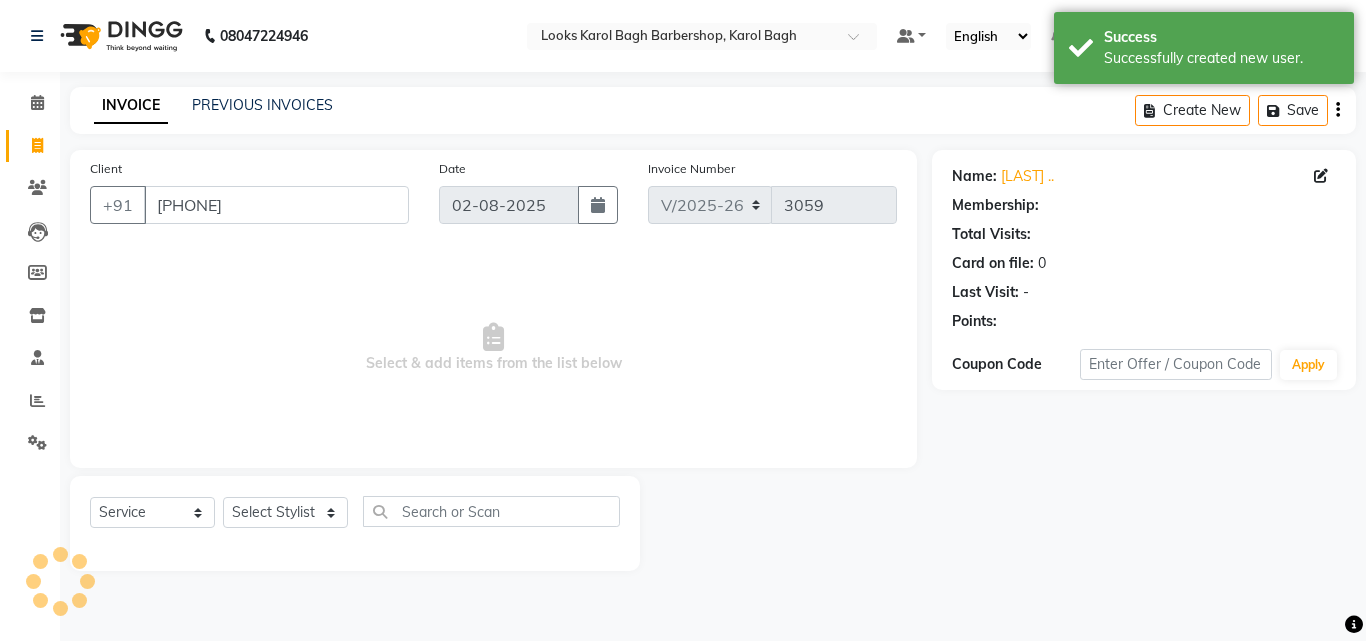 select on "1: Object" 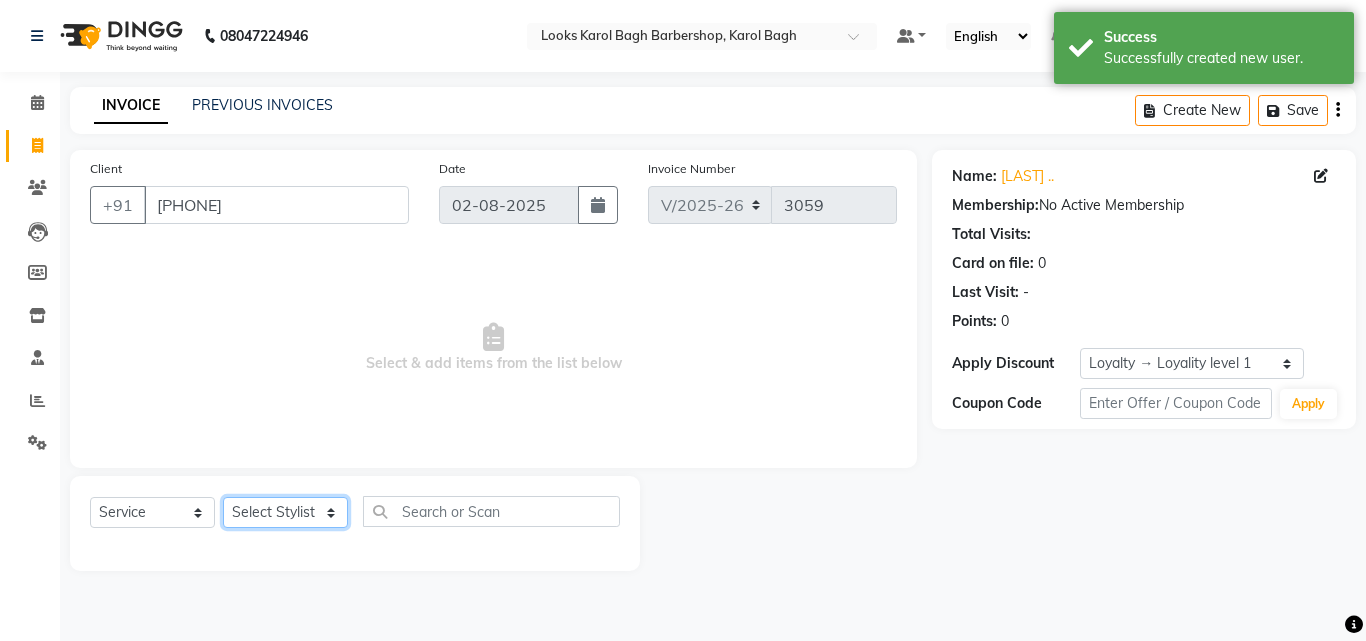 click on "Select Stylist Aadil Adnan AENA Aijaz Alam Amazon_Kart AMIR  Anurag _asst Arvind_asst BIJENDER  Counter Sales DANISH DHARAMVEER Eshan FARHAN KARAN RAI  KOMAL_NAILS Krishna_asst LALIT_PDCT LHAMO Looks_Female_Section Looks_H.O_Store Looks Karol Bagh Barbershop Looks_Kart MANIRAM Meenu_pdct Mohammad Sajid NAEEM  NARENDER DEOL  Naveen_pdct Prabhakar Kumar_PDCT RAAJ GUPTA RAAJ_JI raj ji RAM MURTI NARYAL ROHIT  Rohit Seth Rohit Thakur SACHIN sahil Shabina Shakir SIMRAN Sonia Sunny VIKRAM VIKRANT SINGH  Vishal_Asst YOGESH ASSISTANT" 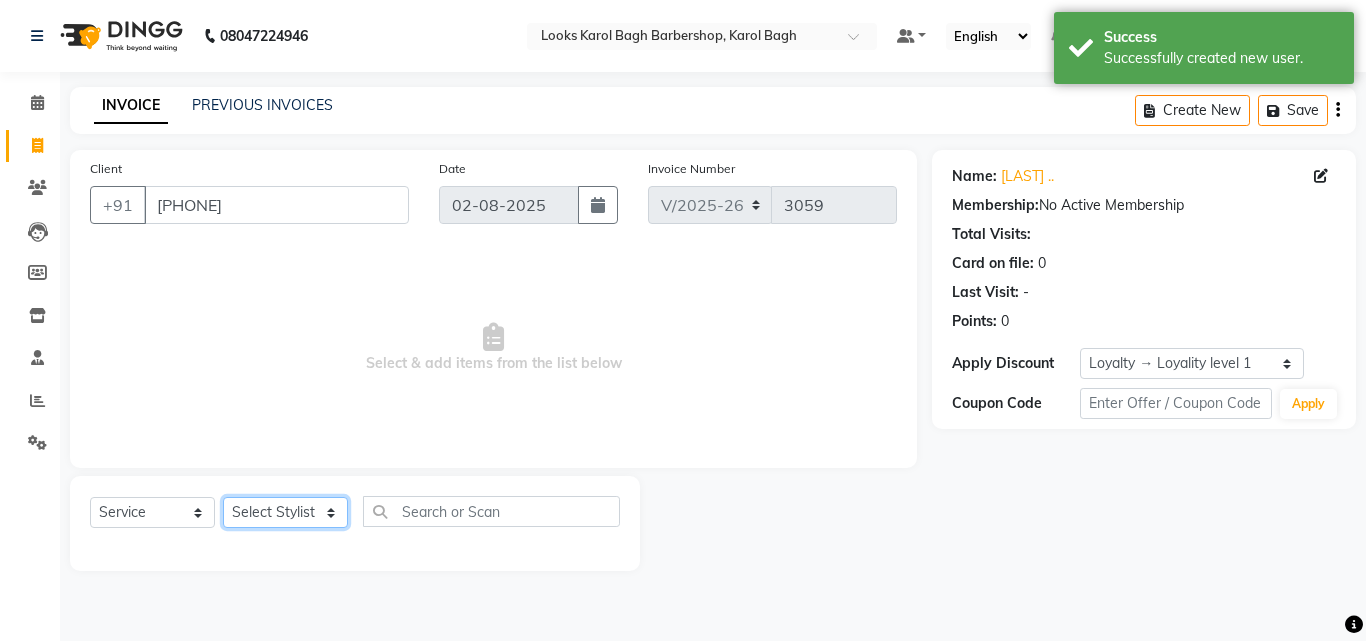 select on "23407" 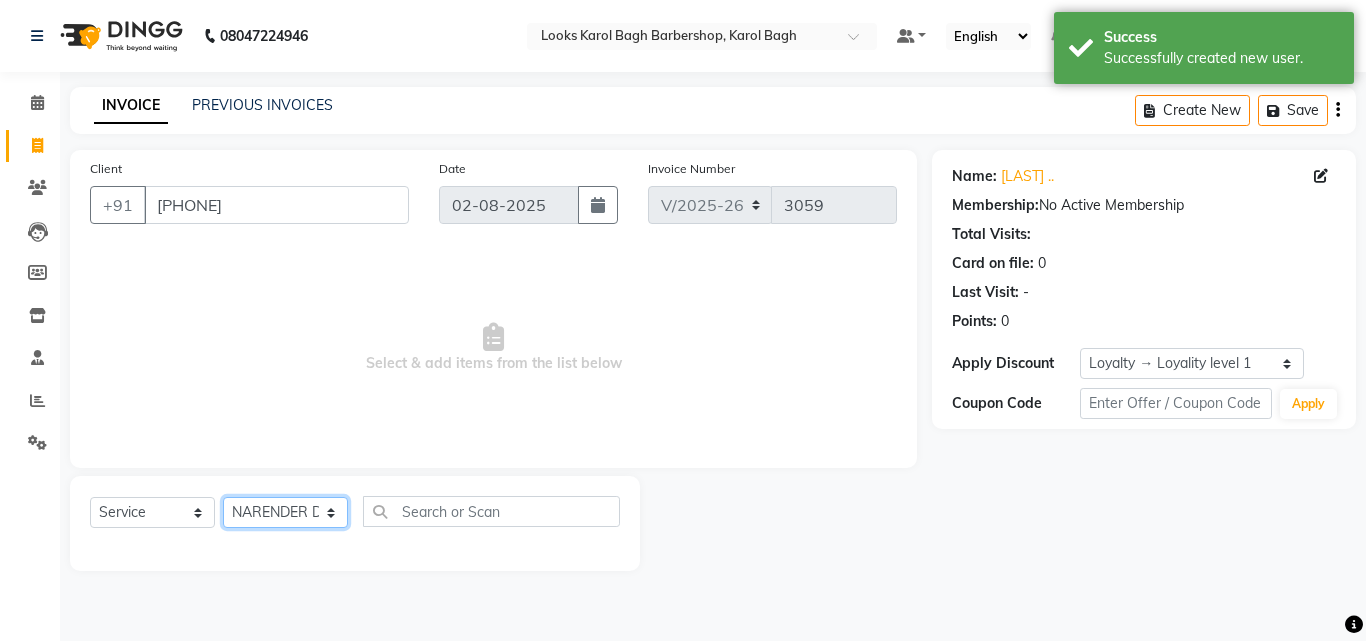 click on "Select Stylist Aadil Adnan AENA Aijaz Alam Amazon_Kart AMIR  Anurag _asst Arvind_asst BIJENDER  Counter Sales DANISH DHARAMVEER Eshan FARHAN KARAN RAI  KOMAL_NAILS Krishna_asst LALIT_PDCT LHAMO Looks_Female_Section Looks_H.O_Store Looks Karol Bagh Barbershop Looks_Kart MANIRAM Meenu_pdct Mohammad Sajid NAEEM  NARENDER DEOL  Naveen_pdct Prabhakar Kumar_PDCT RAAJ GUPTA RAAJ_JI raj ji RAM MURTI NARYAL ROHIT  Rohit Seth Rohit Thakur SACHIN sahil Shabina Shakir SIMRAN Sonia Sunny VIKRAM VIKRANT SINGH  Vishal_Asst YOGESH ASSISTANT" 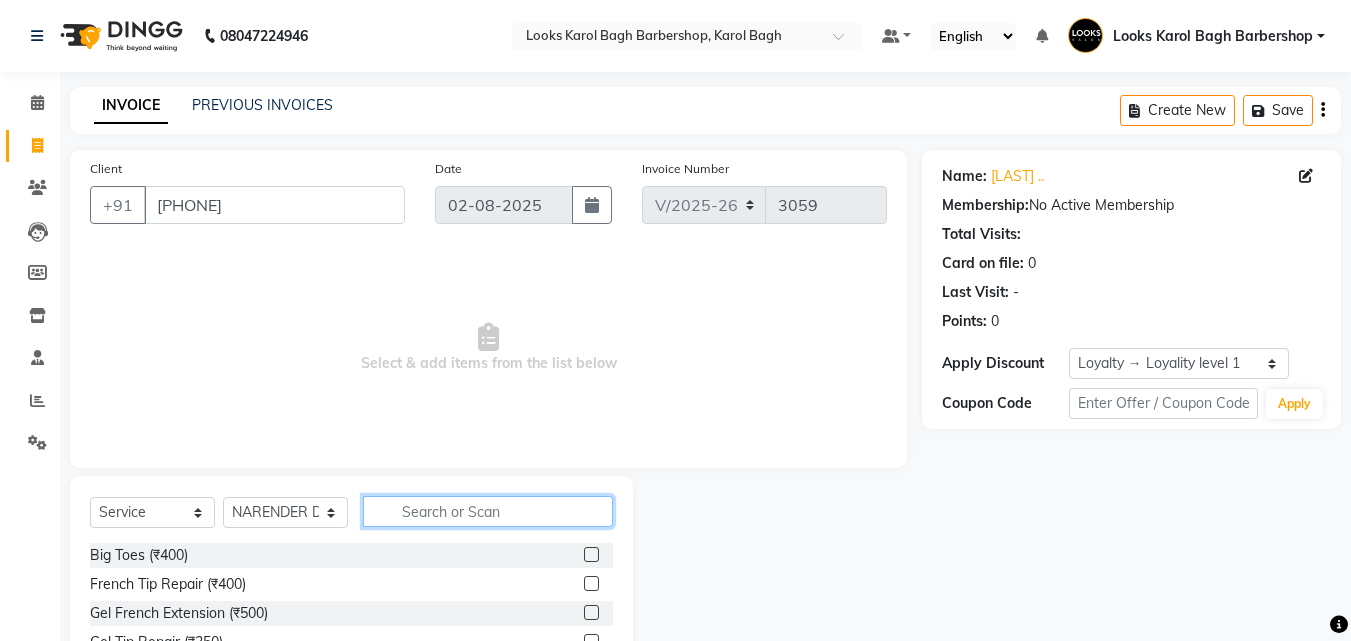 click 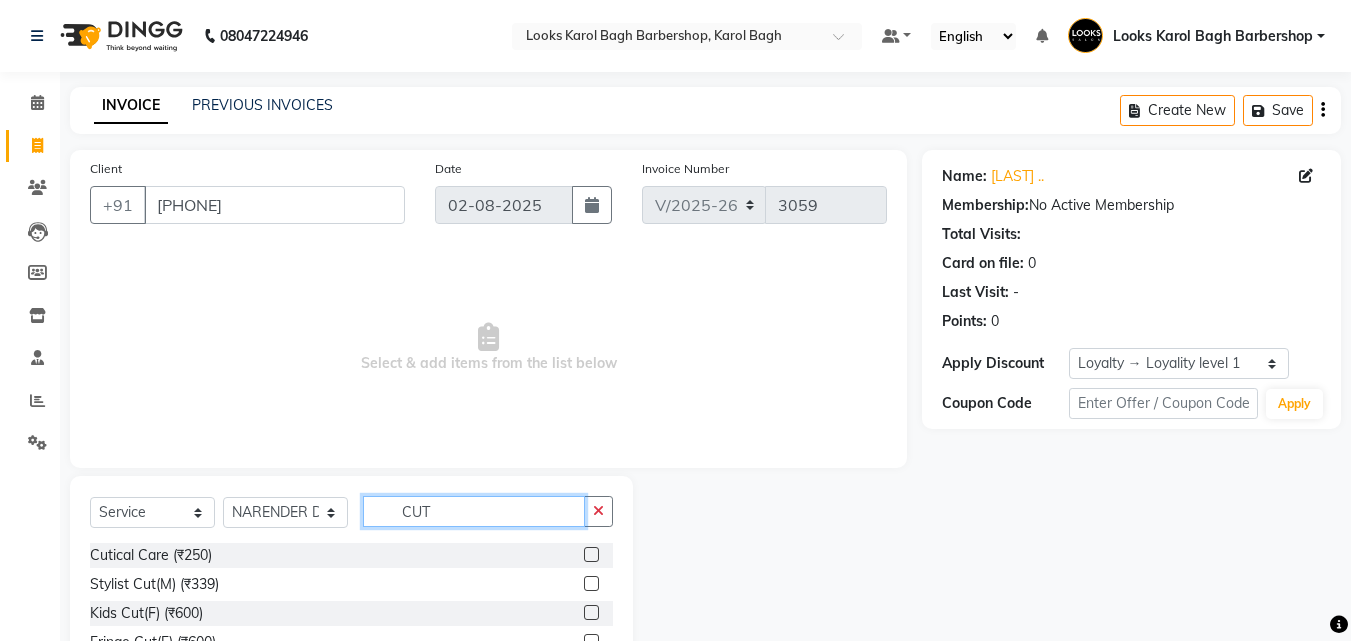 type on "CUT" 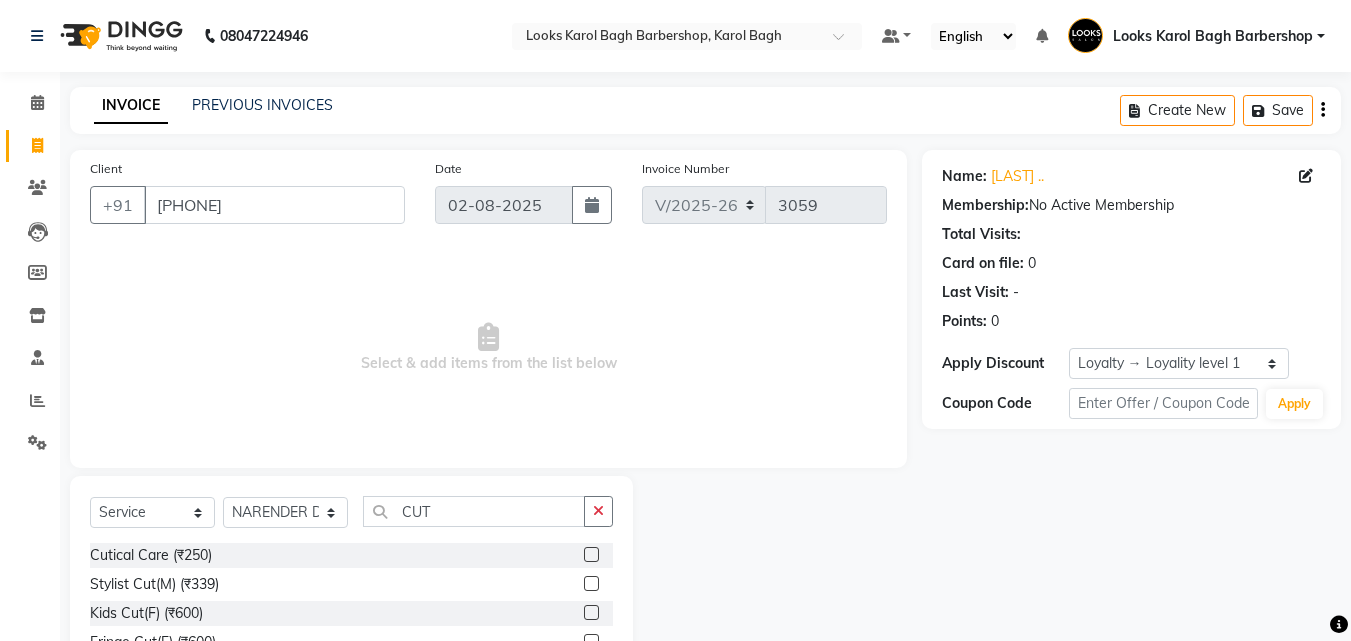 click 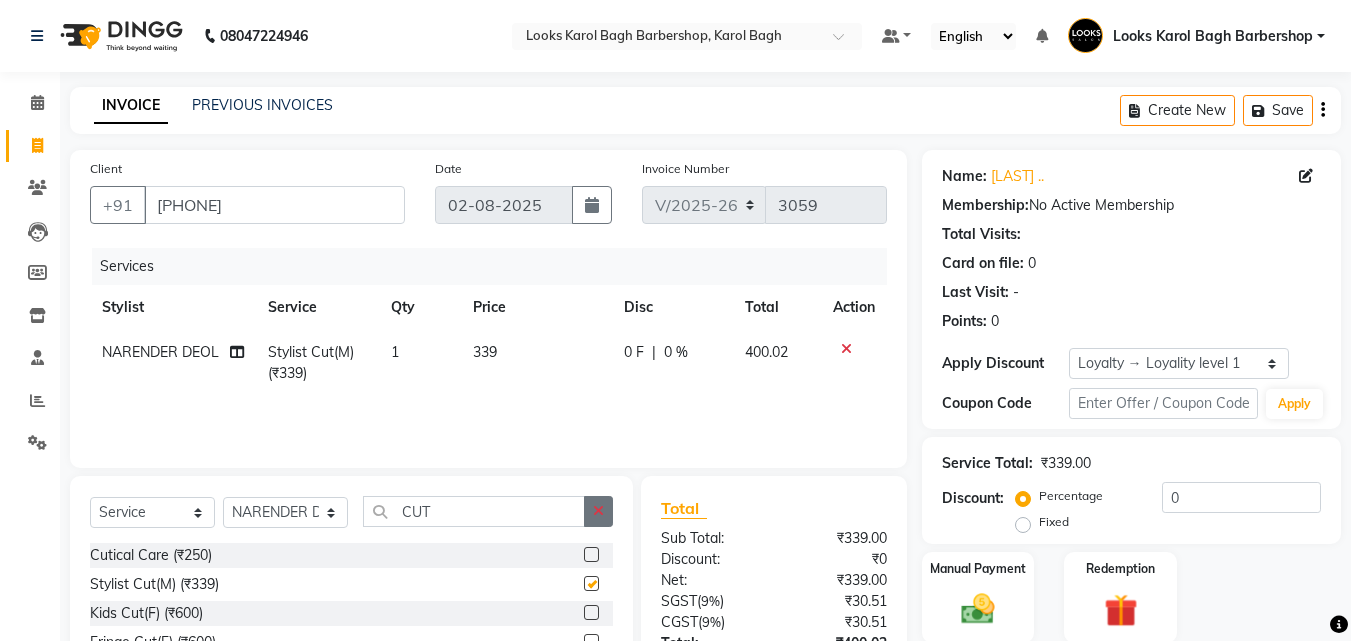 checkbox on "false" 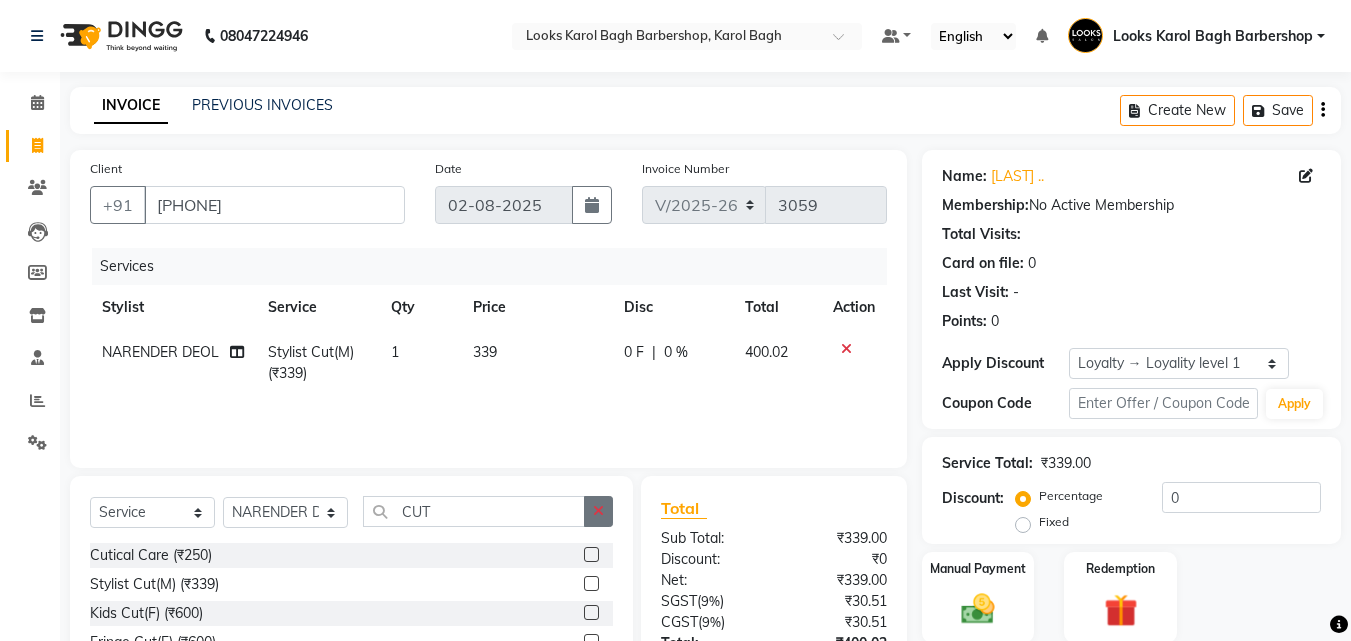 click 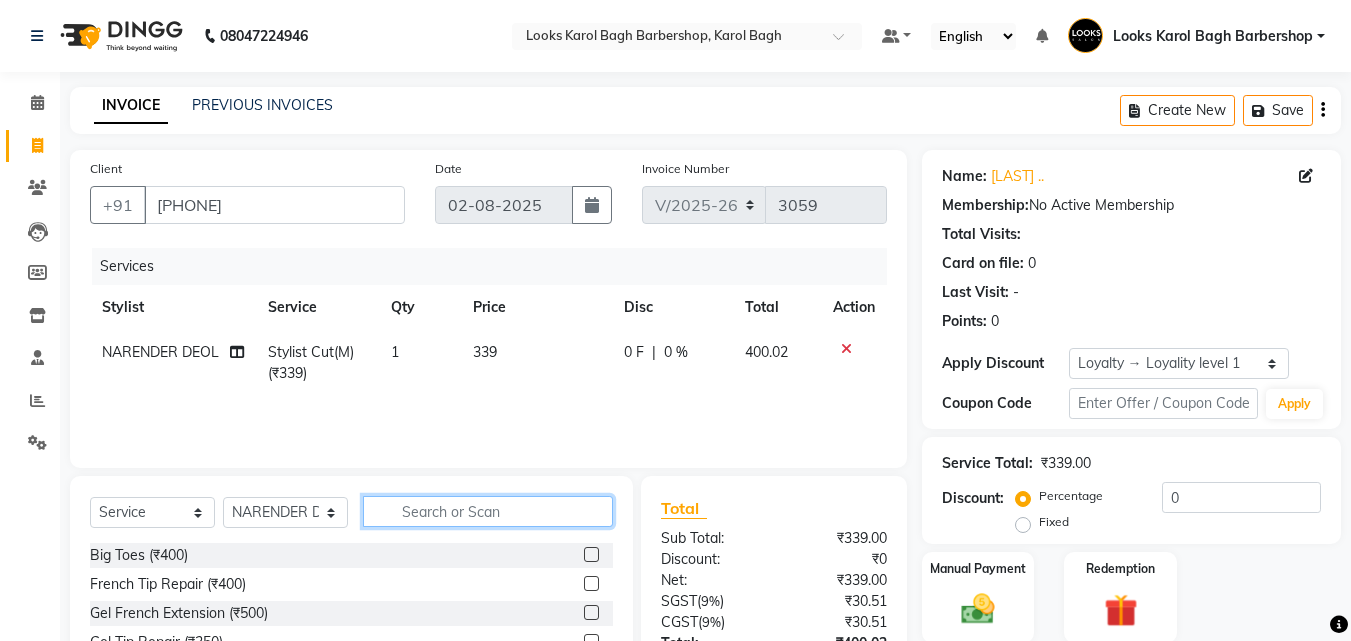 click 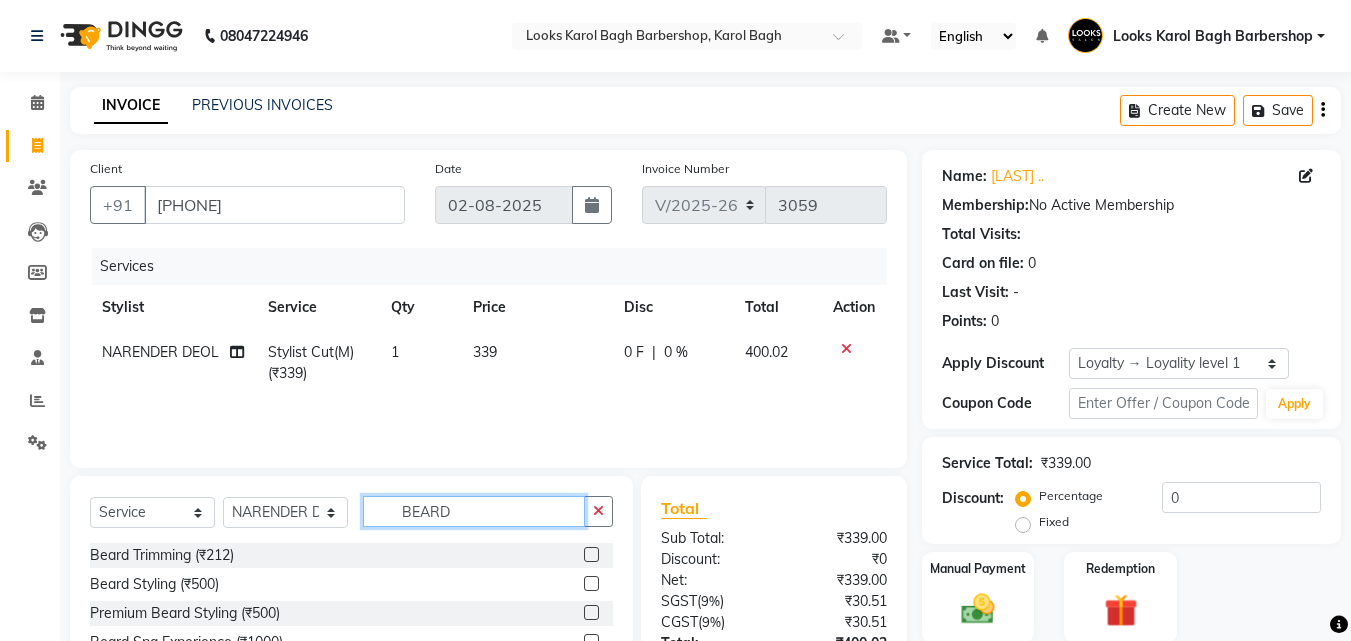 type on "BEARD" 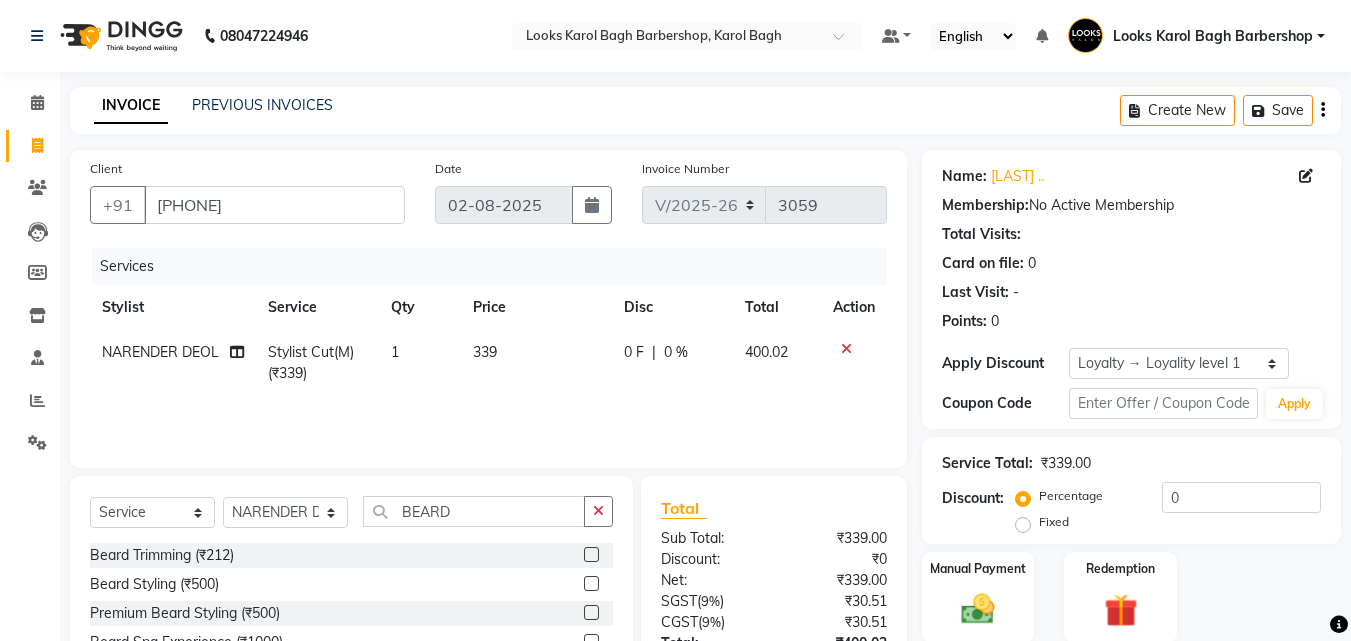 click 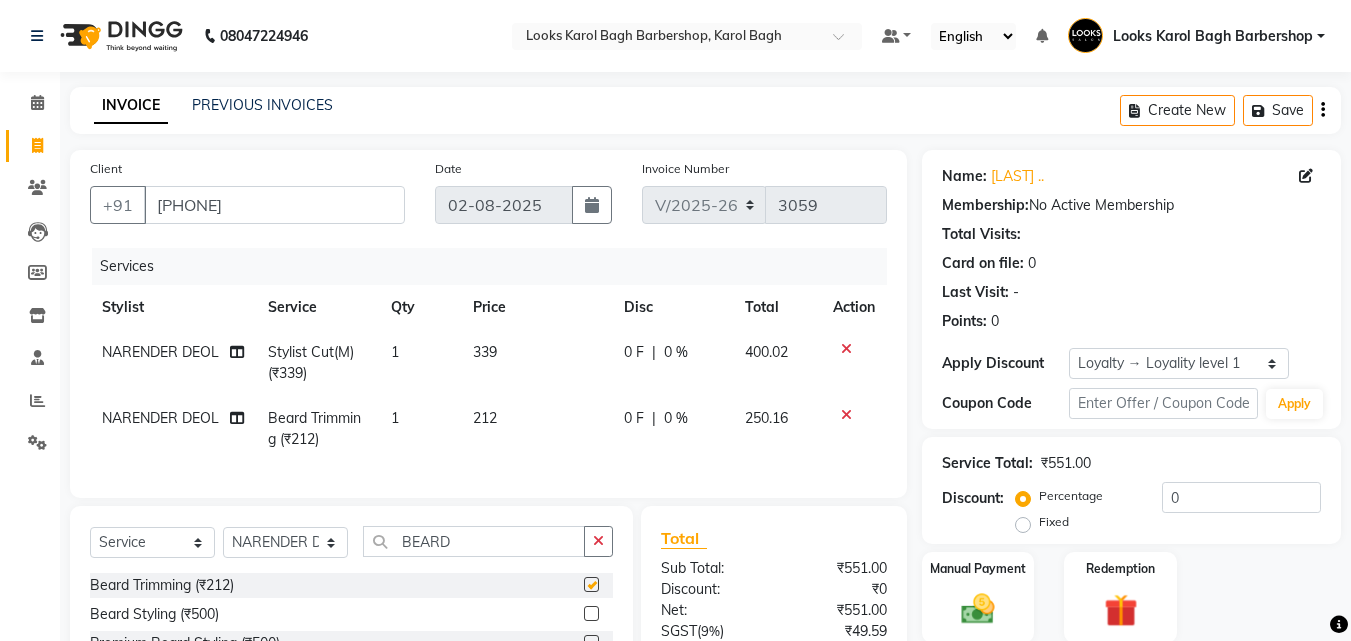 checkbox on "false" 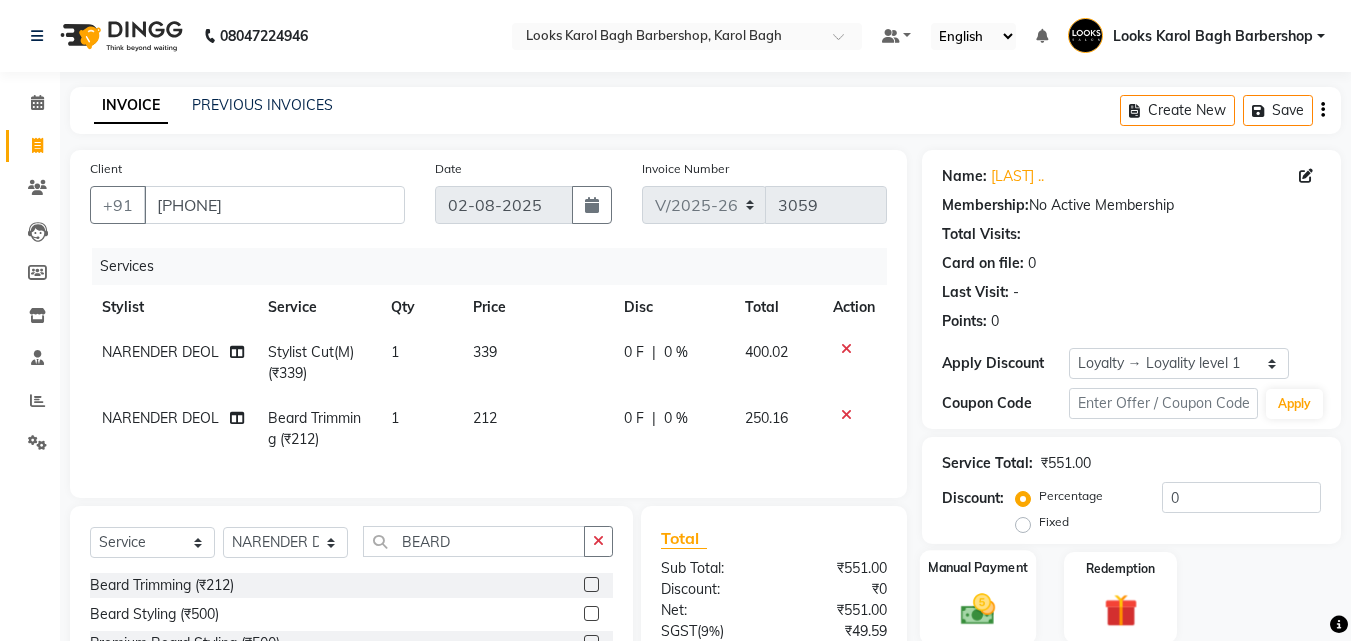 scroll, scrollTop: 225, scrollLeft: 0, axis: vertical 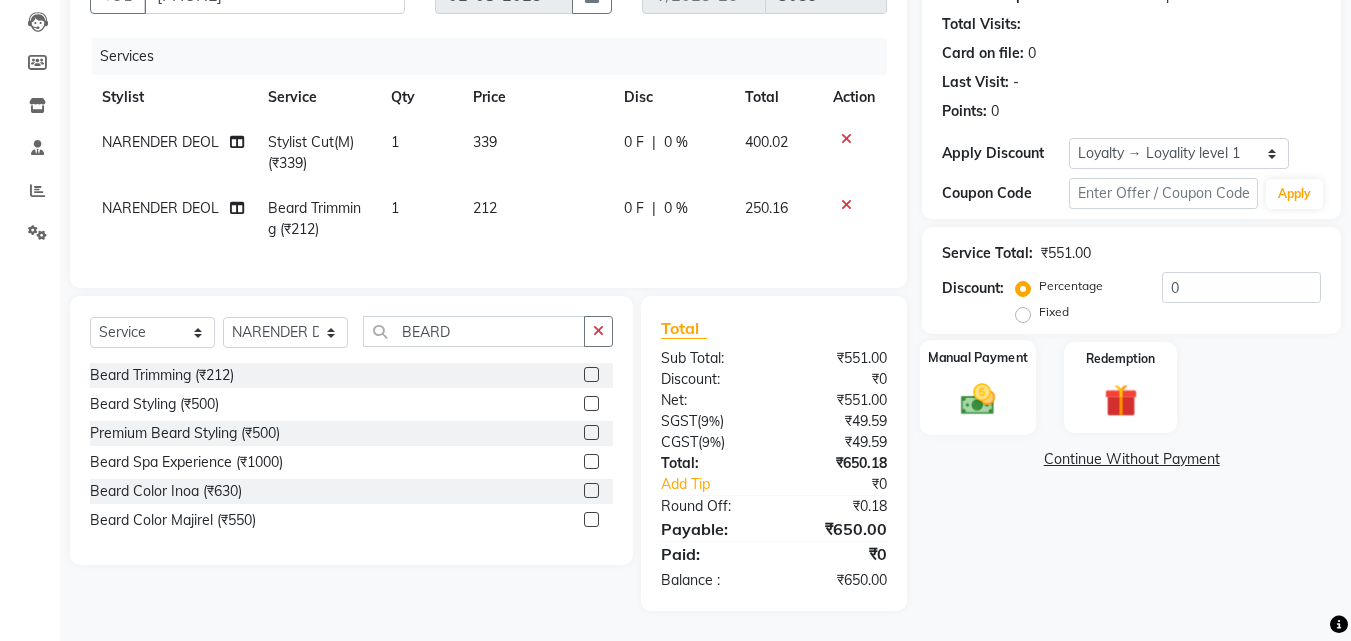 click 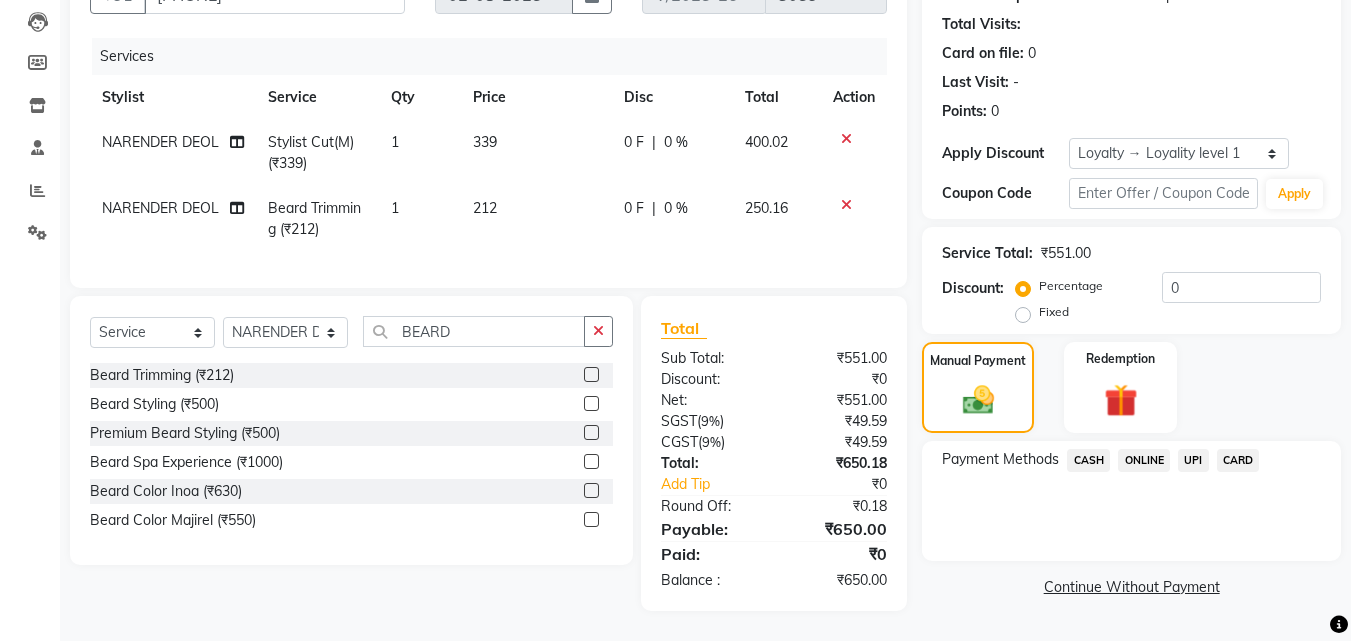 click on "UPI" 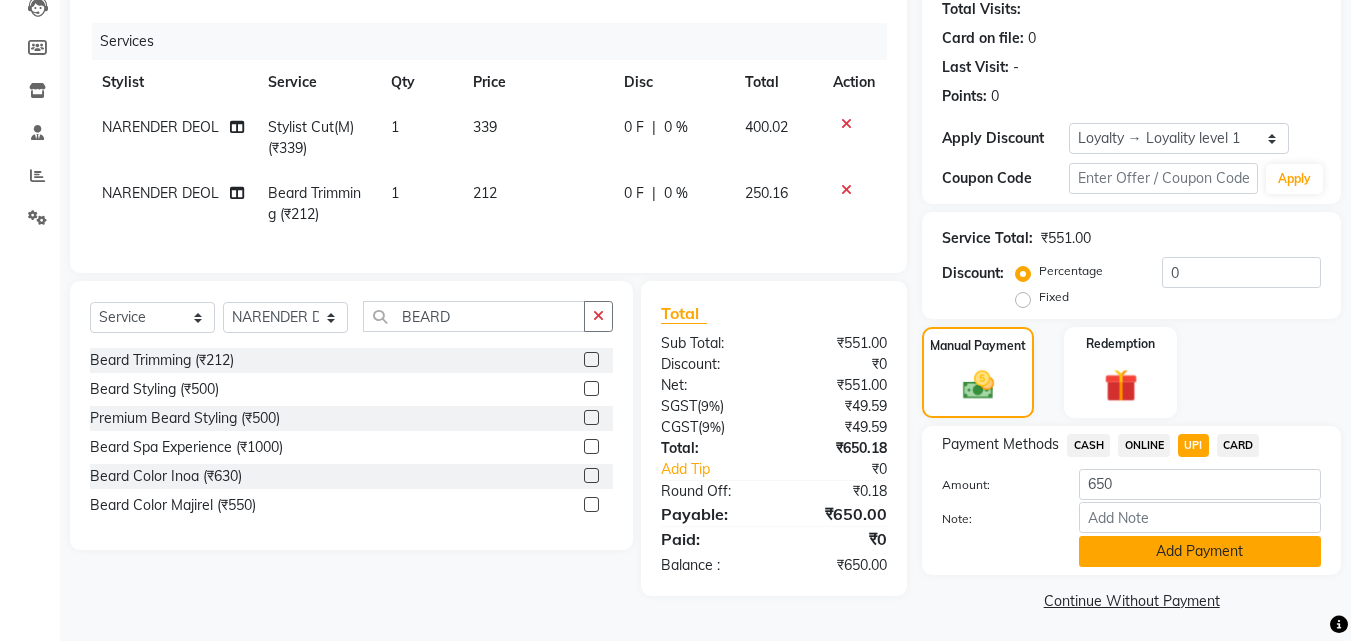 click on "Add Payment" 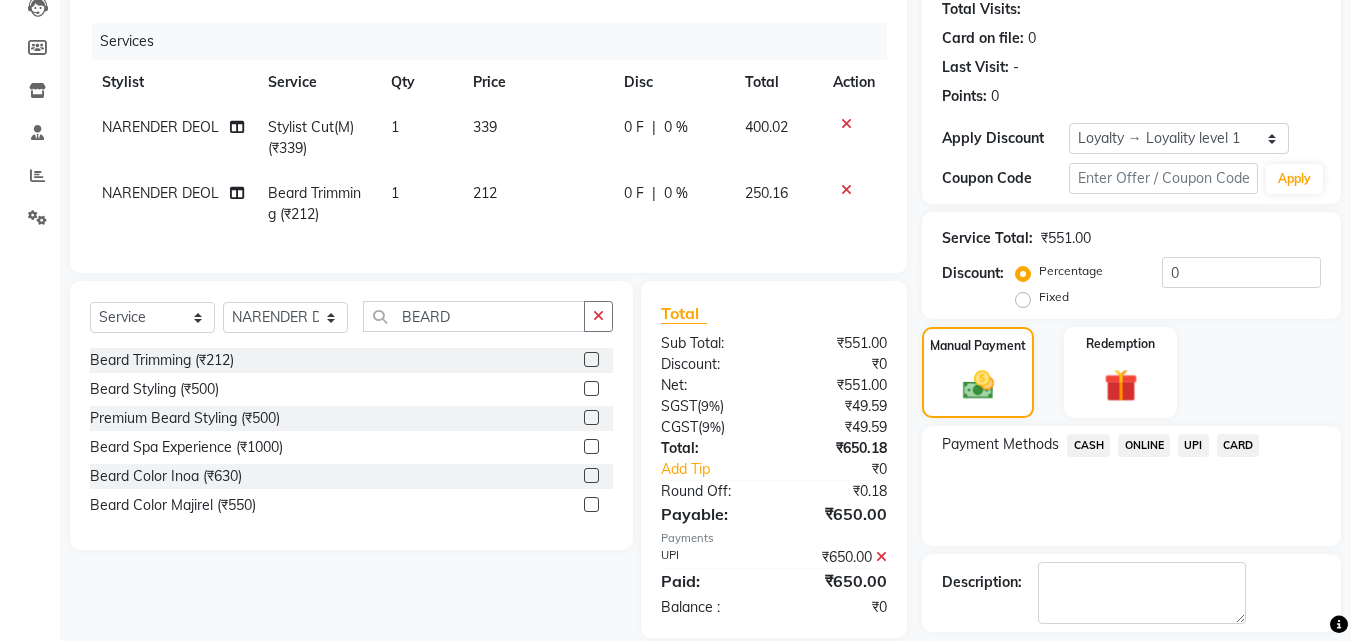click on "Checkout" 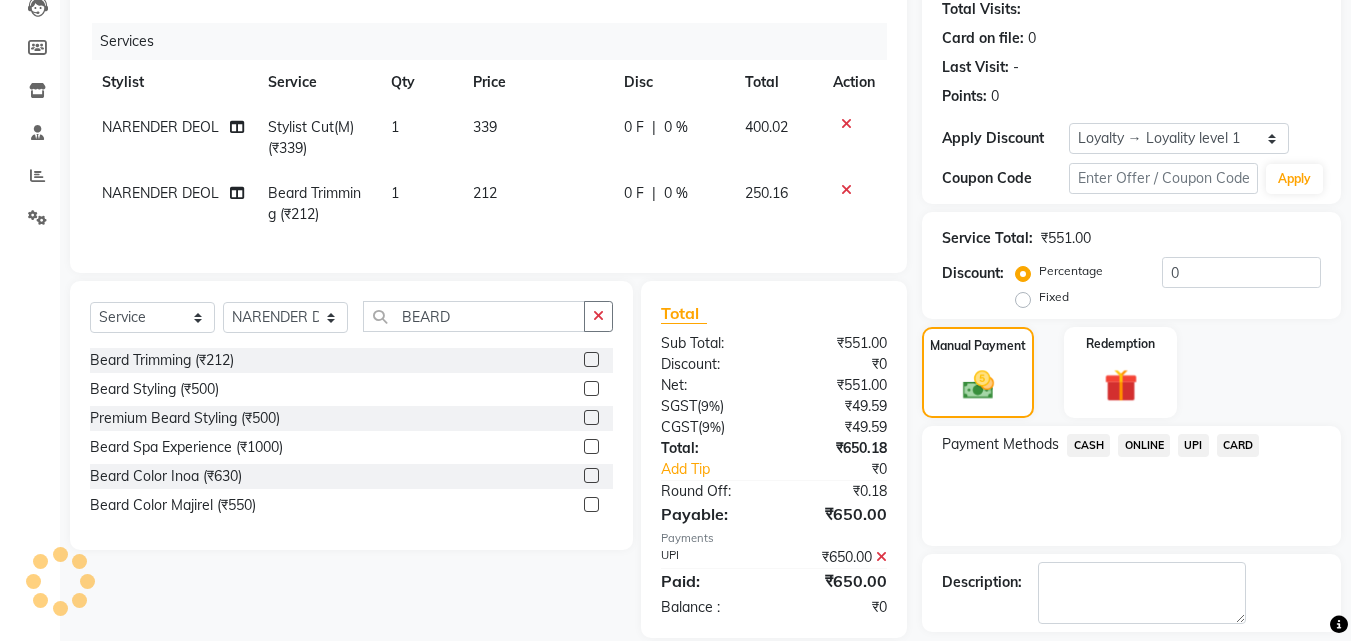 scroll, scrollTop: 387, scrollLeft: 0, axis: vertical 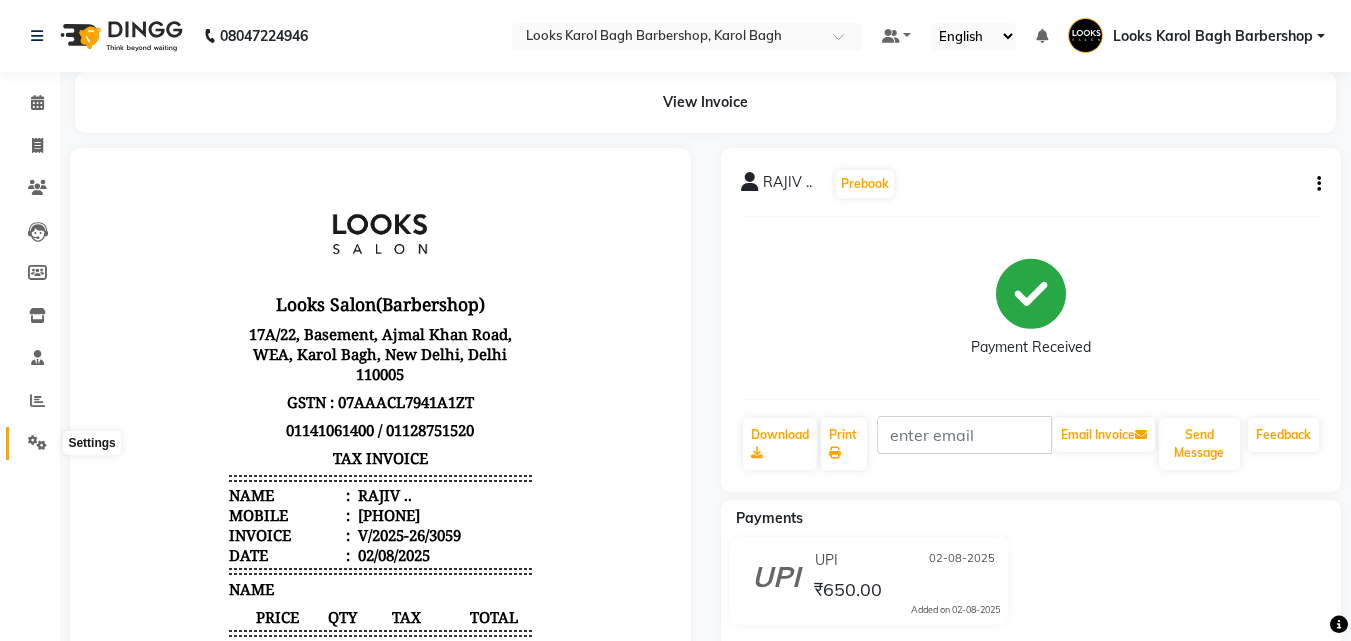 click 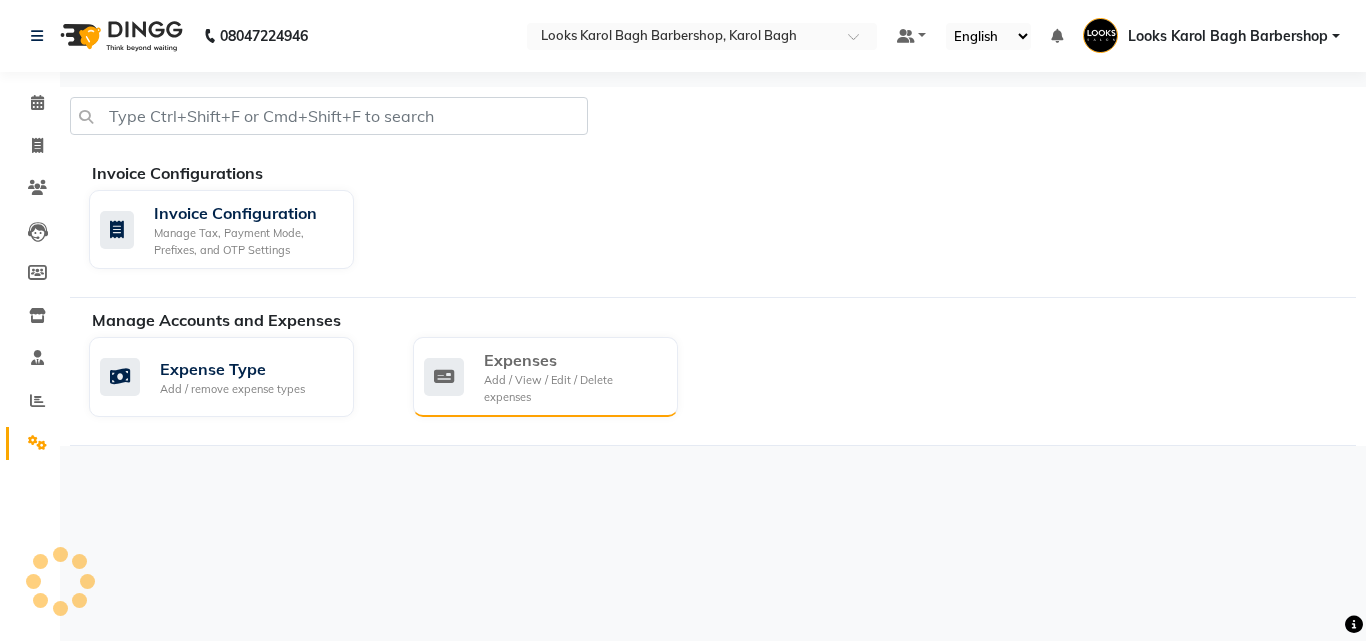 click on "Expenses" 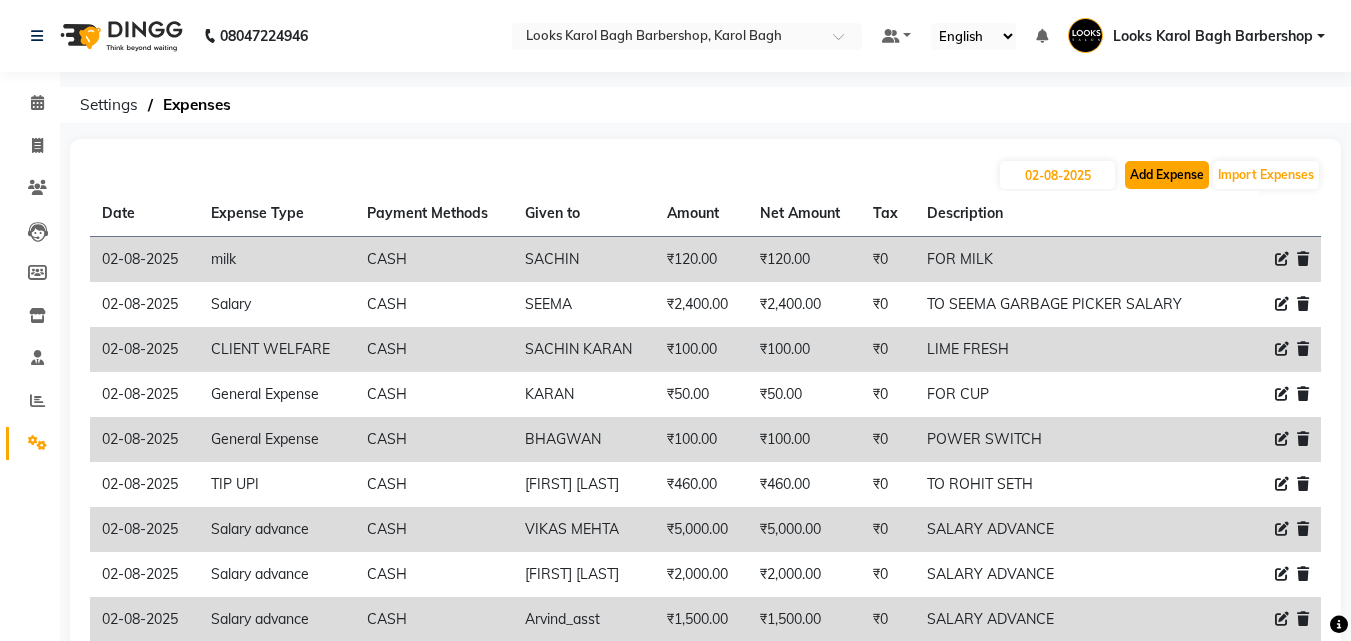 click on "Add Expense" 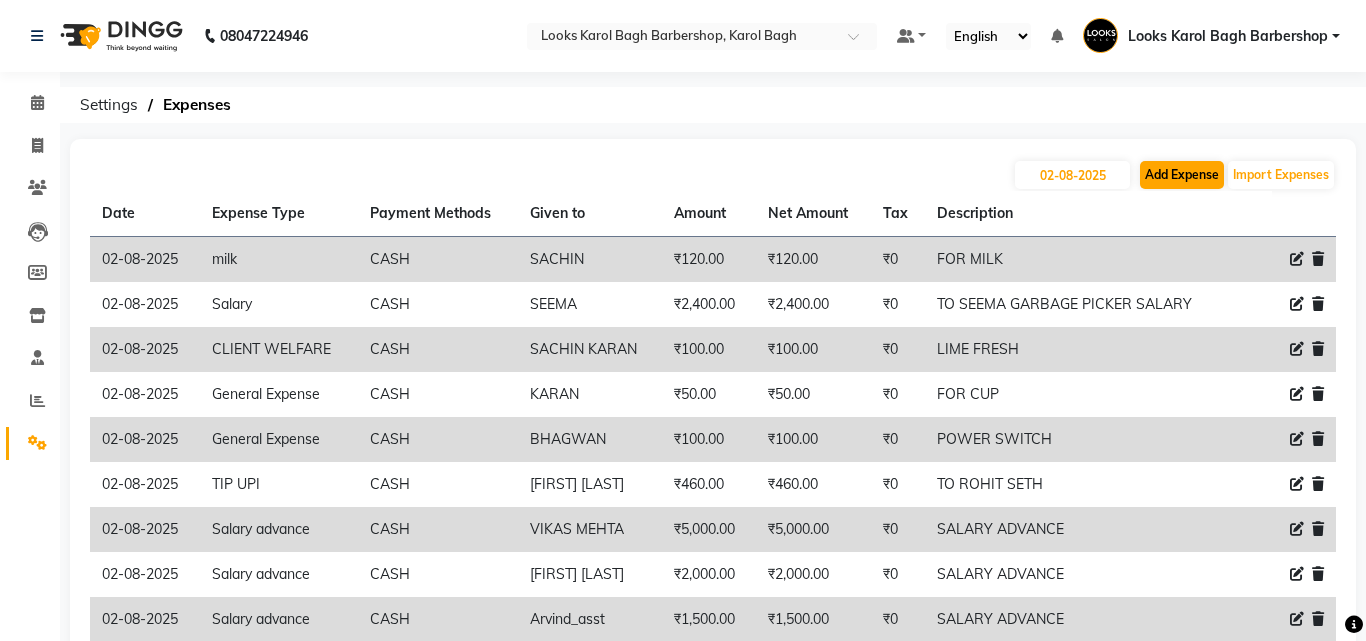 select on "1" 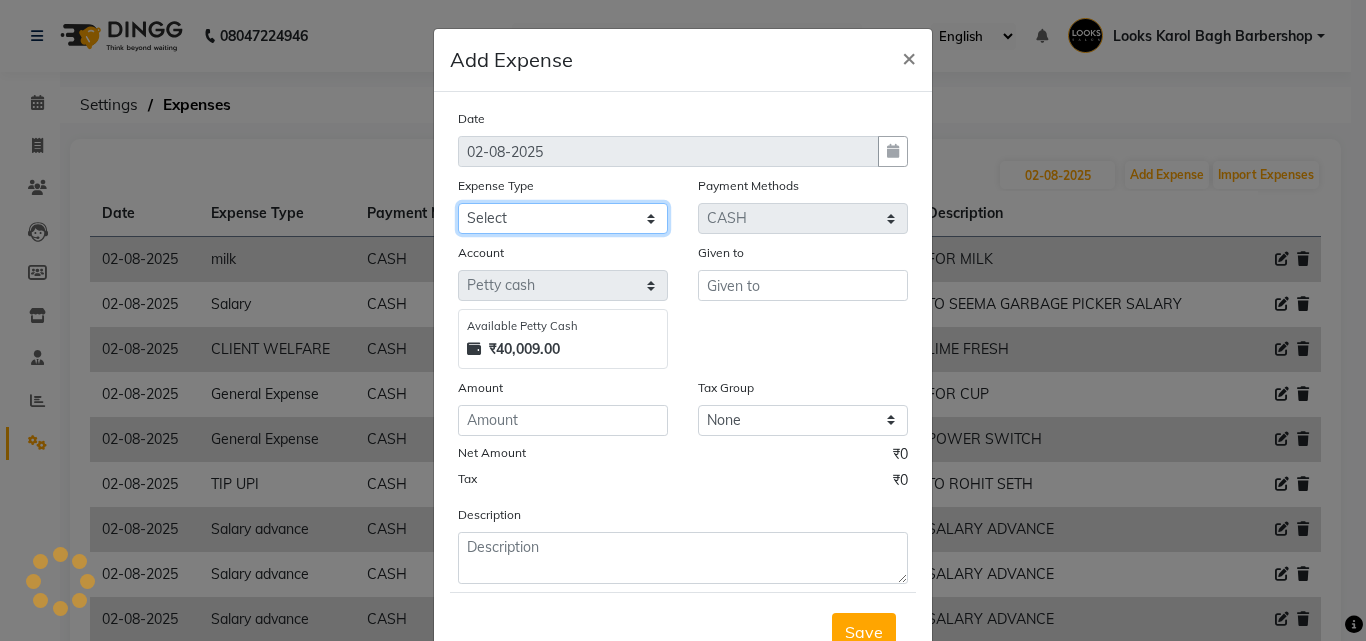 click on "Select Amazon BANK DEPOSIT Cash Handover Caurrier Client Refund Agnst Bill CLIENT WELFARE Convyance to staff Counter sale General Expense Laundry Bill milk Miscellaneous Office Upkeep Pantry PAYMENTS PREPAID Printing And Stationery Product Incentive Repair And Maintenance Salary Salary advance SERVICE INCENTIVE staff accommodation STAFF WELFARE TIP CREDIT CARD TIP UPI Travelling And Conveyance WATER BILL" 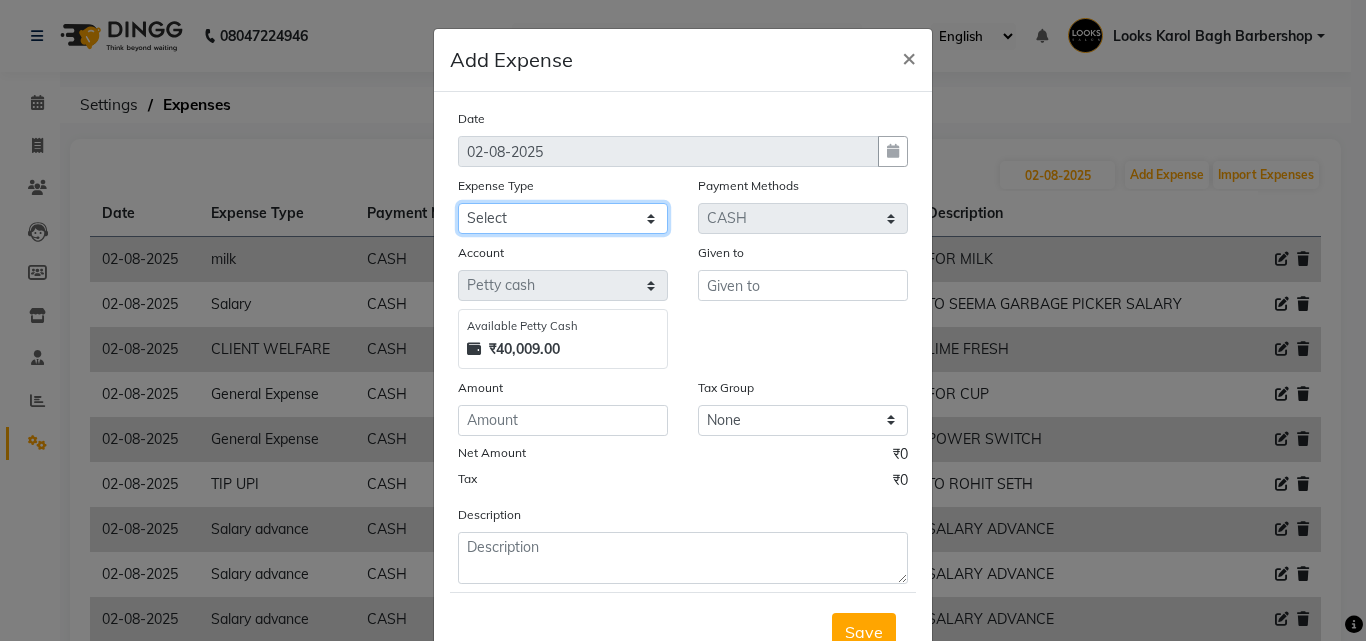 select on "24072" 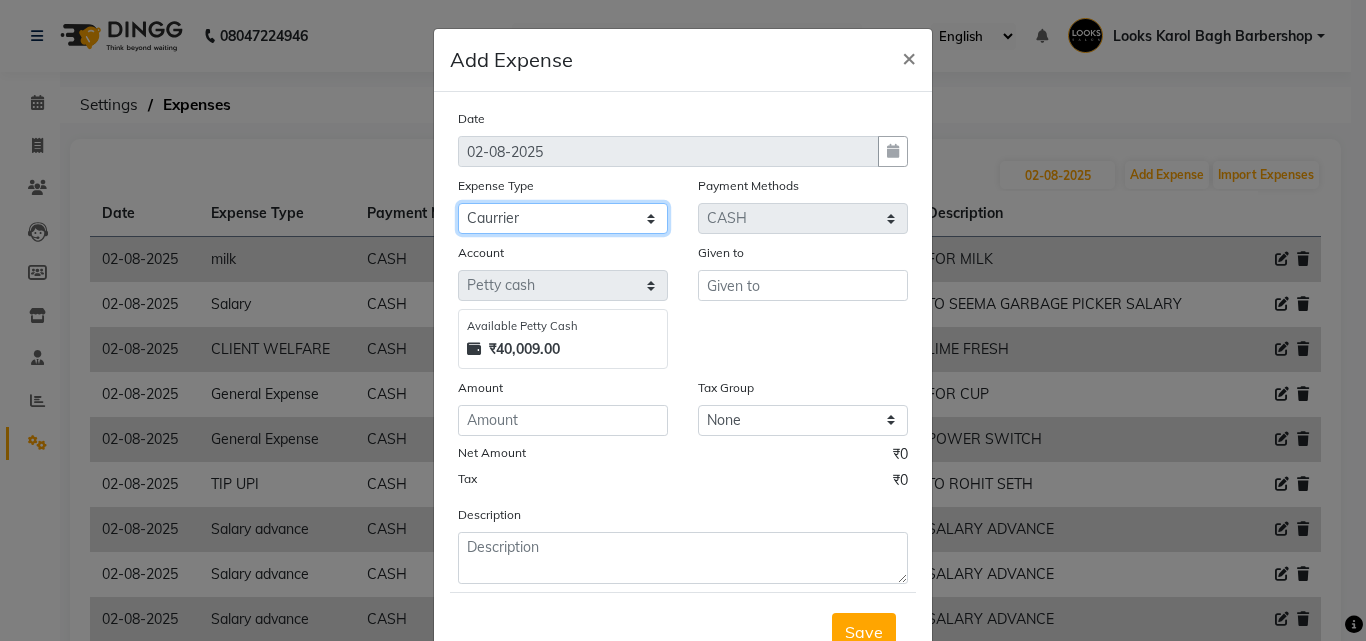 click on "Select Amazon BANK DEPOSIT Cash Handover Caurrier Client Refund Agnst Bill CLIENT WELFARE Convyance to staff Counter sale General Expense Laundry Bill milk Miscellaneous Office Upkeep Pantry PAYMENTS PREPAID Printing And Stationery Product Incentive Repair And Maintenance Salary Salary advance SERVICE INCENTIVE staff accommodation STAFF WELFARE TIP CREDIT CARD TIP UPI Travelling And Conveyance WATER BILL" 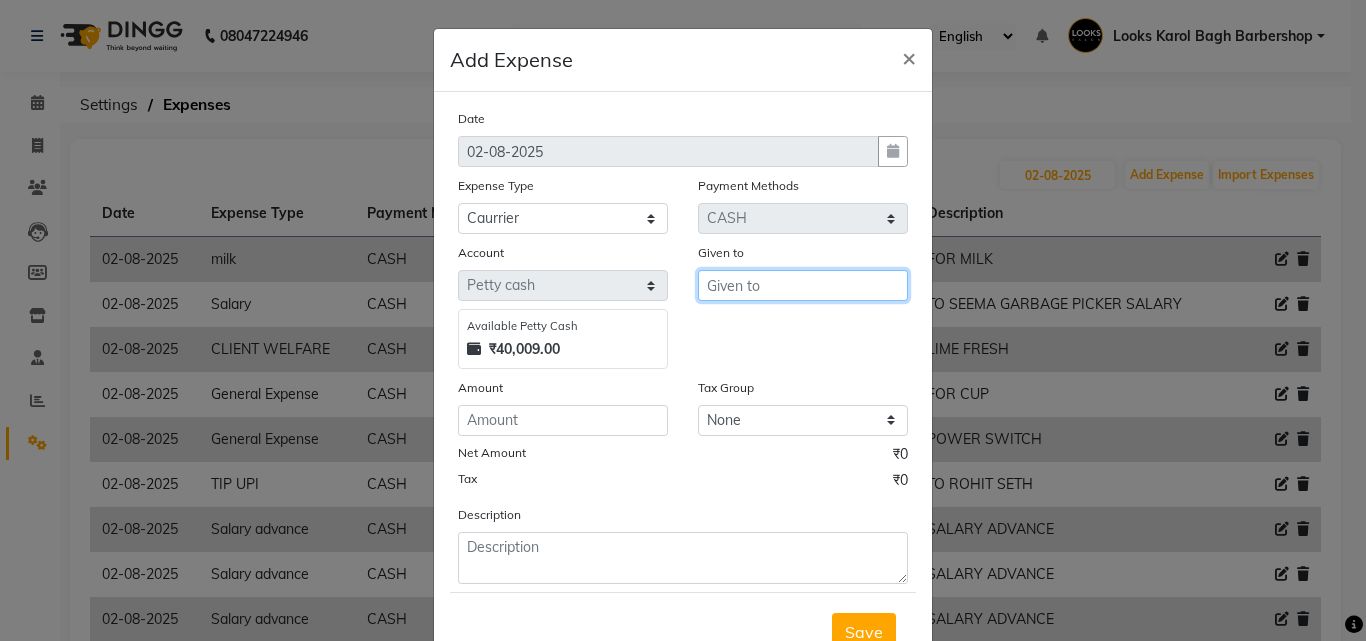 click at bounding box center [803, 285] 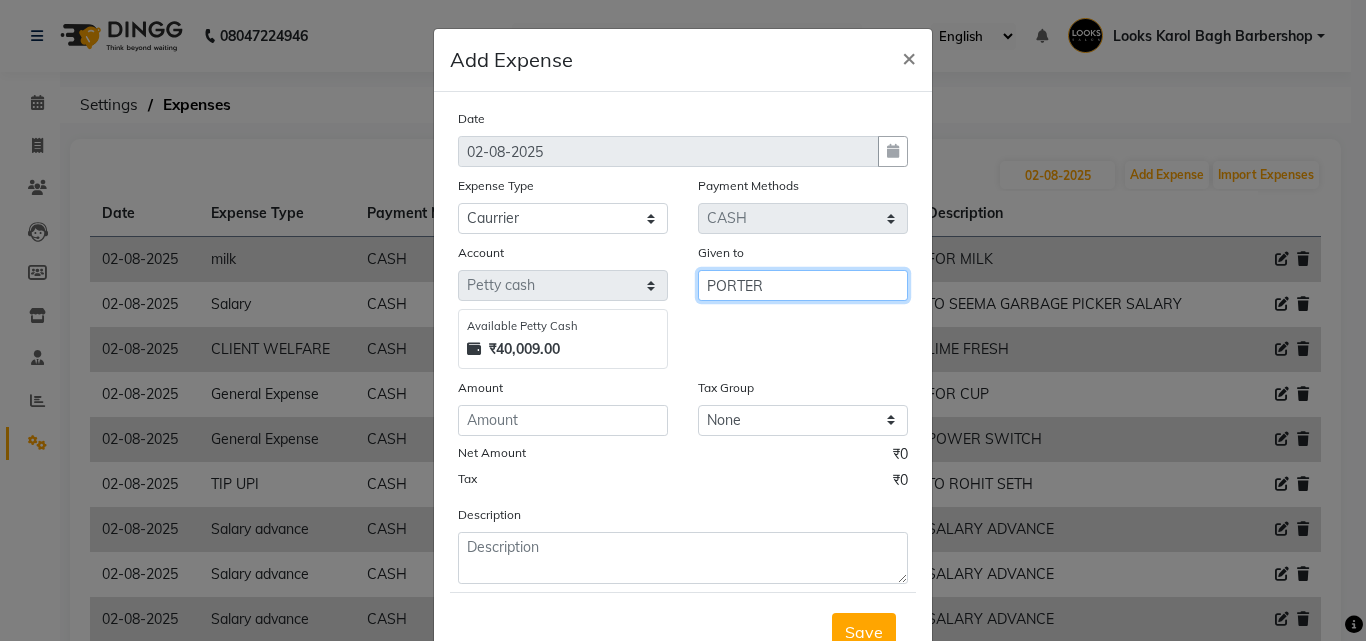 type on "PORTER" 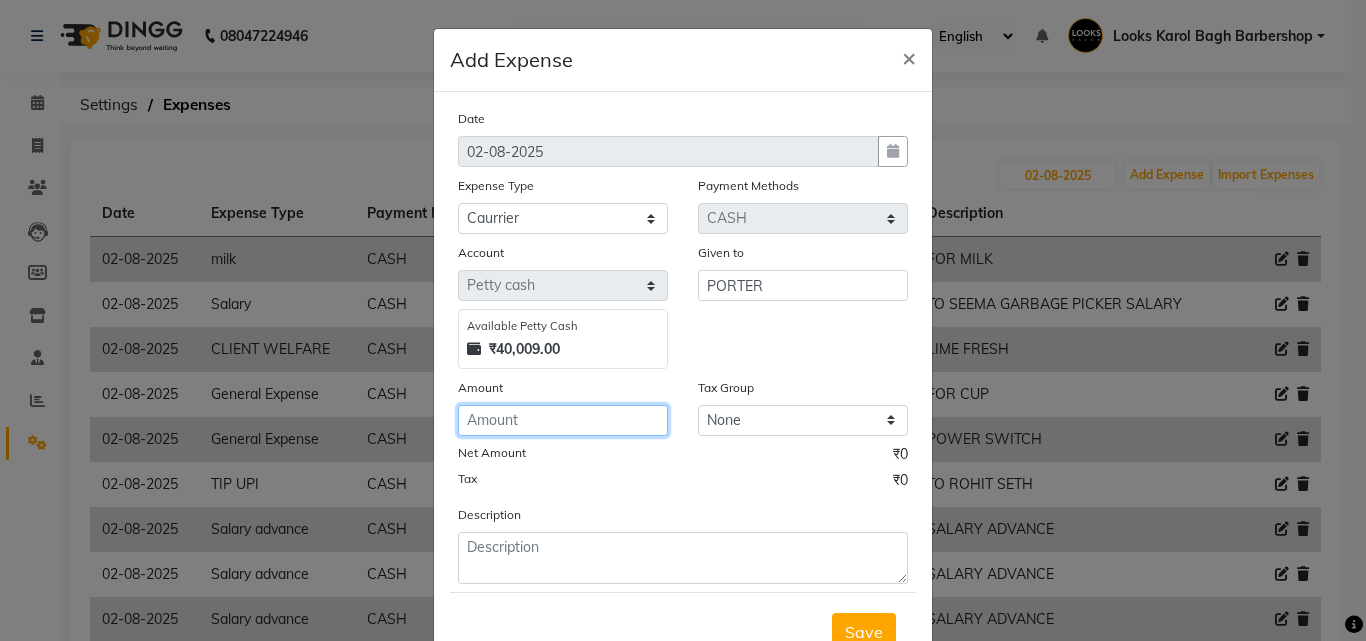 click 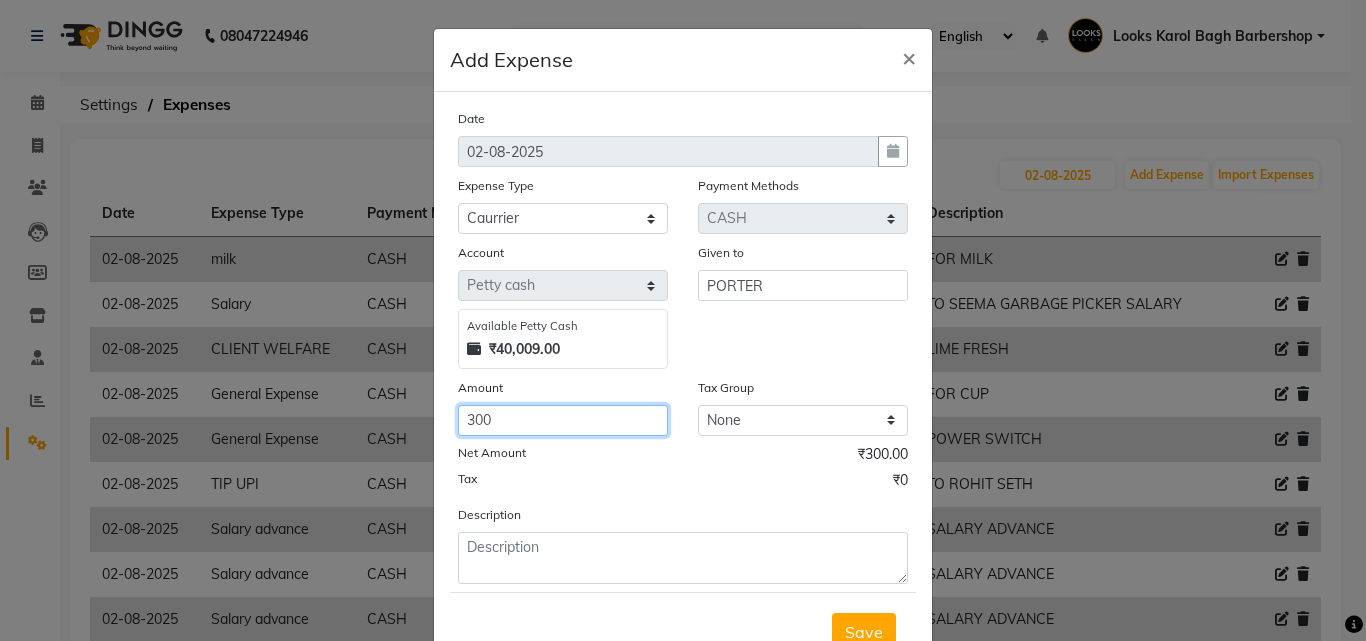 type on "300" 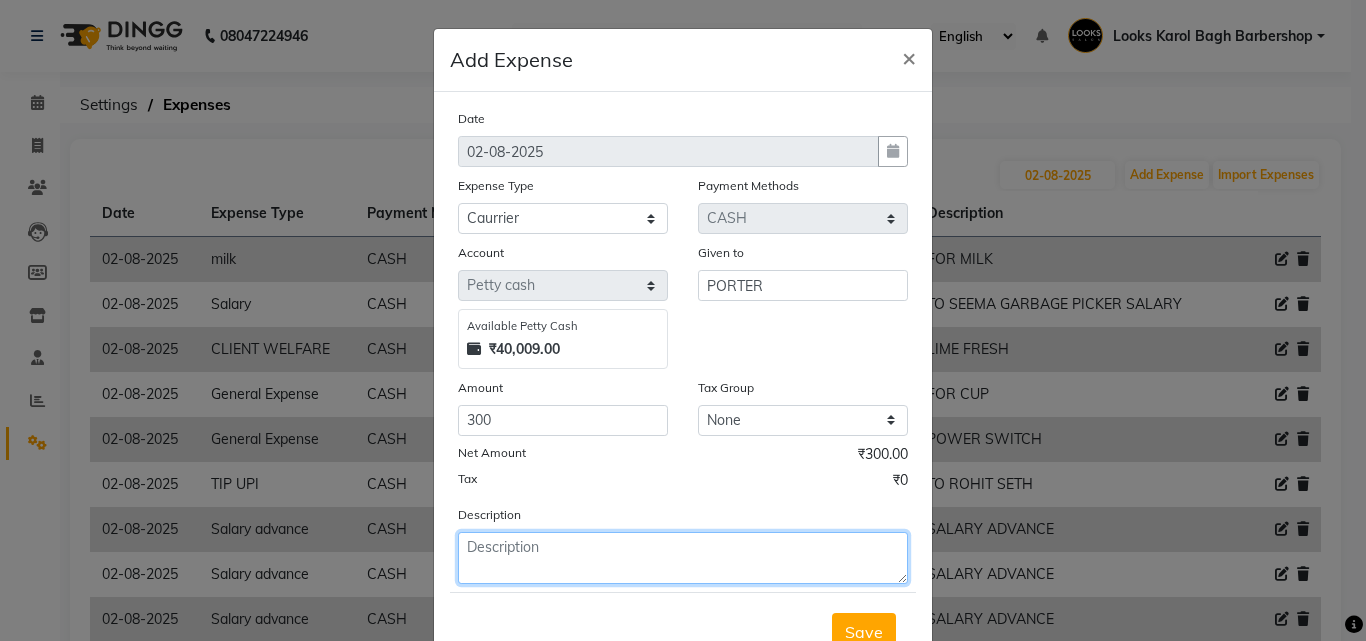 click 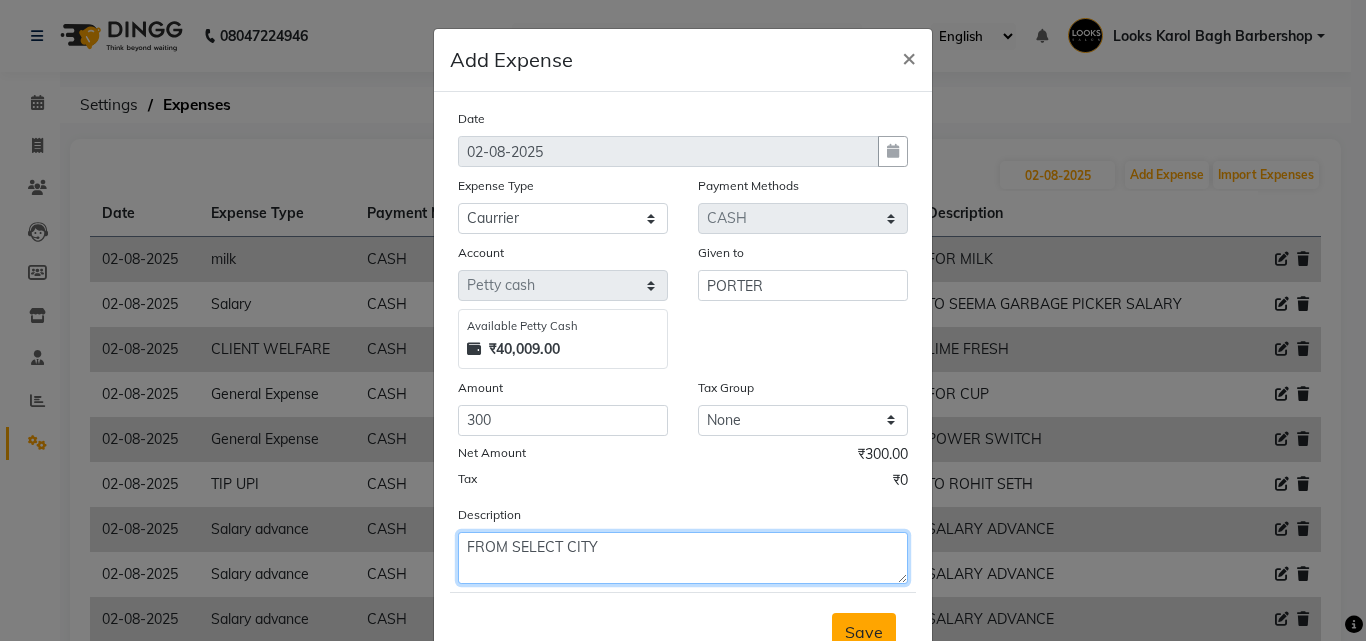 type on "FROM SELECT CITY" 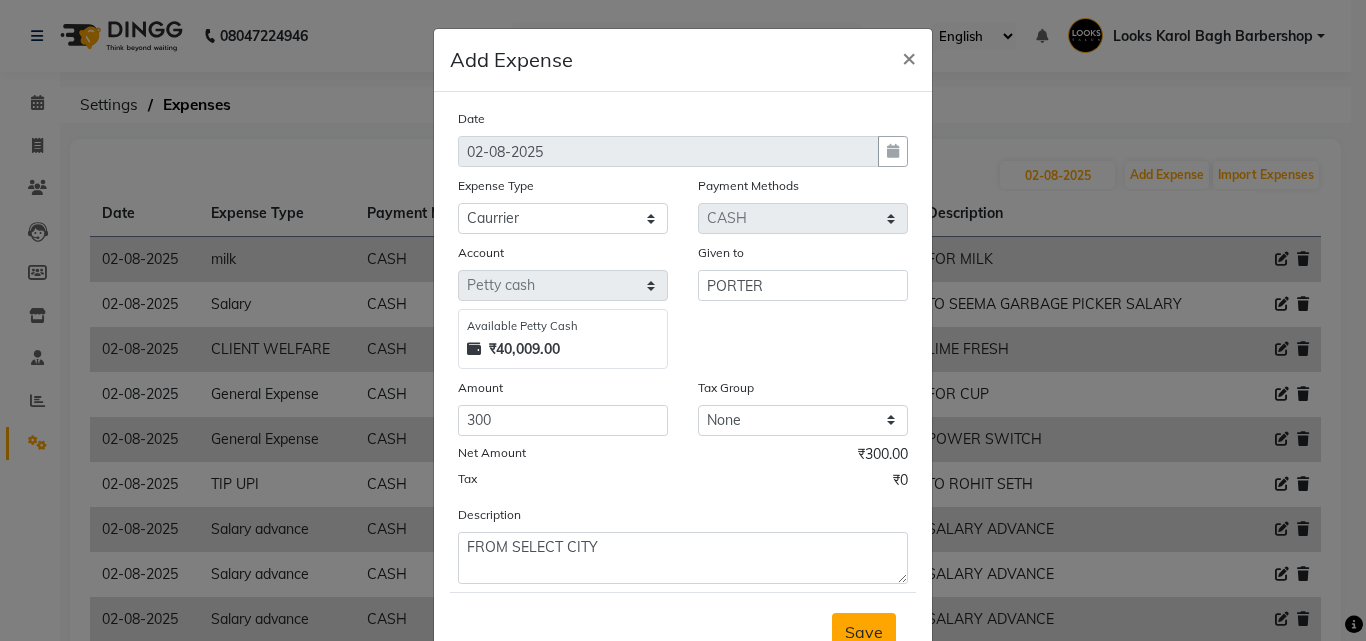click on "Save" at bounding box center (864, 632) 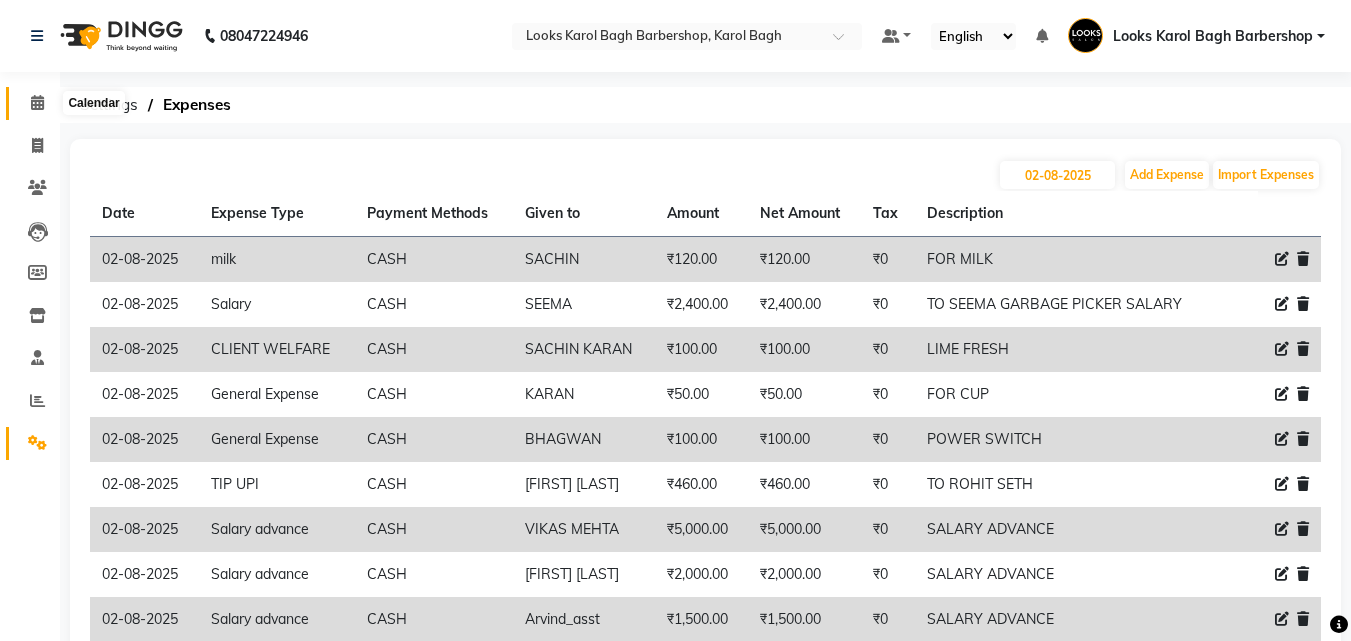 click 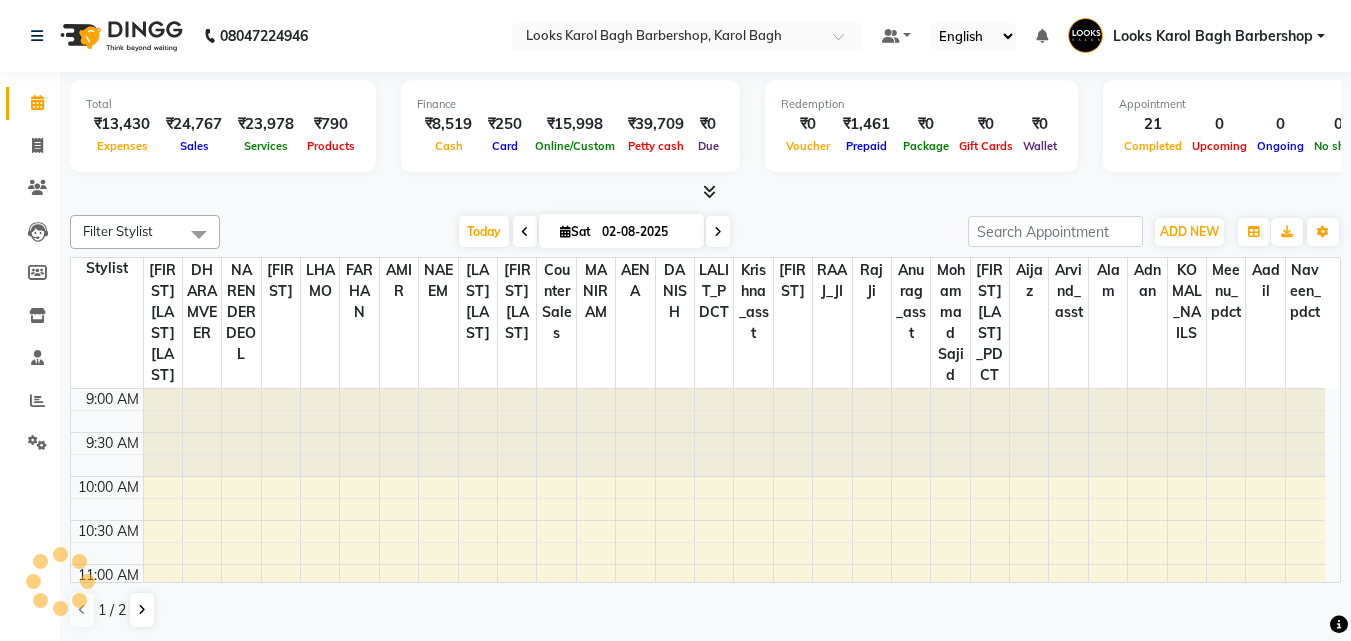scroll, scrollTop: 881, scrollLeft: 0, axis: vertical 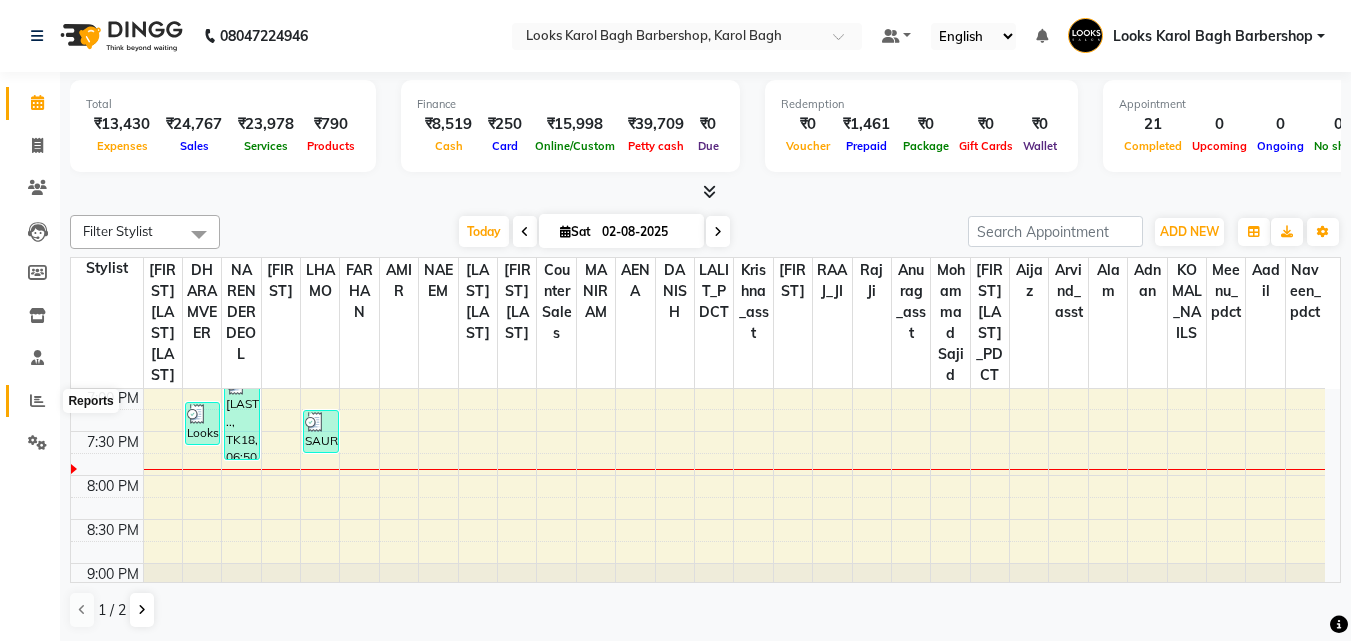 click 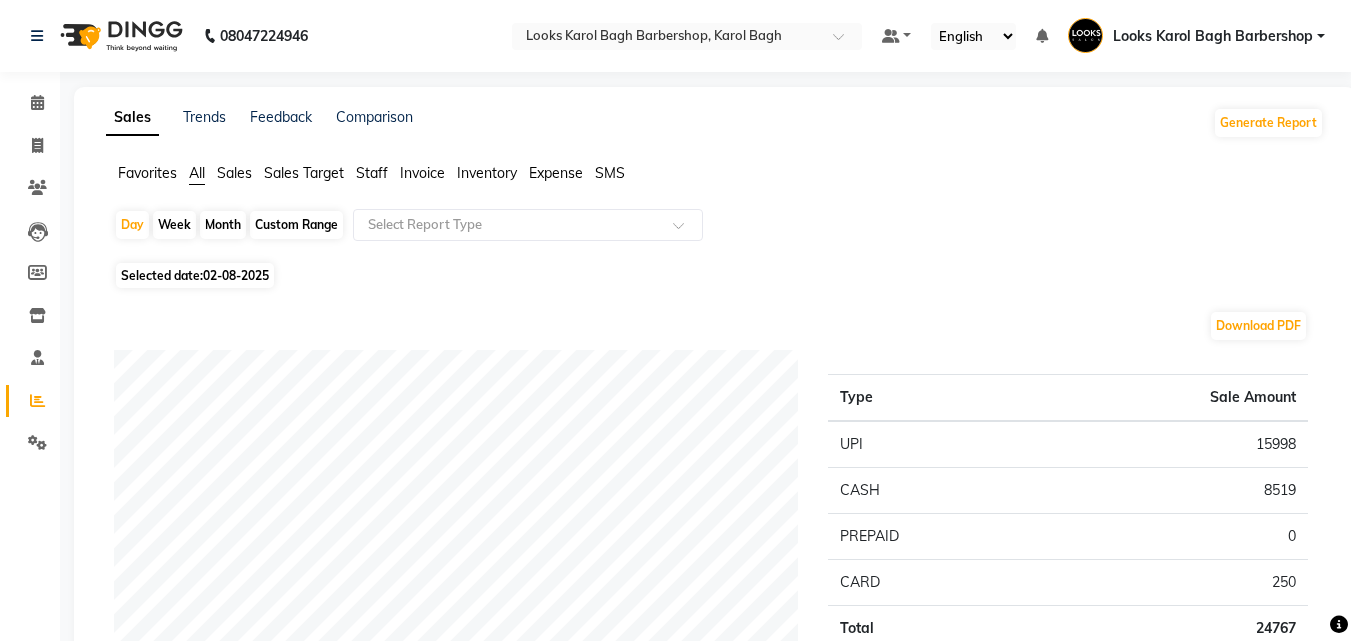 drag, startPoint x: 371, startPoint y: 172, endPoint x: 402, endPoint y: 172, distance: 31 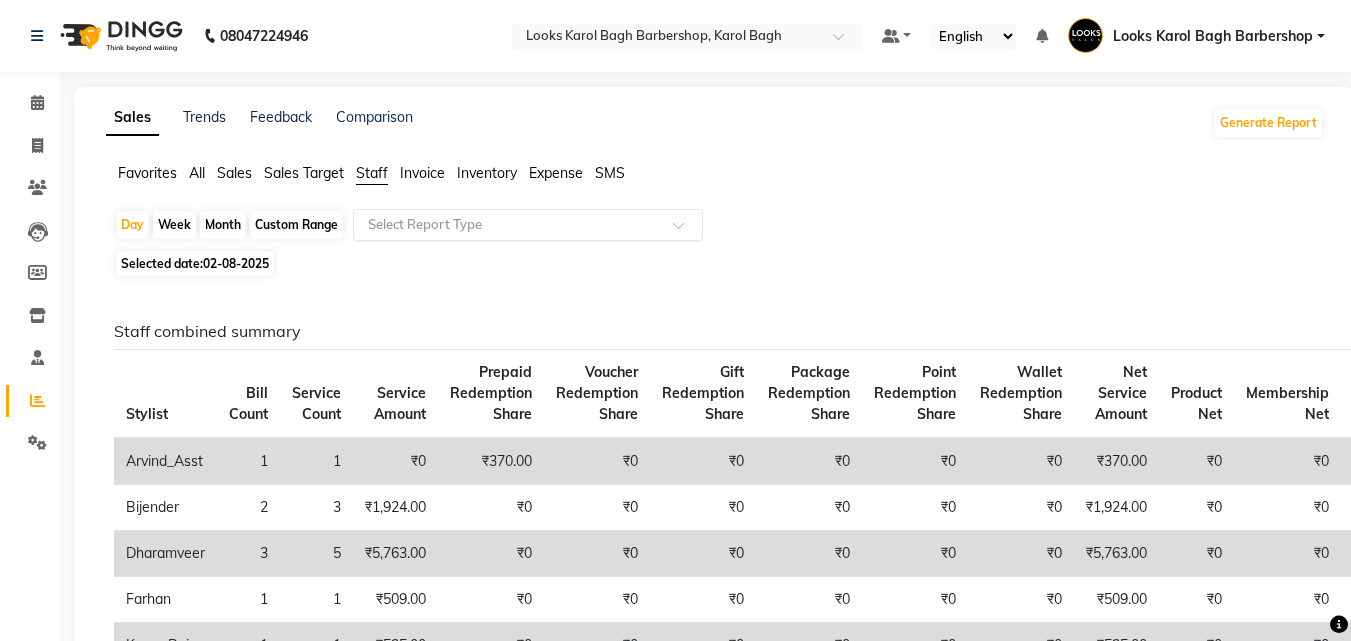click 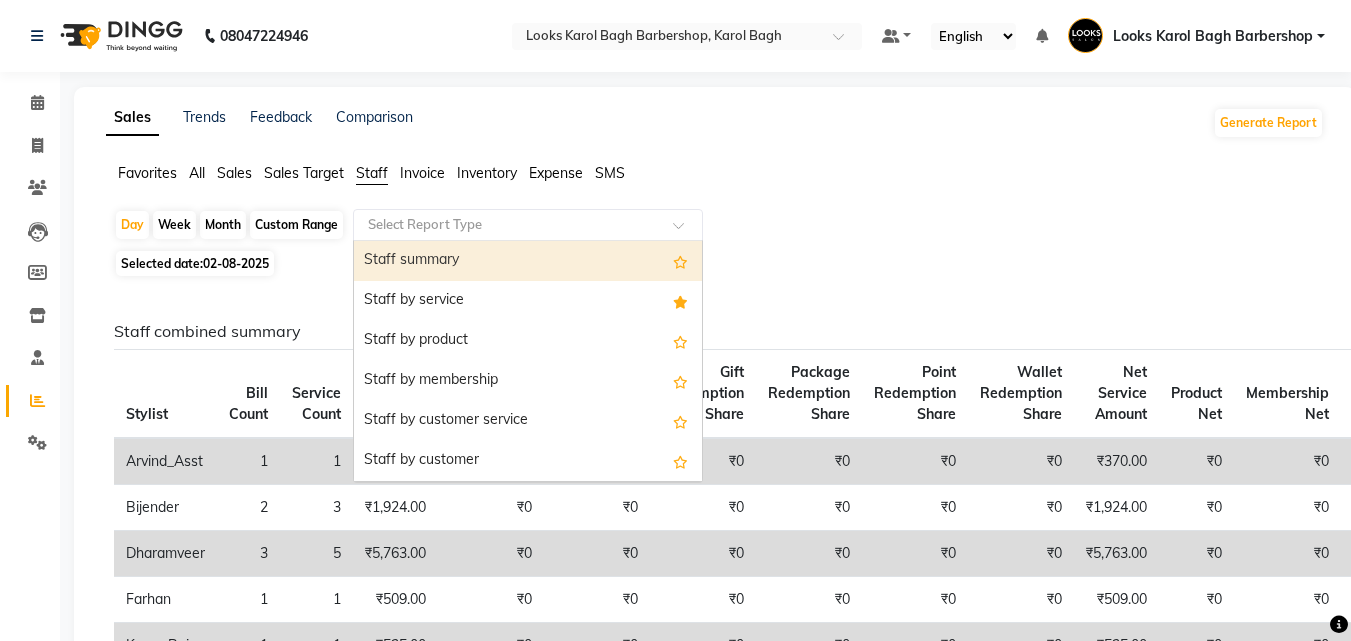 click 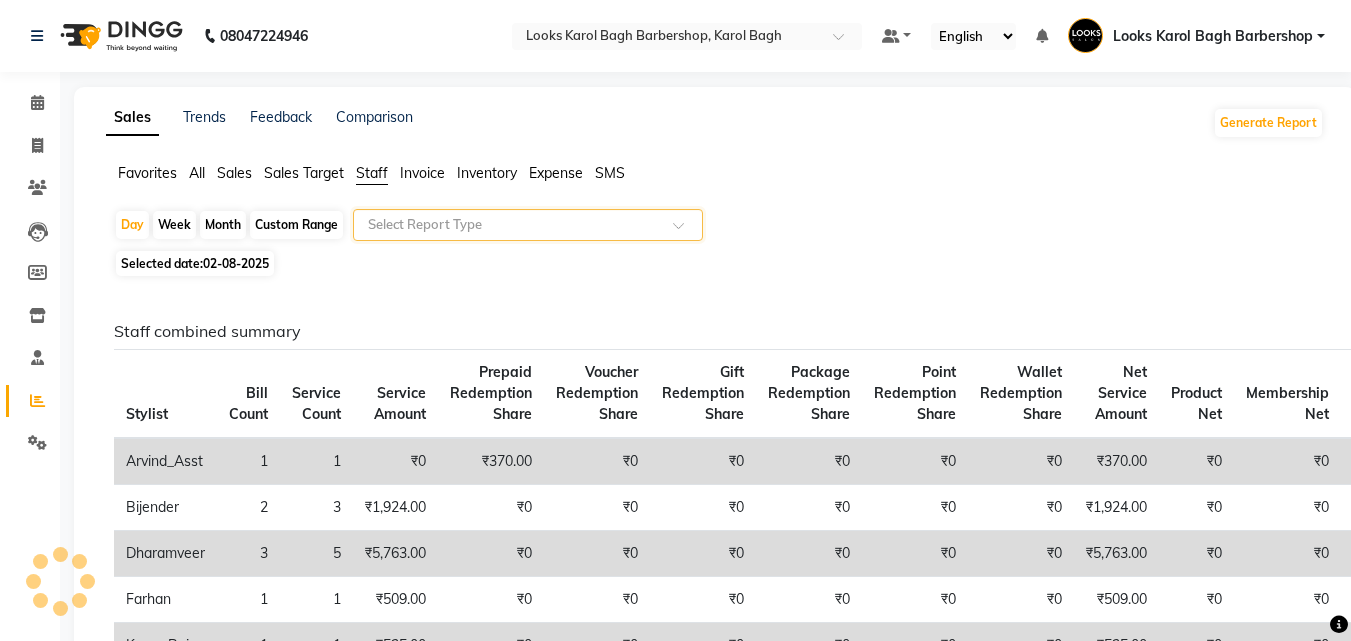 click 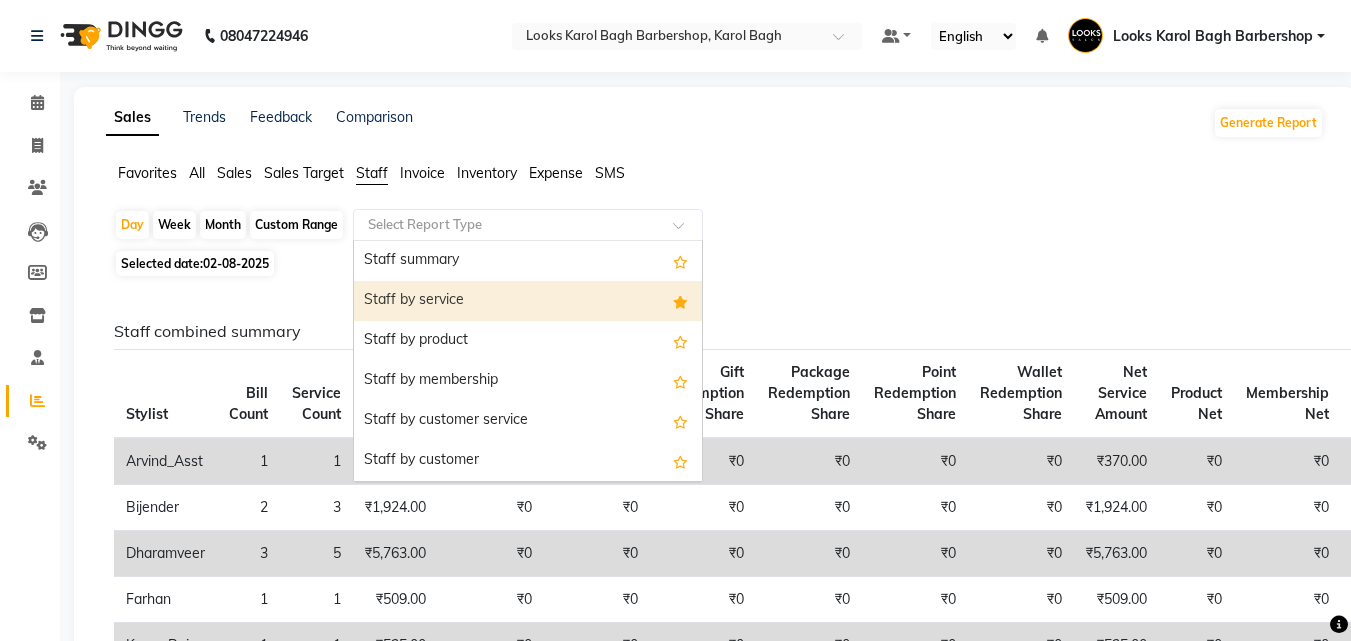 click on "Staff by service" at bounding box center (528, 301) 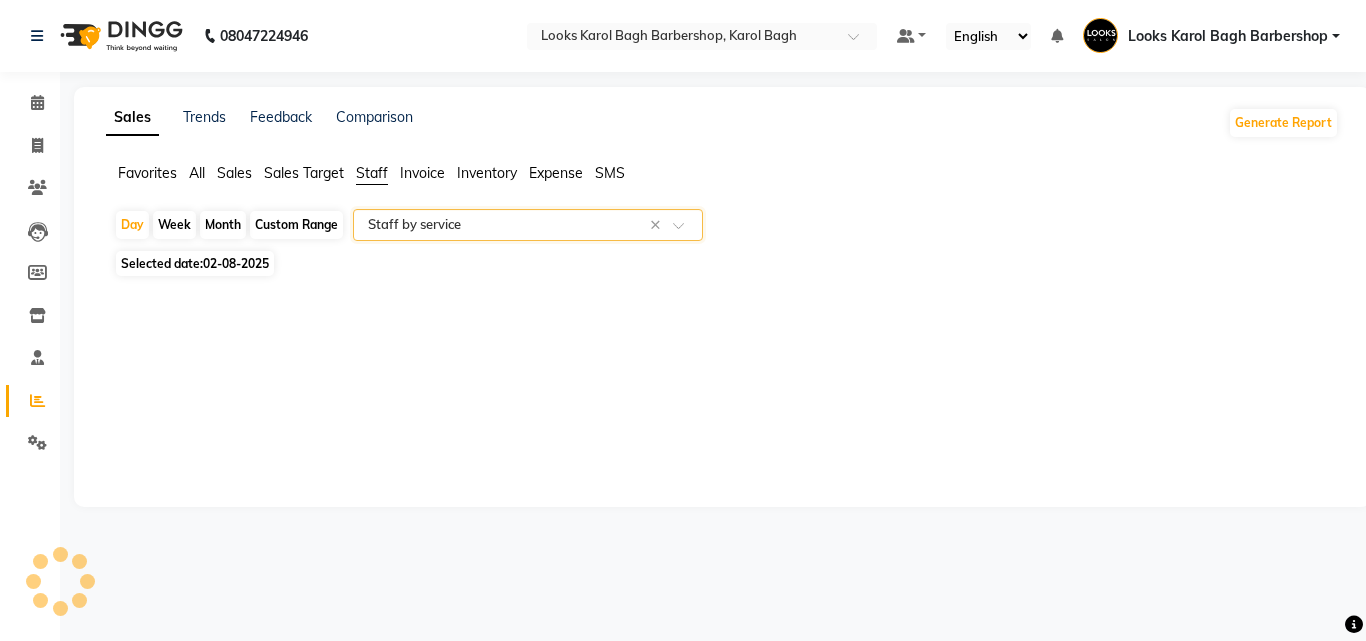 select on "full_report" 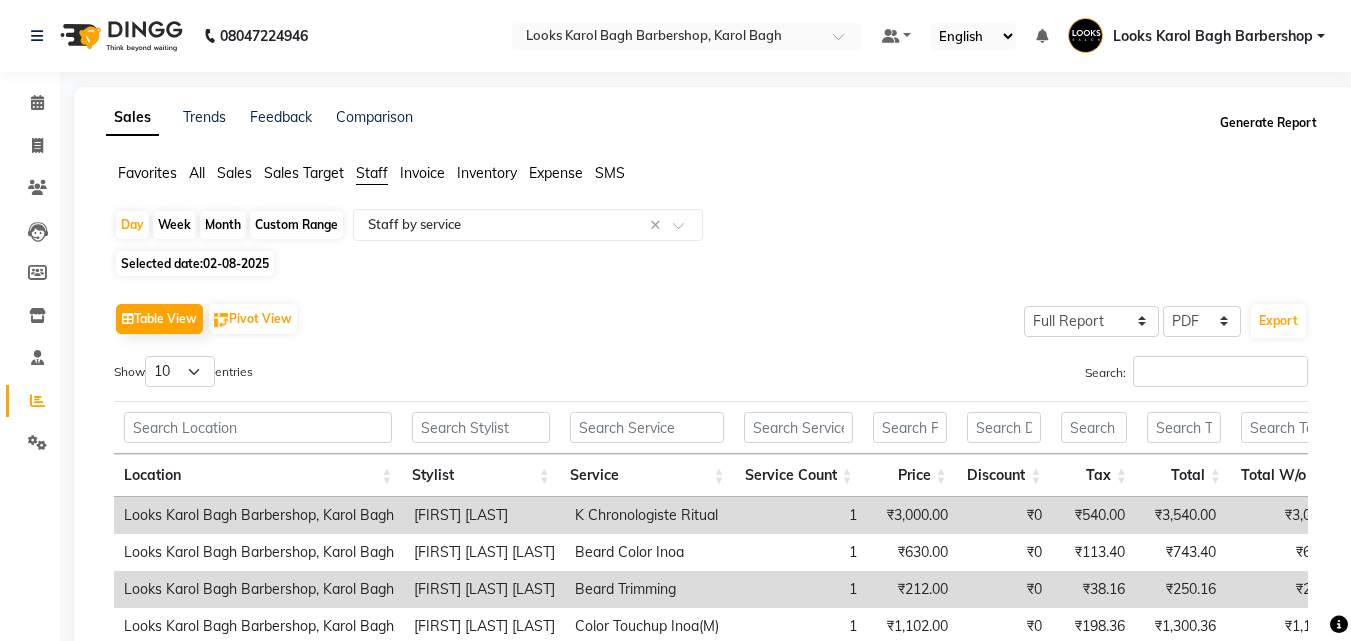 click on "Generate Report" 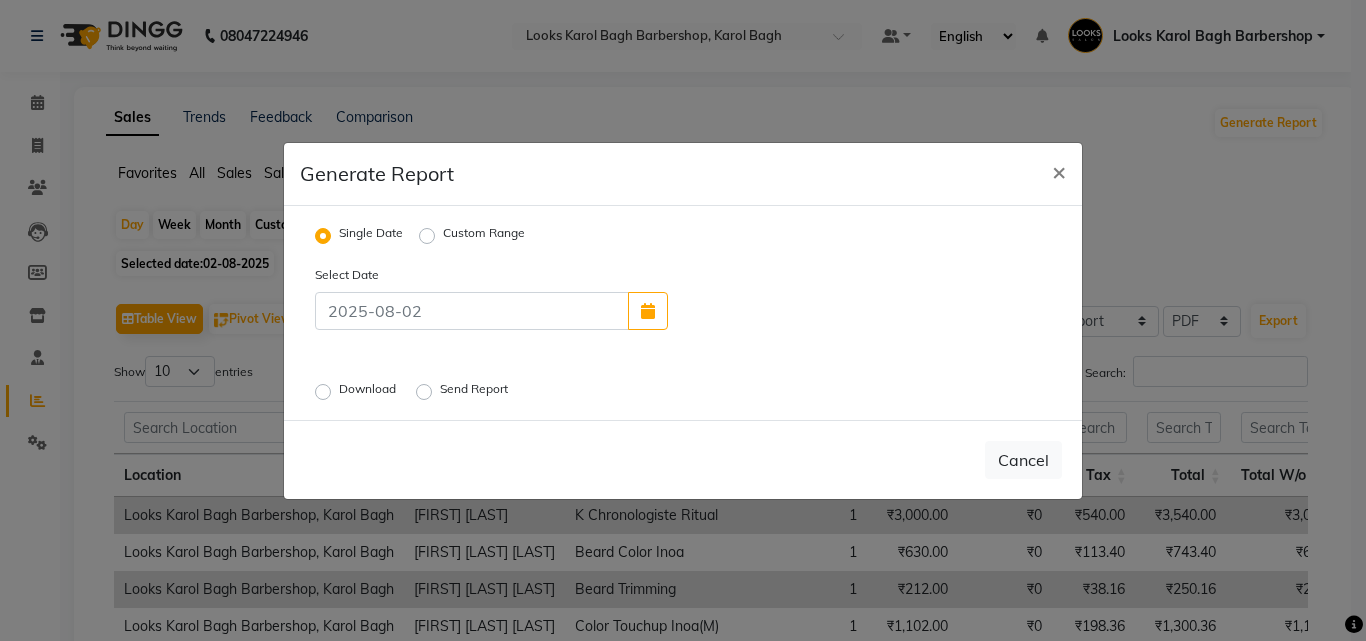 click on "Download" 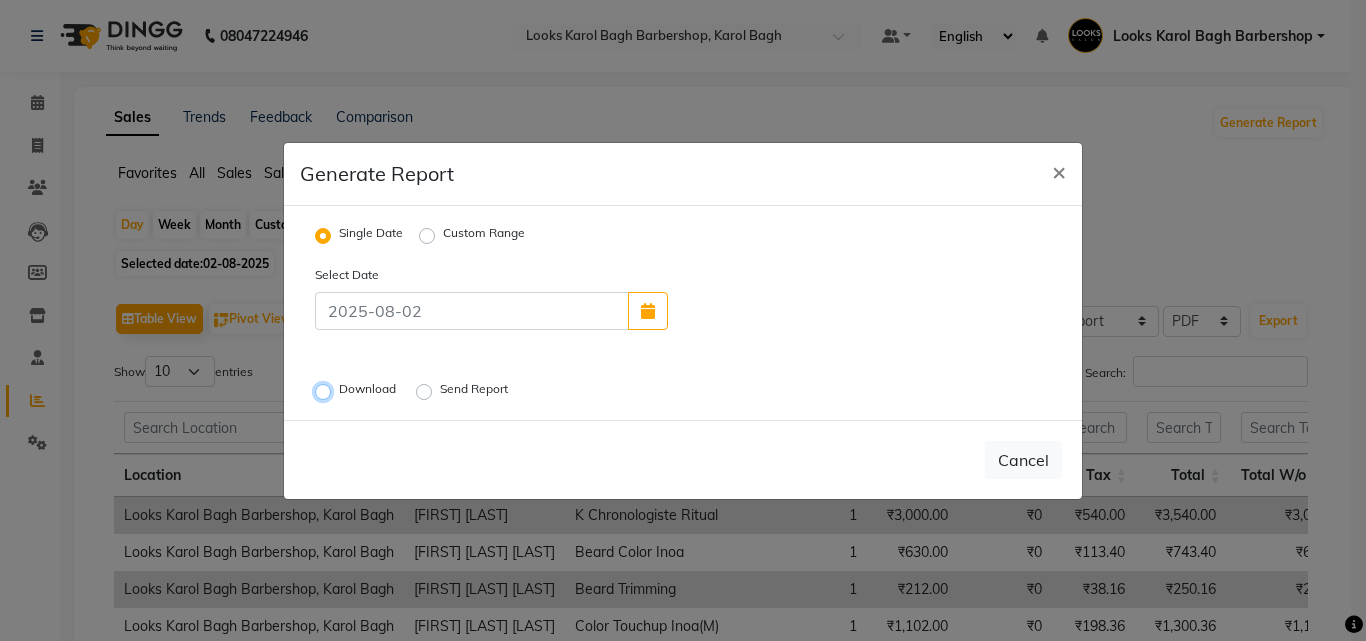 click on "Download" at bounding box center [326, 391] 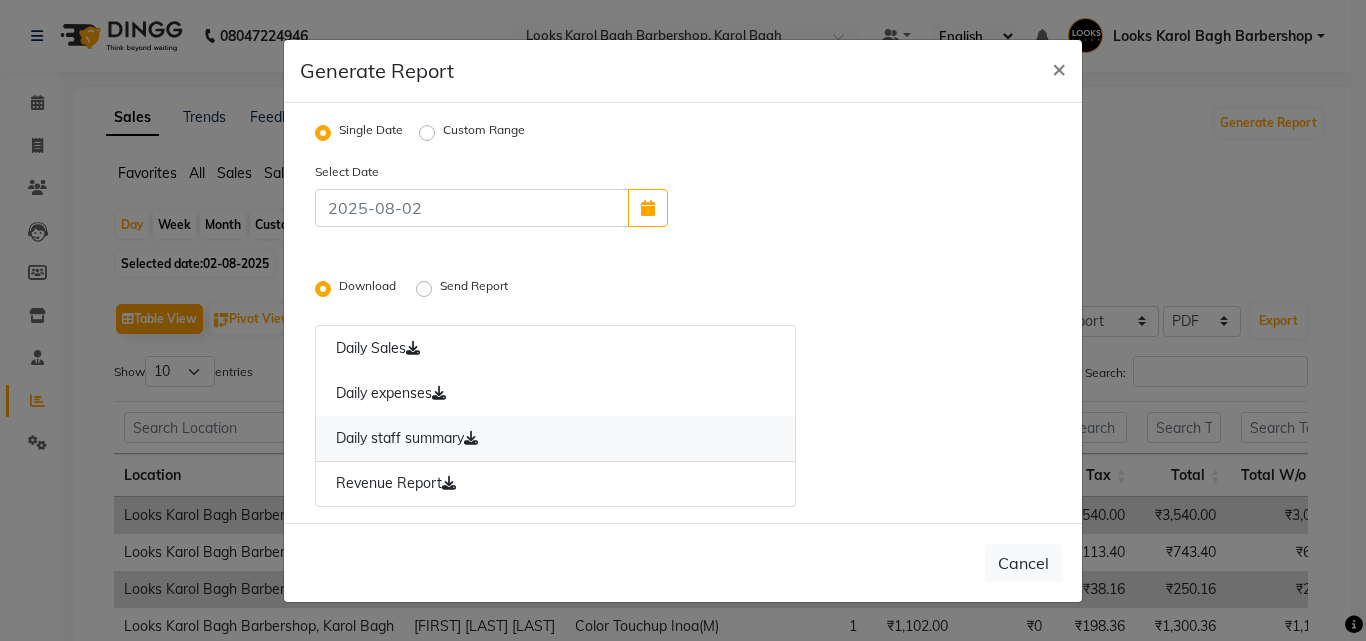 click 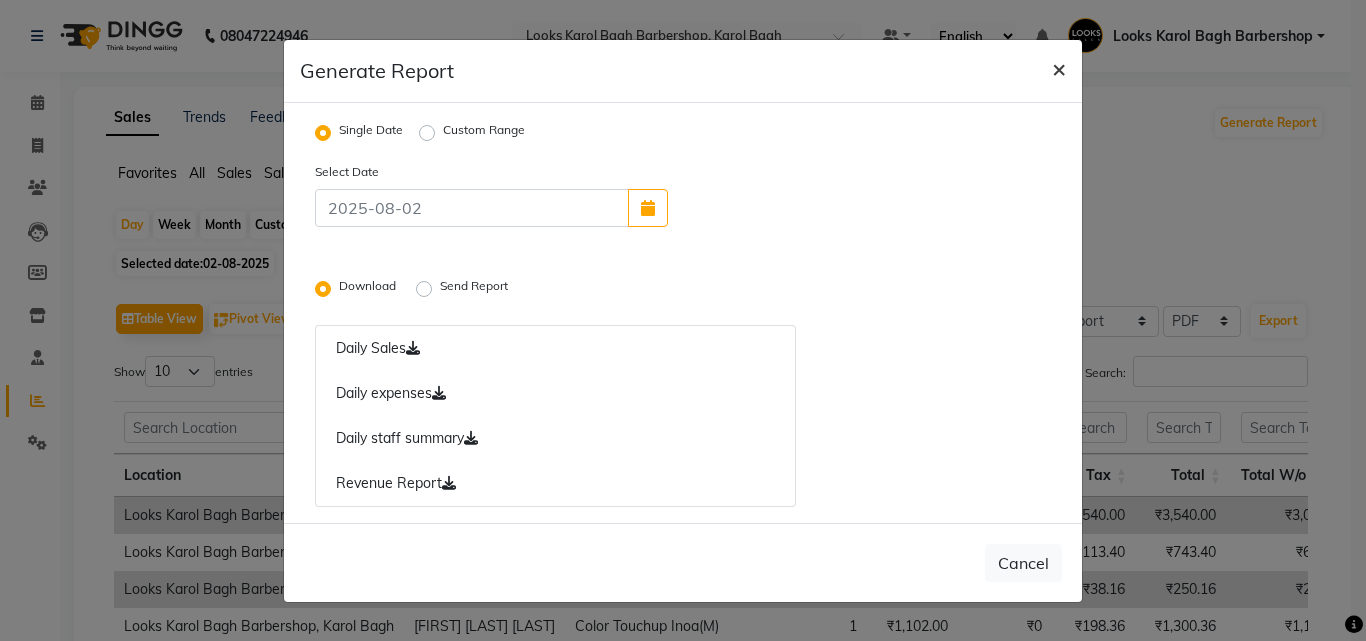 click on "×" 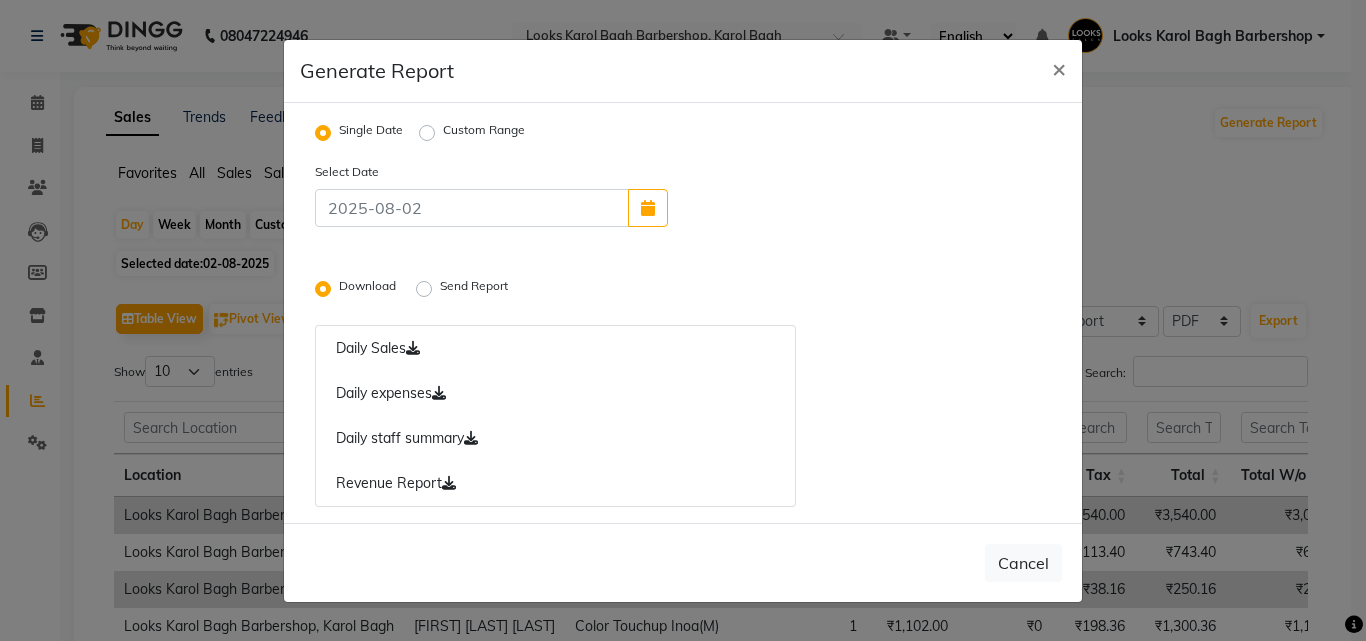 radio on "false" 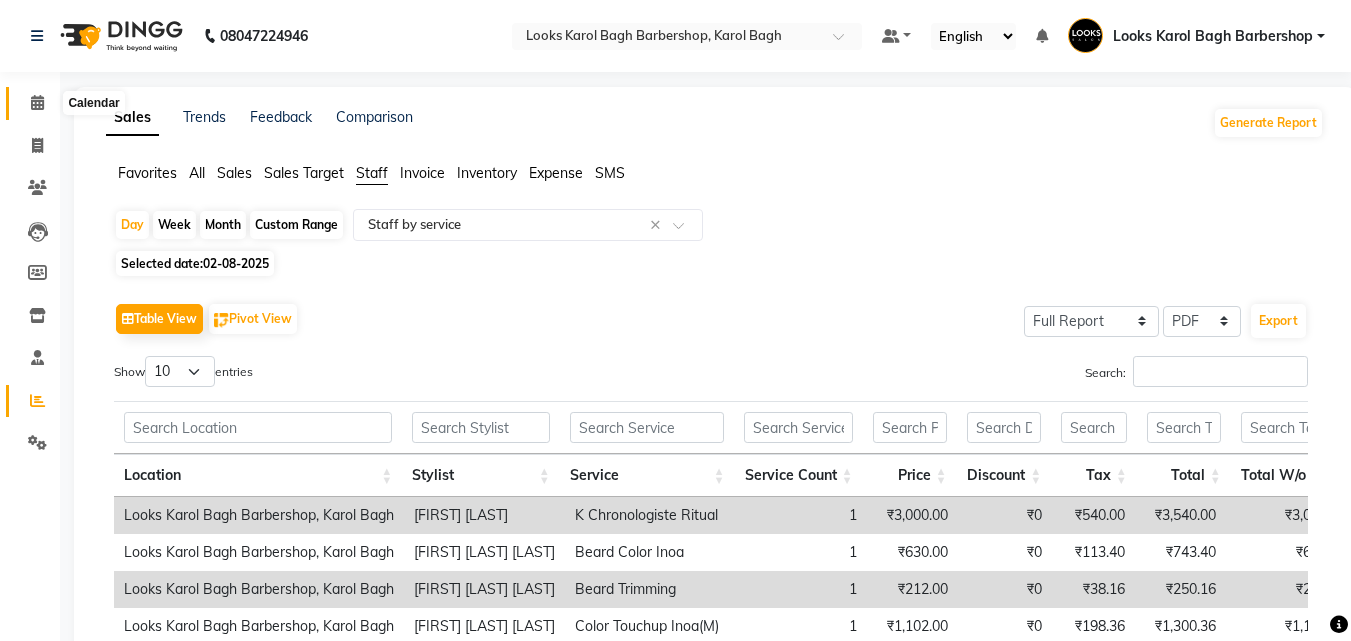 click 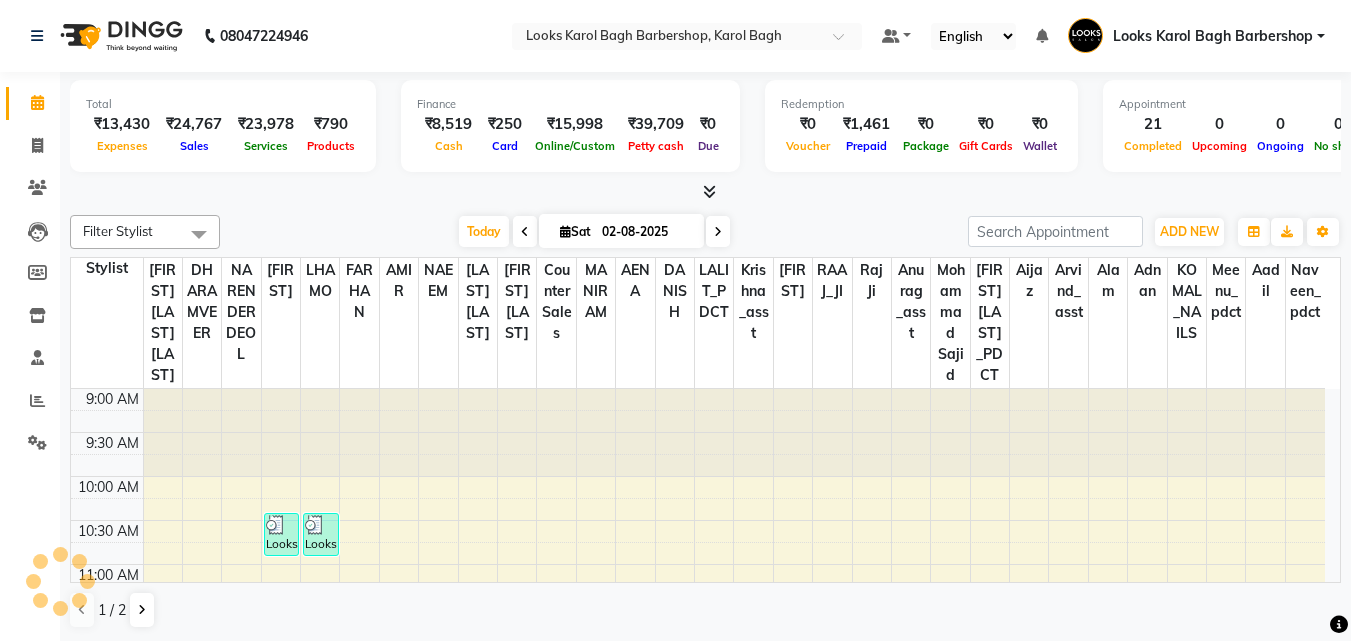 scroll, scrollTop: 0, scrollLeft: 0, axis: both 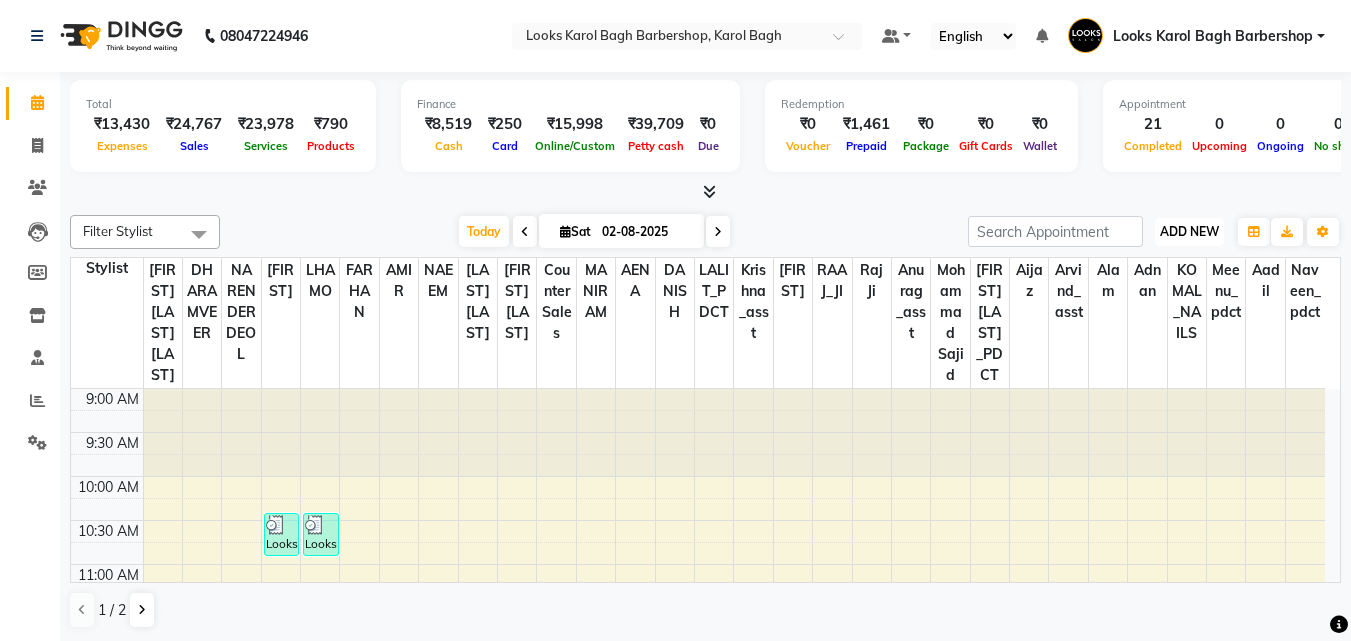 click on "ADD NEW" at bounding box center (1189, 231) 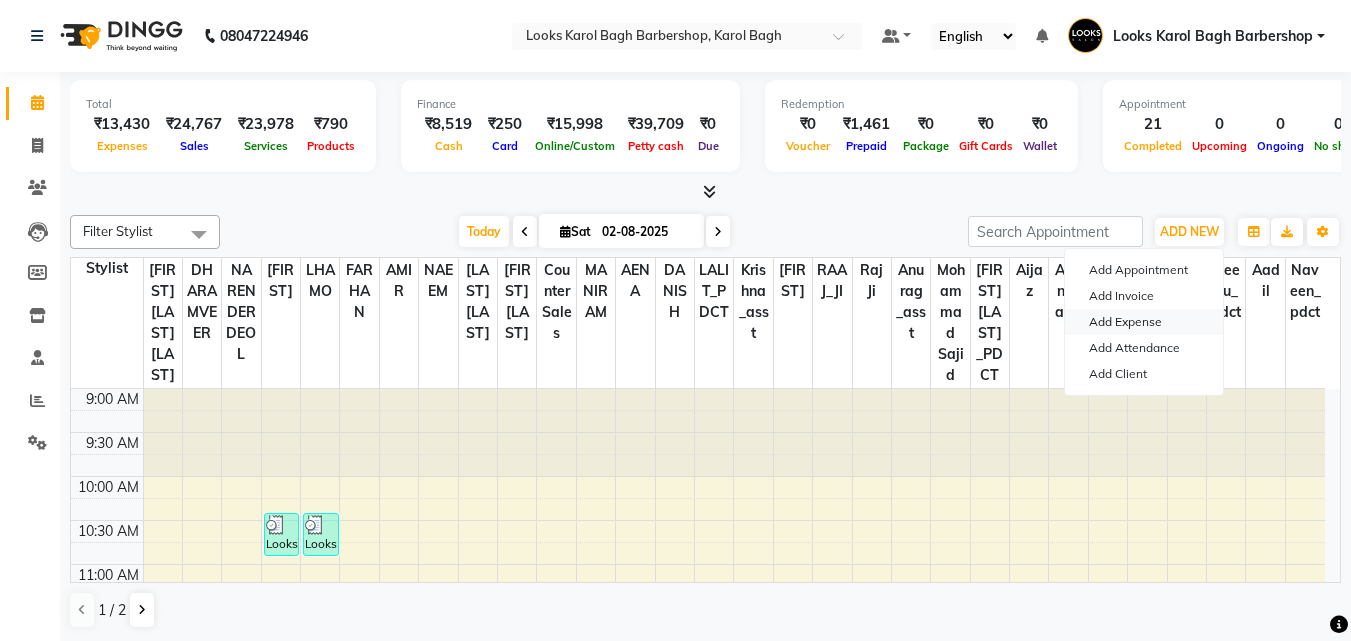 click on "Add Expense" at bounding box center [1144, 322] 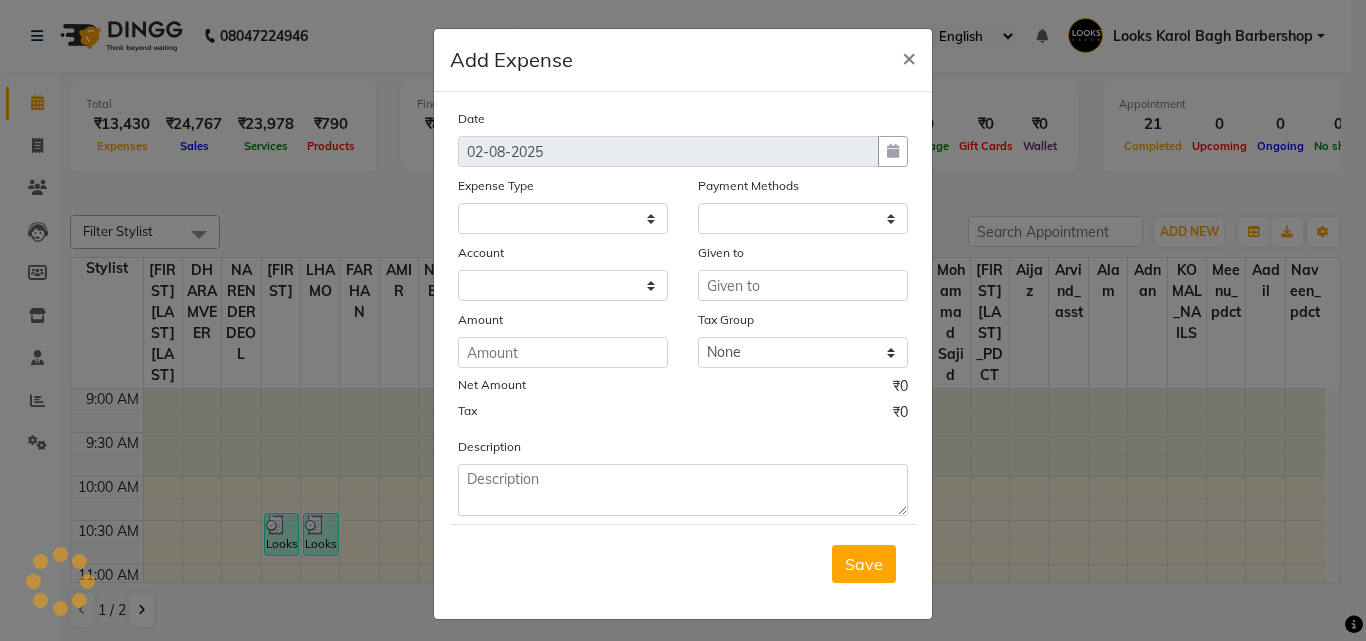 select 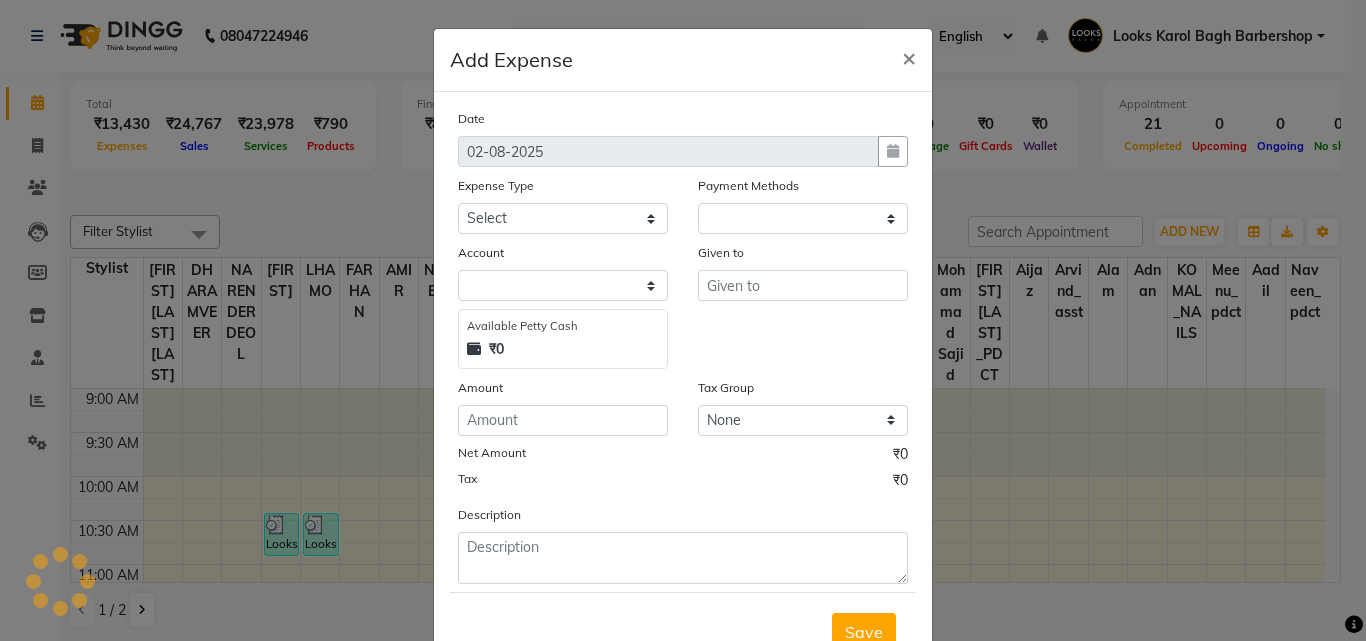select on "1" 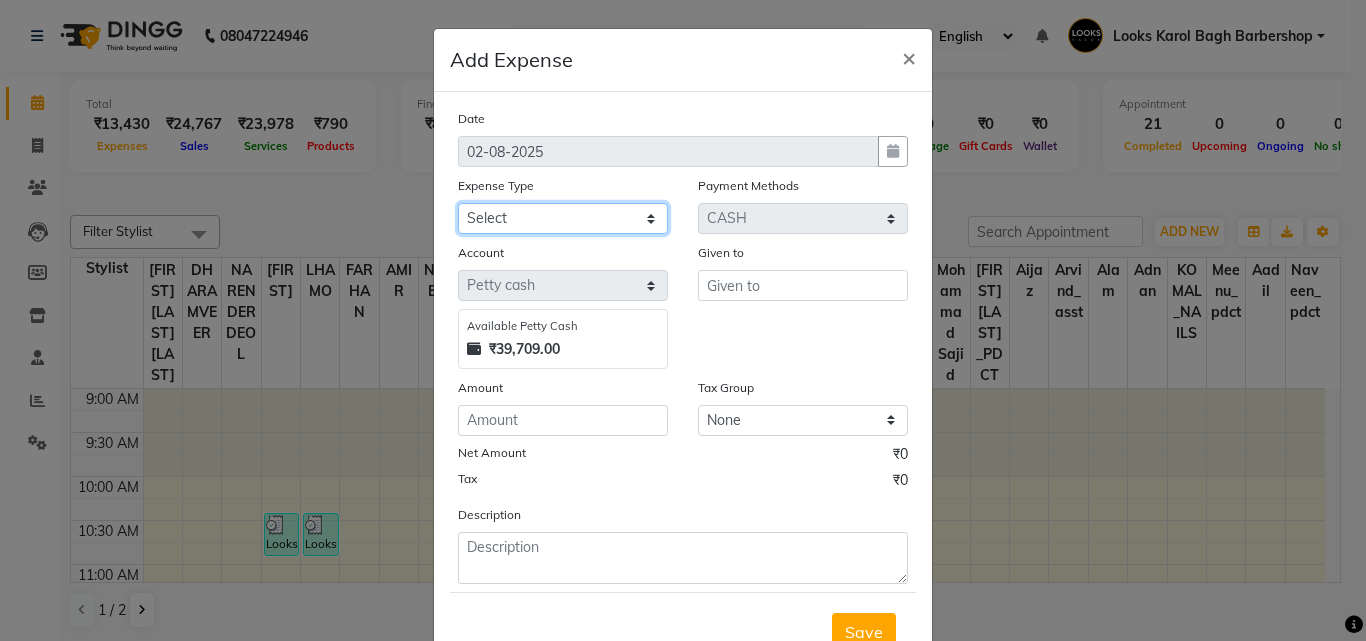 click on "Select Amazon BANK DEPOSIT Cash Handover Caurrier Client Refund Agnst Bill CLIENT WELFARE Convyance to staff Counter sale General Expense Laundry Bill milk Miscellaneous Office Upkeep Pantry PAYMENTS PREPAID Printing And Stationery Product Incentive Repair And Maintenance Salary Salary advance SERVICE INCENTIVE staff accommodation STAFF WELFARE TIP CREDIT CARD TIP UPI Travelling And Conveyance WATER BILL" 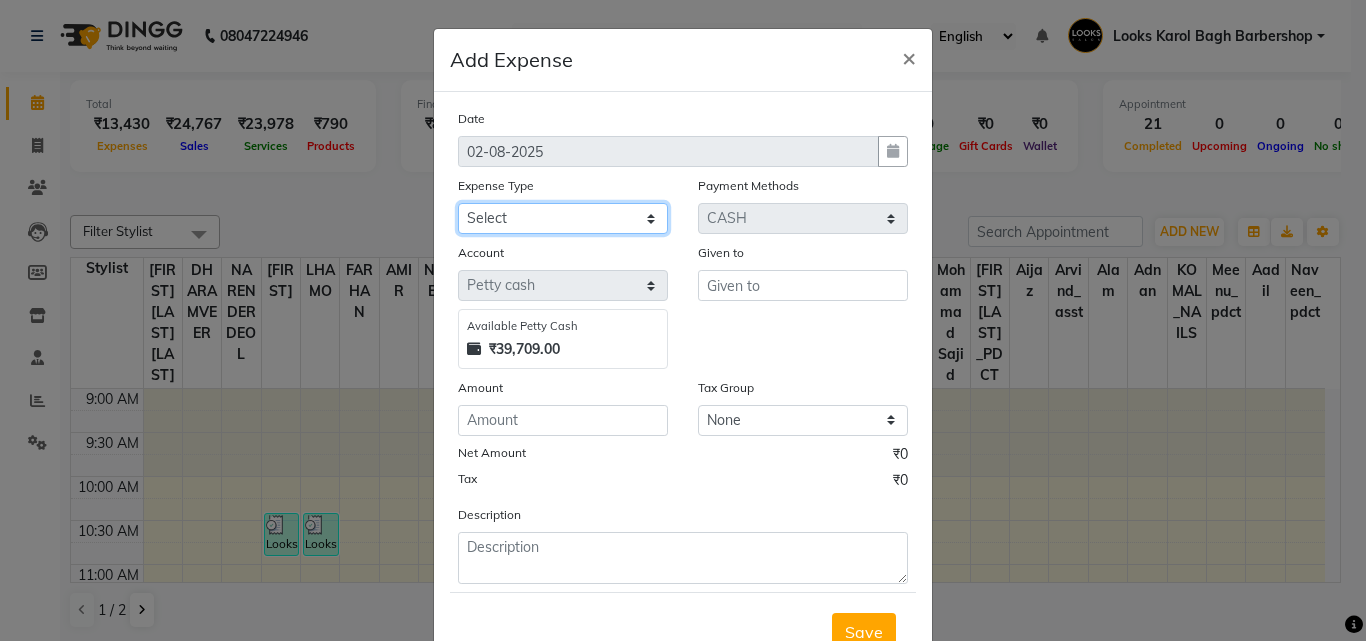 select on "24071" 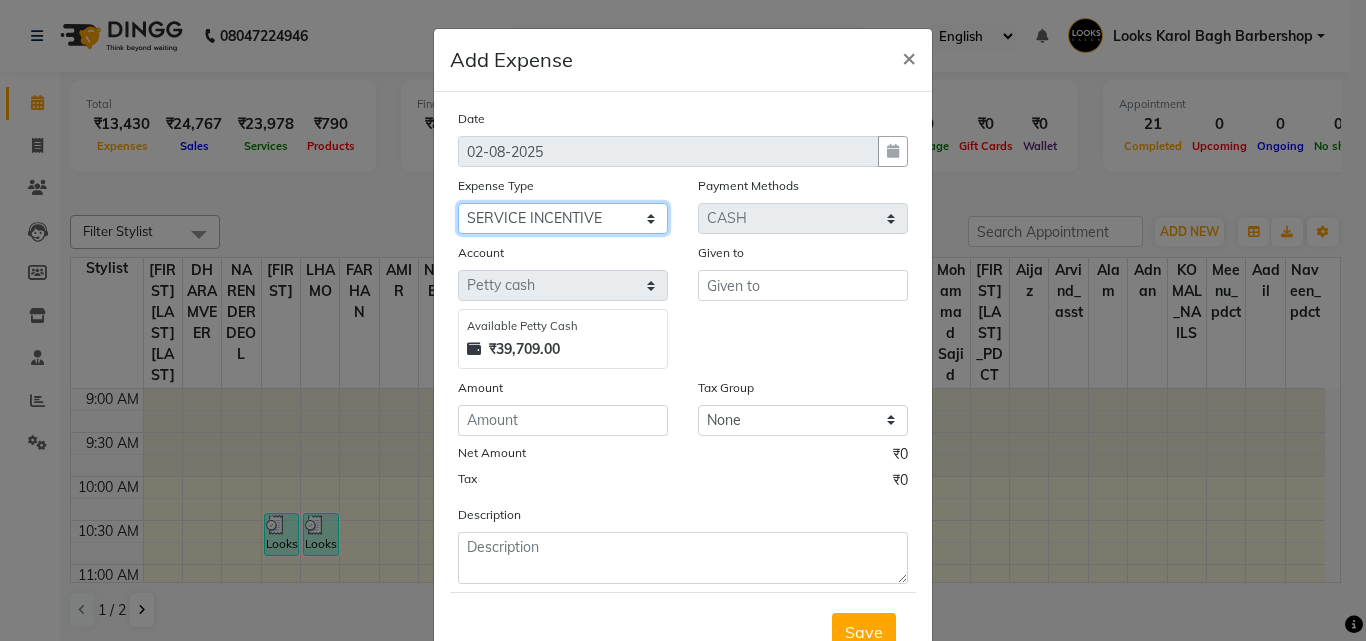 click on "Select Amazon BANK DEPOSIT Cash Handover Caurrier Client Refund Agnst Bill CLIENT WELFARE Convyance to staff Counter sale General Expense Laundry Bill milk Miscellaneous Office Upkeep Pantry PAYMENTS PREPAID Printing And Stationery Product Incentive Repair And Maintenance Salary Salary advance SERVICE INCENTIVE staff accommodation STAFF WELFARE TIP CREDIT CARD TIP UPI Travelling And Conveyance WATER BILL" 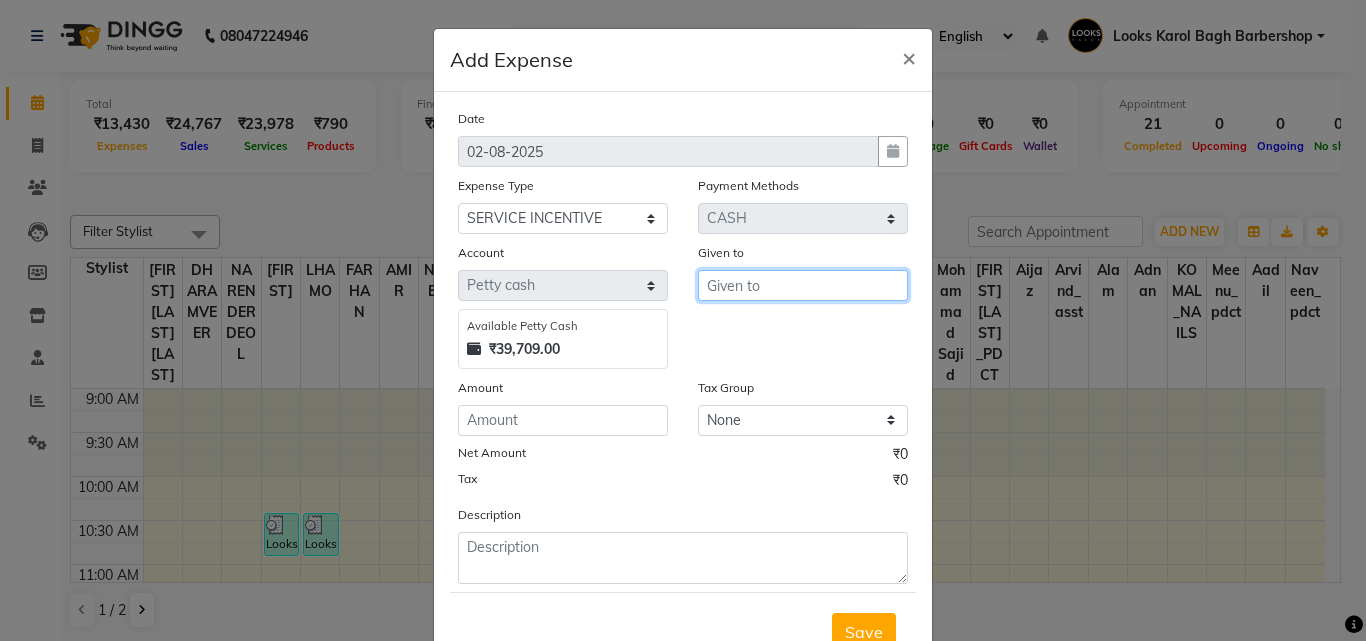 click at bounding box center [803, 285] 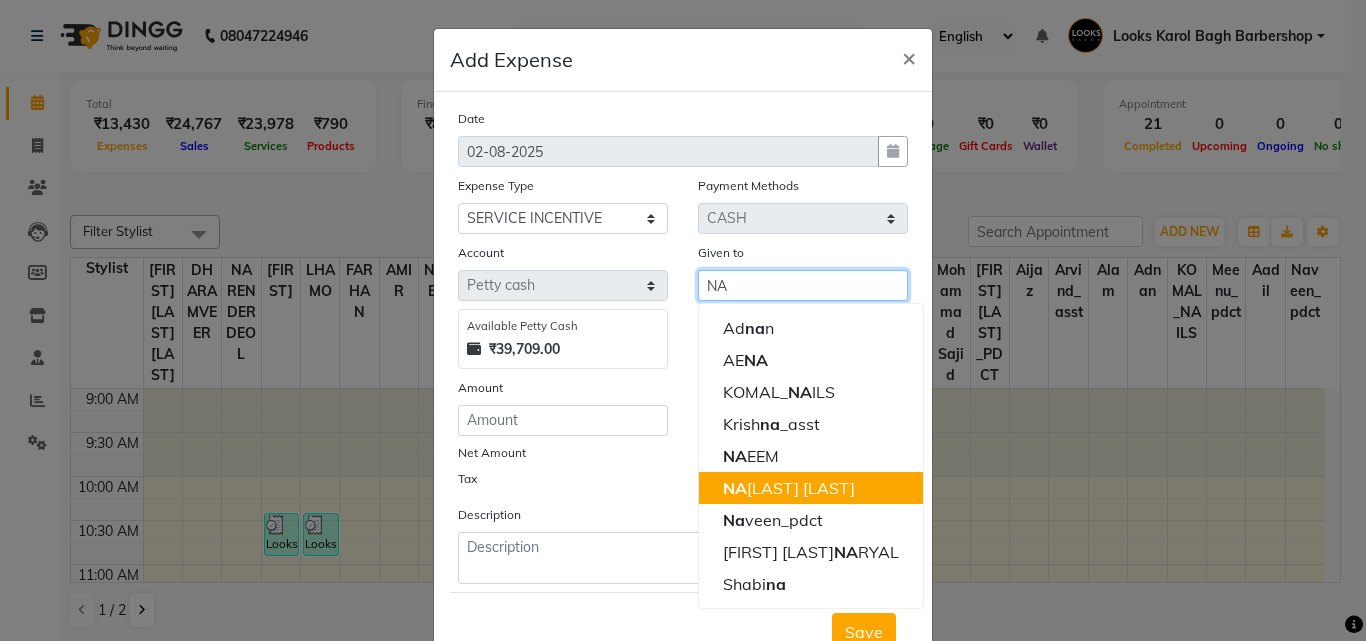 click on "NA RENDER DEOL" at bounding box center (811, 488) 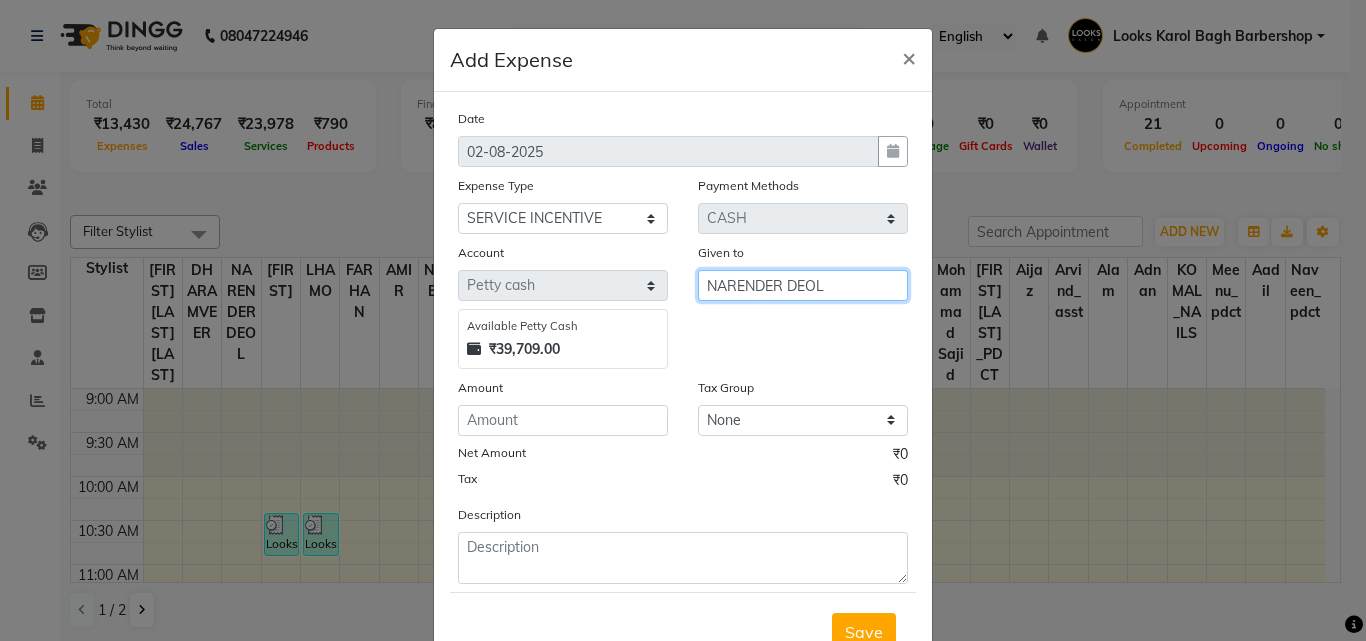 type on "NARENDER DEOL" 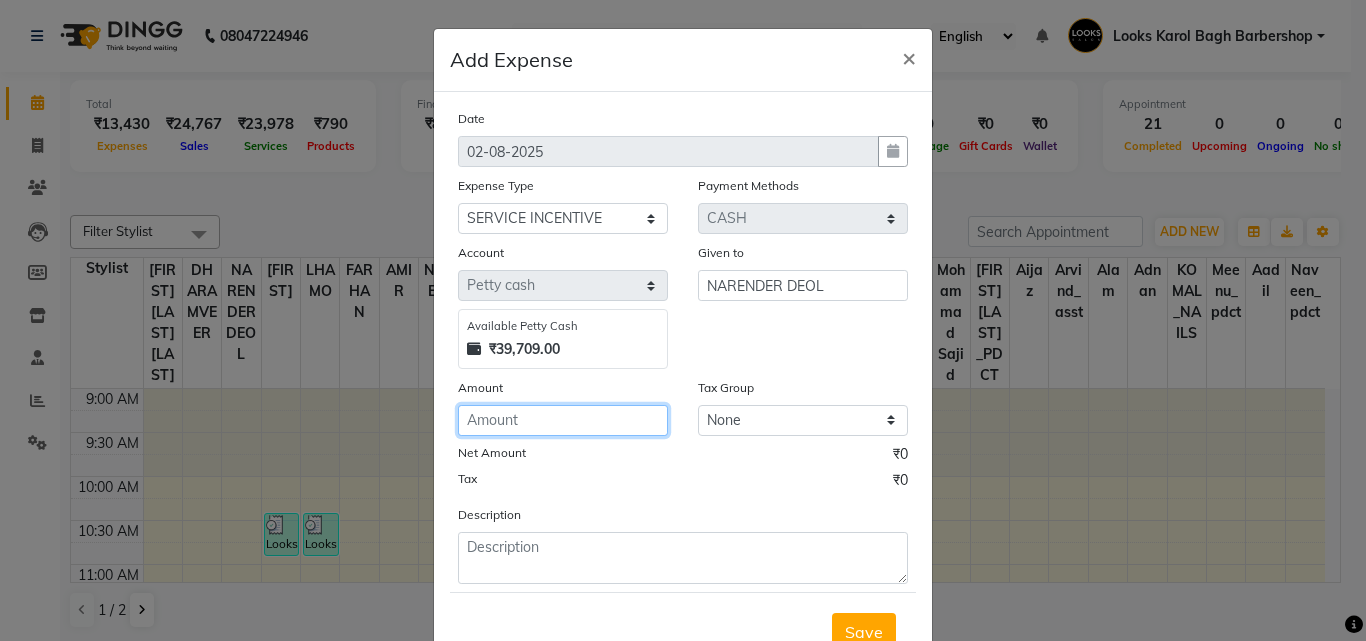 click 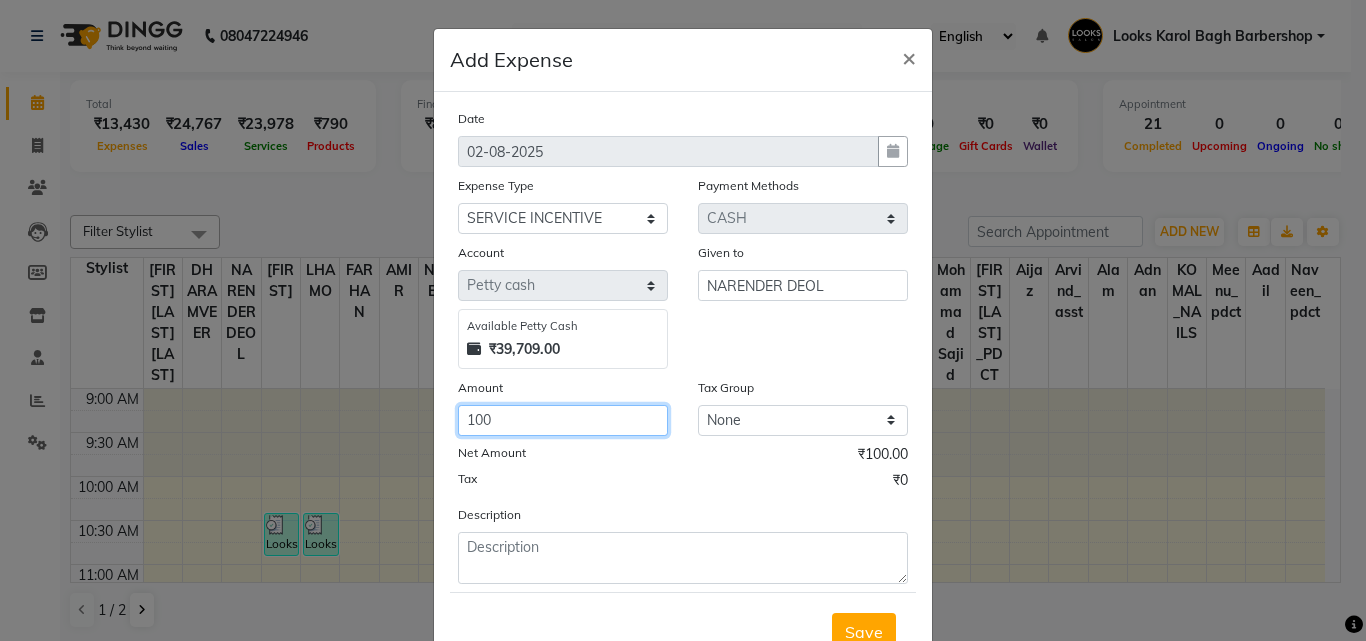 type on "100" 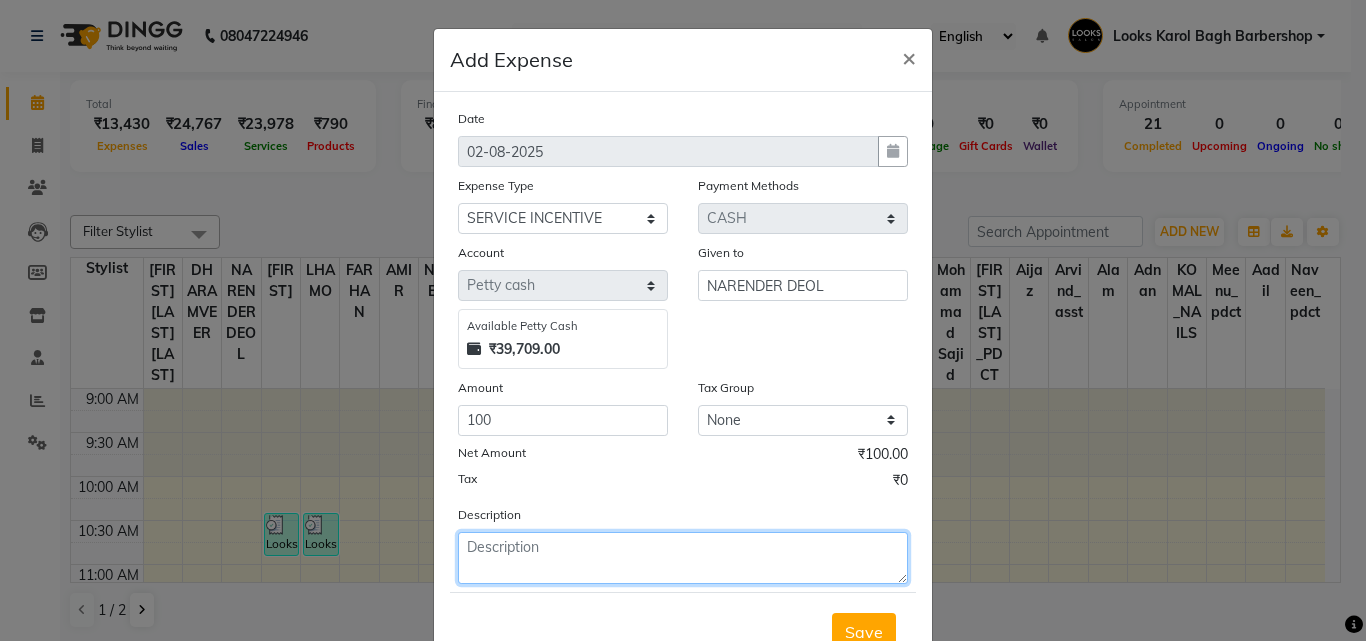 click 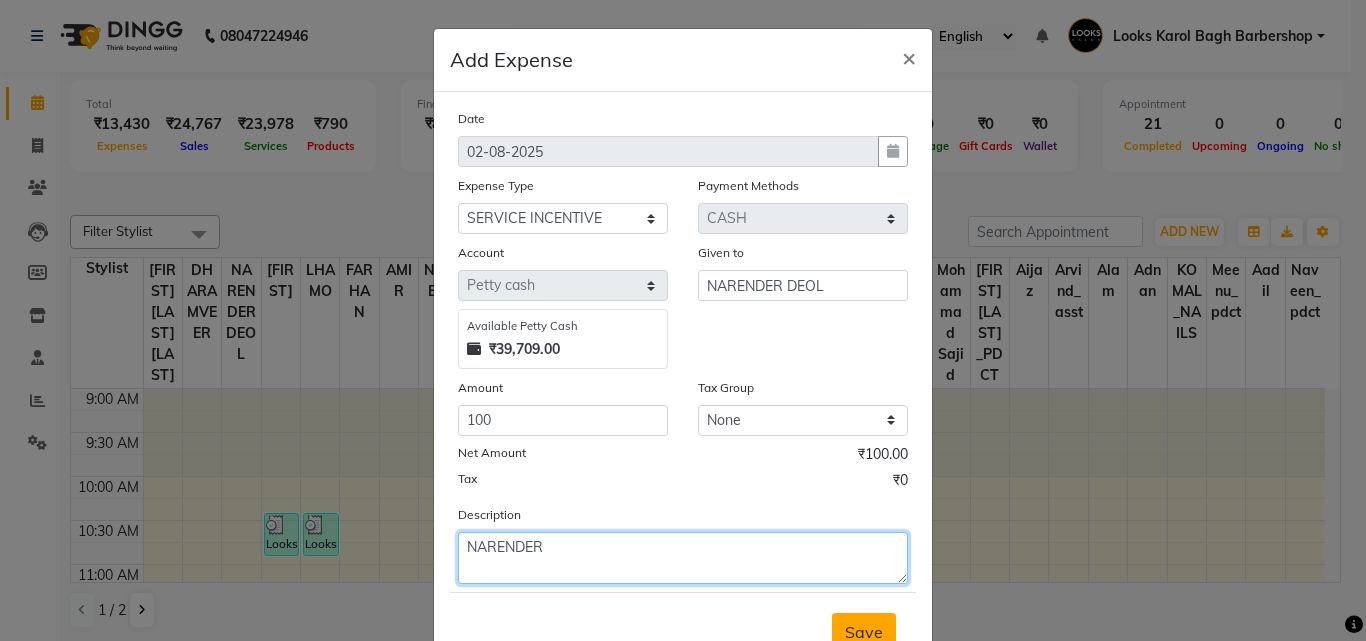 type on "NARENDER" 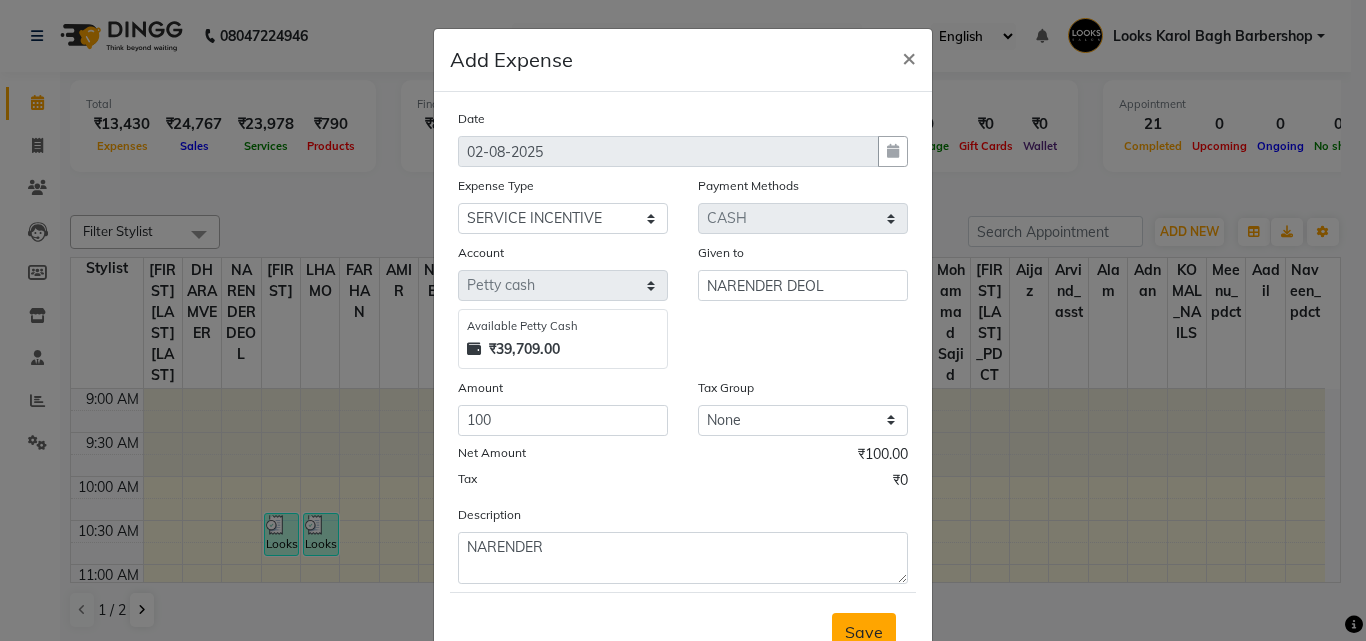 click on "Save" at bounding box center (864, 632) 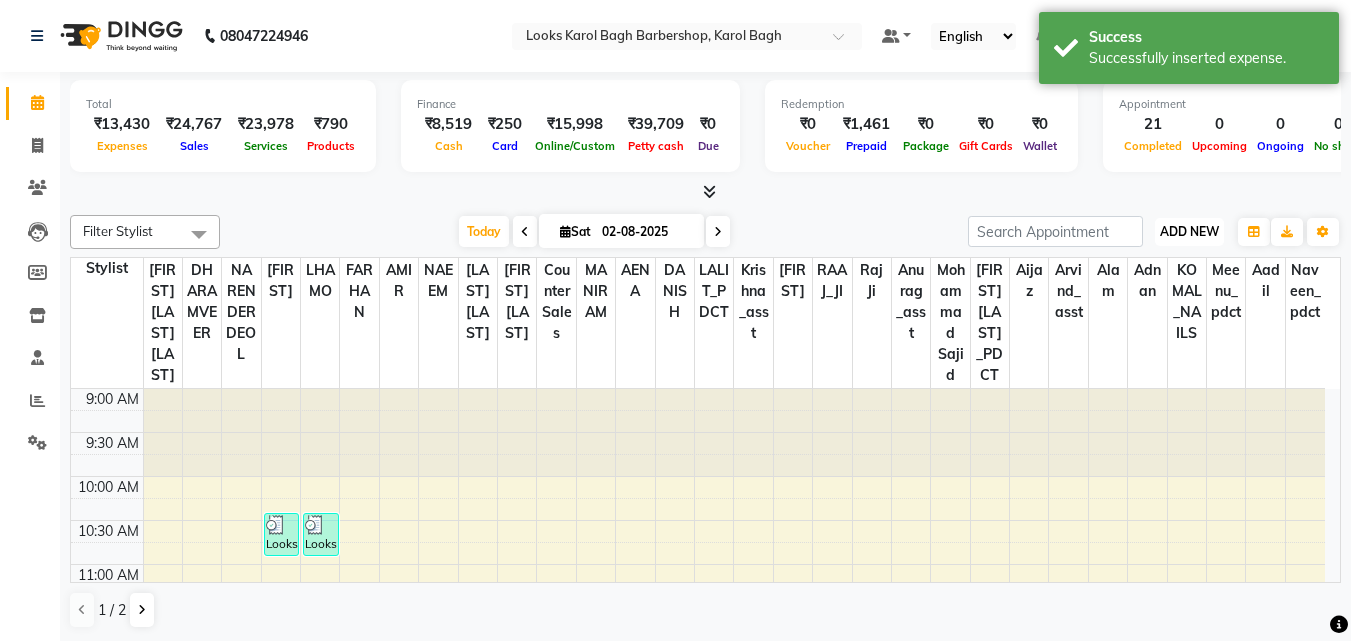 click on "ADD NEW Toggle Dropdown" at bounding box center [1189, 232] 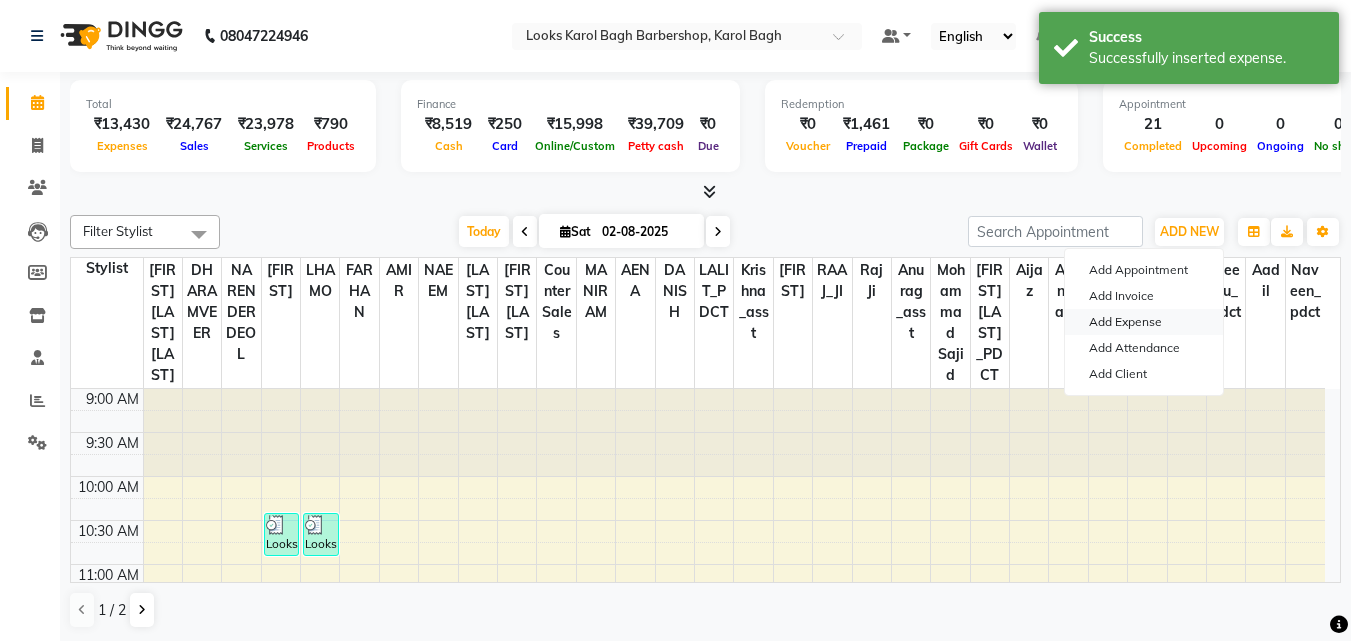 click on "Add Expense" at bounding box center (1144, 322) 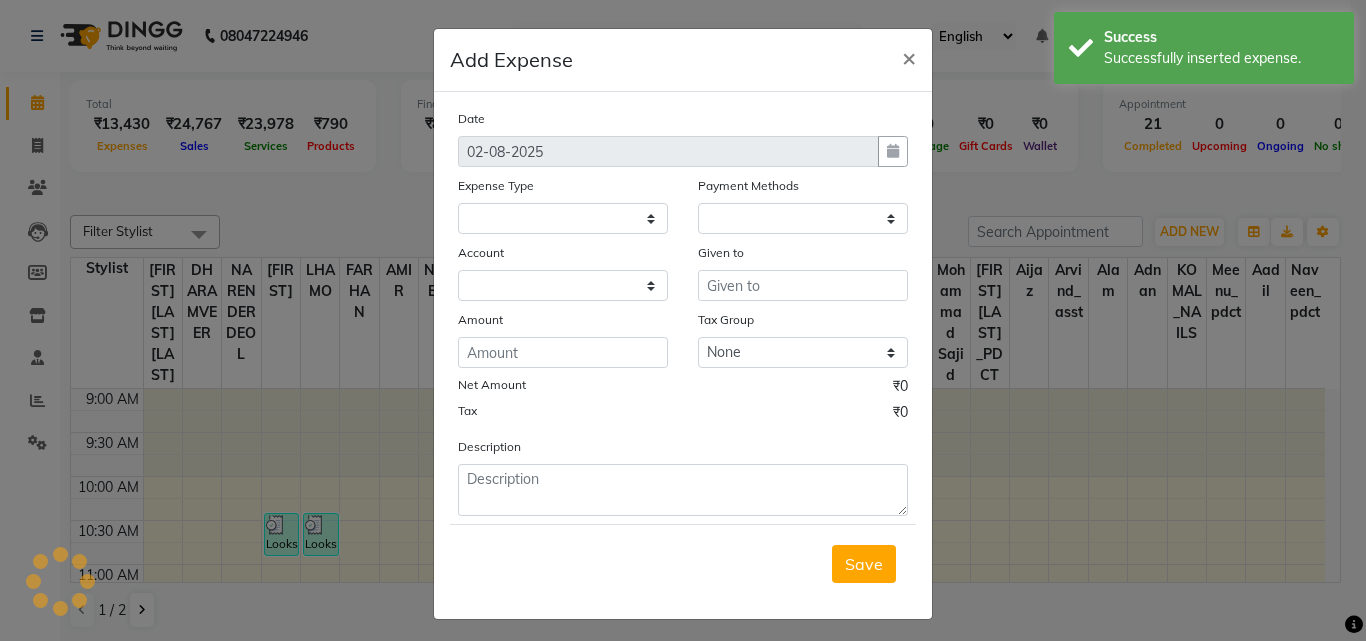 select 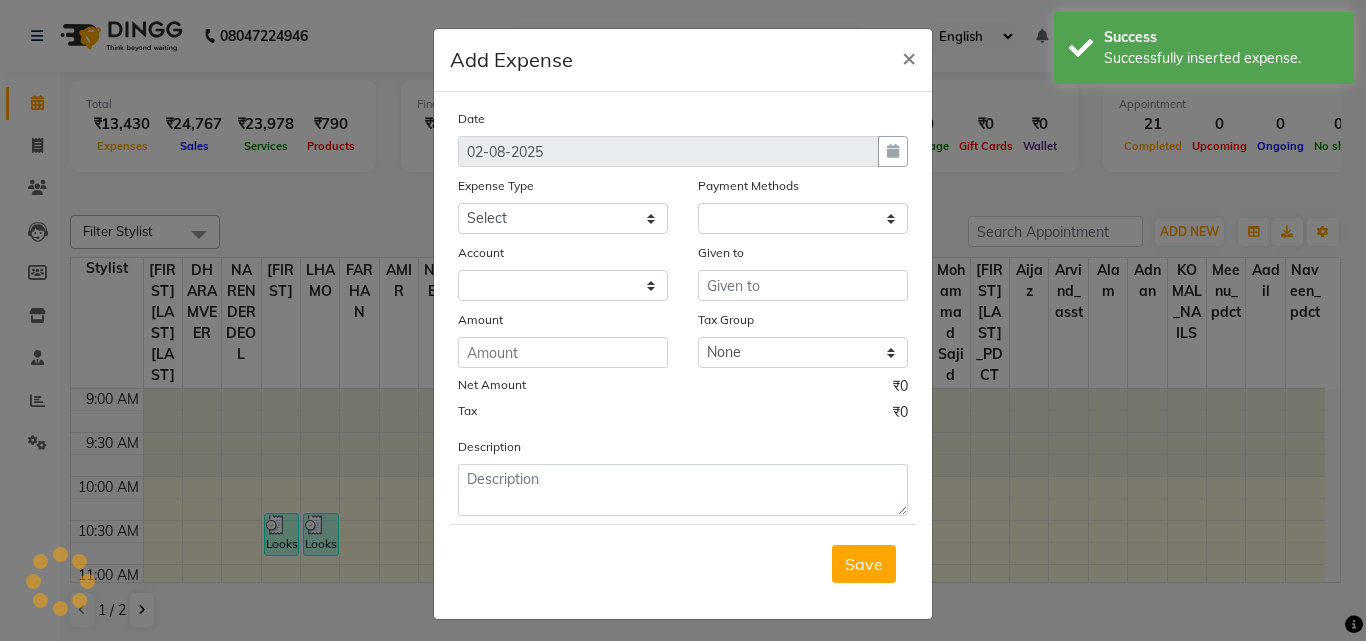 select on "1" 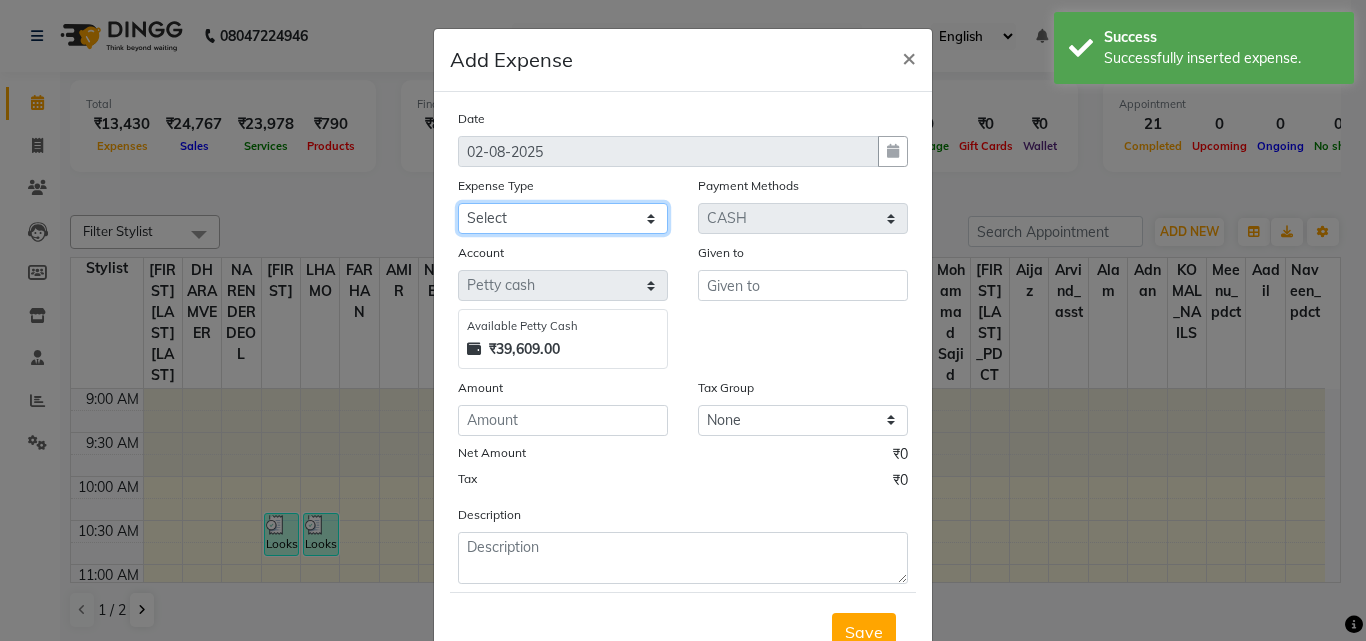 click on "Select Amazon BANK DEPOSIT Cash Handover Caurrier Client Refund Agnst Bill CLIENT WELFARE Convyance to staff Counter sale General Expense Laundry Bill milk Miscellaneous Office Upkeep Pantry PAYMENTS PREPAID Printing And Stationery Product Incentive Repair And Maintenance Salary Salary advance SERVICE INCENTIVE staff accommodation STAFF WELFARE TIP CREDIT CARD TIP UPI Travelling And Conveyance WATER BILL" 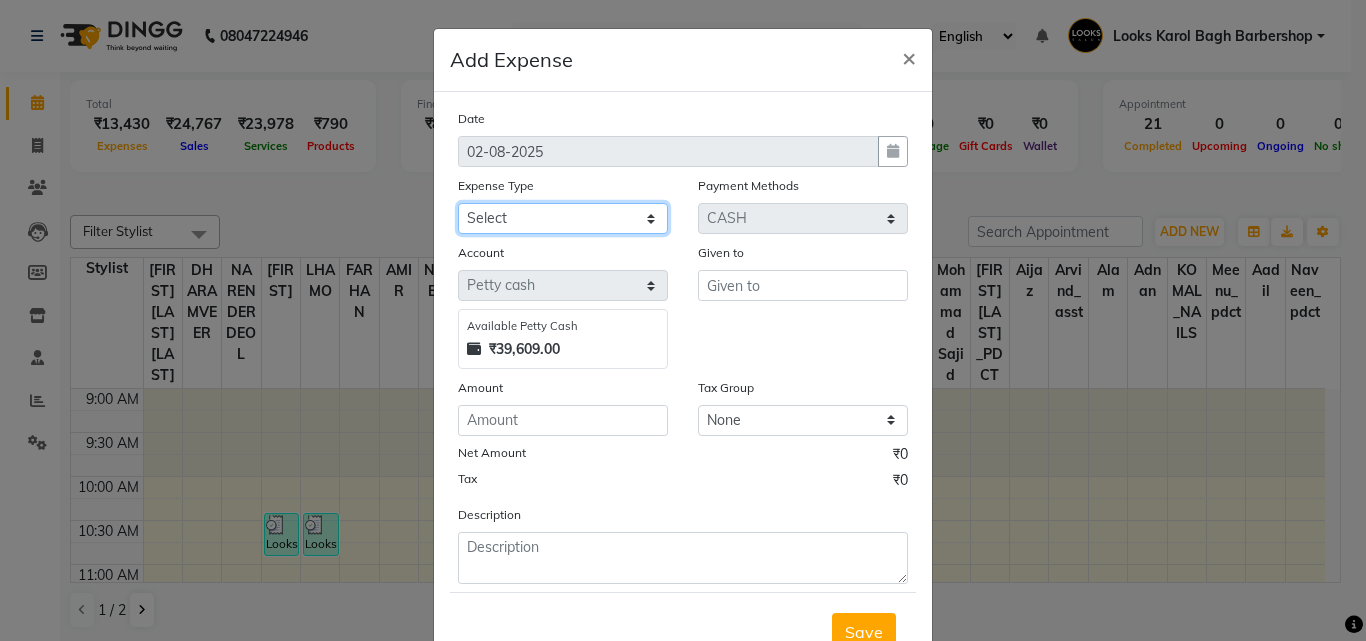 select on "19910" 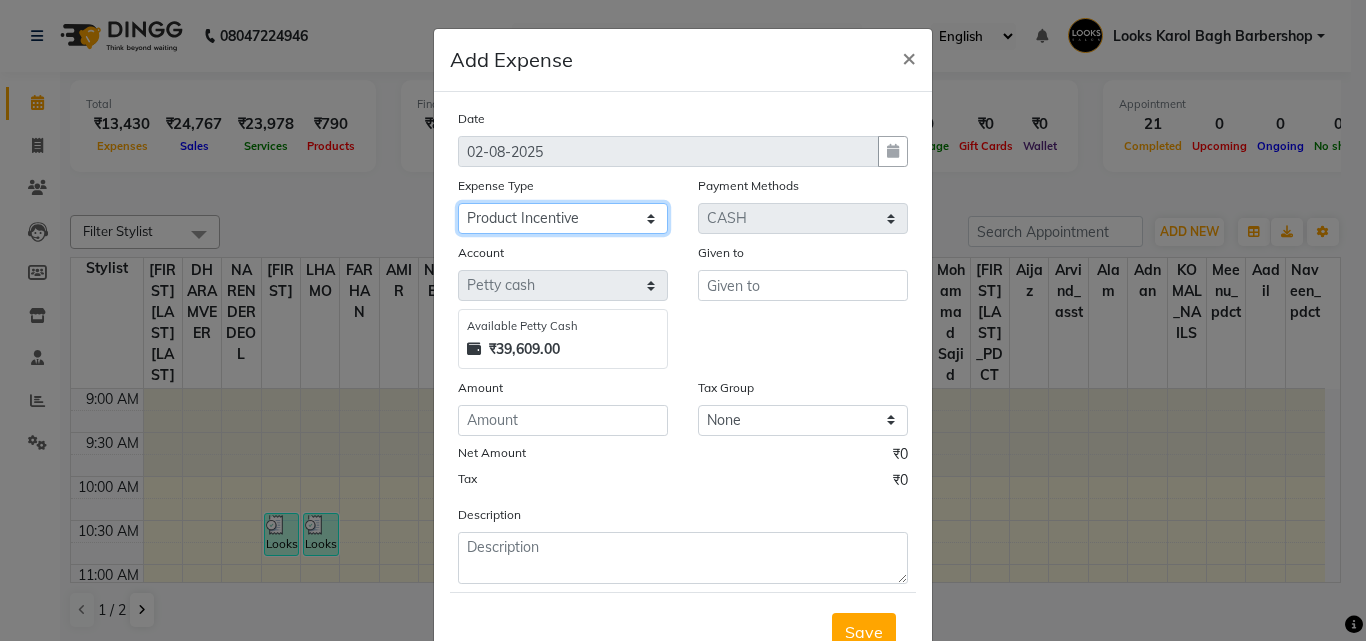 click on "Select Amazon BANK DEPOSIT Cash Handover Caurrier Client Refund Agnst Bill CLIENT WELFARE Convyance to staff Counter sale General Expense Laundry Bill milk Miscellaneous Office Upkeep Pantry PAYMENTS PREPAID Printing And Stationery Product Incentive Repair And Maintenance Salary Salary advance SERVICE INCENTIVE staff accommodation STAFF WELFARE TIP CREDIT CARD TIP UPI Travelling And Conveyance WATER BILL" 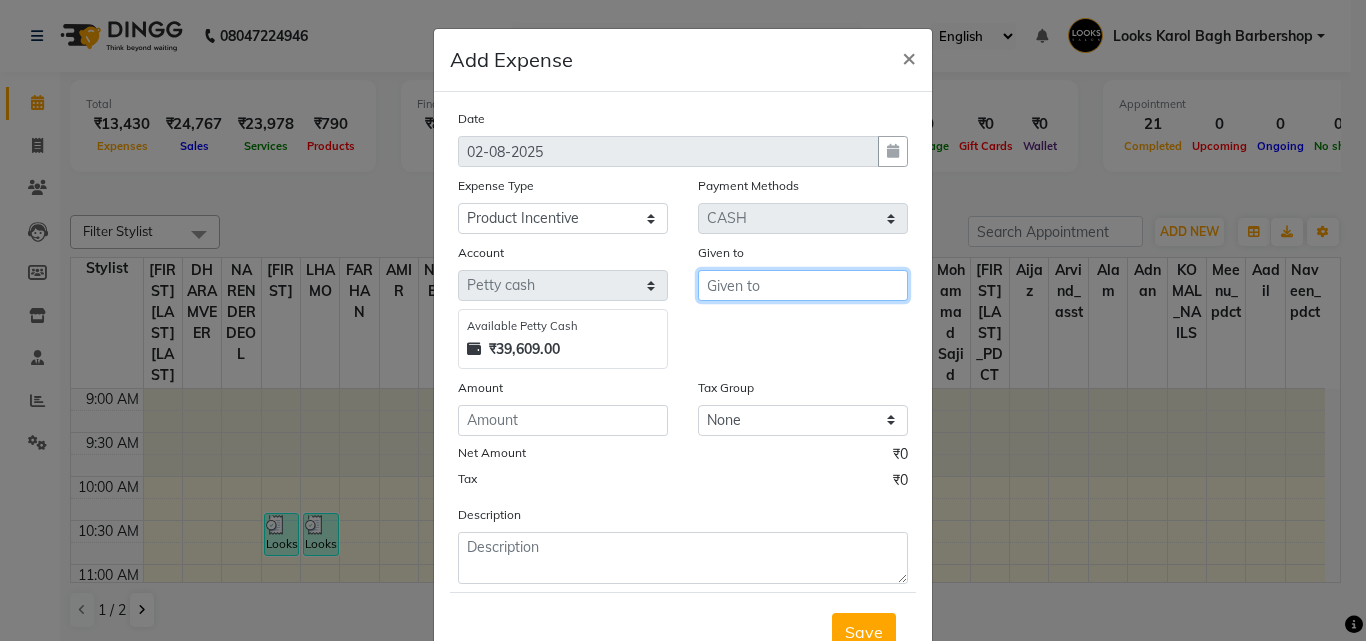 click at bounding box center [803, 285] 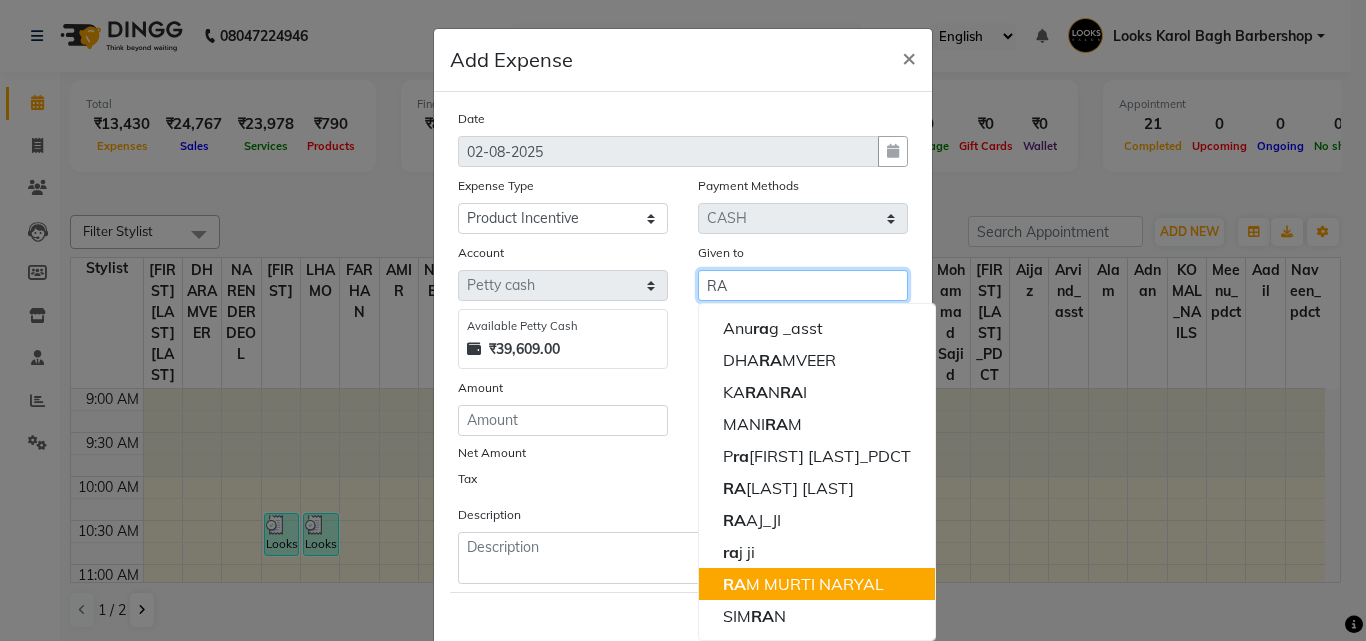 click on "RA M MURTI NARYAL" at bounding box center (803, 584) 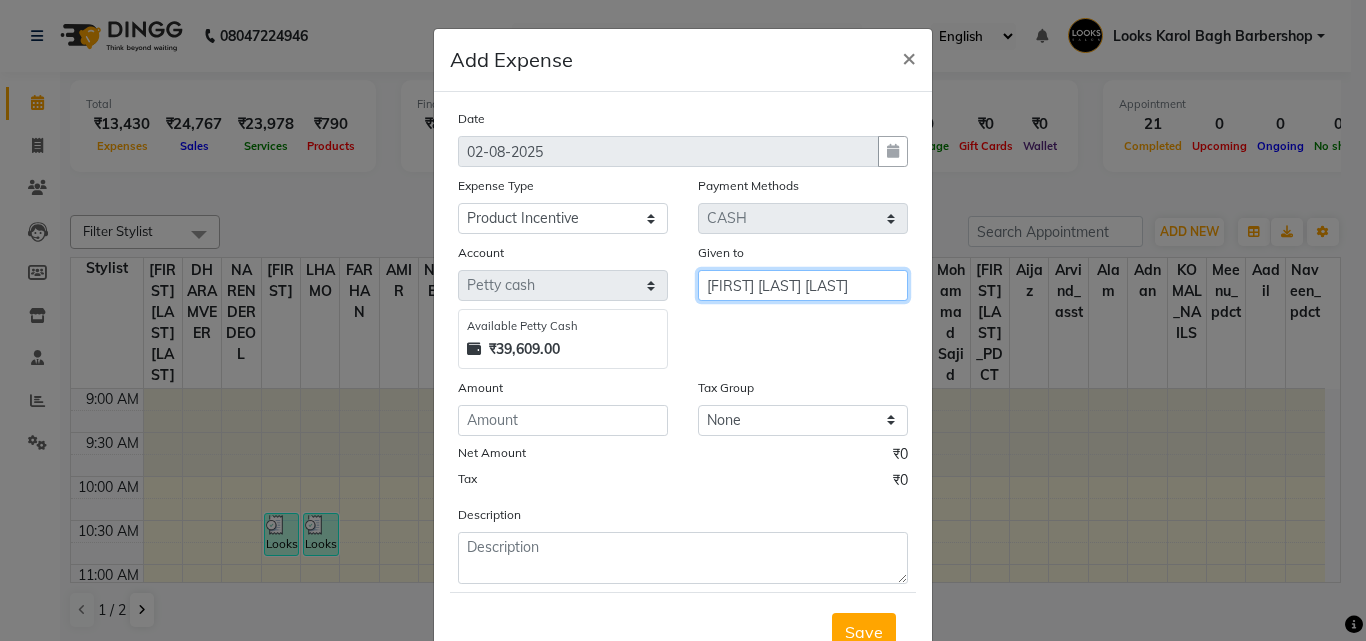 type on "[FIRST] [LAST]" 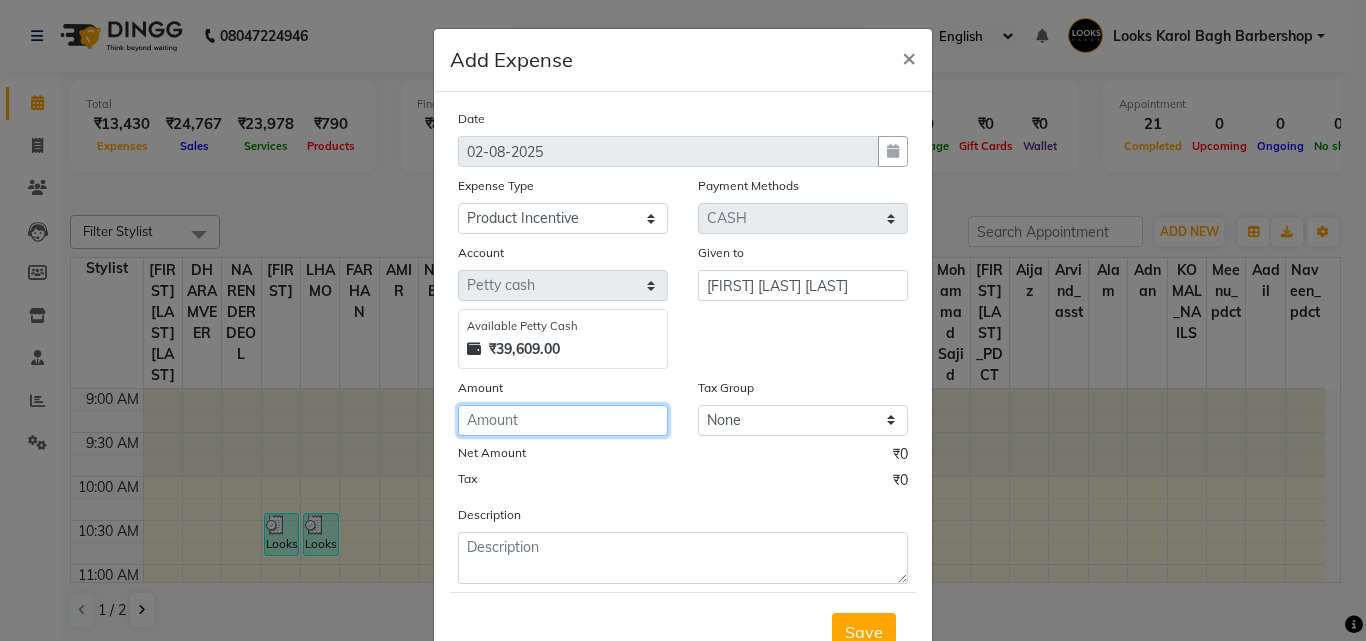 click 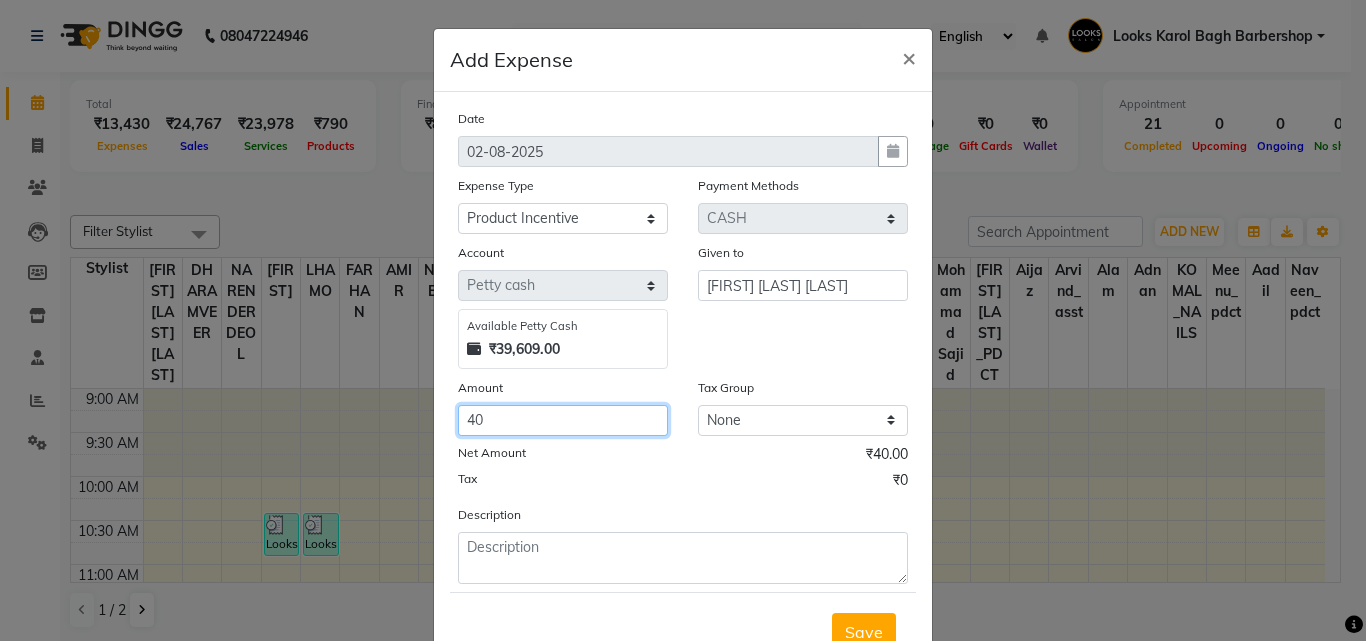 type on "40" 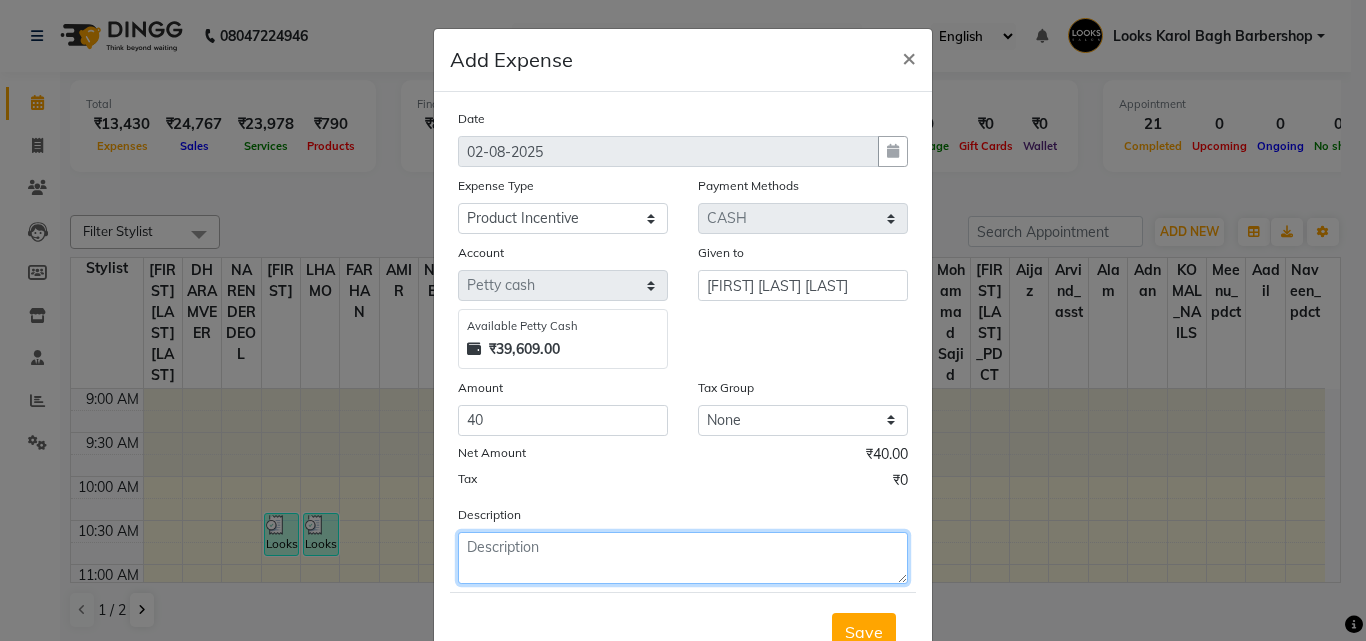 click 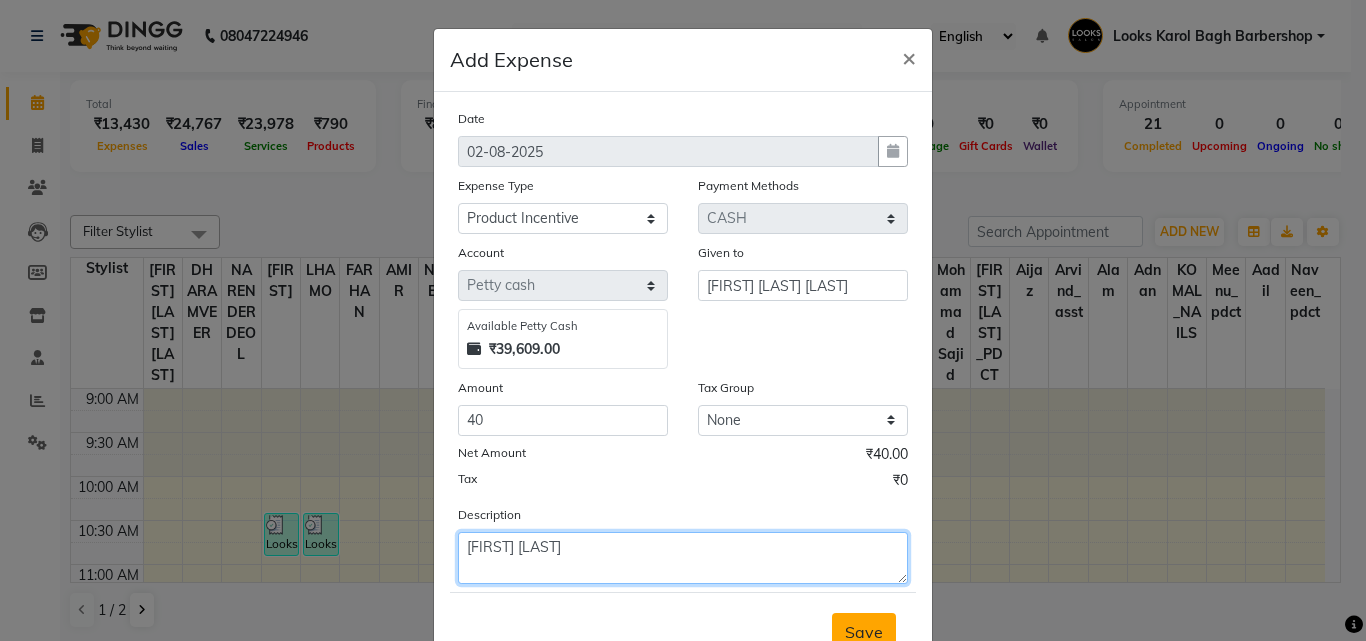type on "RAM MURTI" 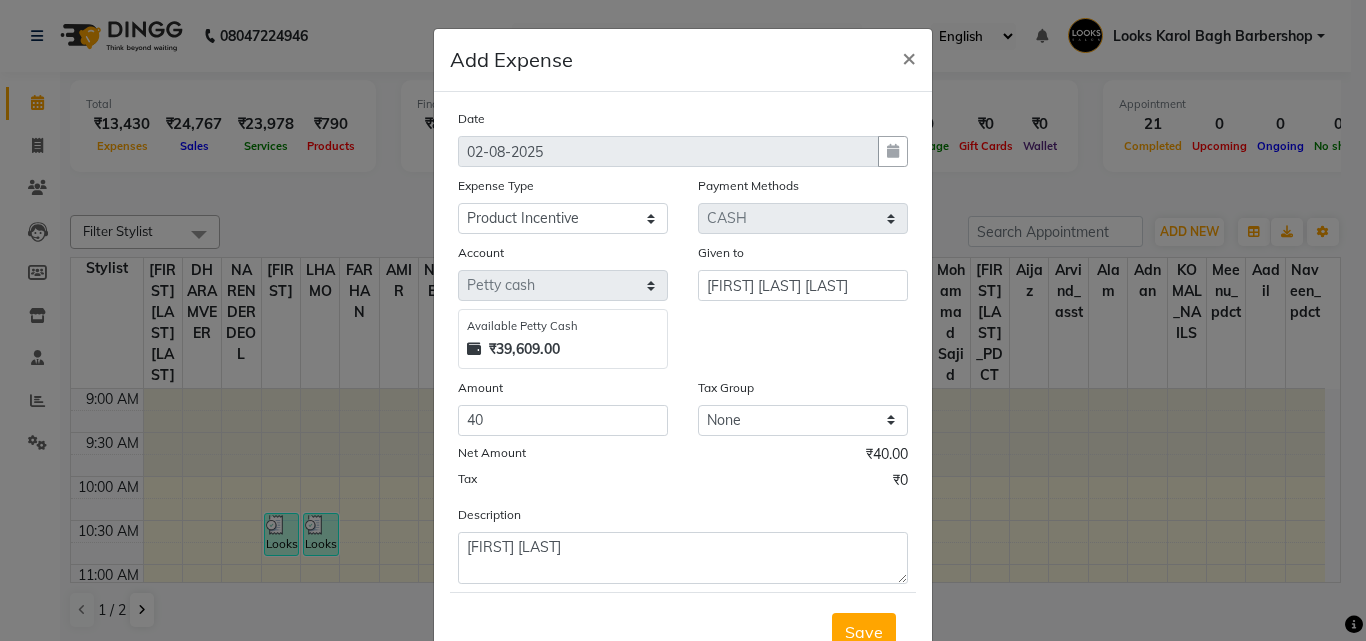 click on "Save" at bounding box center (864, 632) 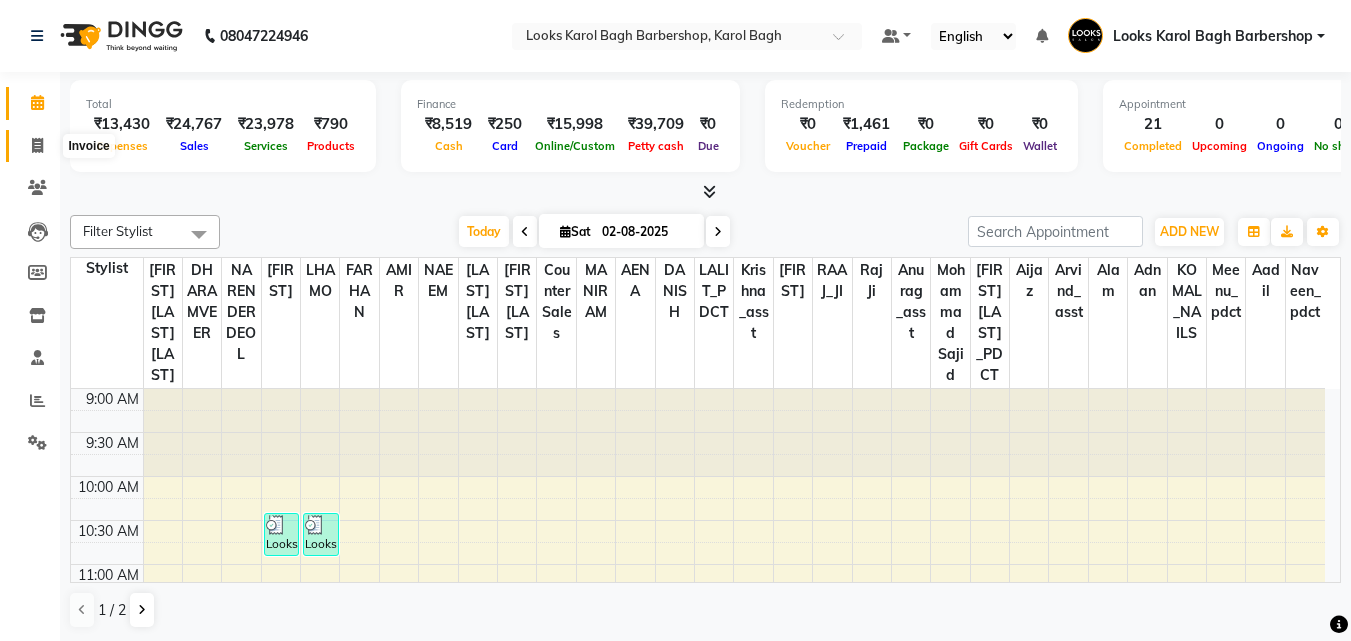 click 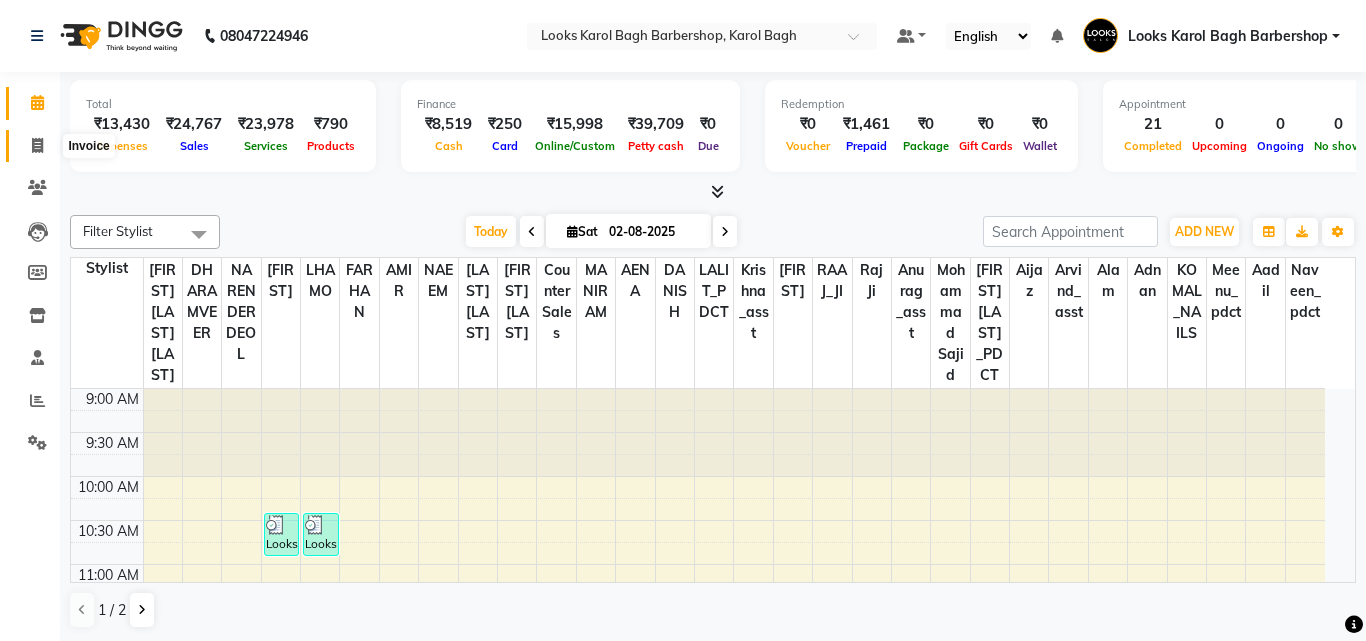 select on "service" 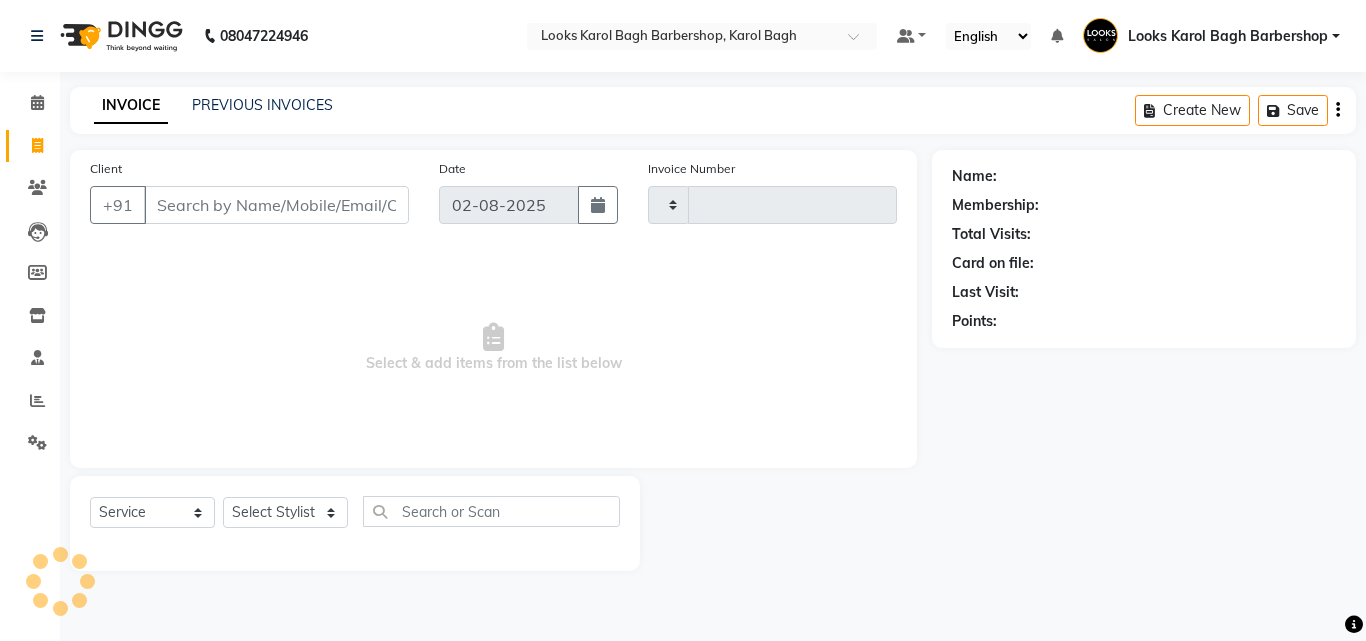 type on "3060" 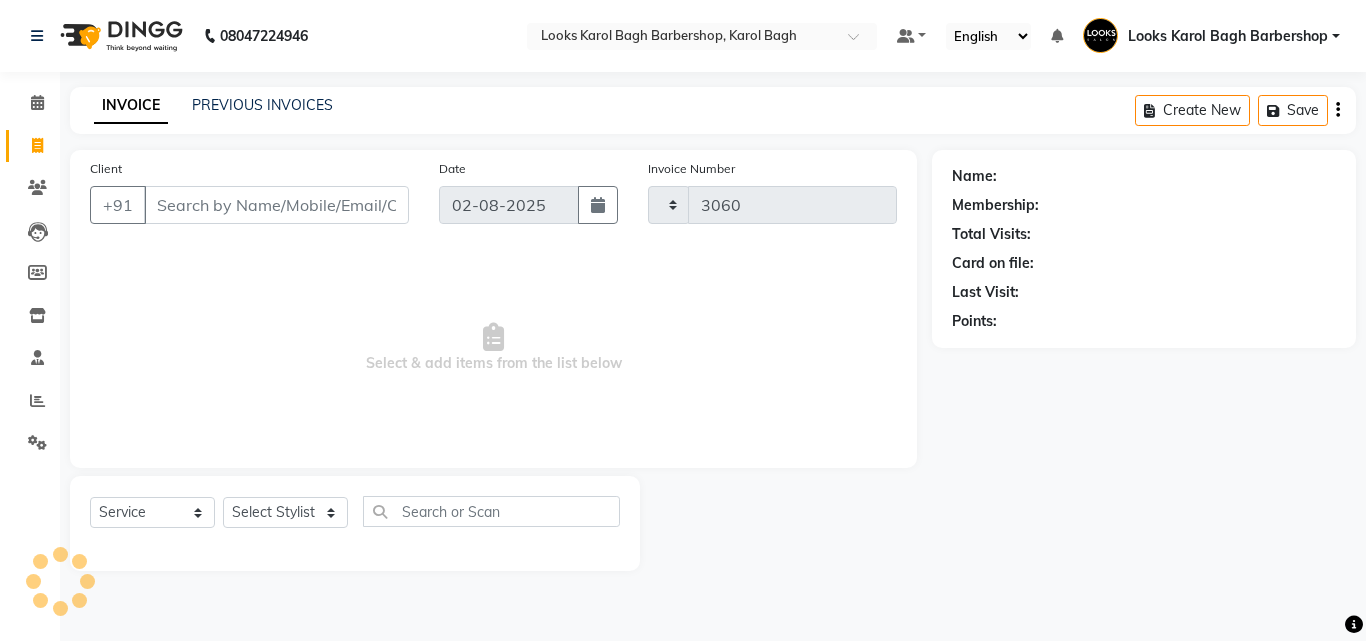 select on "4323" 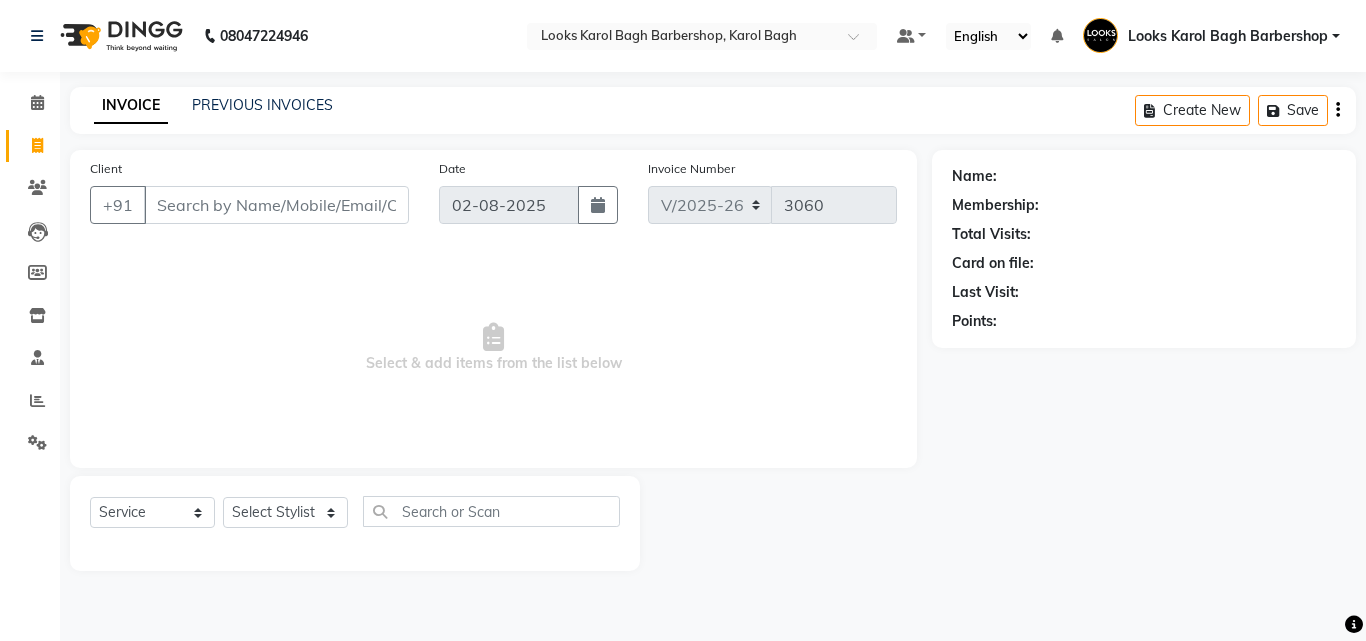 click on "Client" at bounding box center [276, 205] 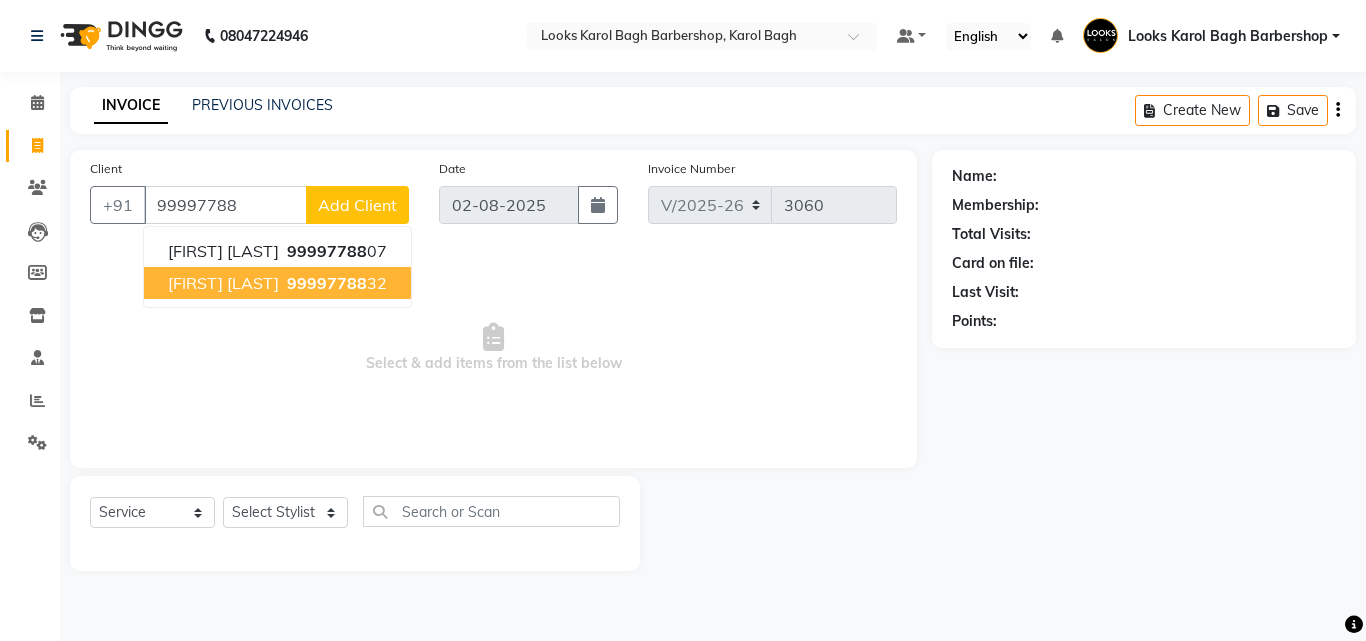 click on "NIKHIL KUMAR" at bounding box center [223, 283] 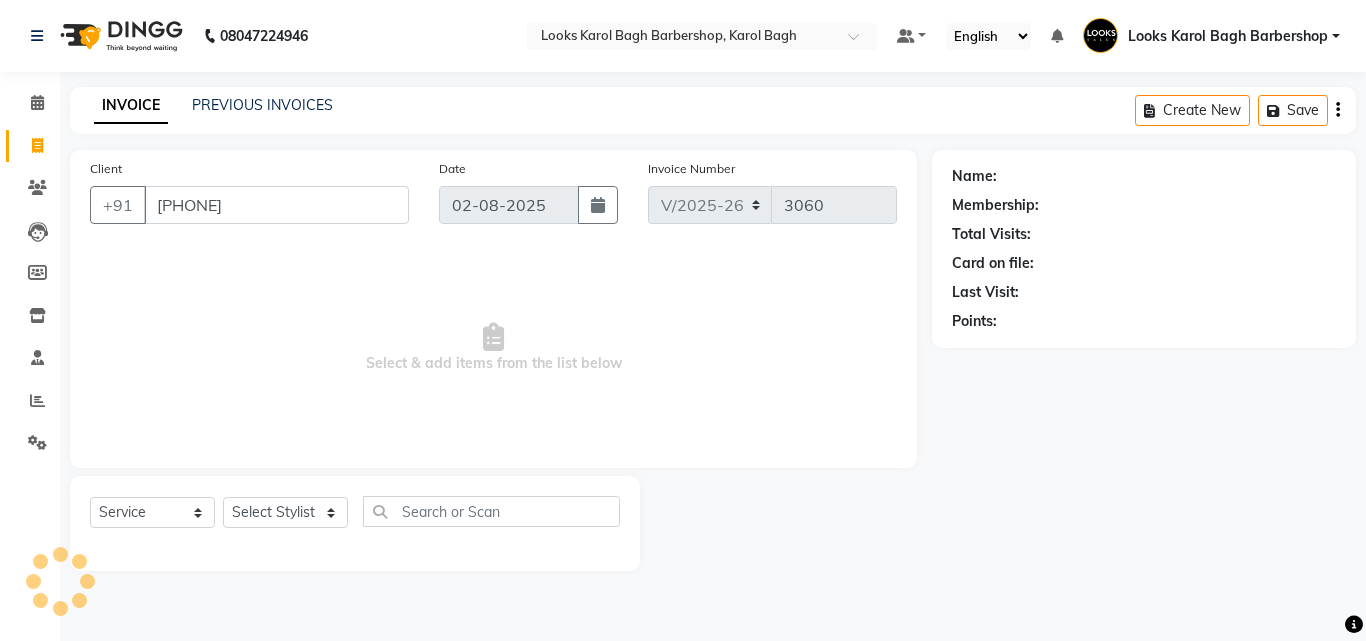 type on "9999778832" 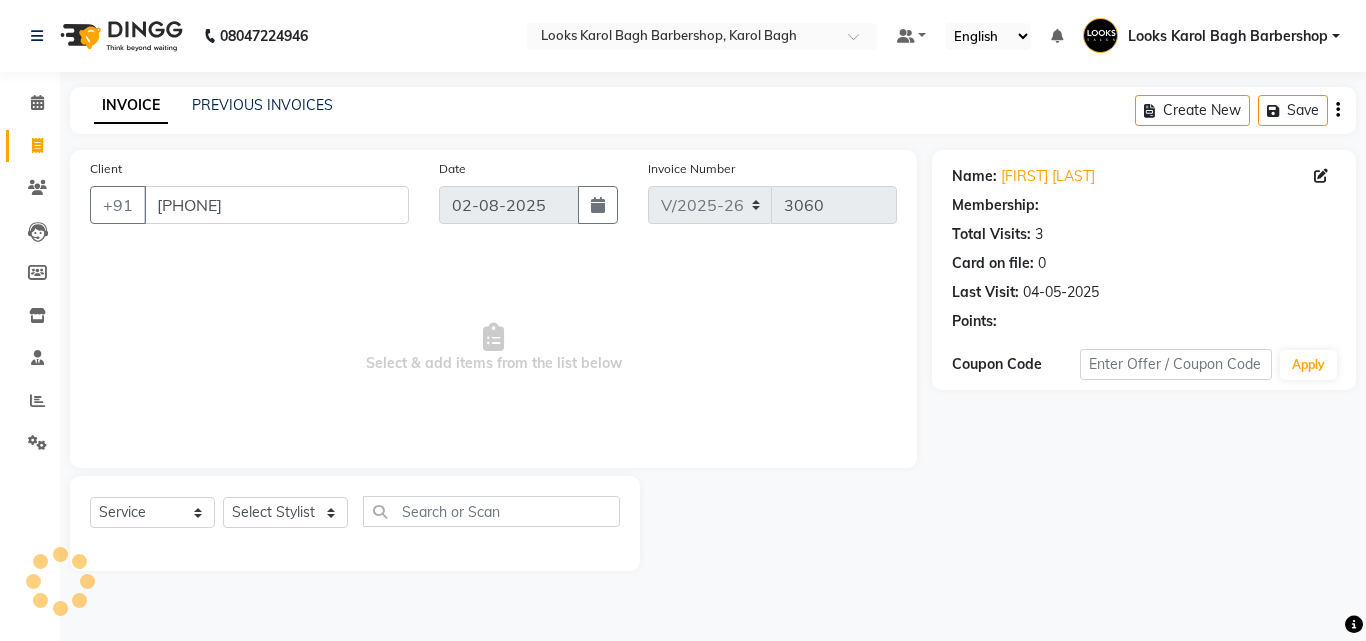select on "1: Object" 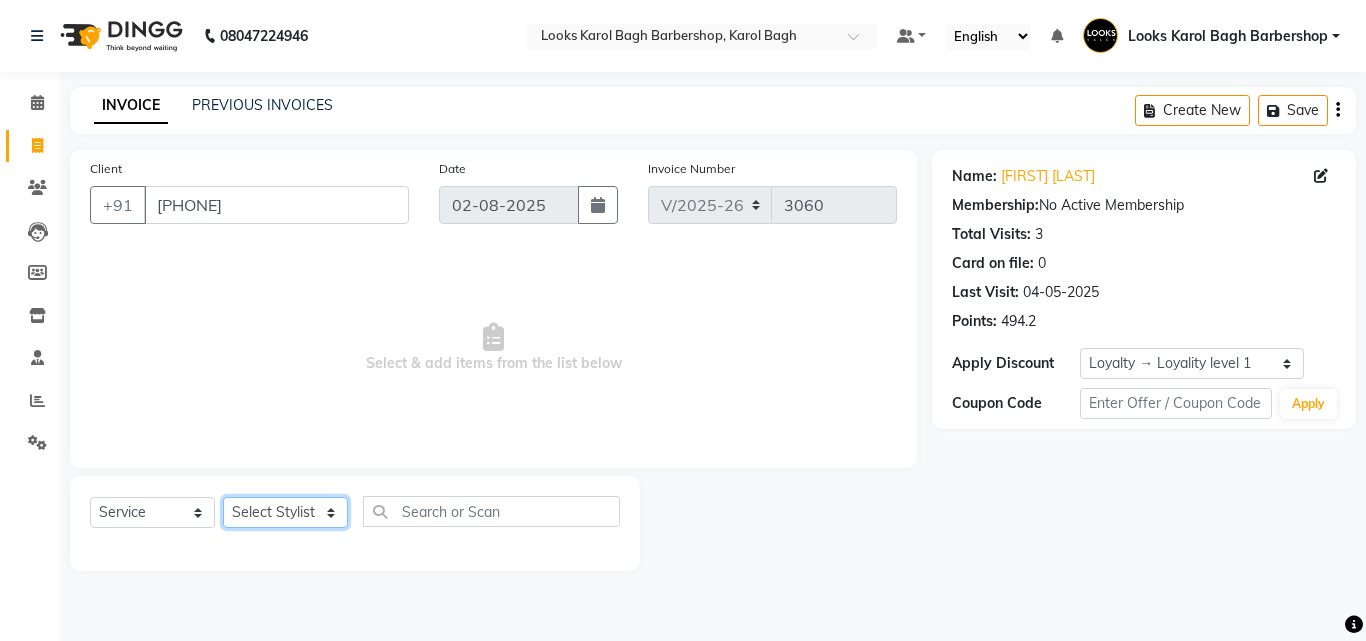 click on "Select Stylist Aadil Adnan AENA Aijaz Alam Amazon_Kart AMIR  Anurag _asst Arvind_asst BIJENDER  Counter Sales DANISH DHARAMVEER Eshan FARHAN KARAN RAI  KOMAL_NAILS Krishna_asst LALIT_PDCT LHAMO Looks_Female_Section Looks_H.O_Store Looks Karol Bagh Barbershop Looks_Kart MANIRAM Meenu_pdct Mohammad Sajid NAEEM  NARENDER DEOL  Naveen_pdct Prabhakar Kumar_PDCT RAAJ GUPTA RAAJ_JI raj ji RAM MURTI NARYAL ROHIT  Rohit Seth Rohit Thakur SACHIN sahil Shabina Shakir SIMRAN Sonia Sunny VIKRAM VIKRANT SINGH  Vishal_Asst YOGESH ASSISTANT" 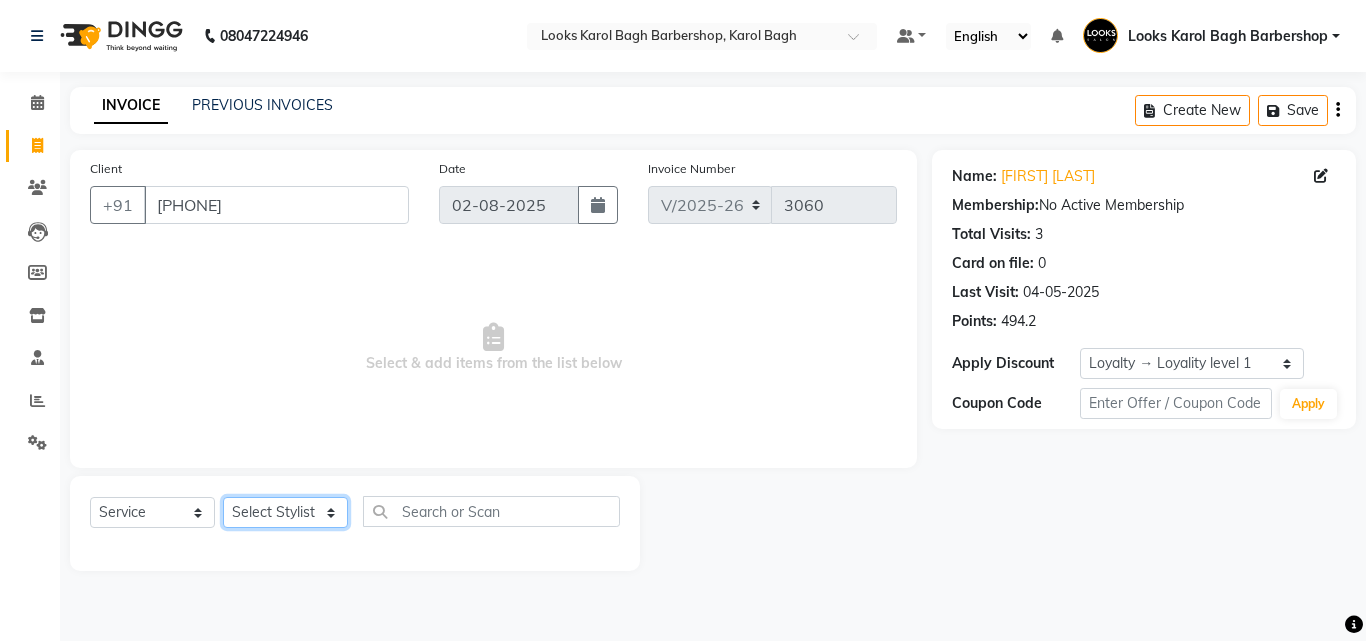 select on "23415" 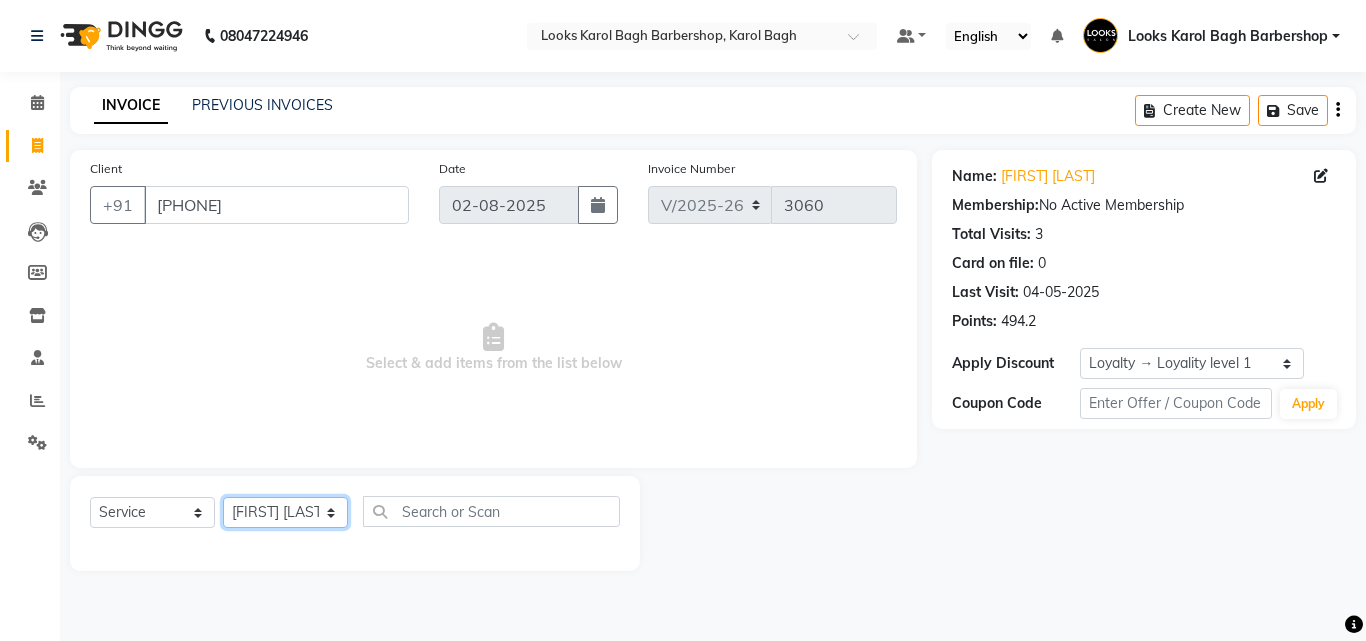 click on "Select Stylist Aadil Adnan AENA Aijaz Alam Amazon_Kart AMIR  Anurag _asst Arvind_asst BIJENDER  Counter Sales DANISH DHARAMVEER Eshan FARHAN KARAN RAI  KOMAL_NAILS Krishna_asst LALIT_PDCT LHAMO Looks_Female_Section Looks_H.O_Store Looks Karol Bagh Barbershop Looks_Kart MANIRAM Meenu_pdct Mohammad Sajid NAEEM  NARENDER DEOL  Naveen_pdct Prabhakar Kumar_PDCT RAAJ GUPTA RAAJ_JI raj ji RAM MURTI NARYAL ROHIT  Rohit Seth Rohit Thakur SACHIN sahil Shabina Shakir SIMRAN Sonia Sunny VIKRAM VIKRANT SINGH  Vishal_Asst YOGESH ASSISTANT" 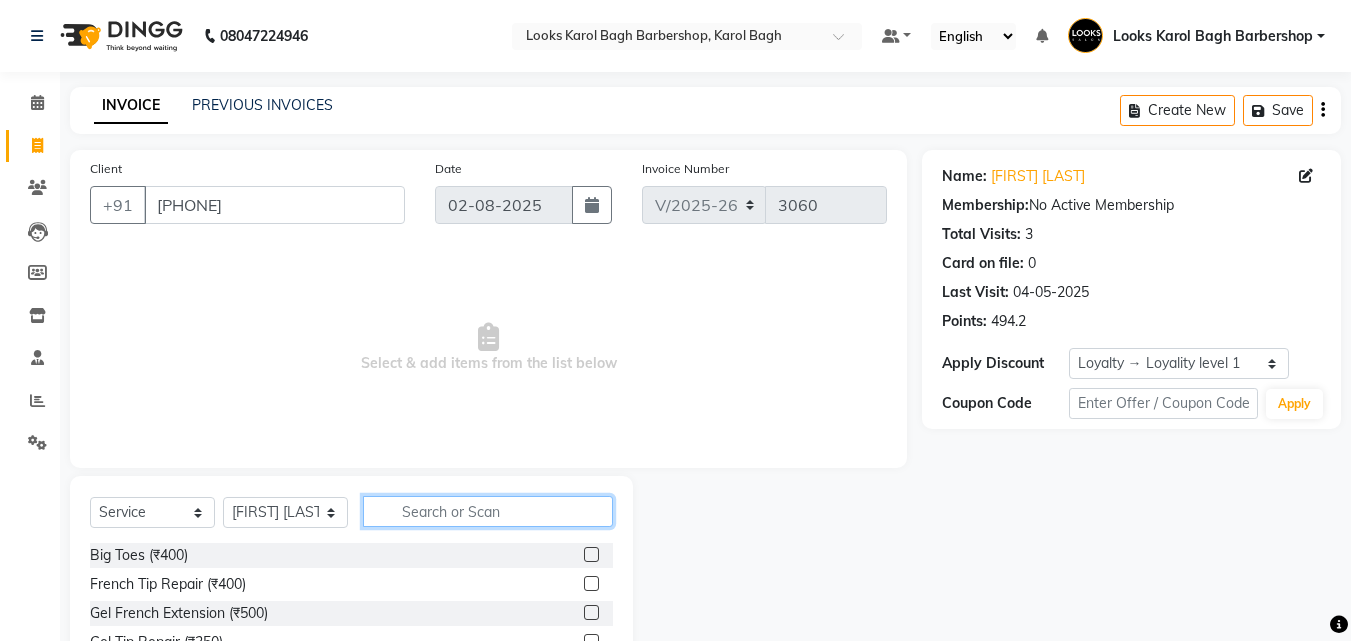 click 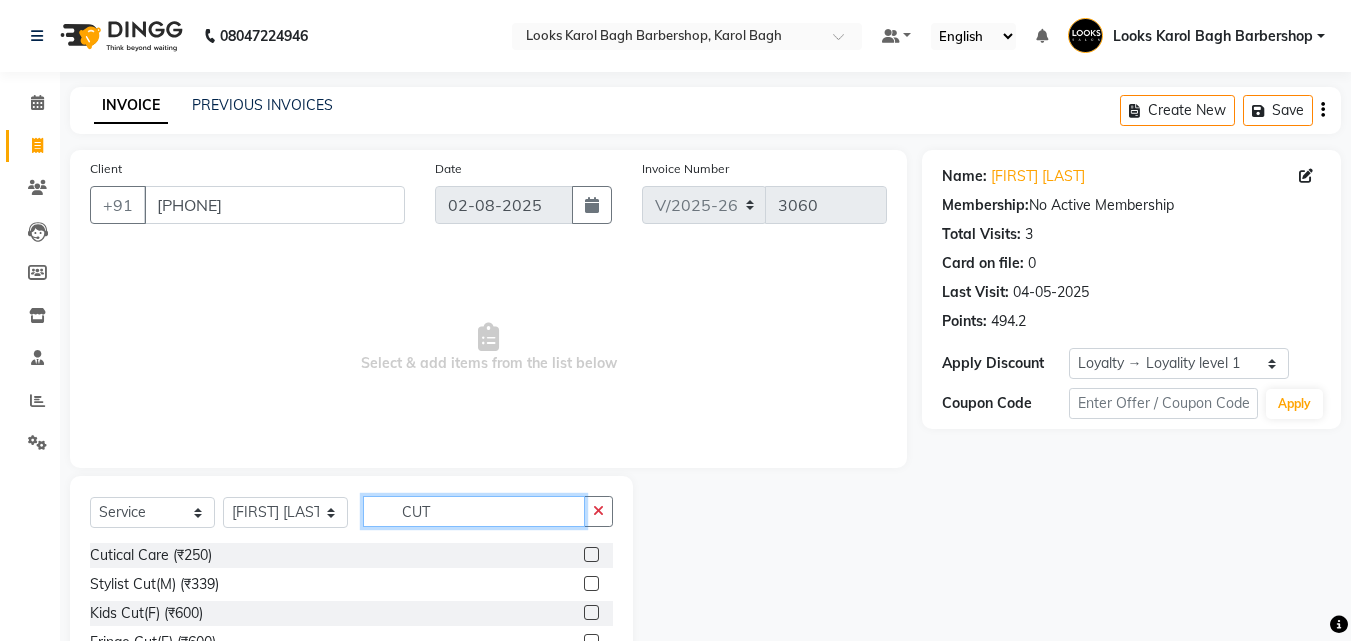 scroll, scrollTop: 160, scrollLeft: 0, axis: vertical 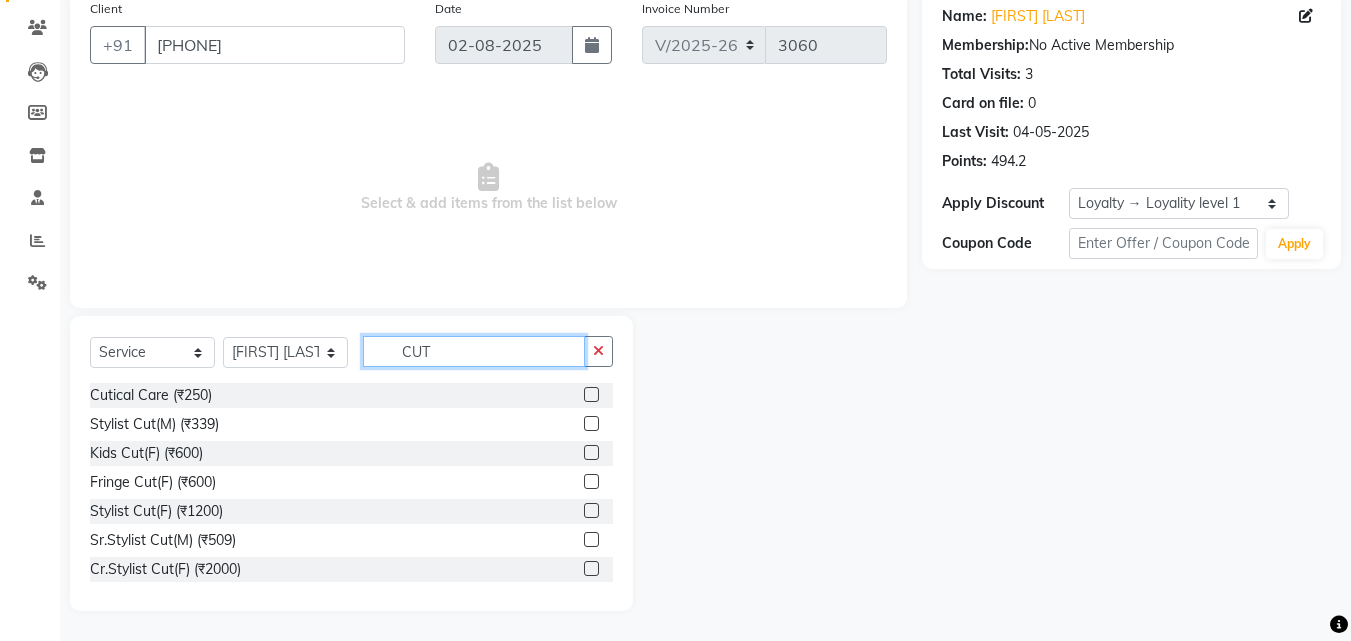 type on "CUT" 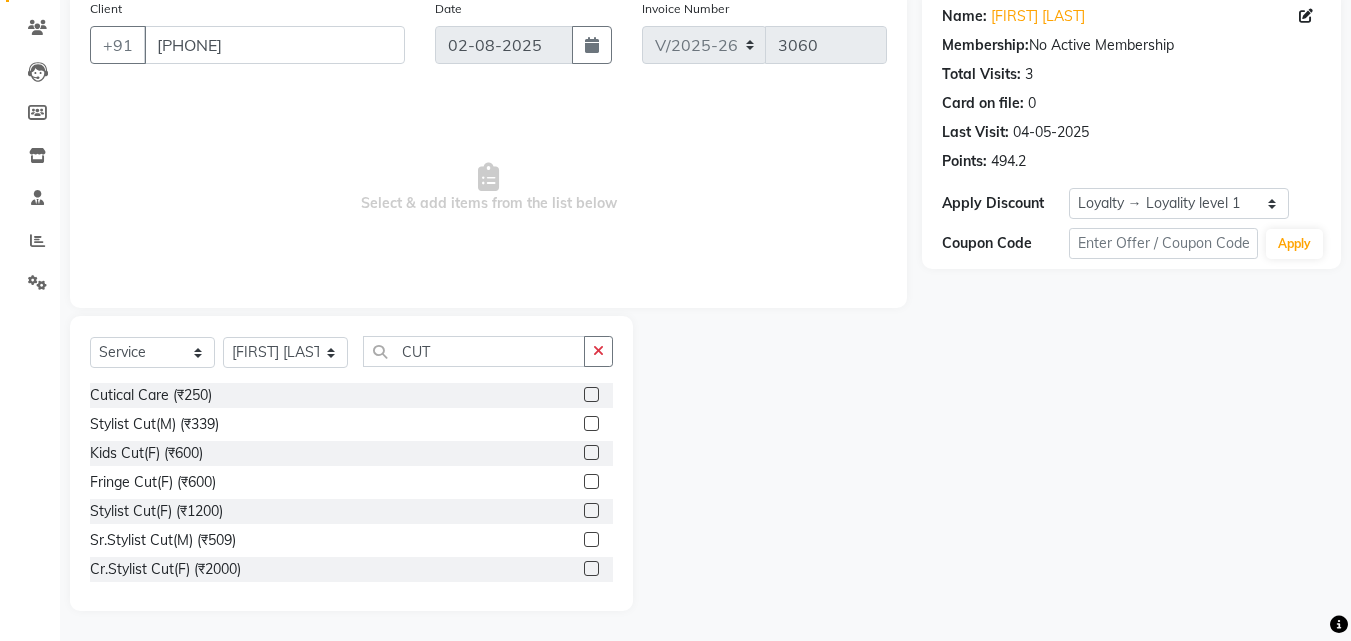 drag, startPoint x: 579, startPoint y: 539, endPoint x: 571, endPoint y: 492, distance: 47.67599 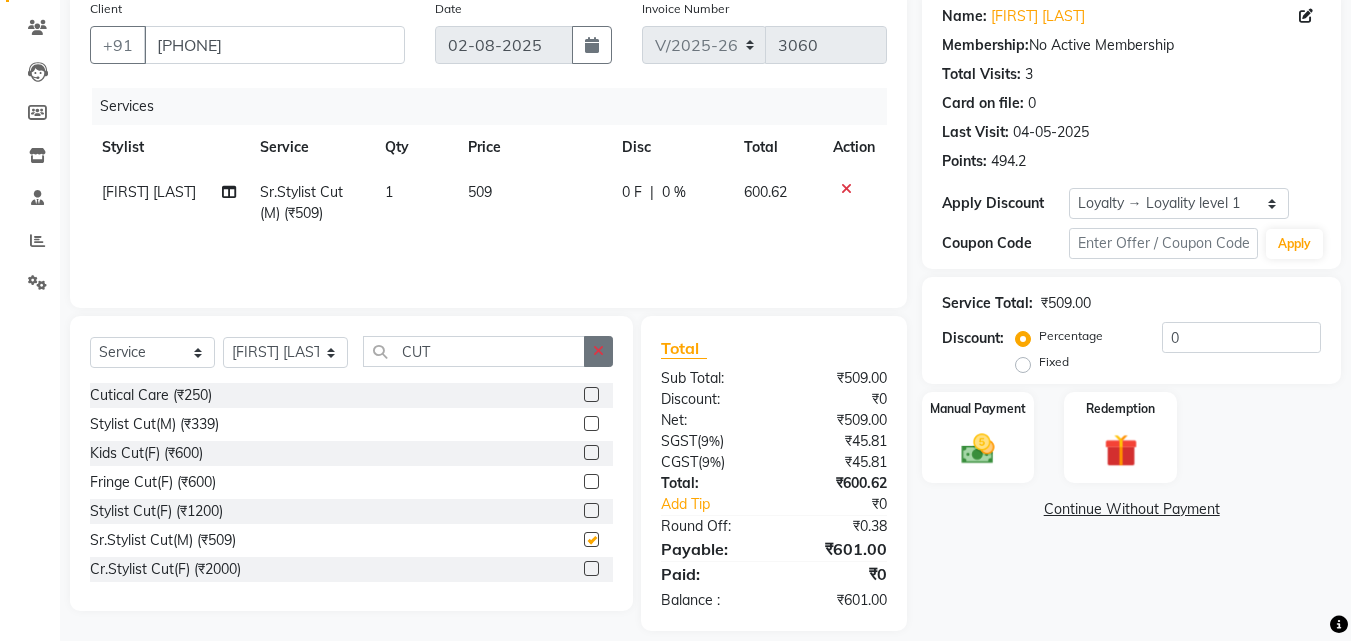 checkbox on "false" 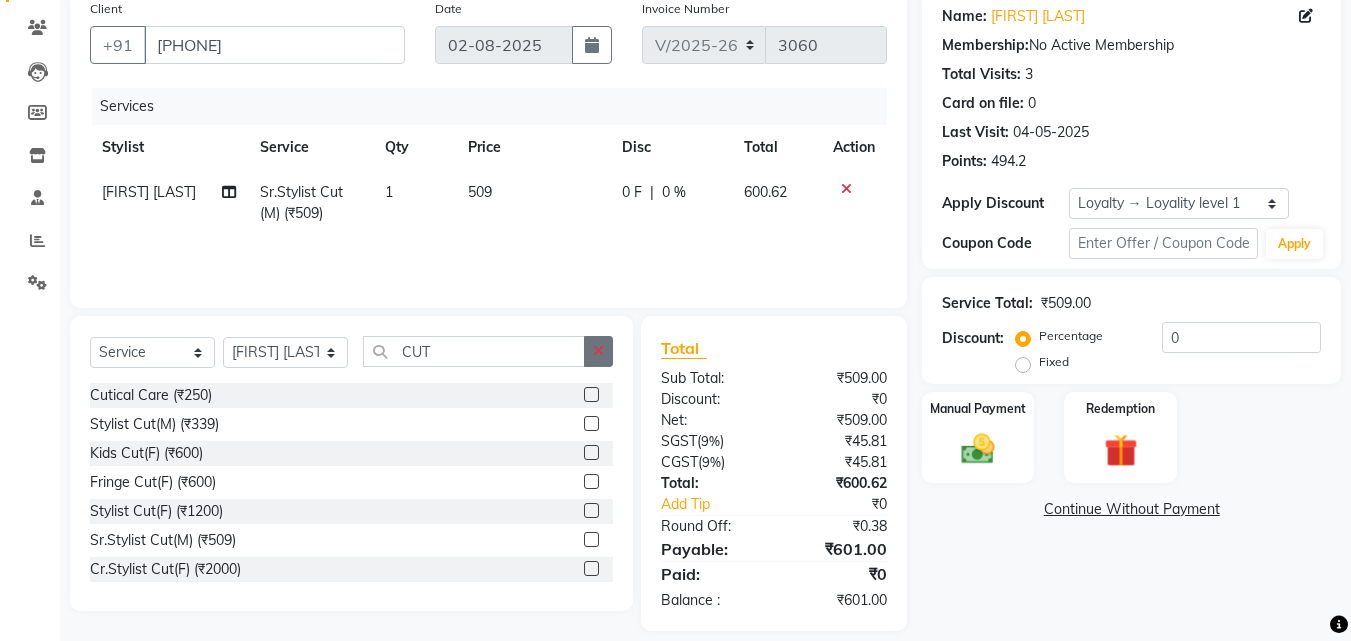 click 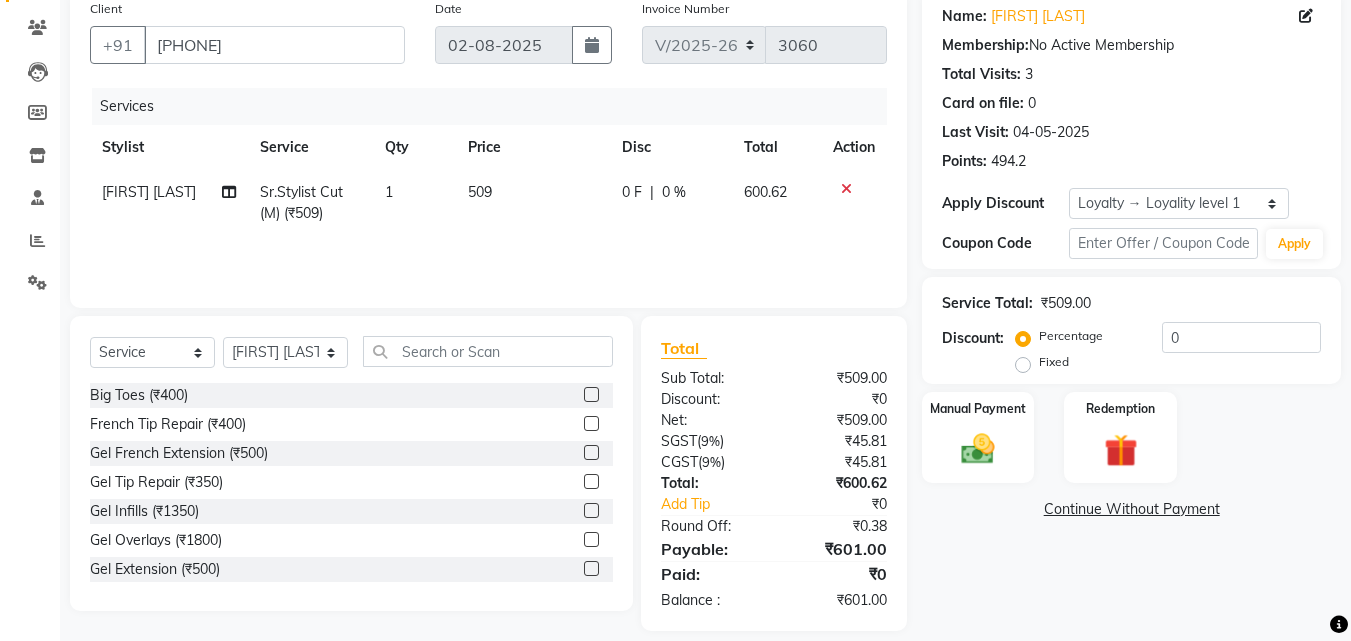 click on "Select  Service  Product  Membership  Package Voucher Prepaid Gift Card  Select Stylist Aadil Adnan AENA Aijaz Alam Amazon_Kart AMIR  Anurag _asst Arvind_asst BIJENDER  Counter Sales DANISH DHARAMVEER Eshan FARHAN KARAN RAI  KOMAL_NAILS Krishna_asst LALIT_PDCT LHAMO Looks_Female_Section Looks_H.O_Store Looks Karol Bagh Barbershop Looks_Kart MANIRAM Meenu_pdct Mohammad Sajid NAEEM  NARENDER DEOL  Naveen_pdct Prabhakar Kumar_PDCT RAAJ GUPTA RAAJ_JI raj ji RAM MURTI NARYAL ROHIT  Rohit Seth Rohit Thakur SACHIN sahil Shabina Shakir SIMRAN Sonia Sunny VIKRAM VIKRANT SINGH  Vishal_Asst YOGESH ASSISTANT" 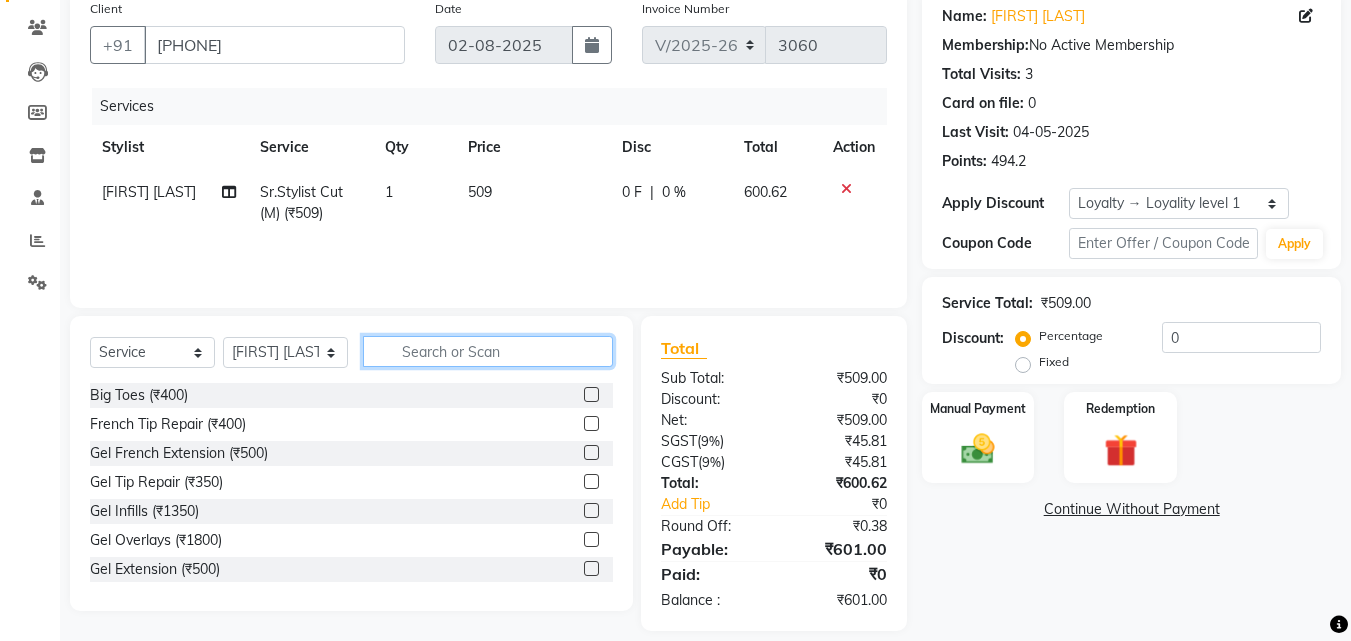 click 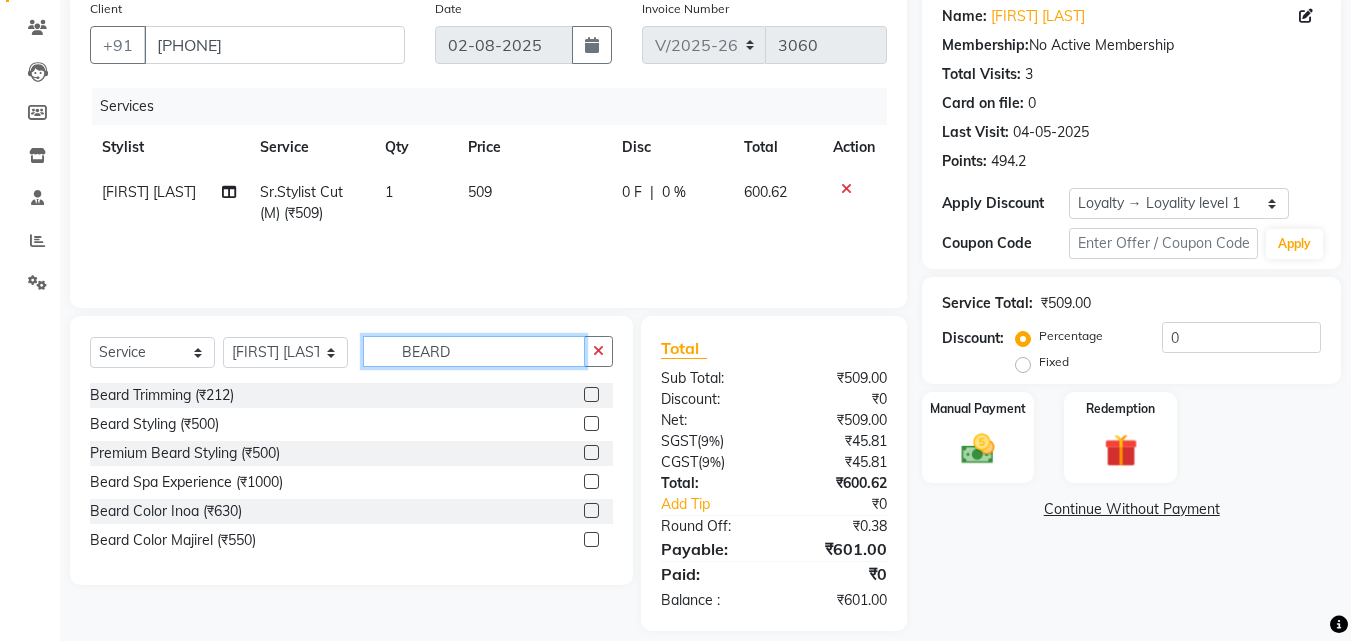 type on "BEARD" 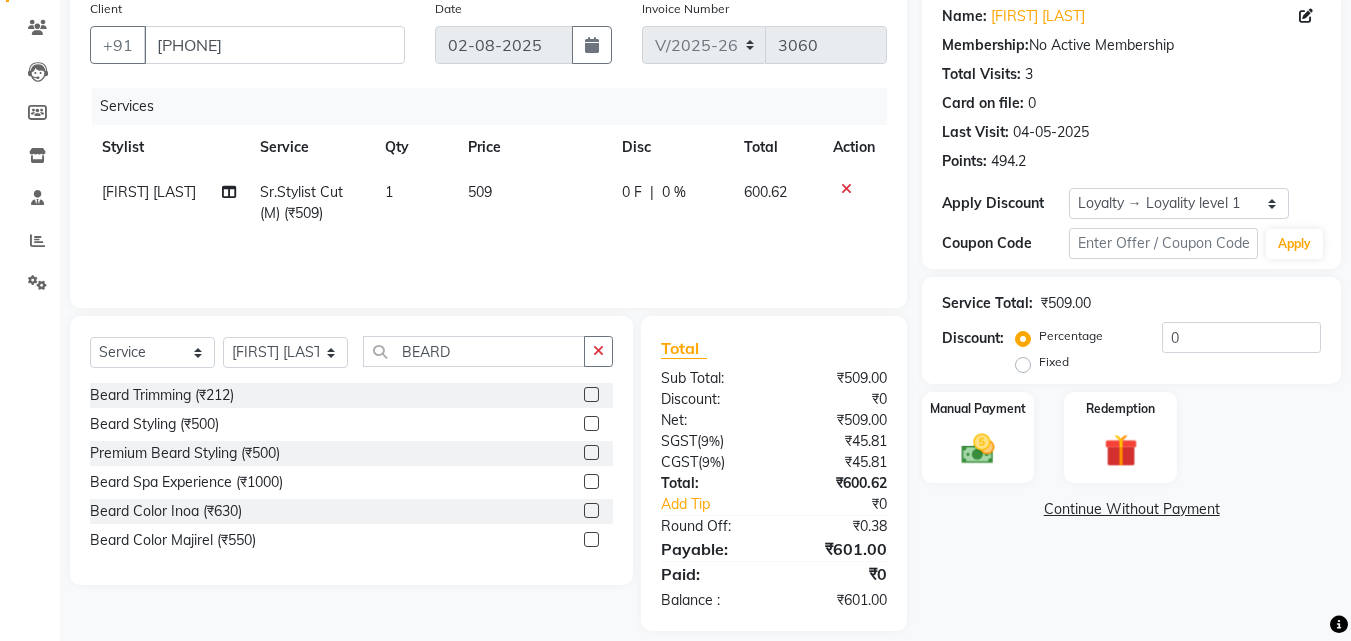 click 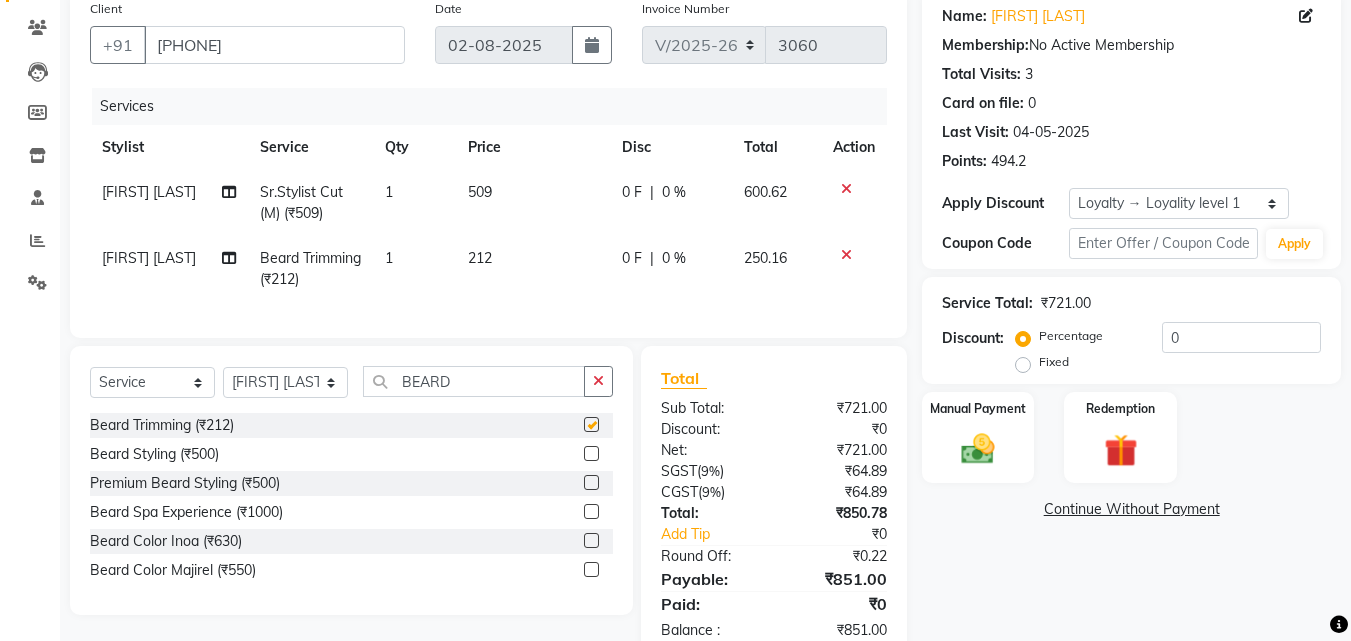 checkbox on "false" 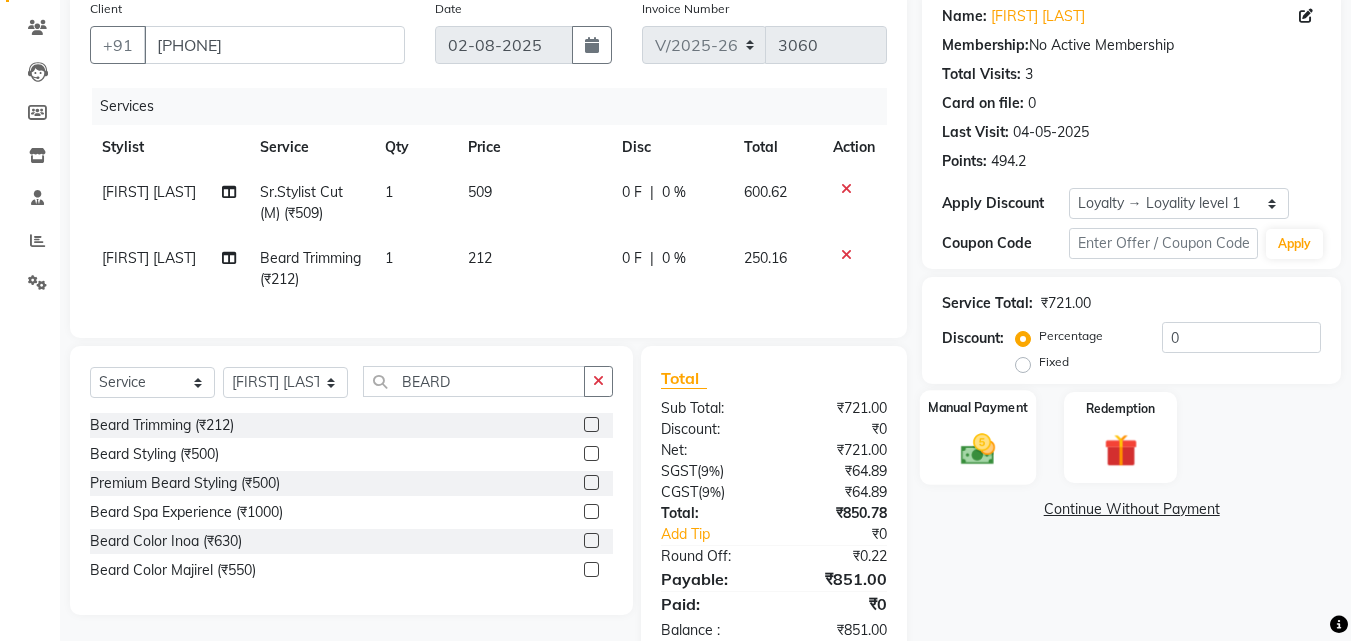 click on "Manual Payment" 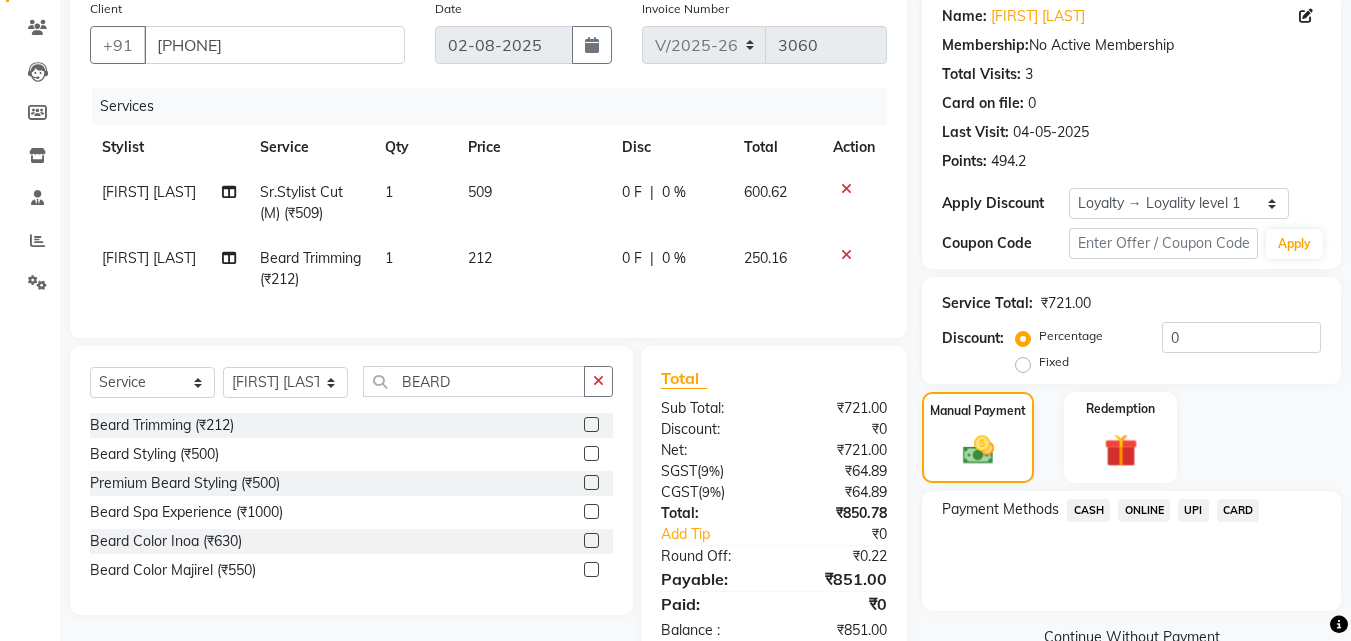 click on "CASH" 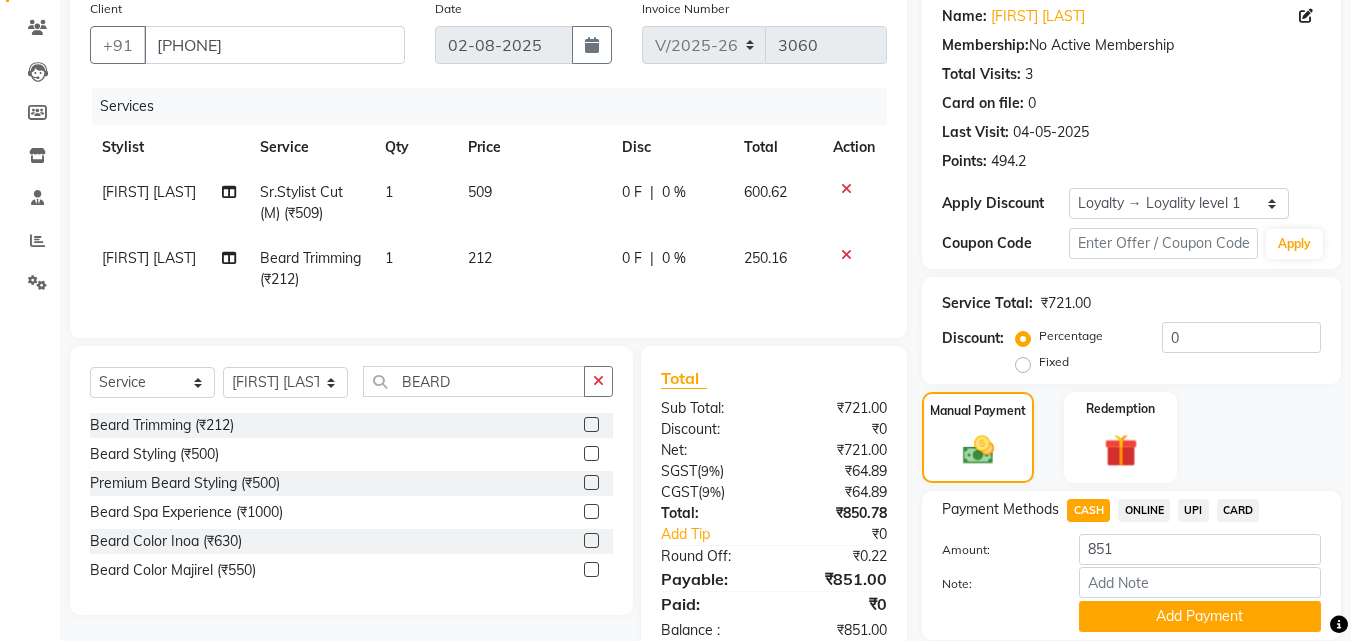 click on "Add Payment" 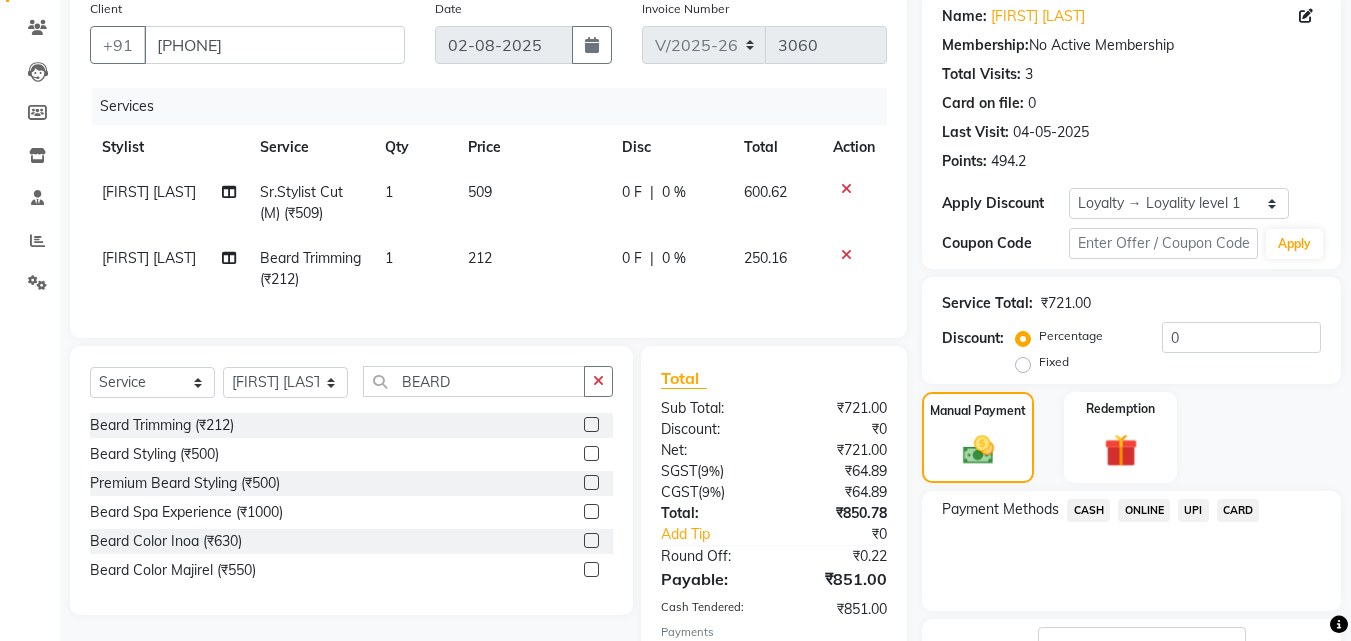 click on "Checkout" 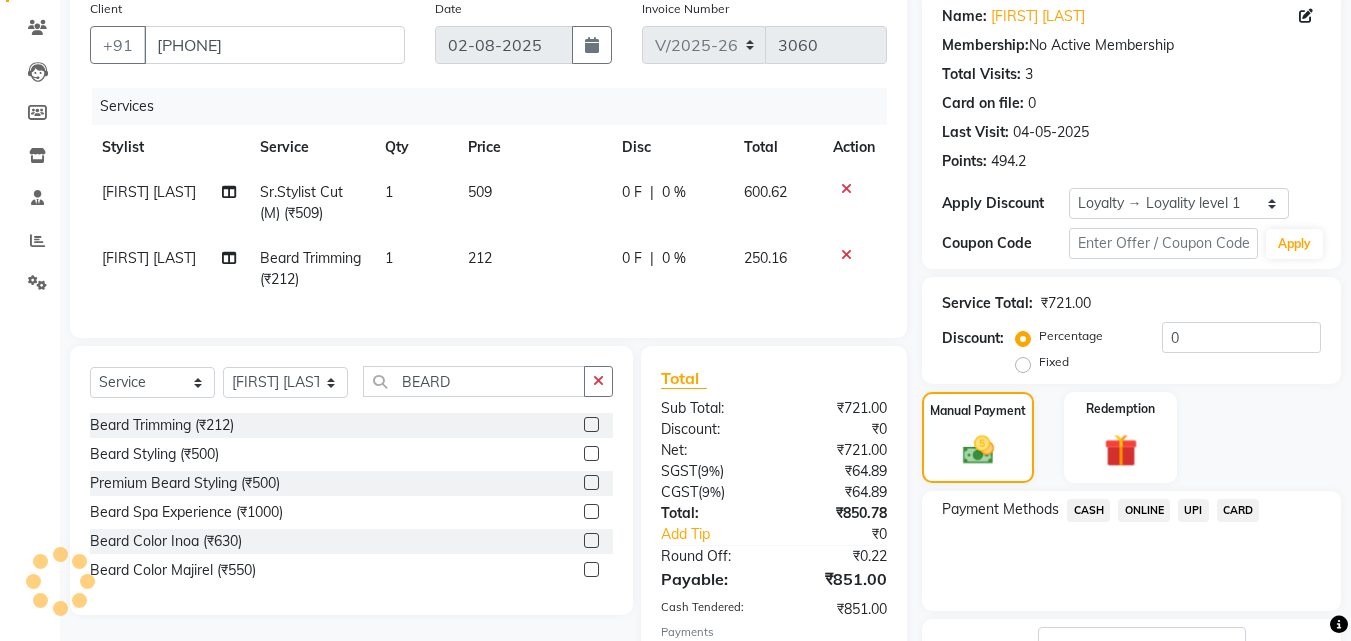 scroll, scrollTop: 395, scrollLeft: 0, axis: vertical 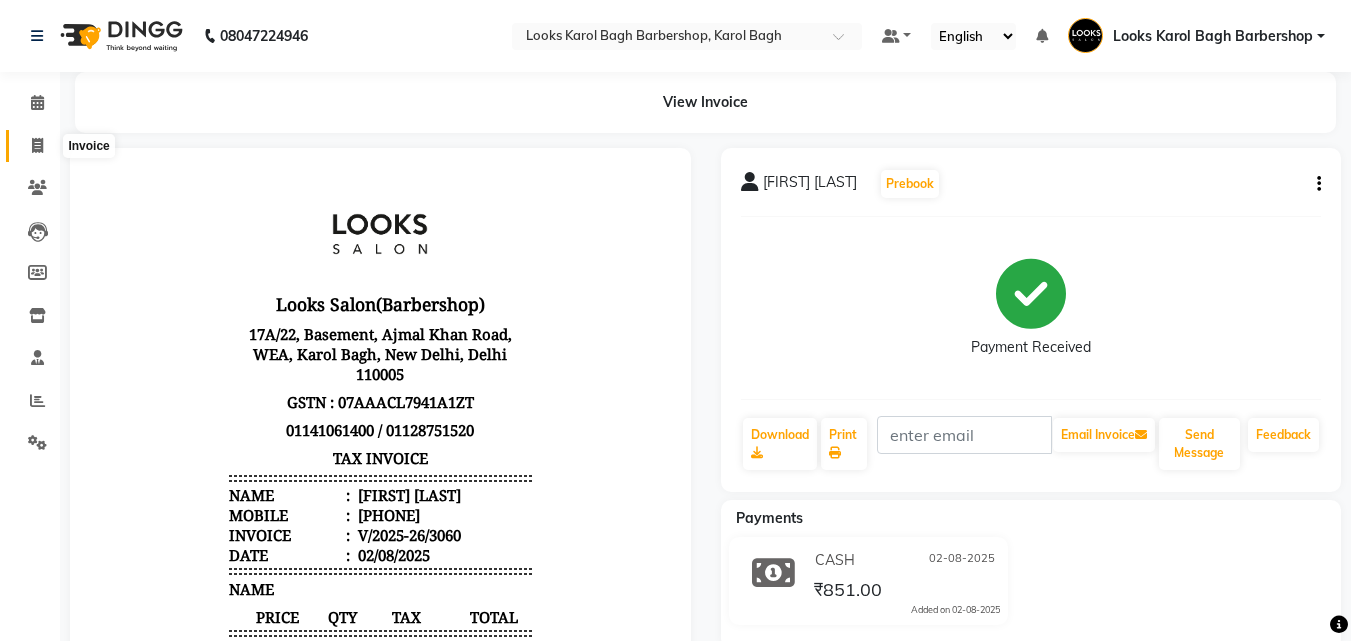 click 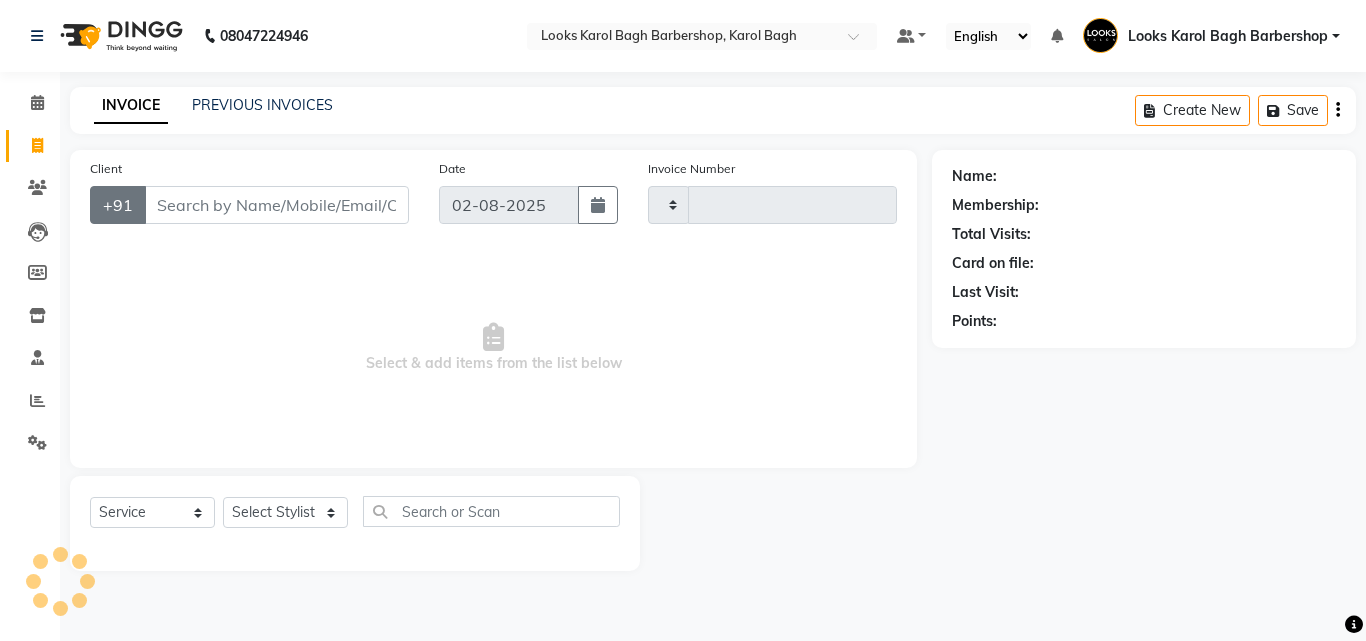 type on "3061" 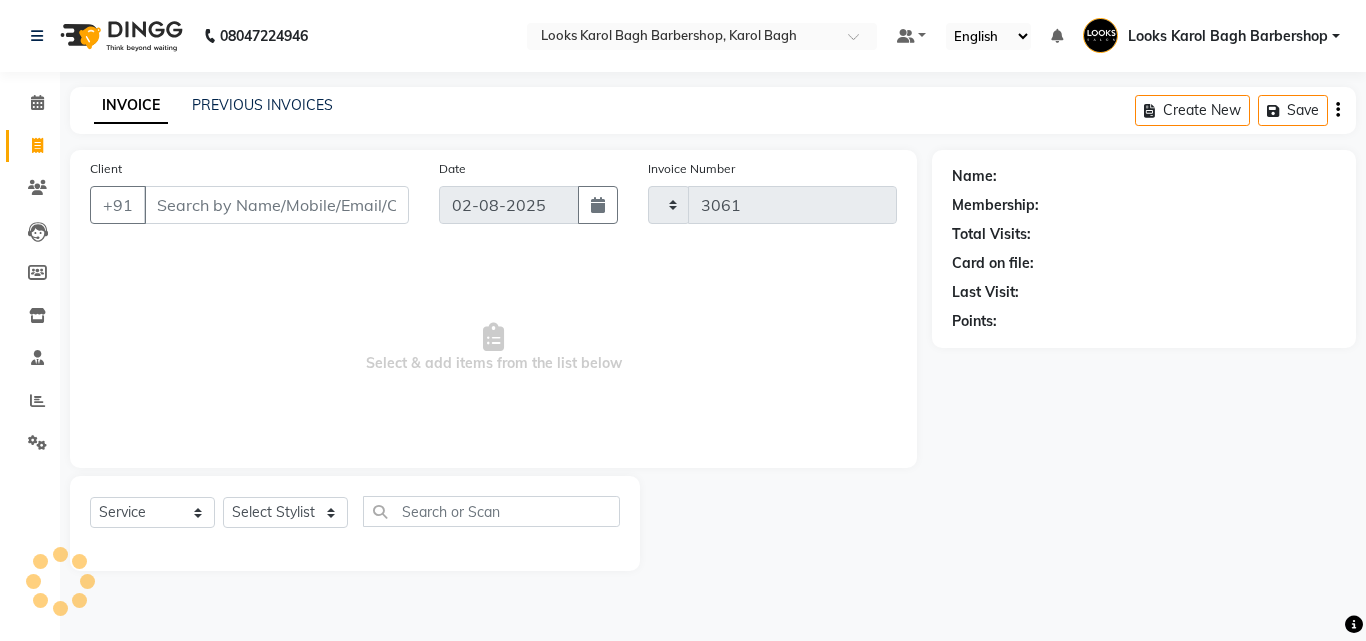 select on "4323" 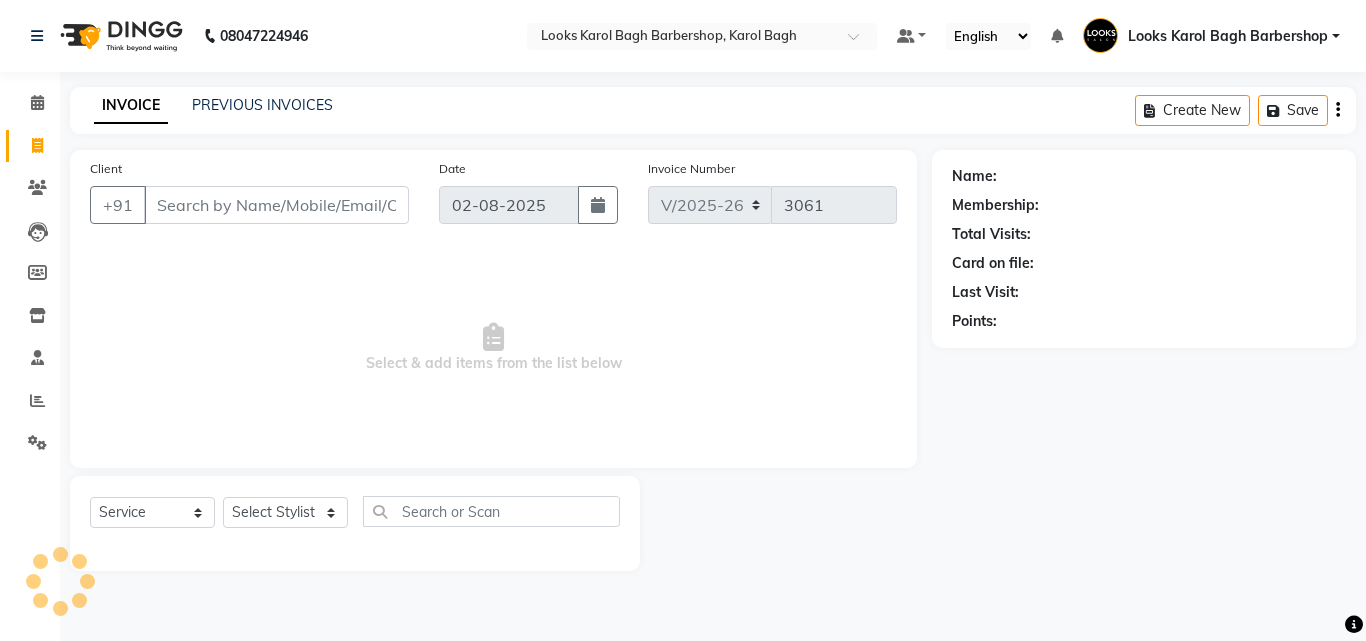 click on "Client" at bounding box center [276, 205] 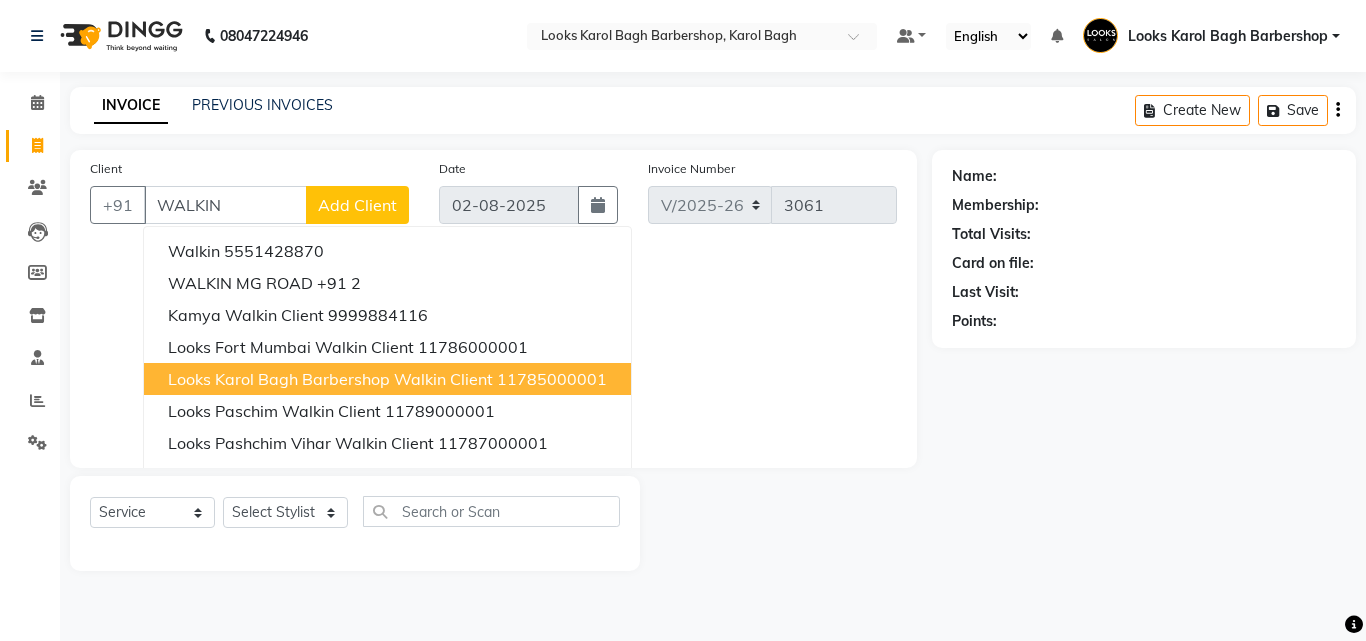 click on "Looks Karol Bagh Barbershop Walkin Client" at bounding box center [330, 379] 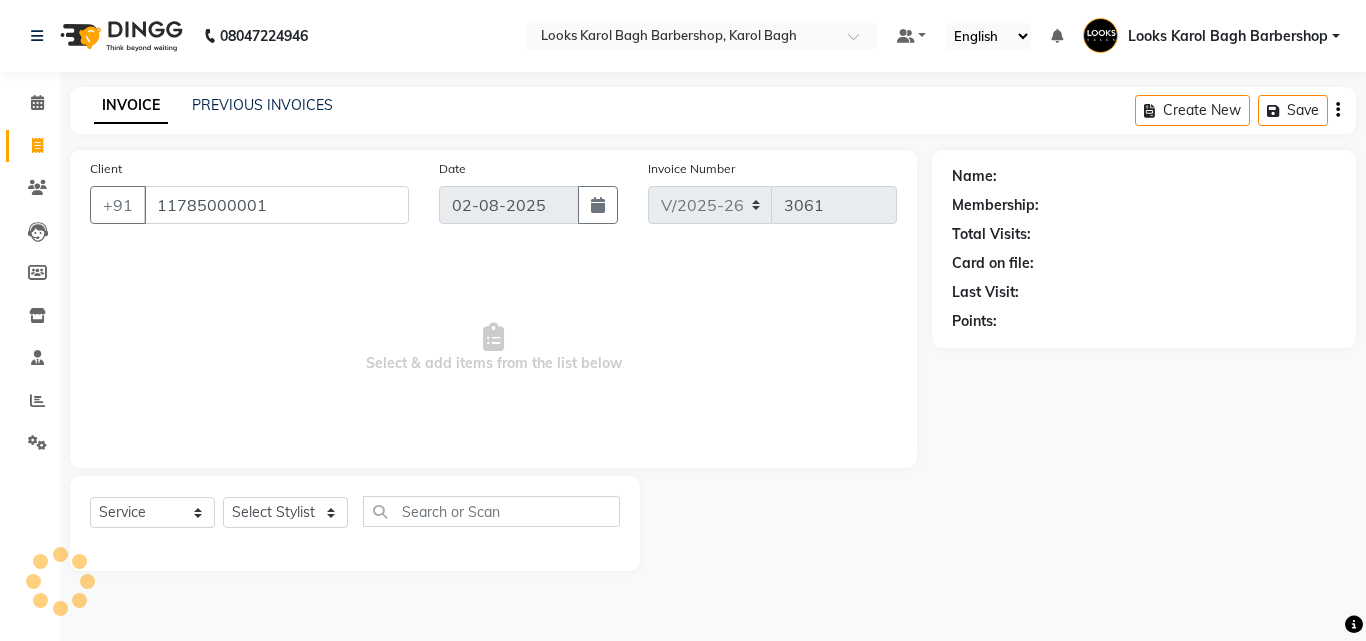 type on "11785000001" 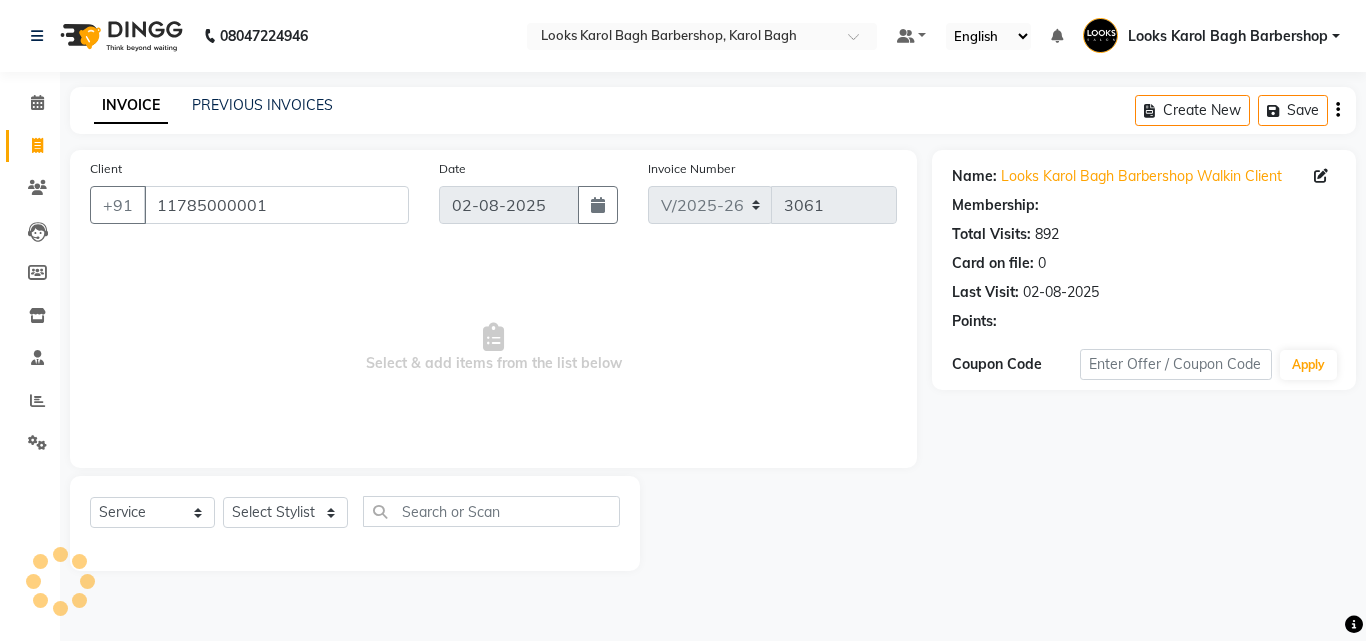 select on "1: Object" 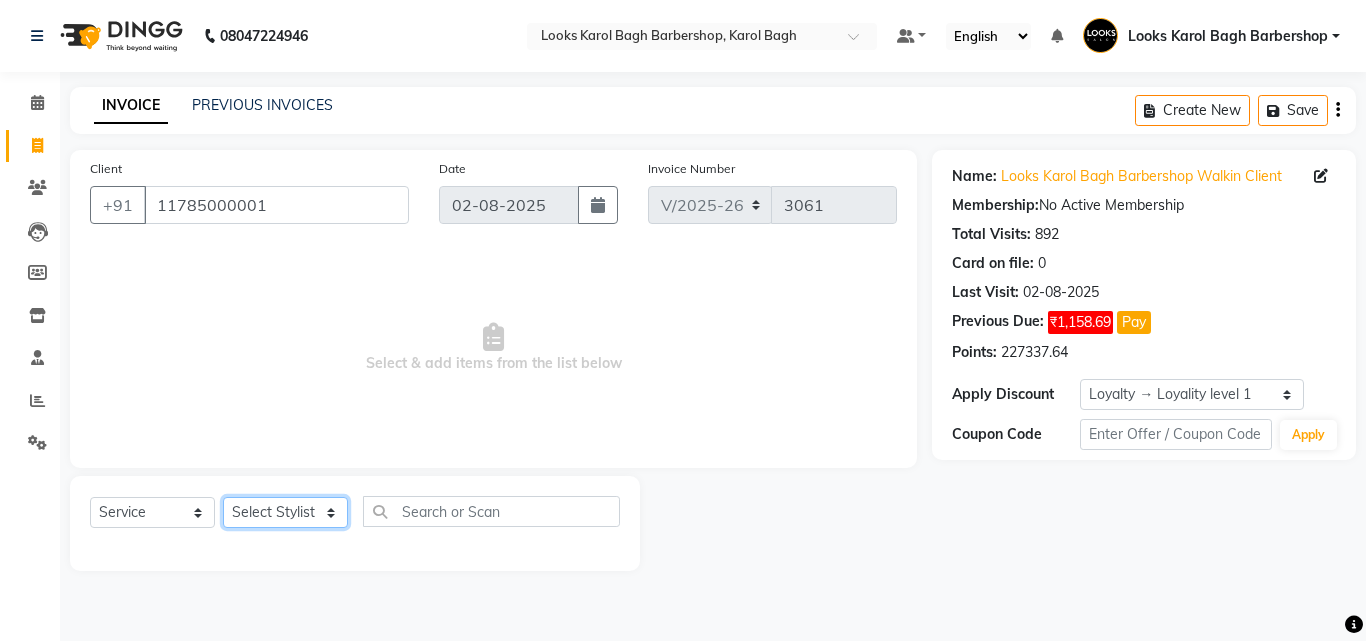 click on "Select Stylist Aadil Adnan AENA Aijaz Alam Amazon_Kart AMIR  Anurag _asst Arvind_asst BIJENDER  Counter Sales DANISH DHARAMVEER Eshan FARHAN KARAN RAI  KOMAL_NAILS Krishna_asst LALIT_PDCT LHAMO Looks_Female_Section Looks_H.O_Store Looks Karol Bagh Barbershop Looks_Kart MANIRAM Meenu_pdct Mohammad Sajid NAEEM  NARENDER DEOL  Naveen_pdct Prabhakar Kumar_PDCT RAAJ GUPTA RAAJ_JI raj ji RAM MURTI NARYAL ROHIT  Rohit Seth Rohit Thakur SACHIN sahil Shabina Shakir SIMRAN Sonia Sunny VIKRAM VIKRANT SINGH  Vishal_Asst YOGESH ASSISTANT" 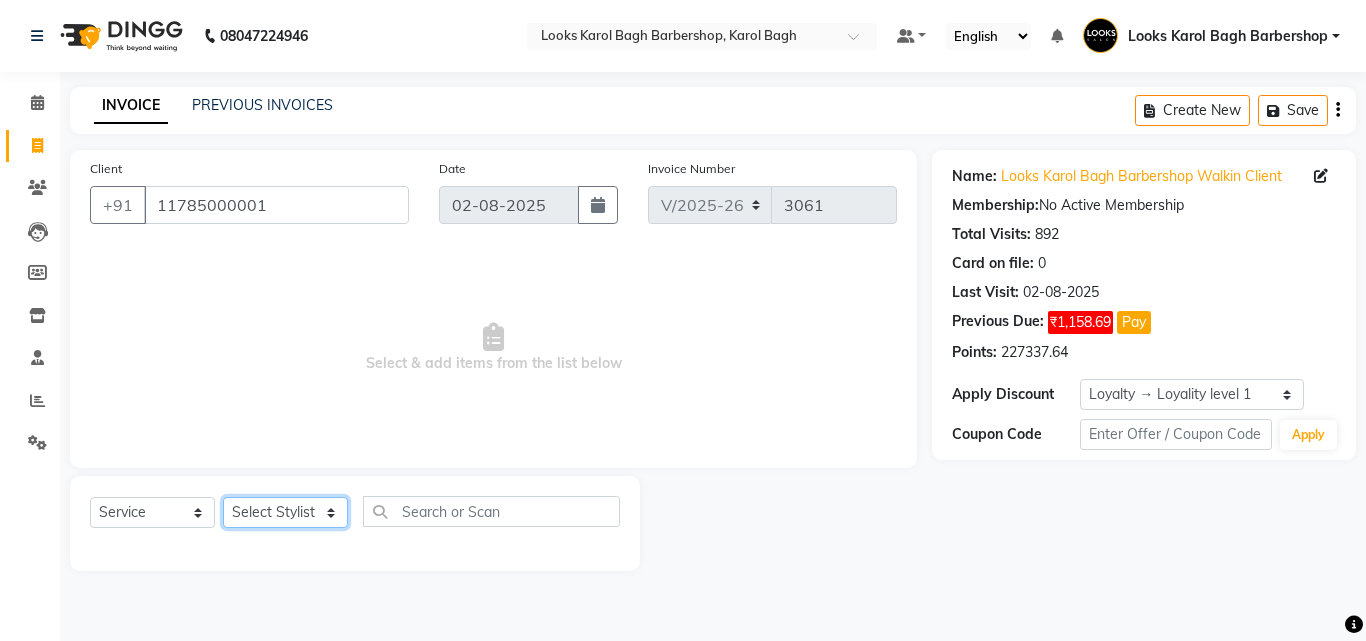 select on "23408" 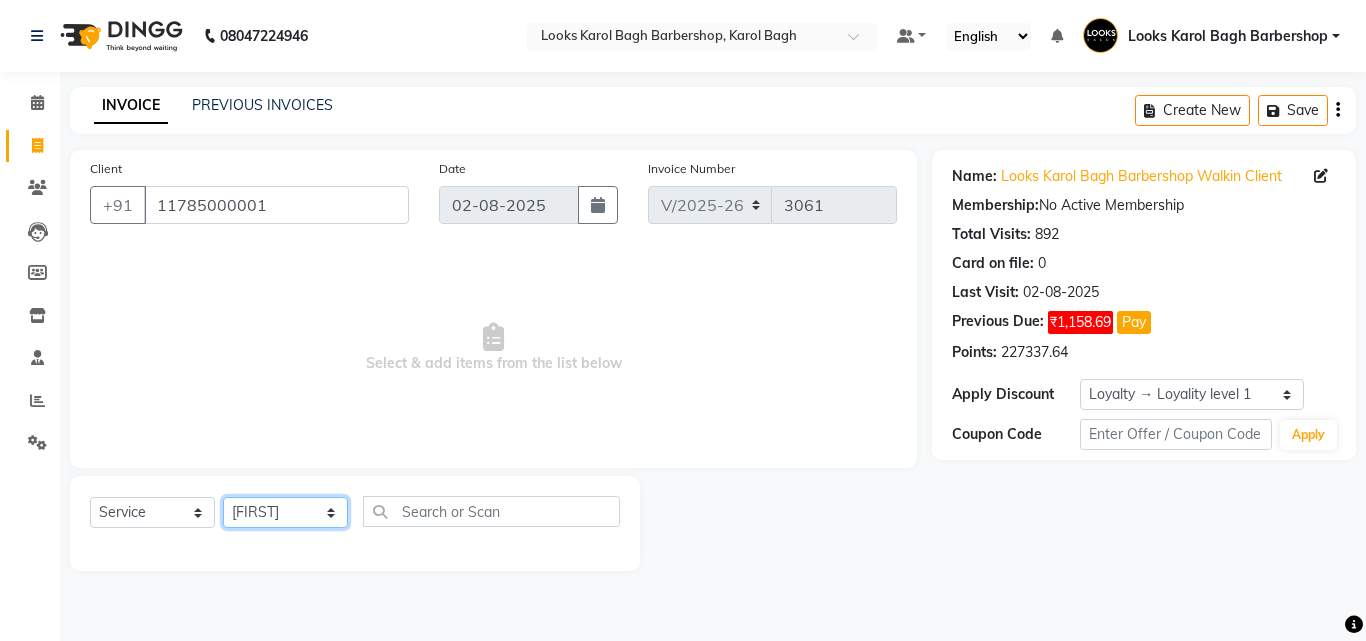 click on "Select Stylist Aadil Adnan AENA Aijaz Alam Amazon_Kart AMIR  Anurag _asst Arvind_asst BIJENDER  Counter Sales DANISH DHARAMVEER Eshan FARHAN KARAN RAI  KOMAL_NAILS Krishna_asst LALIT_PDCT LHAMO Looks_Female_Section Looks_H.O_Store Looks Karol Bagh Barbershop Looks_Kart MANIRAM Meenu_pdct Mohammad Sajid NAEEM  NARENDER DEOL  Naveen_pdct Prabhakar Kumar_PDCT RAAJ GUPTA RAAJ_JI raj ji RAM MURTI NARYAL ROHIT  Rohit Seth Rohit Thakur SACHIN sahil Shabina Shakir SIMRAN Sonia Sunny VIKRAM VIKRANT SINGH  Vishal_Asst YOGESH ASSISTANT" 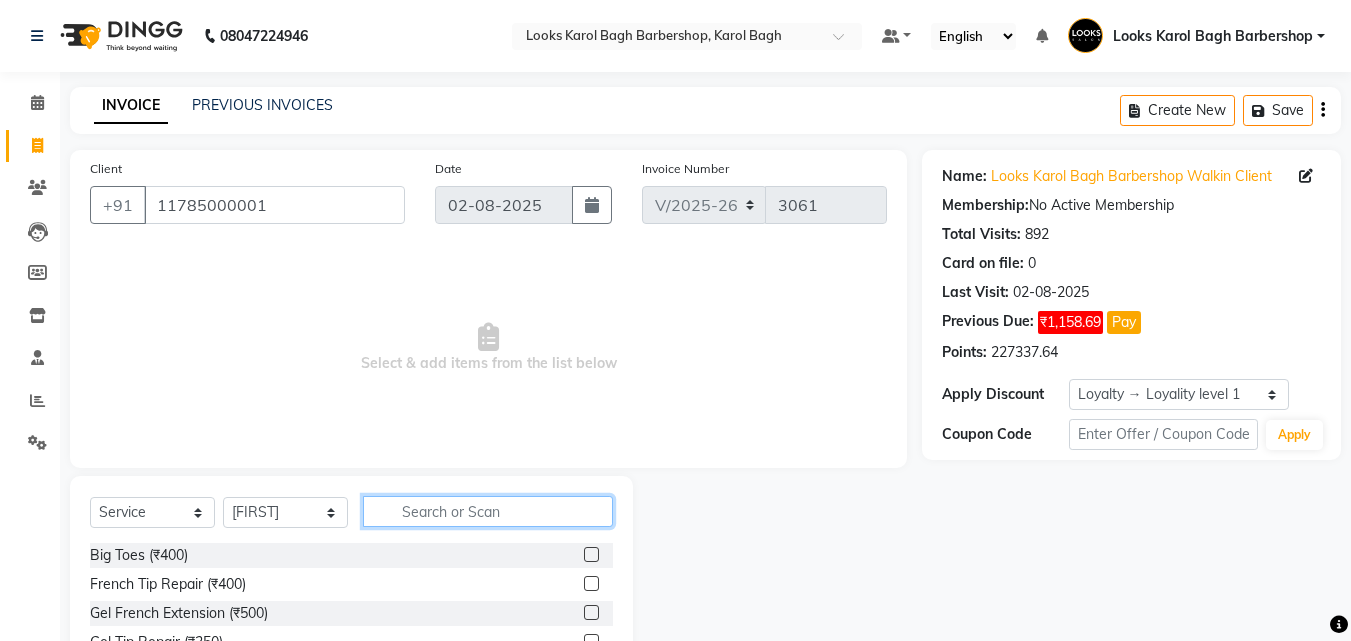 click 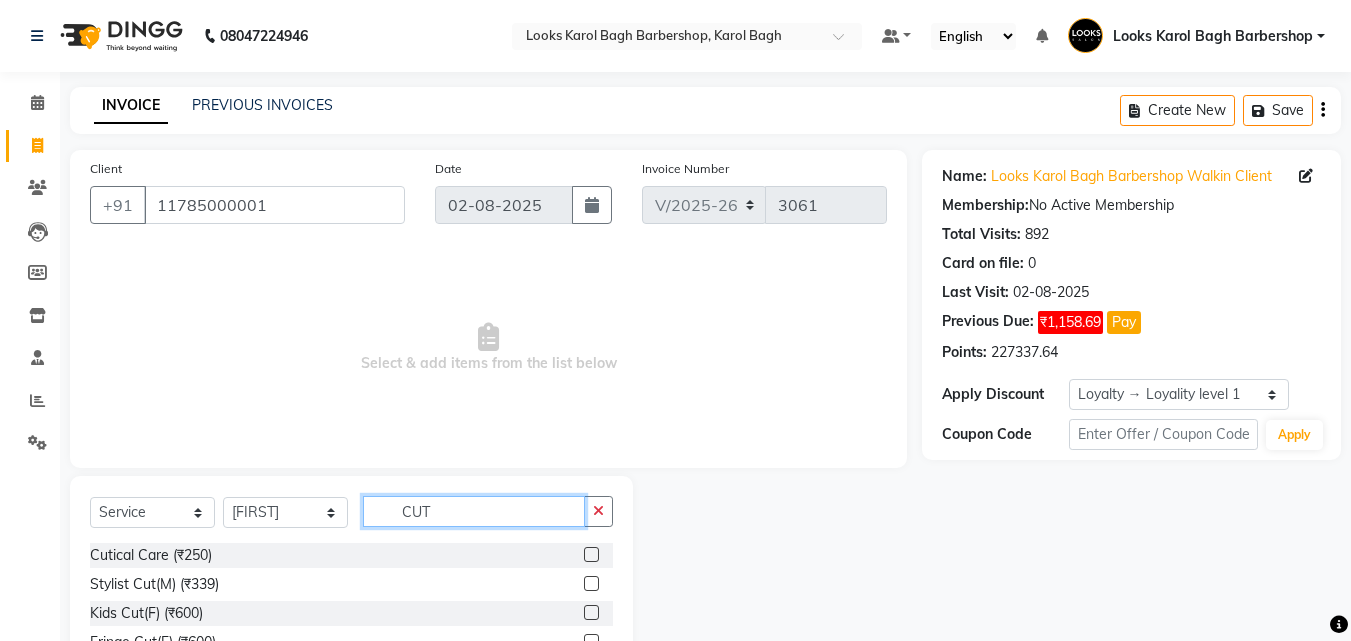 type on "CUT" 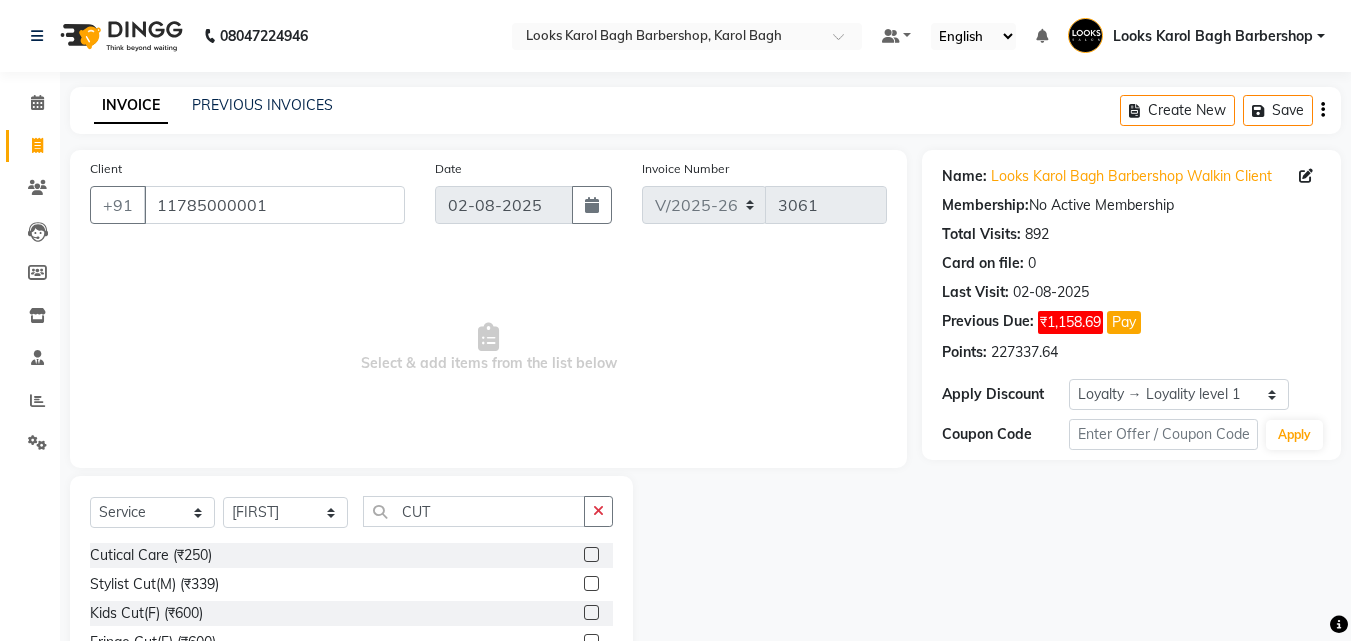 click 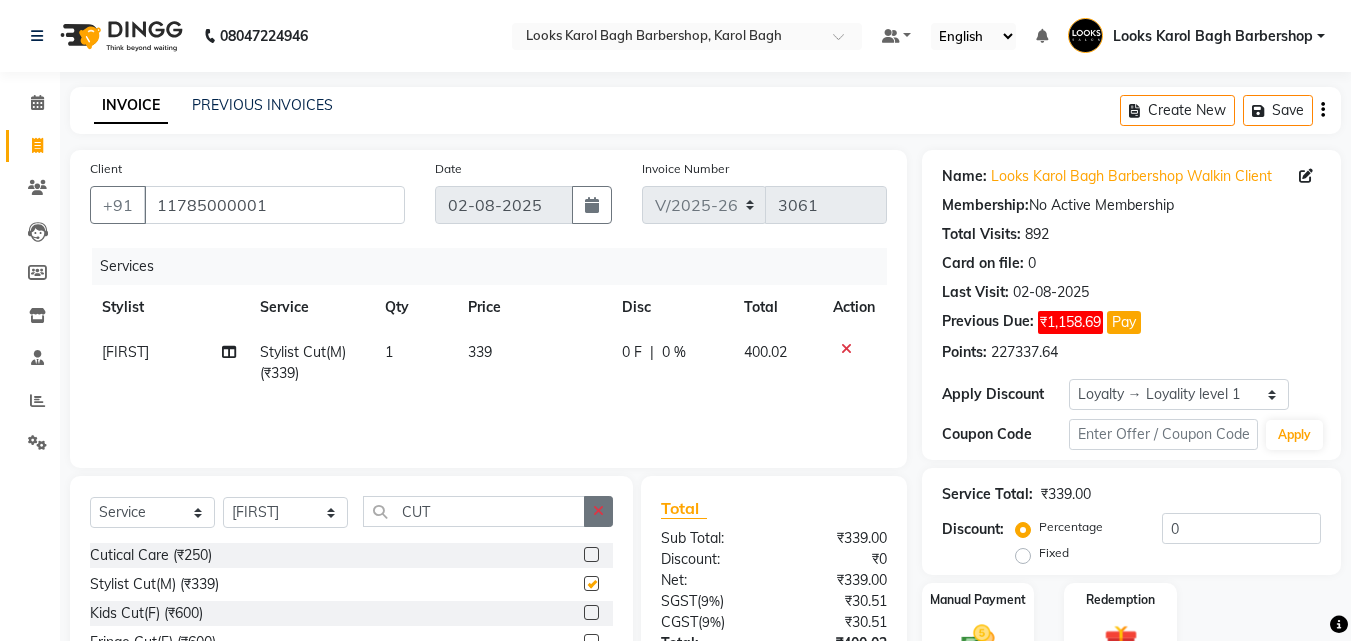checkbox on "false" 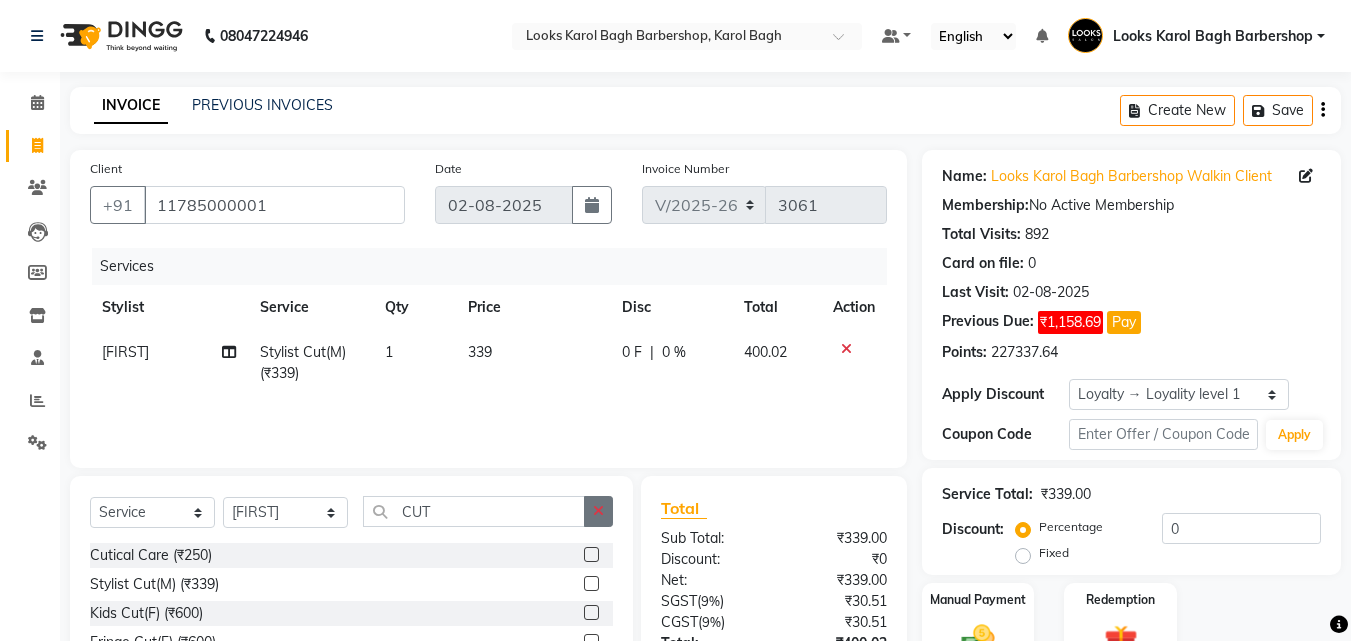 click 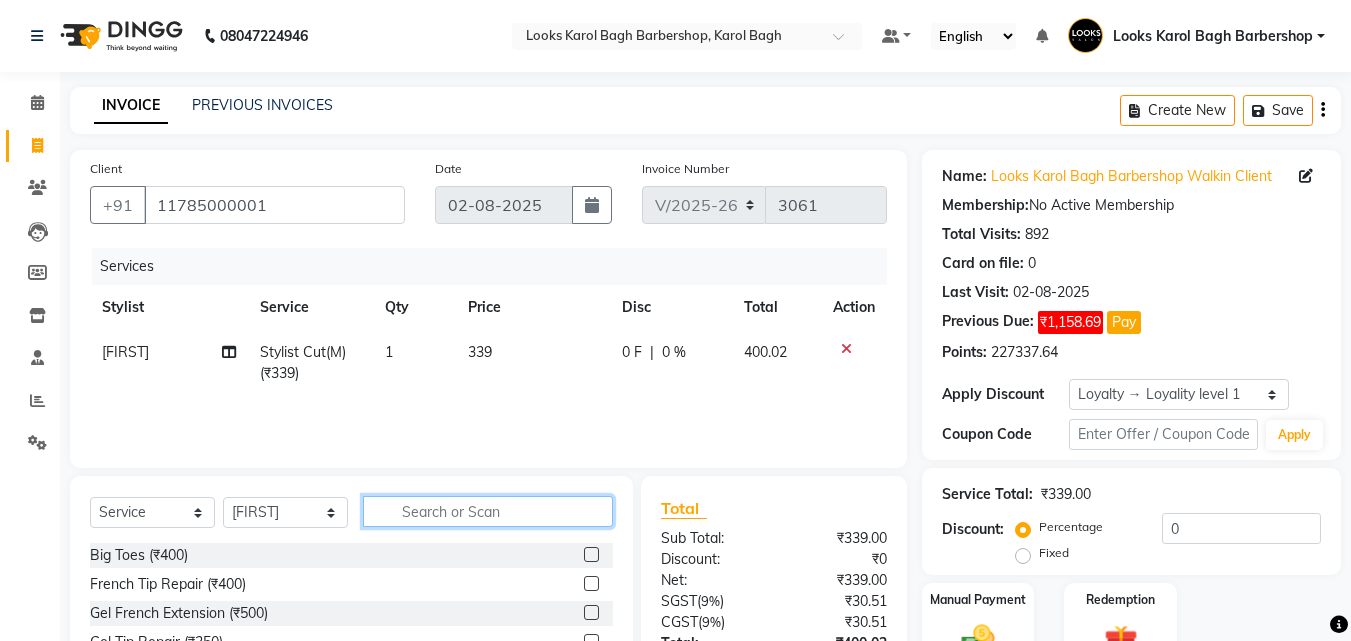 click 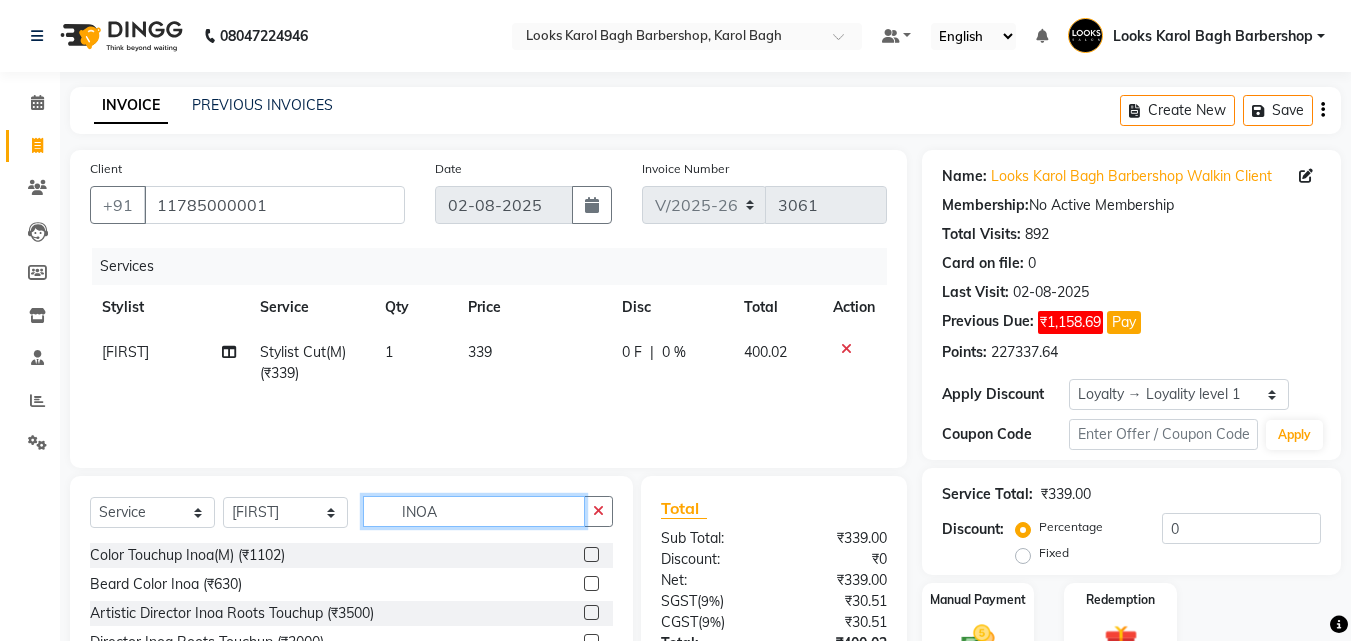 type on "INOA" 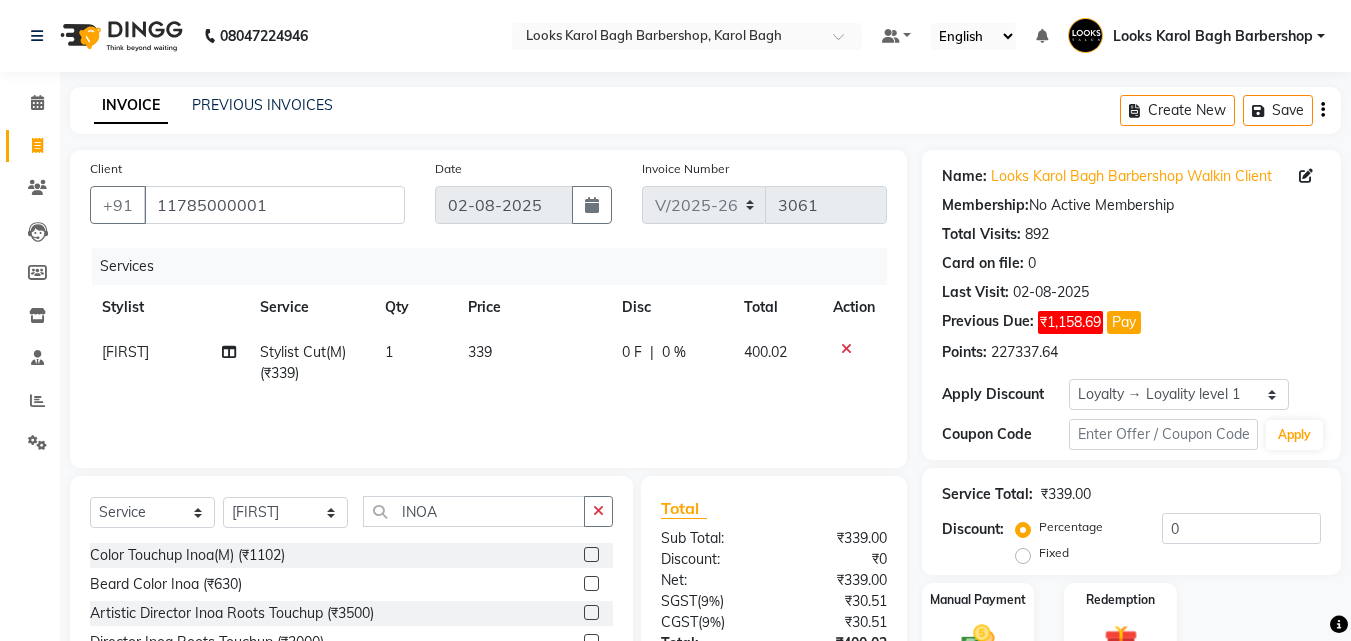 click 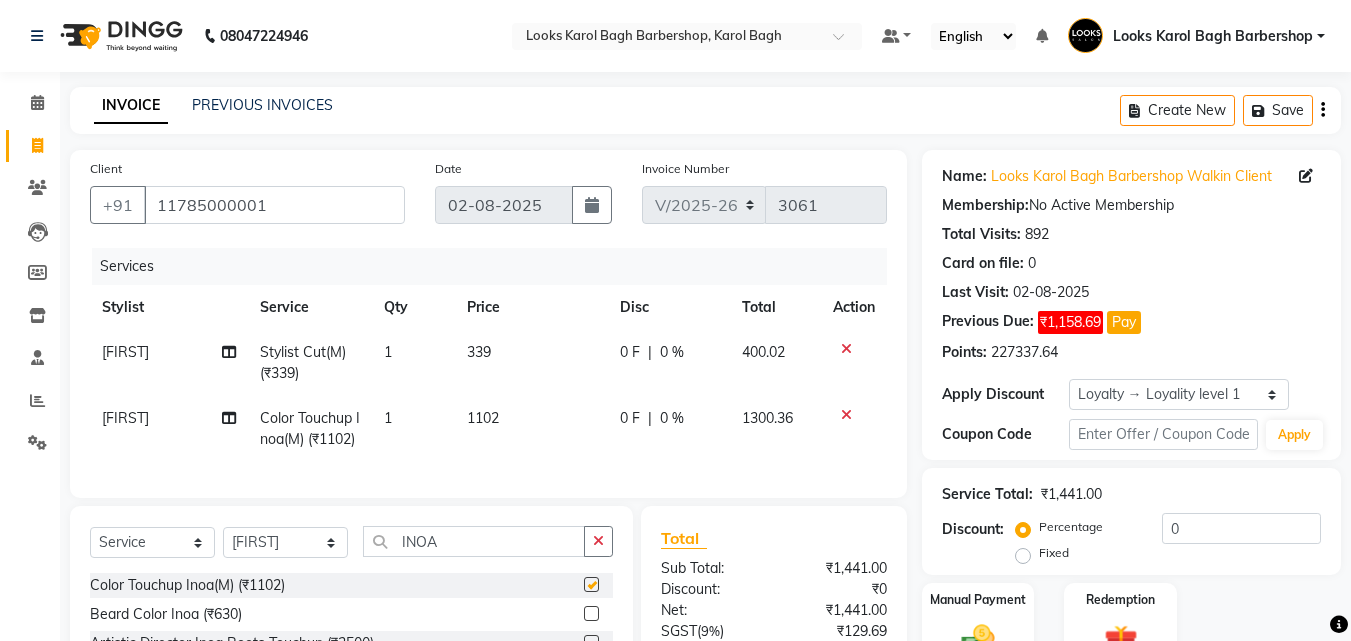 checkbox on "false" 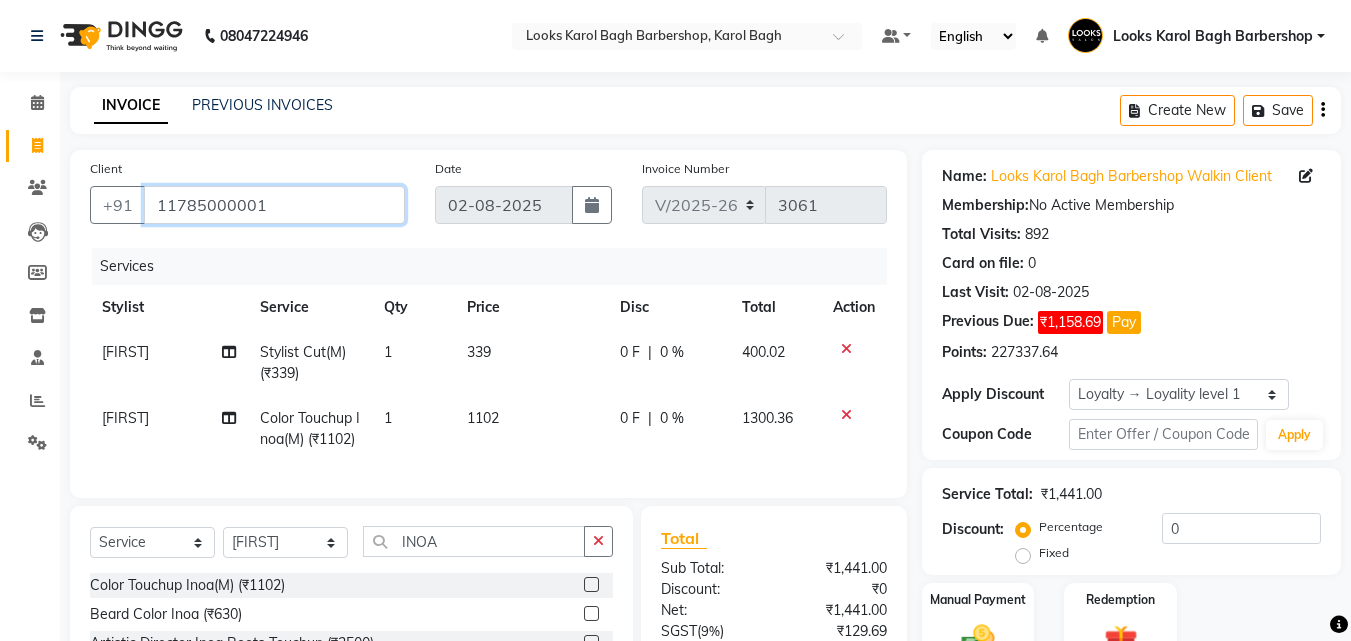 click on "11785000001" at bounding box center (274, 205) 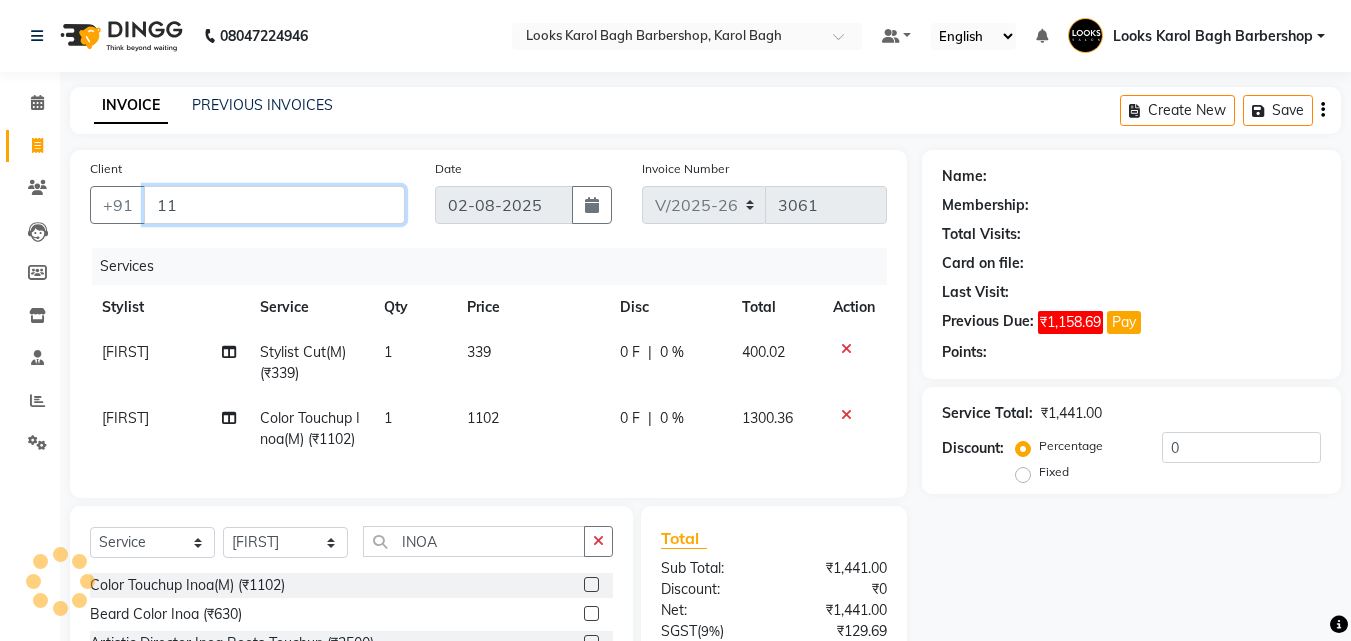type on "1" 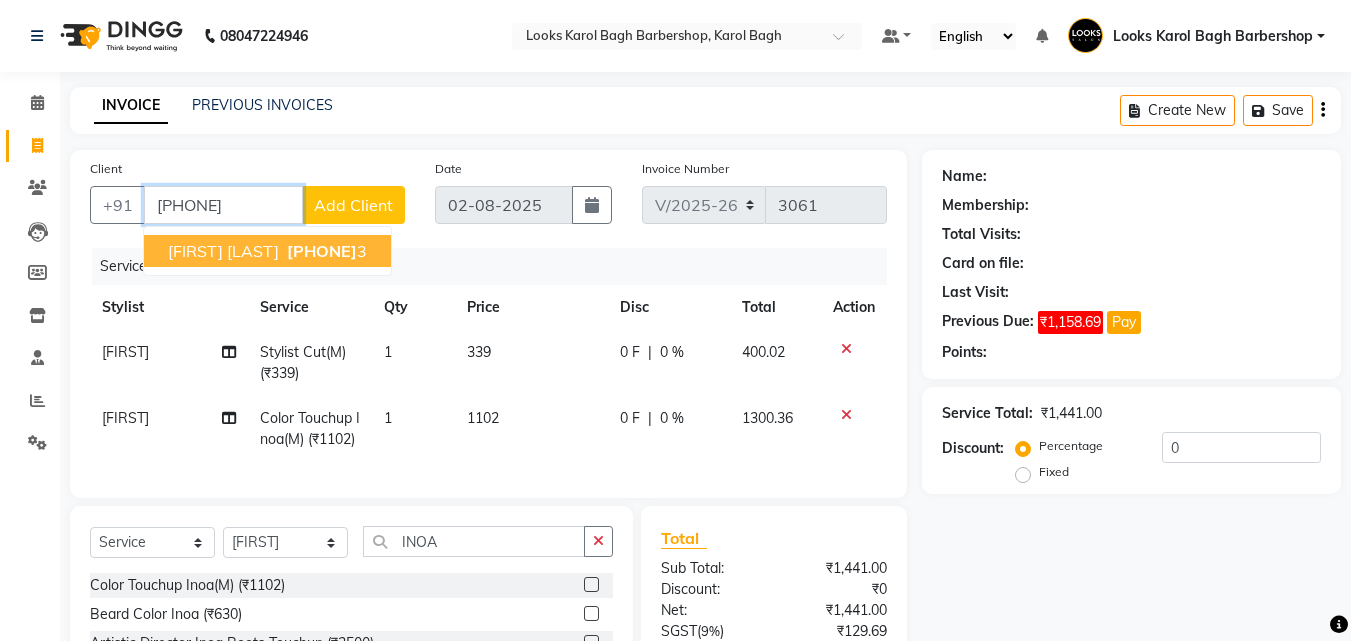 click on "PAWAN ARORA" at bounding box center [223, 251] 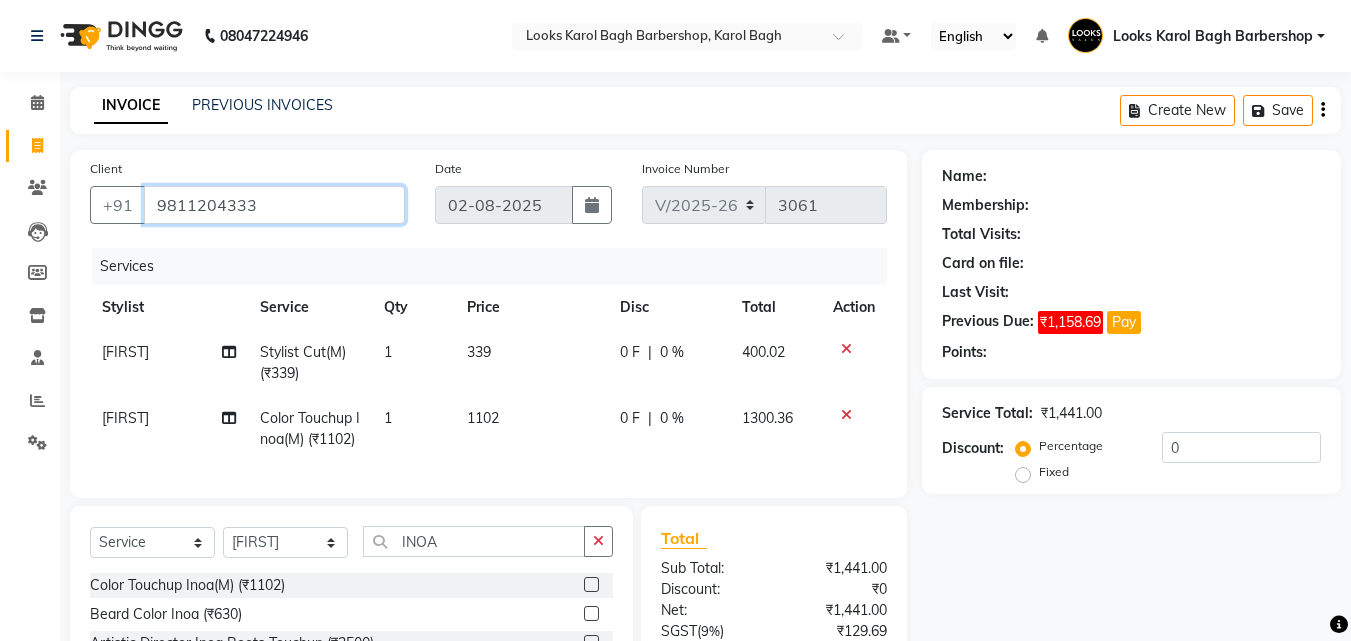 type on "9811204333" 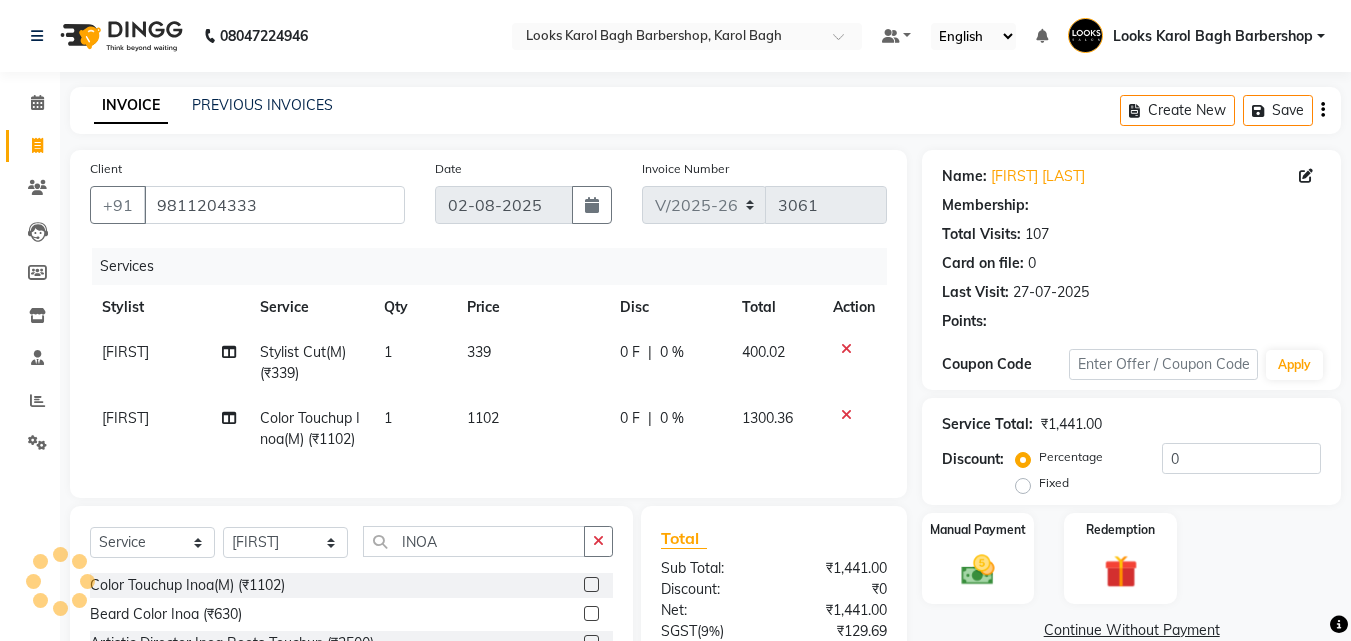 select on "1: Object" 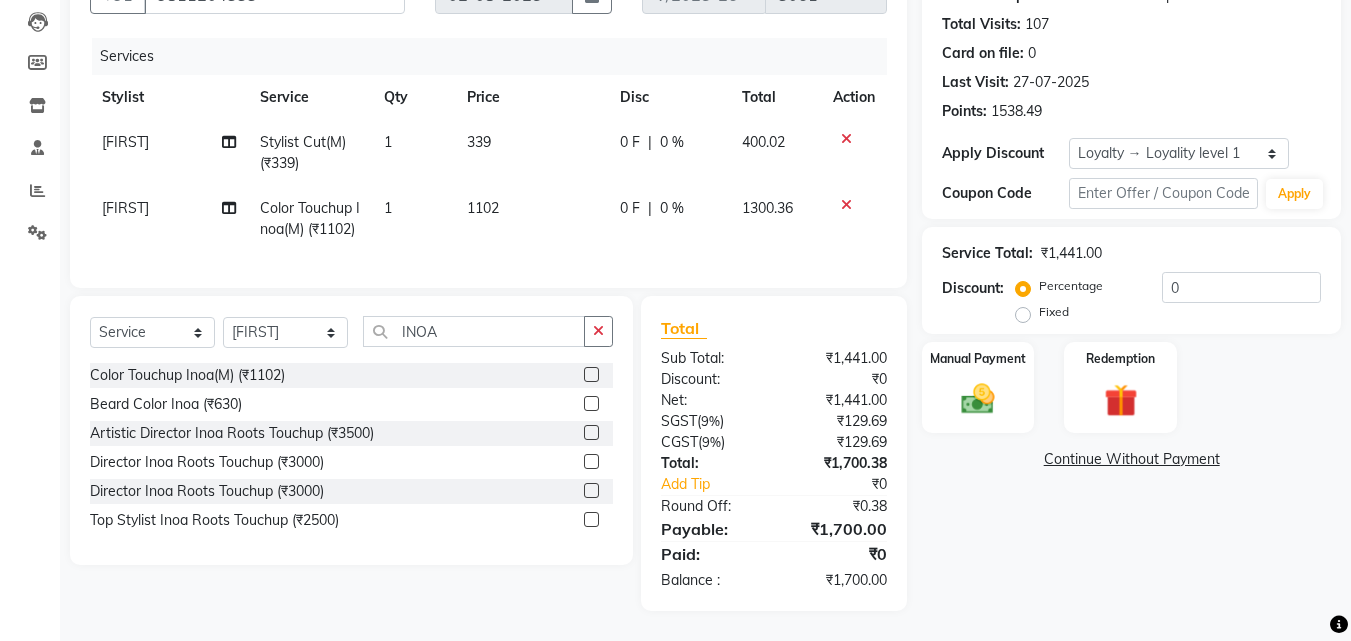 scroll, scrollTop: 0, scrollLeft: 0, axis: both 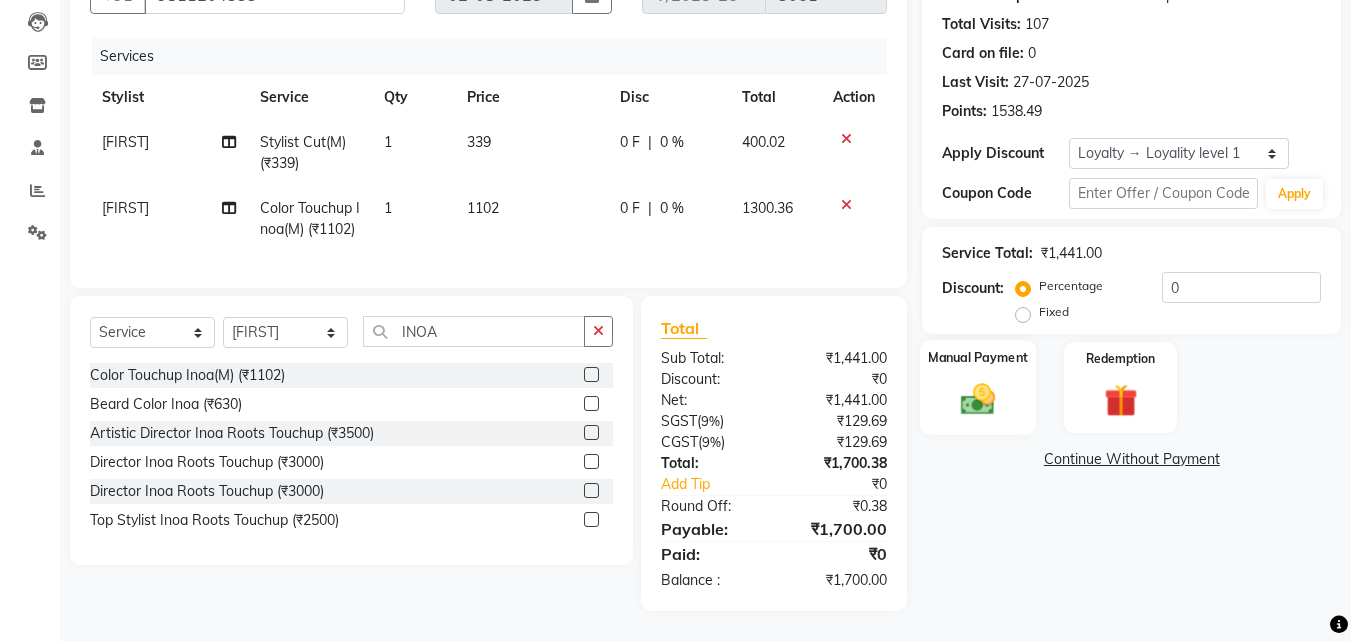 click 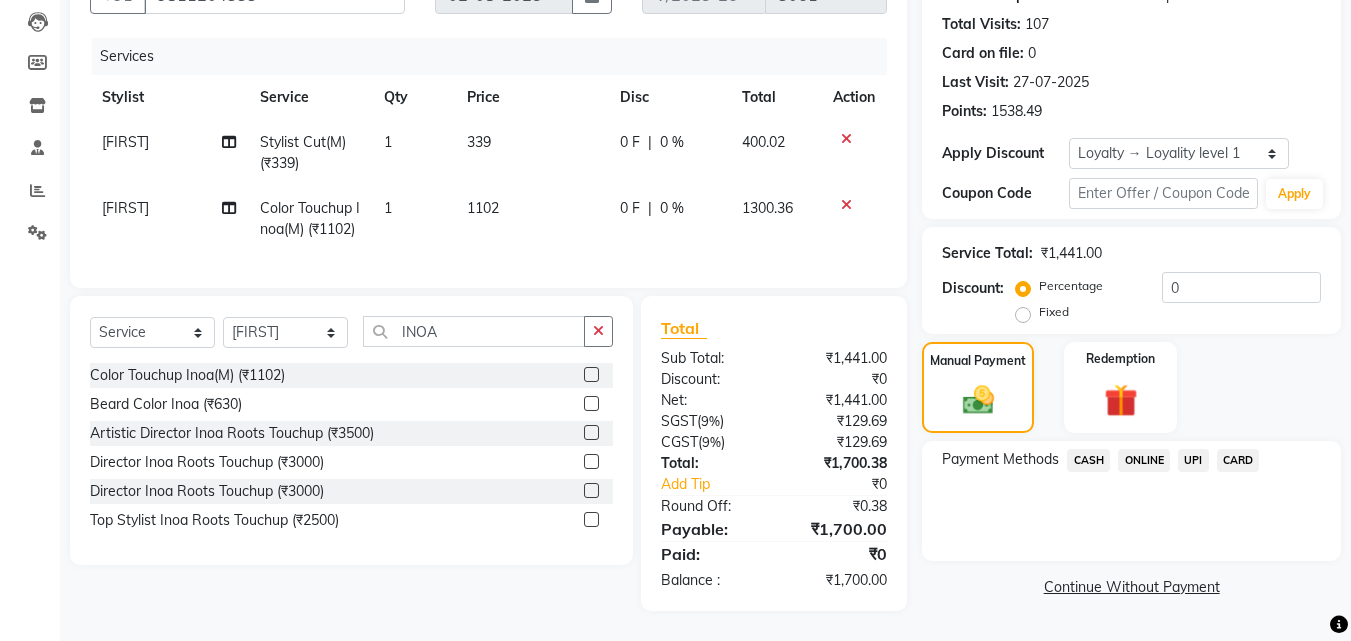 click on "CASH" 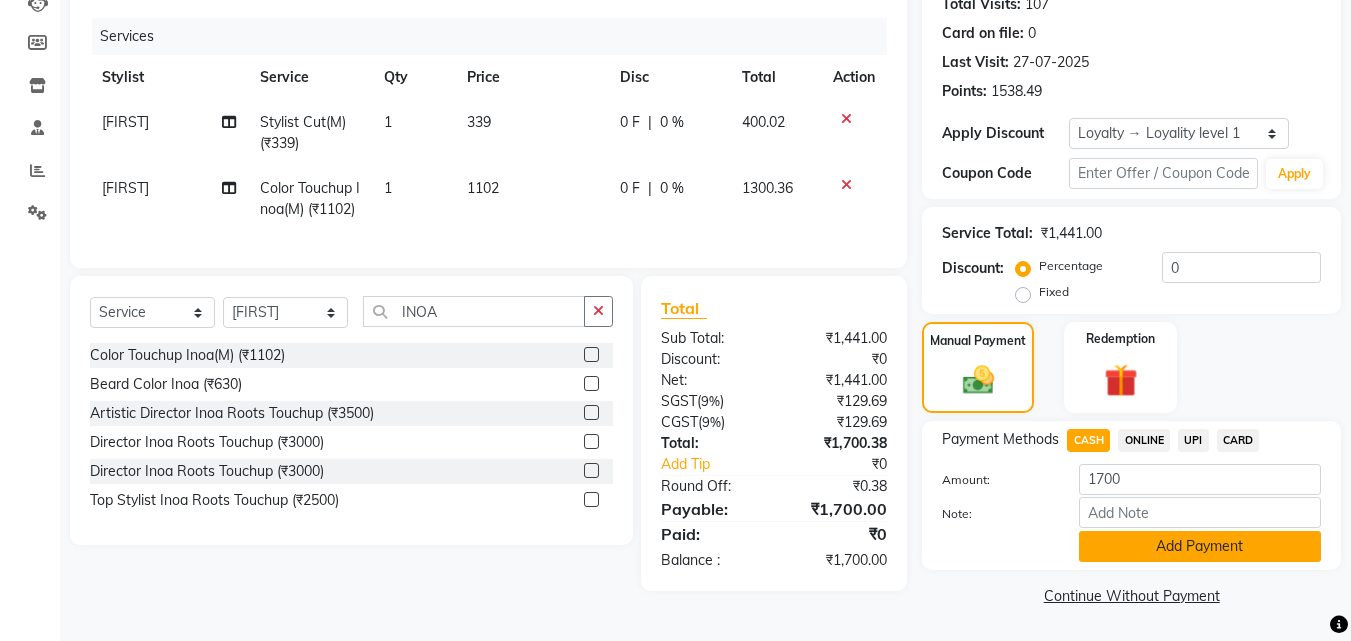 click on "Add Payment" 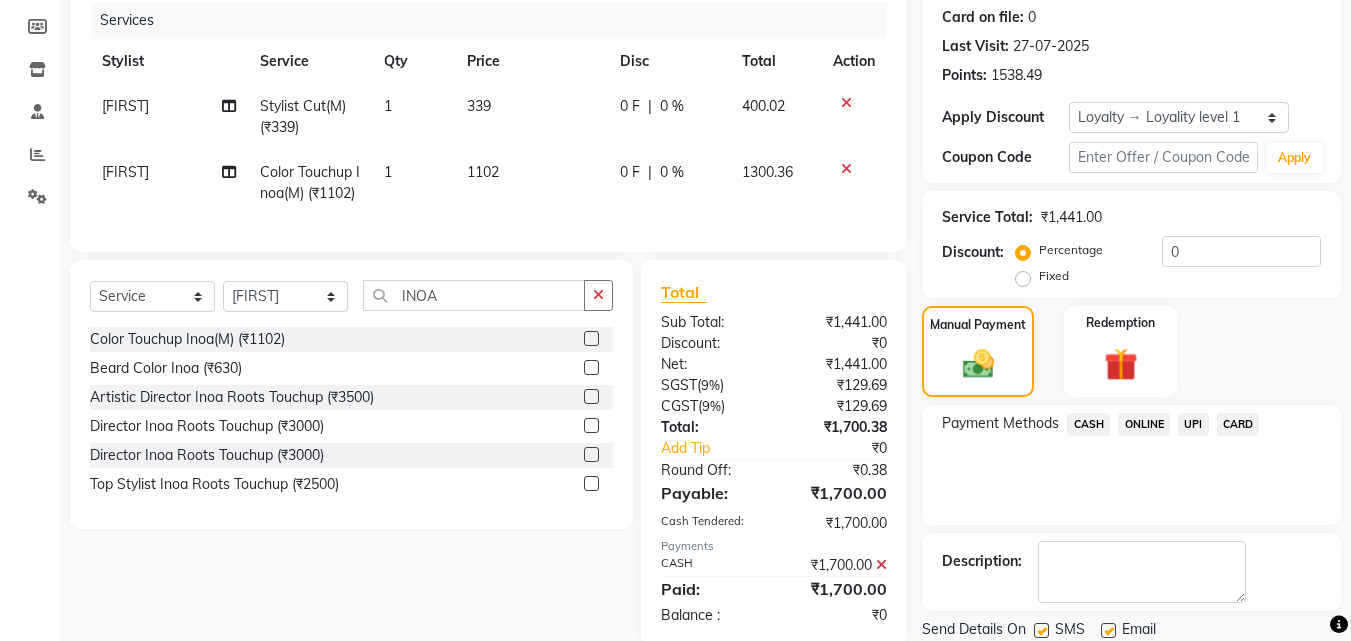 click on "Checkout" 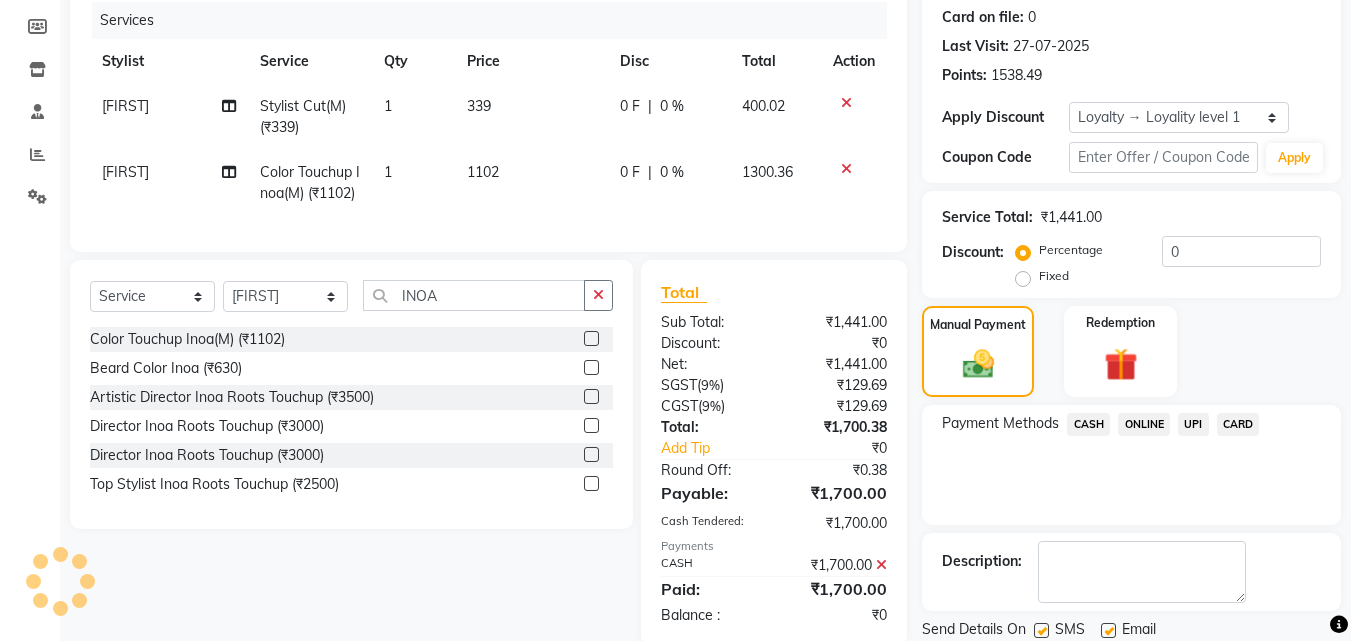 scroll, scrollTop: 437, scrollLeft: 0, axis: vertical 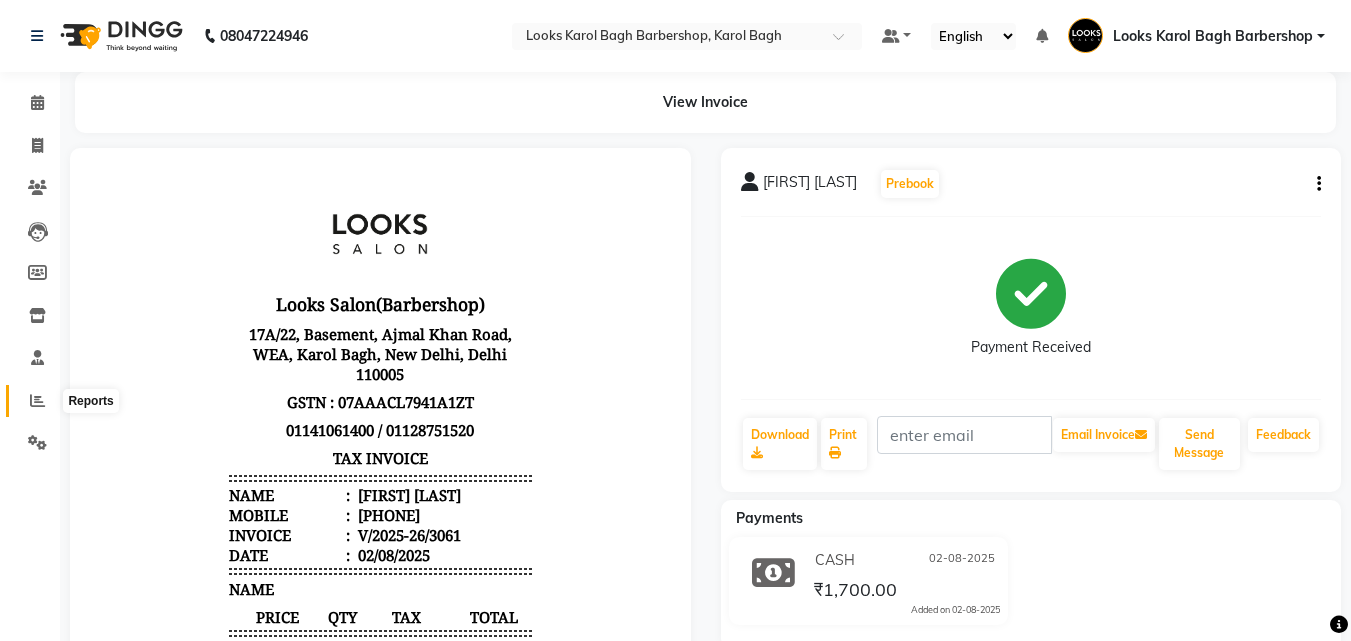 click 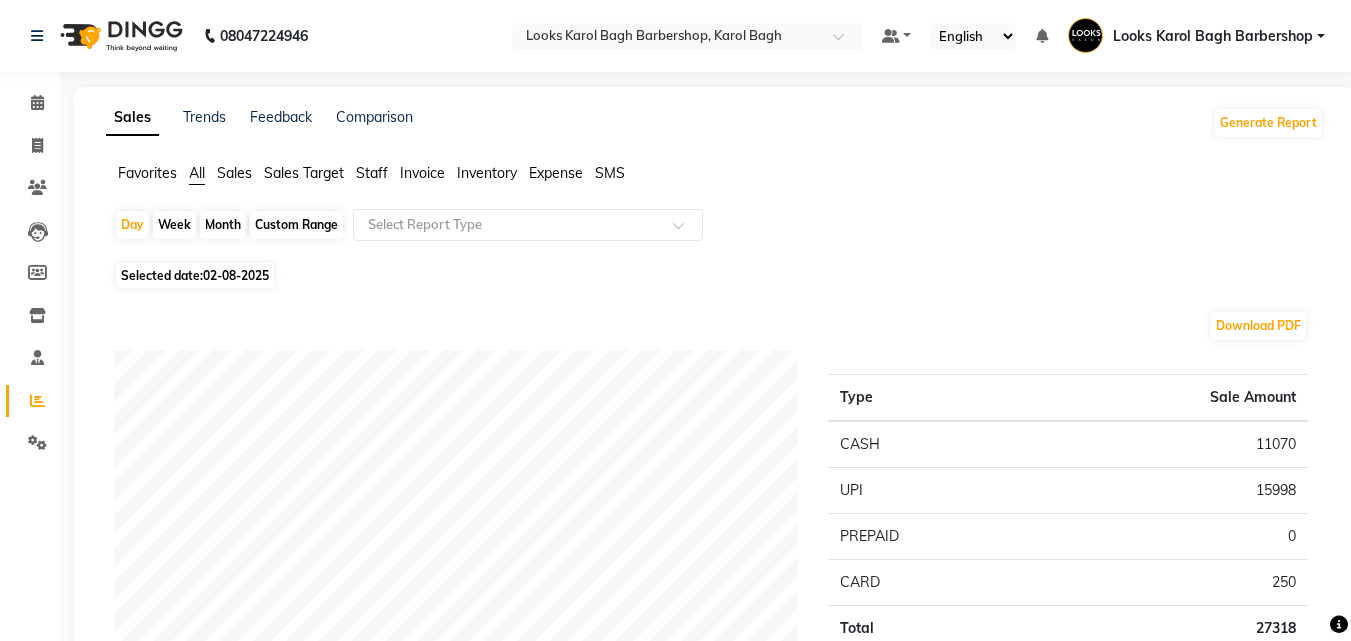 click on "Staff" 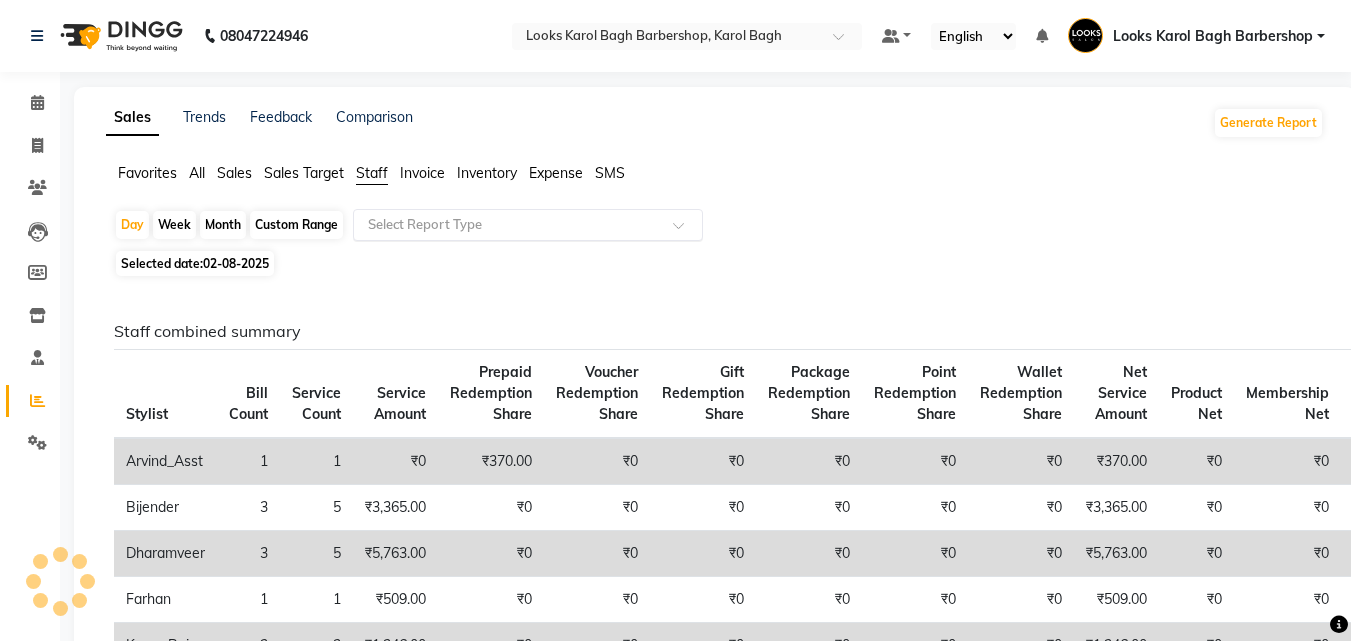 click 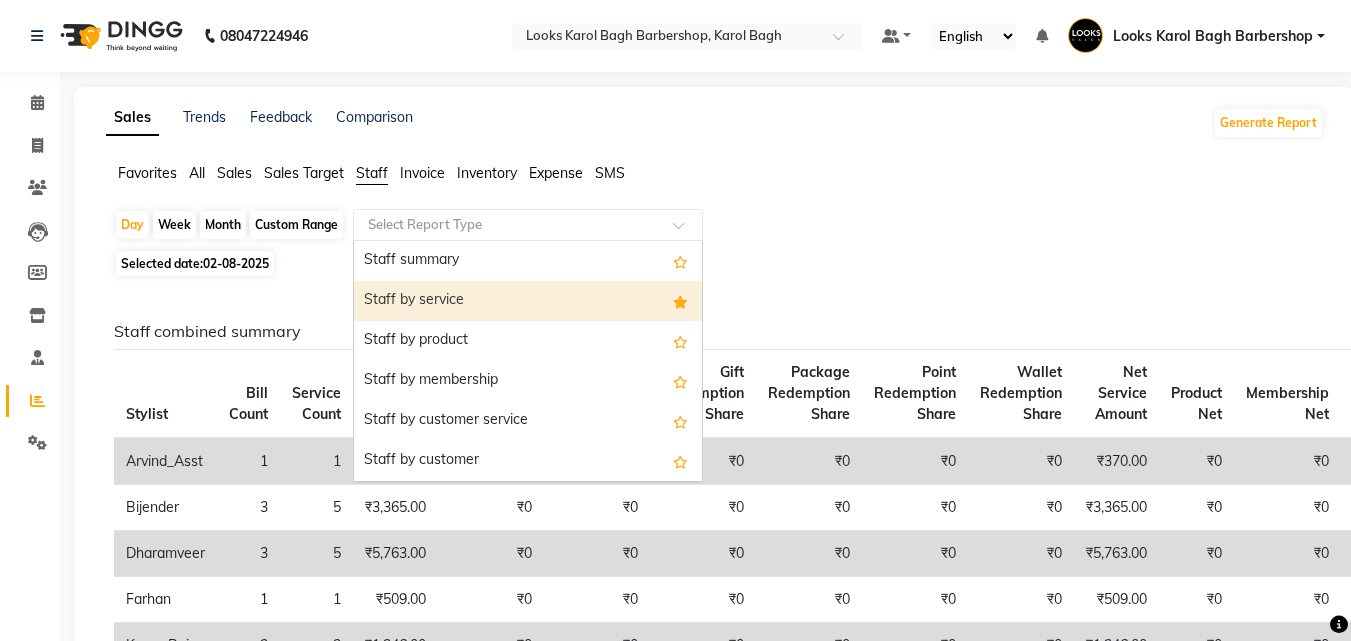 click on "Staff by service" at bounding box center [528, 301] 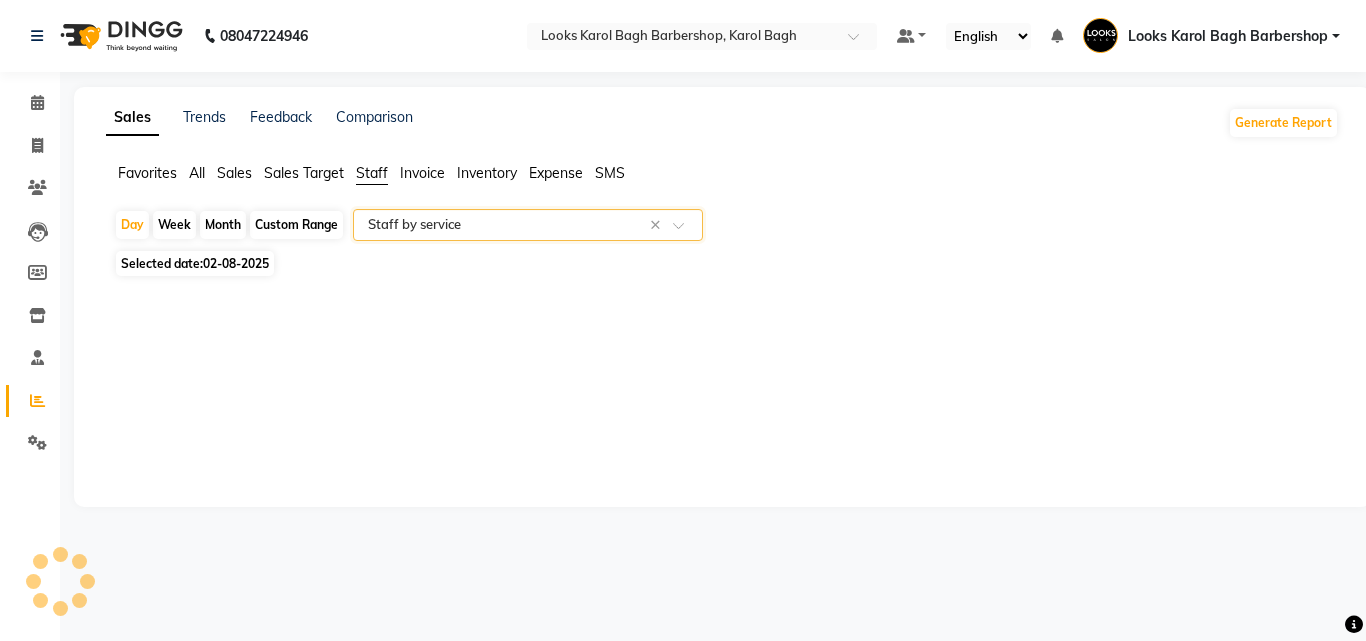 select on "full_report" 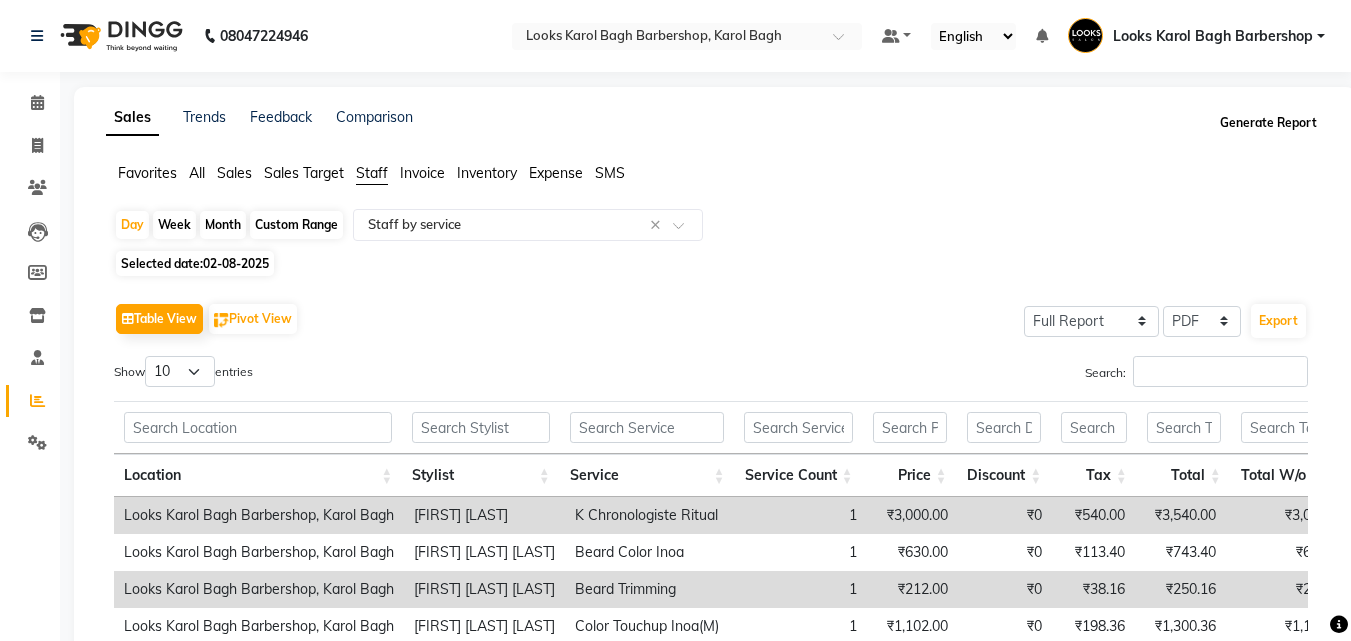 click on "Generate Report" 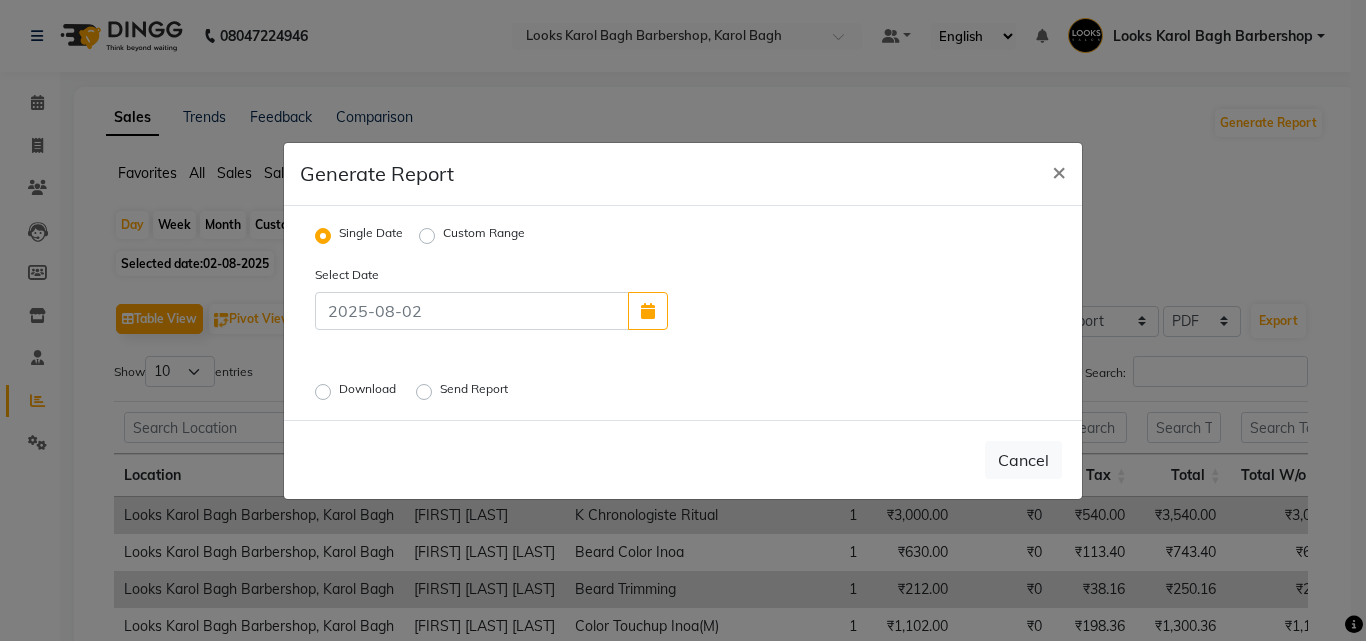 click on "Download" 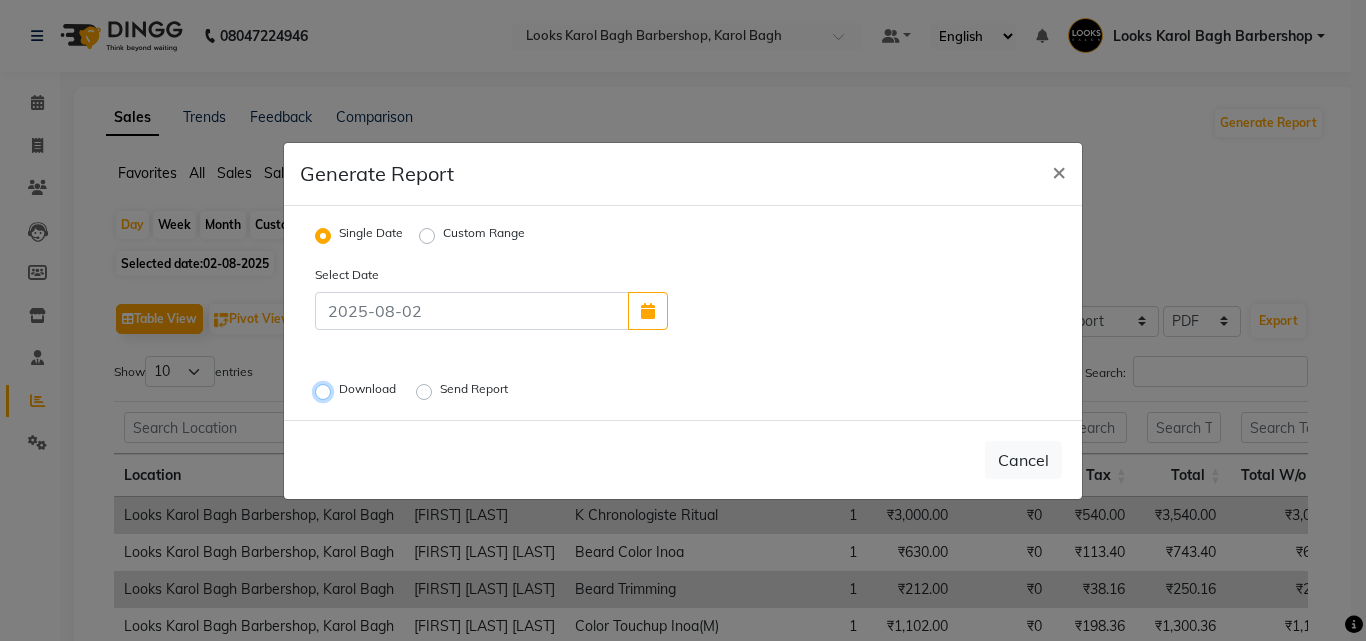 click on "Download" at bounding box center (326, 391) 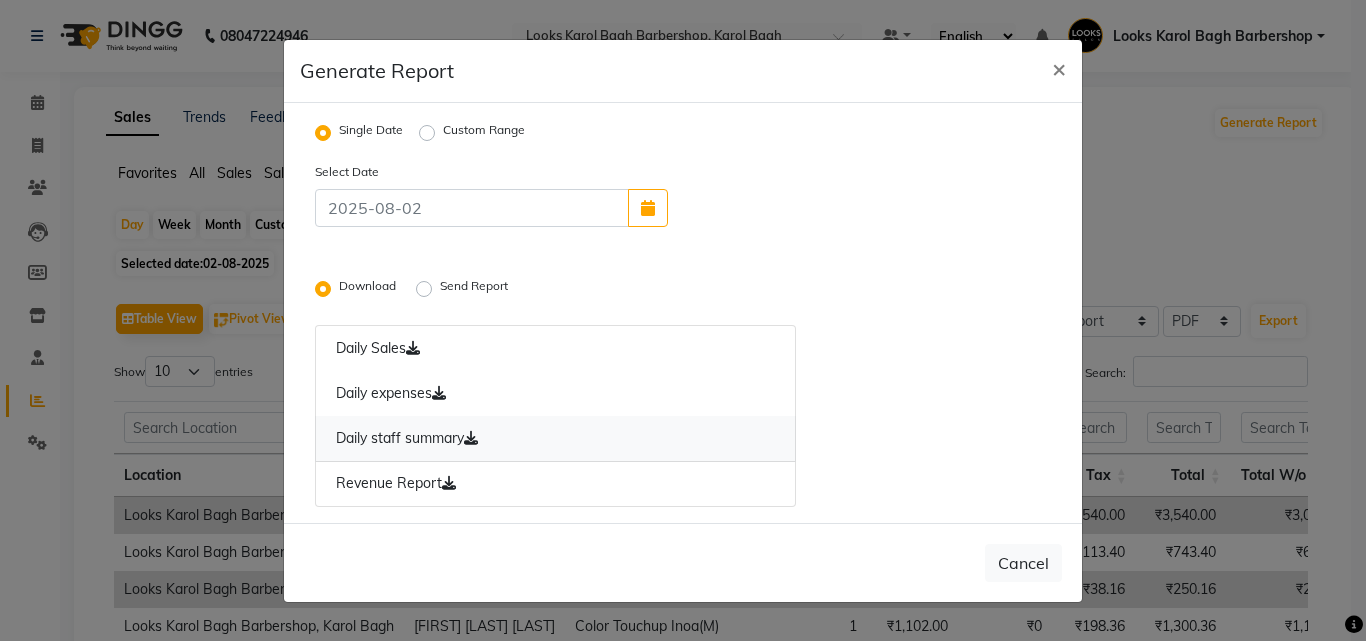 click 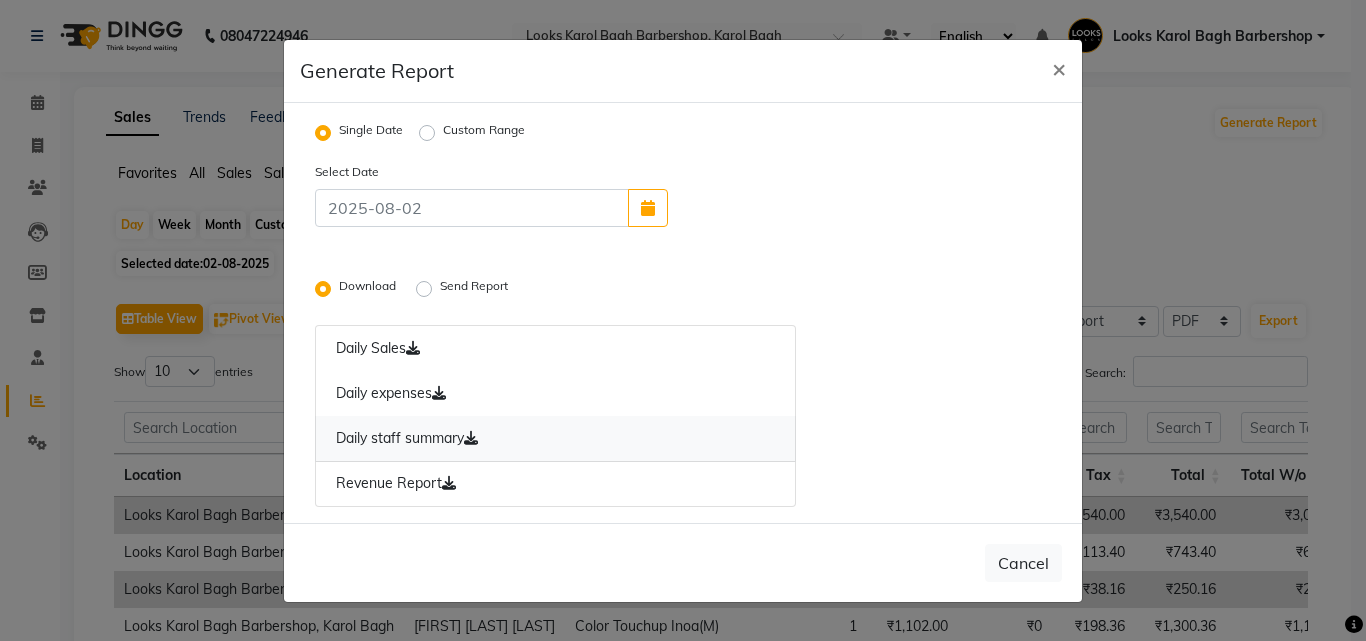 click on "Daily staff summary" 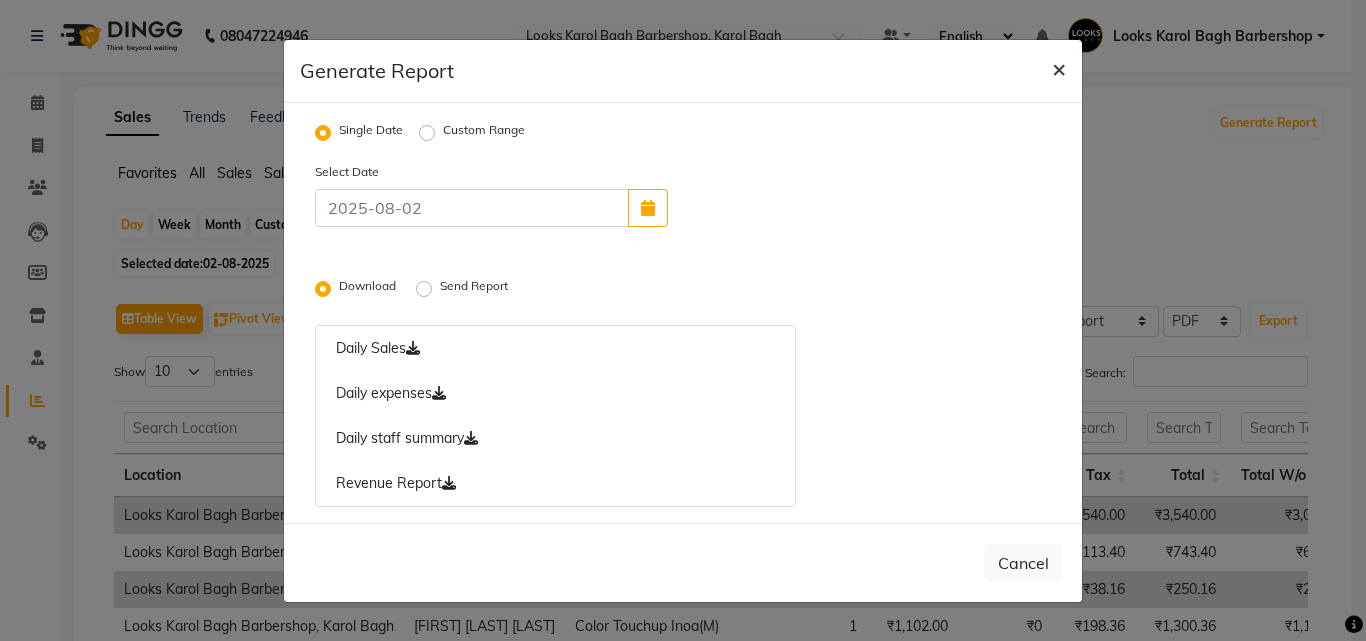 click on "×" 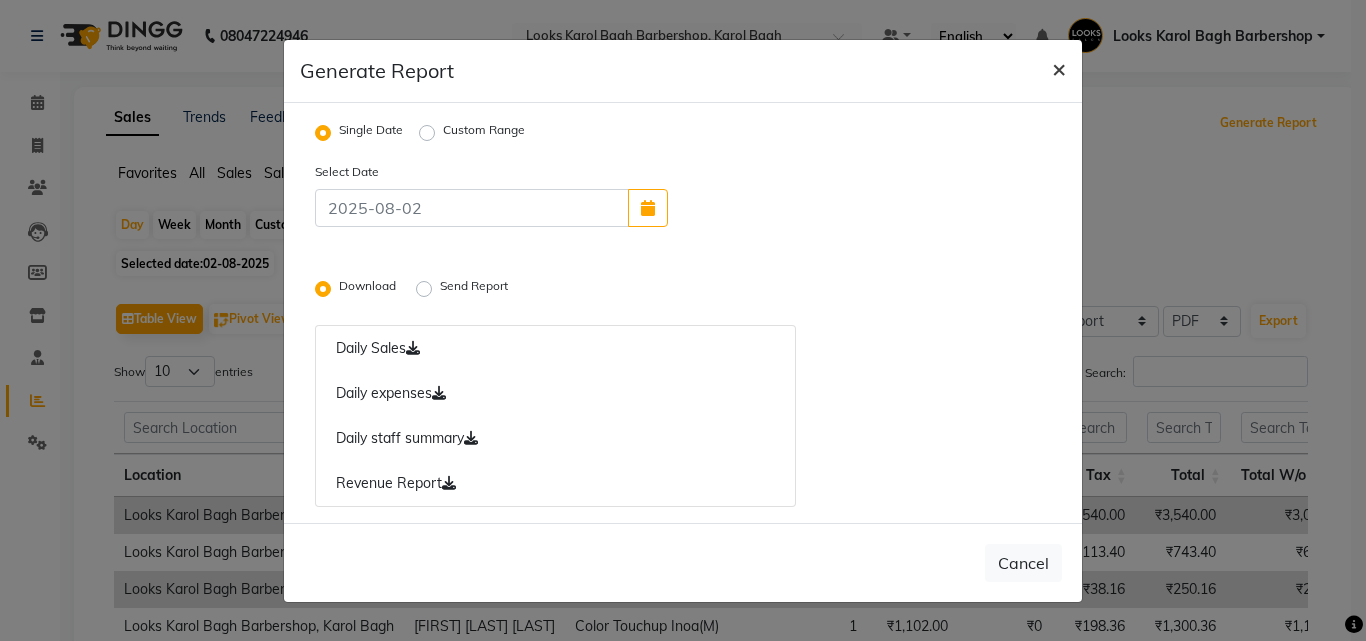radio on "false" 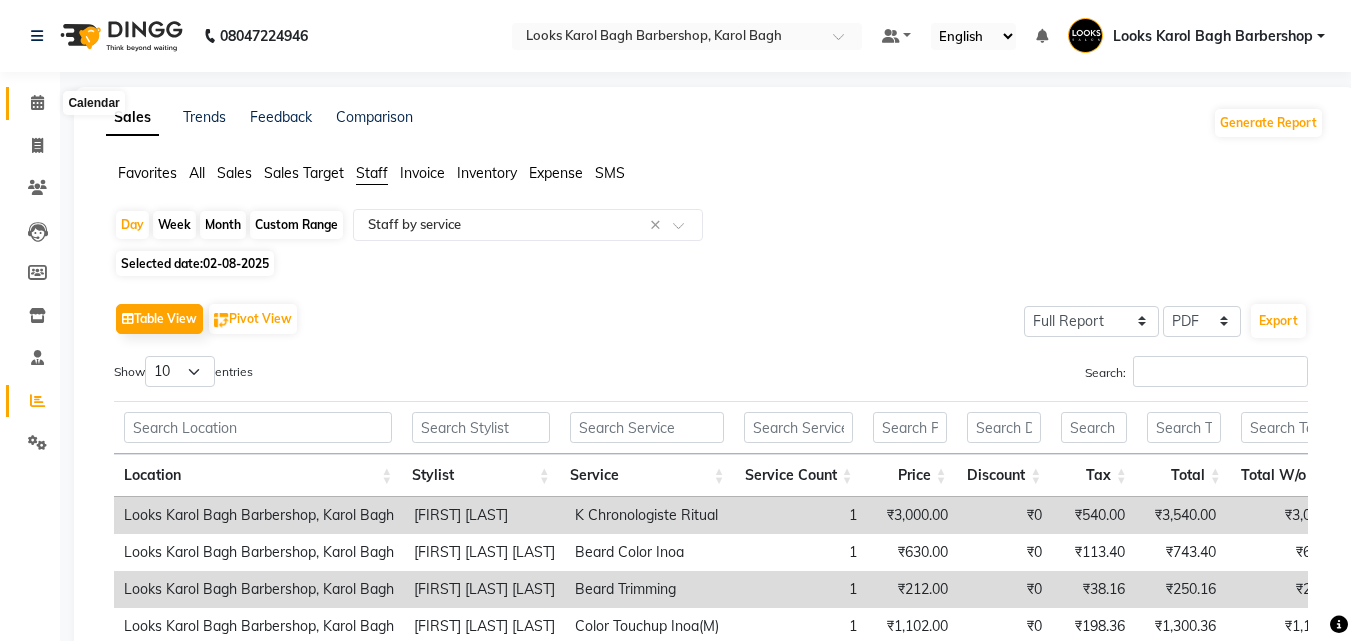 click 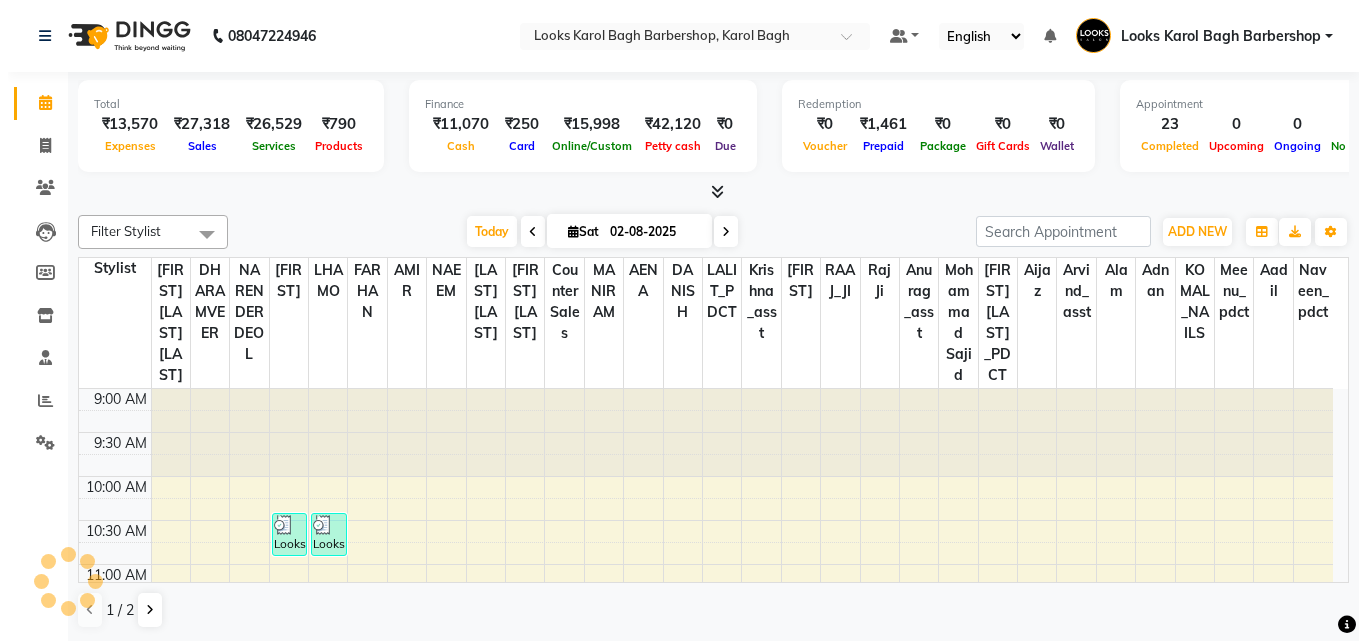 scroll, scrollTop: 933, scrollLeft: 0, axis: vertical 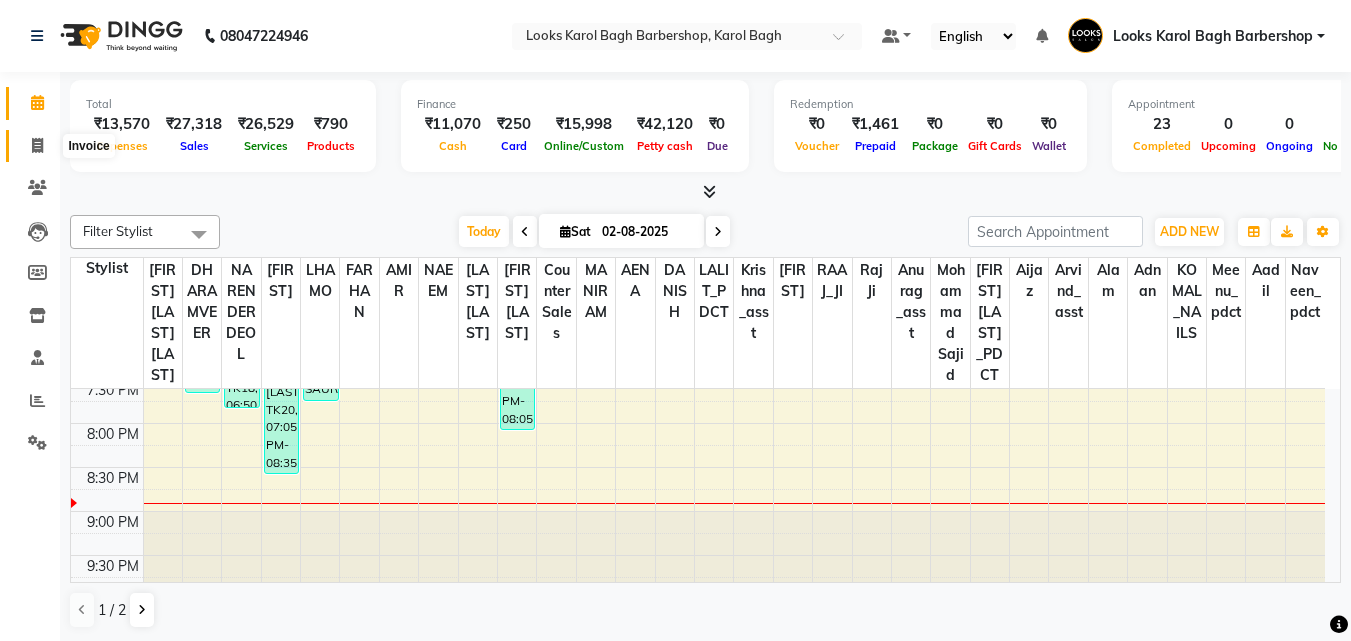 click 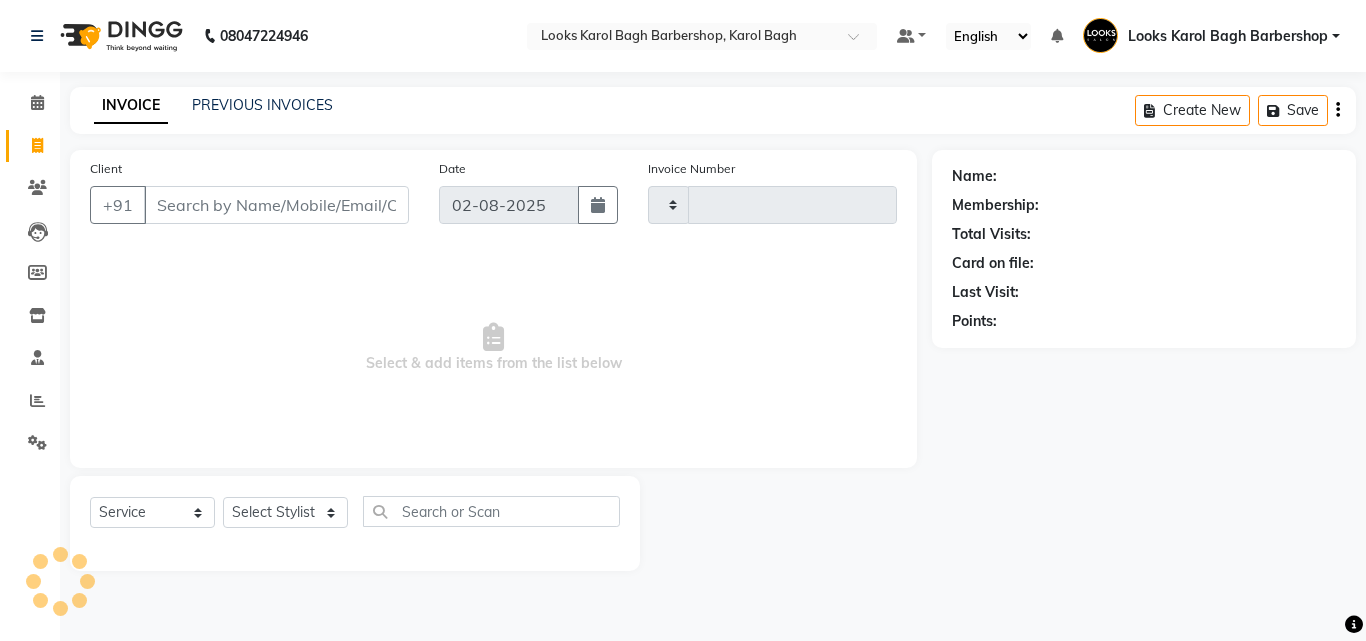 type on "3062" 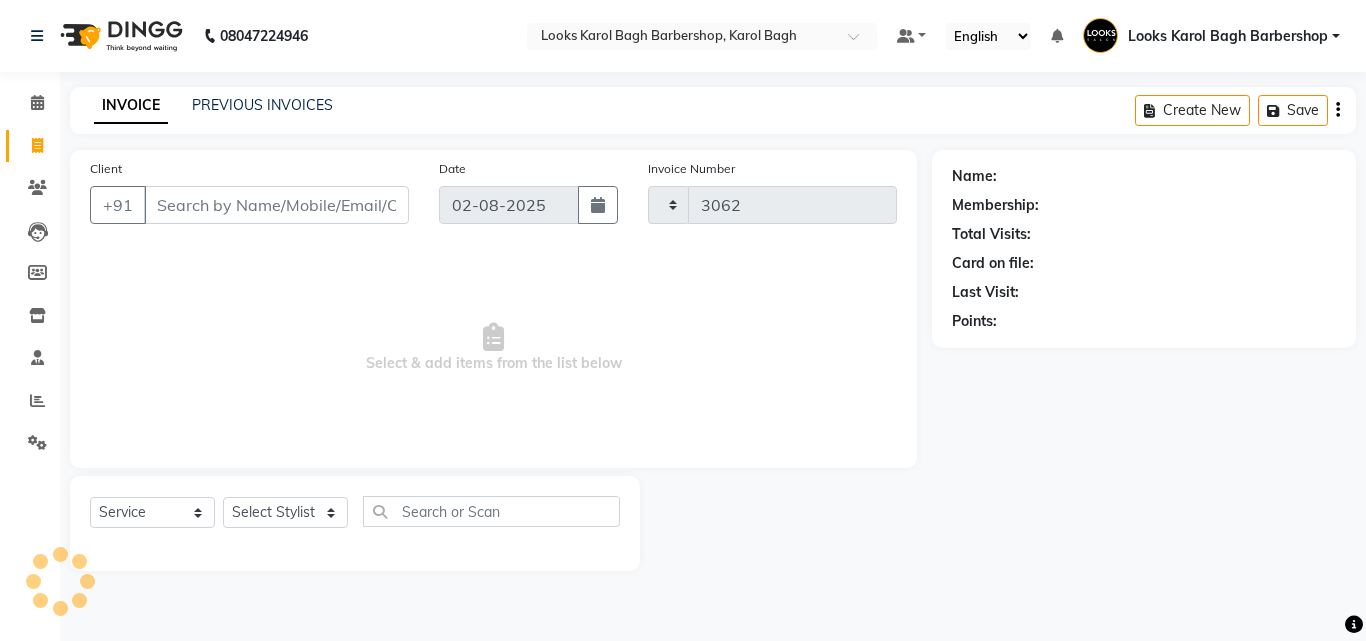 select on "4323" 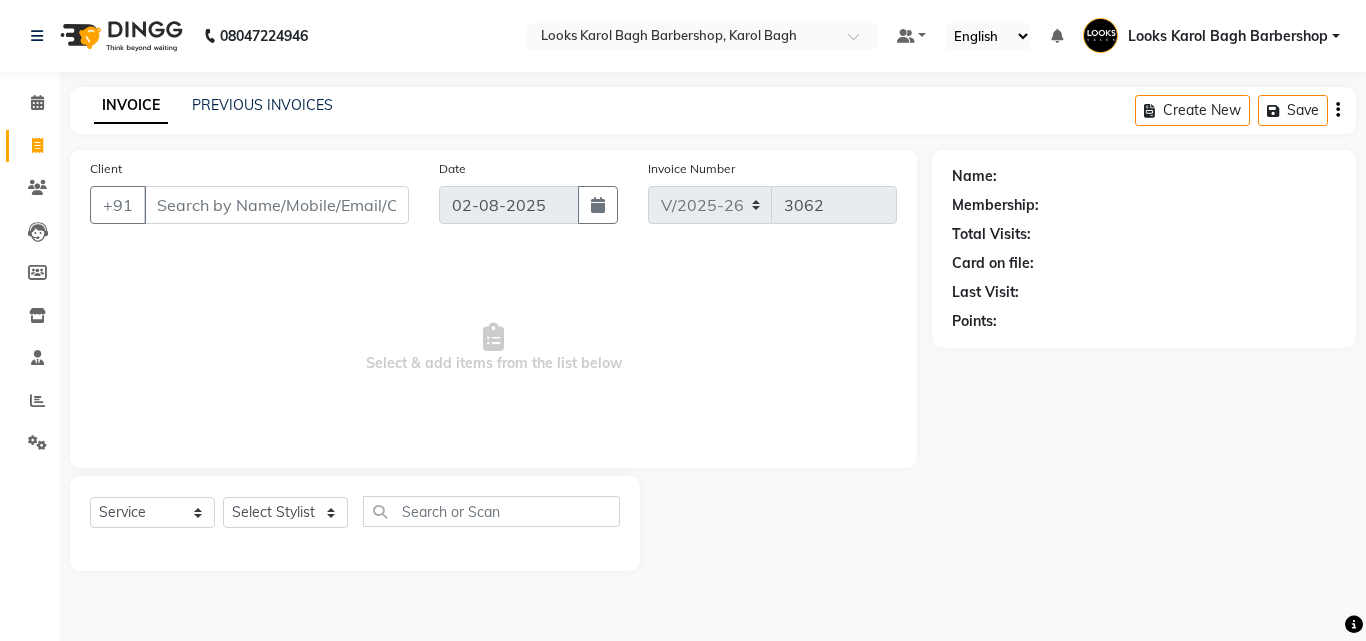 click on "Client" at bounding box center (276, 205) 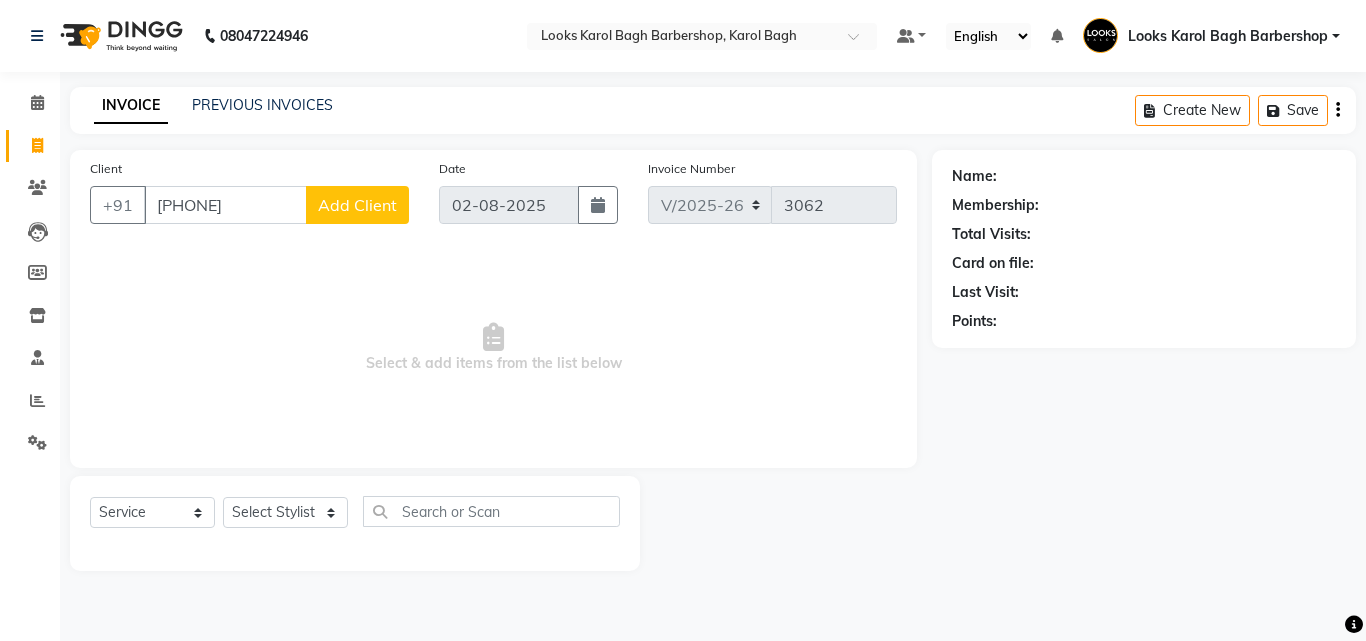 type on "9315276256" 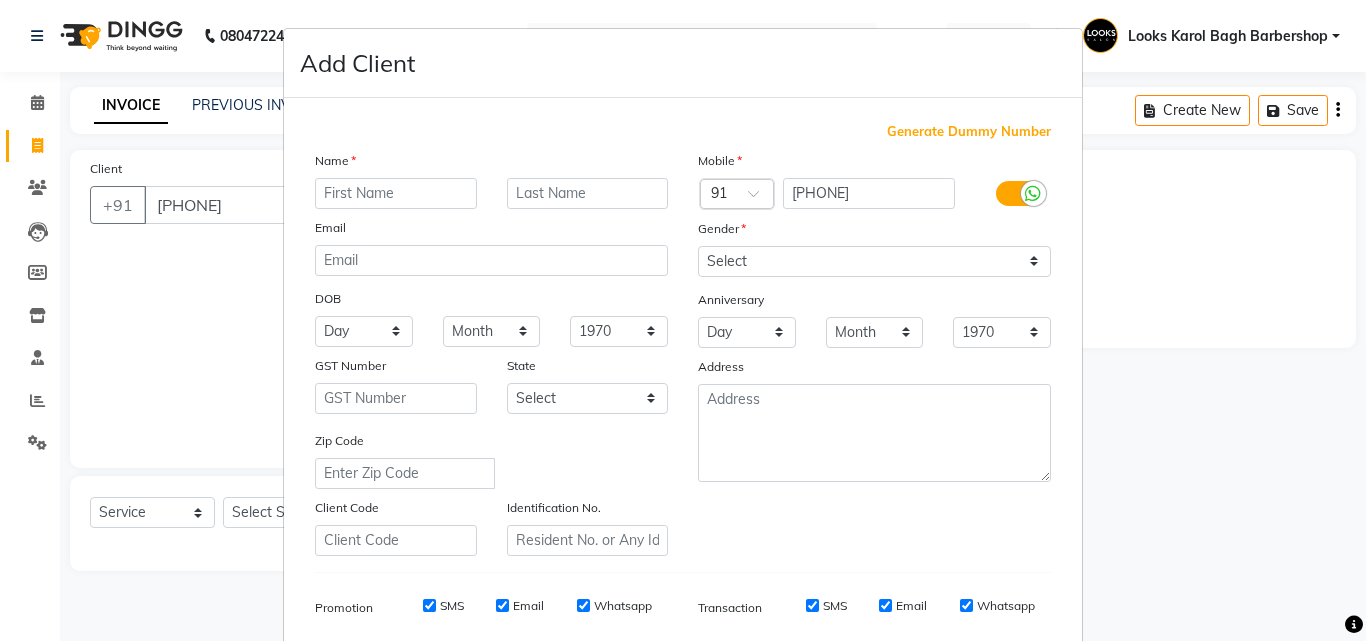 click at bounding box center (396, 193) 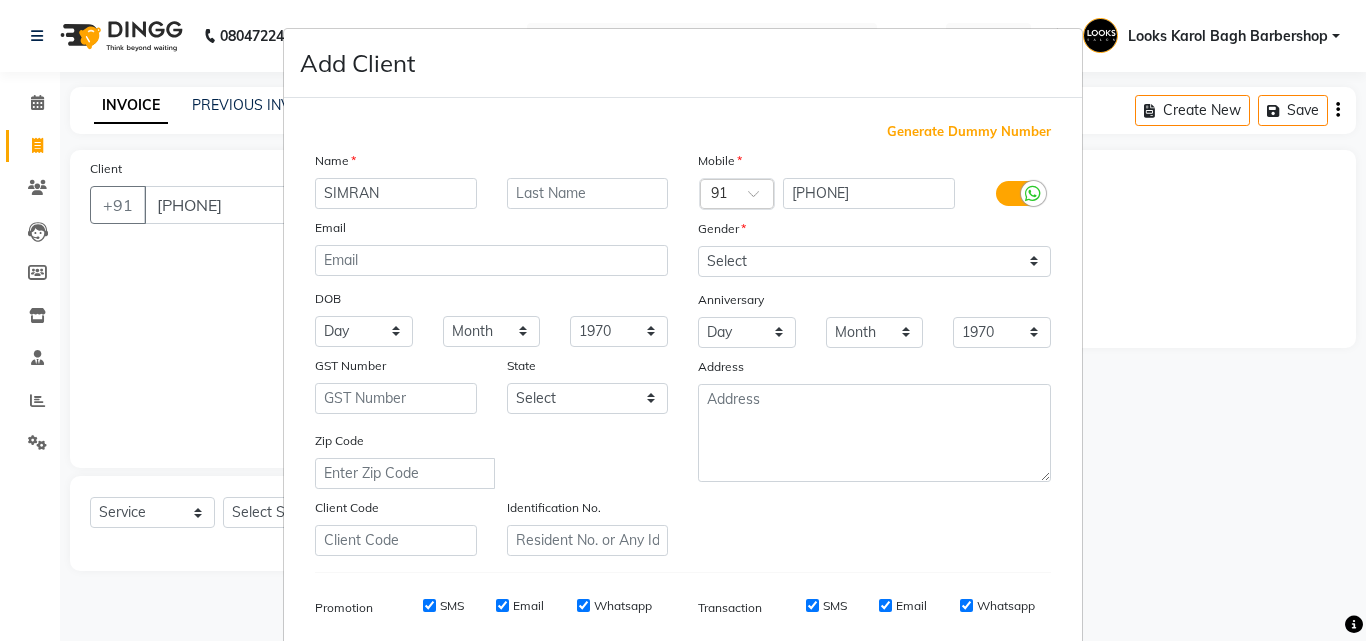 type on "SIMRAN" 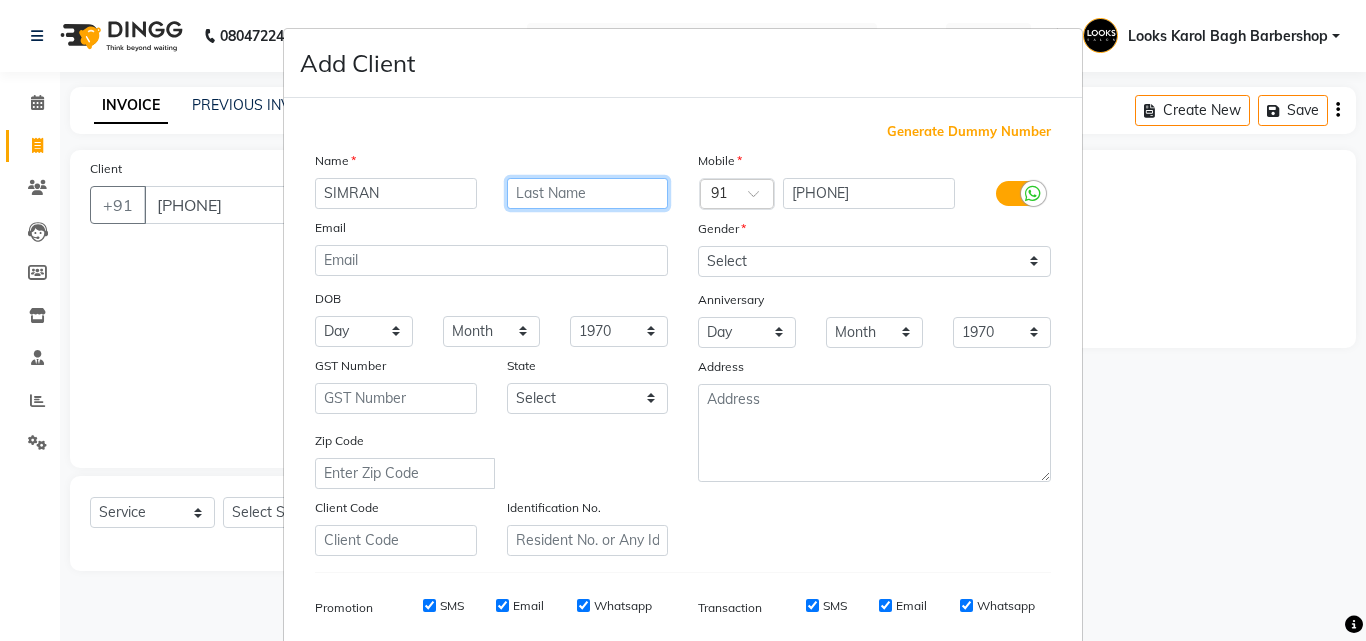 click at bounding box center [588, 193] 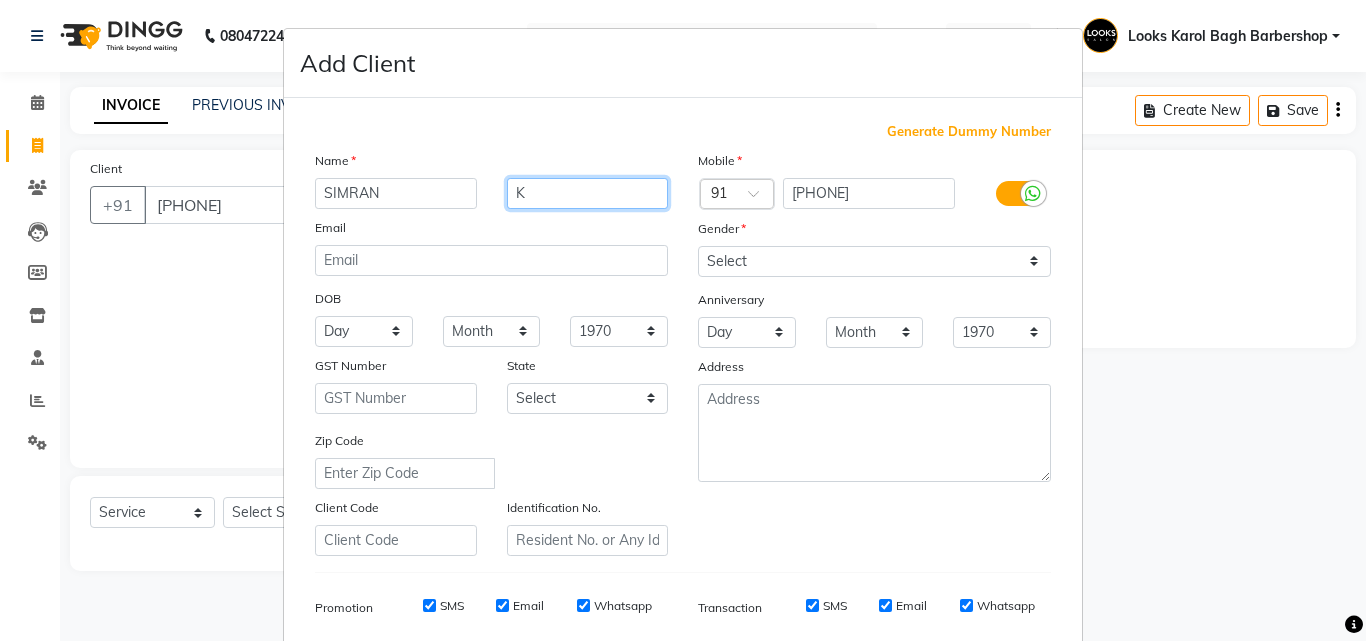 type on "K" 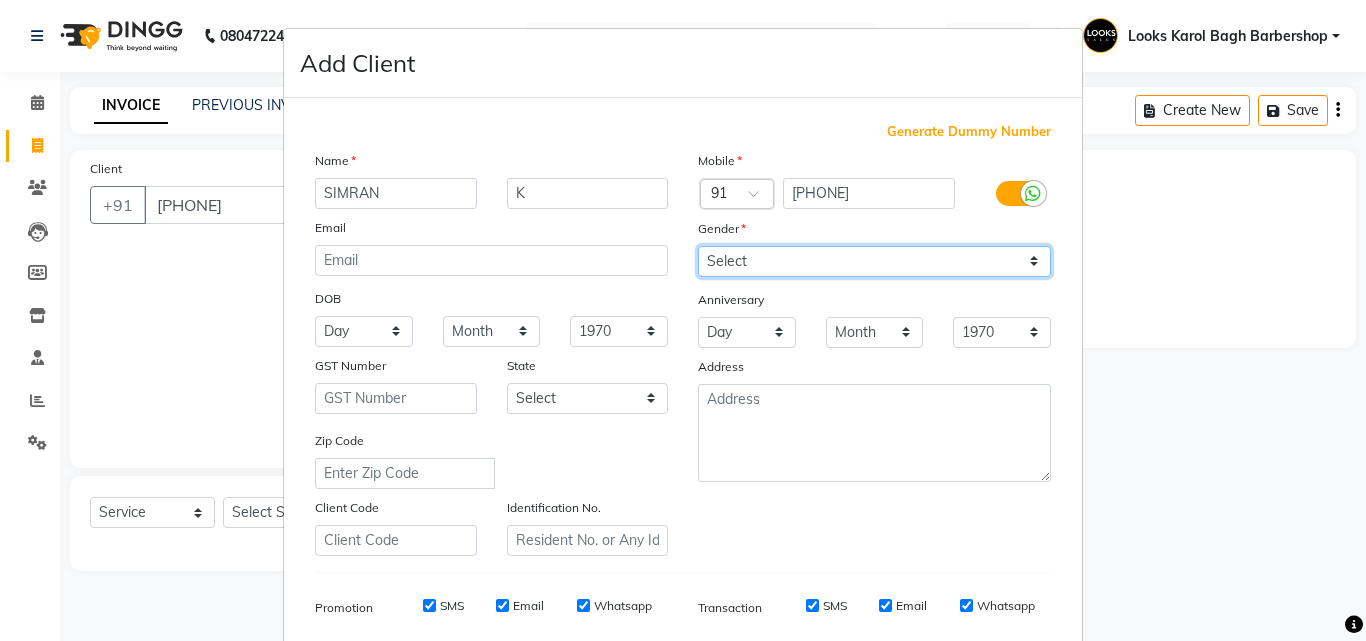 click on "Select Male Female Other Prefer Not To Say" at bounding box center (874, 261) 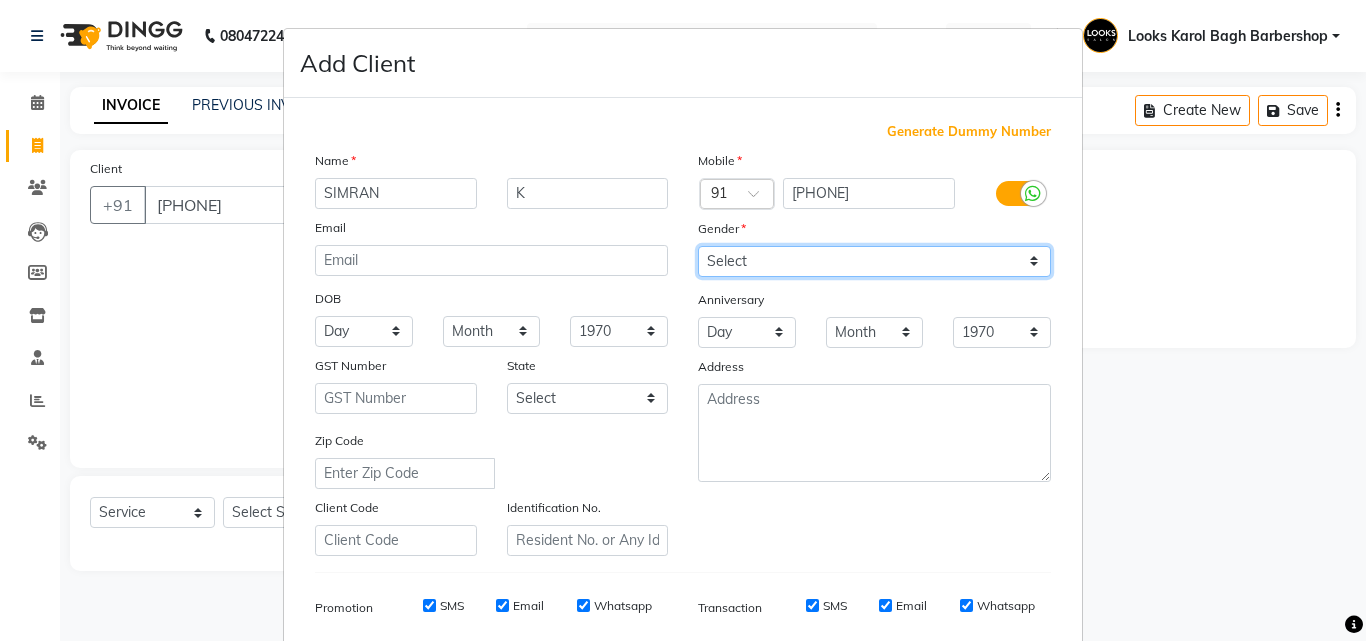 select on "male" 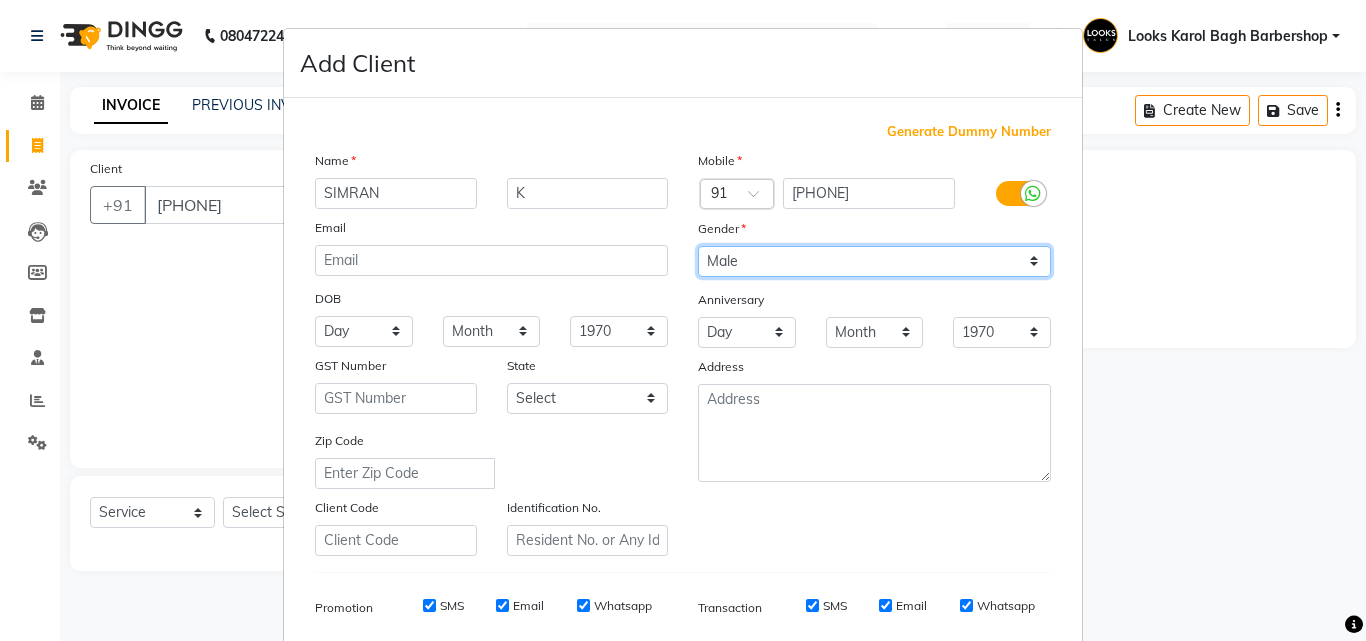 click on "Select Male Female Other Prefer Not To Say" at bounding box center (874, 261) 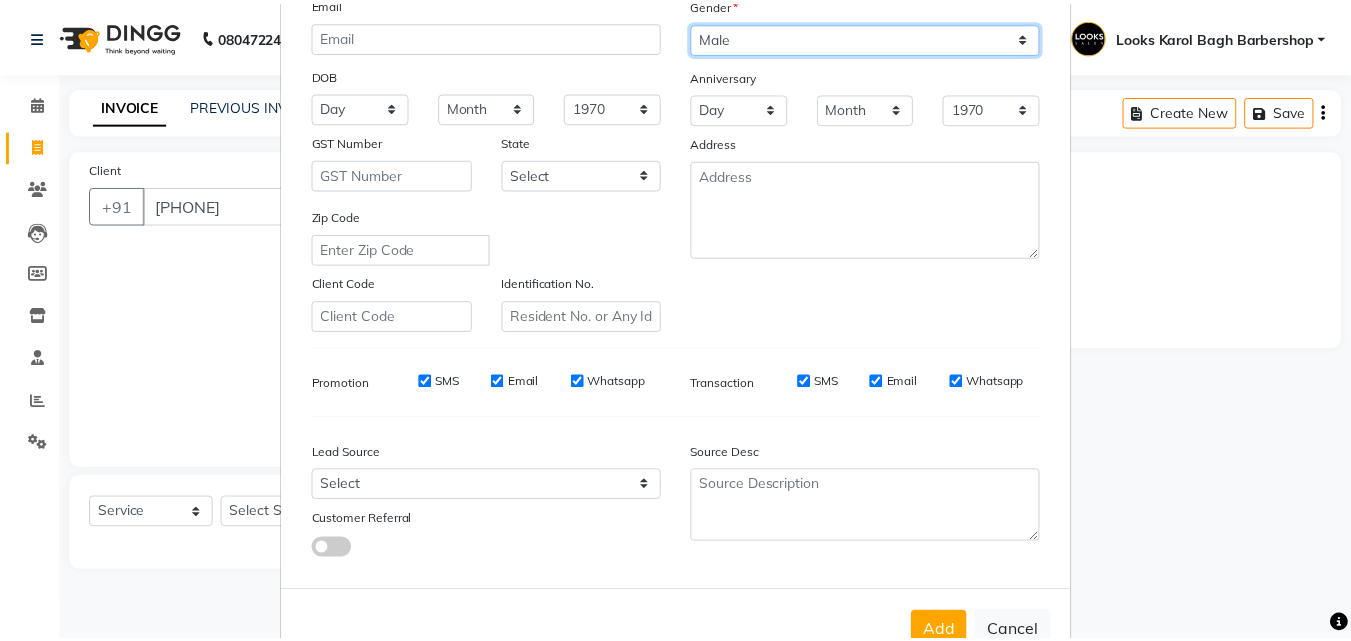 scroll, scrollTop: 282, scrollLeft: 0, axis: vertical 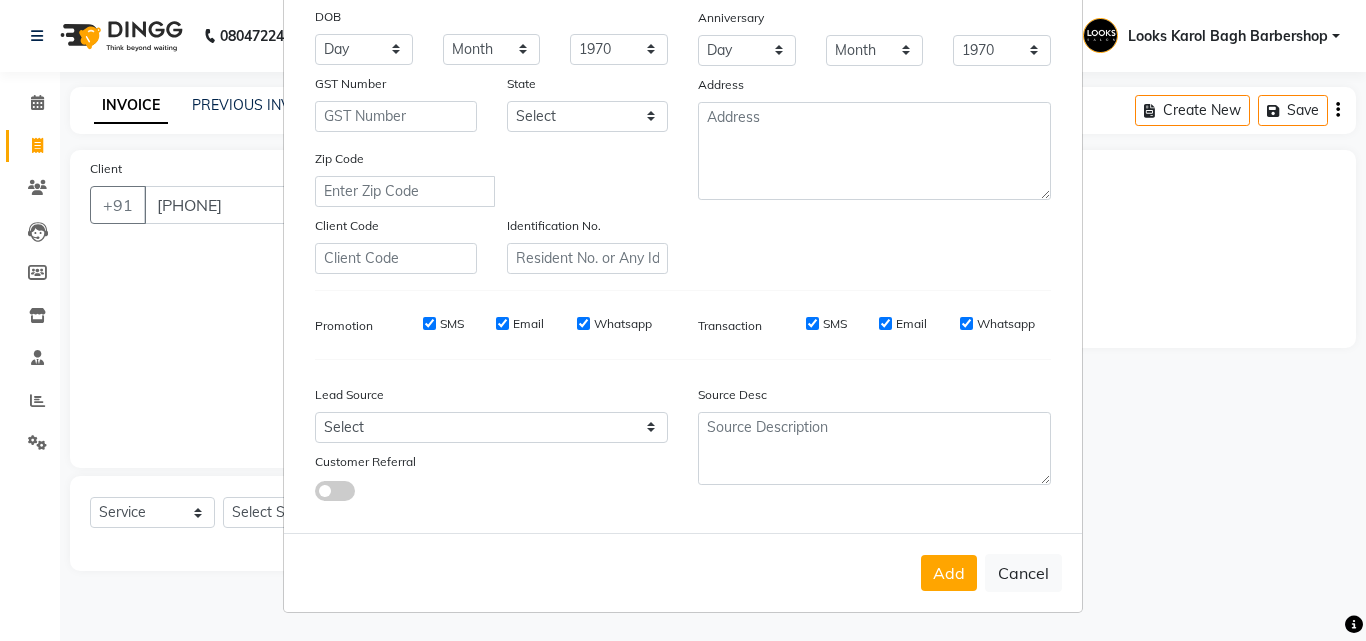 drag, startPoint x: 947, startPoint y: 564, endPoint x: 929, endPoint y: 560, distance: 18.439089 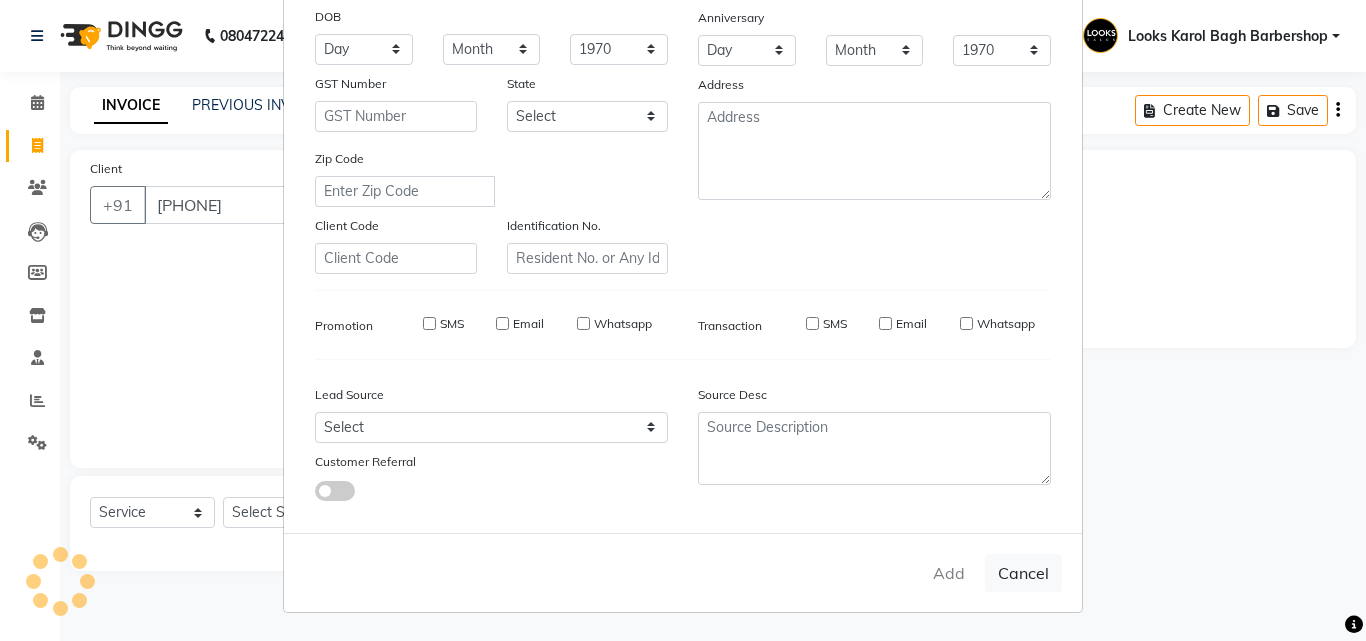 type 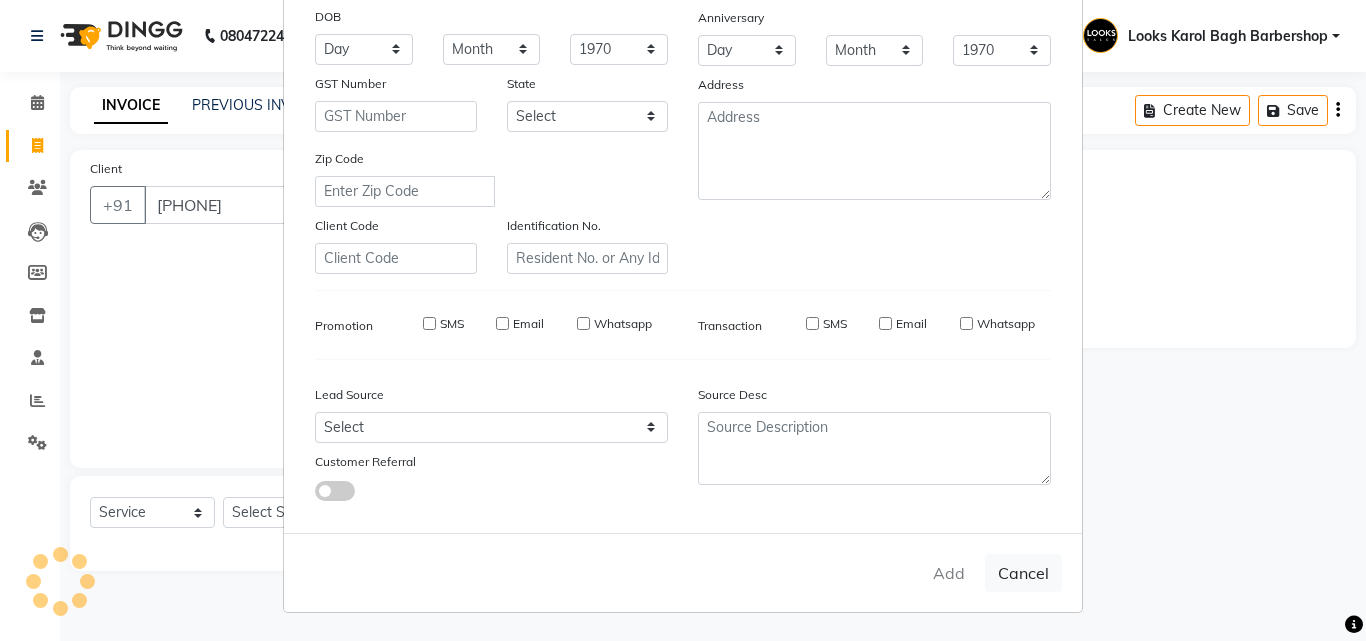 type 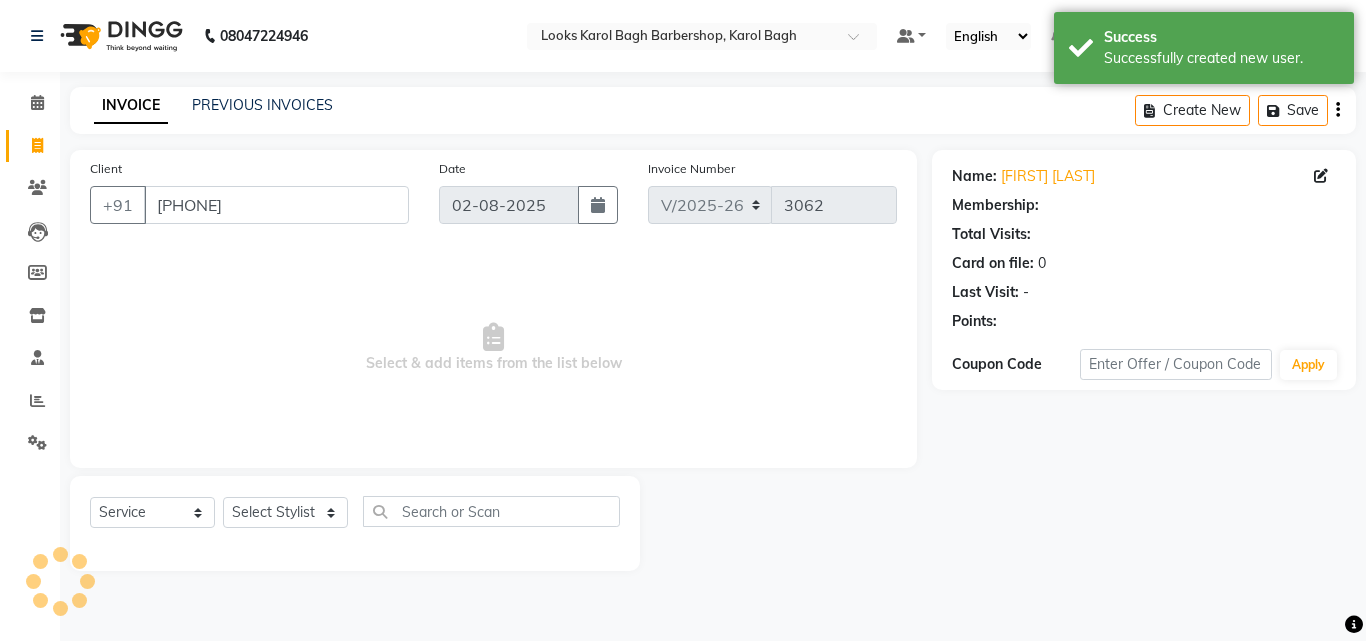 select on "1: Object" 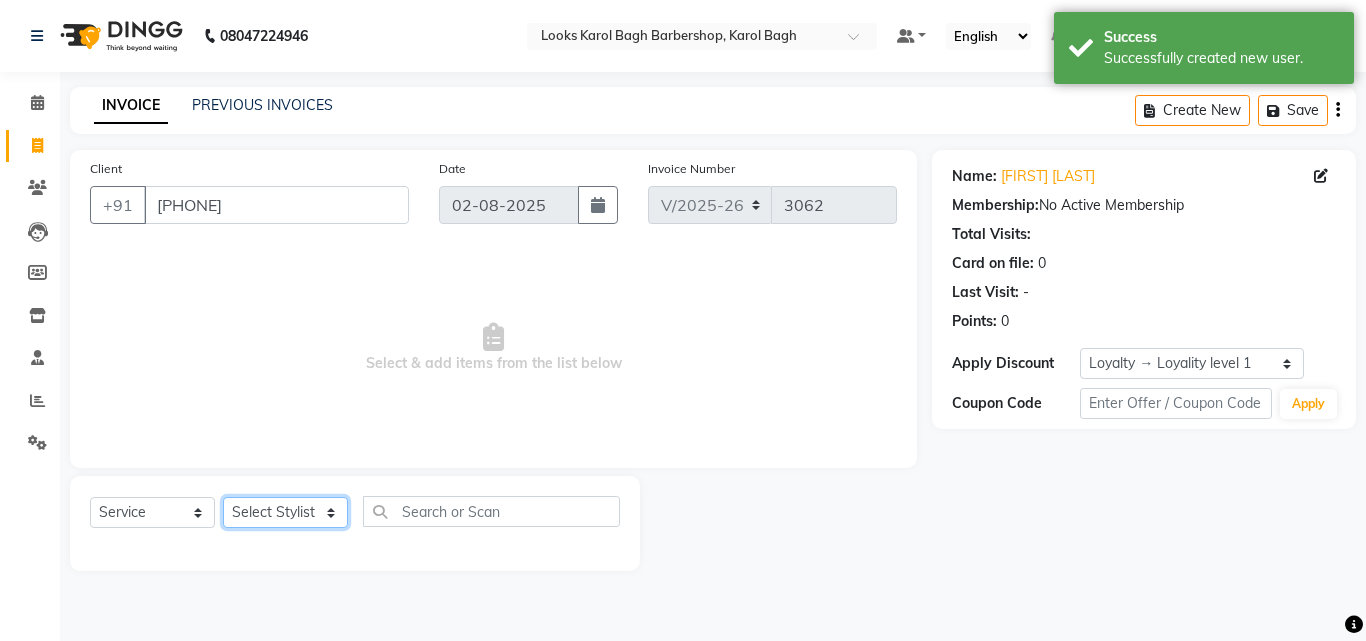 click on "Select Stylist Aadil Adnan AENA Aijaz Alam Amazon_Kart AMIR  Anurag _asst Arvind_asst BIJENDER  Counter Sales DANISH DHARAMVEER Eshan FARHAN KARAN RAI  KOMAL_NAILS Krishna_asst LALIT_PDCT LHAMO Looks_Female_Section Looks_H.O_Store Looks Karol Bagh Barbershop Looks_Kart MANIRAM Meenu_pdct Mohammad Sajid NAEEM  NARENDER DEOL  Naveen_pdct Prabhakar Kumar_PDCT RAAJ GUPTA RAAJ_JI raj ji RAM MURTI NARYAL ROHIT  Rohit Seth Rohit Thakur SACHIN sahil Shabina Shakir SIMRAN Sonia Sunny VIKRAM VIKRANT SINGH  Vishal_Asst YOGESH ASSISTANT" 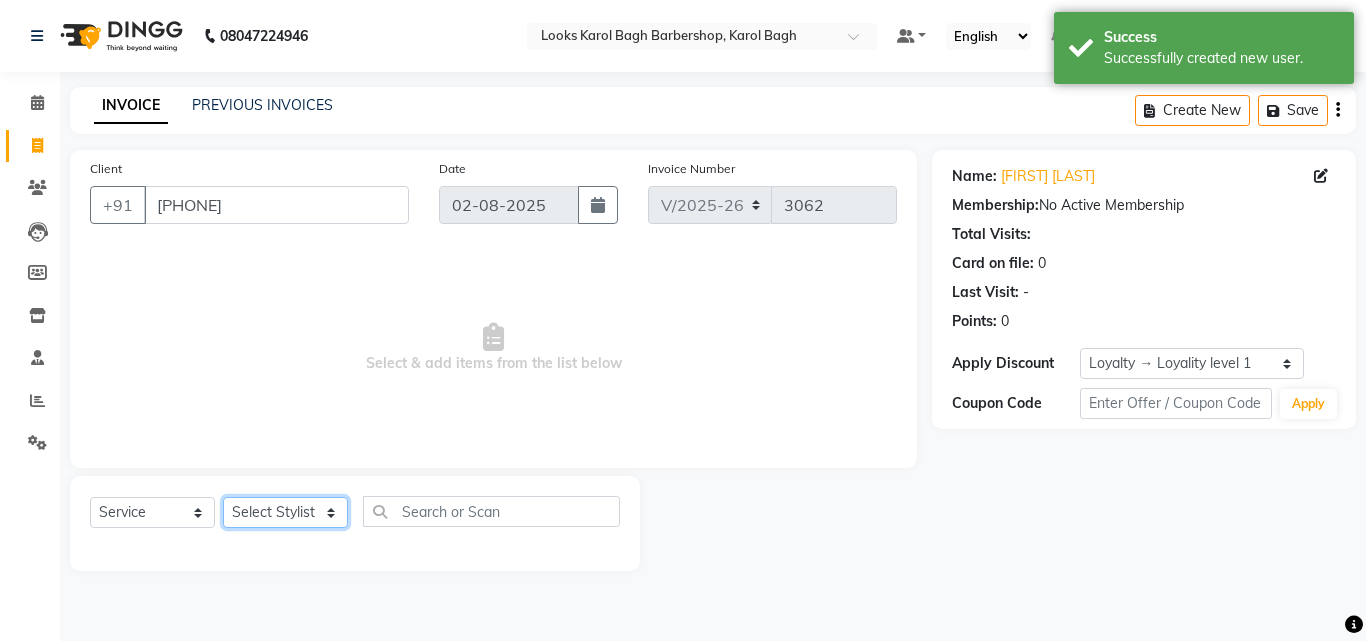 select on "23410" 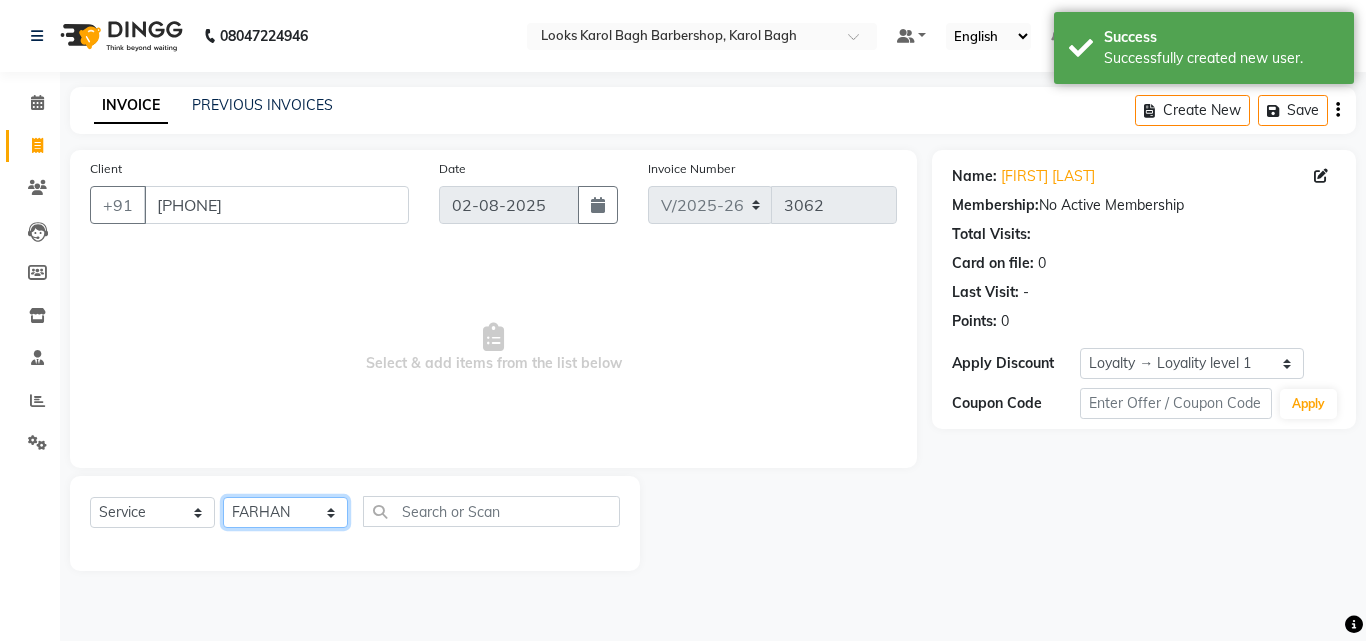 click on "Select Stylist Aadil Adnan AENA Aijaz Alam Amazon_Kart AMIR  Anurag _asst Arvind_asst BIJENDER  Counter Sales DANISH DHARAMVEER Eshan FARHAN KARAN RAI  KOMAL_NAILS Krishna_asst LALIT_PDCT LHAMO Looks_Female_Section Looks_H.O_Store Looks Karol Bagh Barbershop Looks_Kart MANIRAM Meenu_pdct Mohammad Sajid NAEEM  NARENDER DEOL  Naveen_pdct Prabhakar Kumar_PDCT RAAJ GUPTA RAAJ_JI raj ji RAM MURTI NARYAL ROHIT  Rohit Seth Rohit Thakur SACHIN sahil Shabina Shakir SIMRAN Sonia Sunny VIKRAM VIKRANT SINGH  Vishal_Asst YOGESH ASSISTANT" 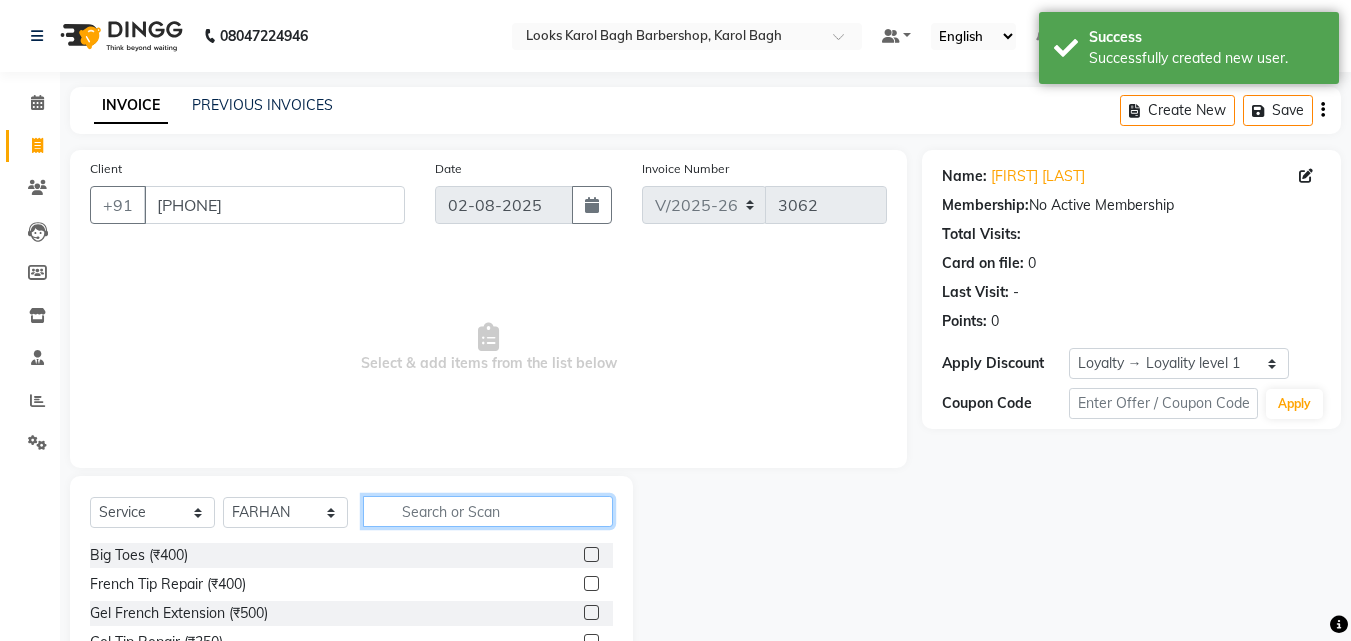 click 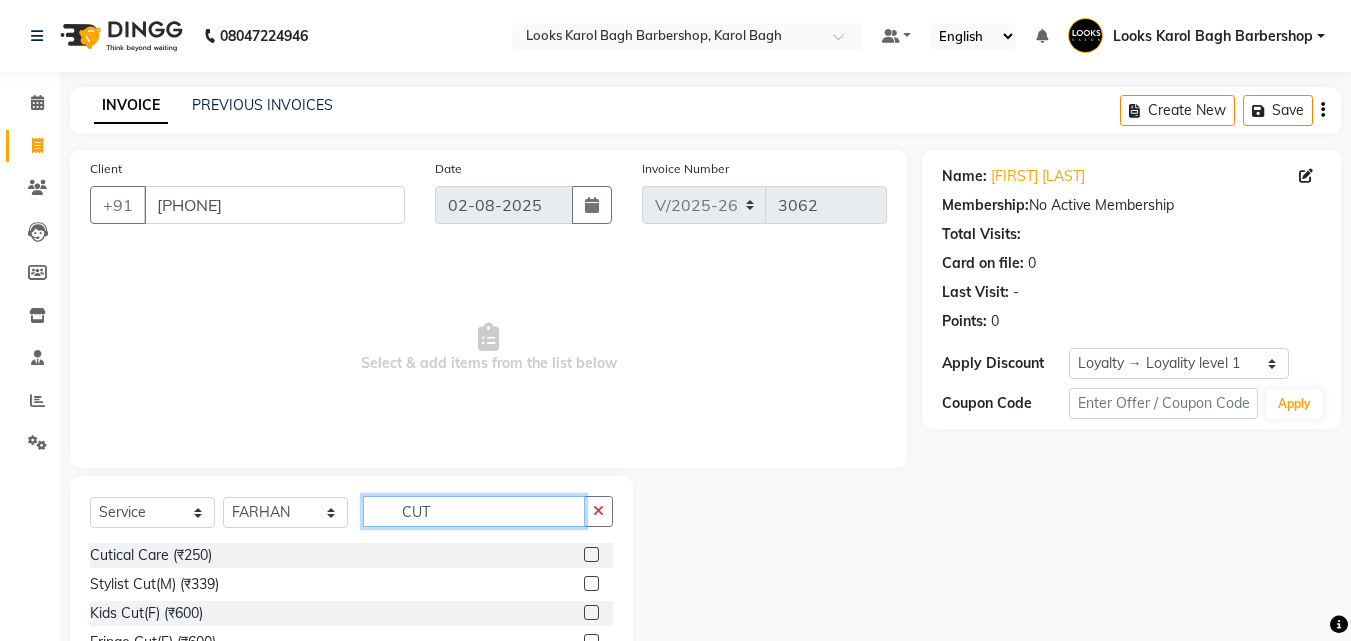 scroll, scrollTop: 160, scrollLeft: 0, axis: vertical 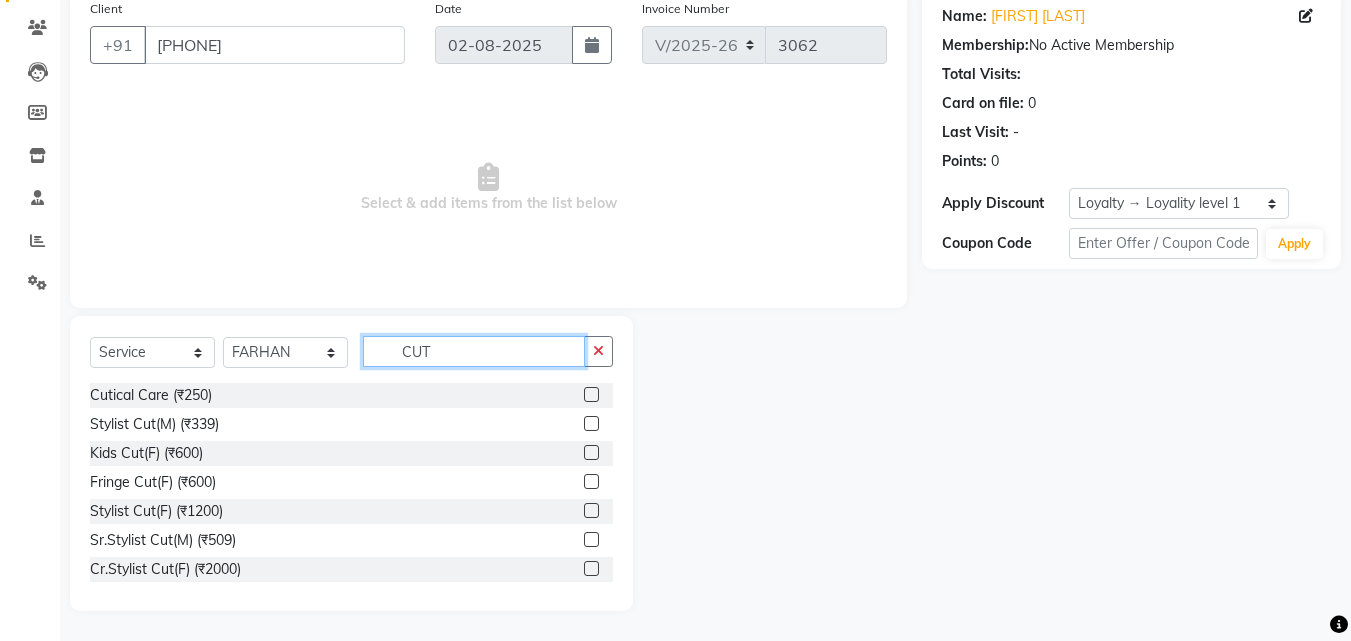 type on "CUT" 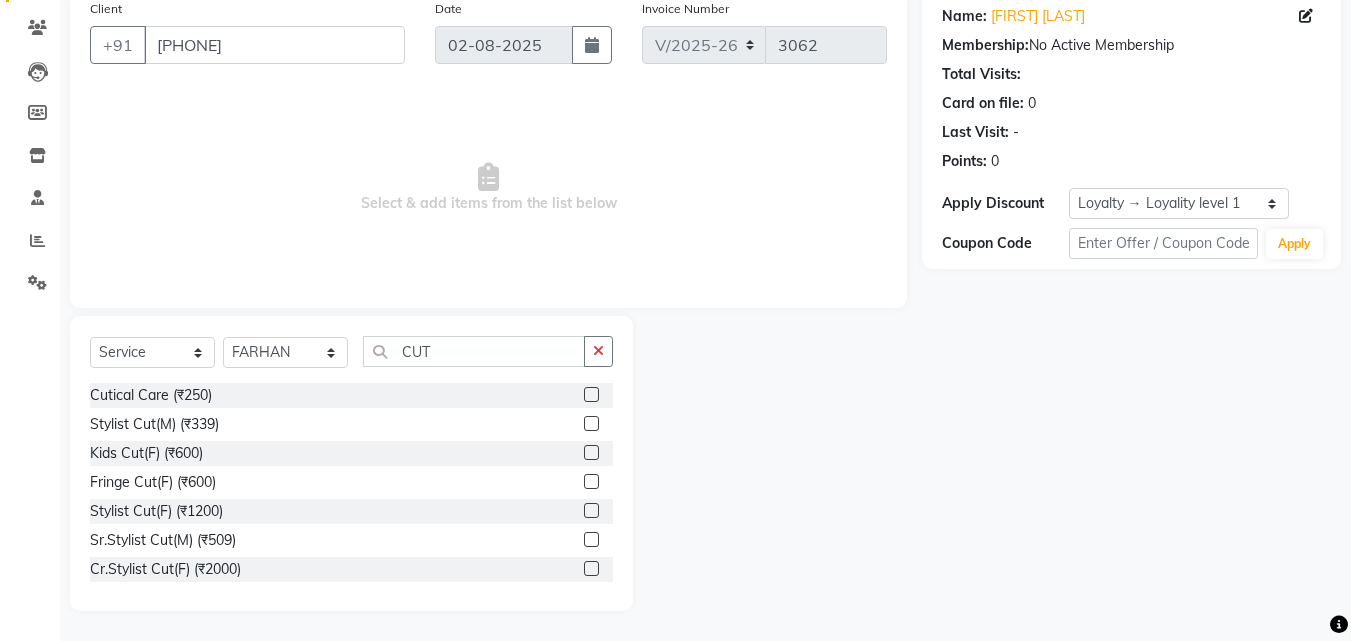 click 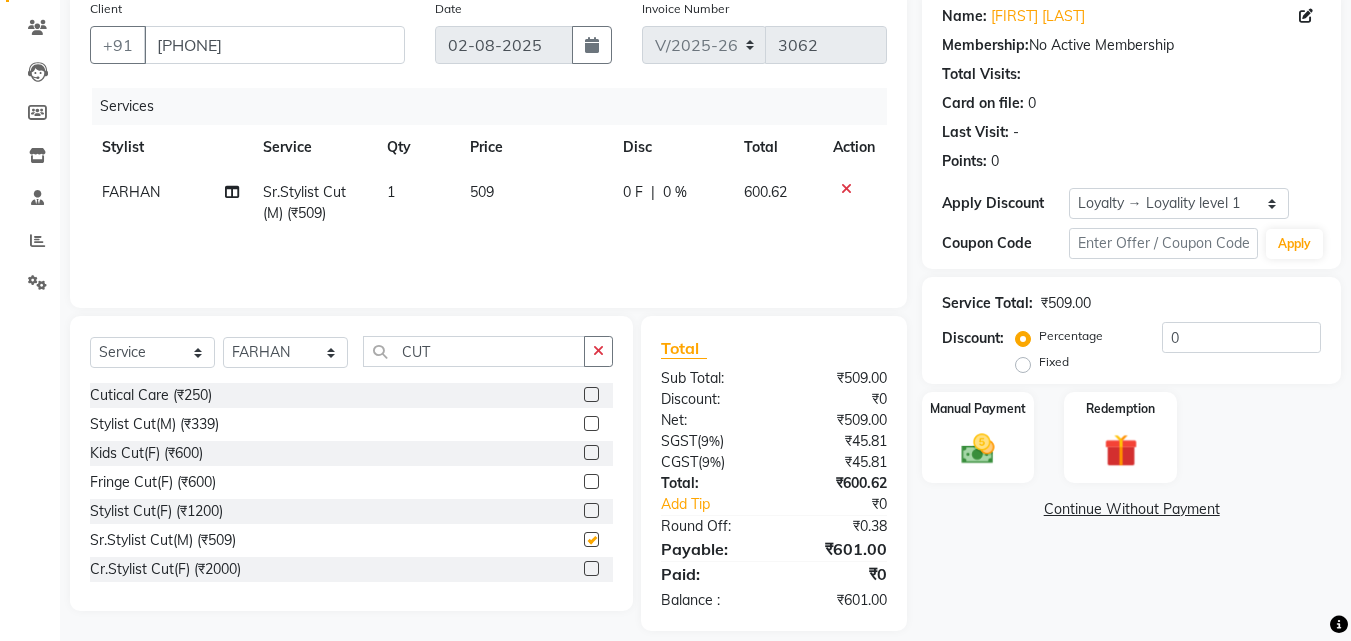 checkbox on "false" 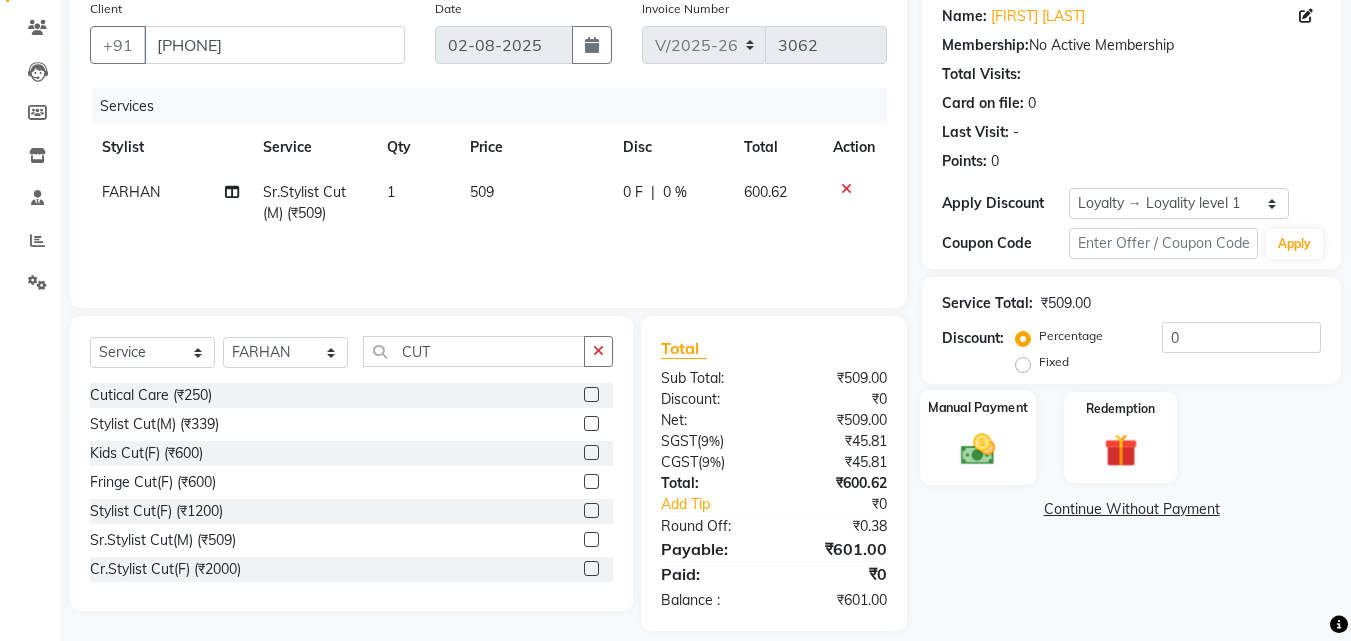 click 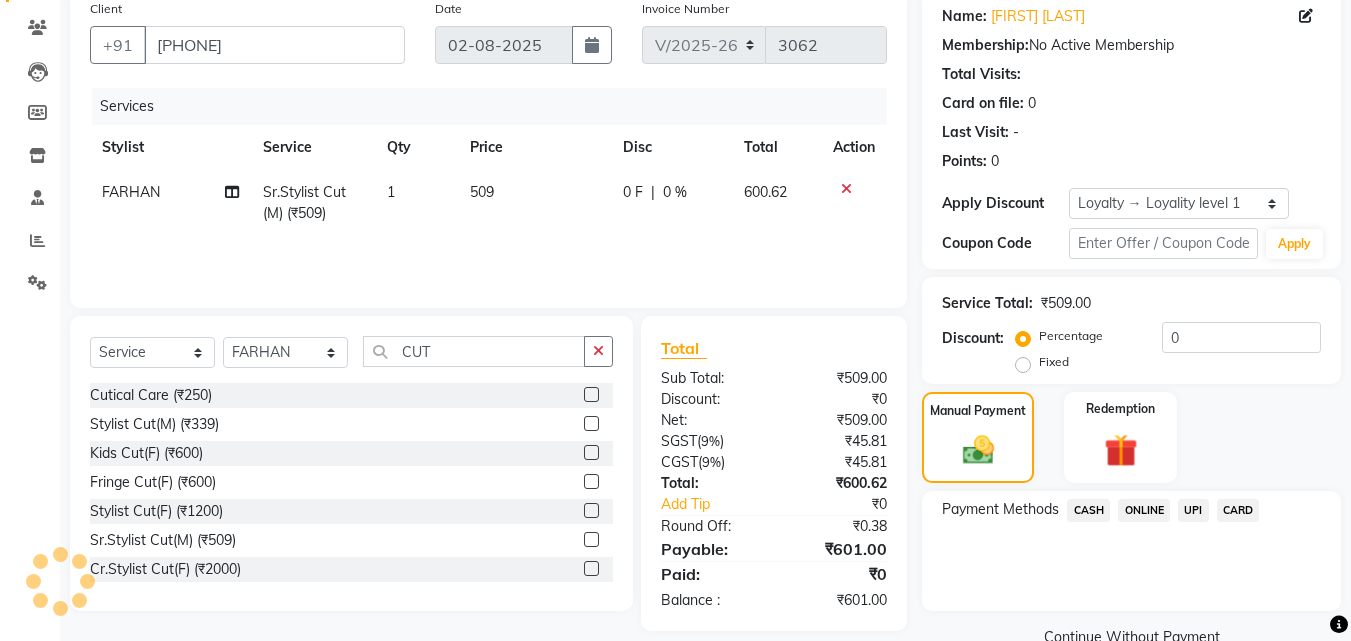 scroll, scrollTop: 180, scrollLeft: 0, axis: vertical 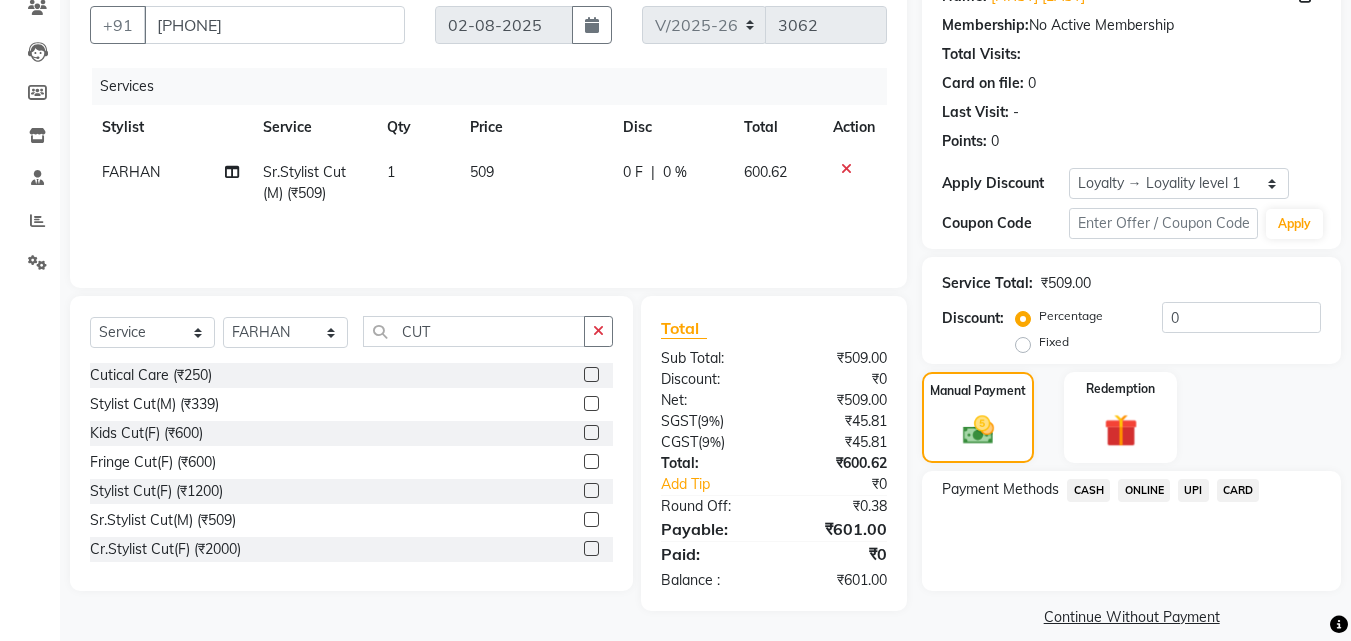 click on "UPI" 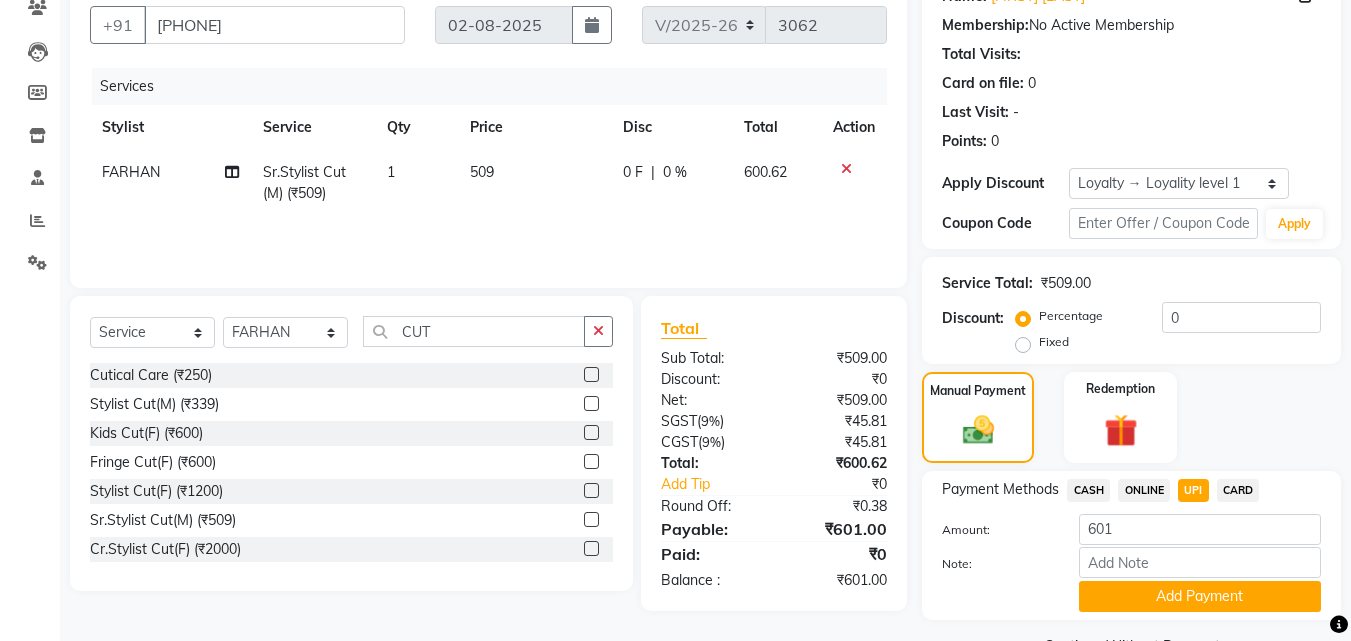 click on "Add Payment" 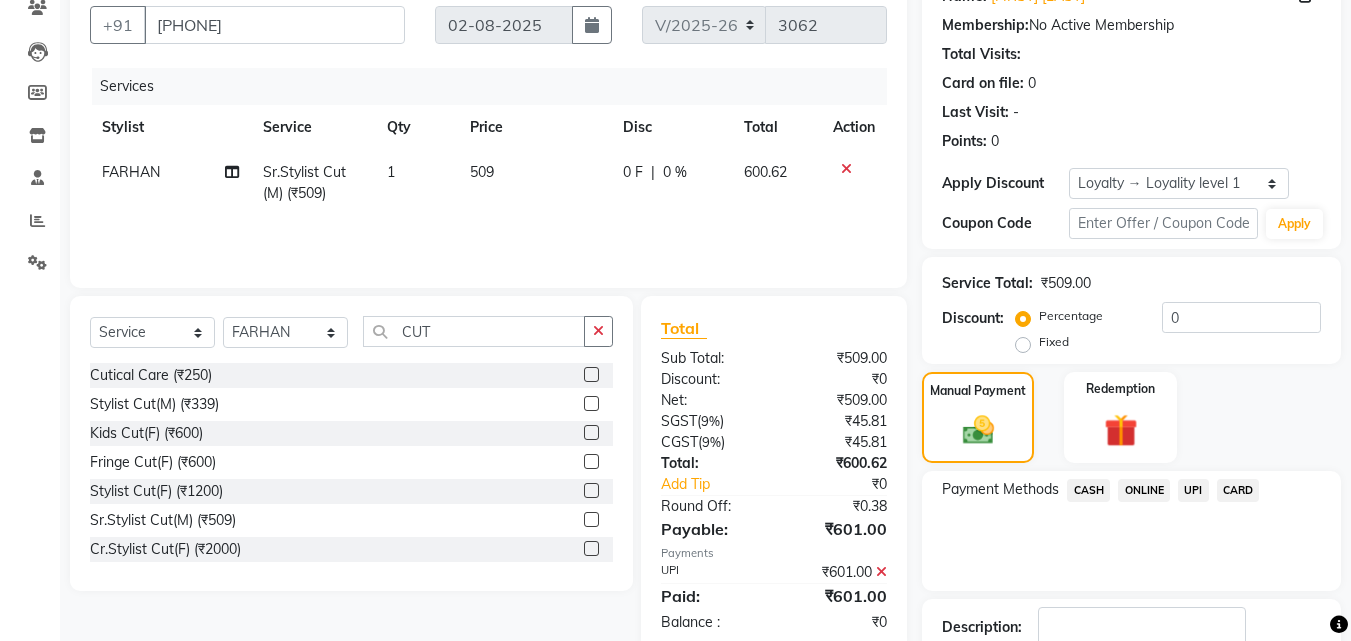 click on "Checkout" 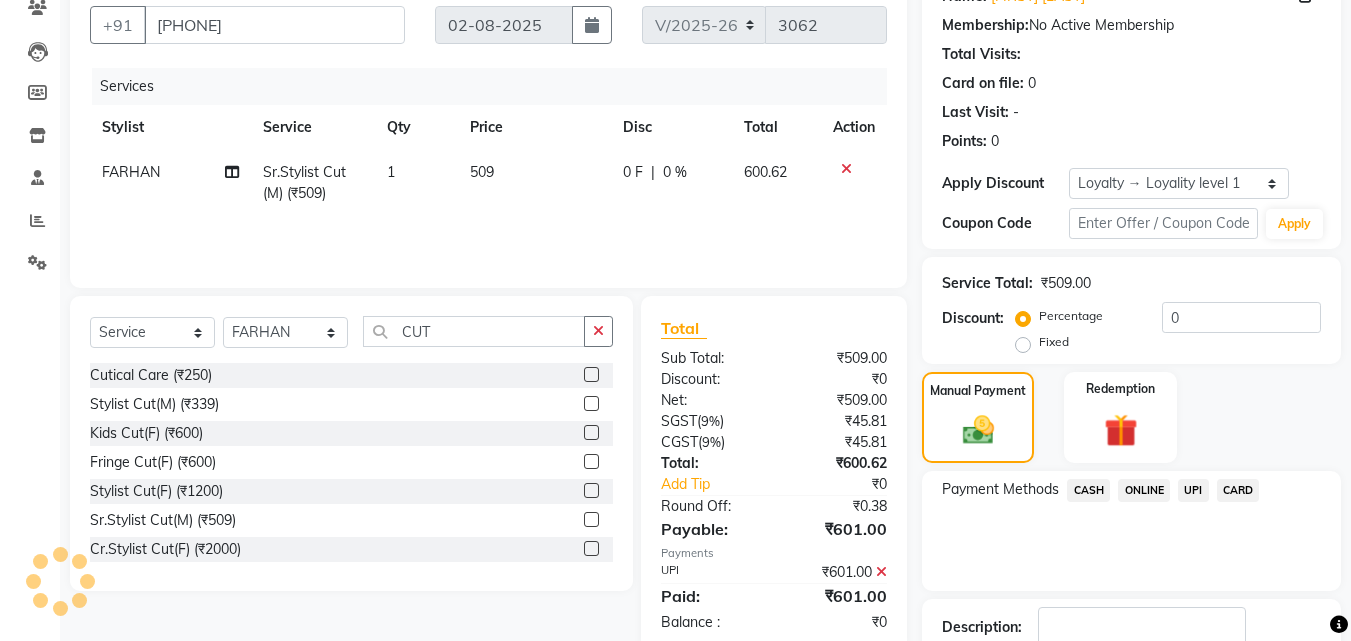 scroll, scrollTop: 321, scrollLeft: 0, axis: vertical 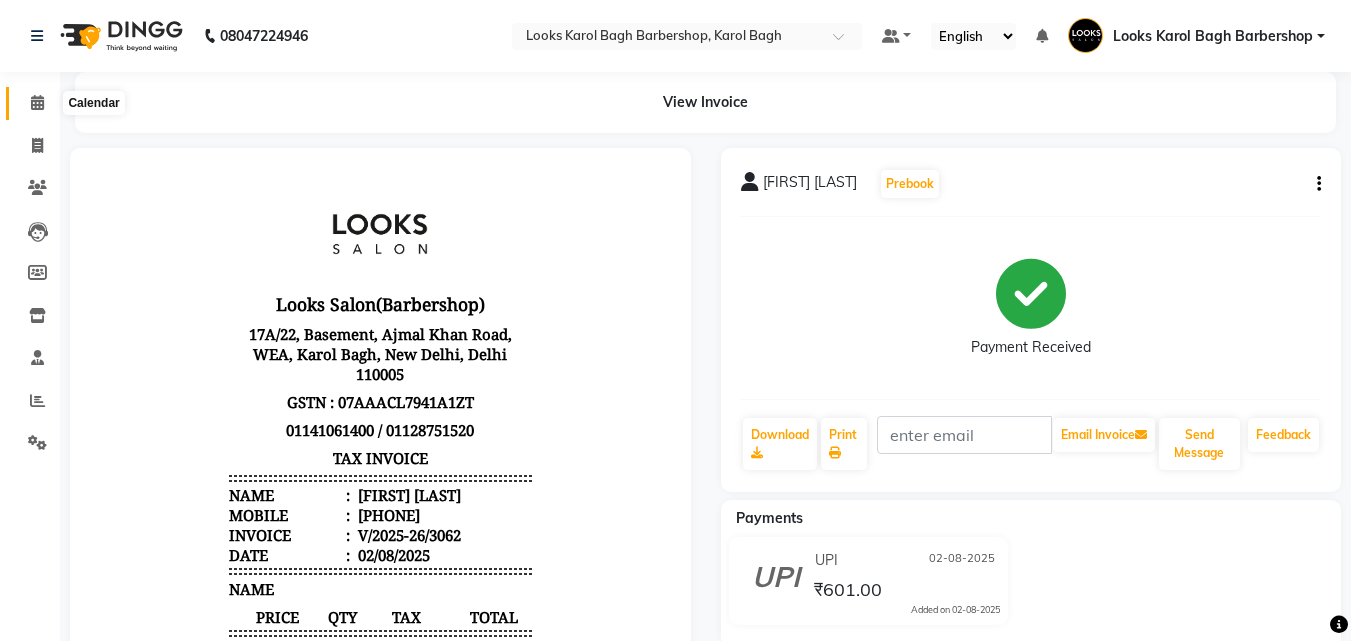 click 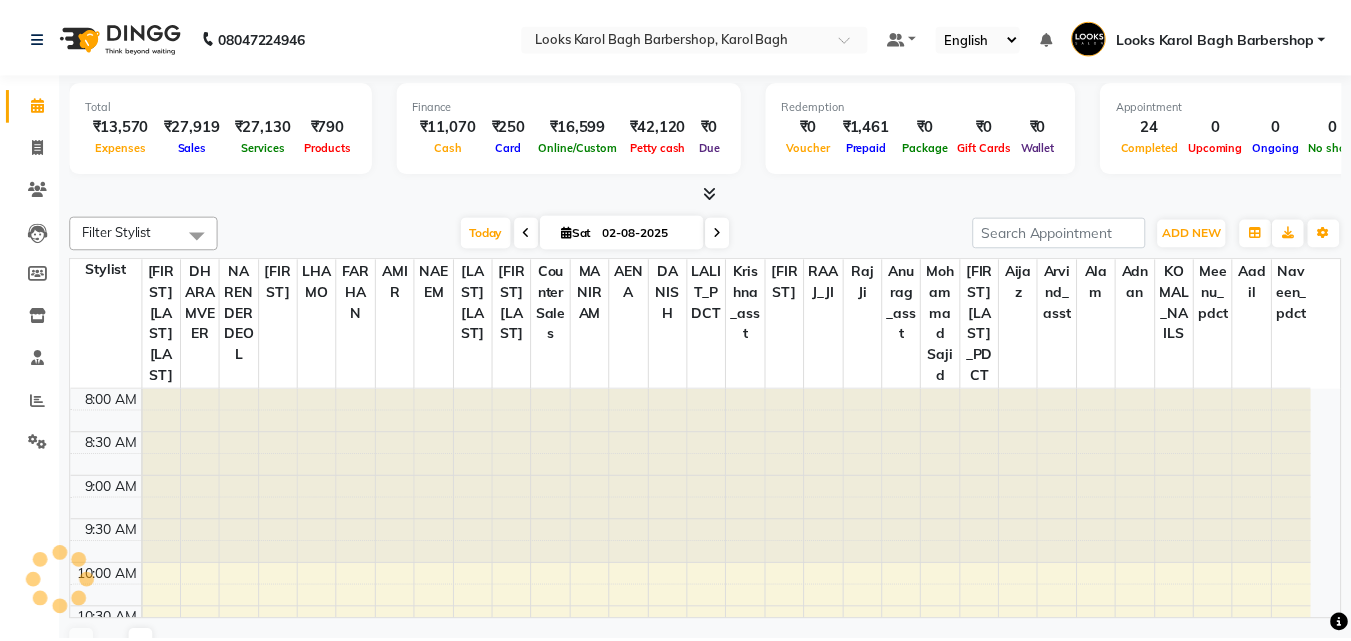 scroll, scrollTop: 0, scrollLeft: 0, axis: both 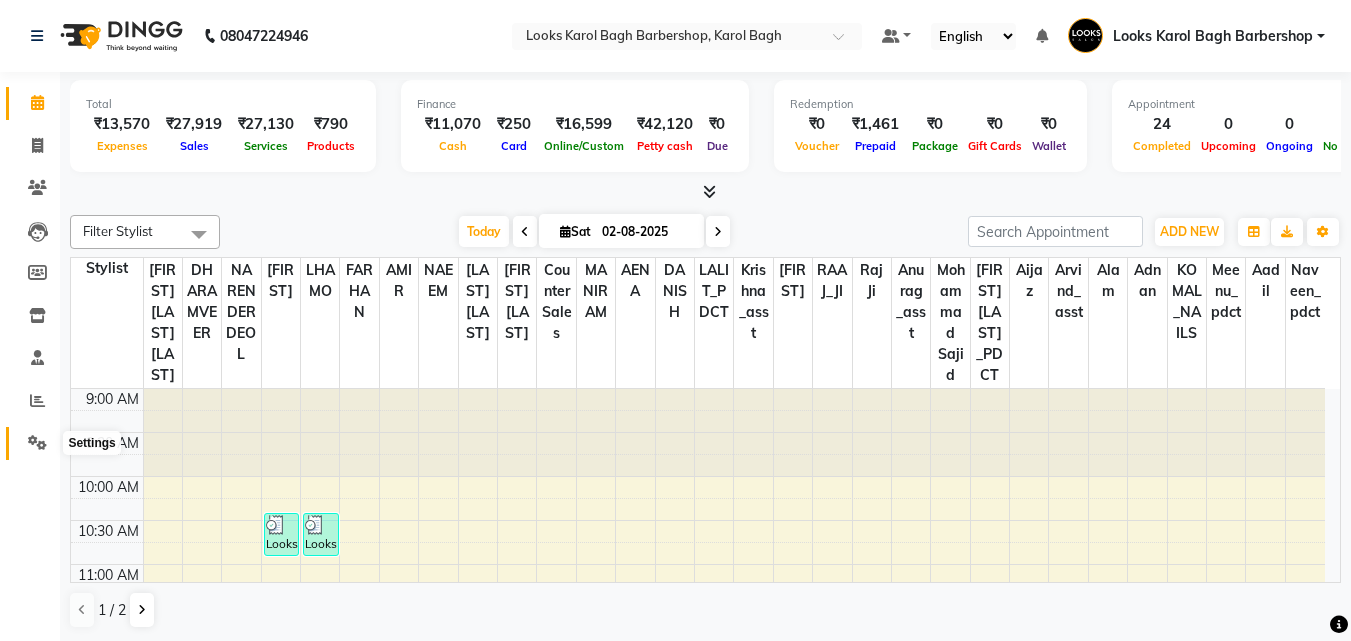 click 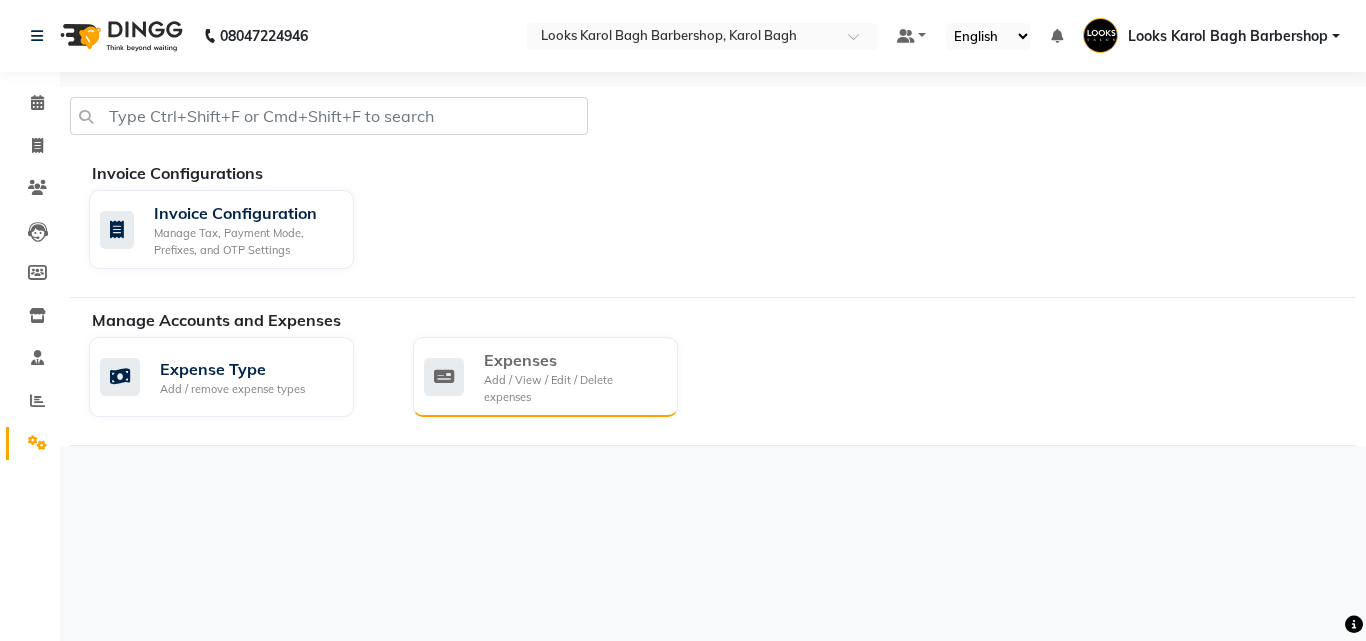 click on "Expenses" 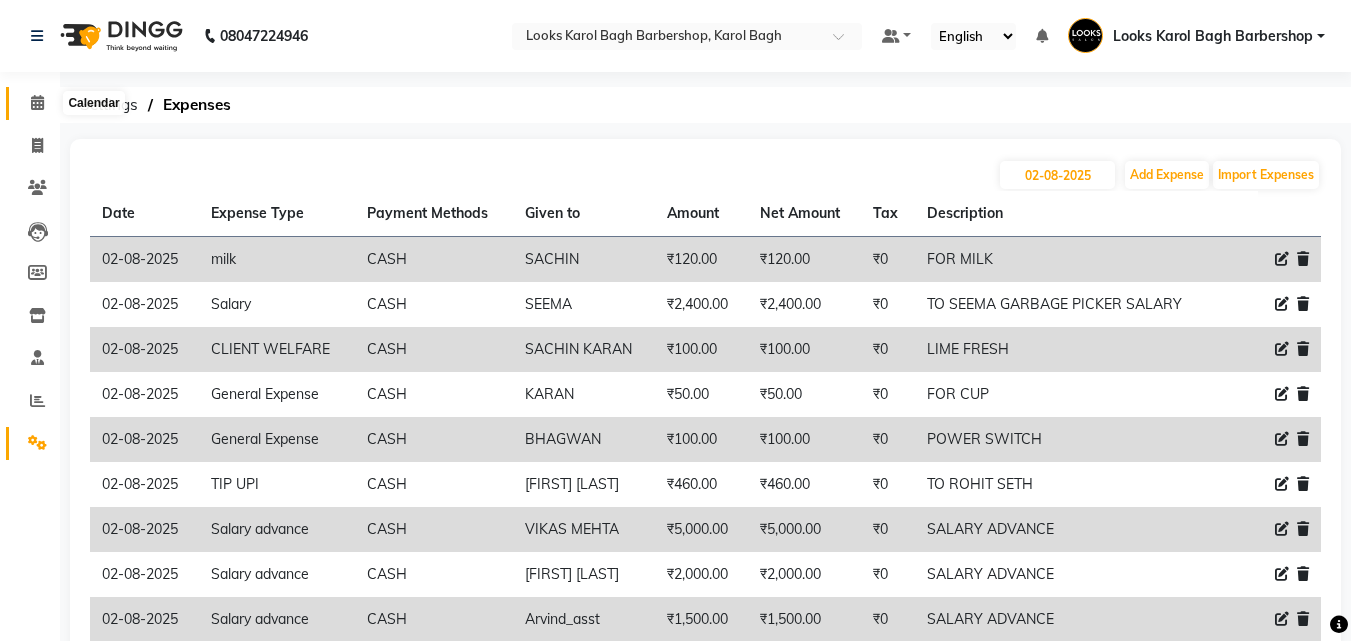 click 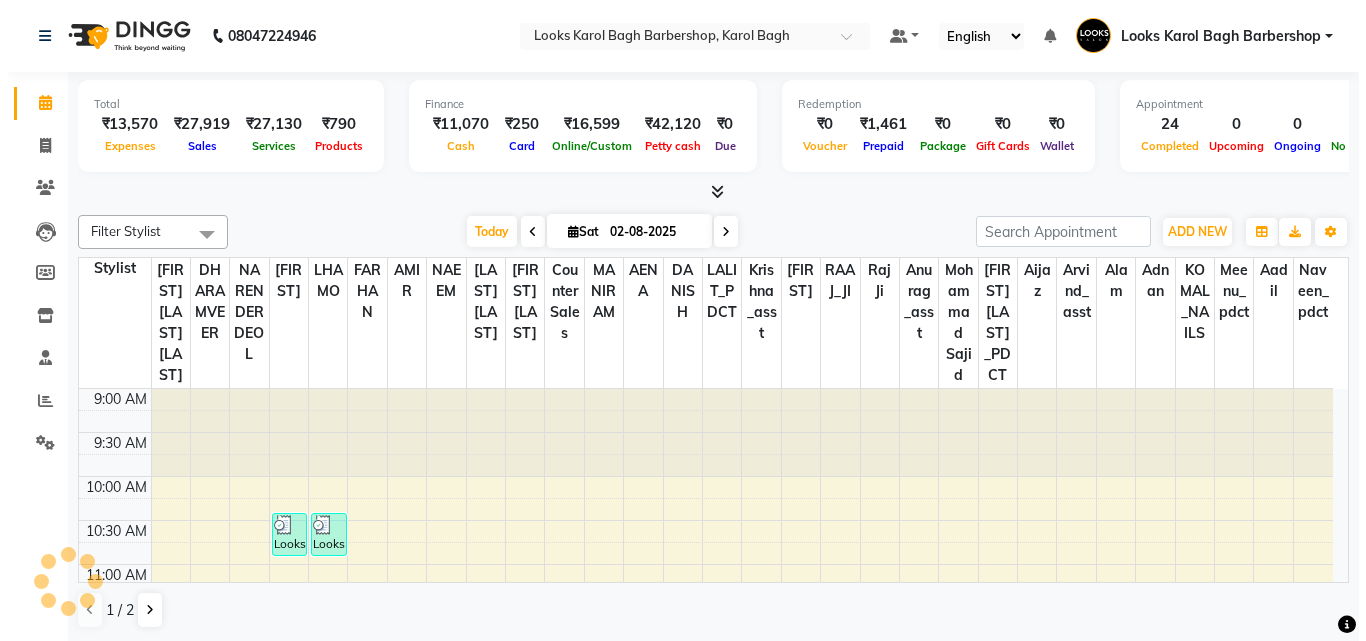 scroll, scrollTop: 0, scrollLeft: 0, axis: both 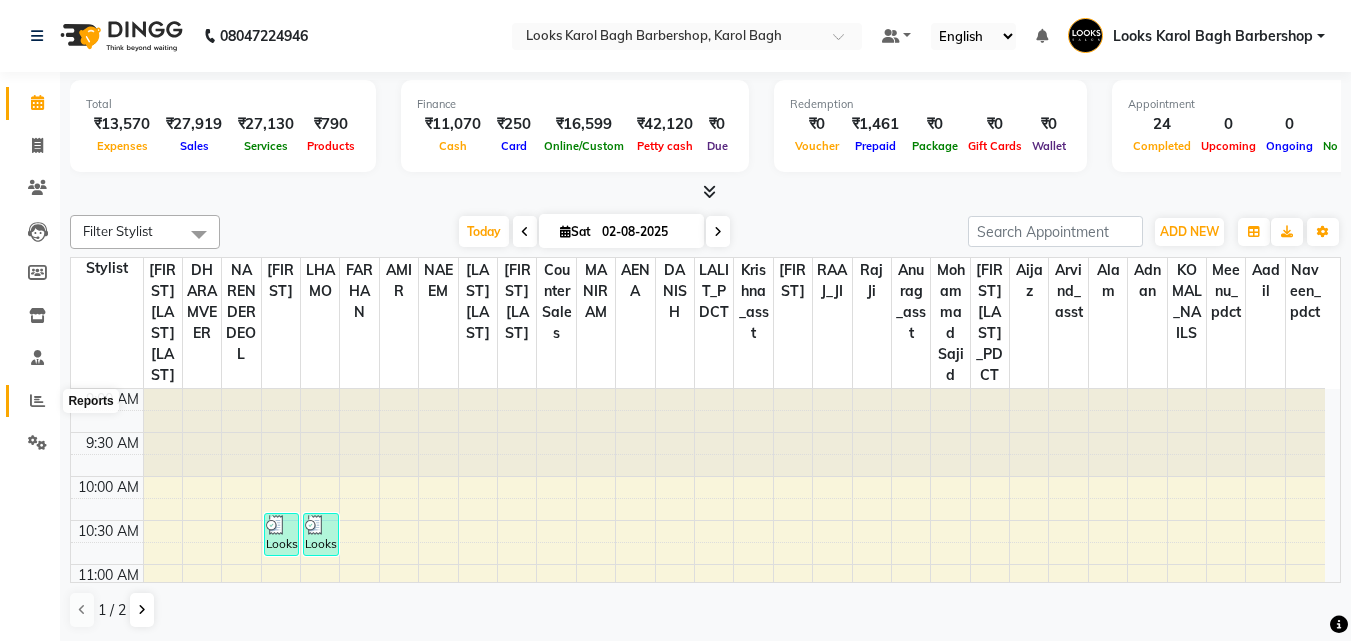 click 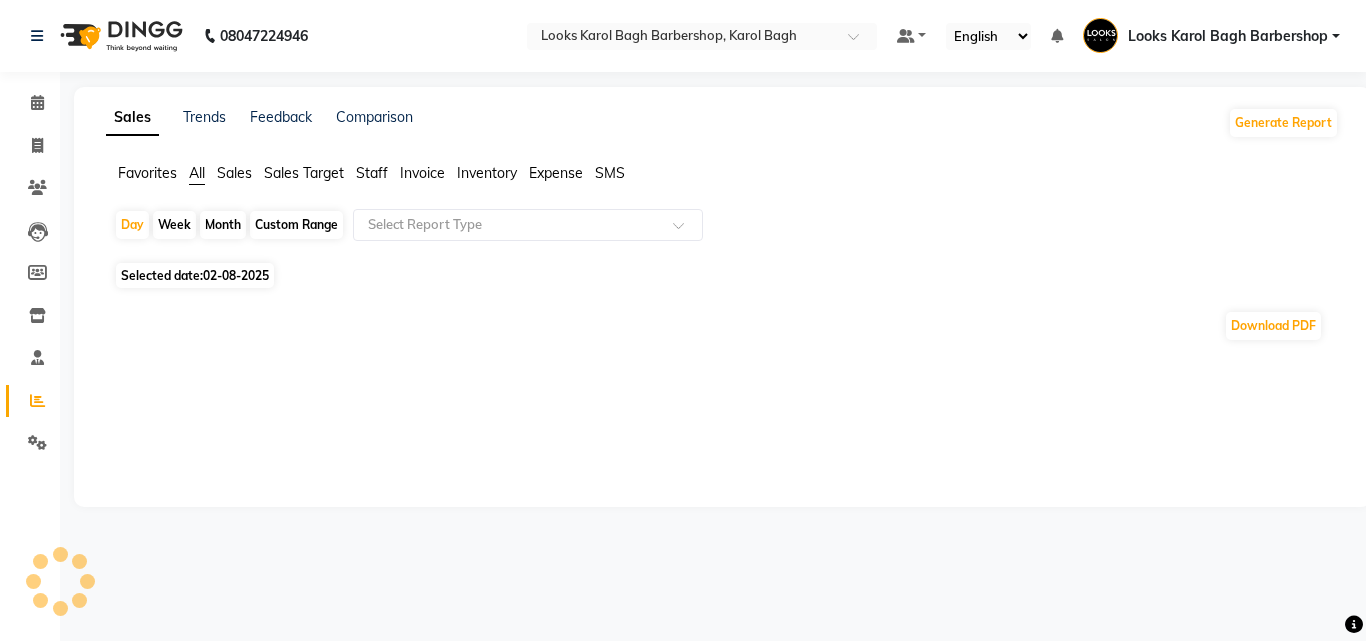 click on "Staff" 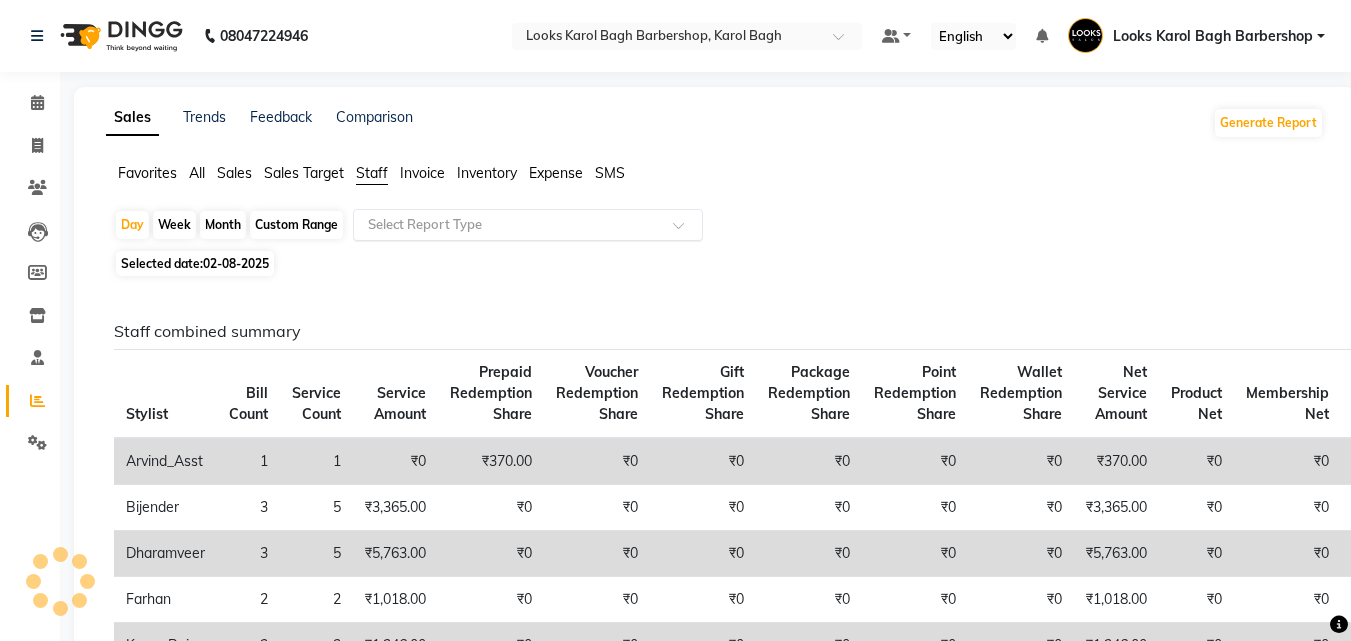 click 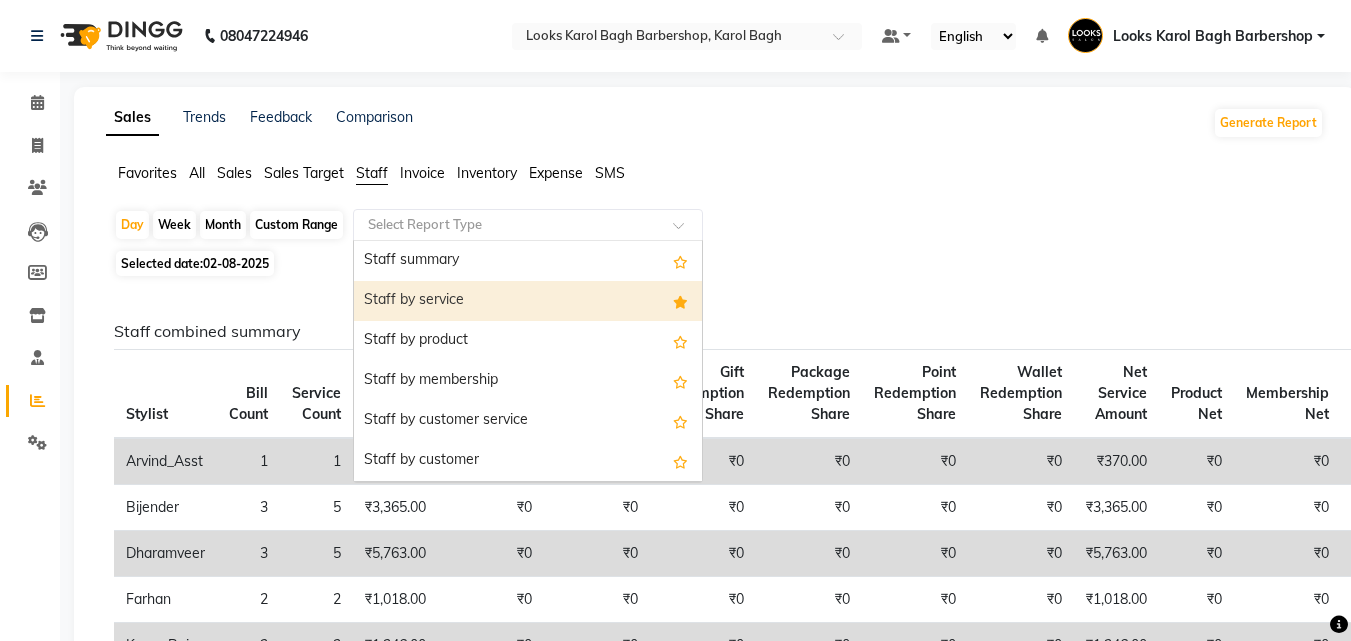 click on "Staff by service" at bounding box center [528, 301] 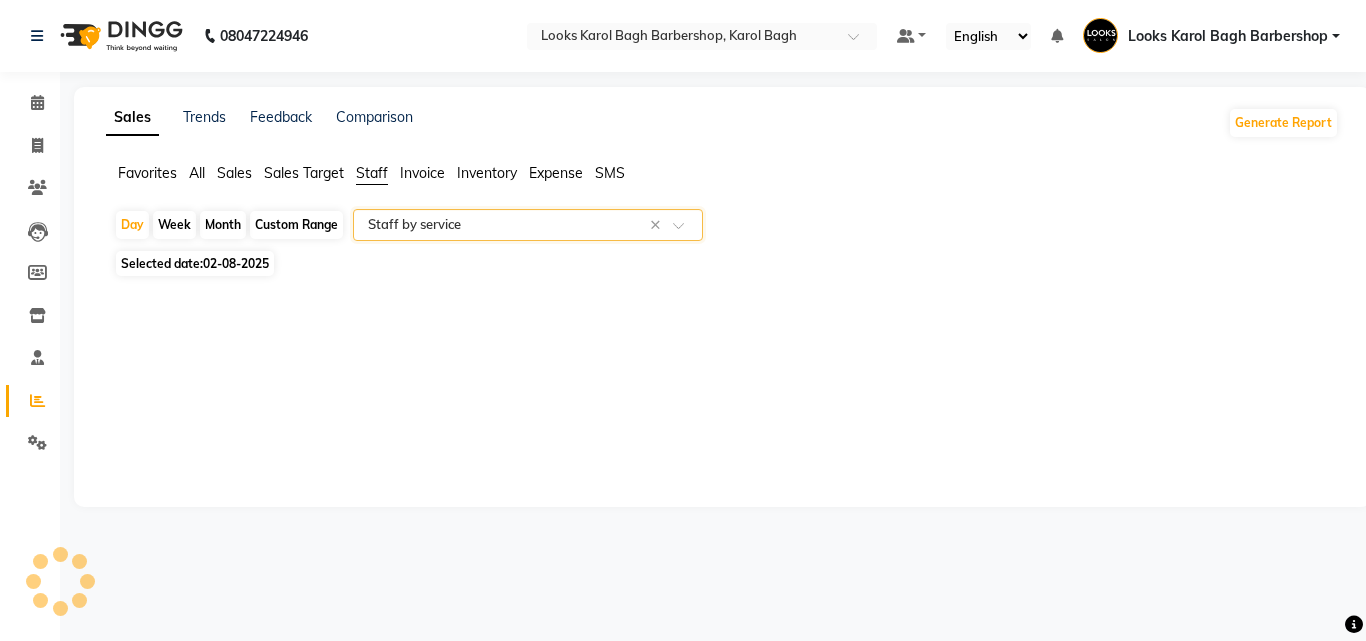 select on "full_report" 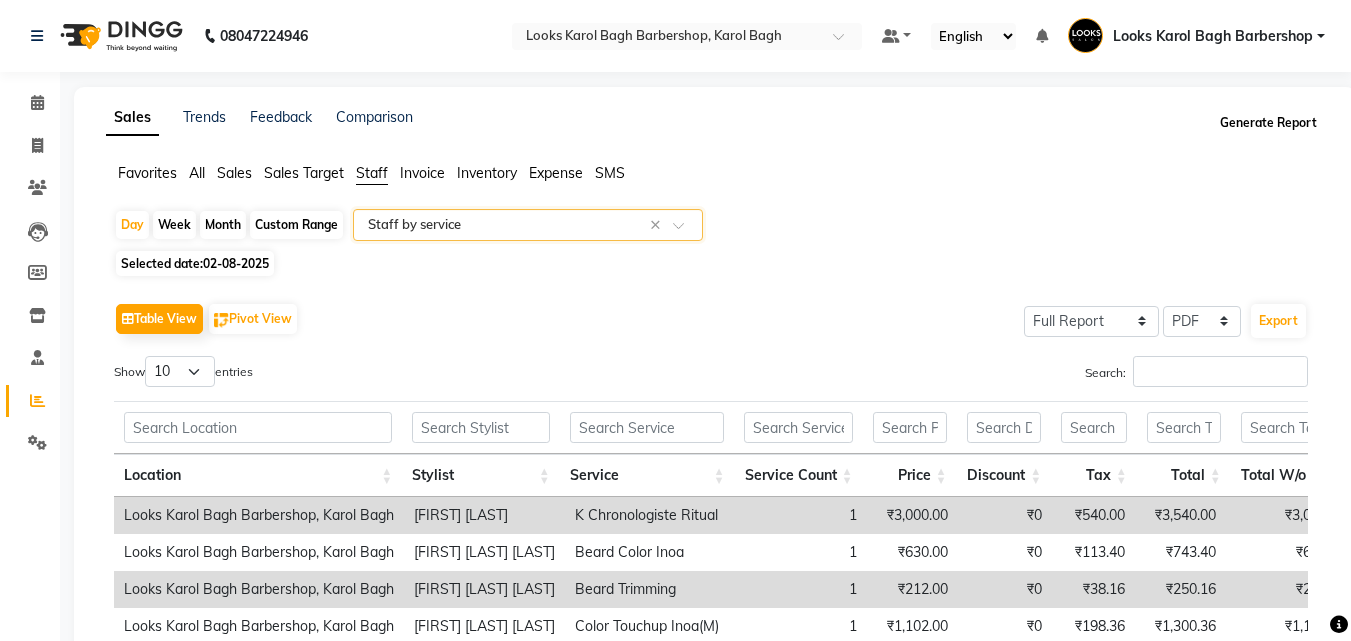 click on "Generate Report" 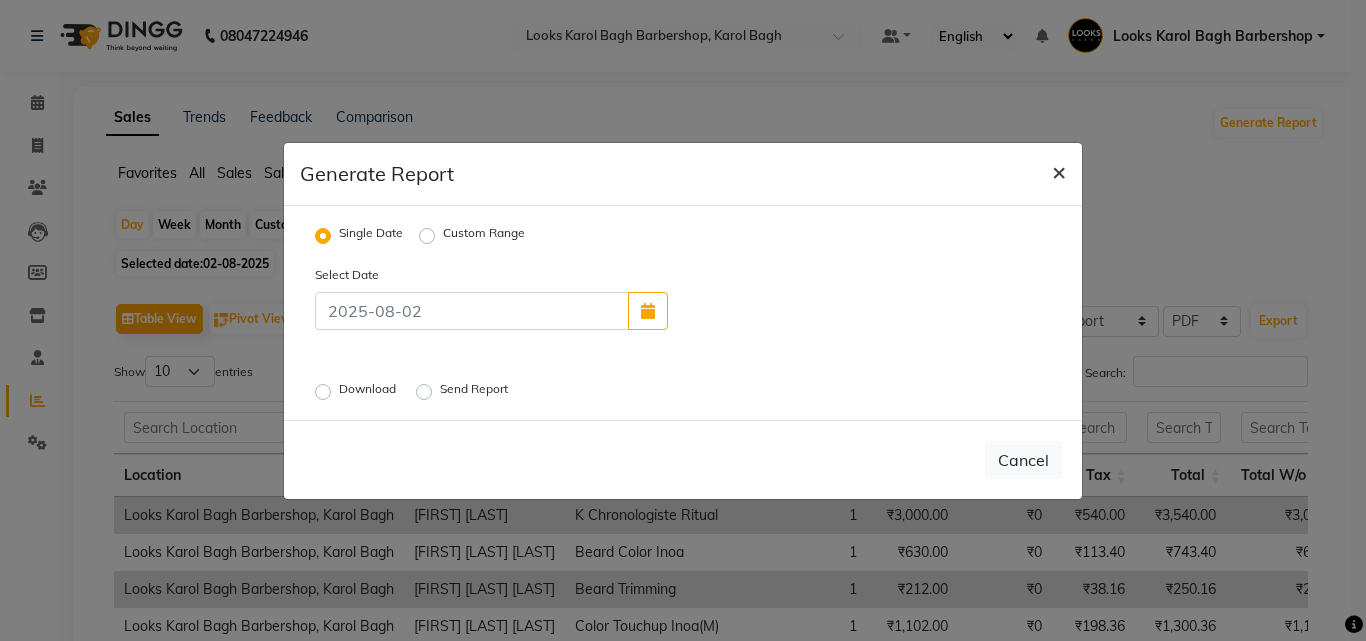 click on "×" 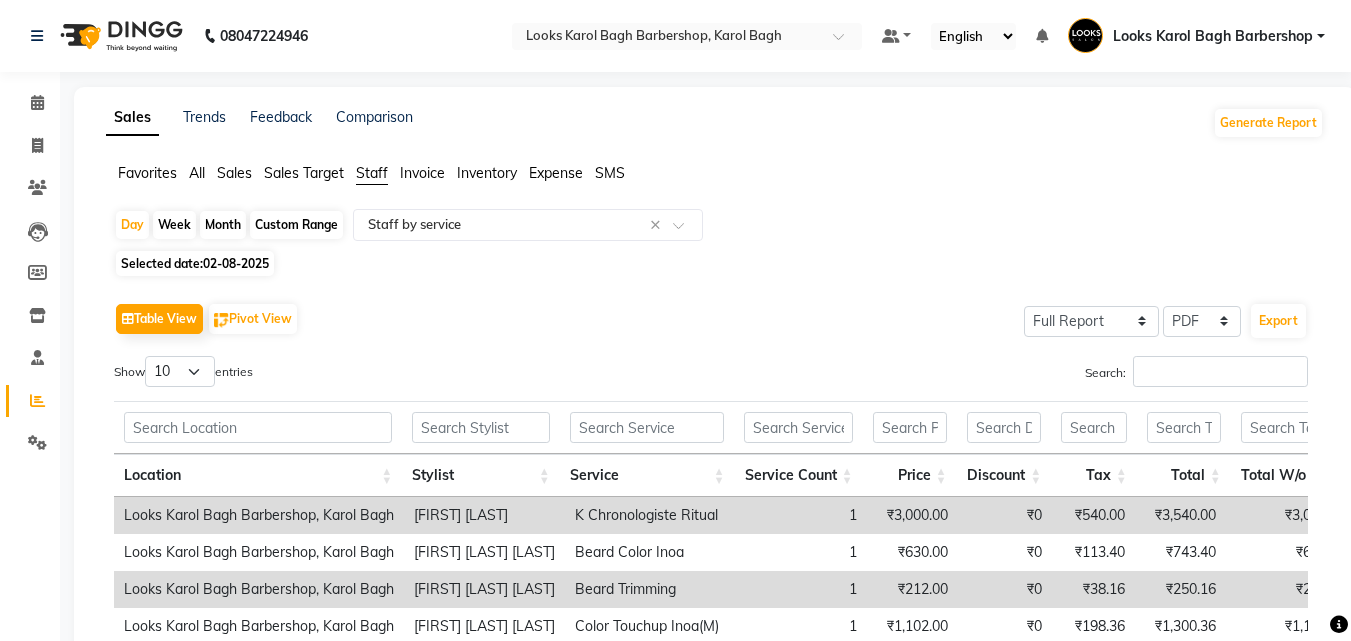 click on "Expense" 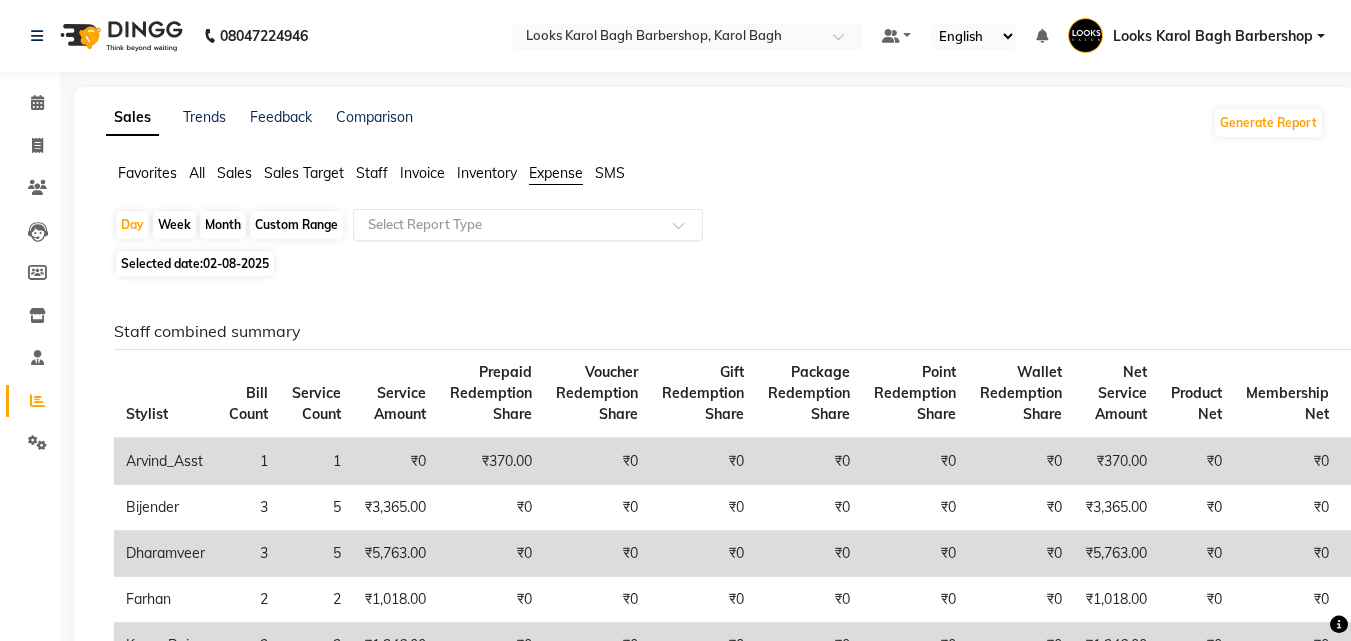 click 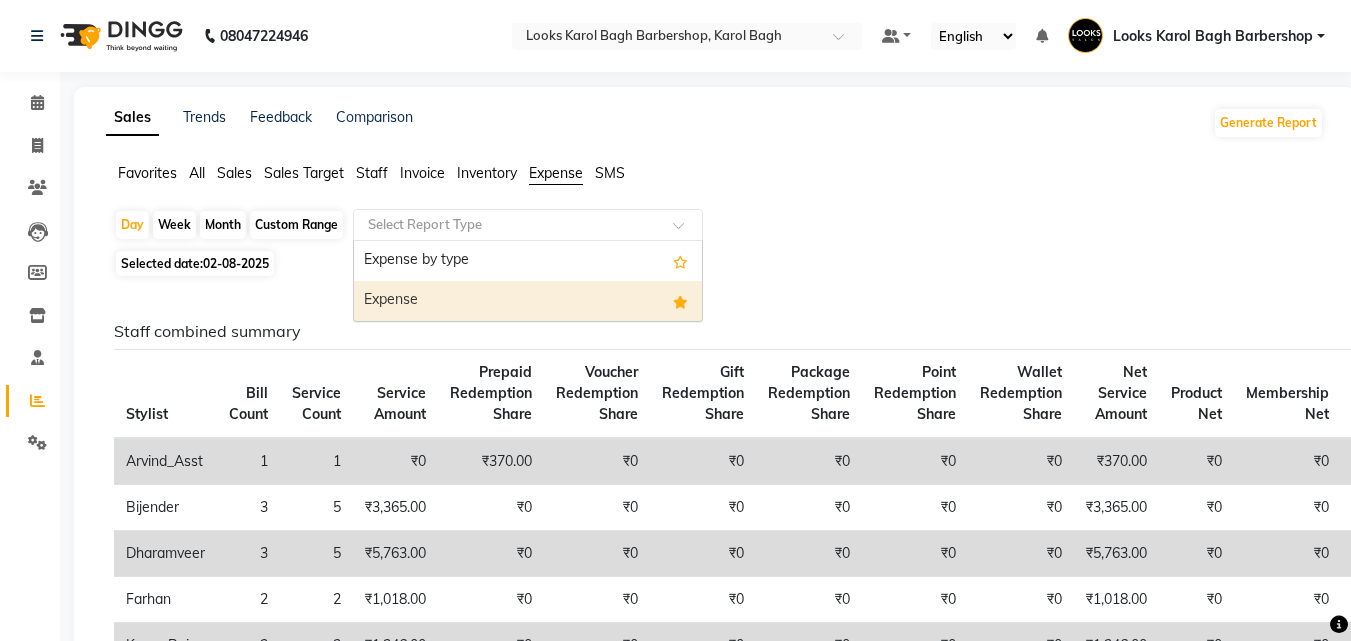 click on "Expense" at bounding box center [528, 301] 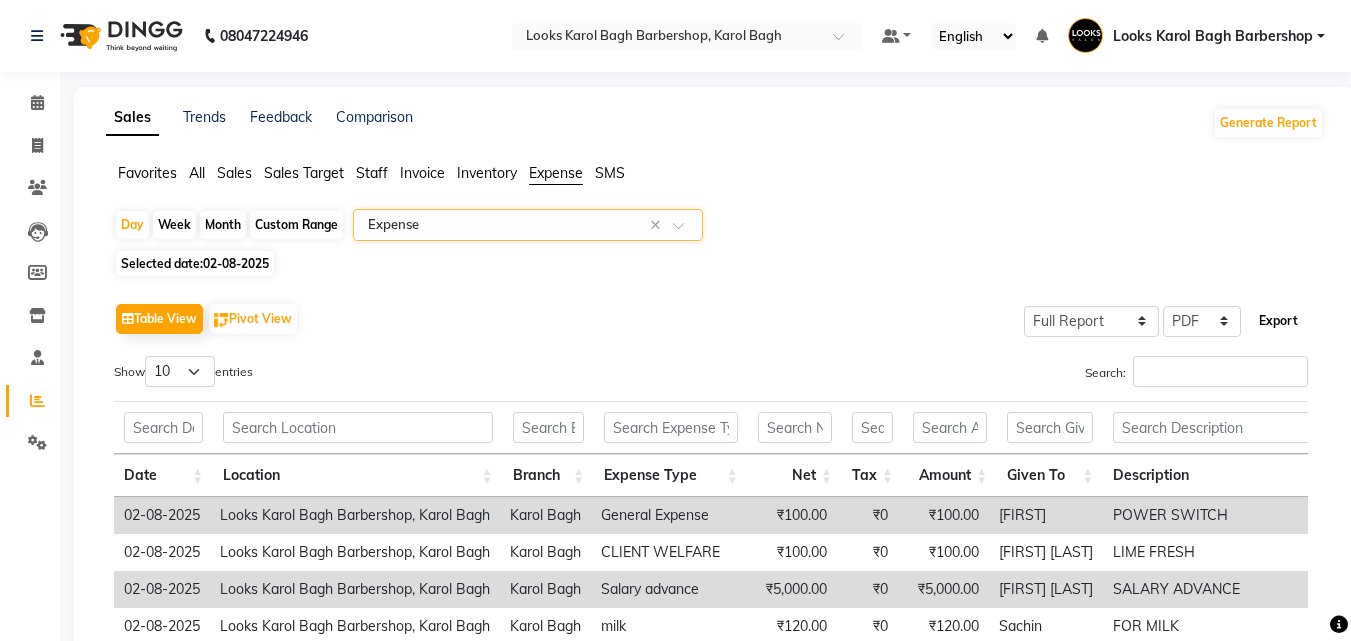 click on "Export" 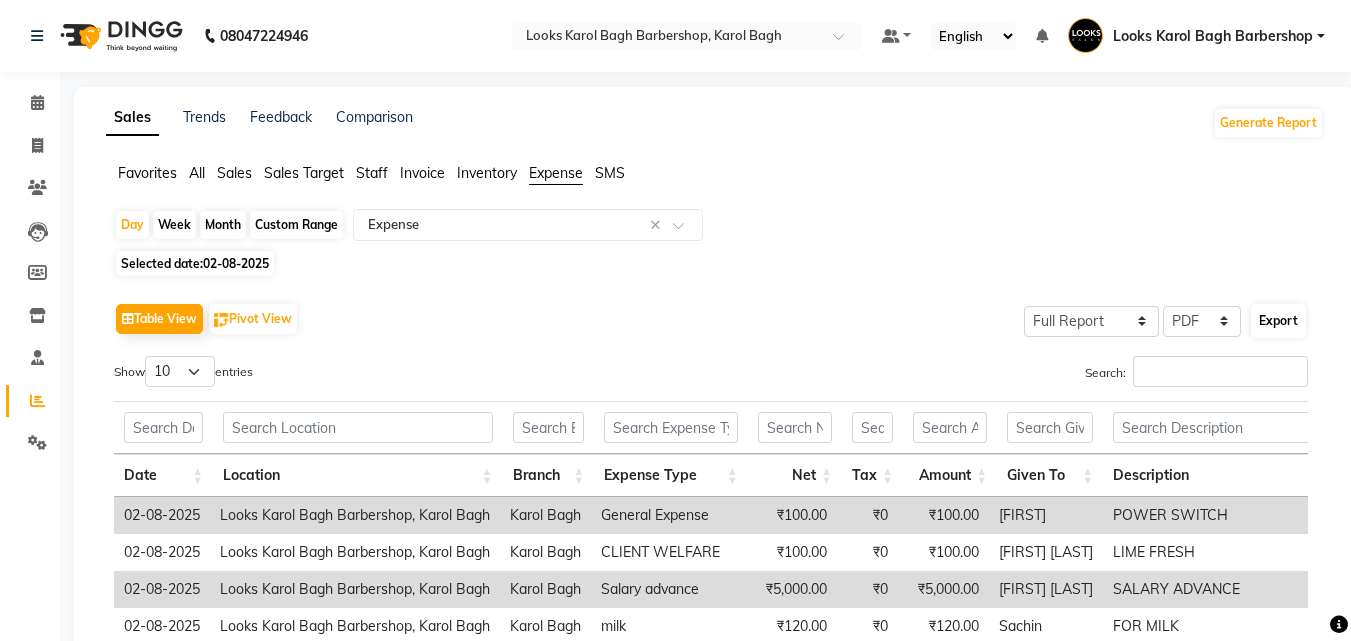 select on "sans-serif" 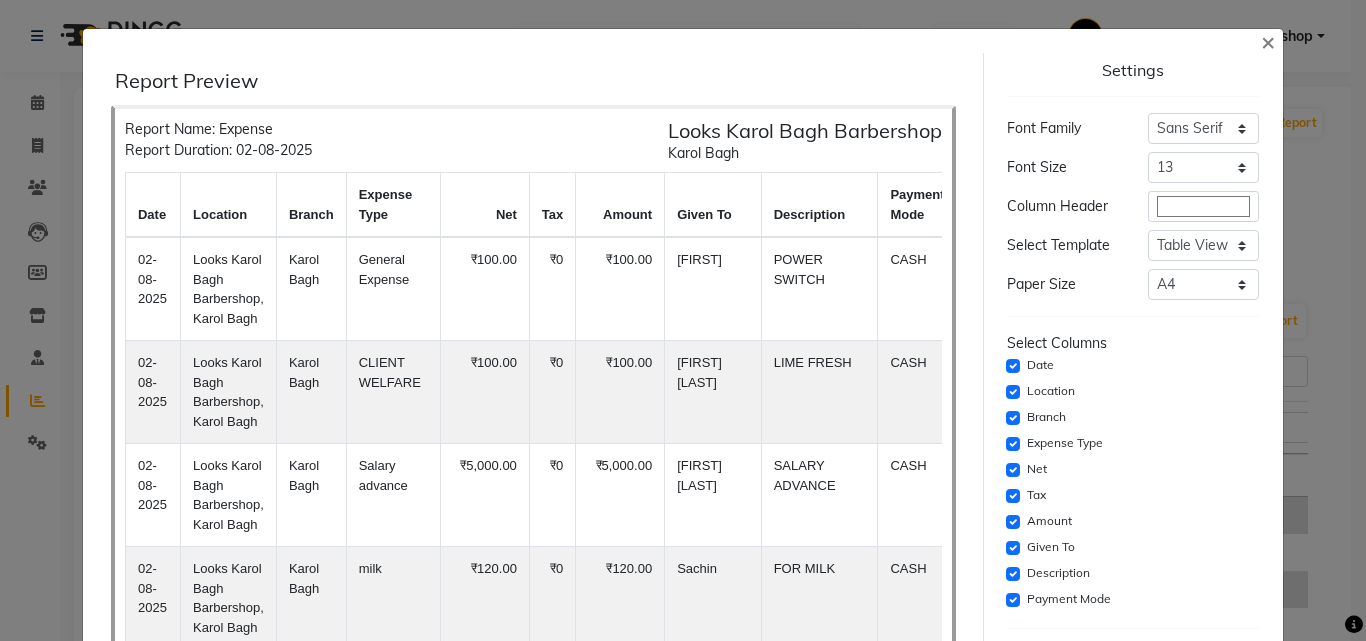 click on "× Report Preview
Report Name: Expense
Report Duration: 02-08-2025
Looks Karol Bagh Barbershop
Karol Bagh
date
location
branch
expense type
Net
Tax
amount
given to
description
Payment mode
02-08-2025 Looks Karol Bagh Barbershop, Karol Bagh" 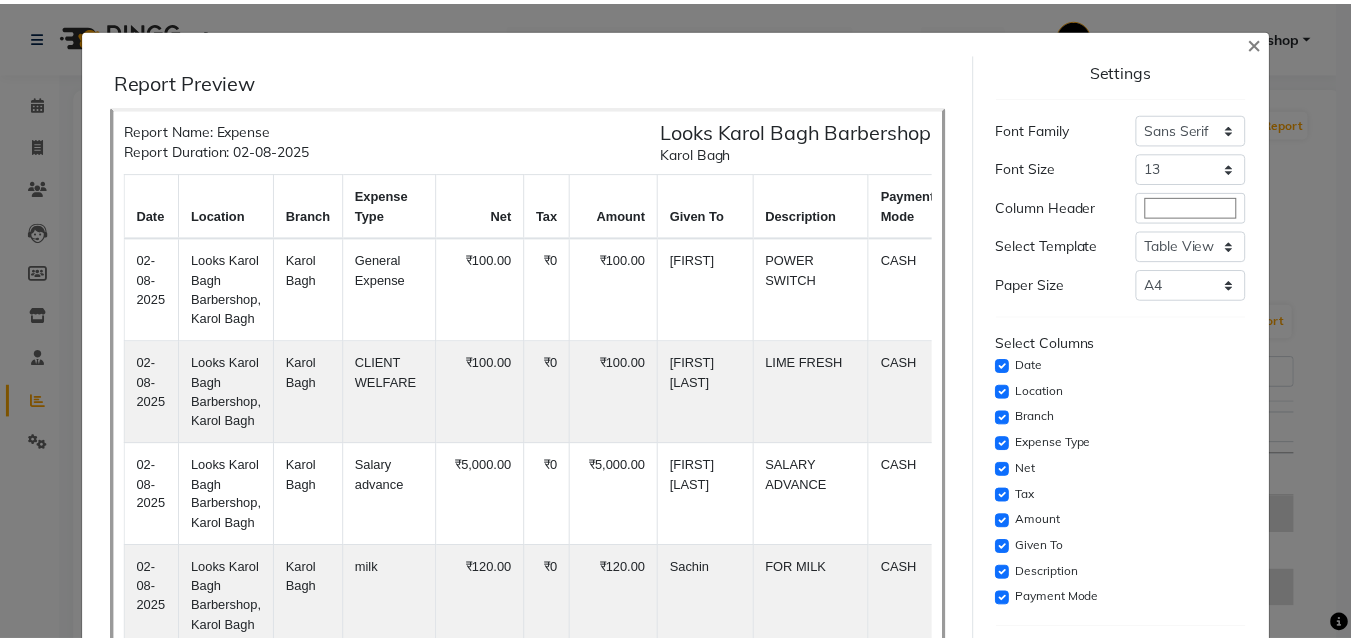 scroll, scrollTop: 163, scrollLeft: 0, axis: vertical 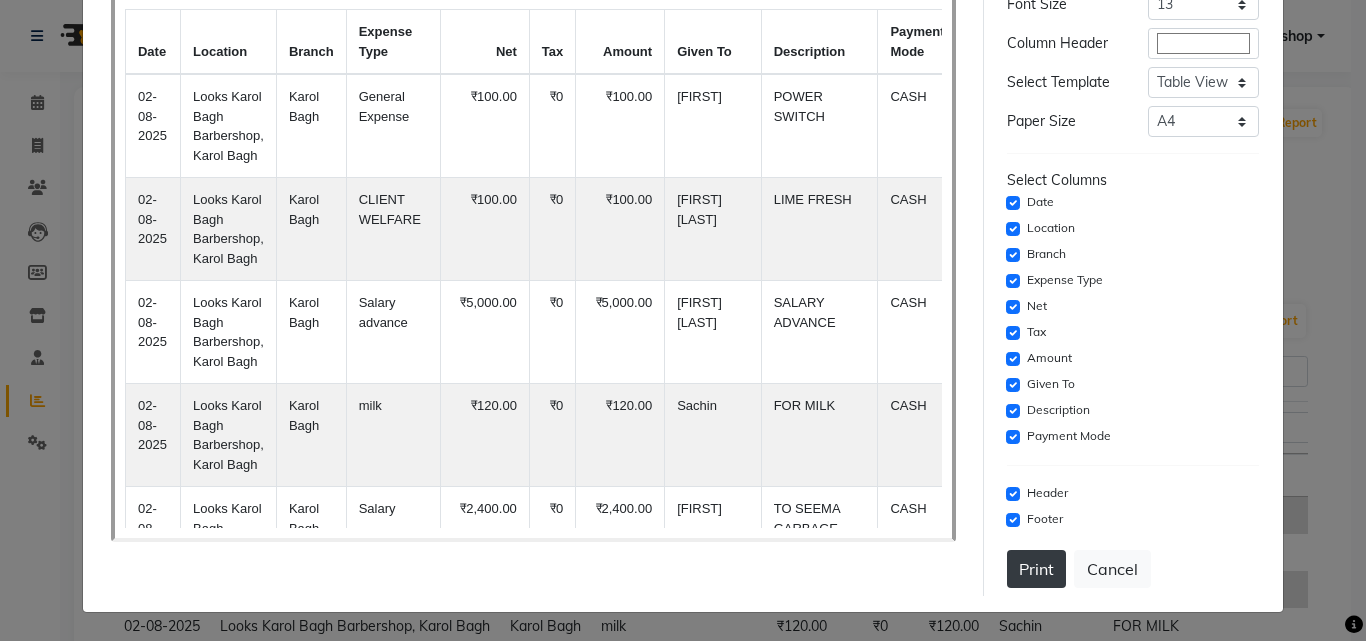 click on "Print" 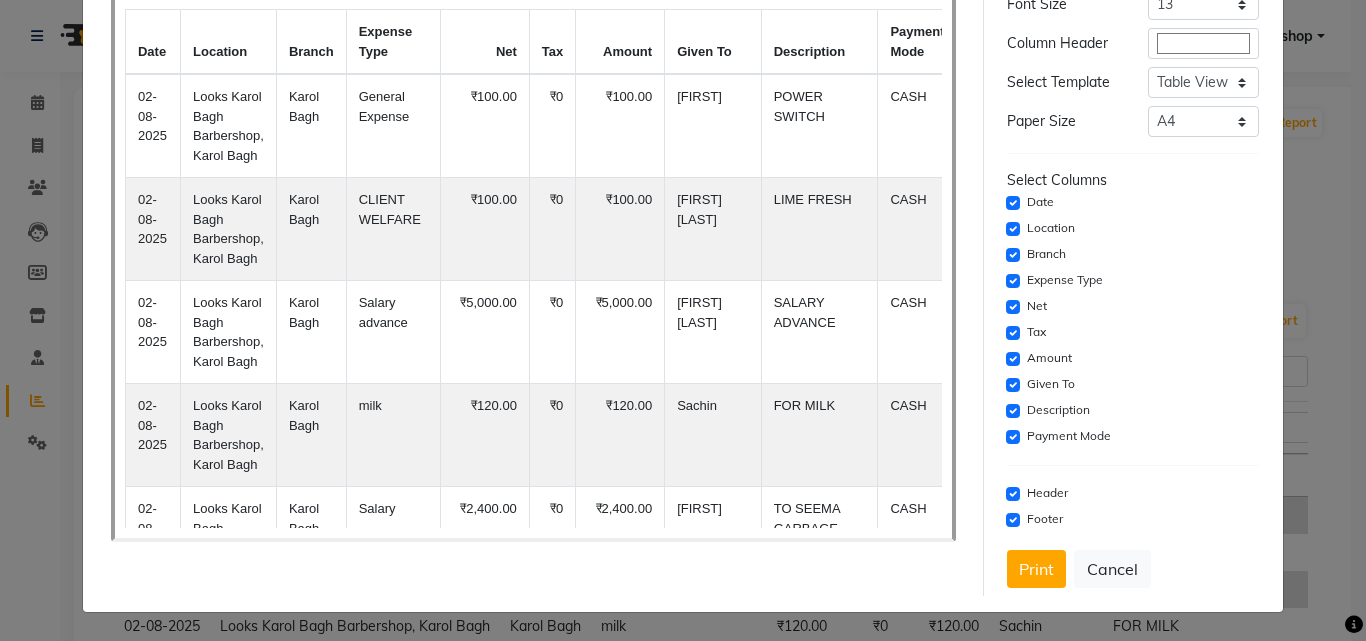 click on "×" 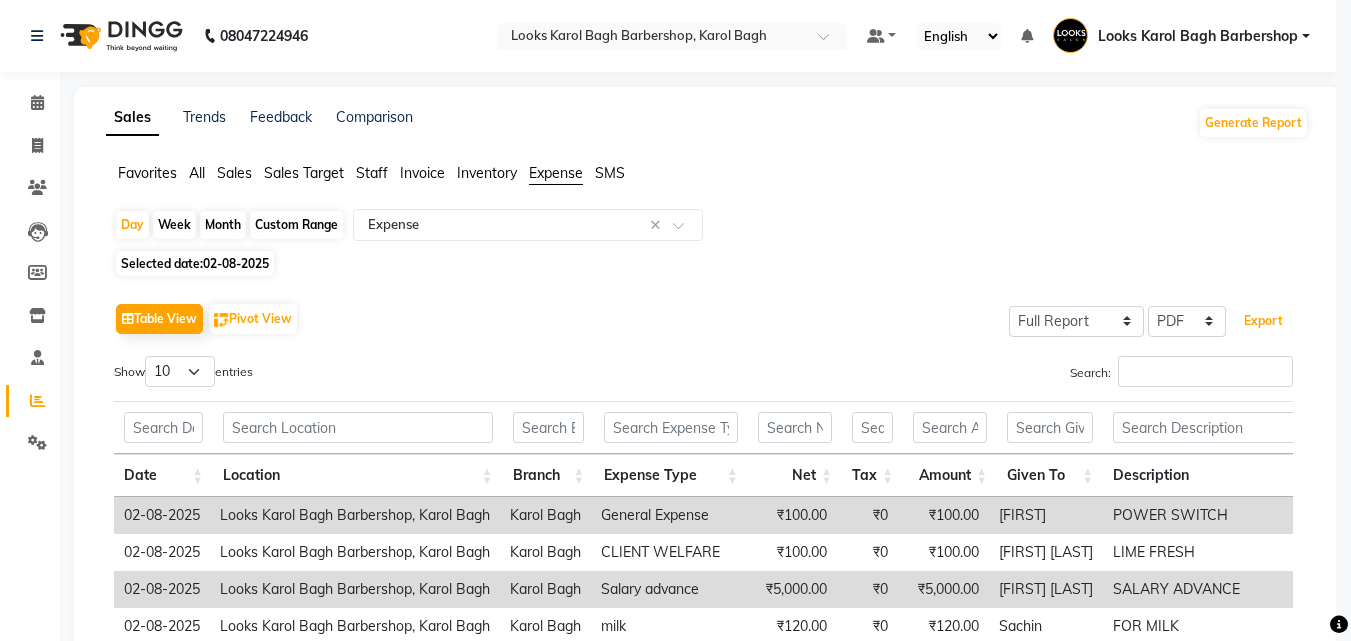scroll, scrollTop: 0, scrollLeft: 0, axis: both 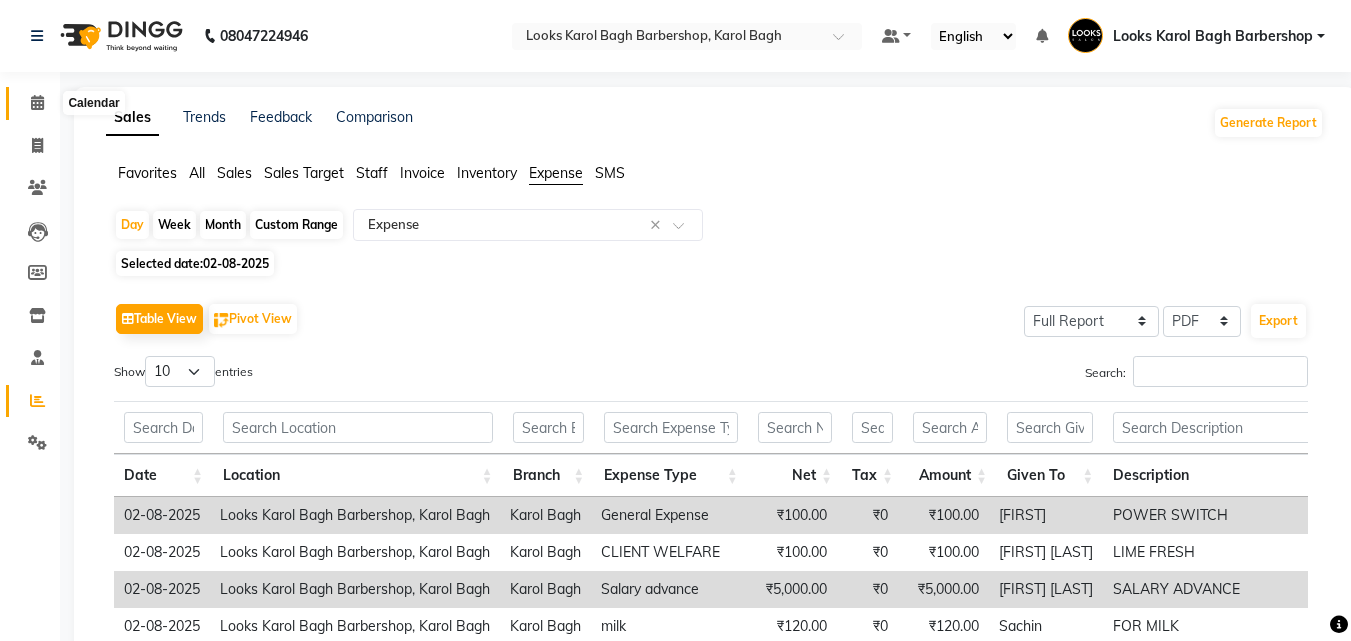 click 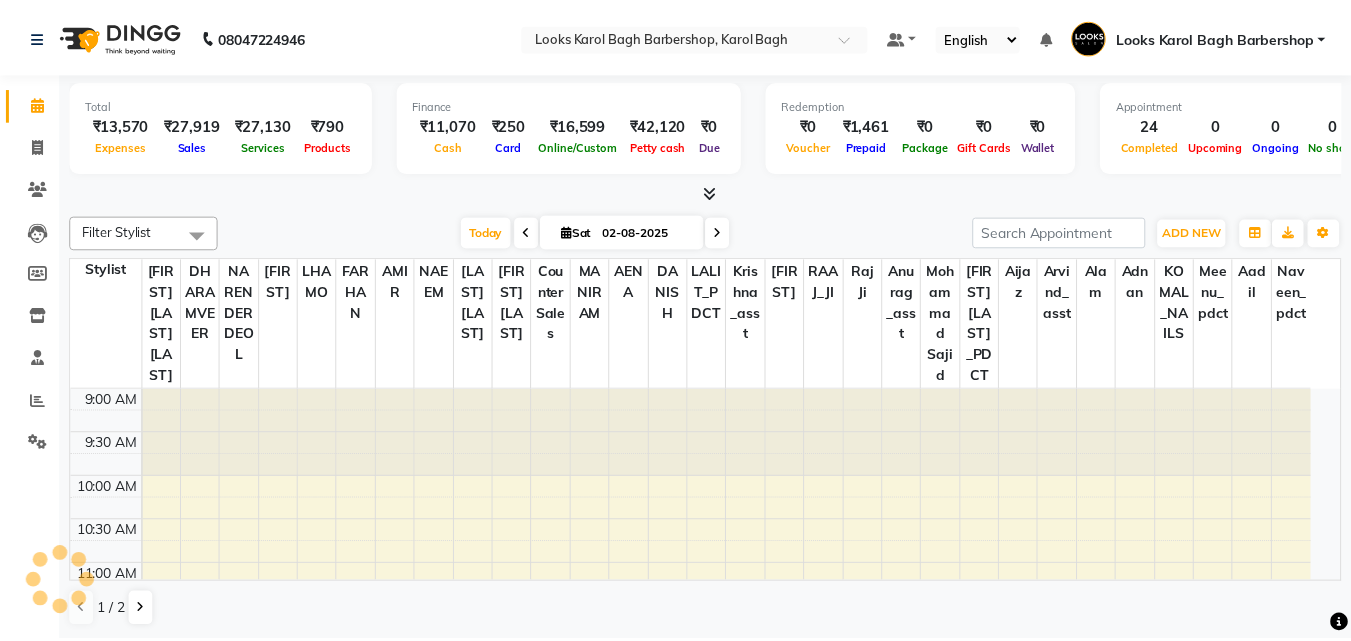 scroll, scrollTop: 933, scrollLeft: 0, axis: vertical 